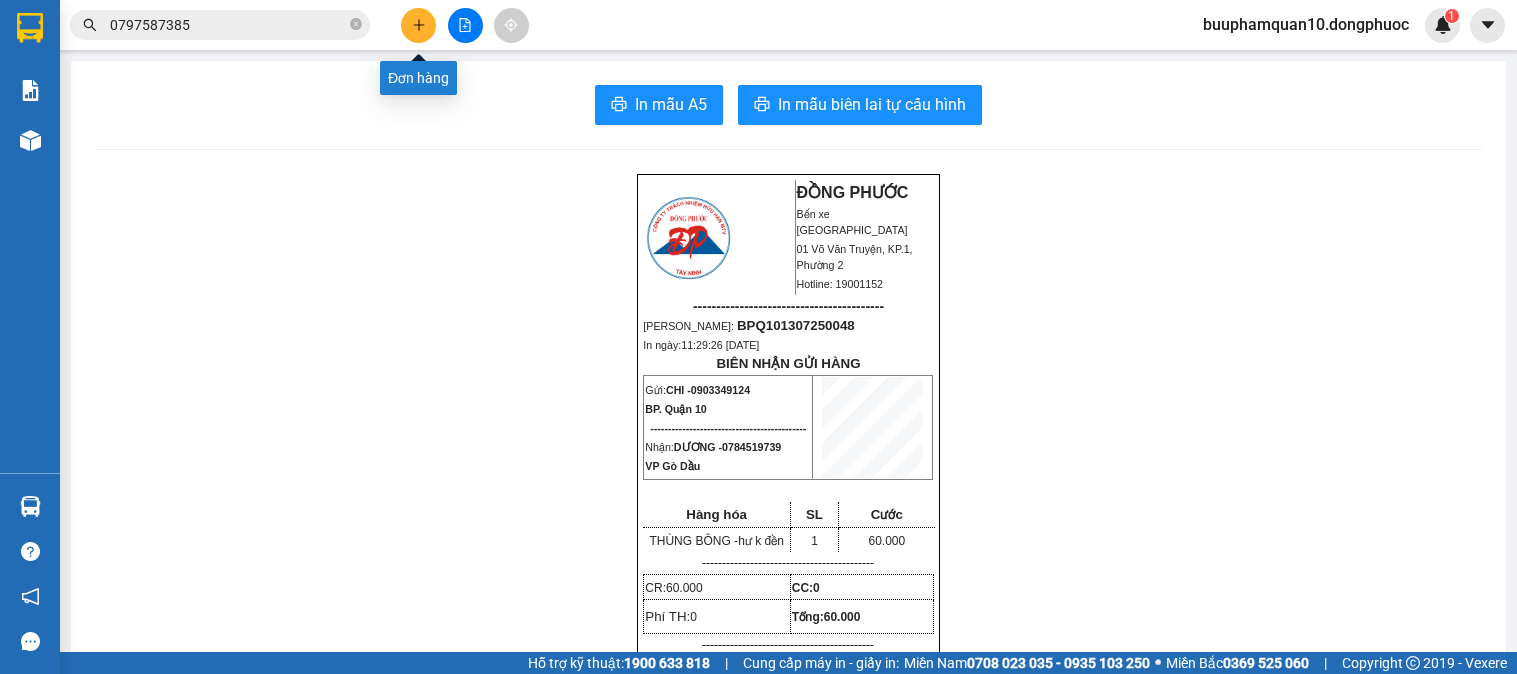 scroll, scrollTop: 0, scrollLeft: 0, axis: both 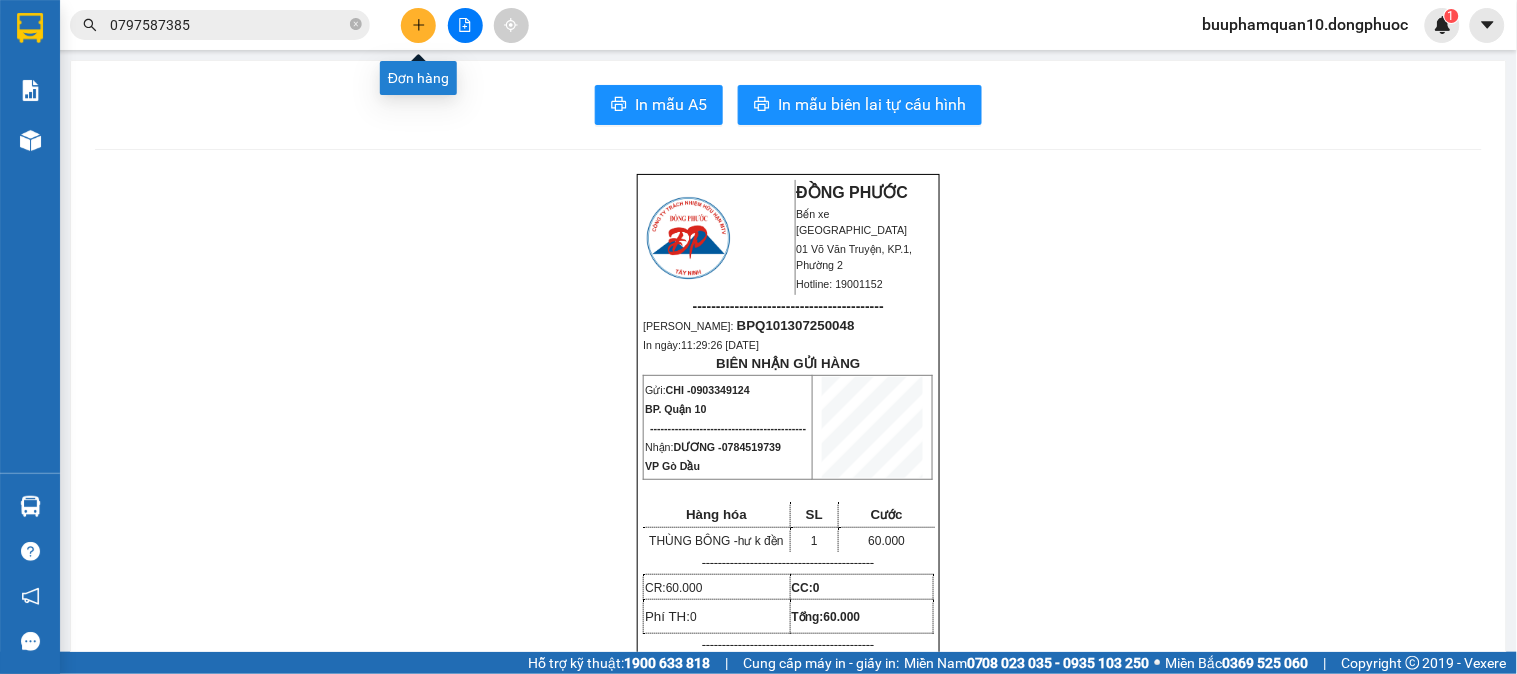 click 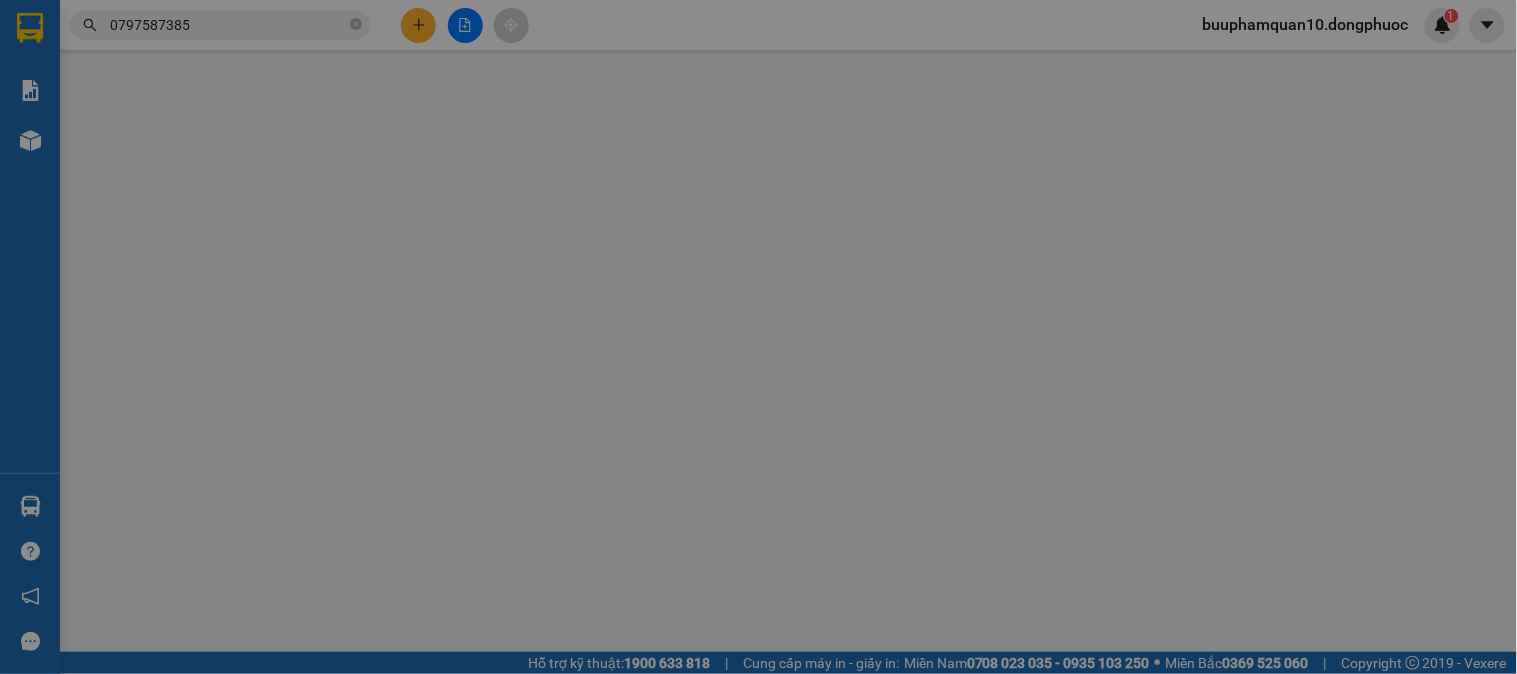 scroll, scrollTop: 0, scrollLeft: 0, axis: both 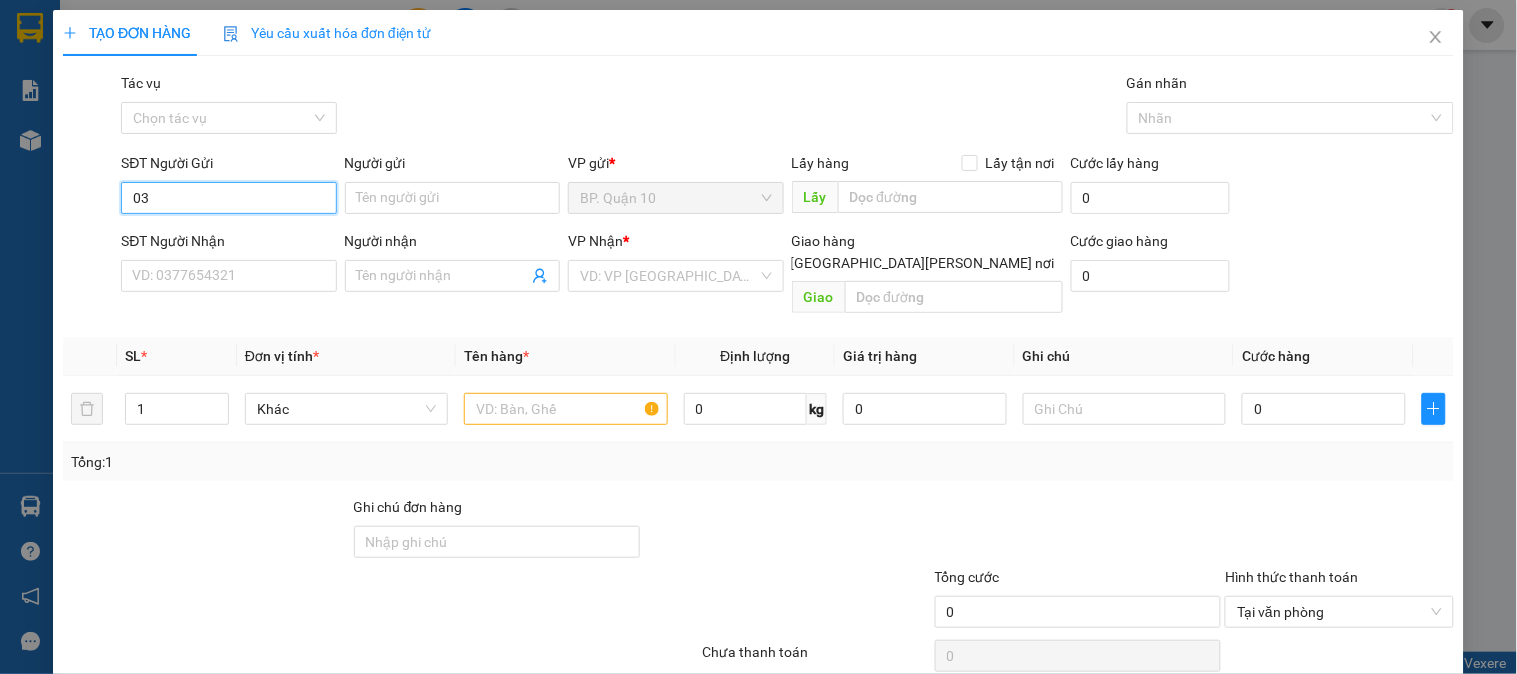type on "0" 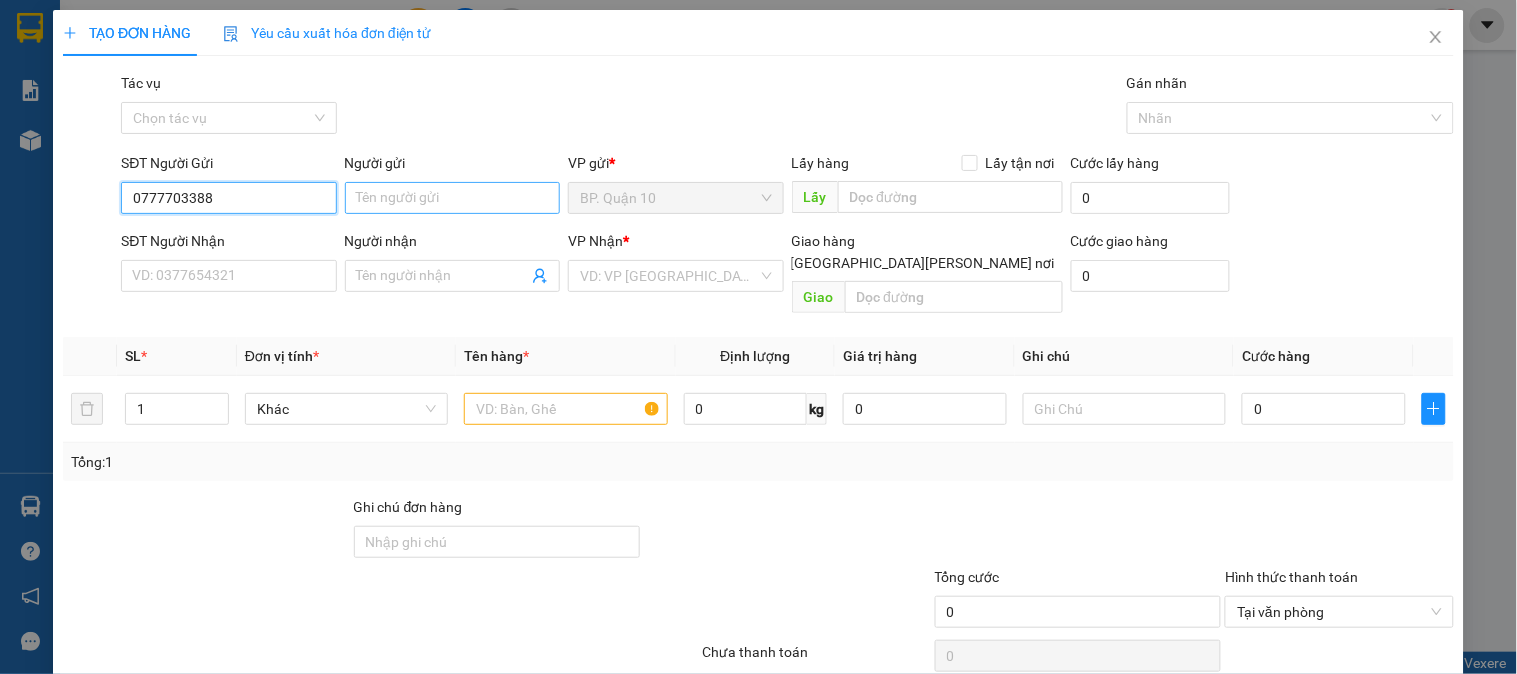 type on "0777703388" 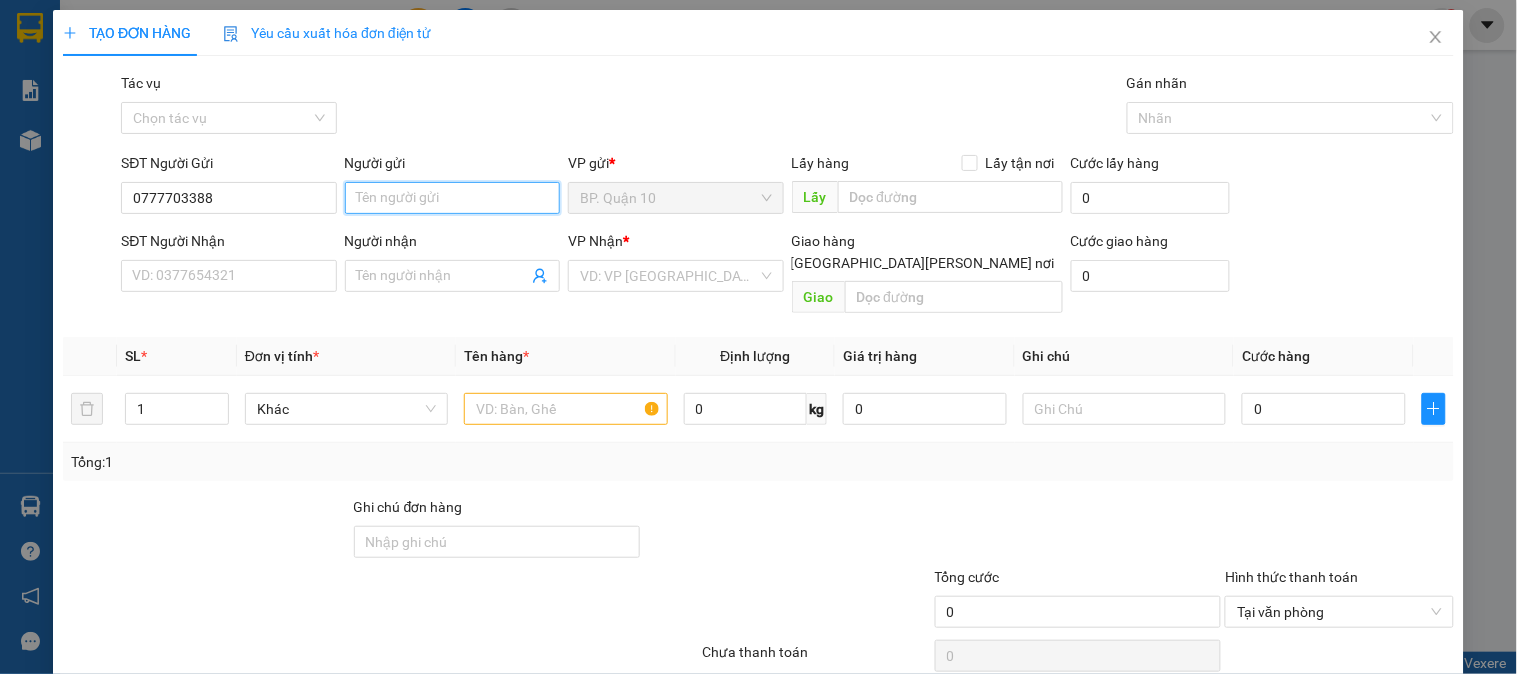click on "Người gửi" at bounding box center [452, 198] 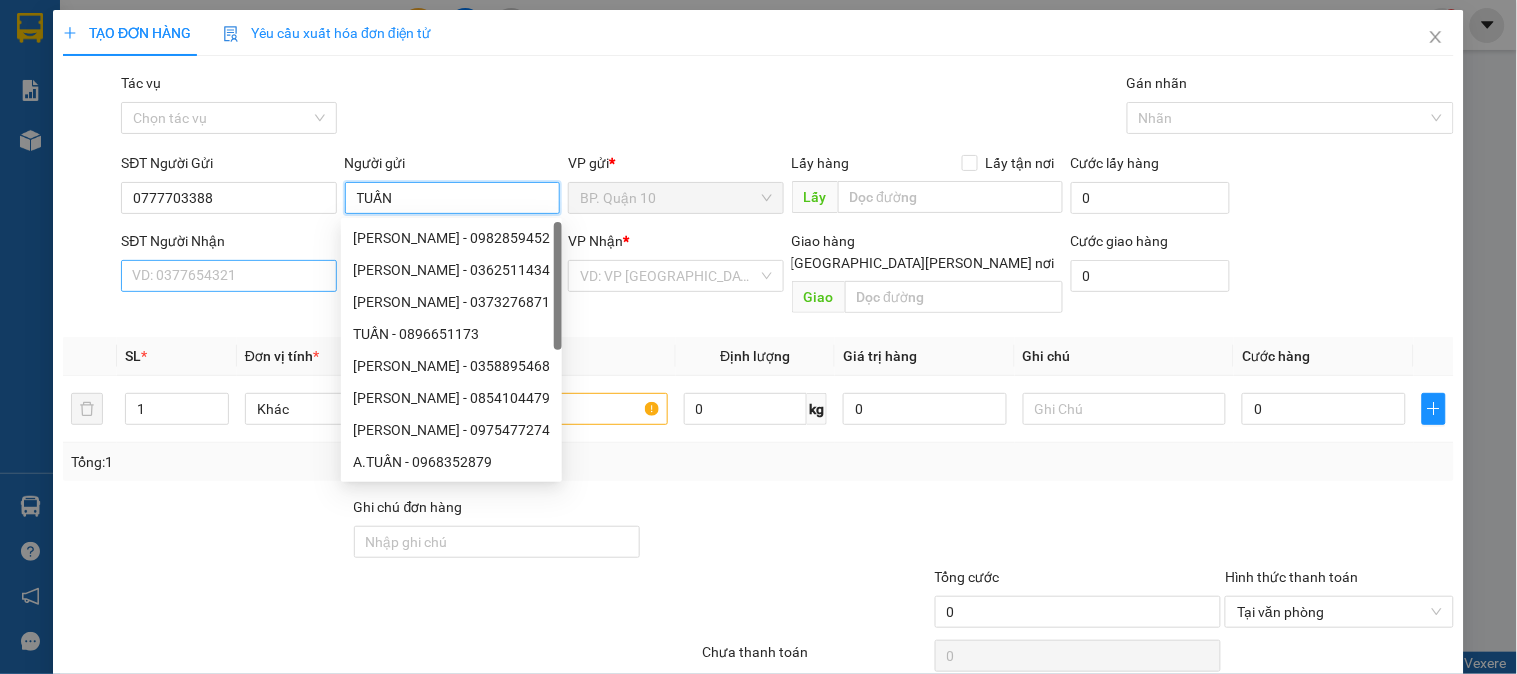 type on "TUẤN" 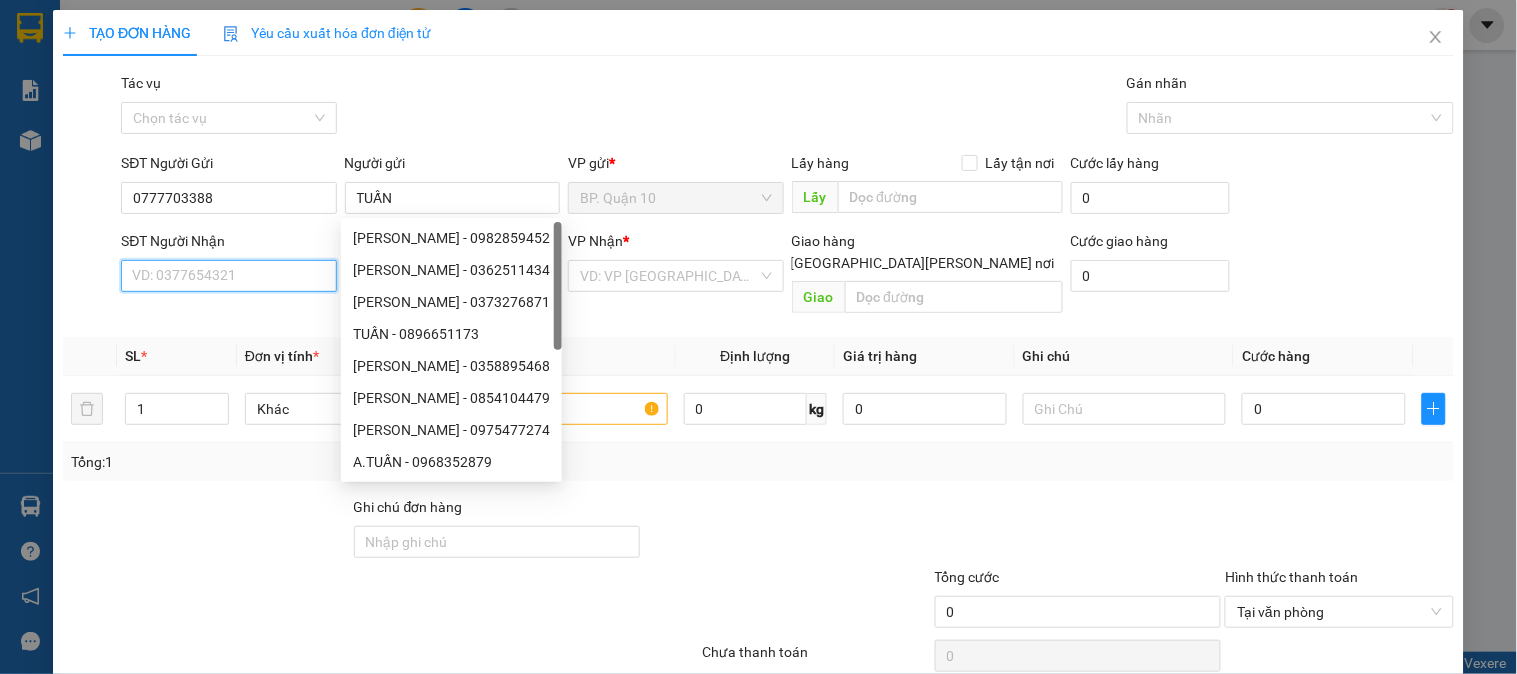 click on "SĐT Người Nhận" at bounding box center (228, 276) 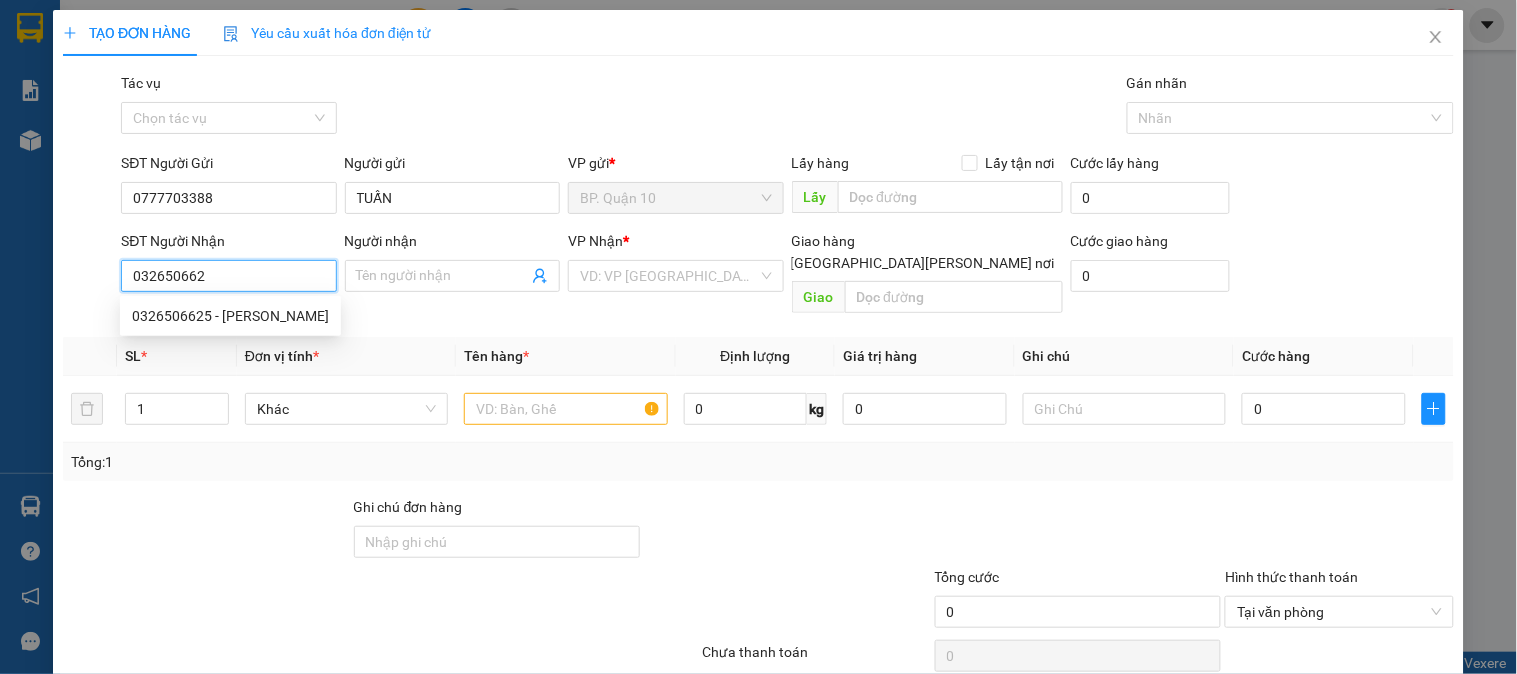type on "0326506625" 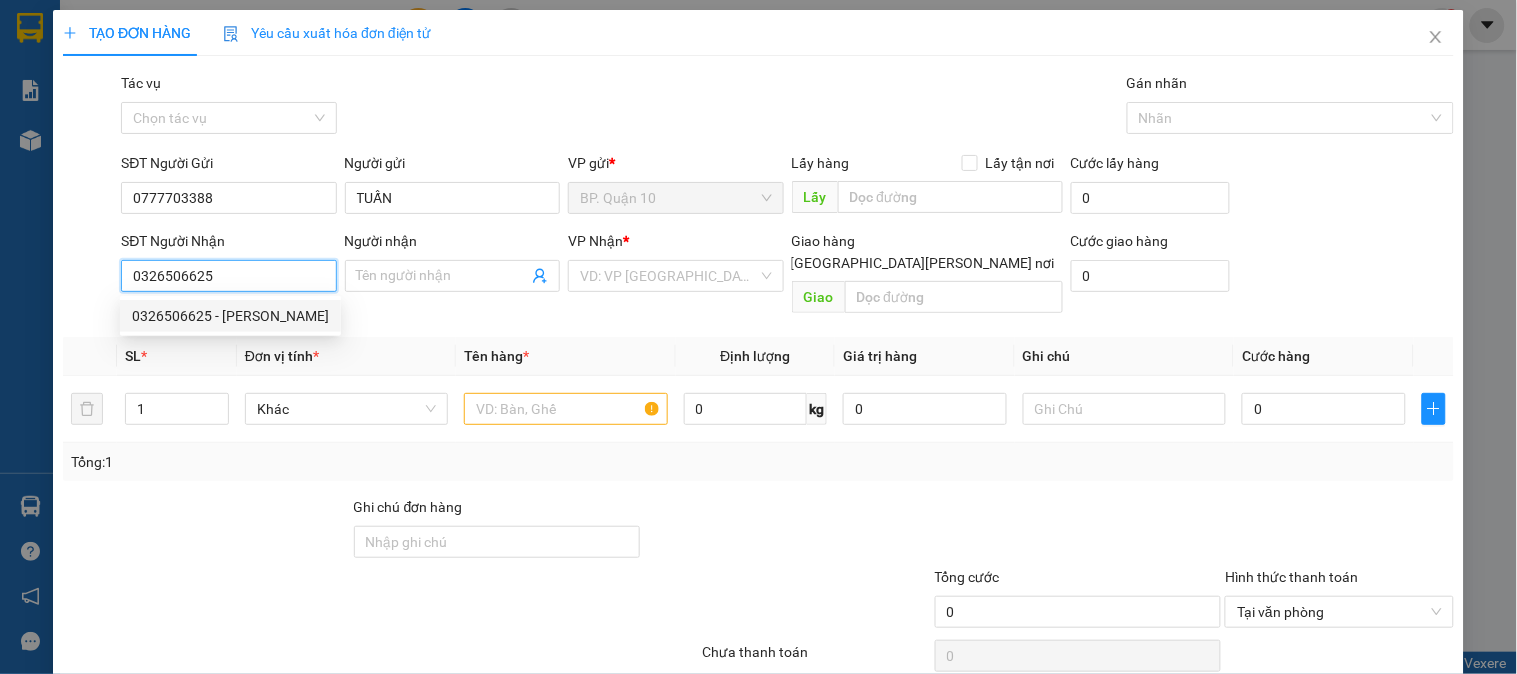 click on "0326506625 - VY" at bounding box center [230, 316] 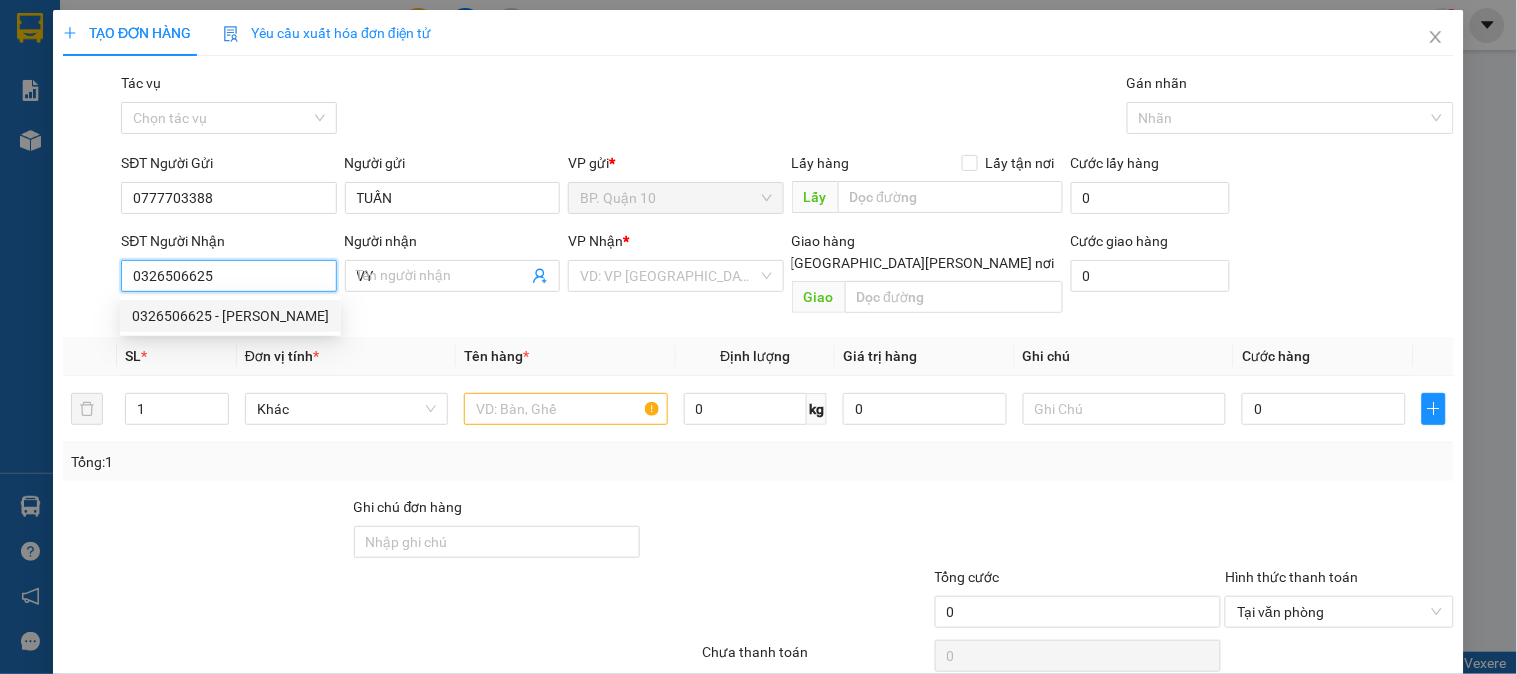 type on "40.000" 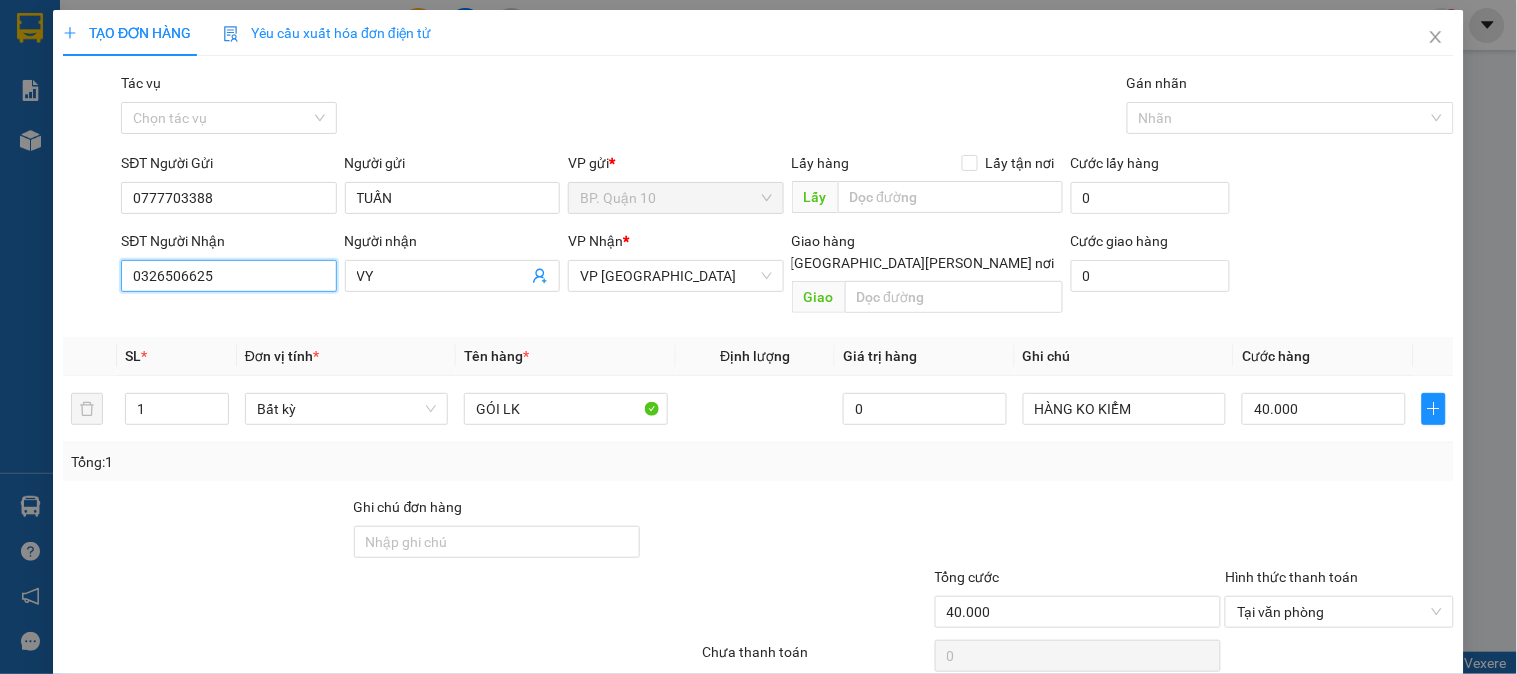 type on "0326506625" 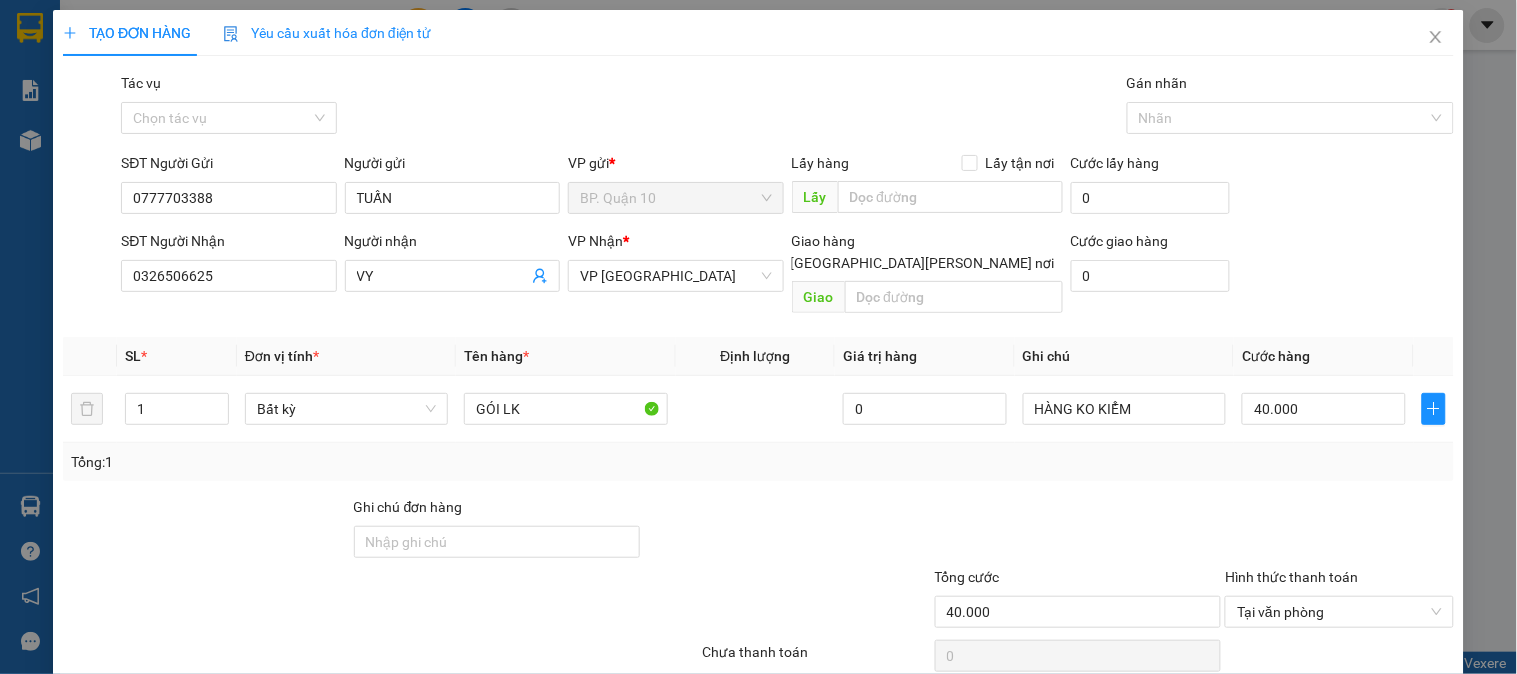 click on "Tên hàng  *" at bounding box center [565, 356] 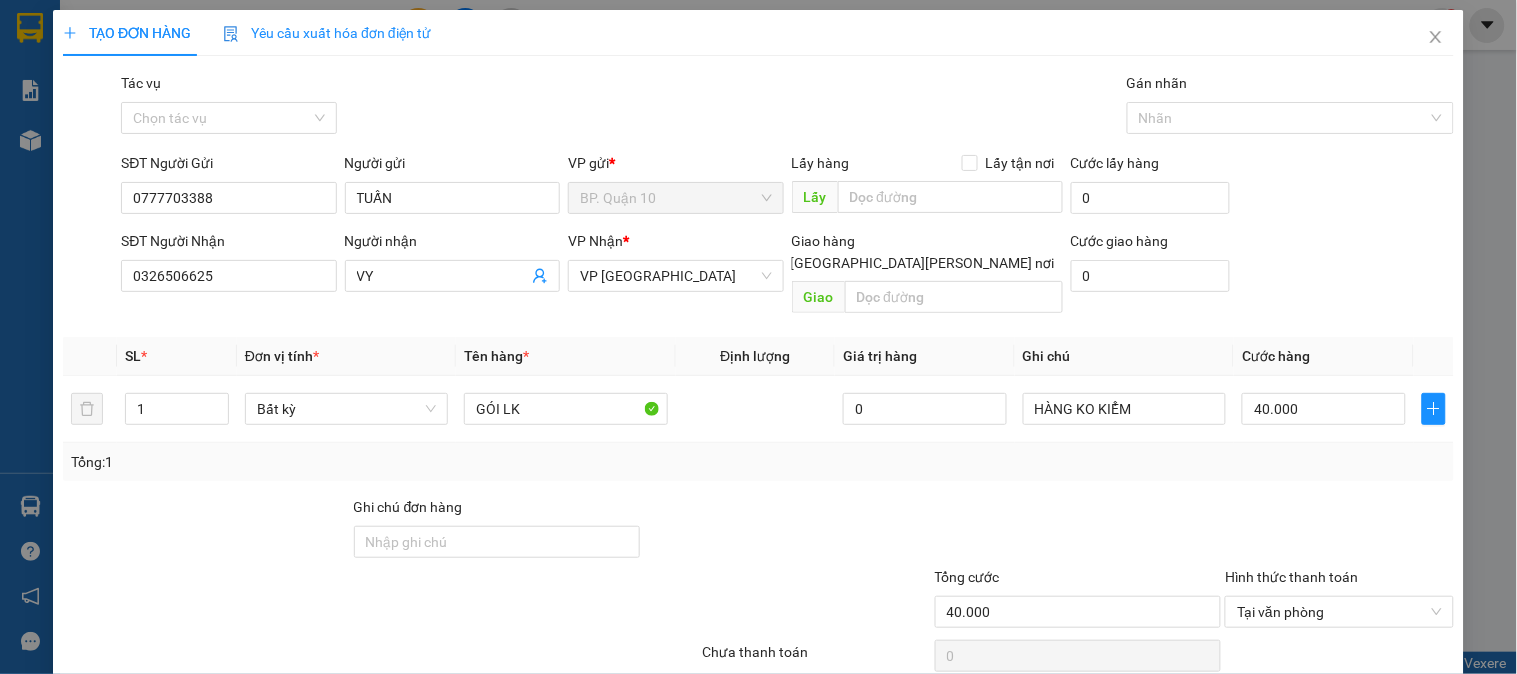 click on "Tổng:  1" at bounding box center (758, 462) 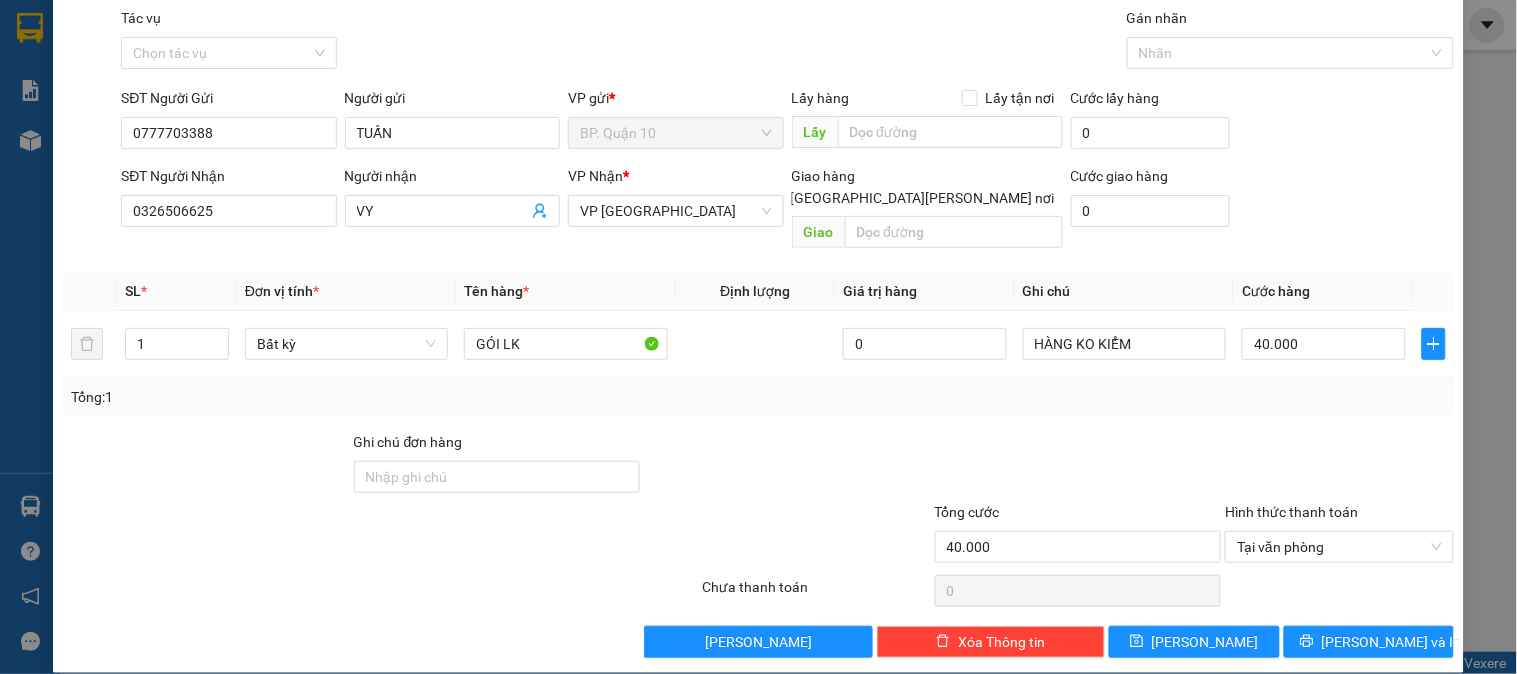 click on "Tổng:  1" at bounding box center (758, 397) 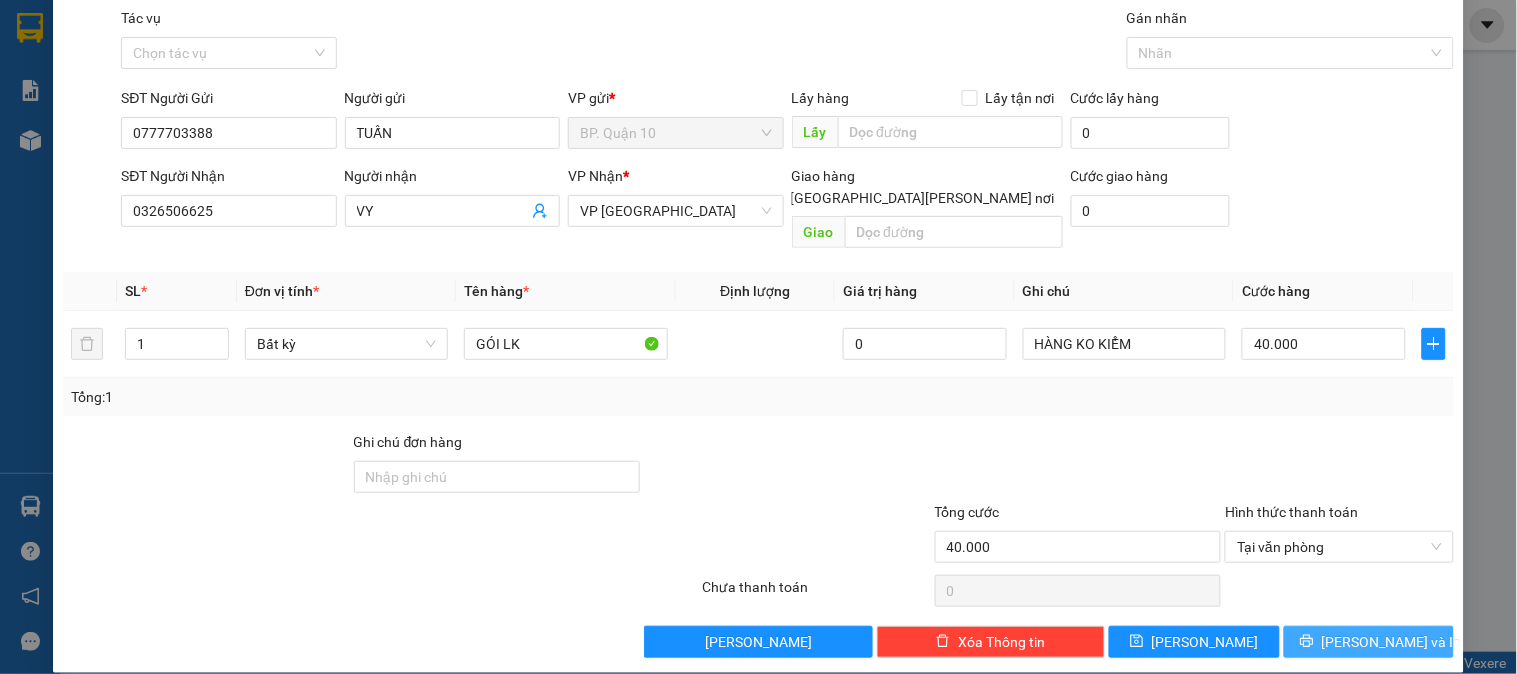 click 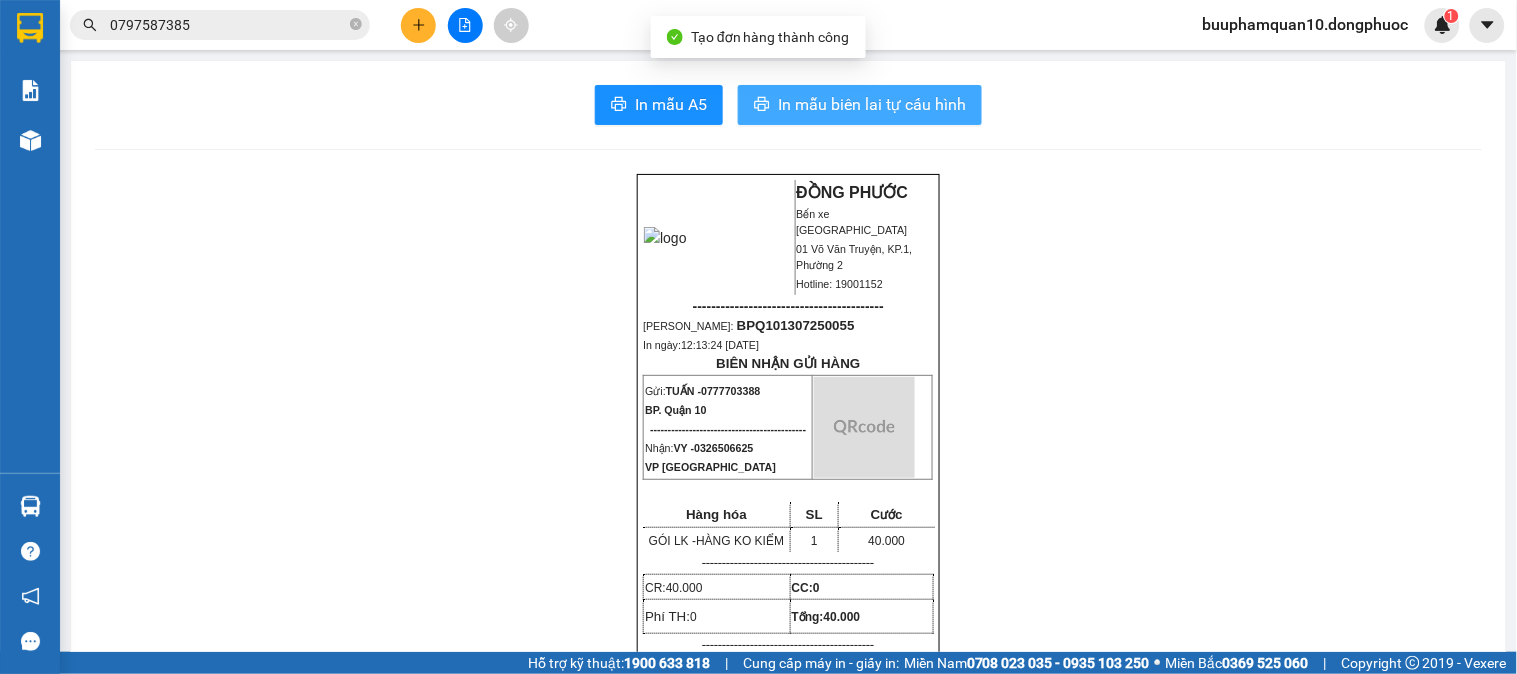 click on "In mẫu biên lai tự cấu hình" at bounding box center (872, 104) 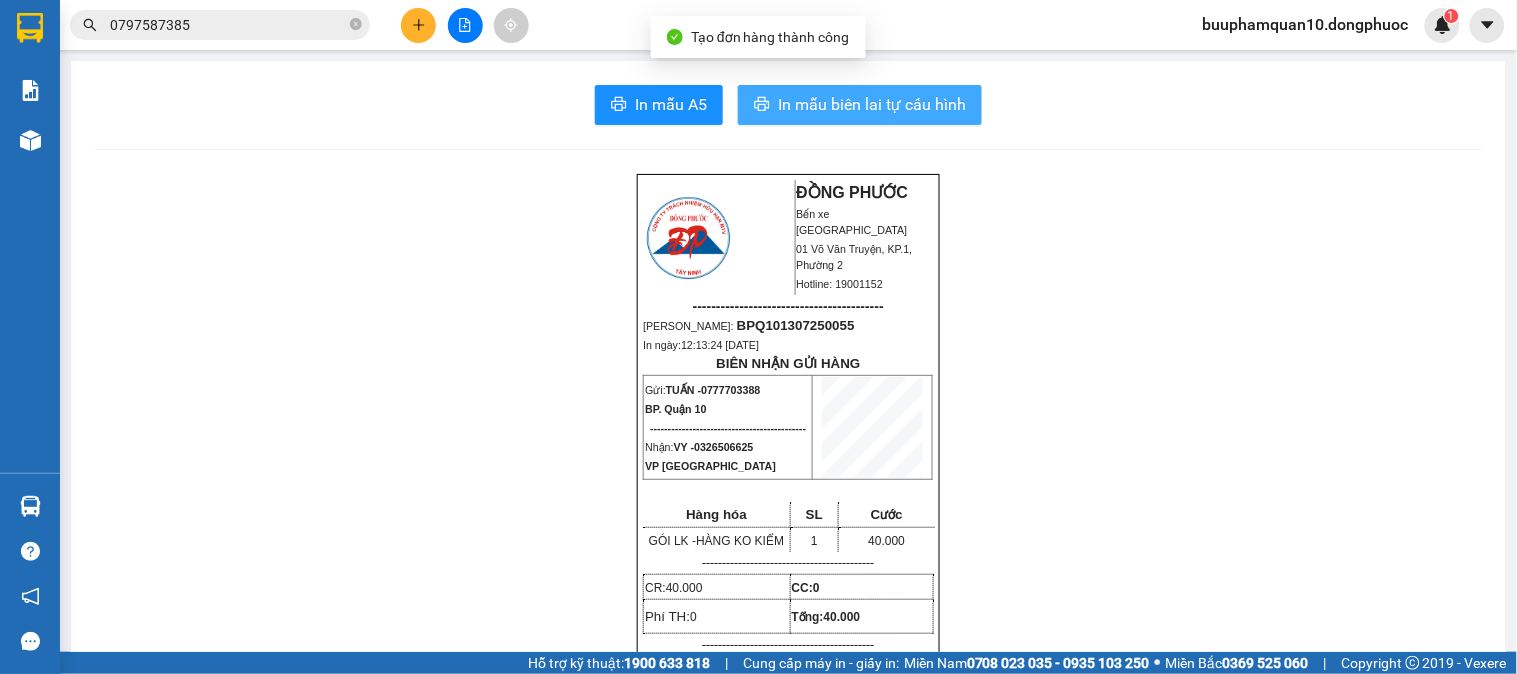 scroll, scrollTop: 0, scrollLeft: 0, axis: both 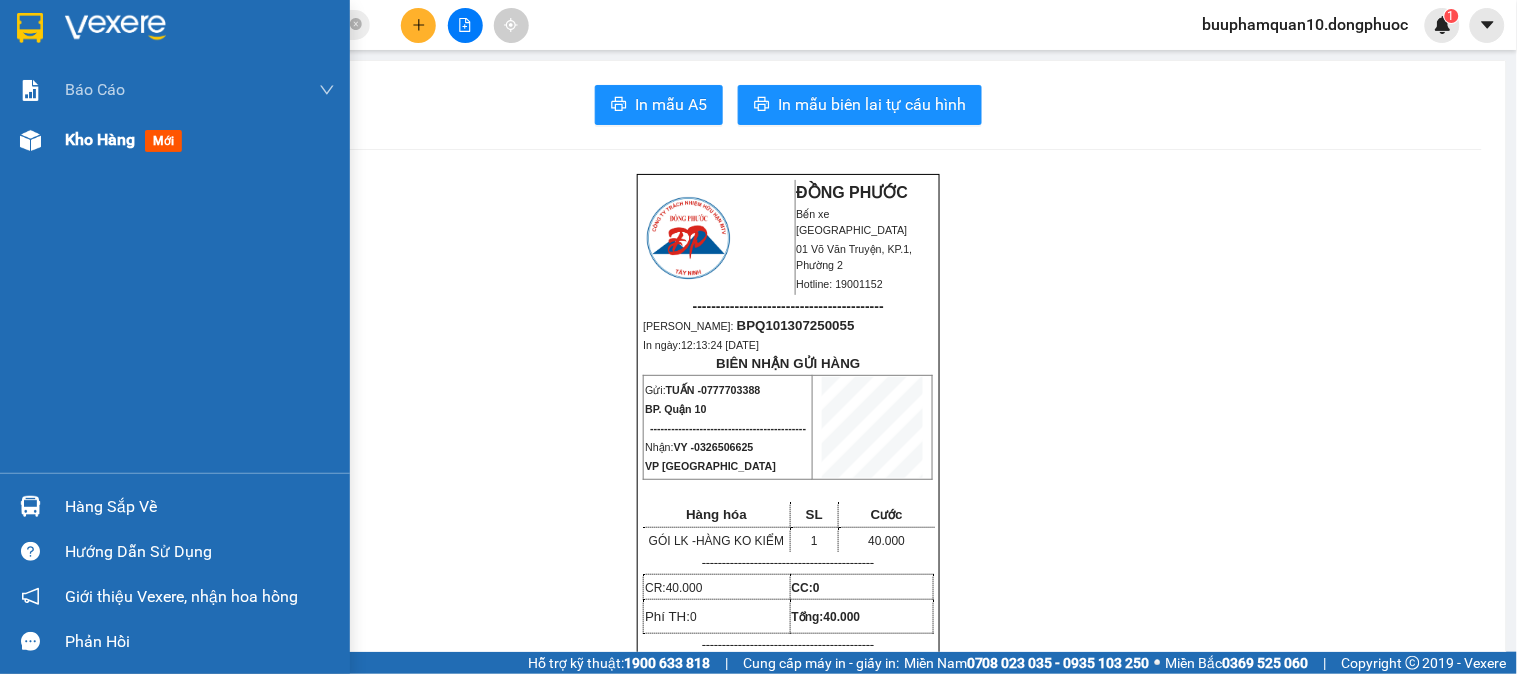 click on "Kho hàng mới" at bounding box center [175, 140] 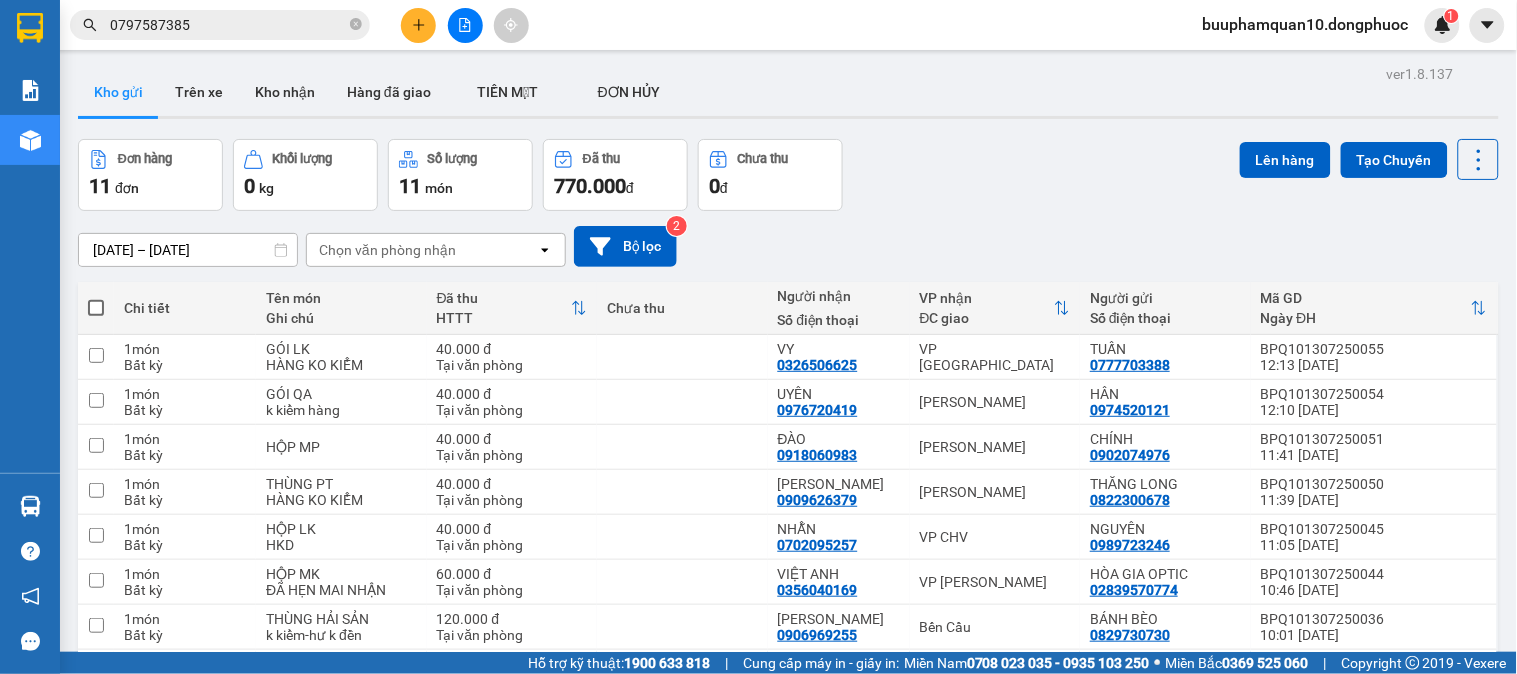 scroll, scrollTop: 262, scrollLeft: 0, axis: vertical 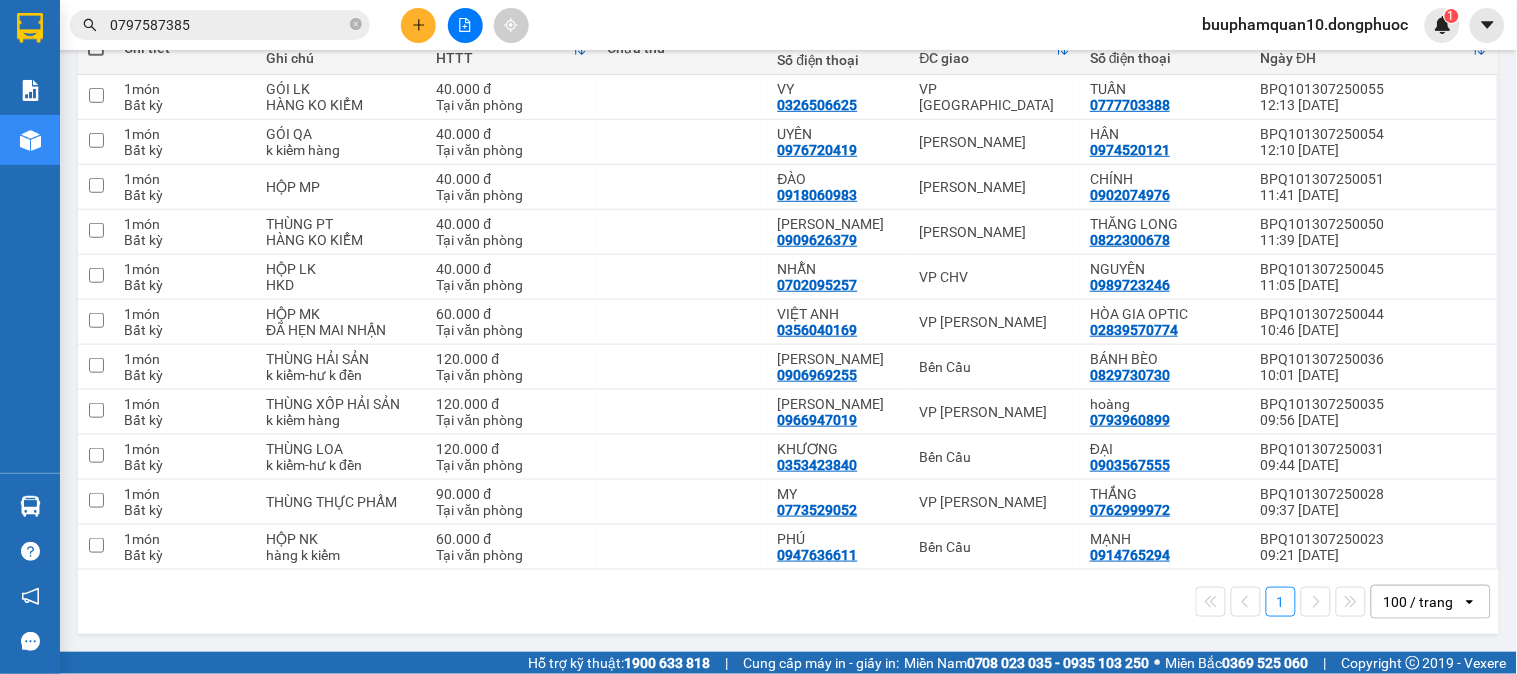 click 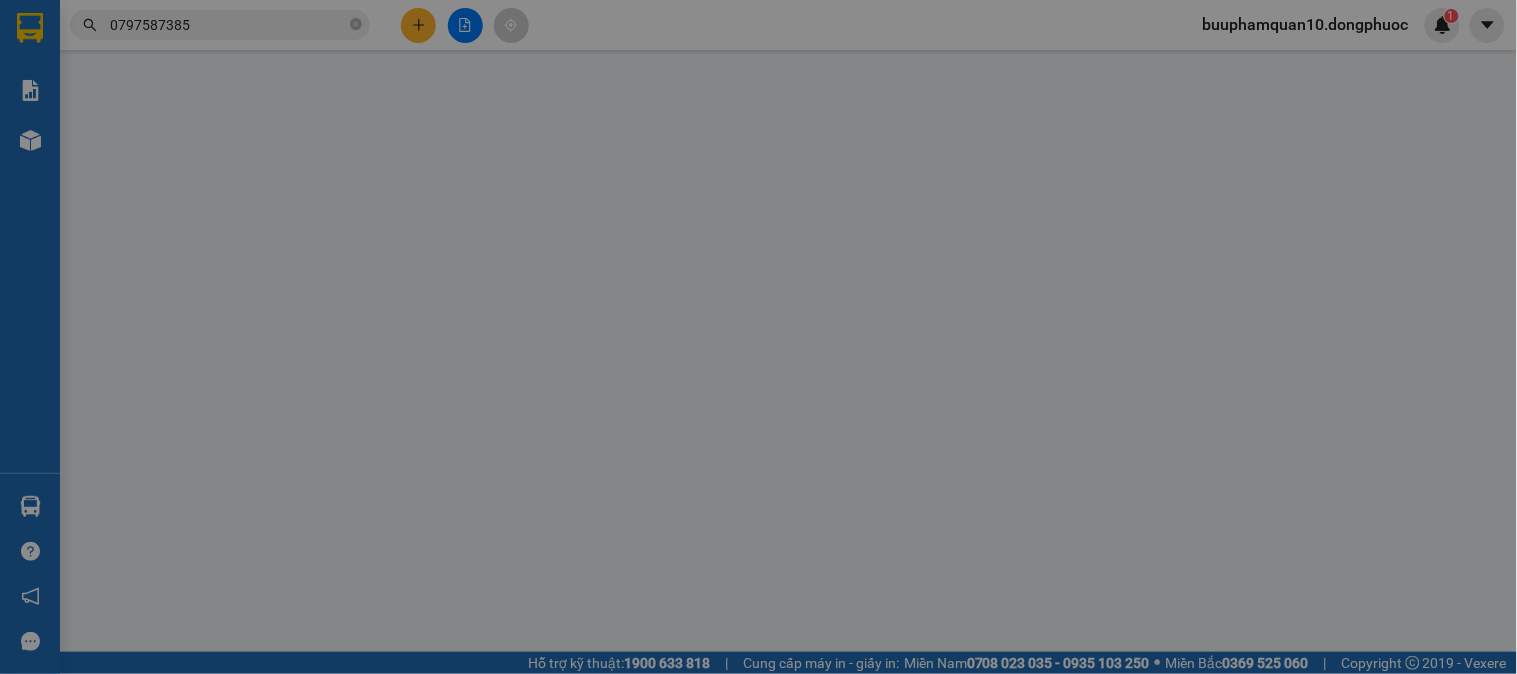 scroll, scrollTop: 0, scrollLeft: 0, axis: both 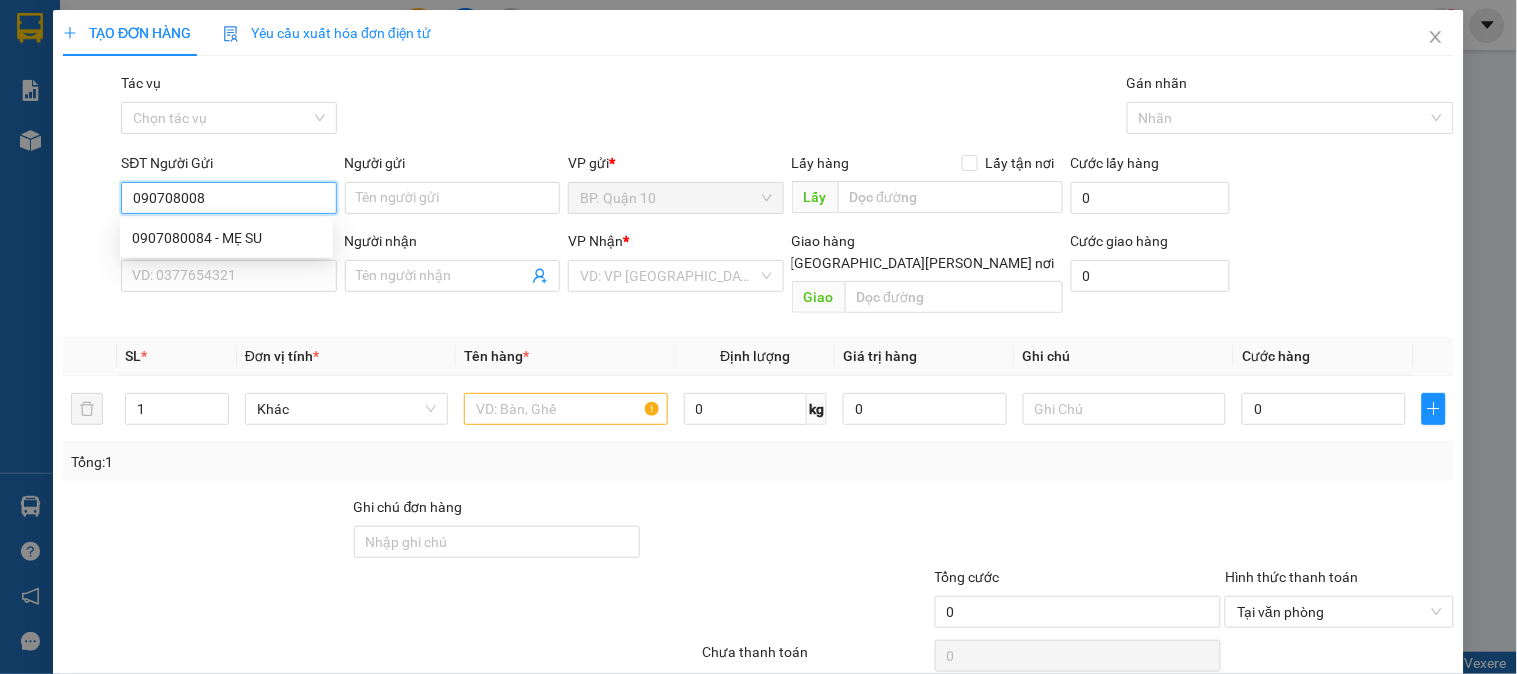 type on "0907080084" 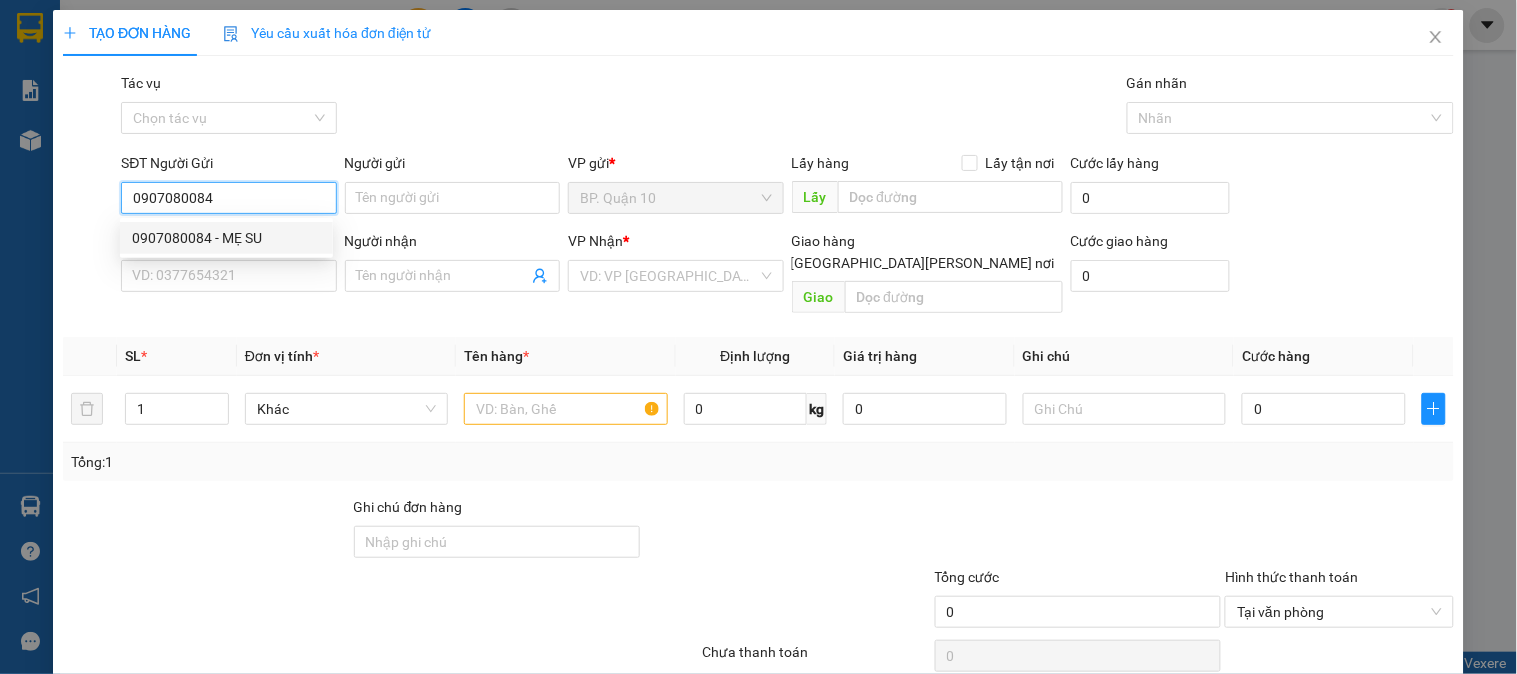 click on "0907080084 - MẸ SU" at bounding box center [226, 238] 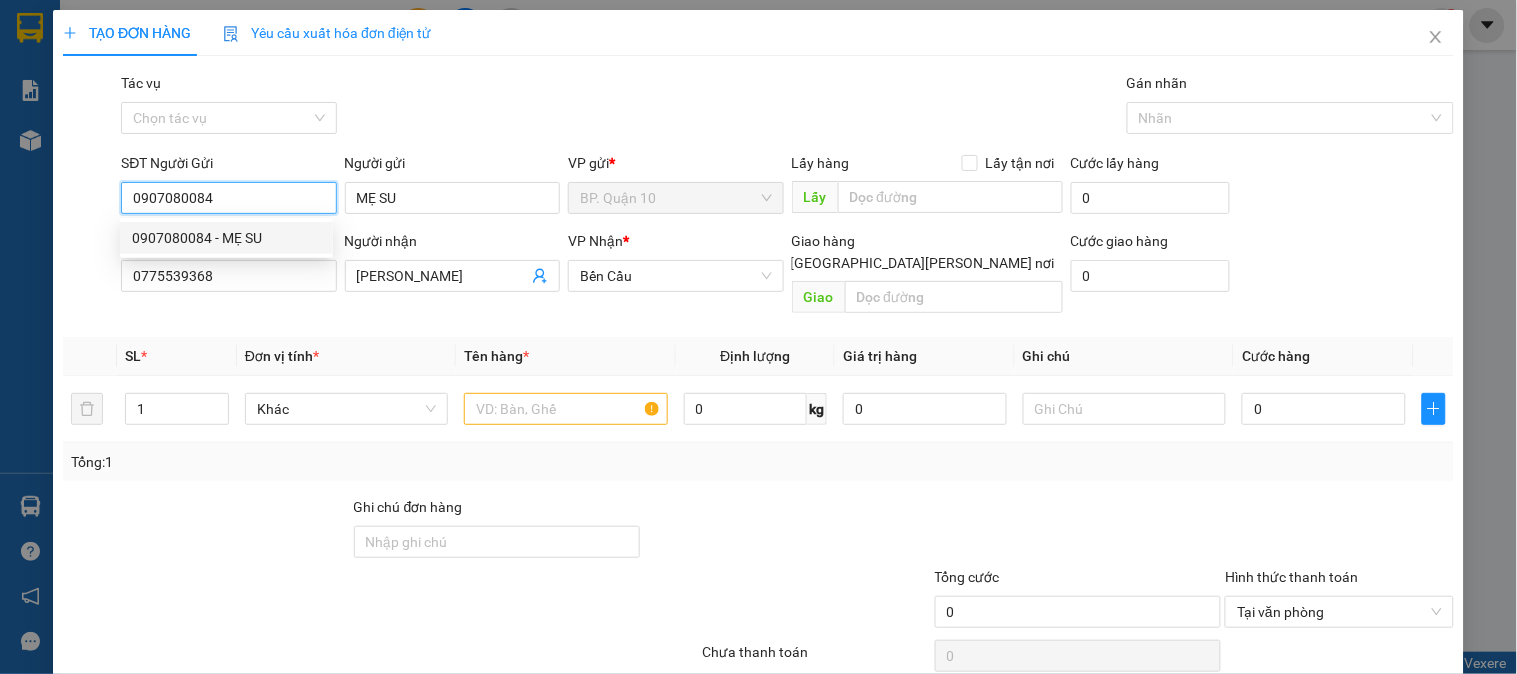 type on "90.000" 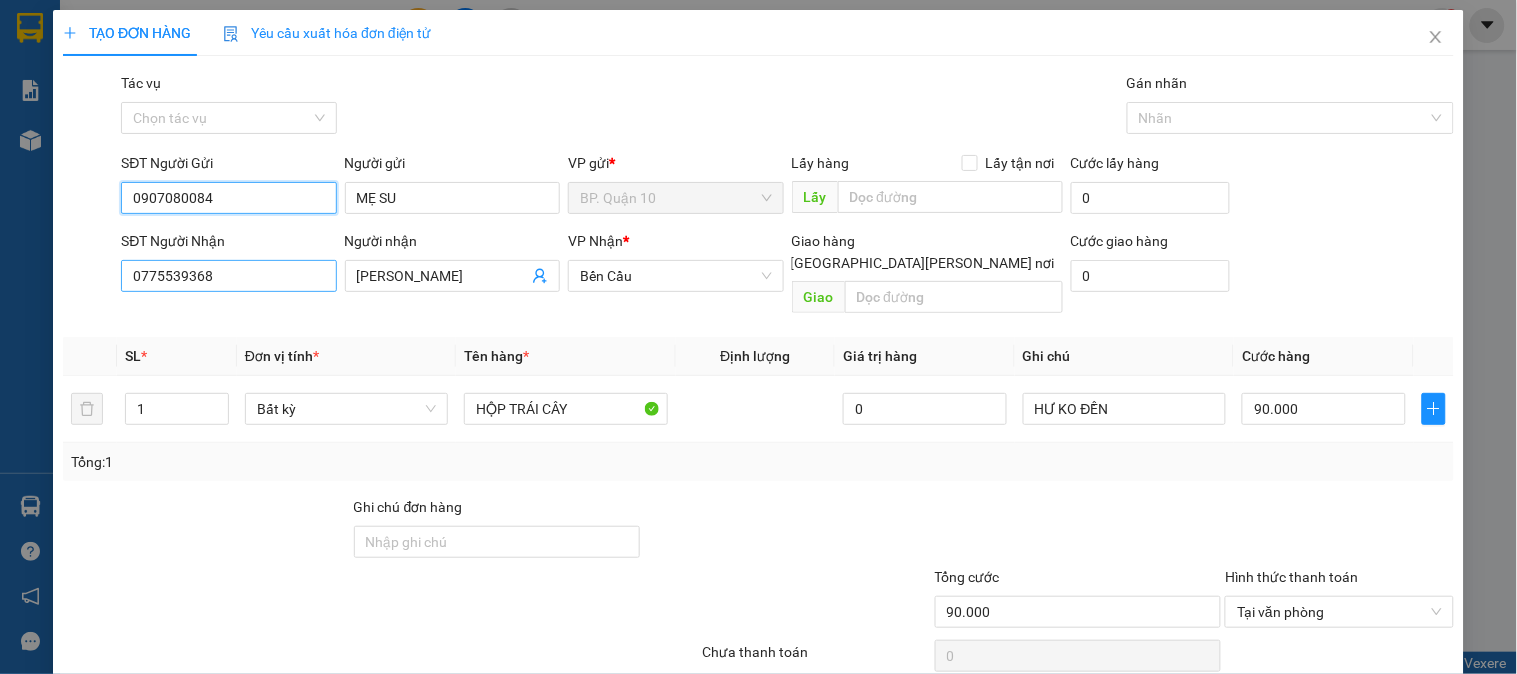 type on "0907080084" 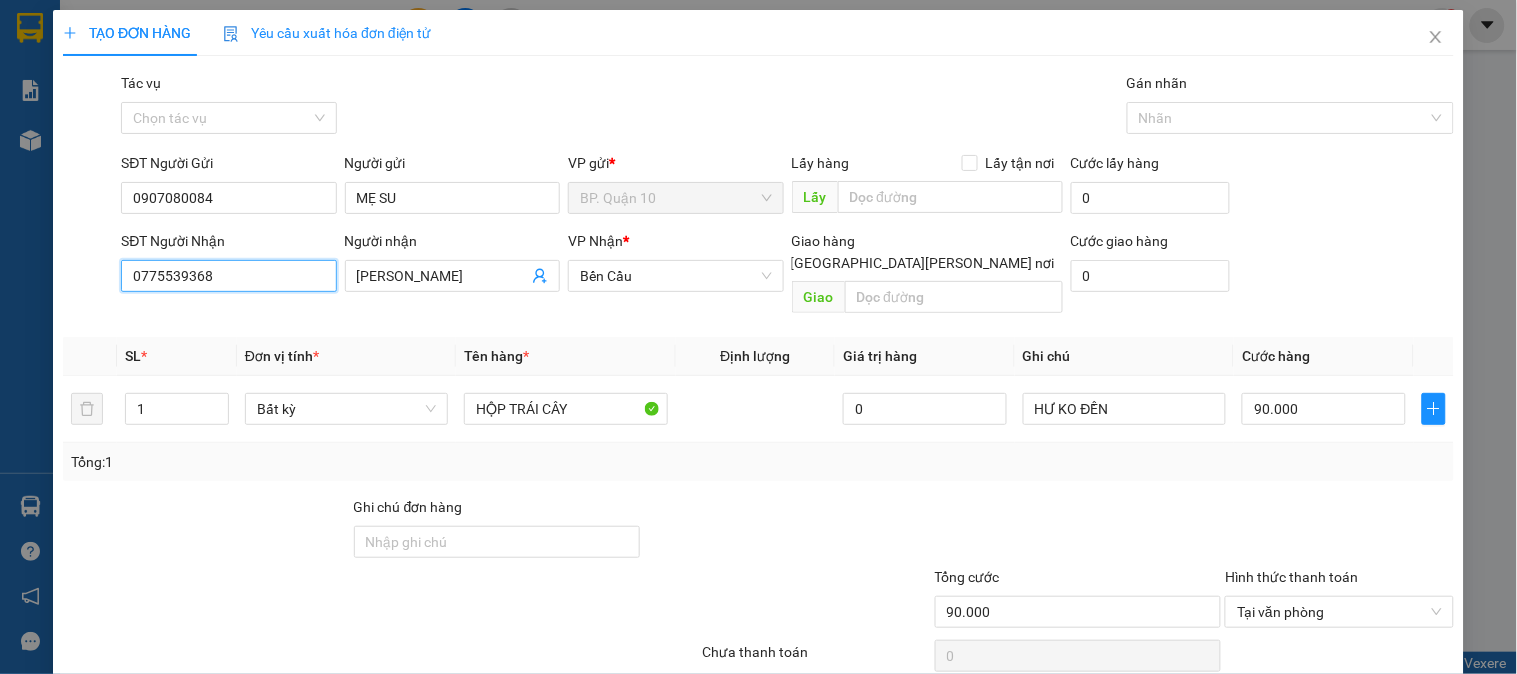 click on "0775539368" at bounding box center [228, 276] 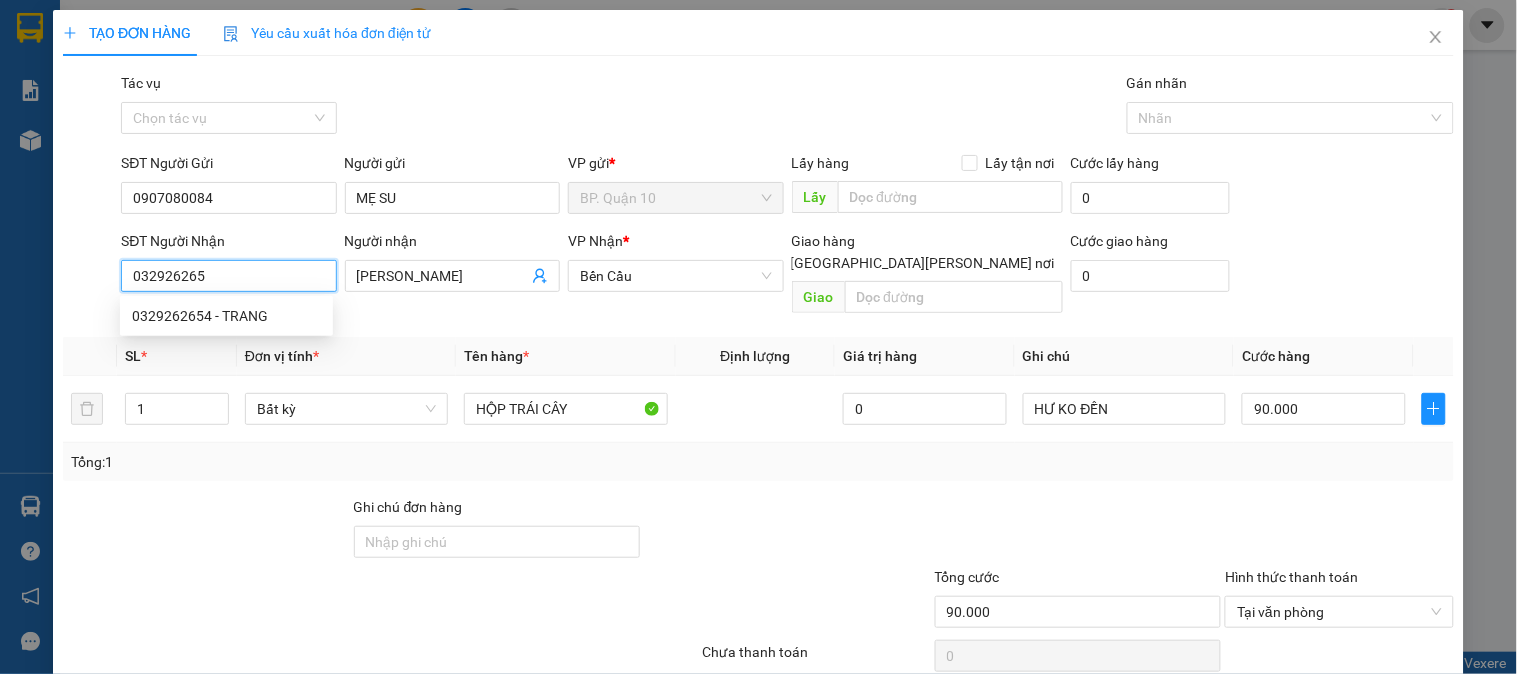type on "0329262654" 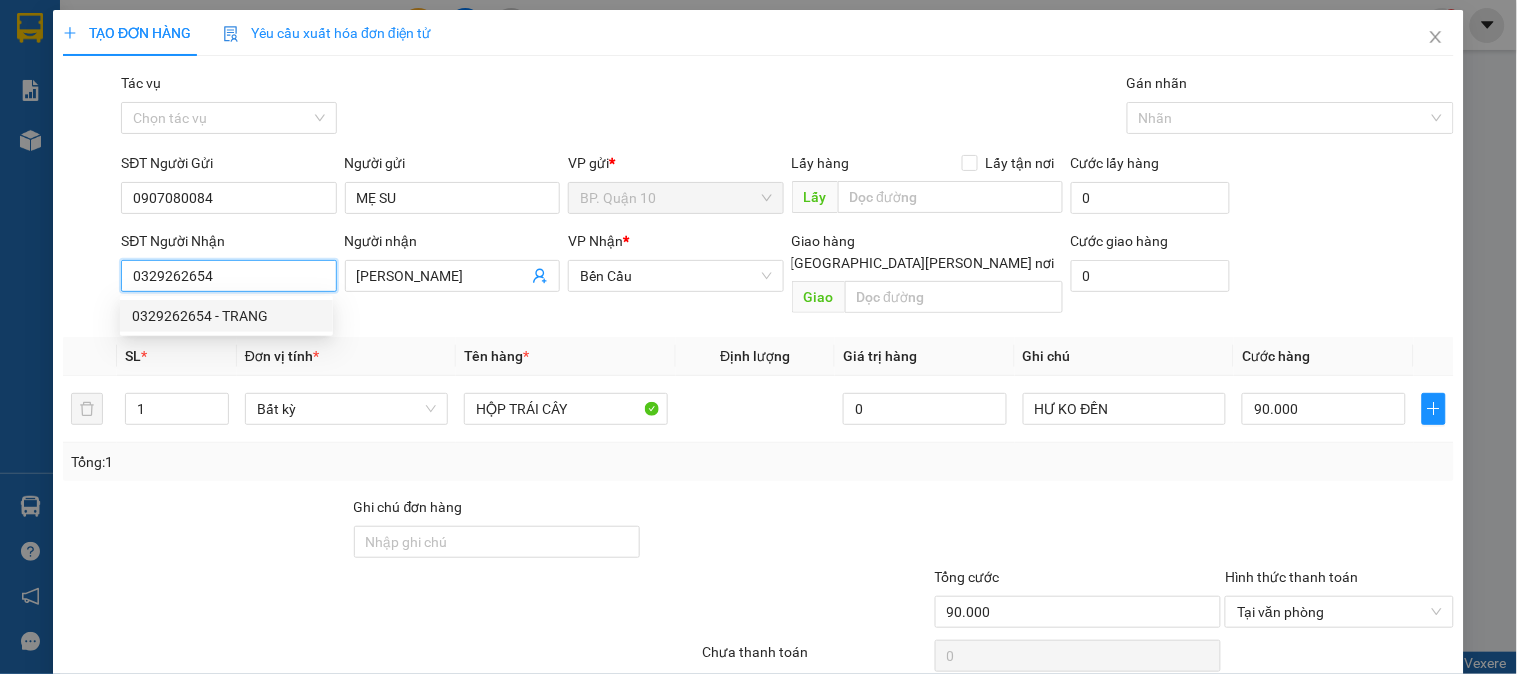 click on "0329262654 - TRANG" at bounding box center (226, 316) 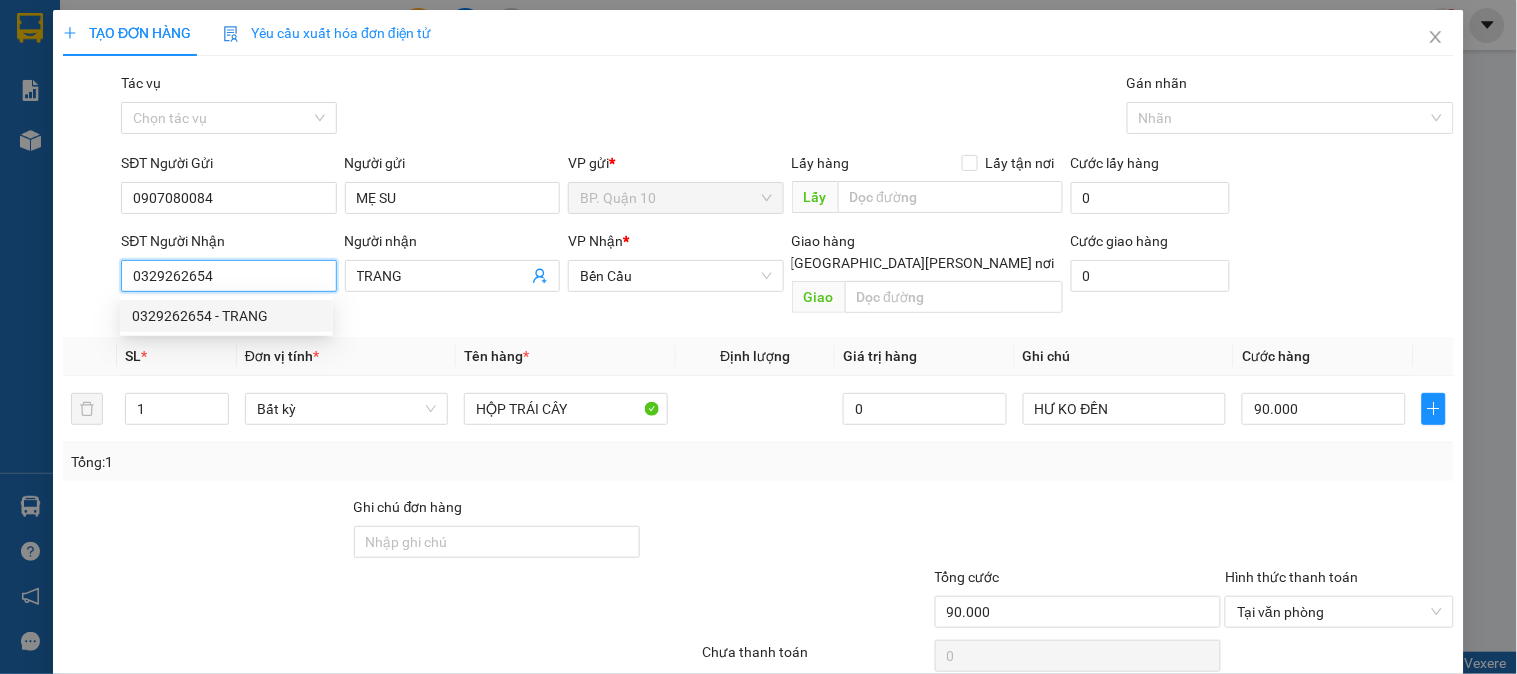 type on "40.000" 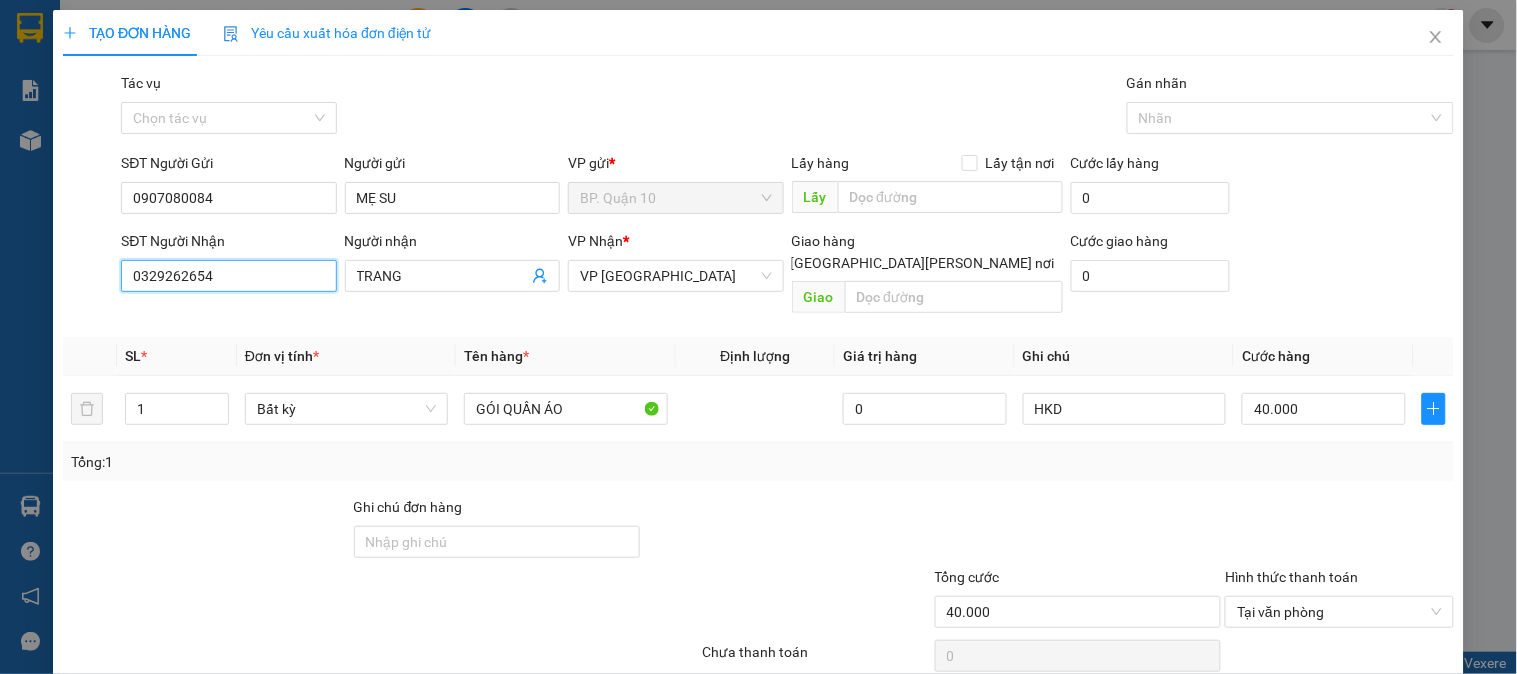 type on "0329262654" 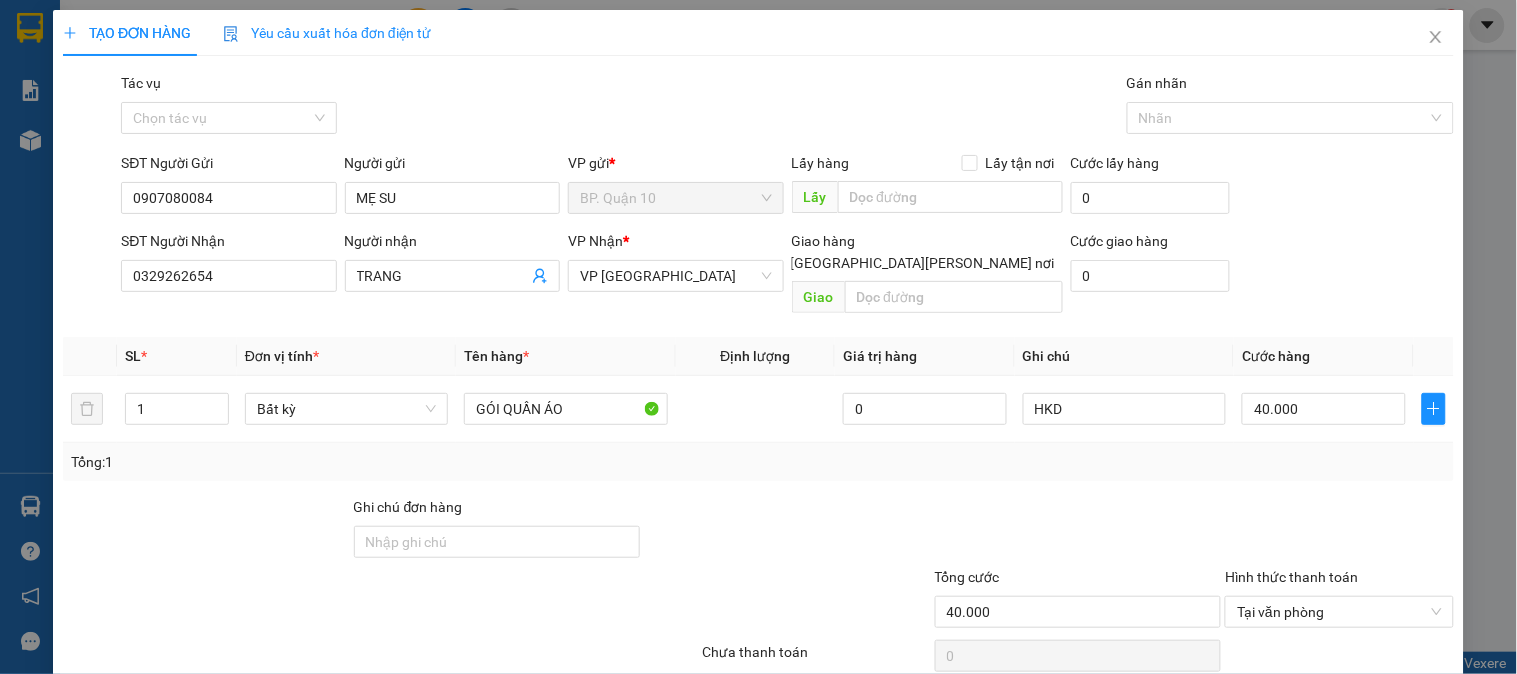 click on "Tên hàng  *" at bounding box center [565, 356] 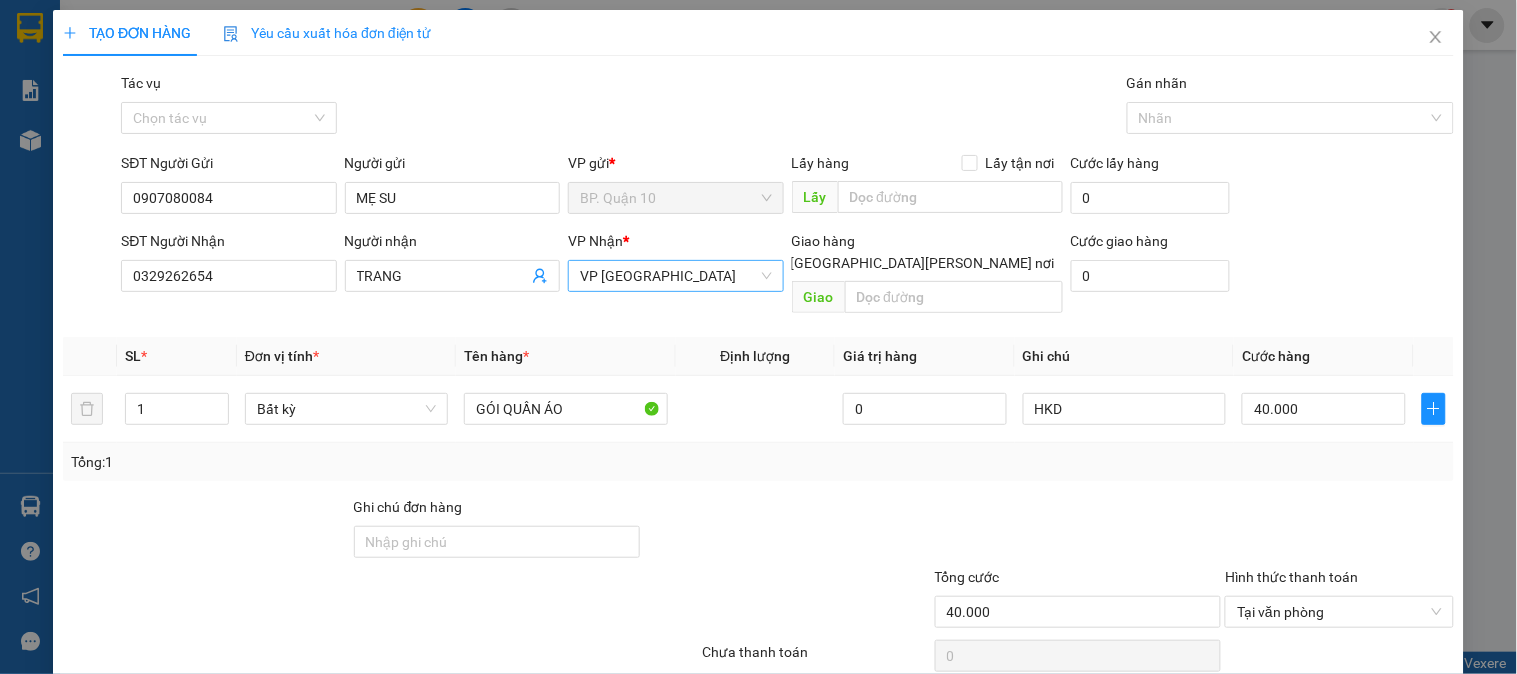 click on "VP [GEOGRAPHIC_DATA]" at bounding box center (675, 276) 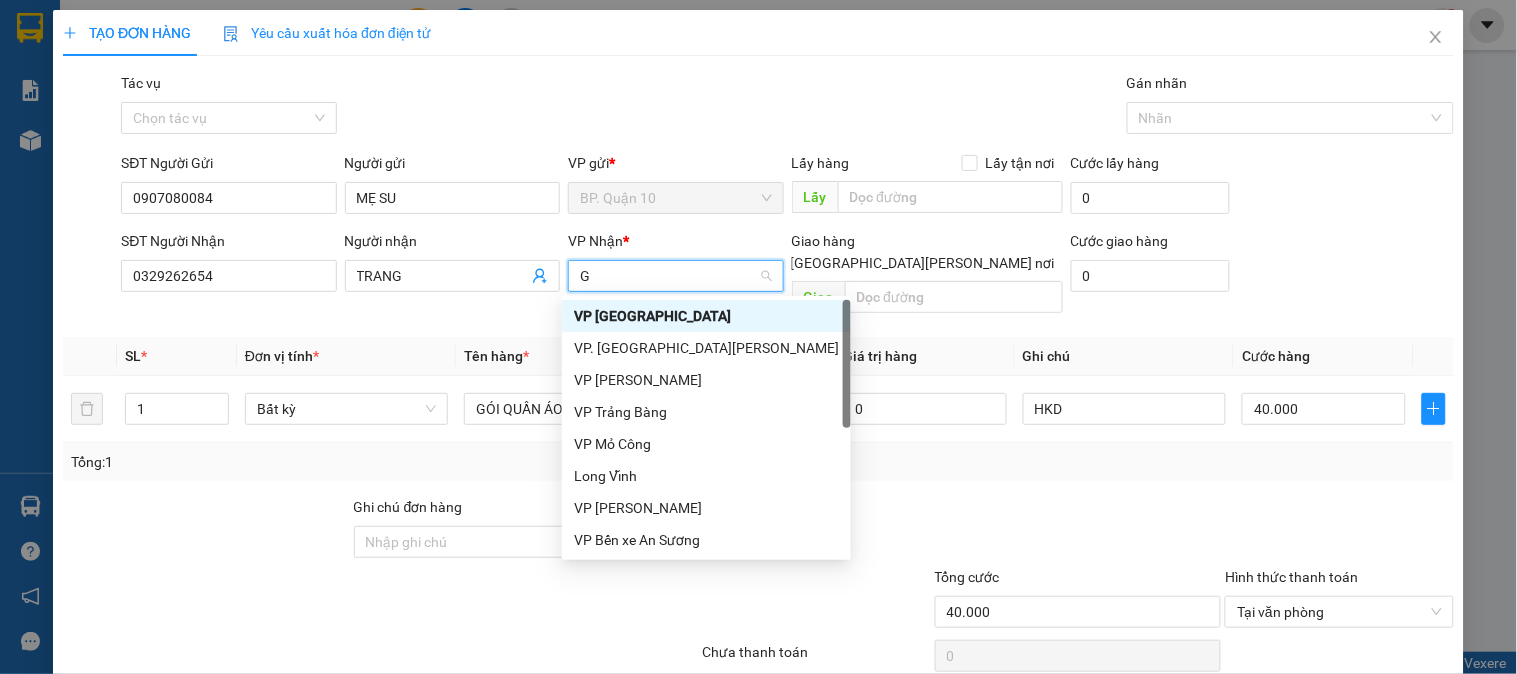 type on "GO" 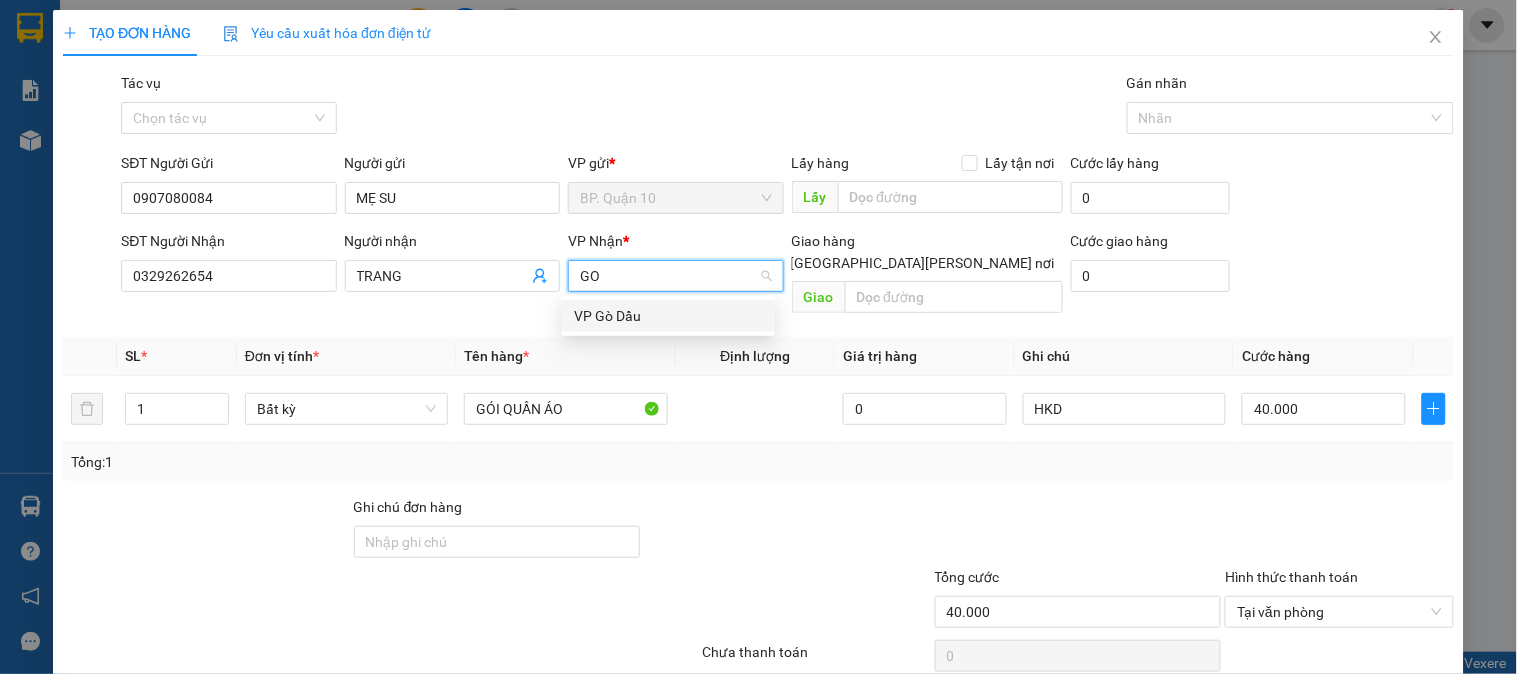 click on "VP Gò Dầu" at bounding box center (668, 316) 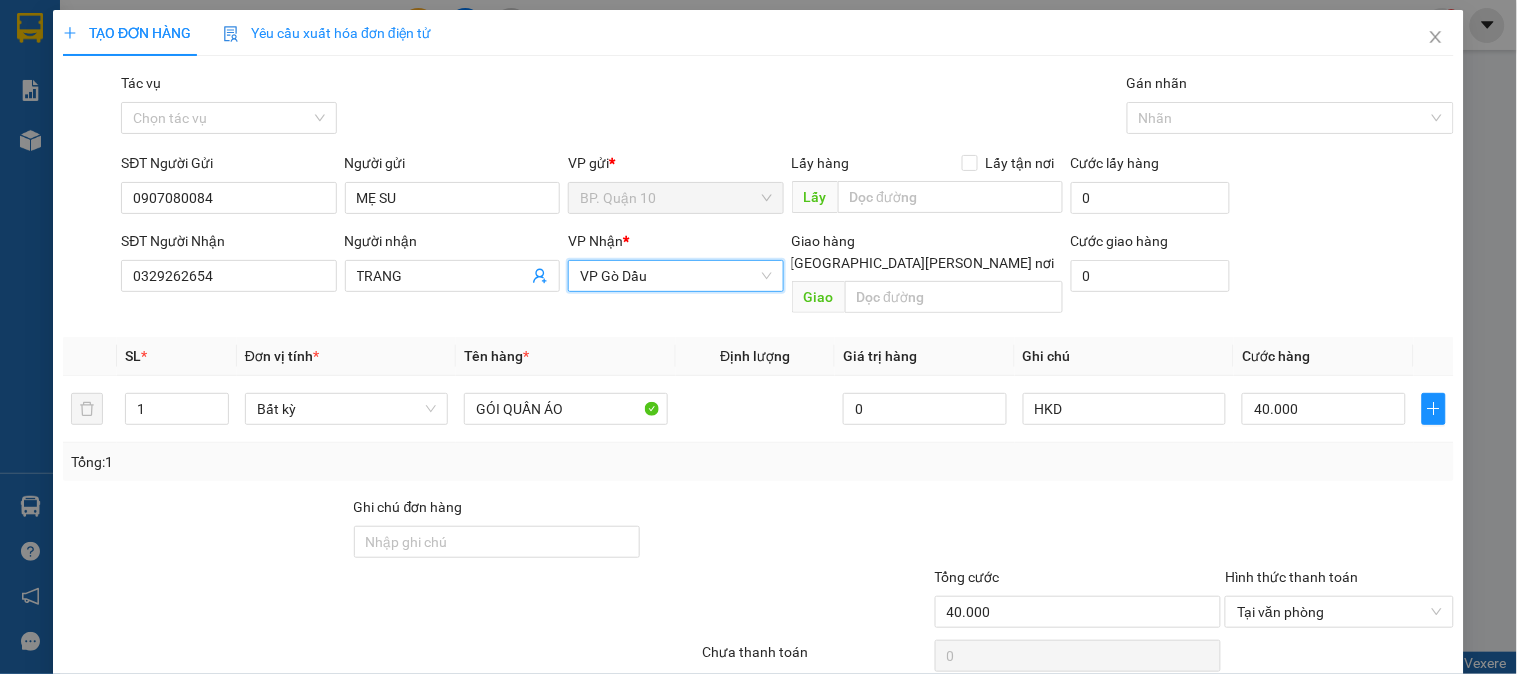 click on "Tổng:  1" at bounding box center [758, 462] 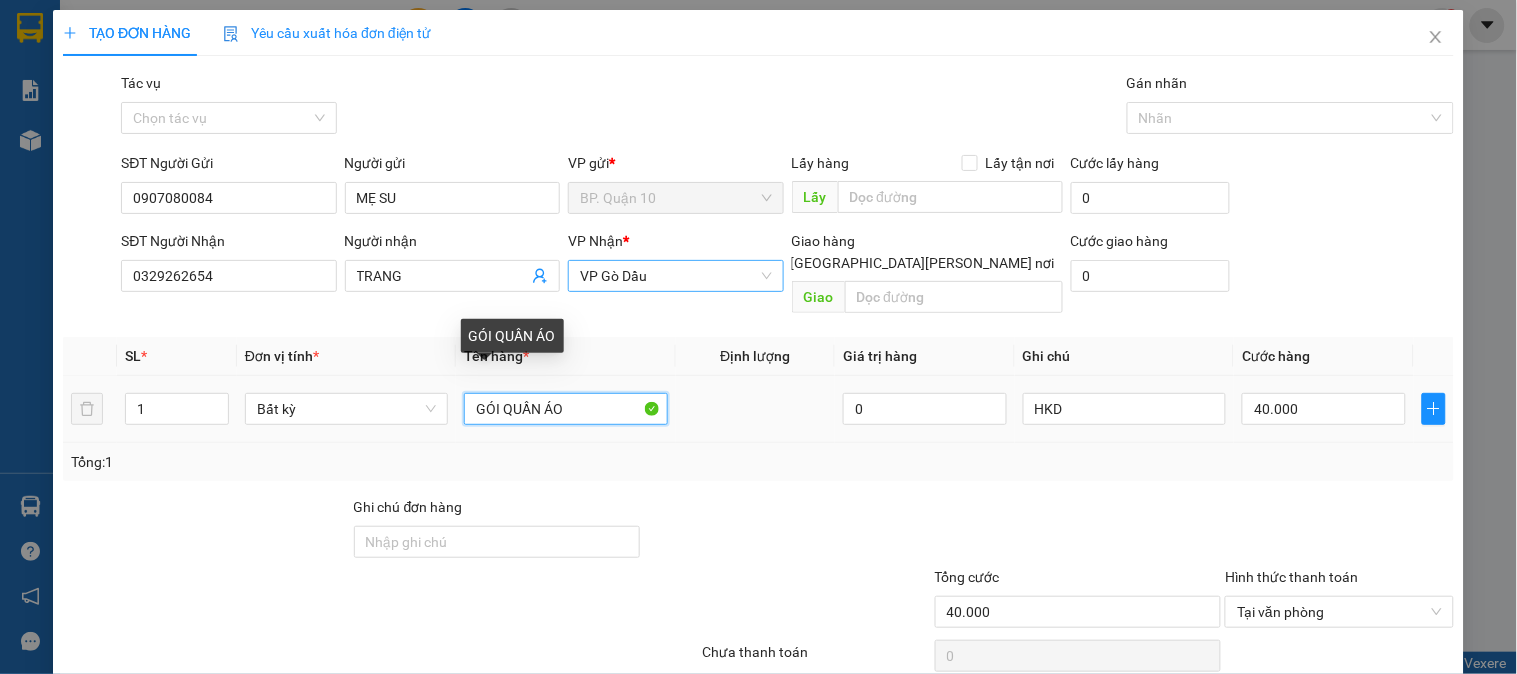 click on "GÓI QUẦN ÁO" at bounding box center (565, 409) 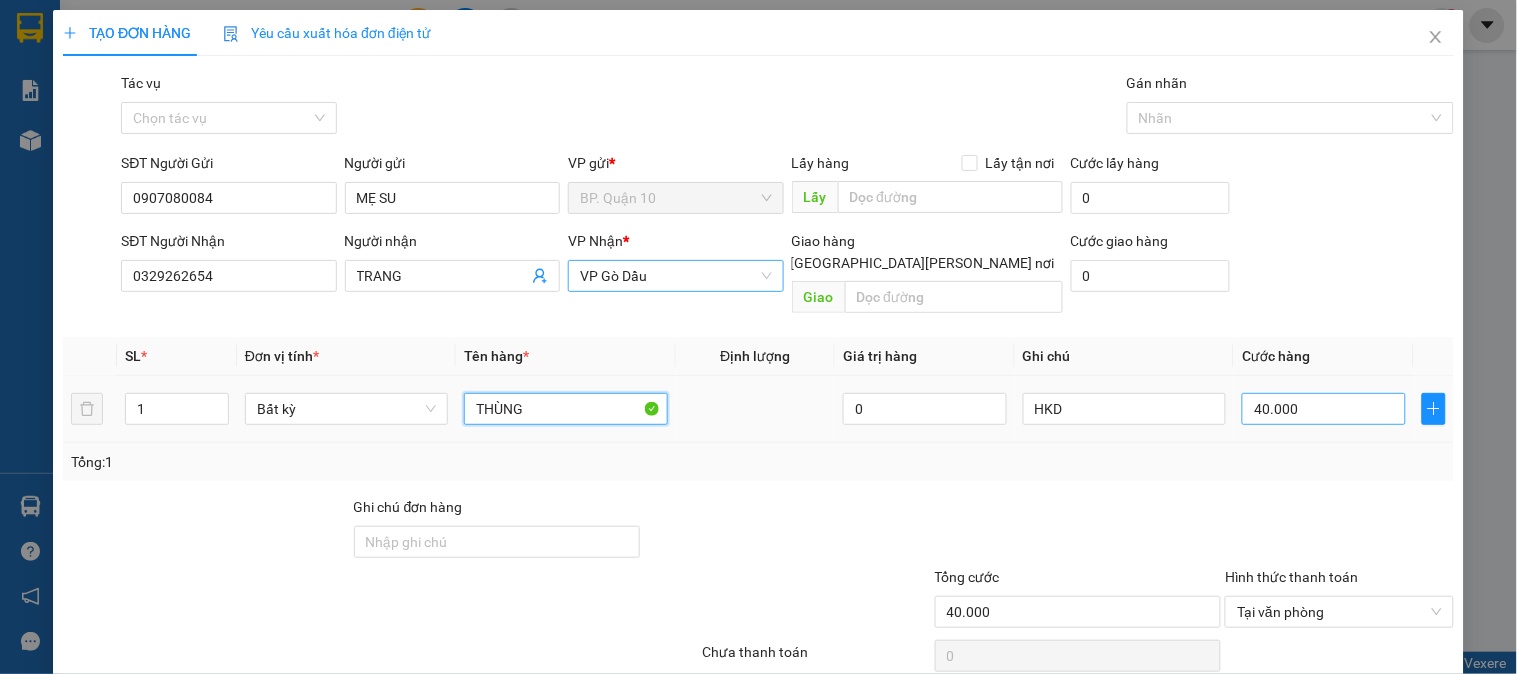 type on "THÙNG" 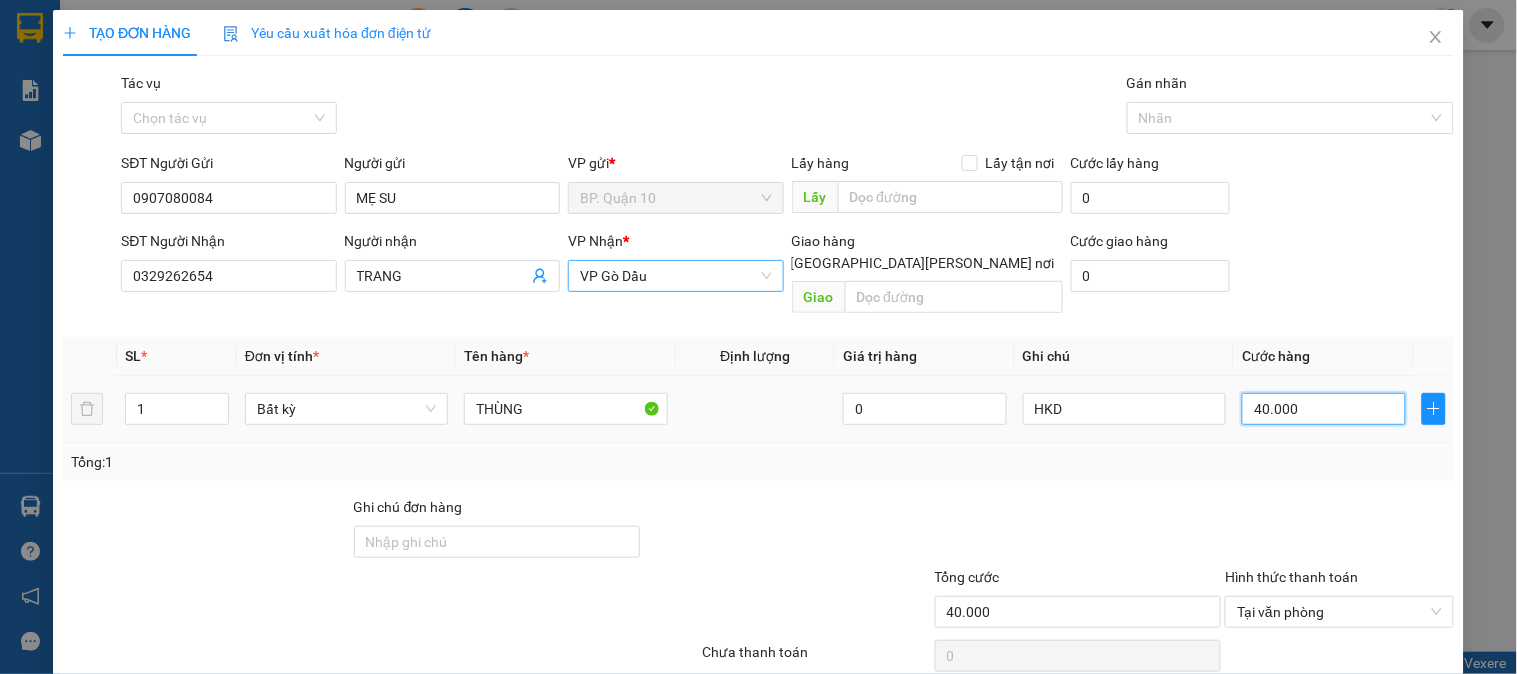 click on "40.000" at bounding box center (1324, 409) 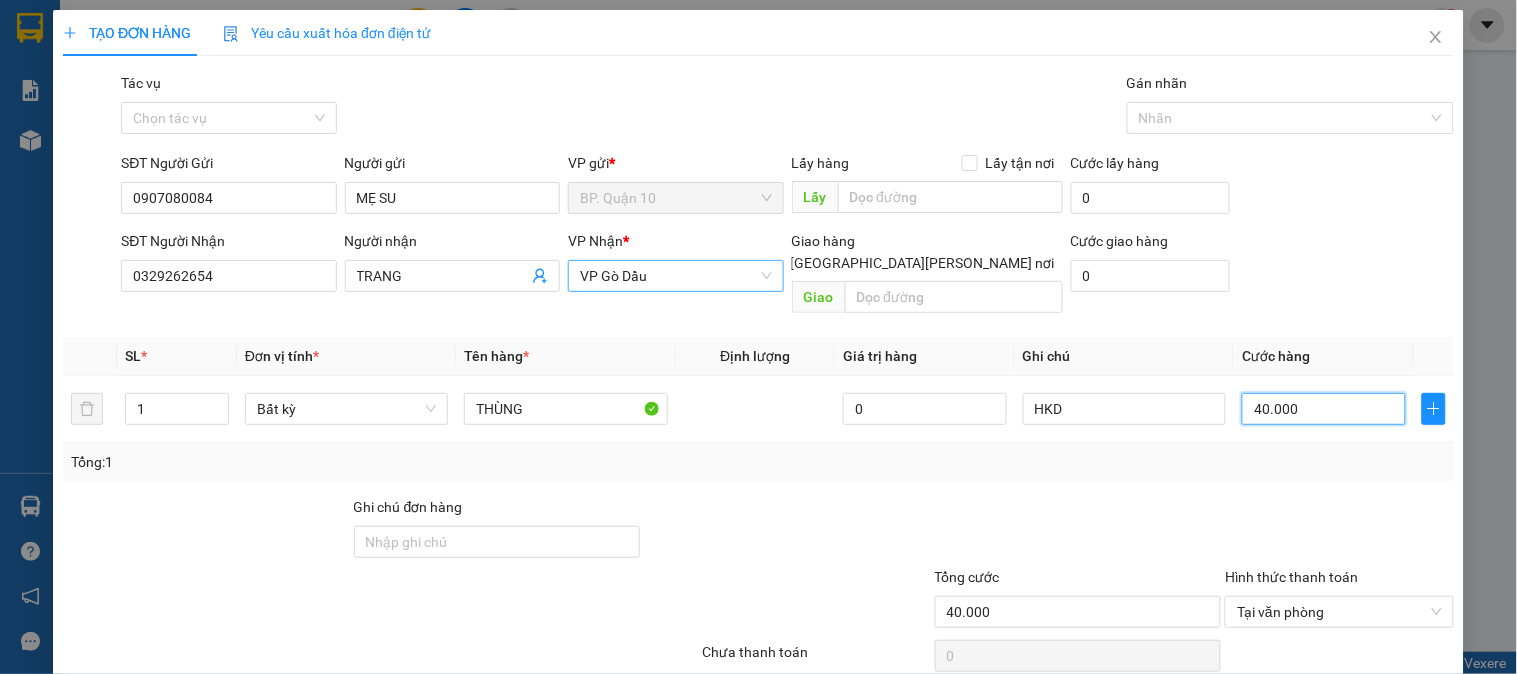 type on "8" 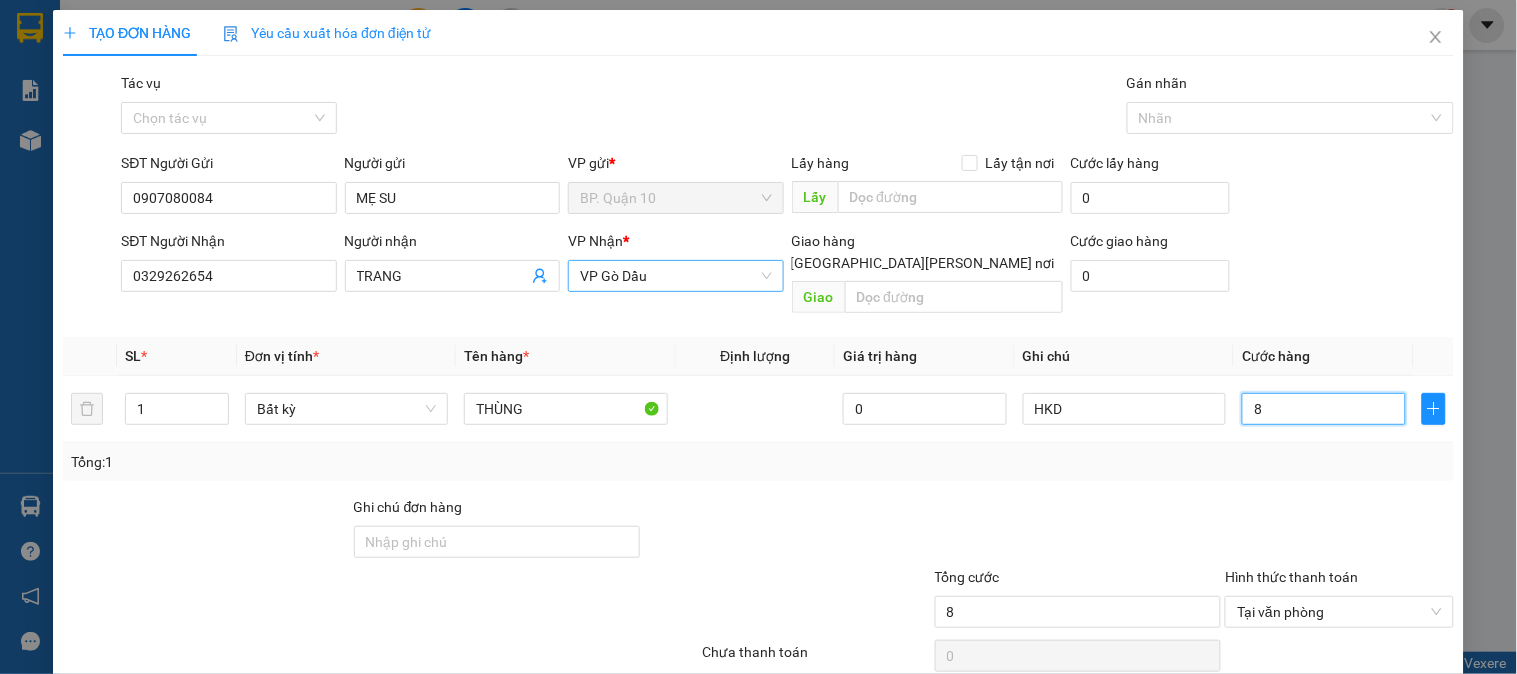 type on "80" 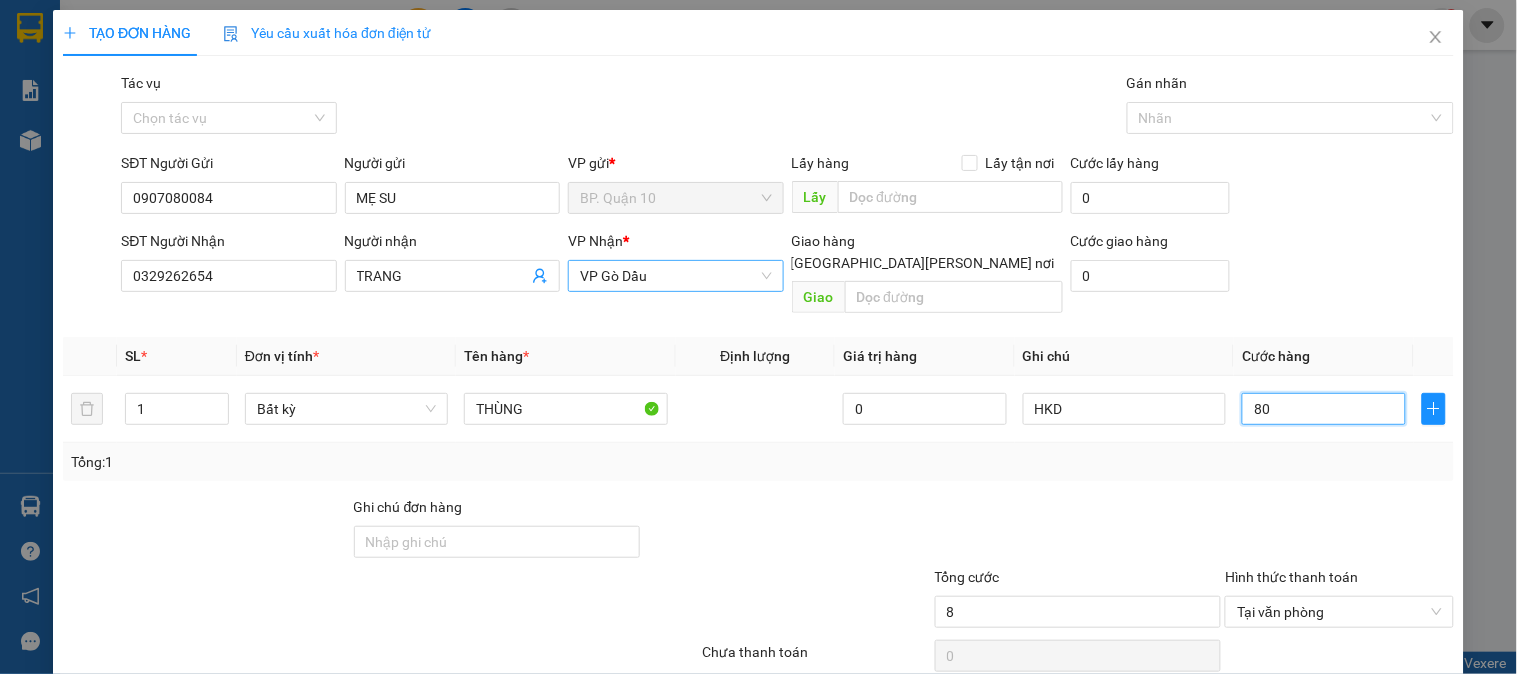 type on "80" 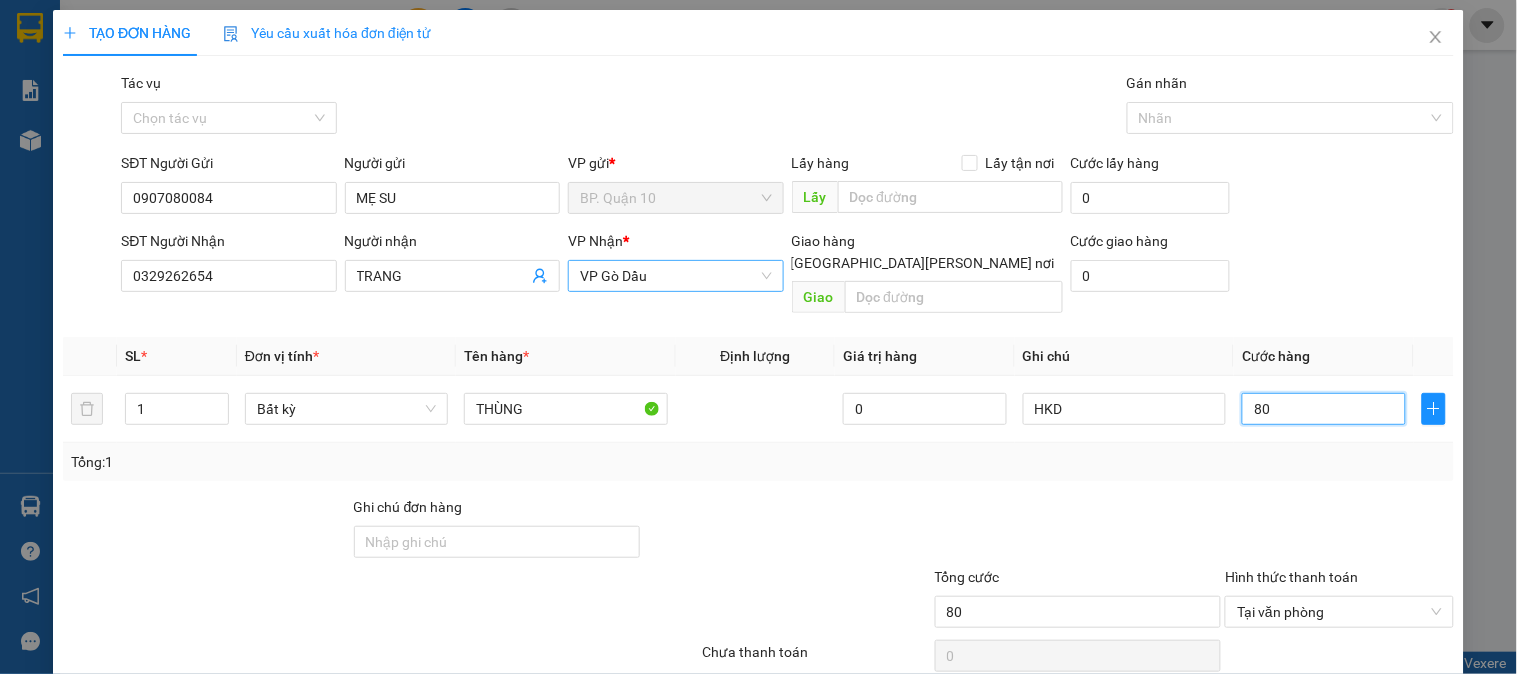 type on "80" 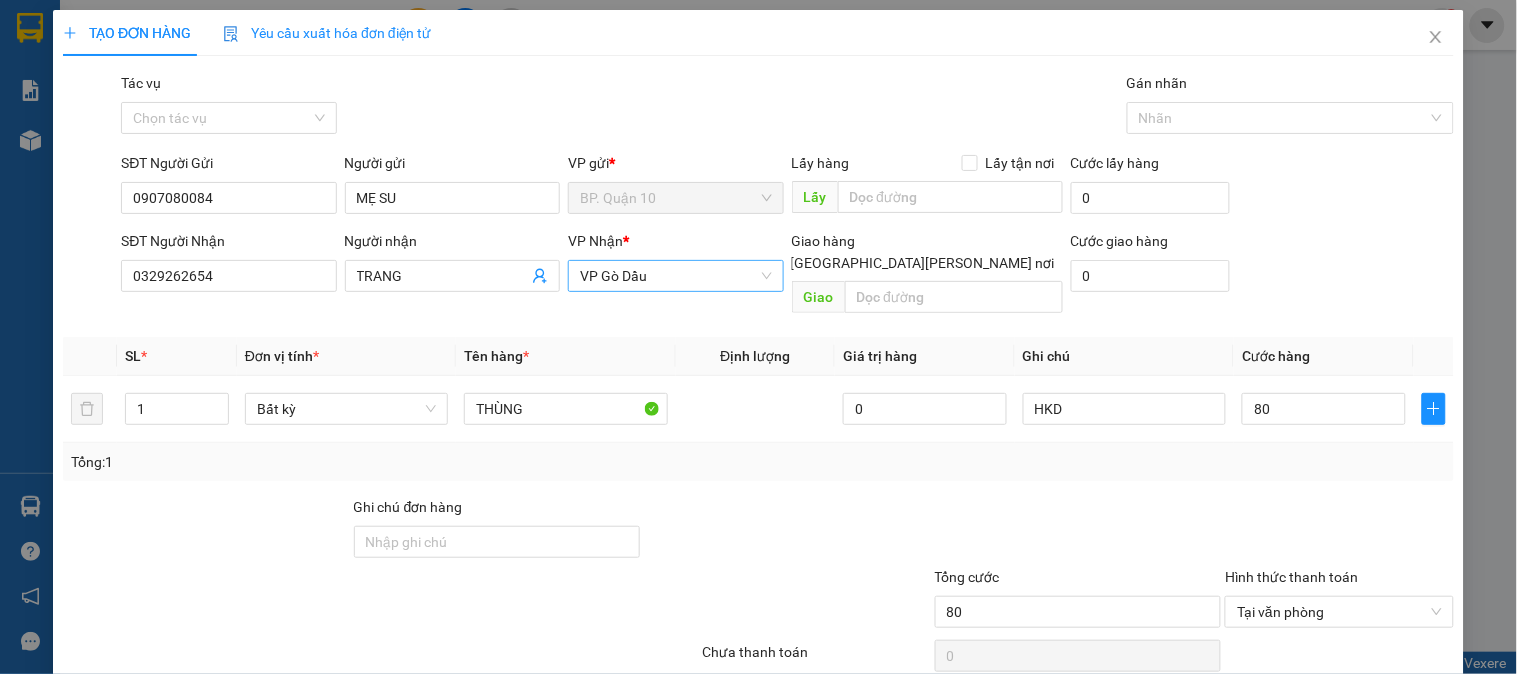 type on "80.000" 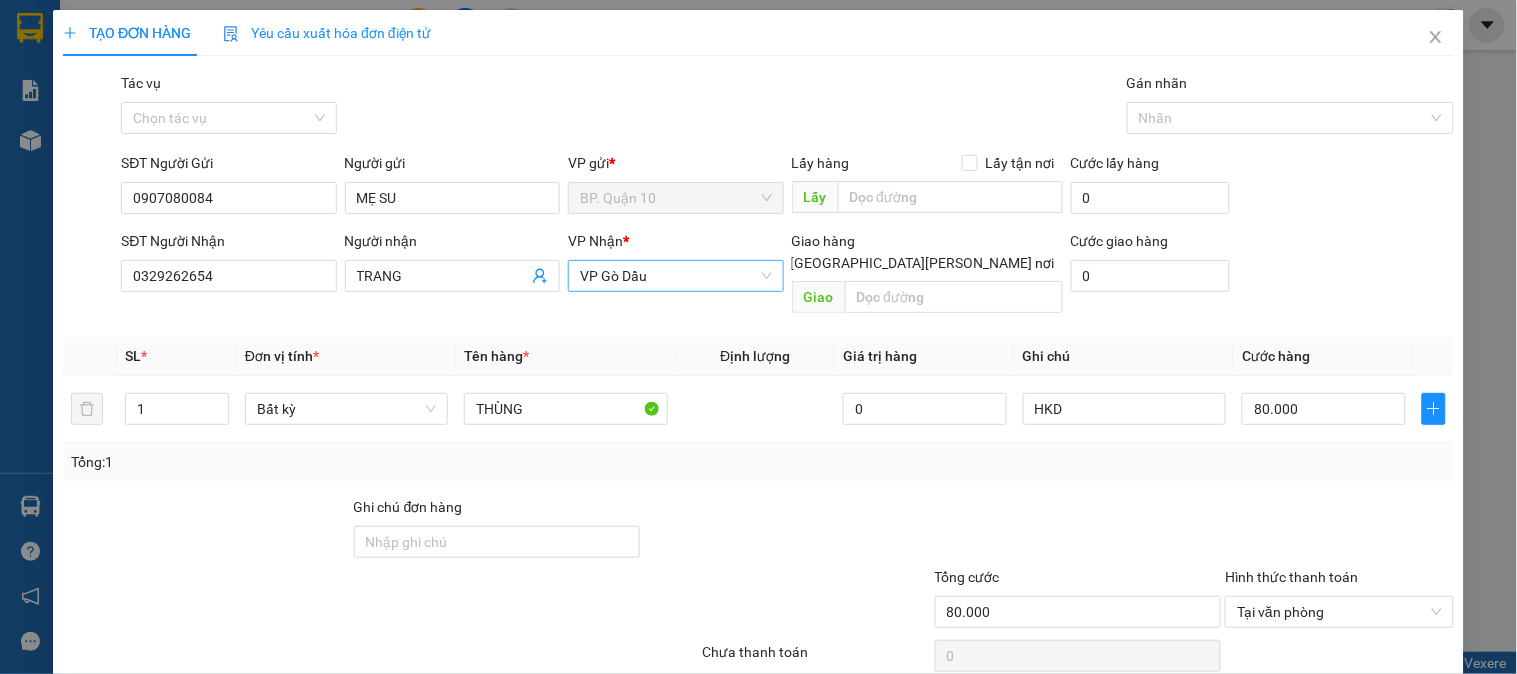 click at bounding box center [1339, 531] 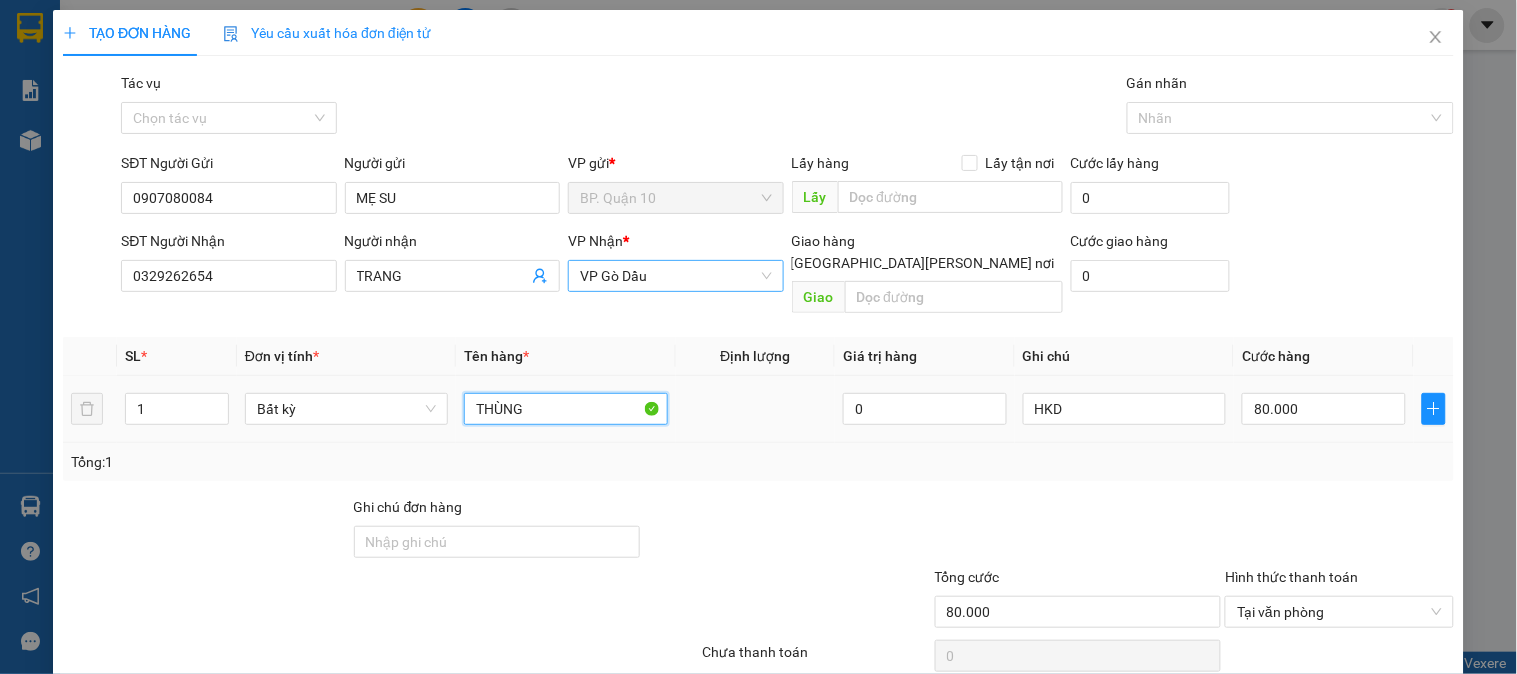 click on "THÙNG" at bounding box center [565, 409] 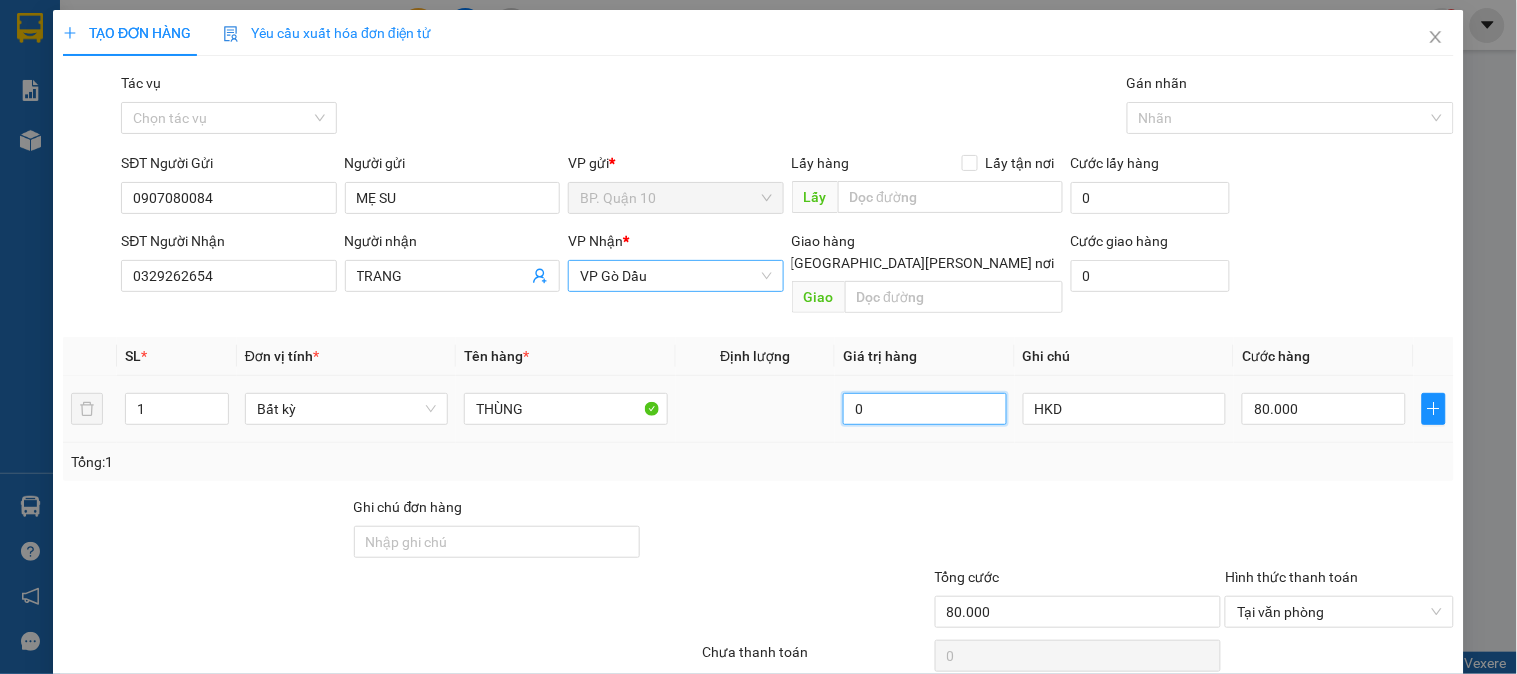 click on "0" at bounding box center (925, 409) 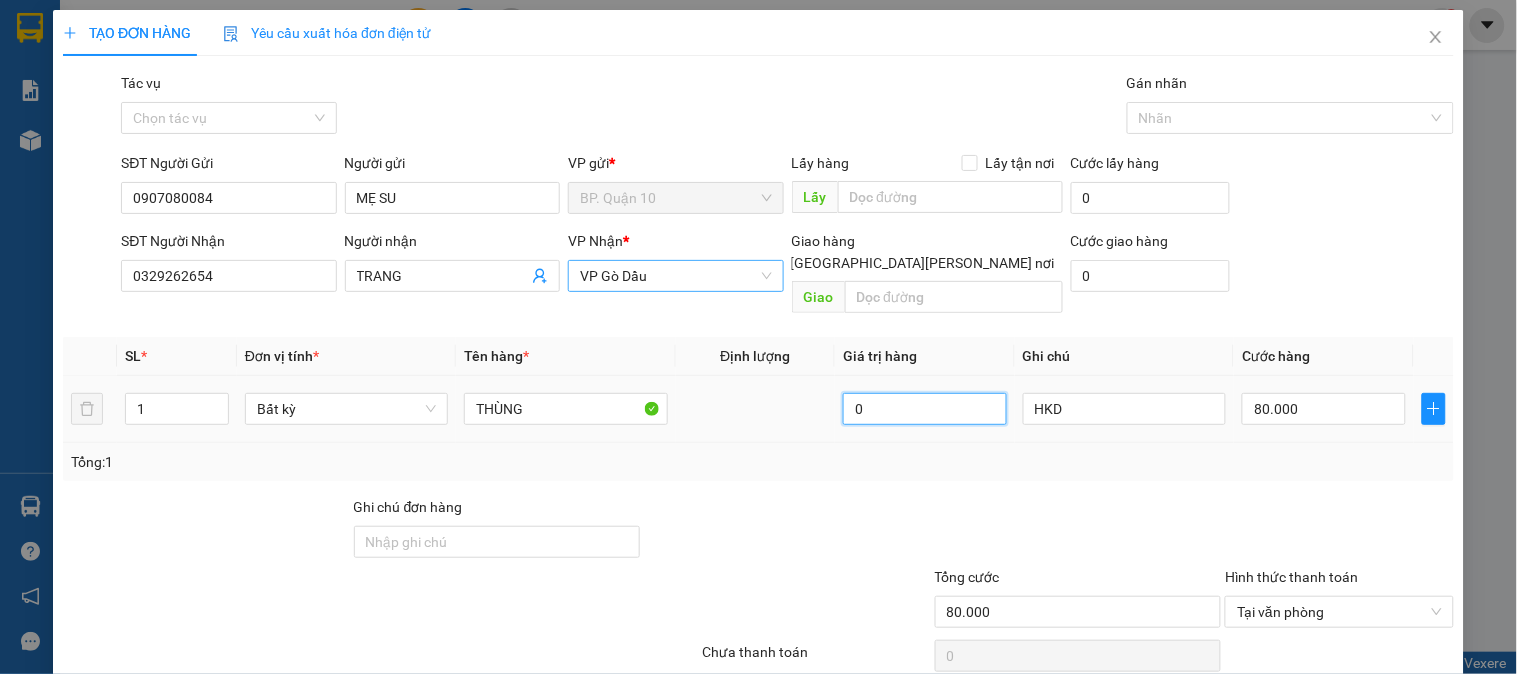 click on "0" at bounding box center (925, 409) 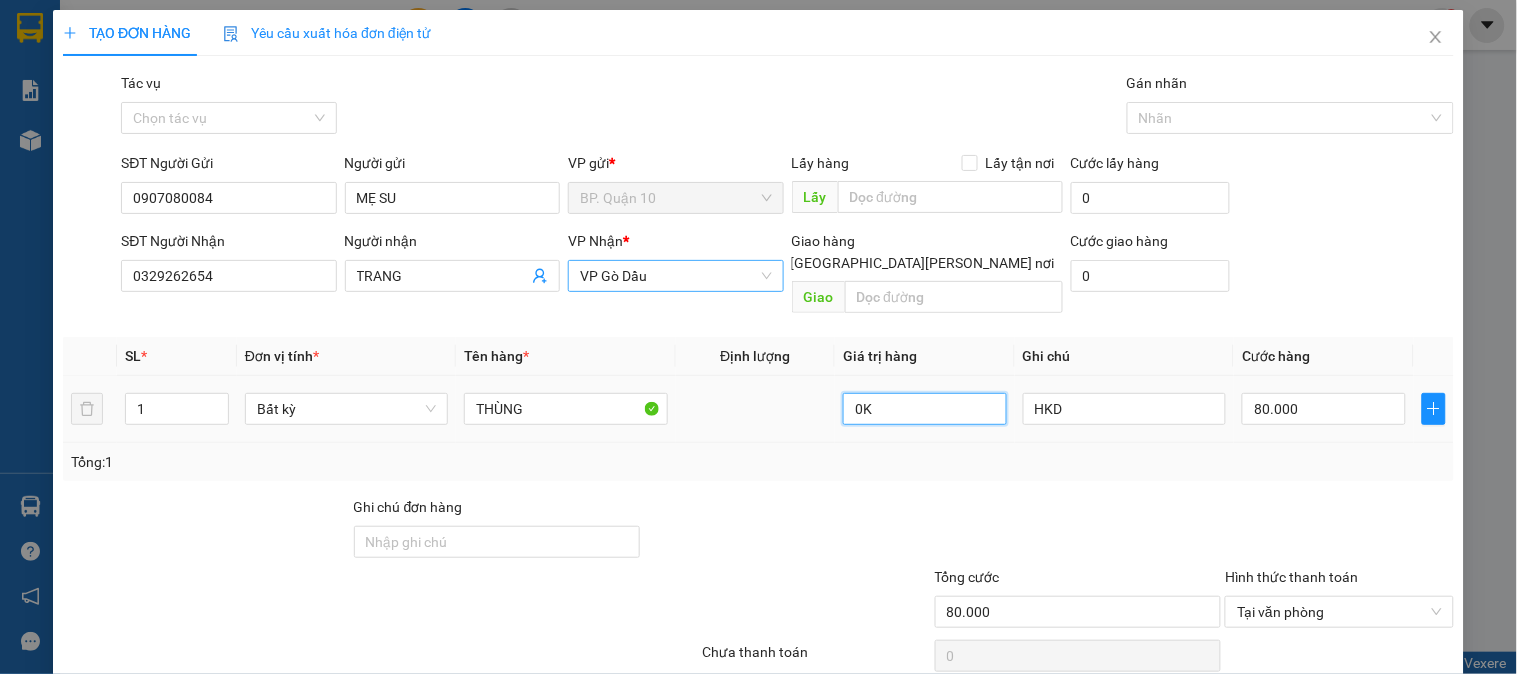 type on "0" 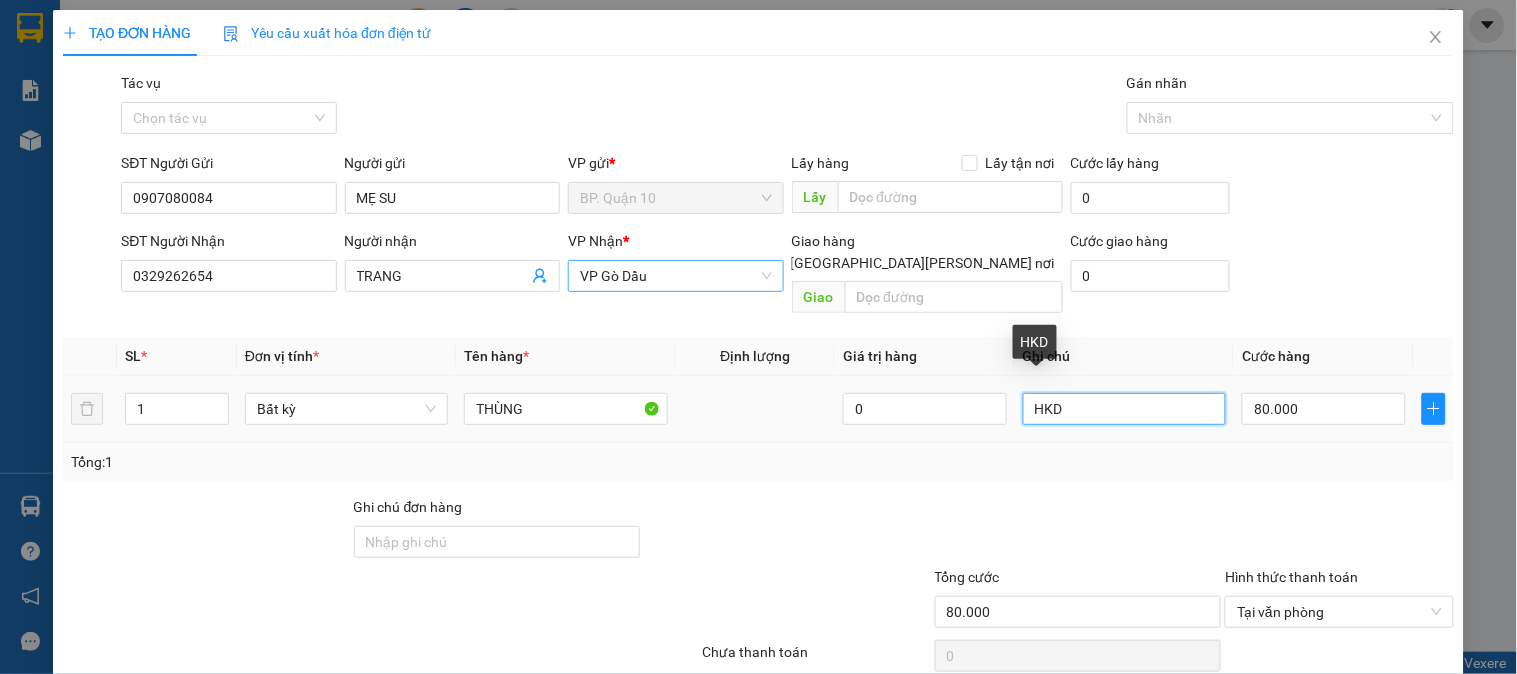 click on "HKD" at bounding box center (1124, 409) 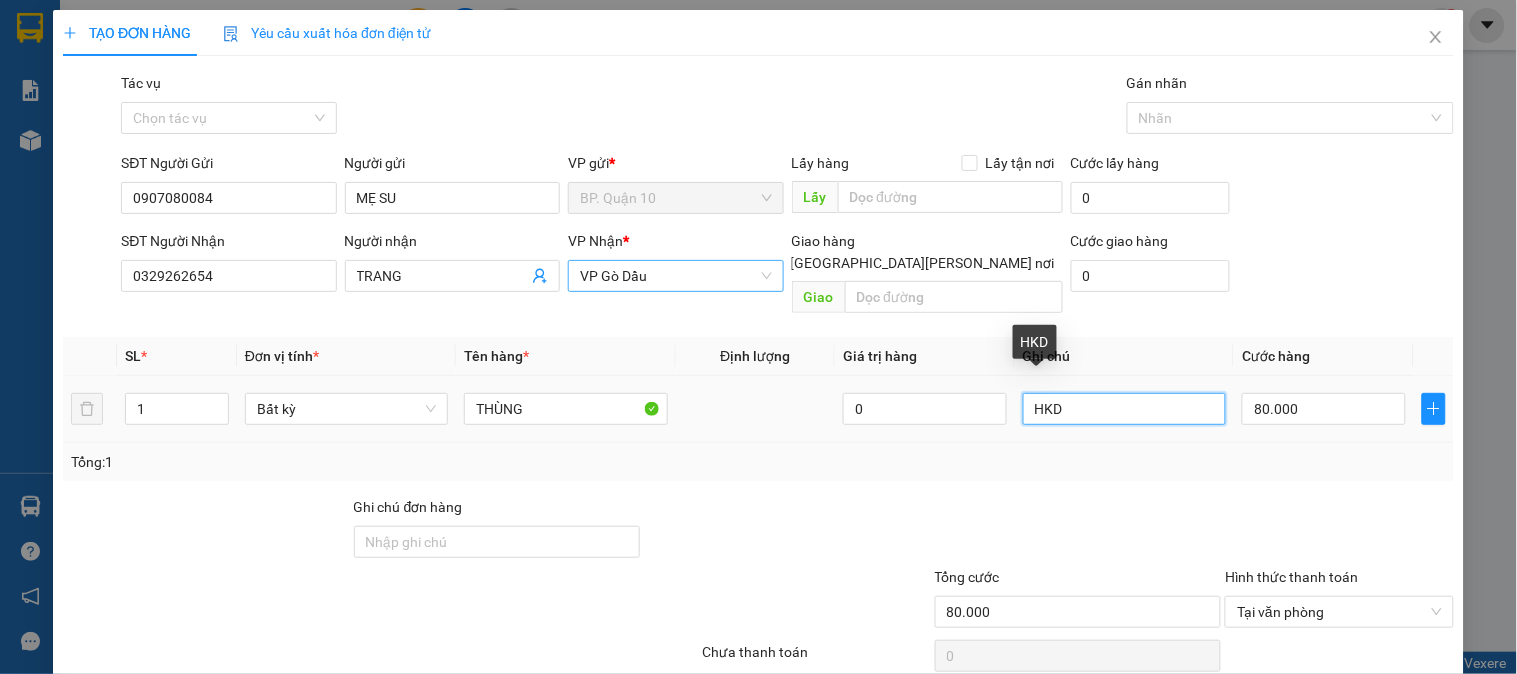 click on "HKD" at bounding box center [1124, 409] 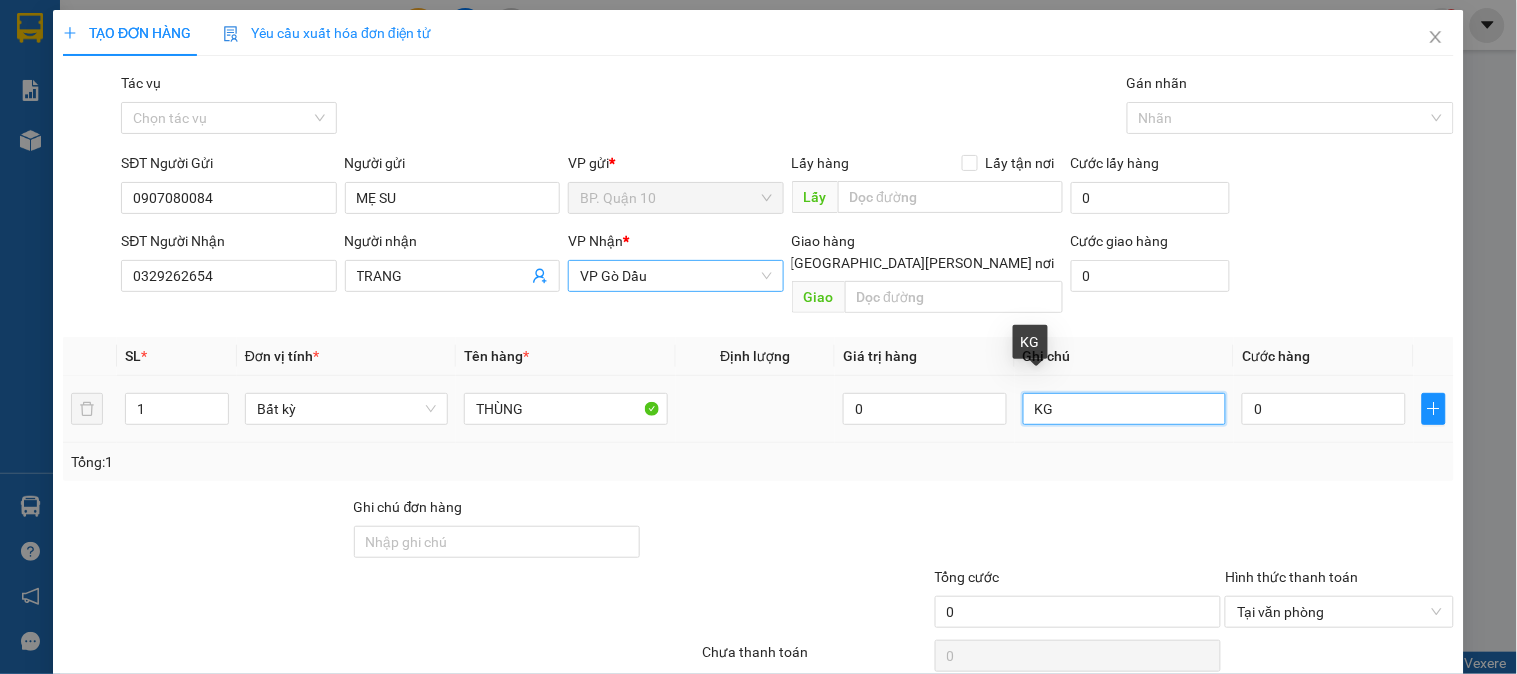 type on "K" 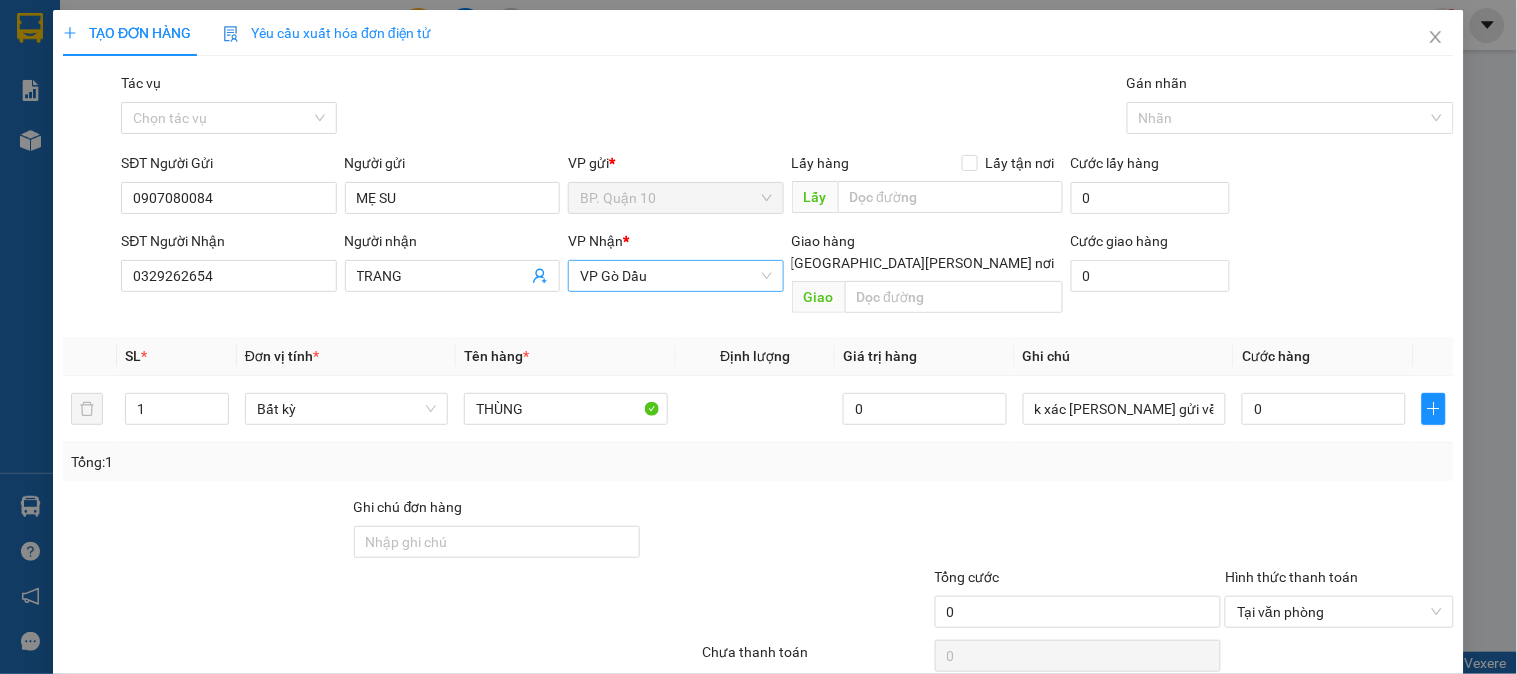 click at bounding box center [1078, 531] 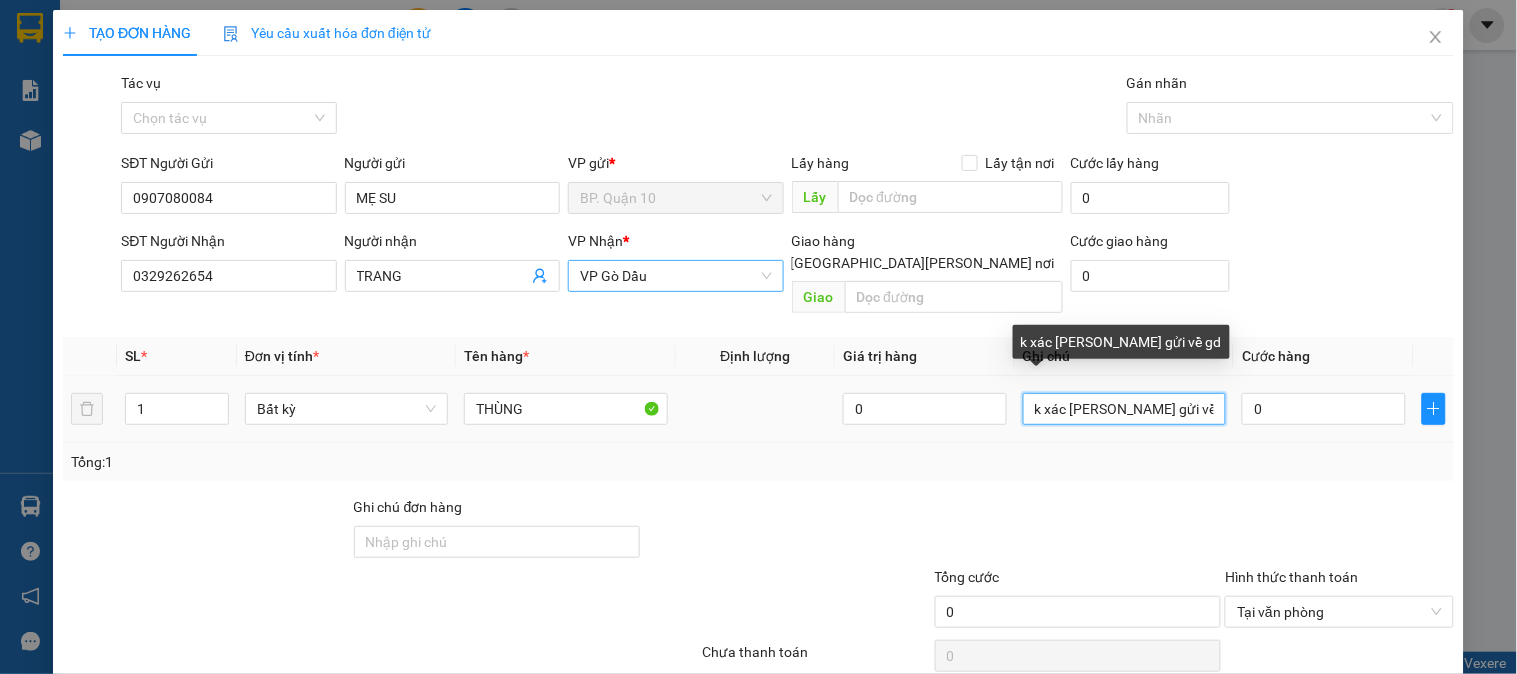 click on "k xác nhận gửi về gd" at bounding box center (1124, 409) 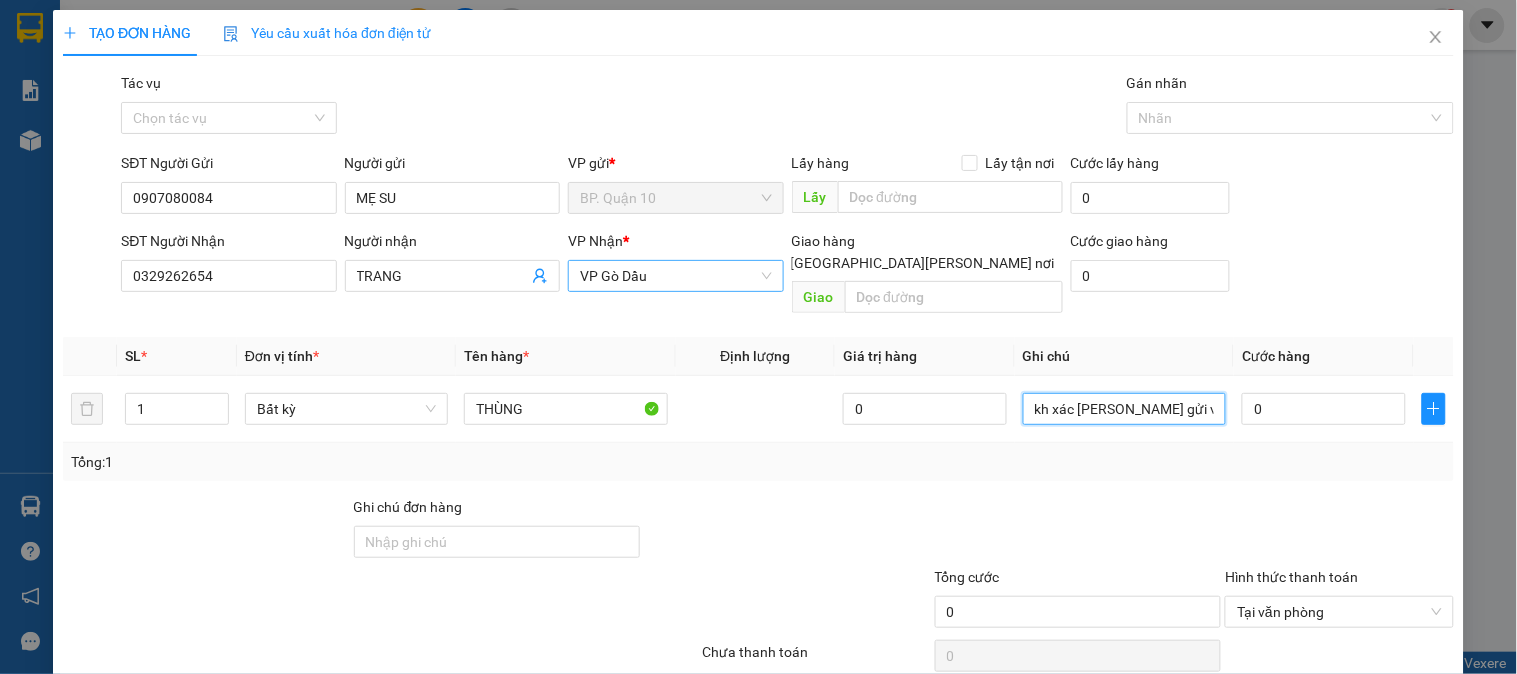 type on "kh xác nhận gửi về gd" 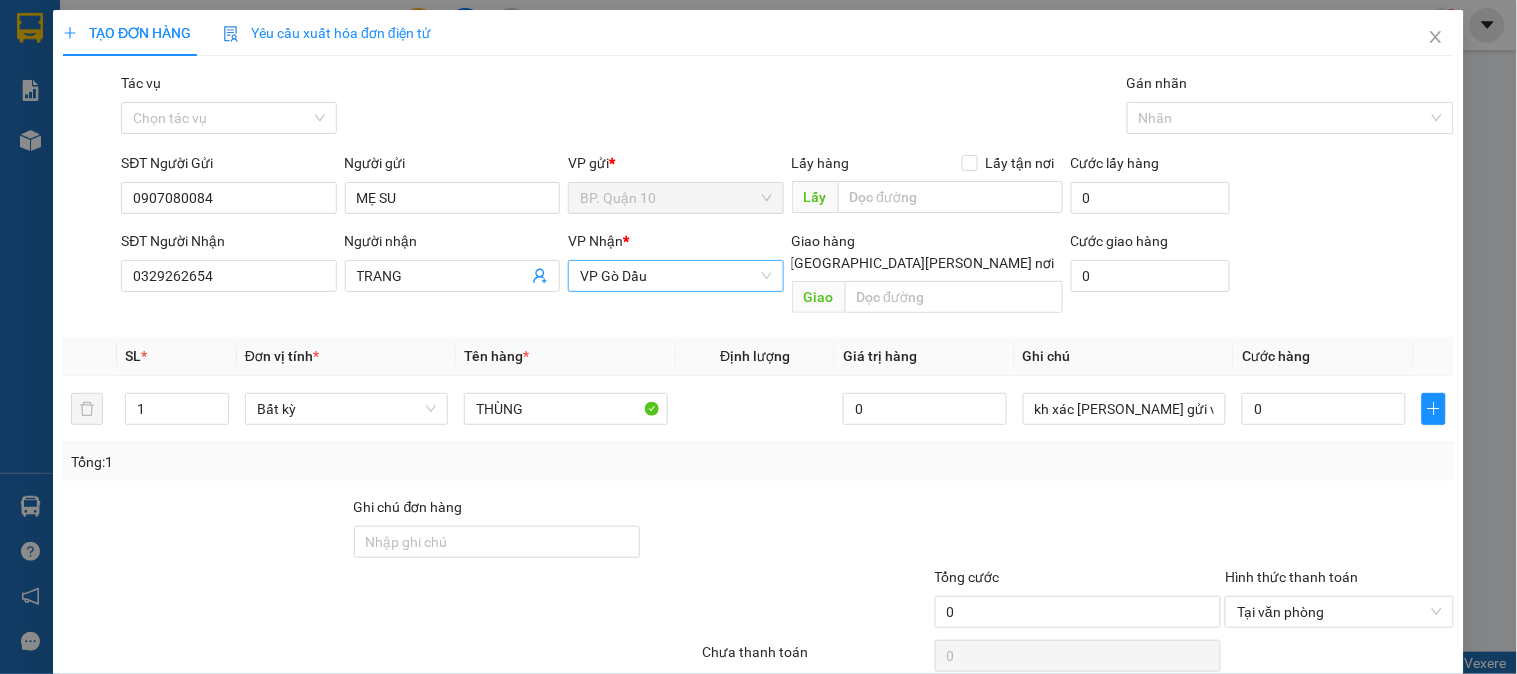 click at bounding box center (1078, 531) 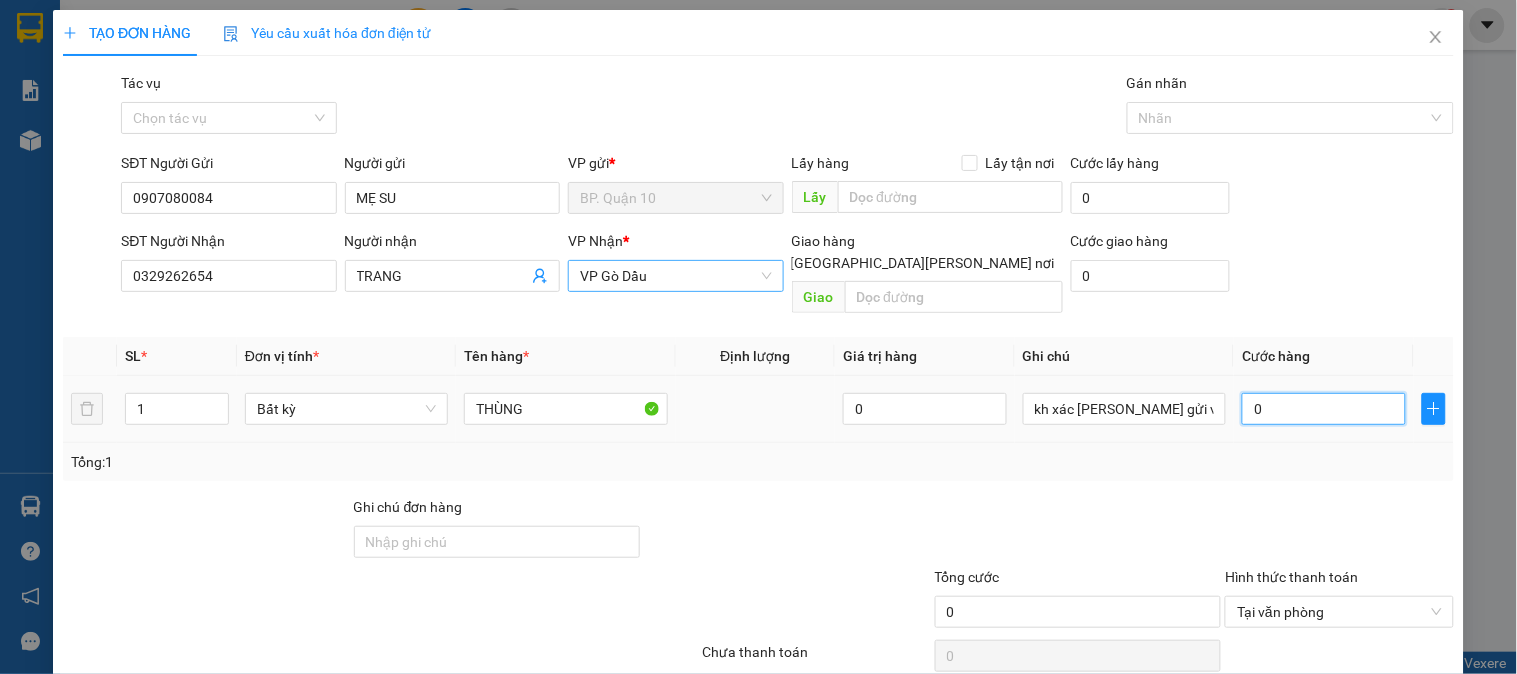 click on "0" at bounding box center (1324, 409) 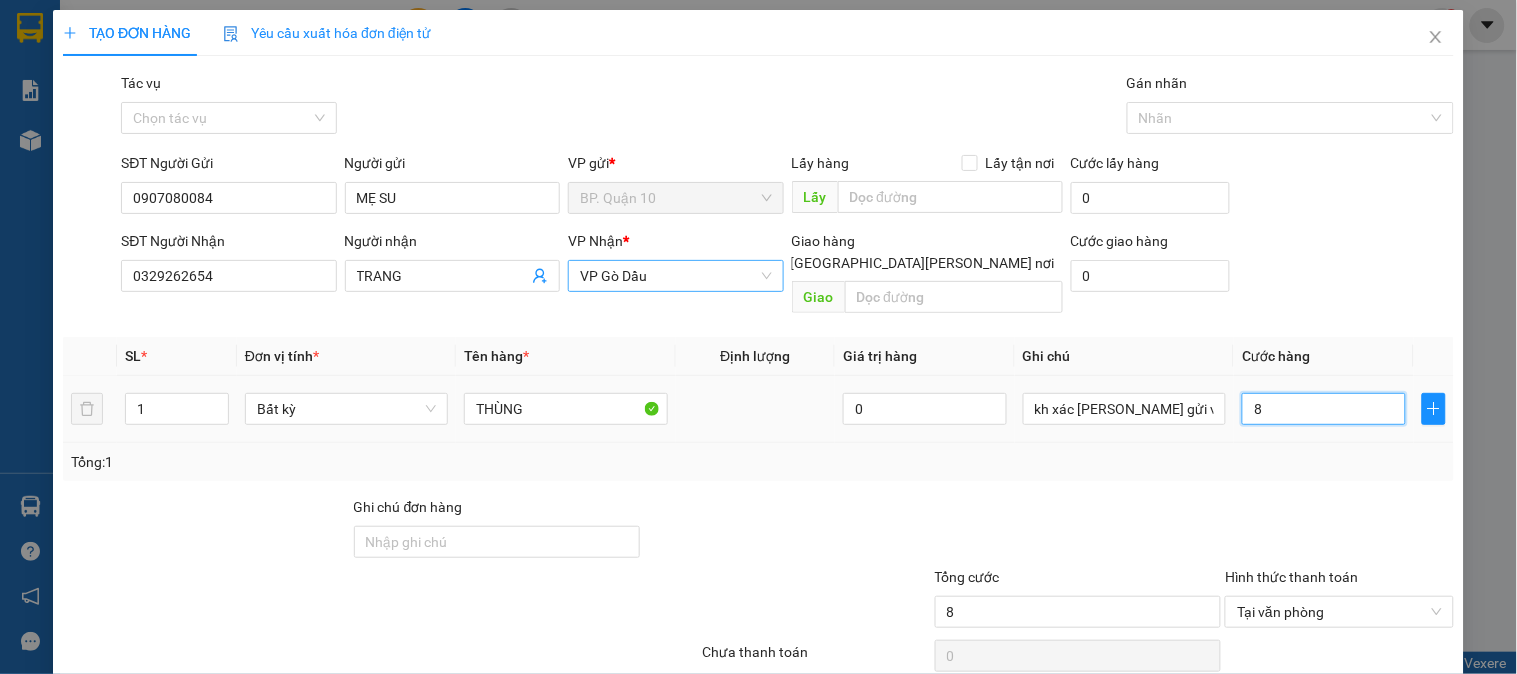 type on "80" 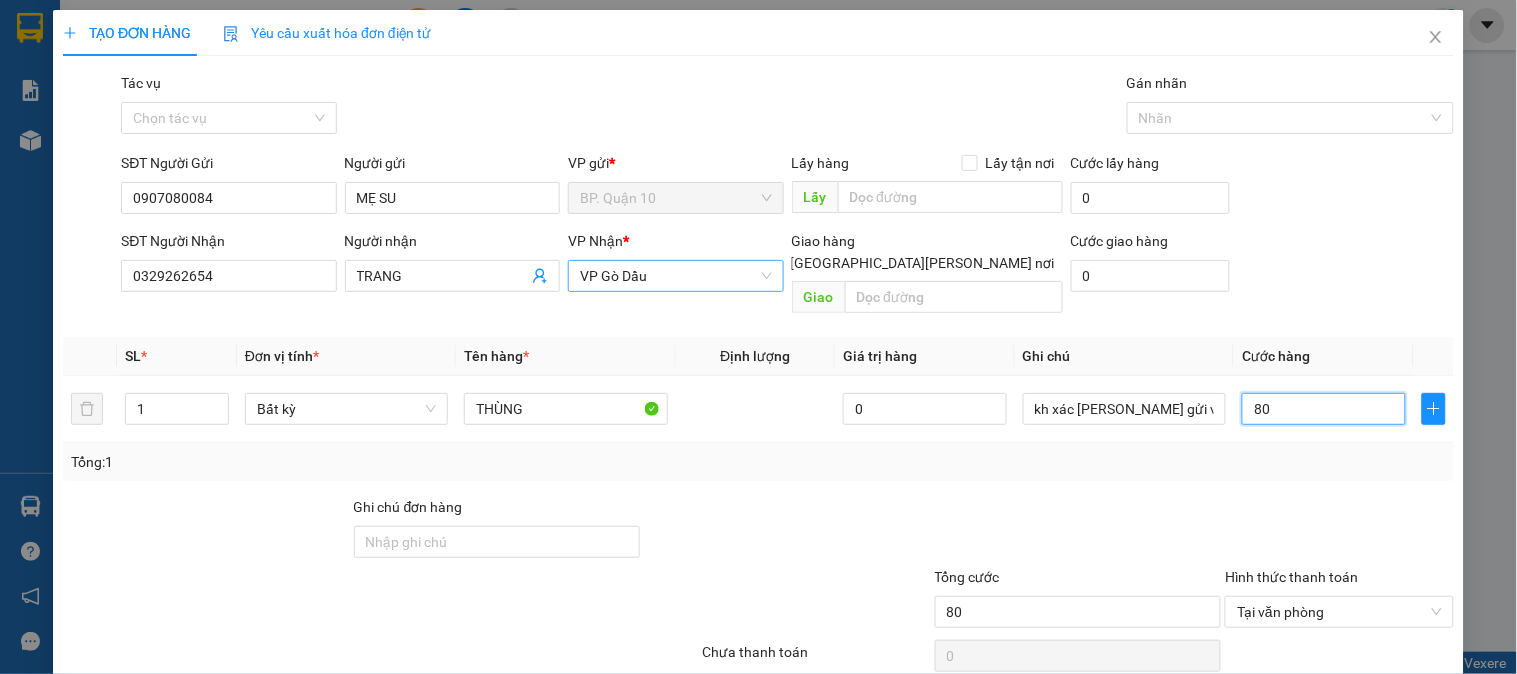 type on "80" 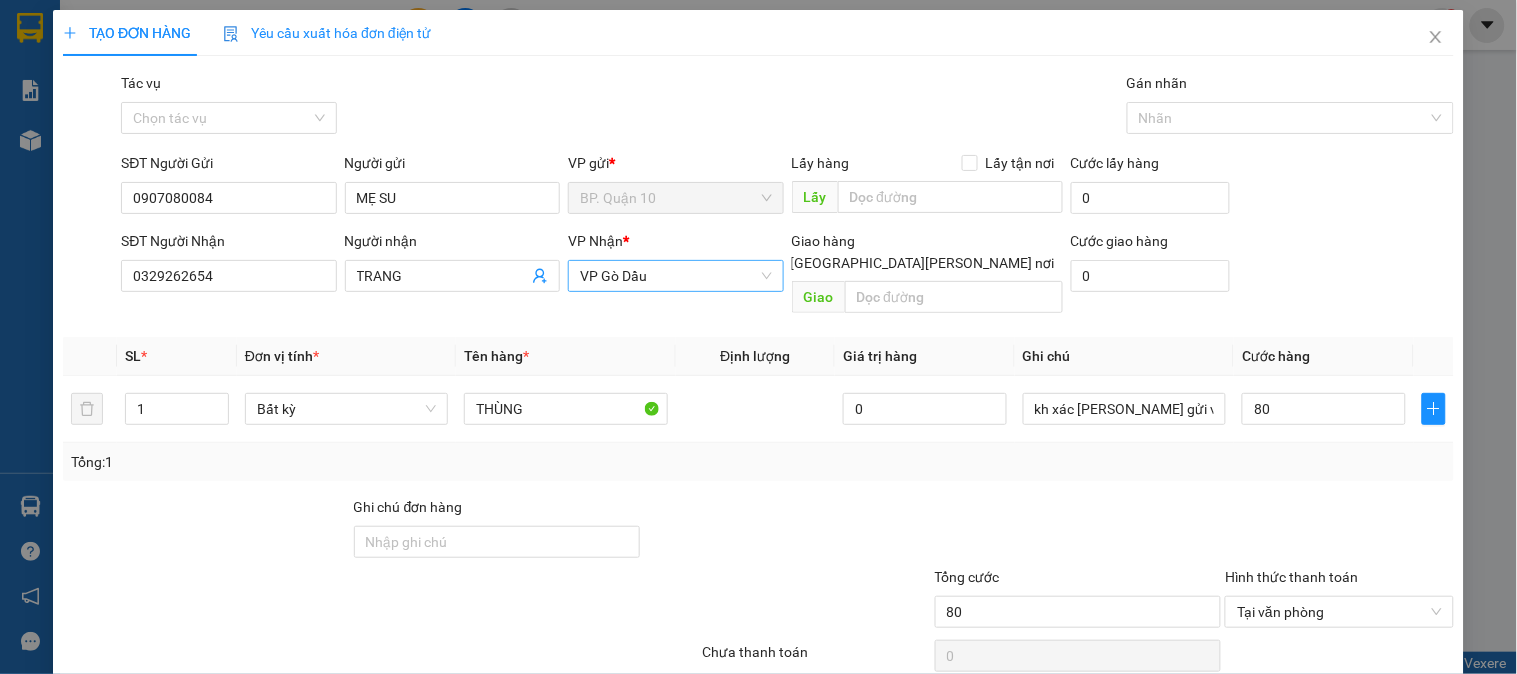 type on "80.000" 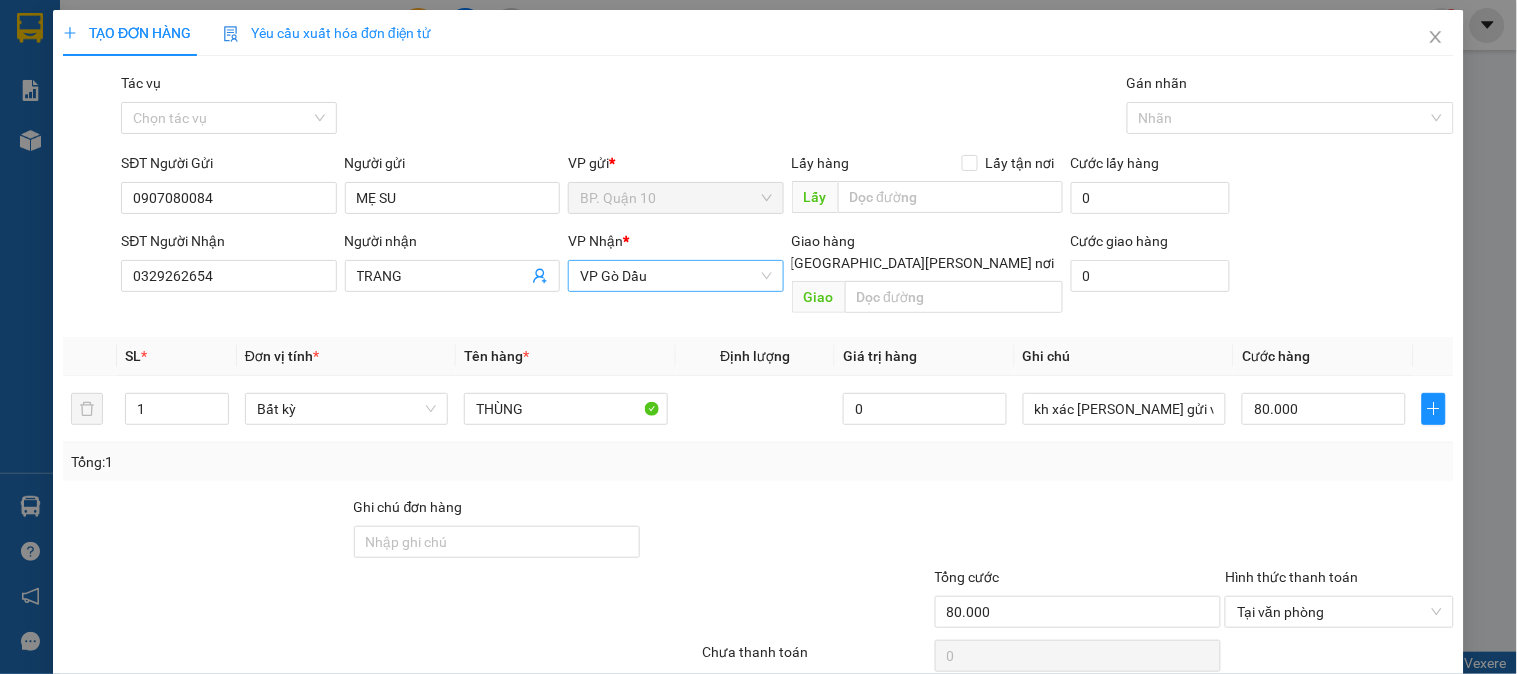 click on "Transit Pickup Surcharge Ids Transit Deliver Surcharge Ids Transit Deliver Surcharge Transit Deliver Surcharge Gói vận chuyển  * Tiêu chuẩn Tác vụ Chọn tác vụ Gán nhãn   Nhãn SĐT Người Gửi 0907080084 Người gửi MẸ SU VP gửi  * BP. Quận 10 Lấy hàng Lấy tận nơi Lấy Cước lấy hàng 0 SĐT Người Nhận 0329262654 Người nhận TRANG VP Nhận  * VP Gò Dầu Giao hàng Giao tận nơi Giao Cước giao hàng 0 SL  * Đơn vị tính  * Tên hàng  * Định lượng Giá trị hàng Ghi chú Cước hàng                   1 Bất kỳ THÙNG 0 kh xác nhận gửi về gd 80.000 Tổng:  1 Ghi chú đơn hàng Tổng cước 80.000 Hình thức thanh toán Tại văn phòng Số tiền thu trước 0 Chưa thanh toán 0 Chọn HT Thanh Toán Lưu nháp Xóa Thông tin Lưu Lưu và In THÙNG  kh xác nhận gửi về gd" at bounding box center (758, 397) 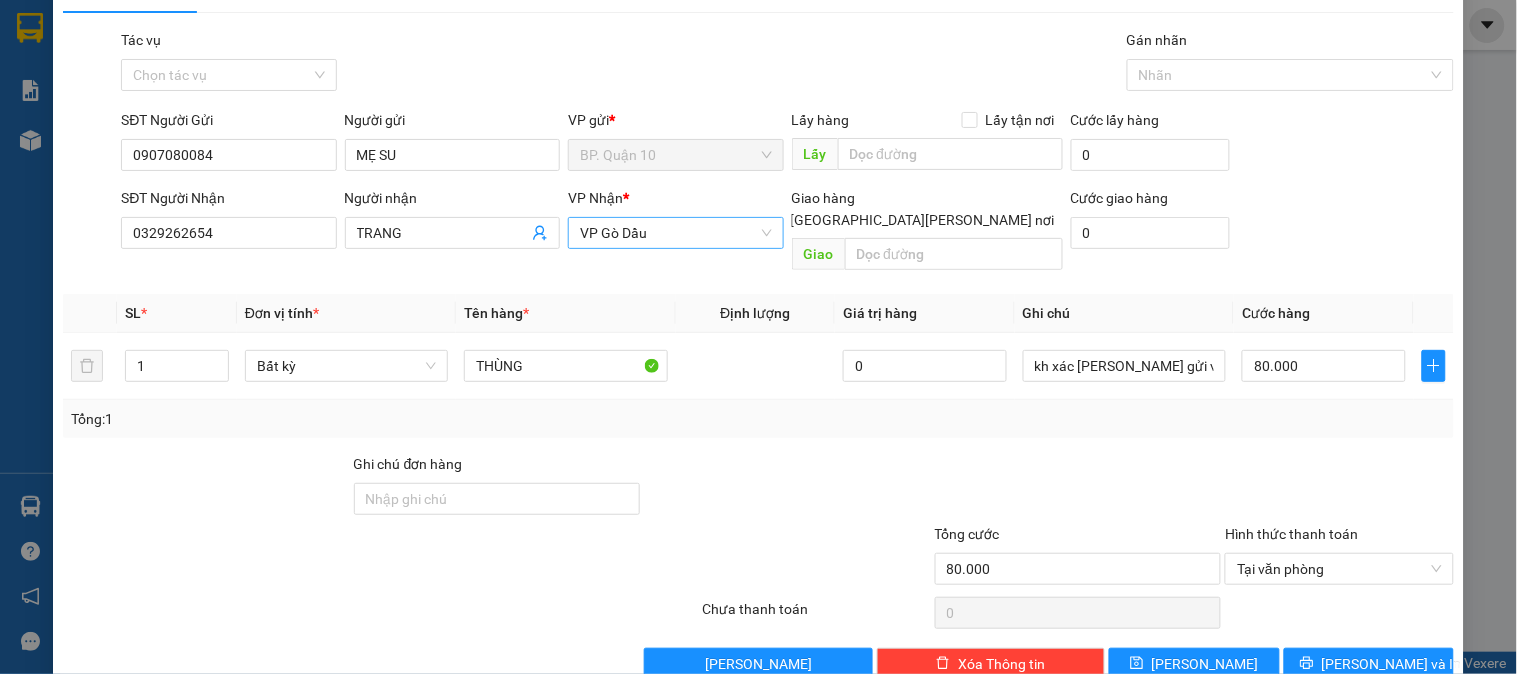 scroll, scrollTop: 65, scrollLeft: 0, axis: vertical 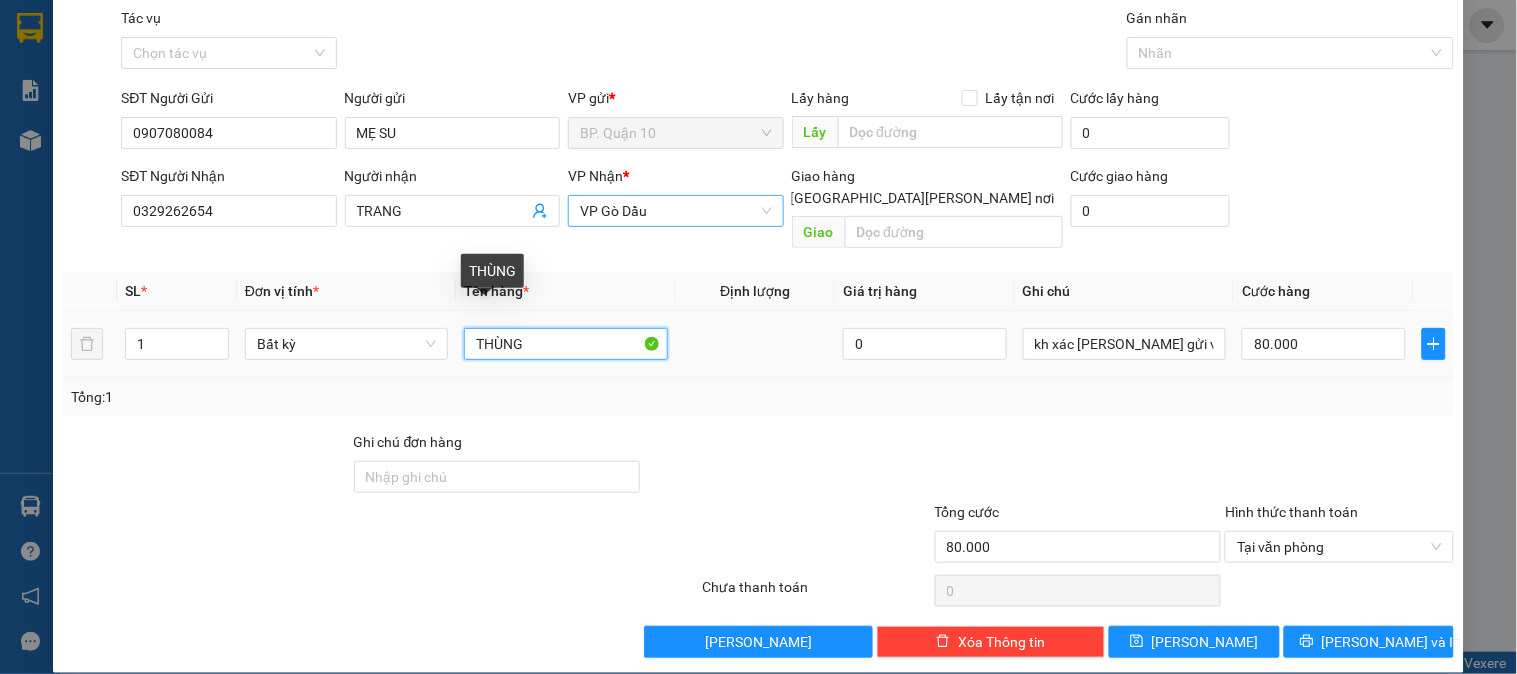 click on "THÙNG" at bounding box center [565, 344] 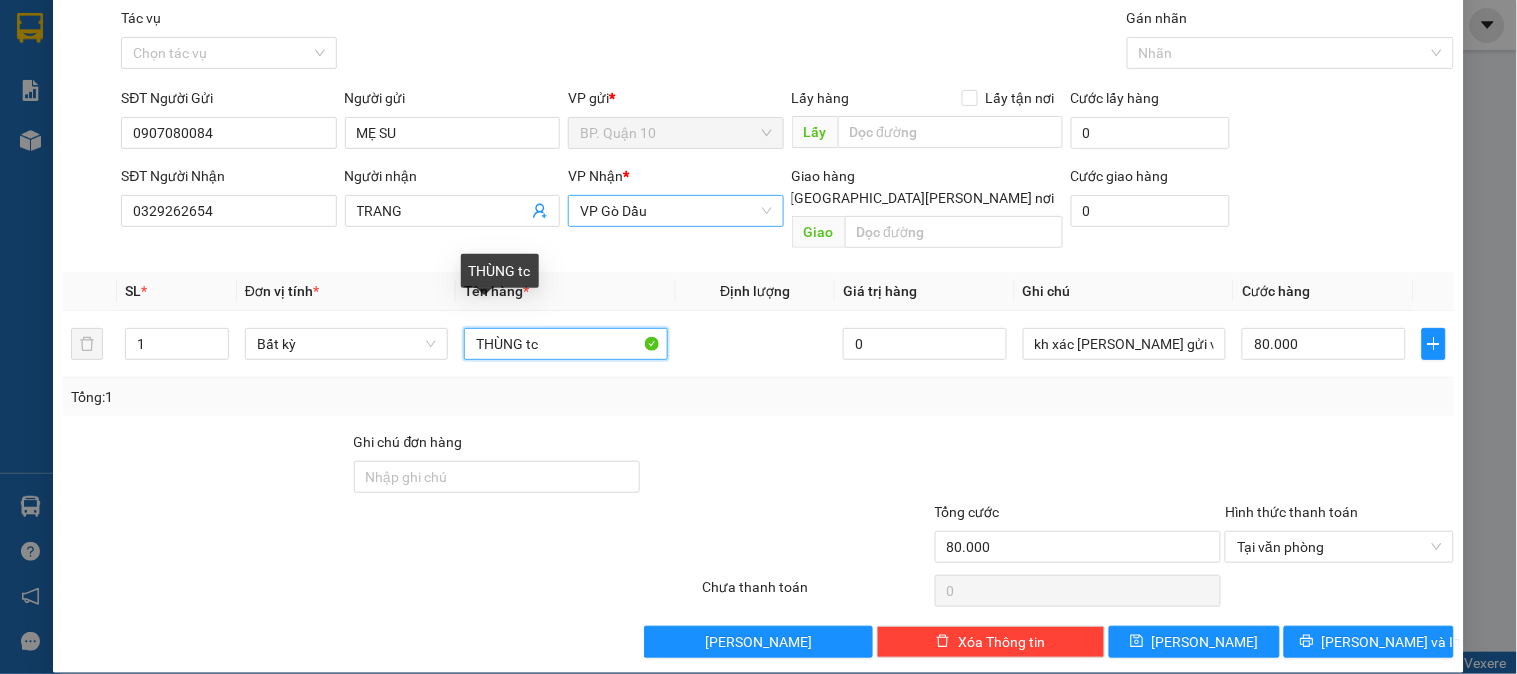 type on "THÙNG tc" 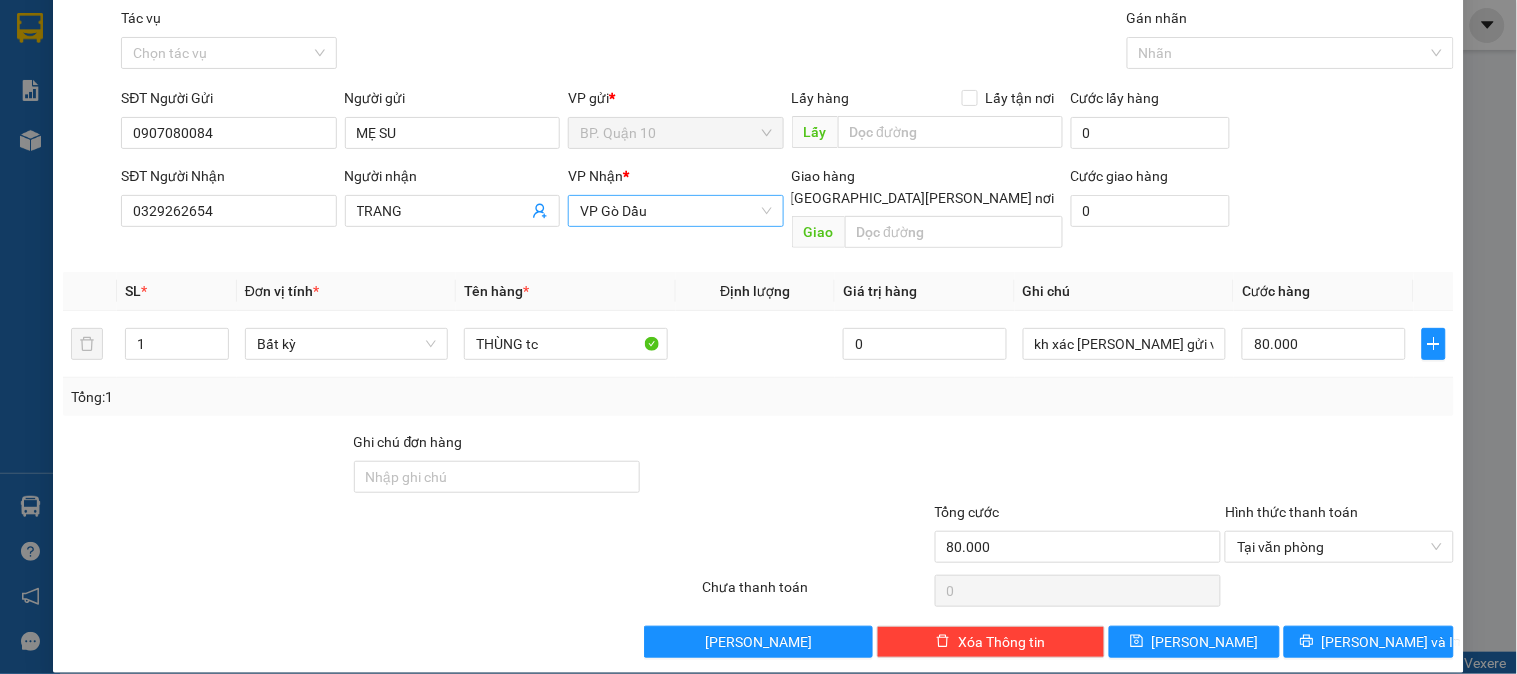 click at bounding box center [787, 466] 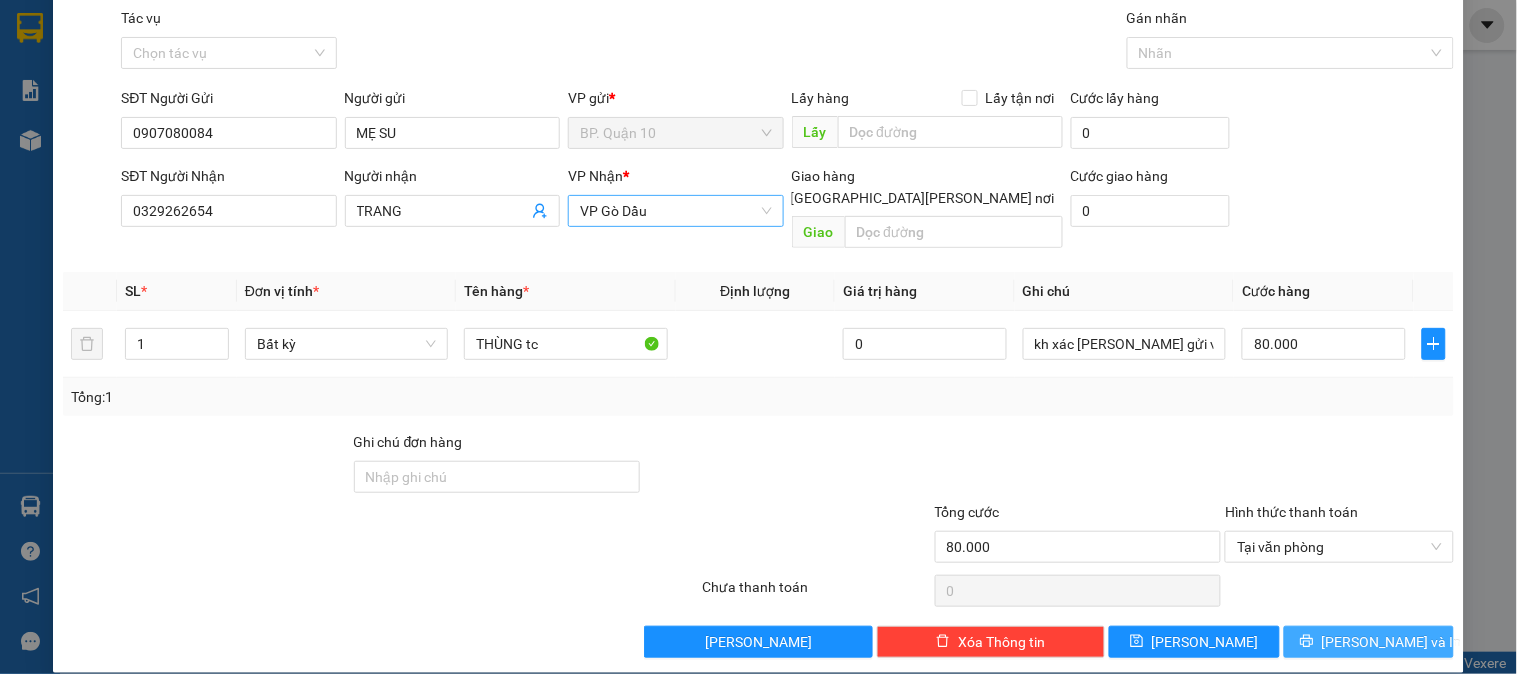 click on "[PERSON_NAME] và In" at bounding box center [1369, 642] 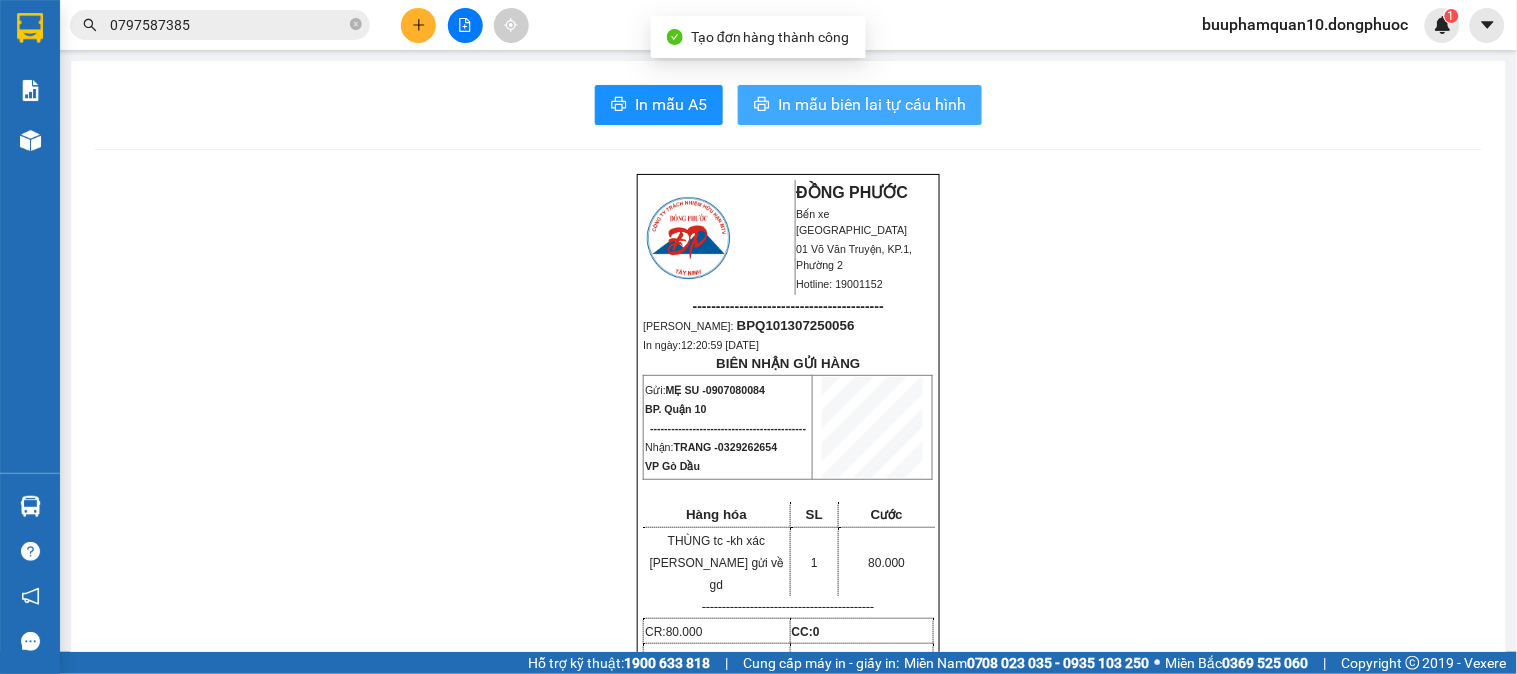 click on "In mẫu biên lai tự cấu hình" at bounding box center (872, 104) 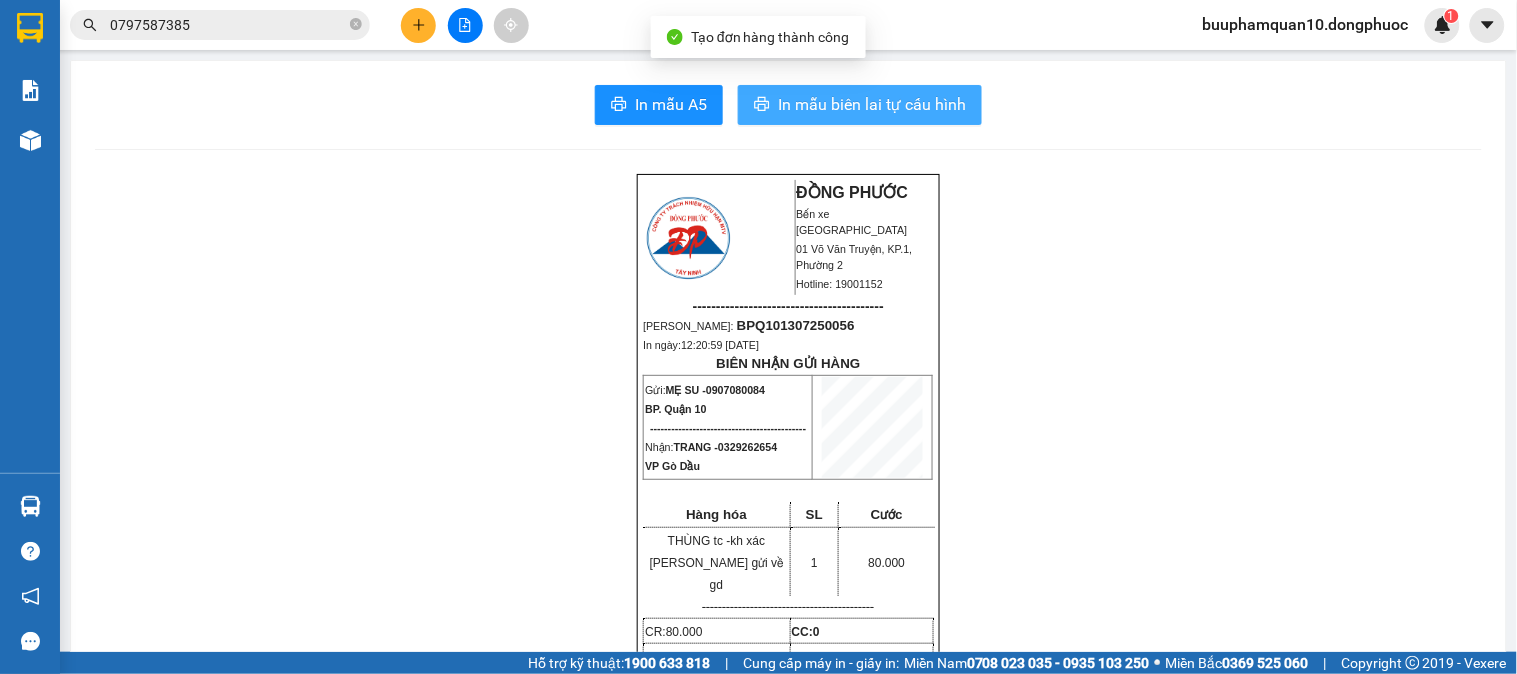 scroll, scrollTop: 0, scrollLeft: 0, axis: both 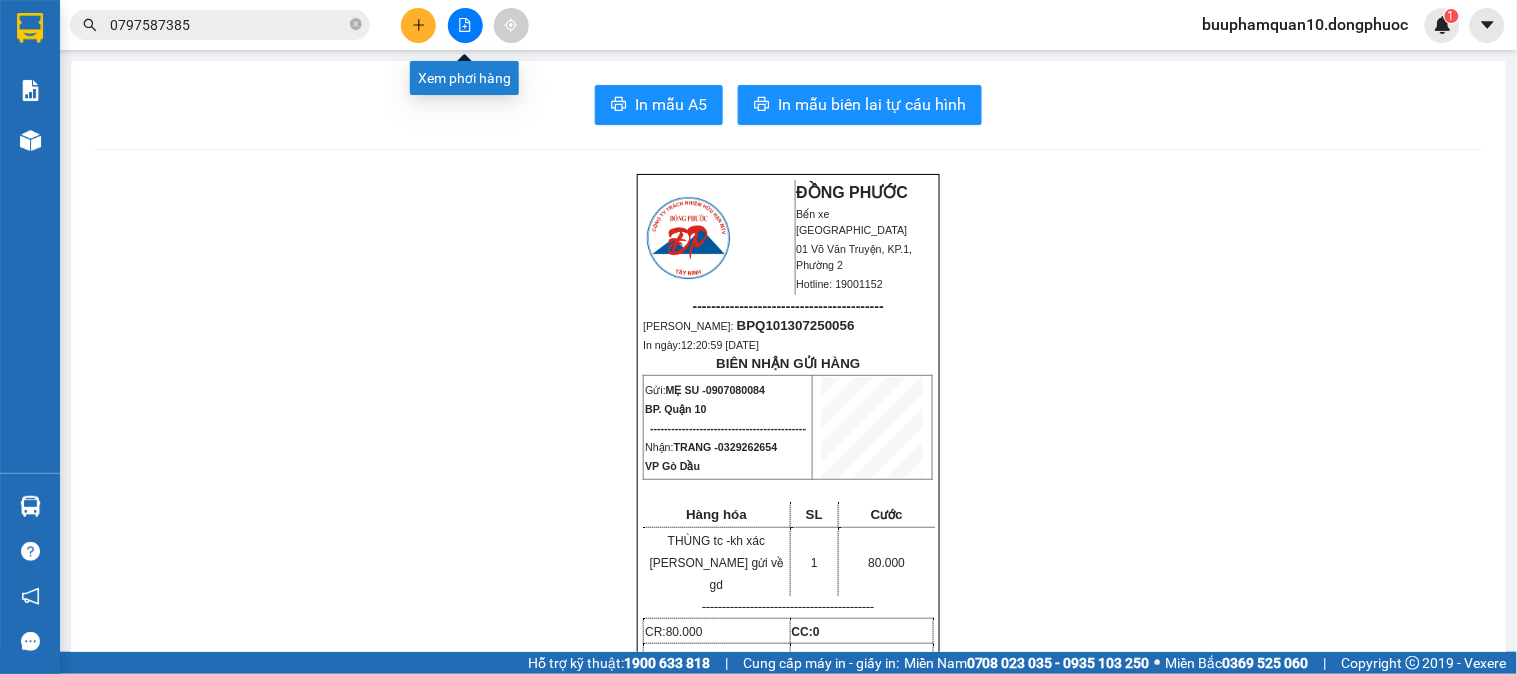 click 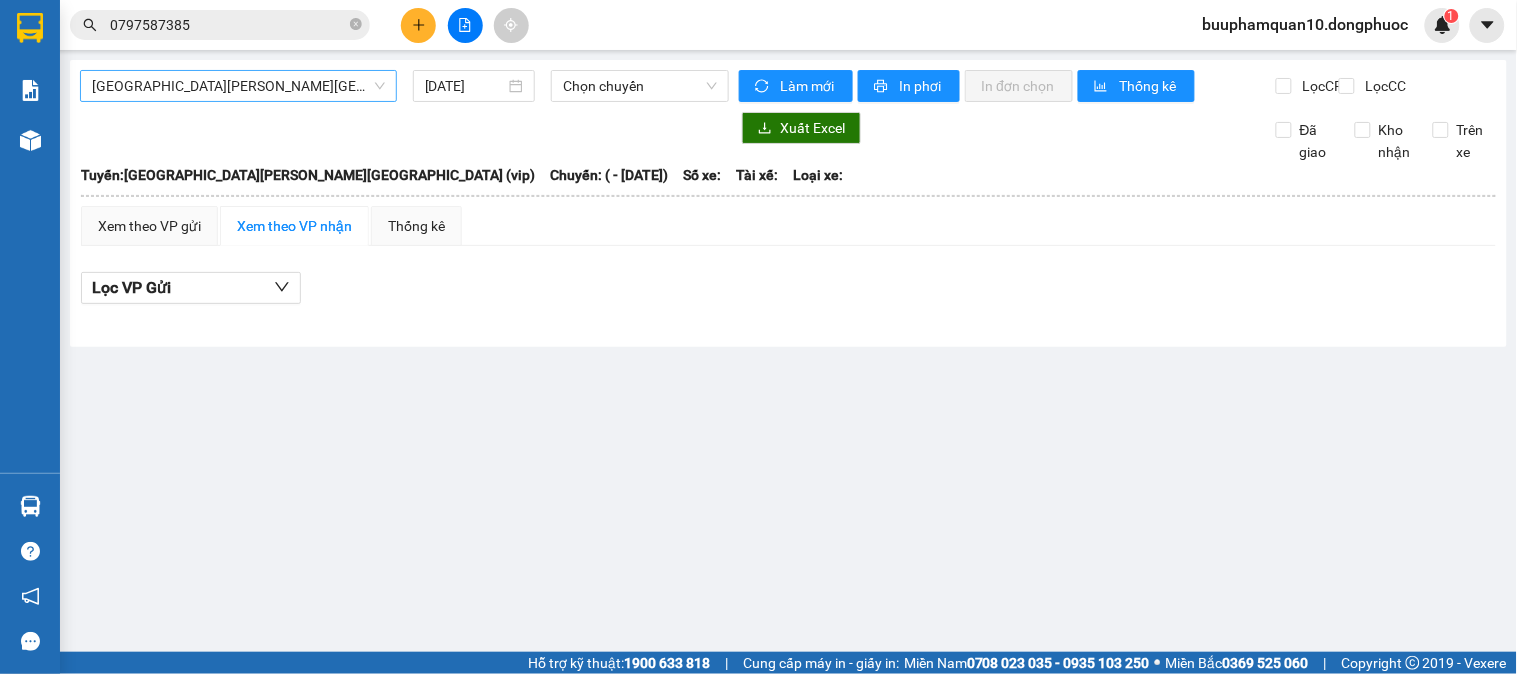 drag, startPoint x: 318, startPoint y: 111, endPoint x: 291, endPoint y: 83, distance: 38.8973 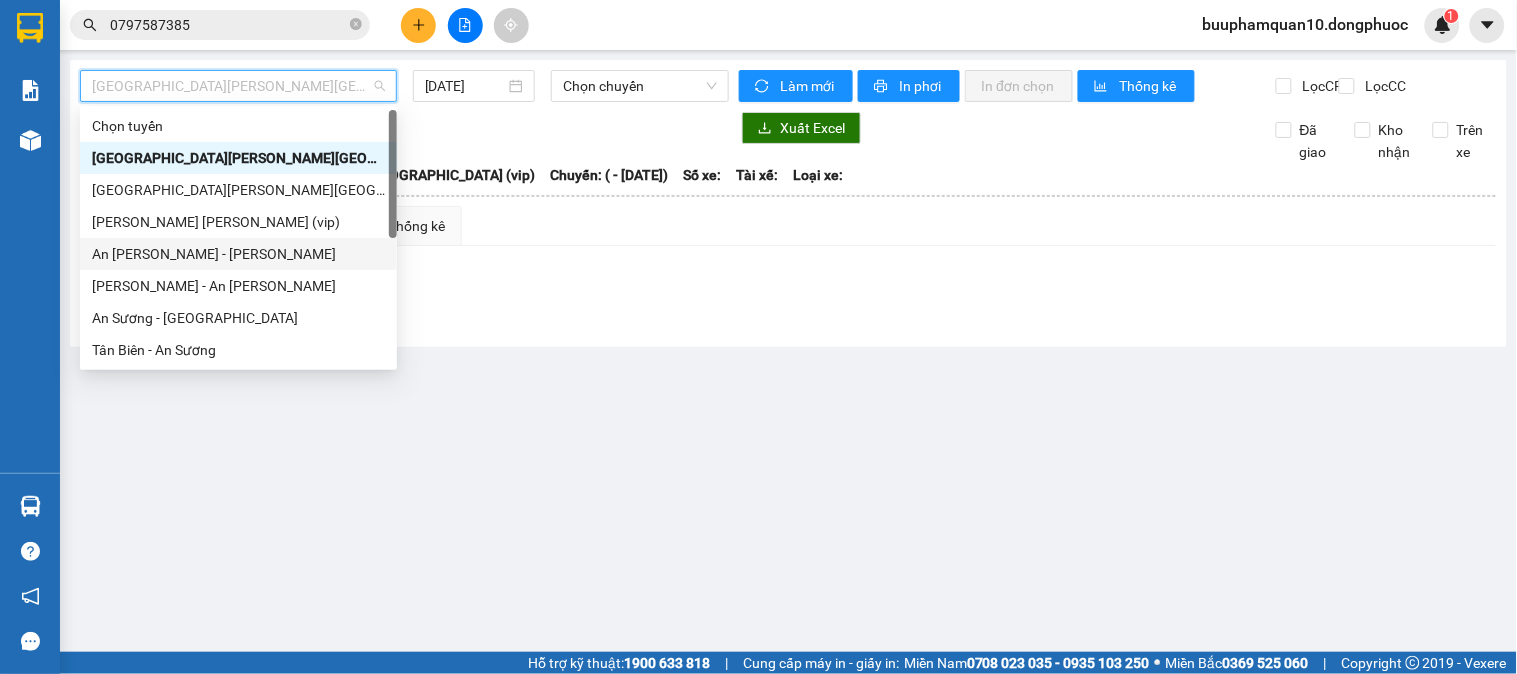 click on "An Sương - Châu Thành" at bounding box center (238, 254) 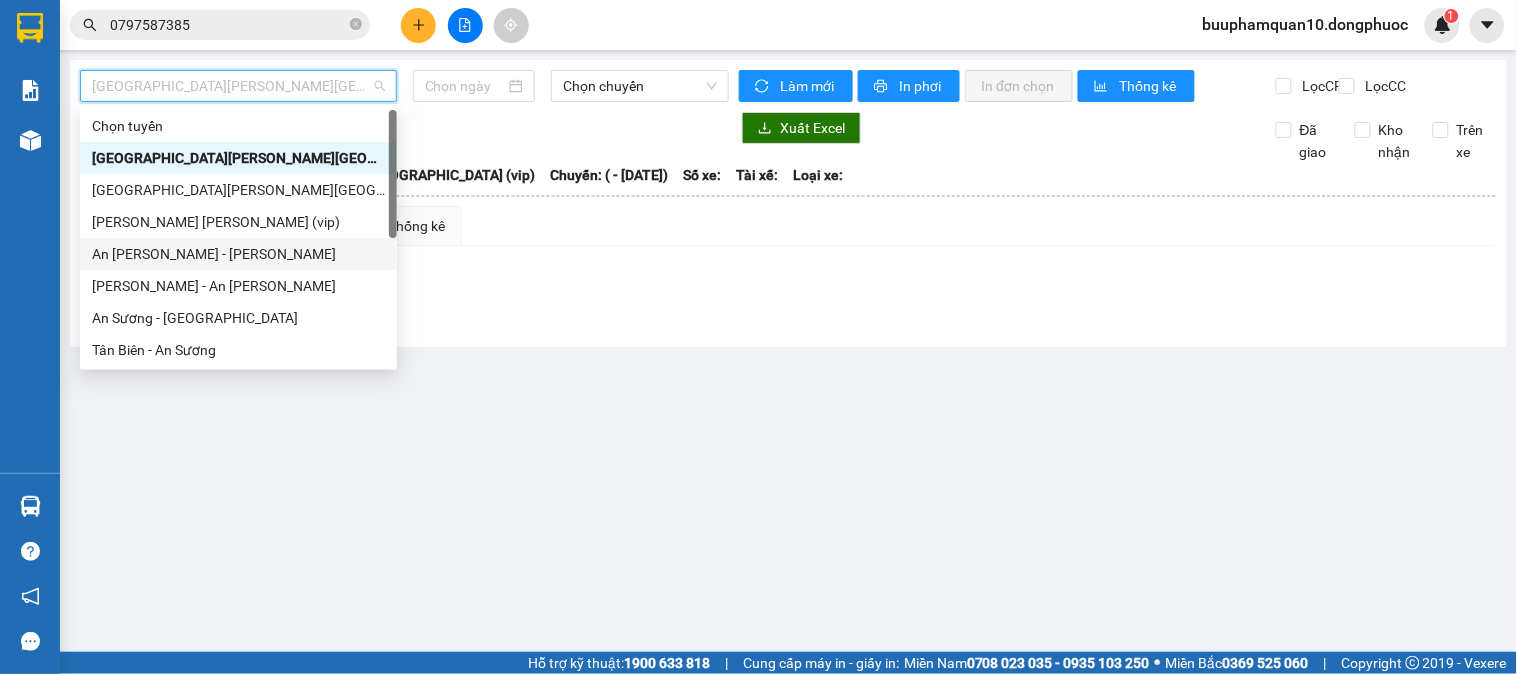 type on "[DATE]" 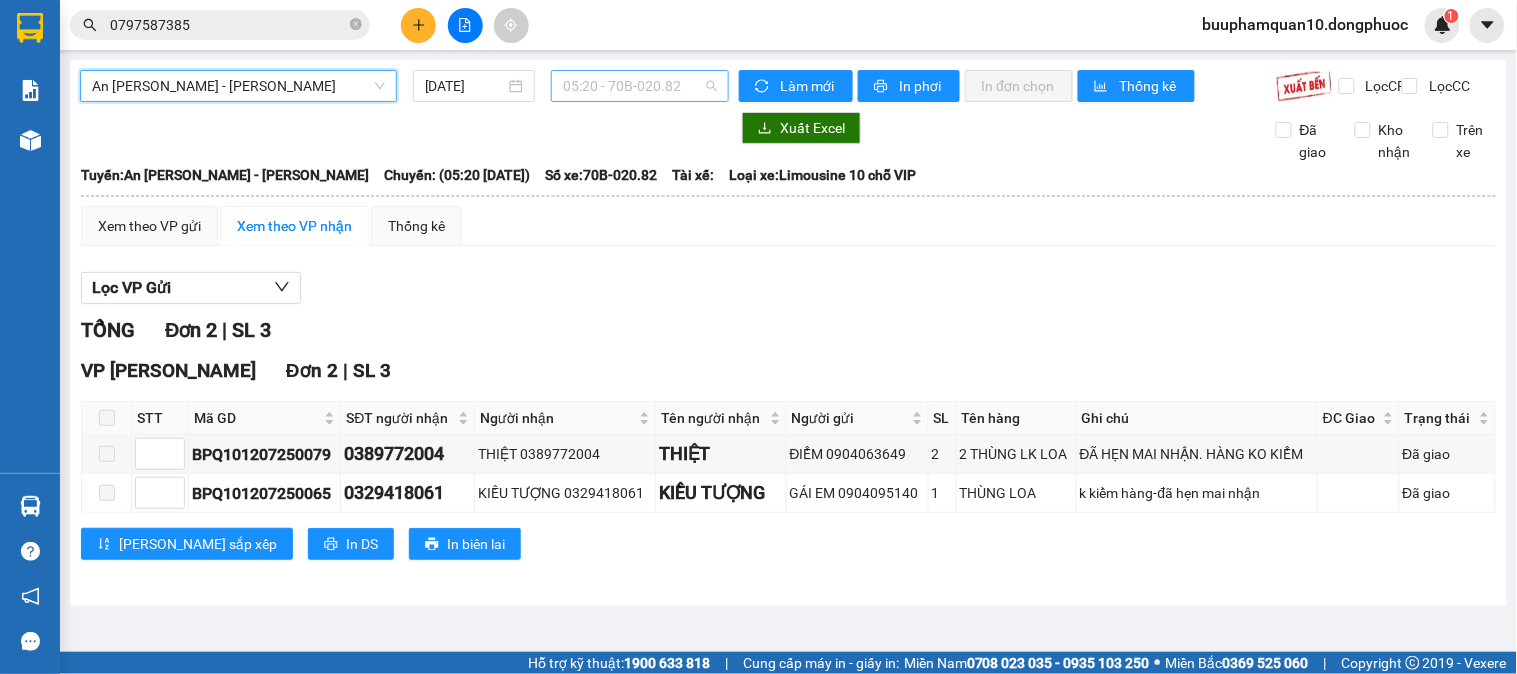 click on "05:20     - 70B-020.82" at bounding box center (640, 86) 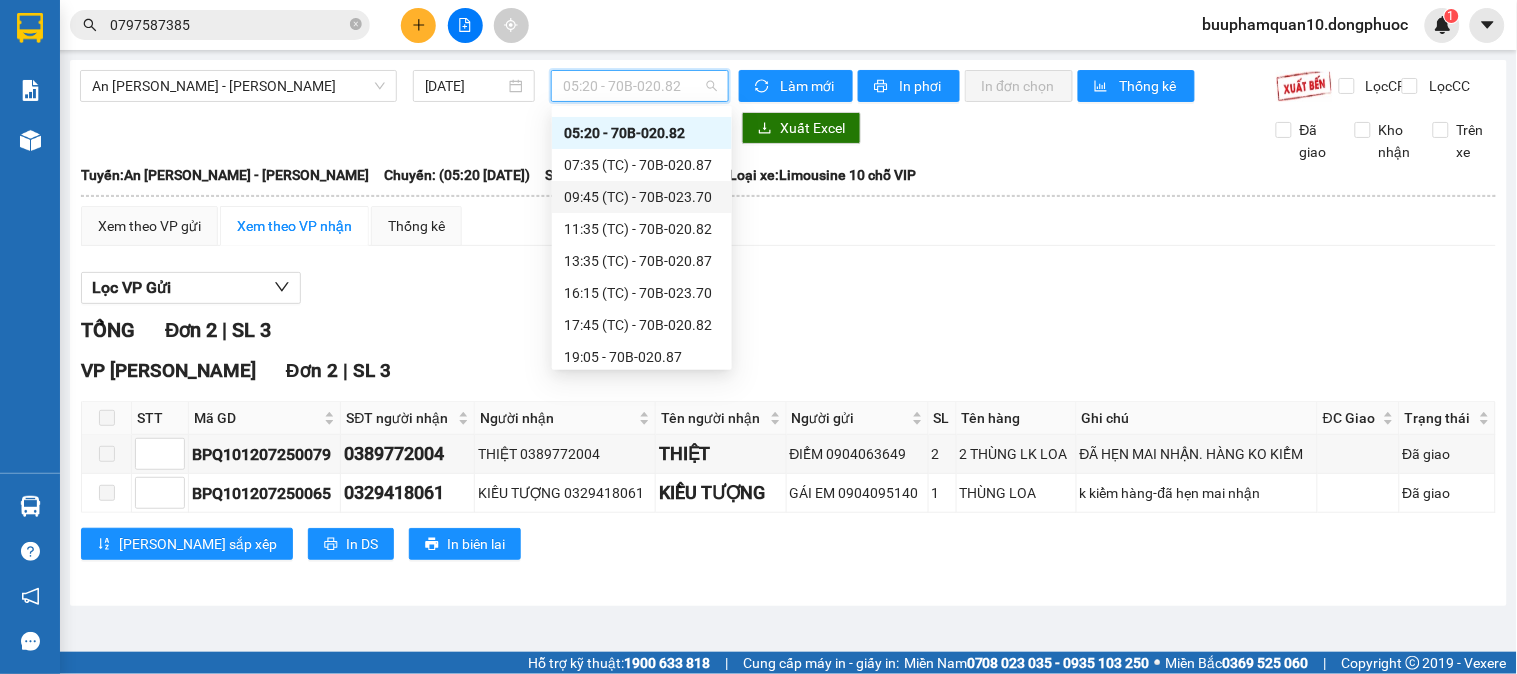 scroll, scrollTop: 32, scrollLeft: 0, axis: vertical 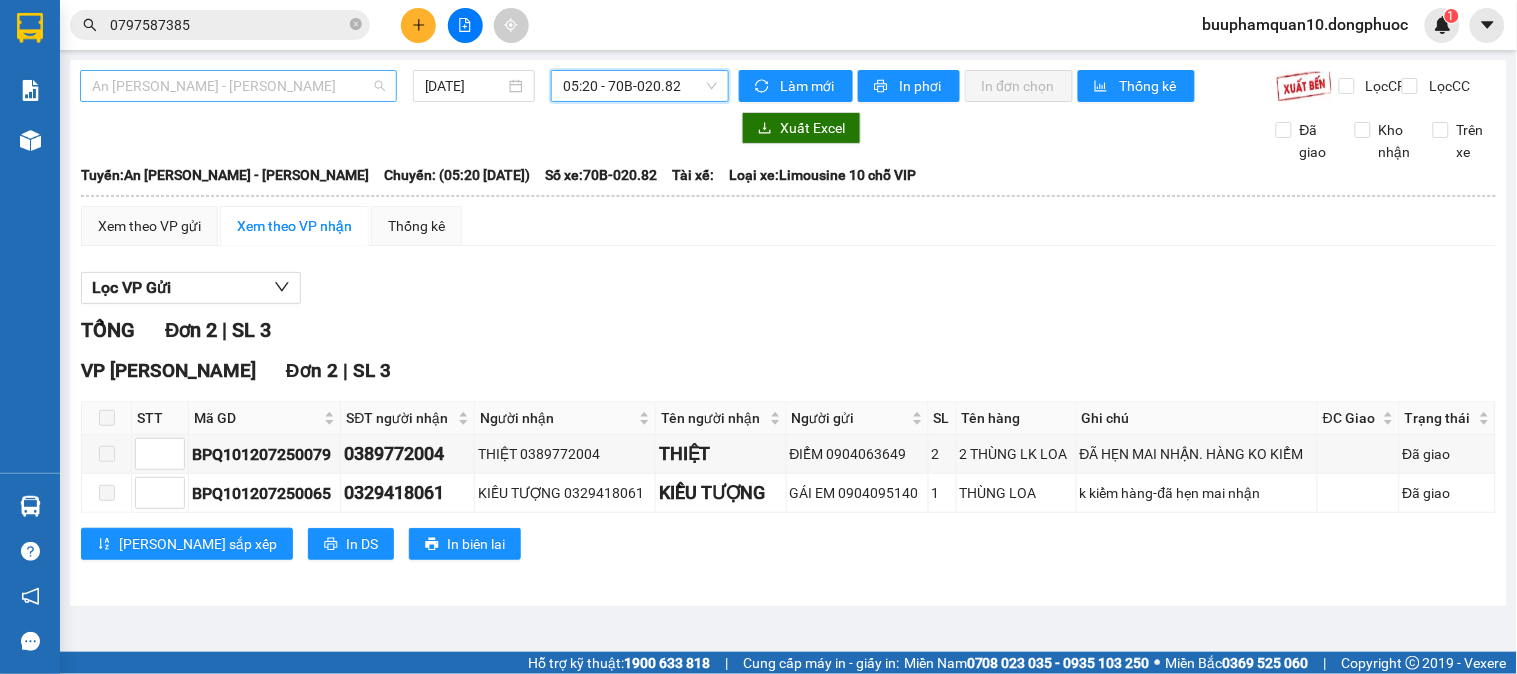 click on "An Sương - Châu Thành" at bounding box center [238, 86] 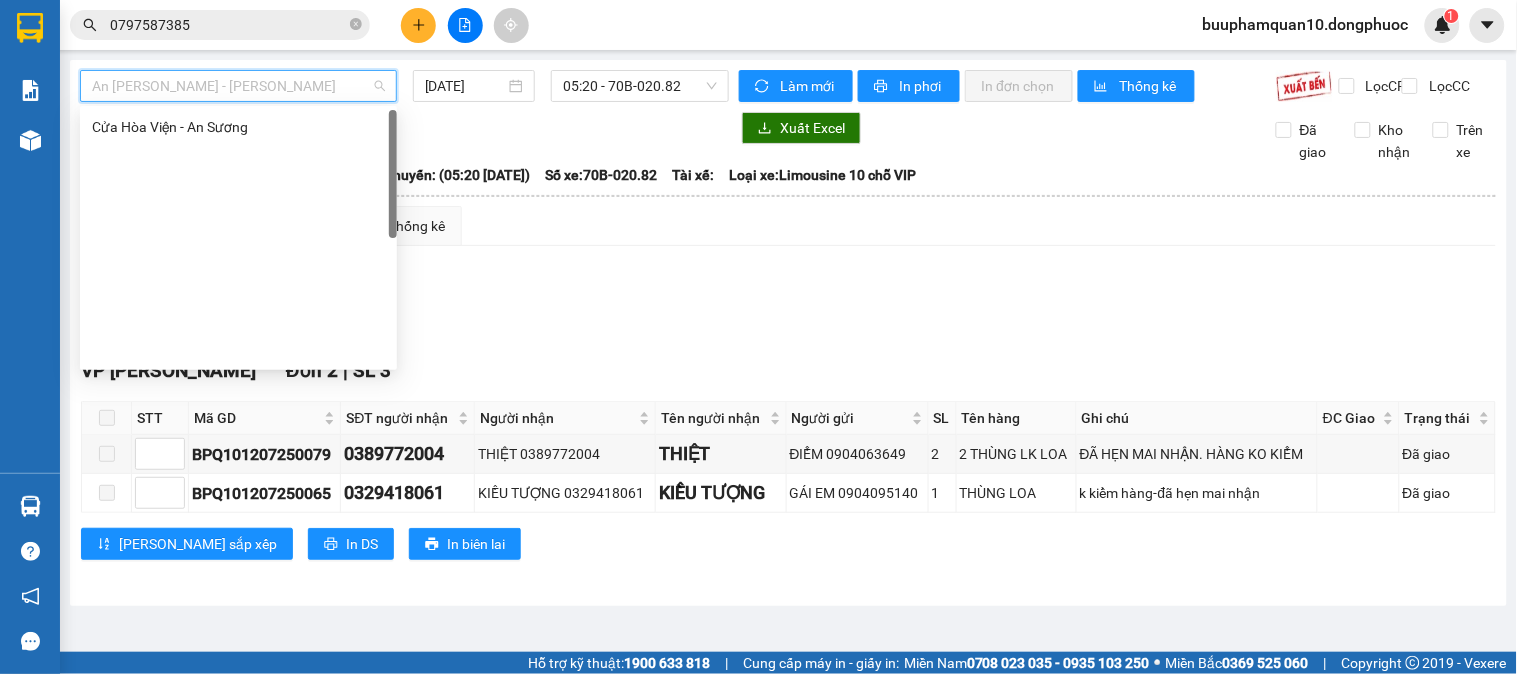 scroll, scrollTop: 0, scrollLeft: 0, axis: both 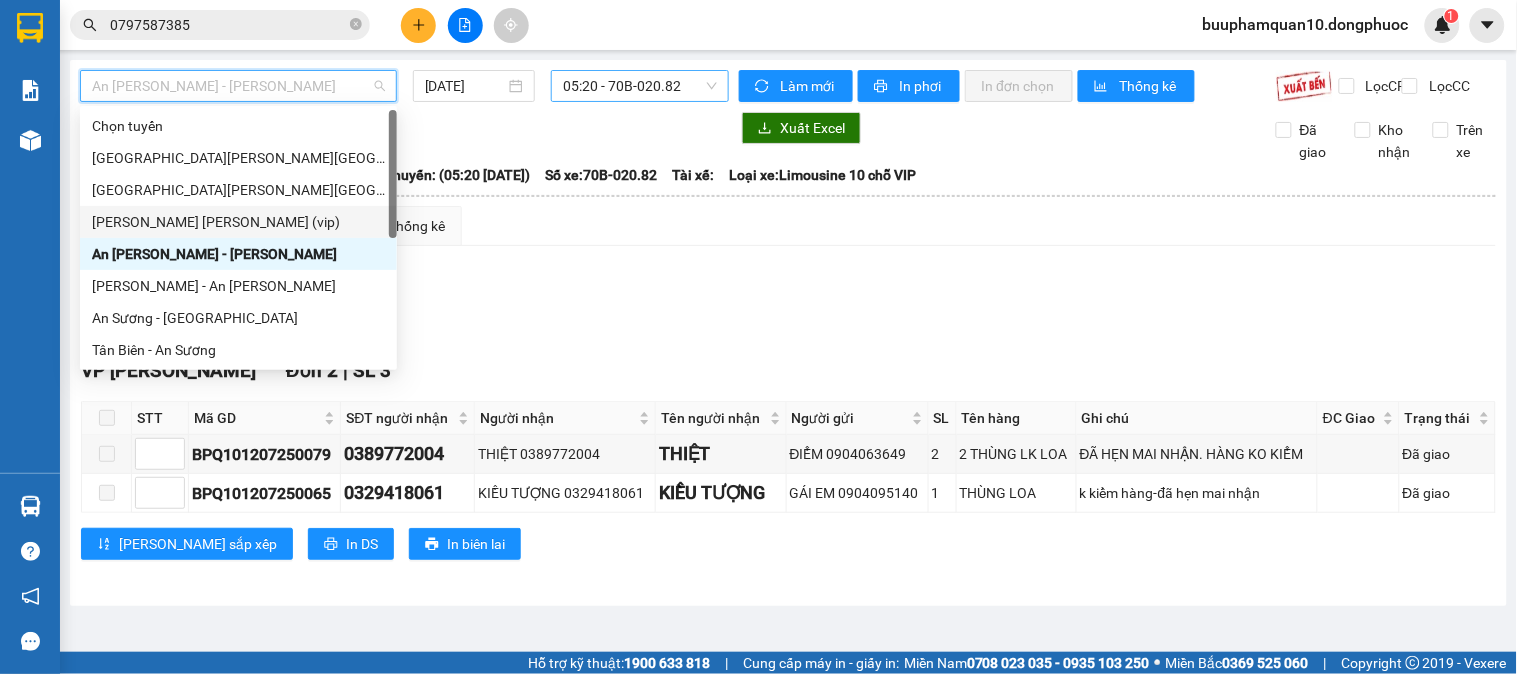 click on "05:20     - 70B-020.82" at bounding box center (640, 86) 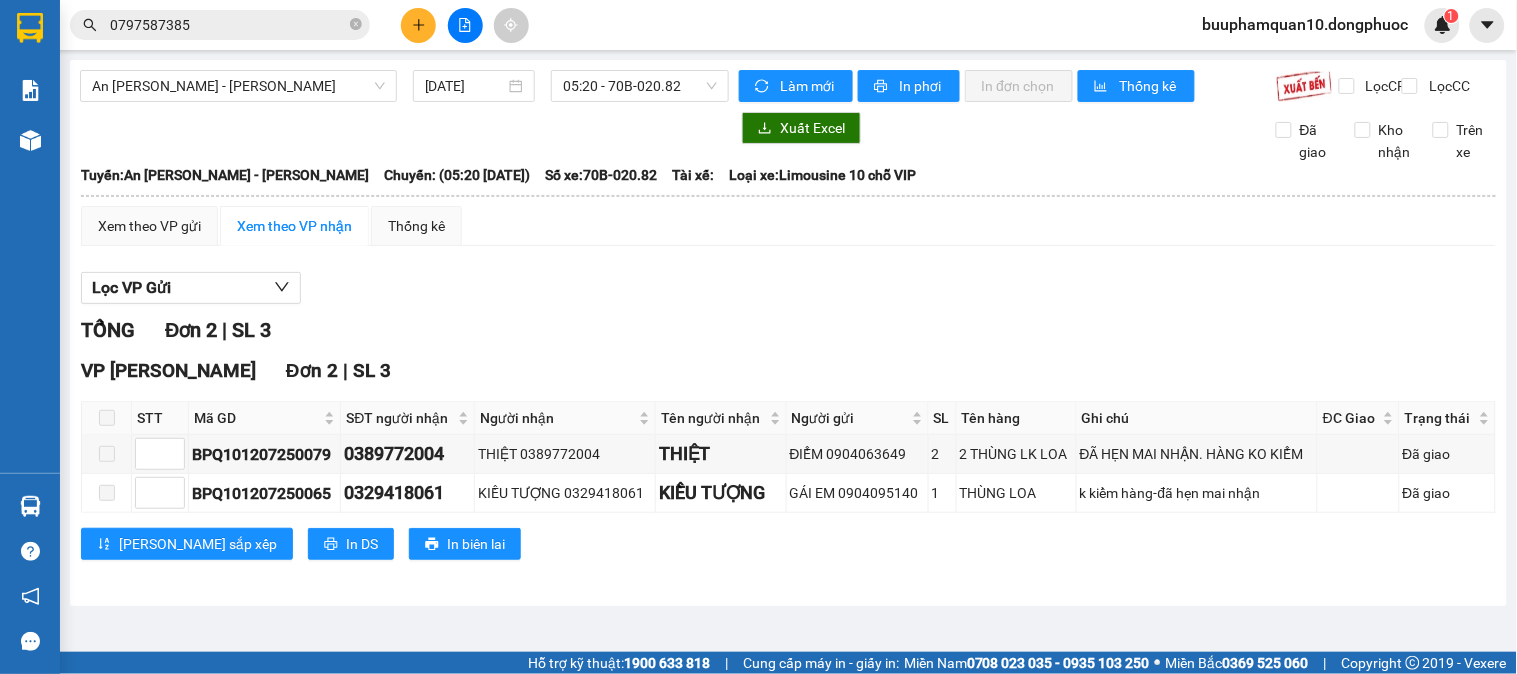 click on "Lọc VP Gửi" at bounding box center [788, 288] 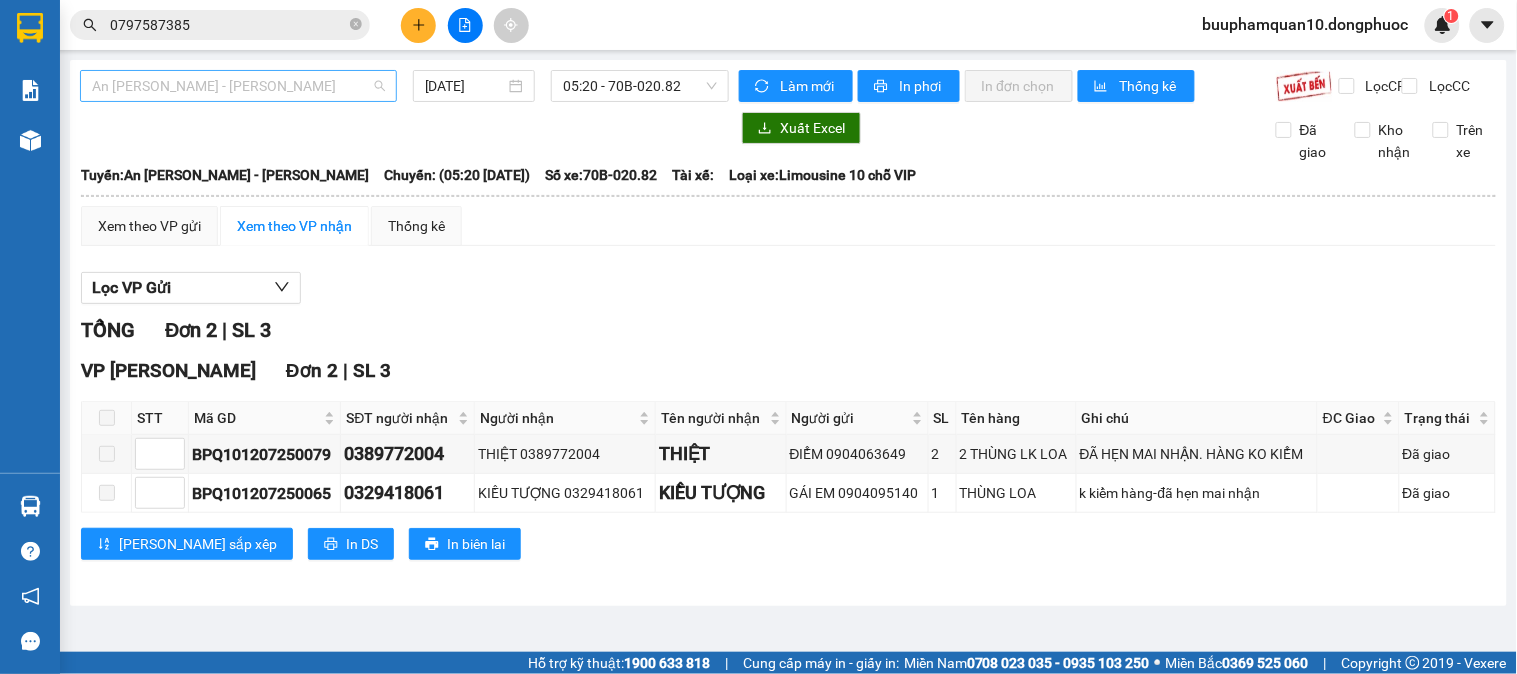 click on "An Sương - Châu Thành" at bounding box center [238, 86] 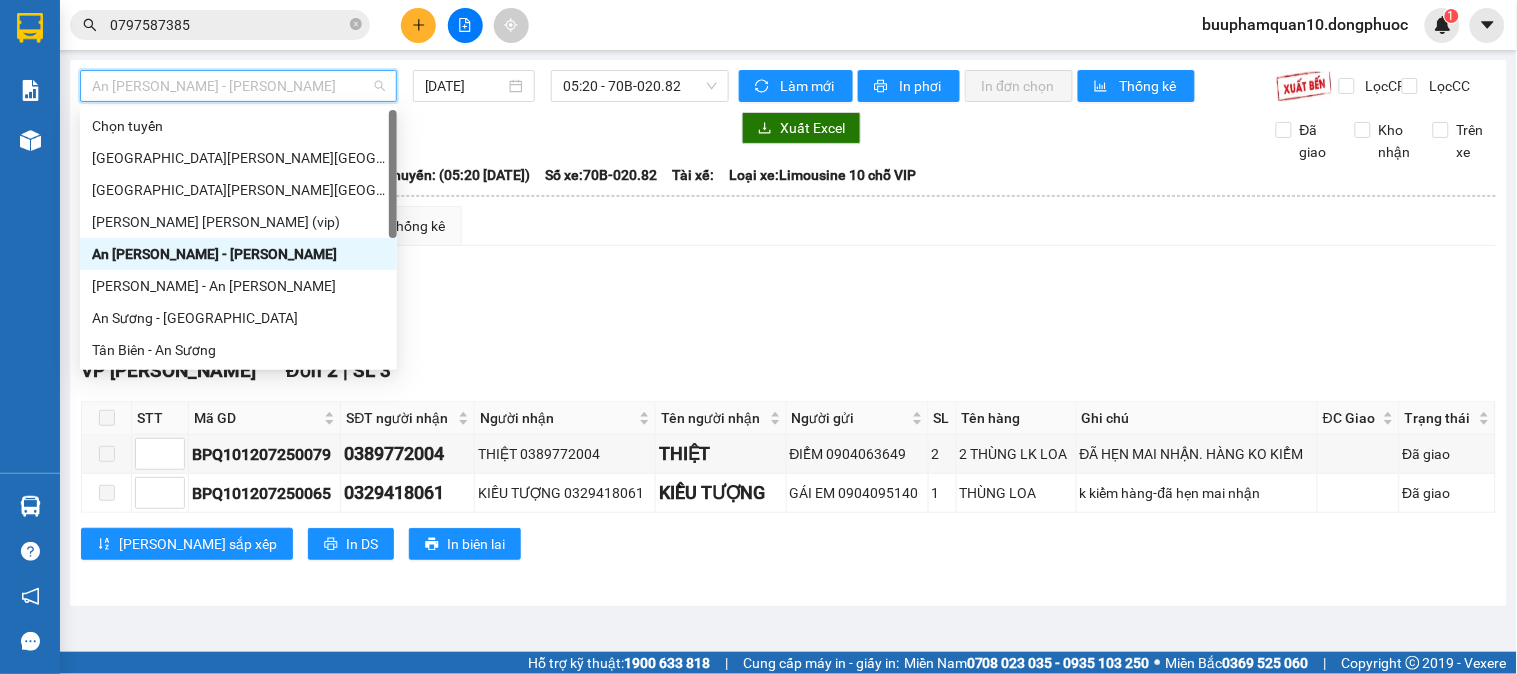 click on "Lọc VP Gửi" at bounding box center (788, 288) 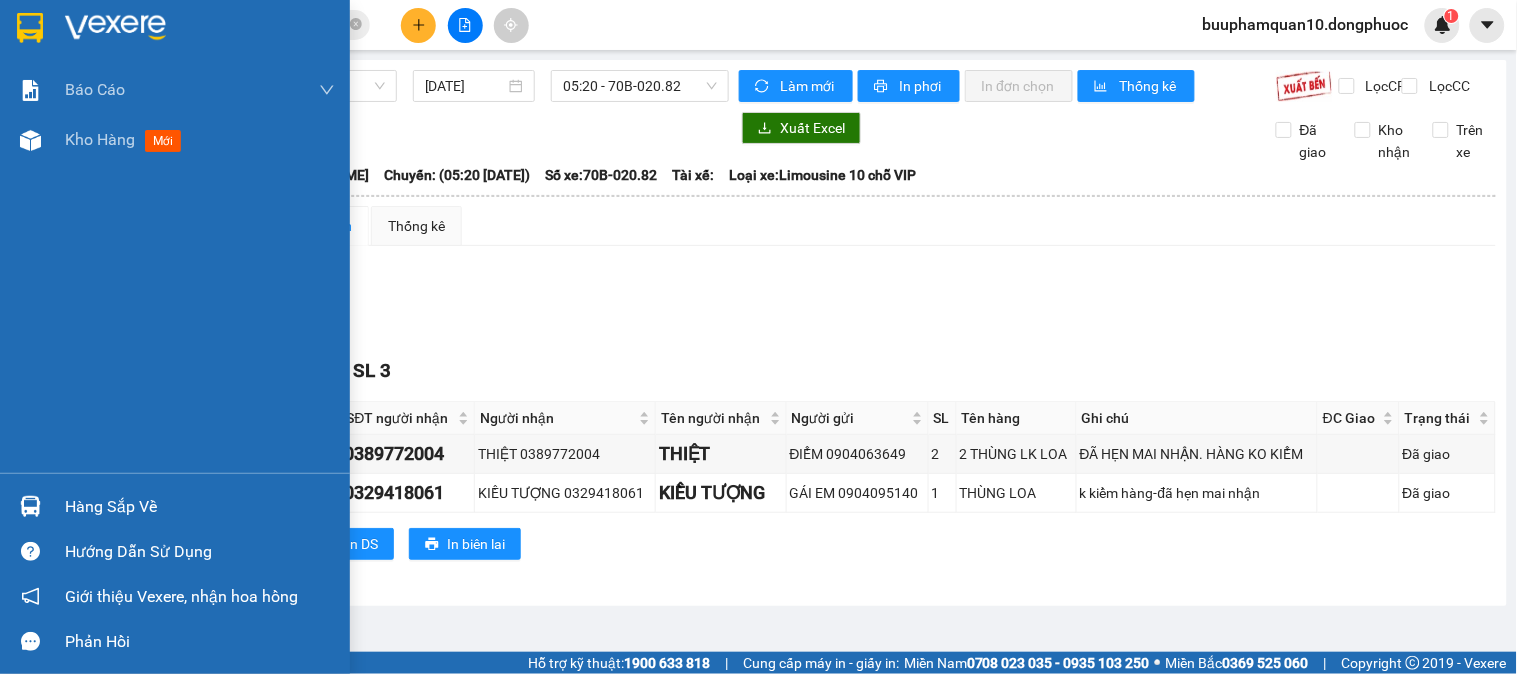click at bounding box center (30, 27) 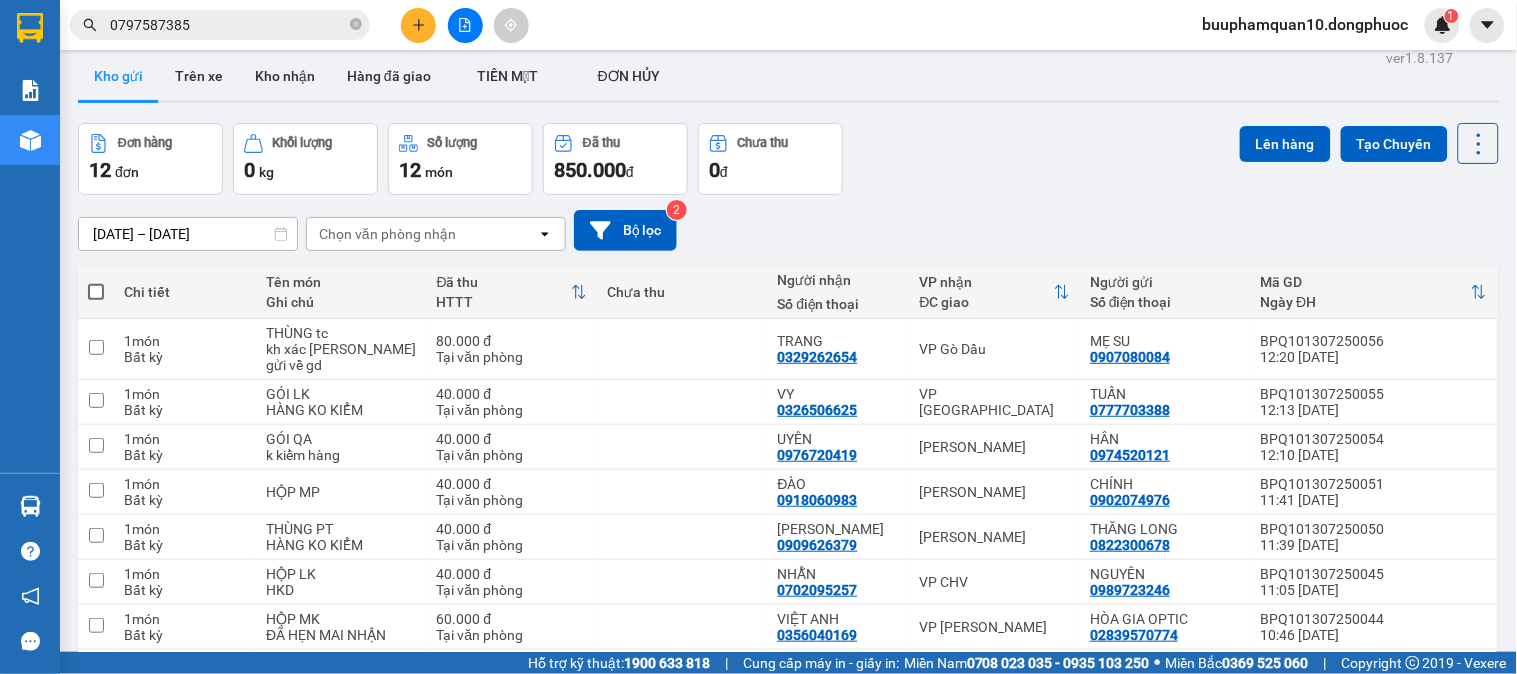 scroll, scrollTop: 0, scrollLeft: 0, axis: both 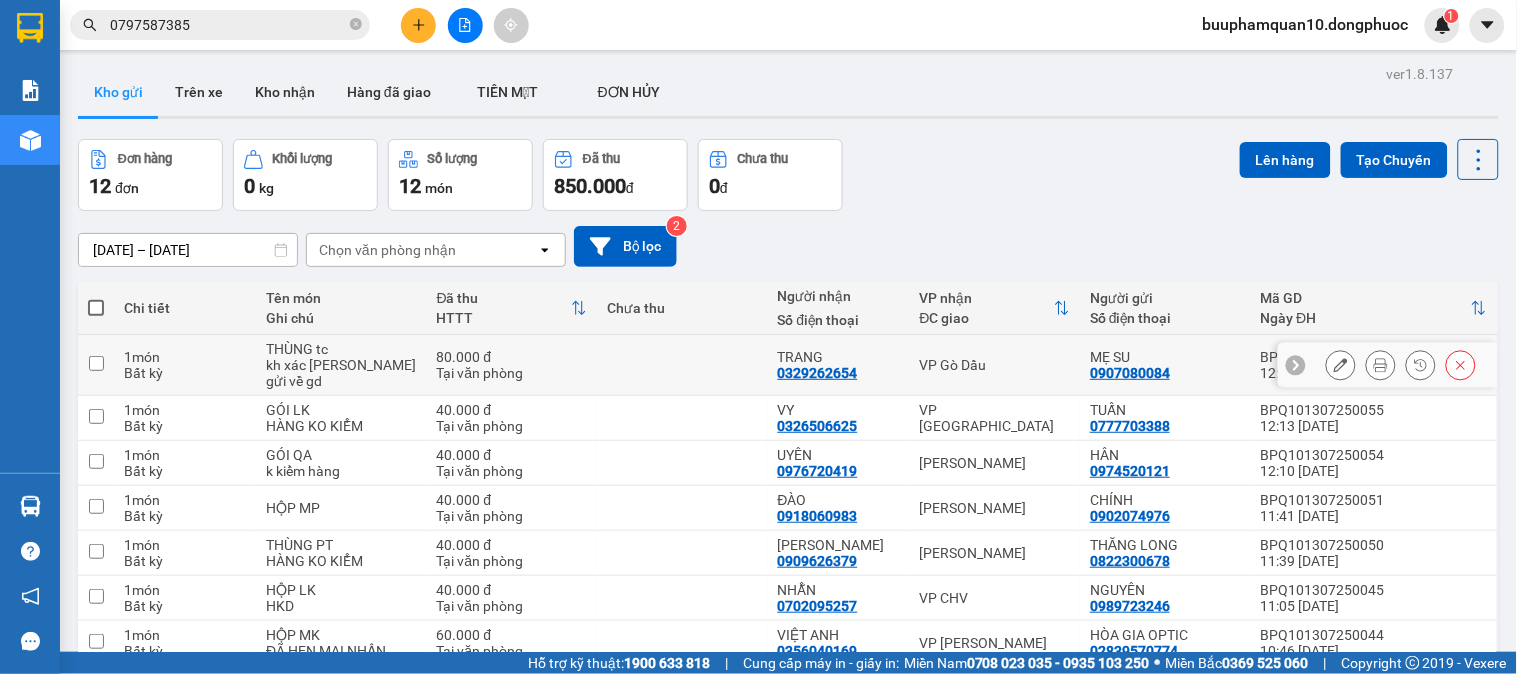 click on "VP Gò Dầu" at bounding box center [995, 365] 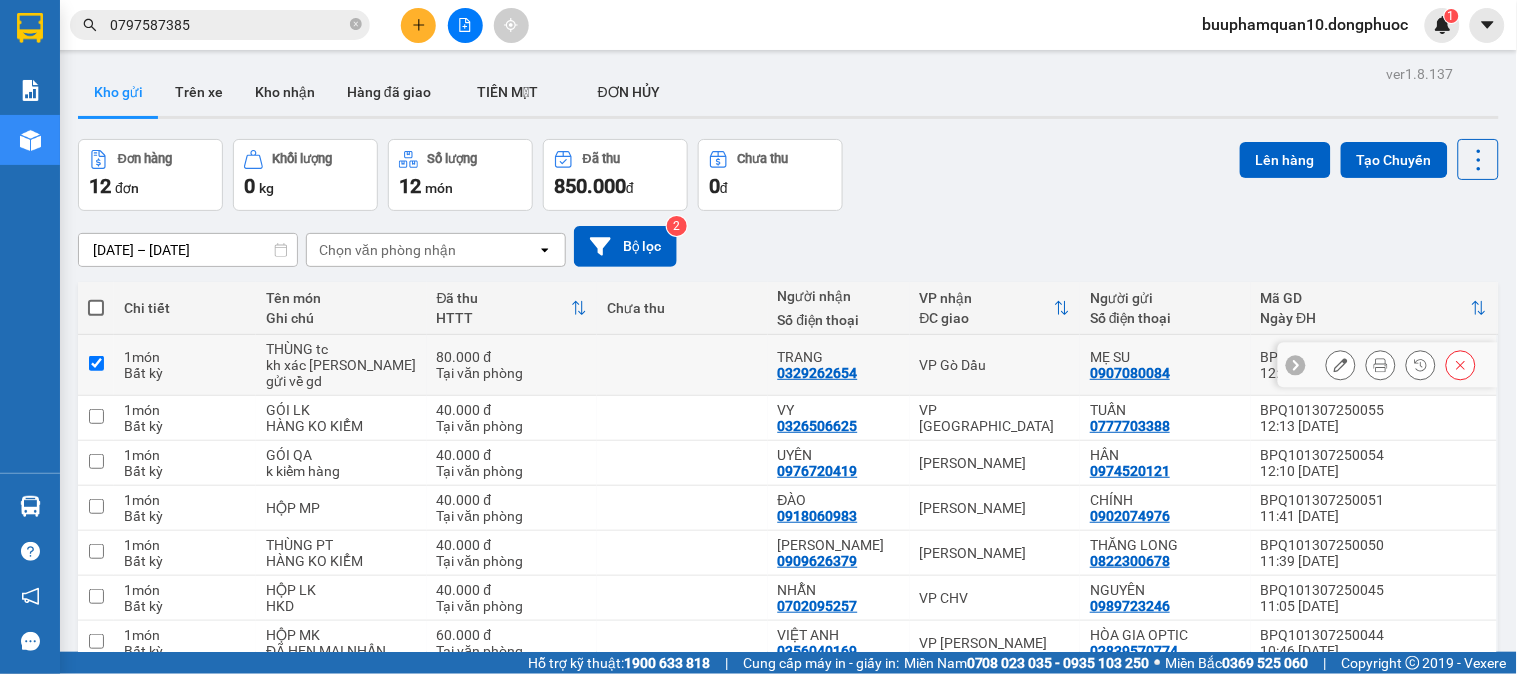 checkbox on "true" 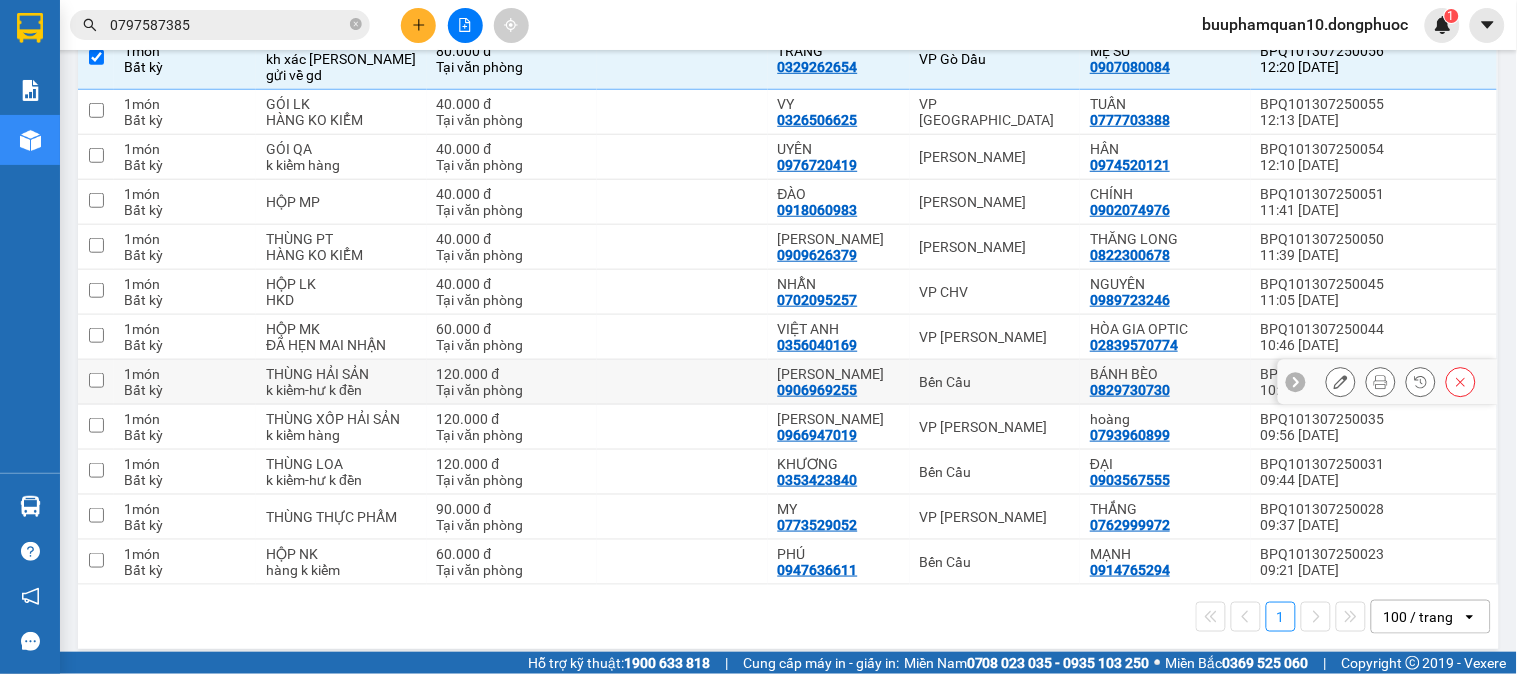 scroll, scrollTop: 0, scrollLeft: 0, axis: both 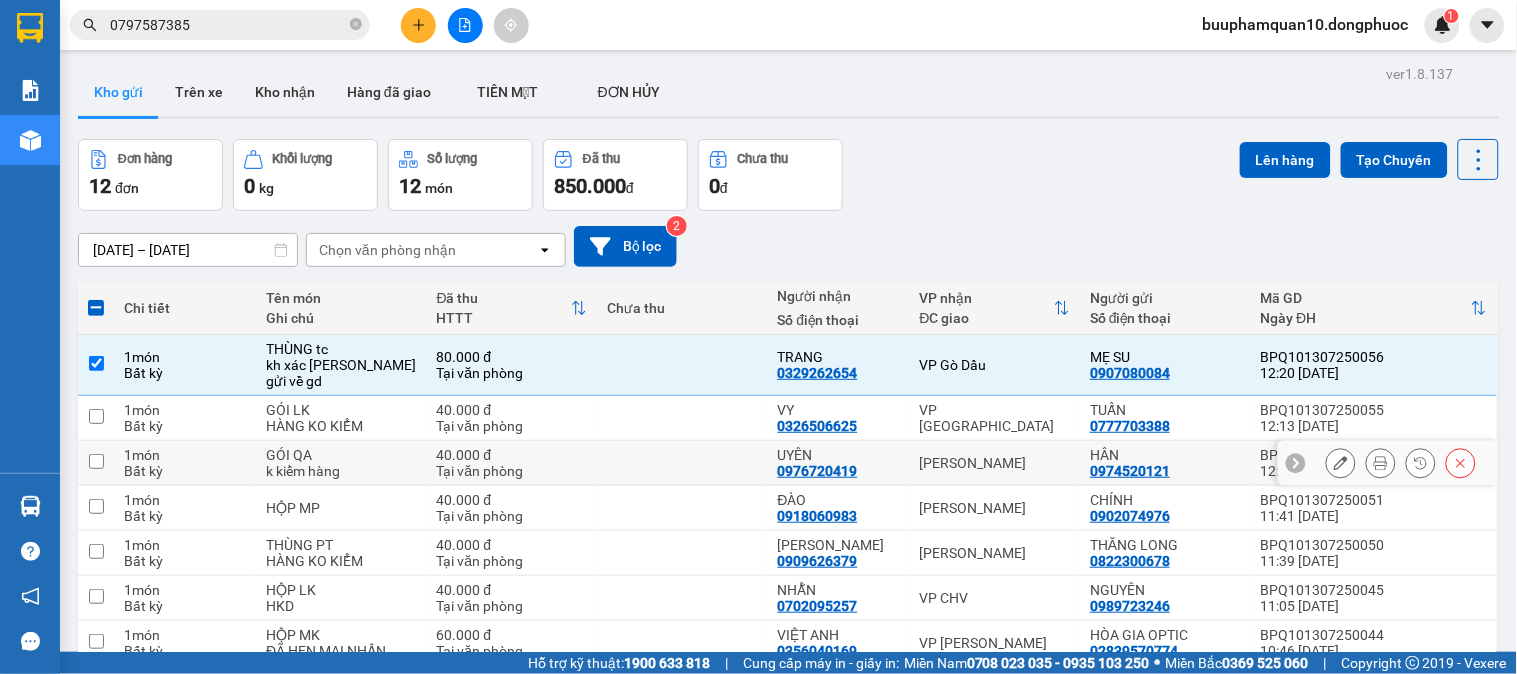 click on "[PERSON_NAME]" at bounding box center (995, 463) 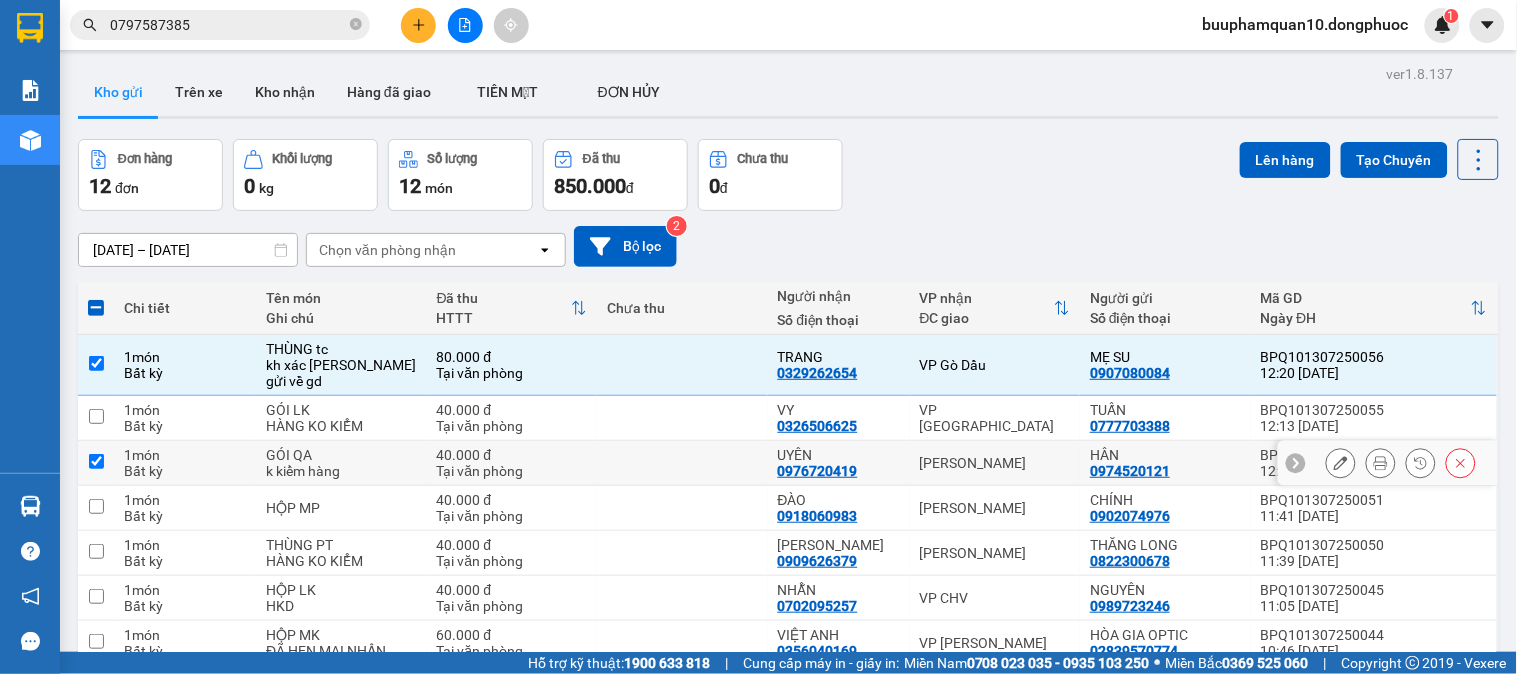 checkbox on "true" 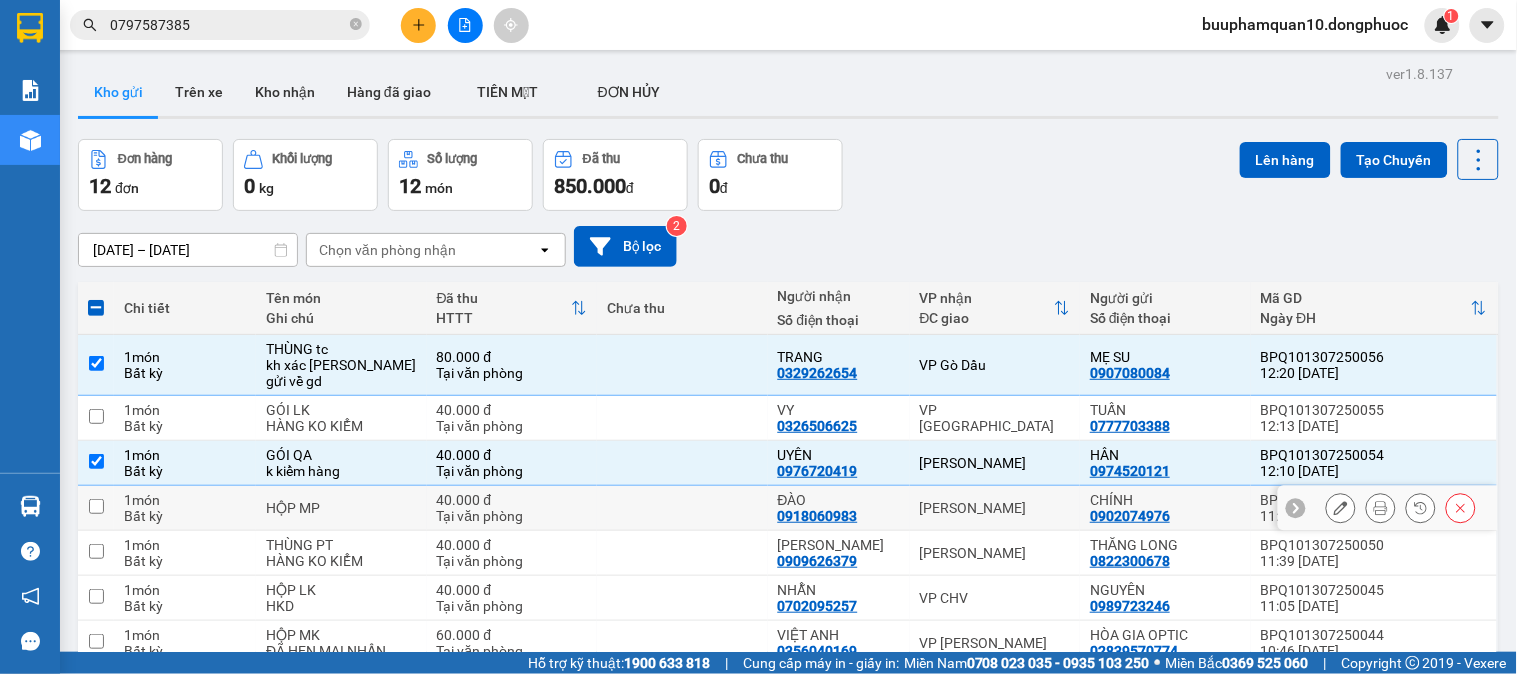 click on "[PERSON_NAME]" at bounding box center [995, 508] 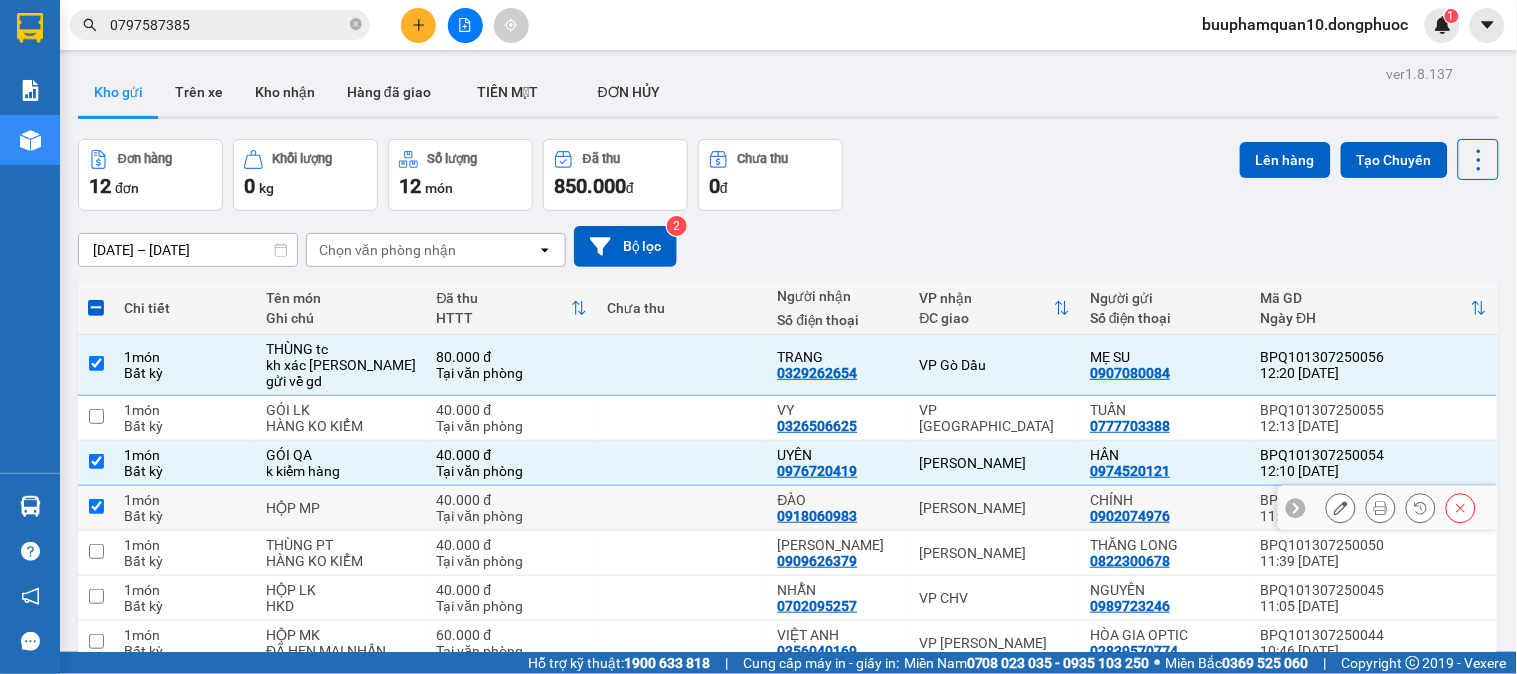 checkbox on "true" 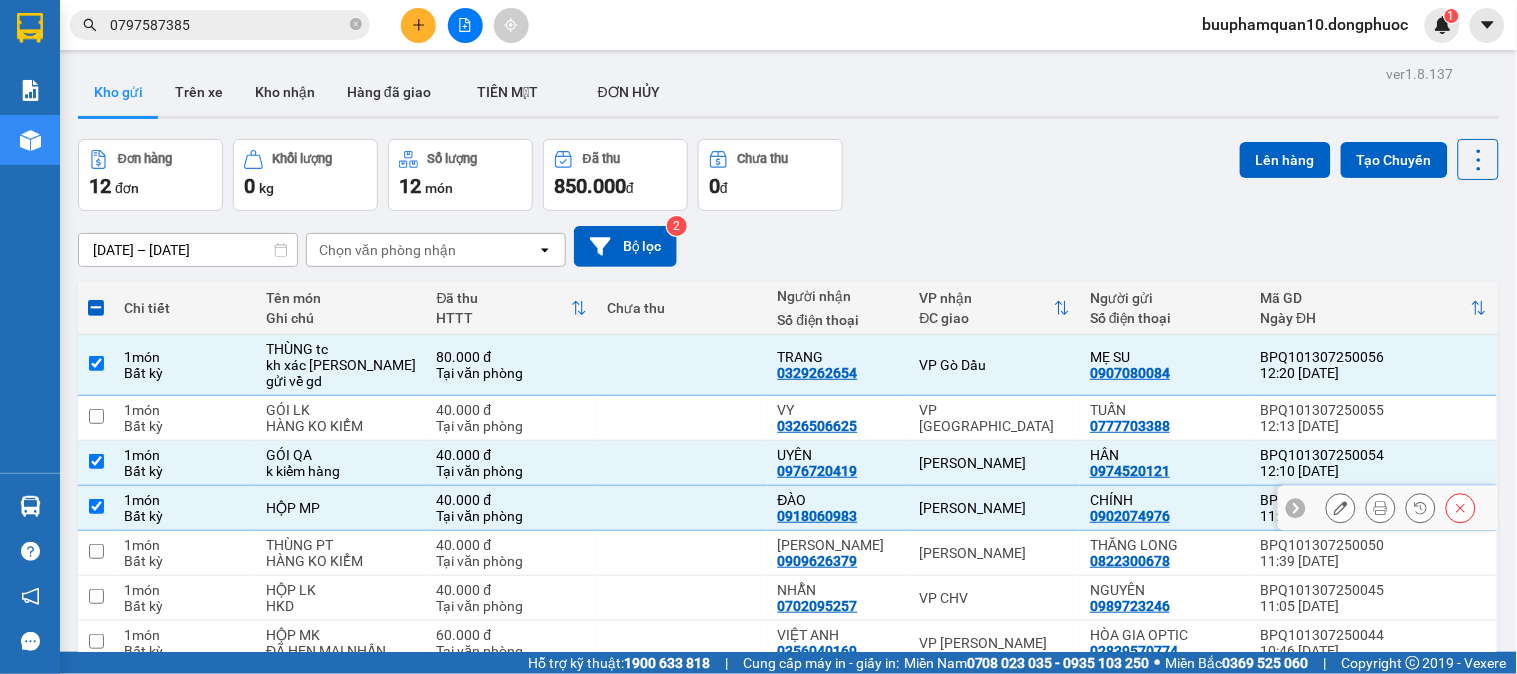 scroll, scrollTop: 306, scrollLeft: 0, axis: vertical 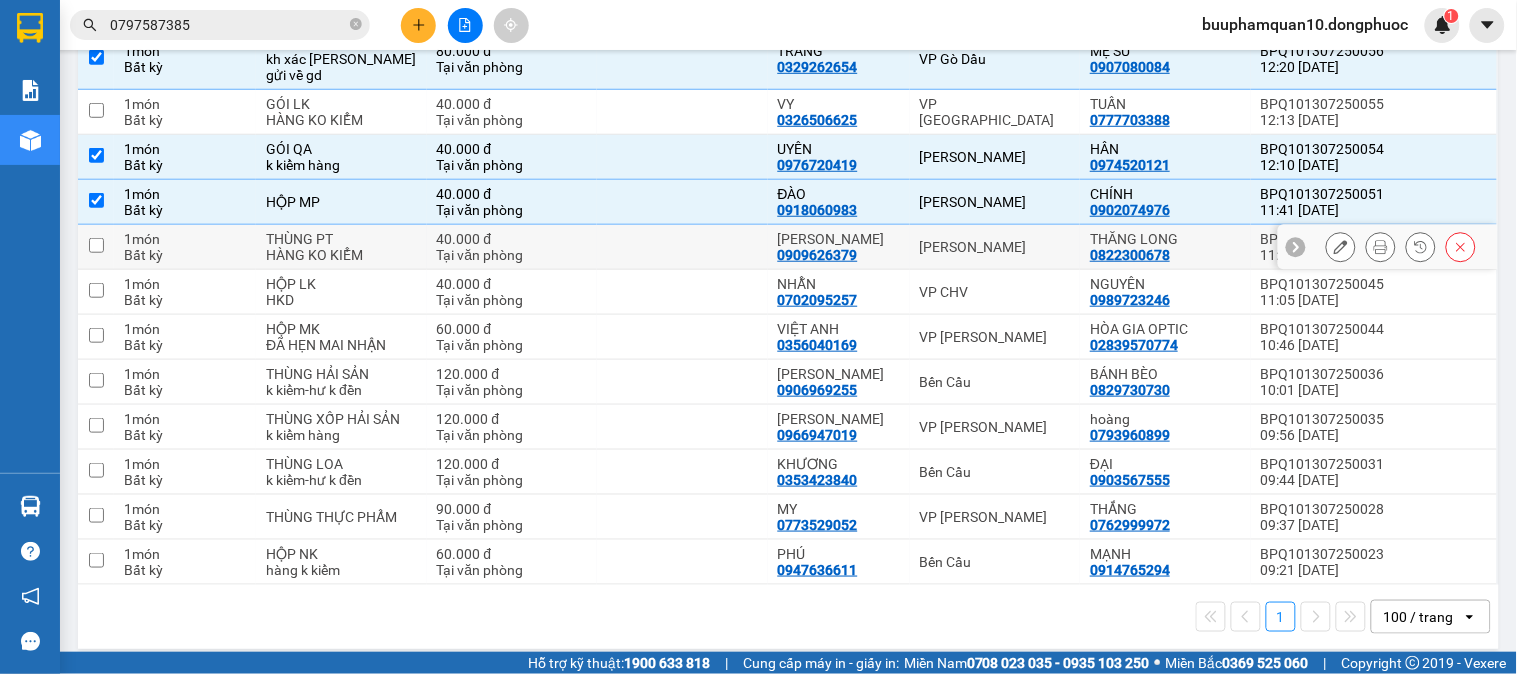 click on "[PERSON_NAME]" at bounding box center [995, 247] 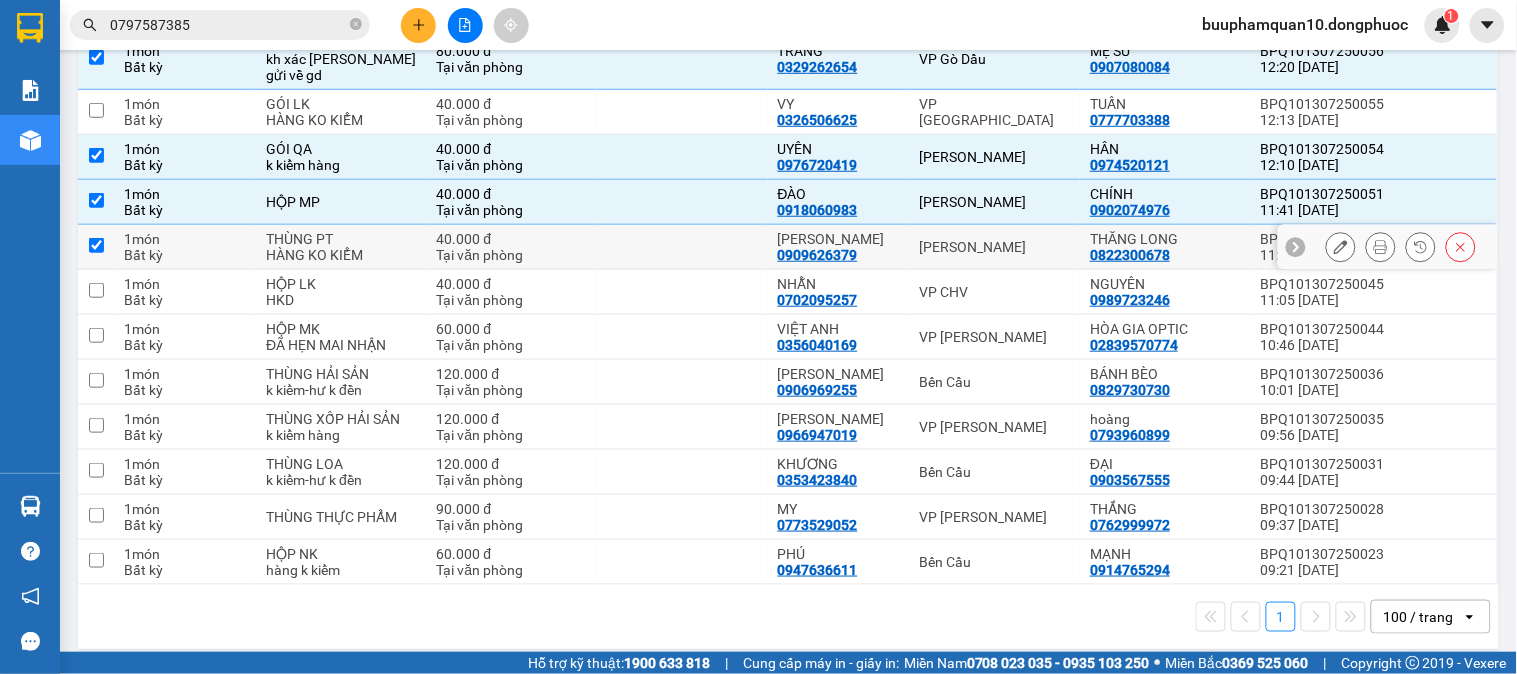 checkbox on "true" 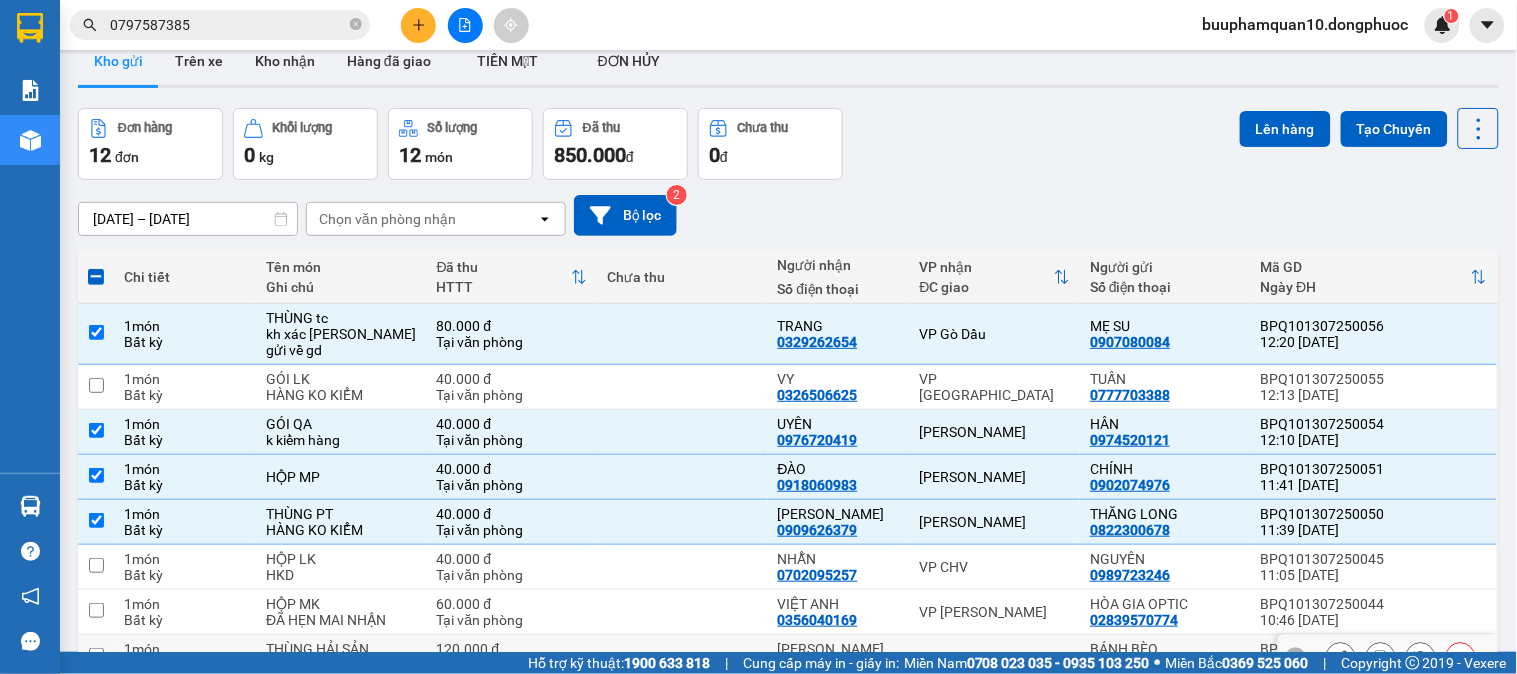 scroll, scrollTop: 0, scrollLeft: 0, axis: both 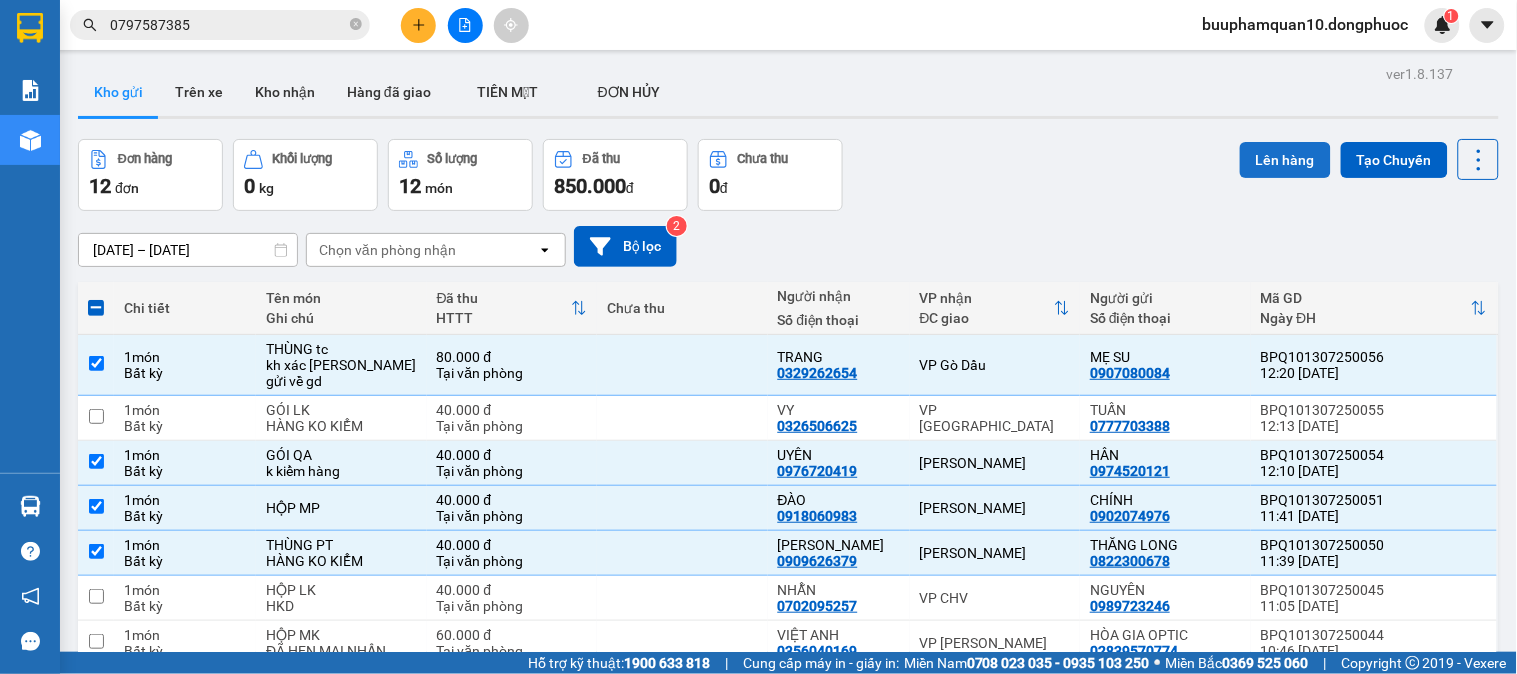 click on "Lên hàng" at bounding box center (1285, 160) 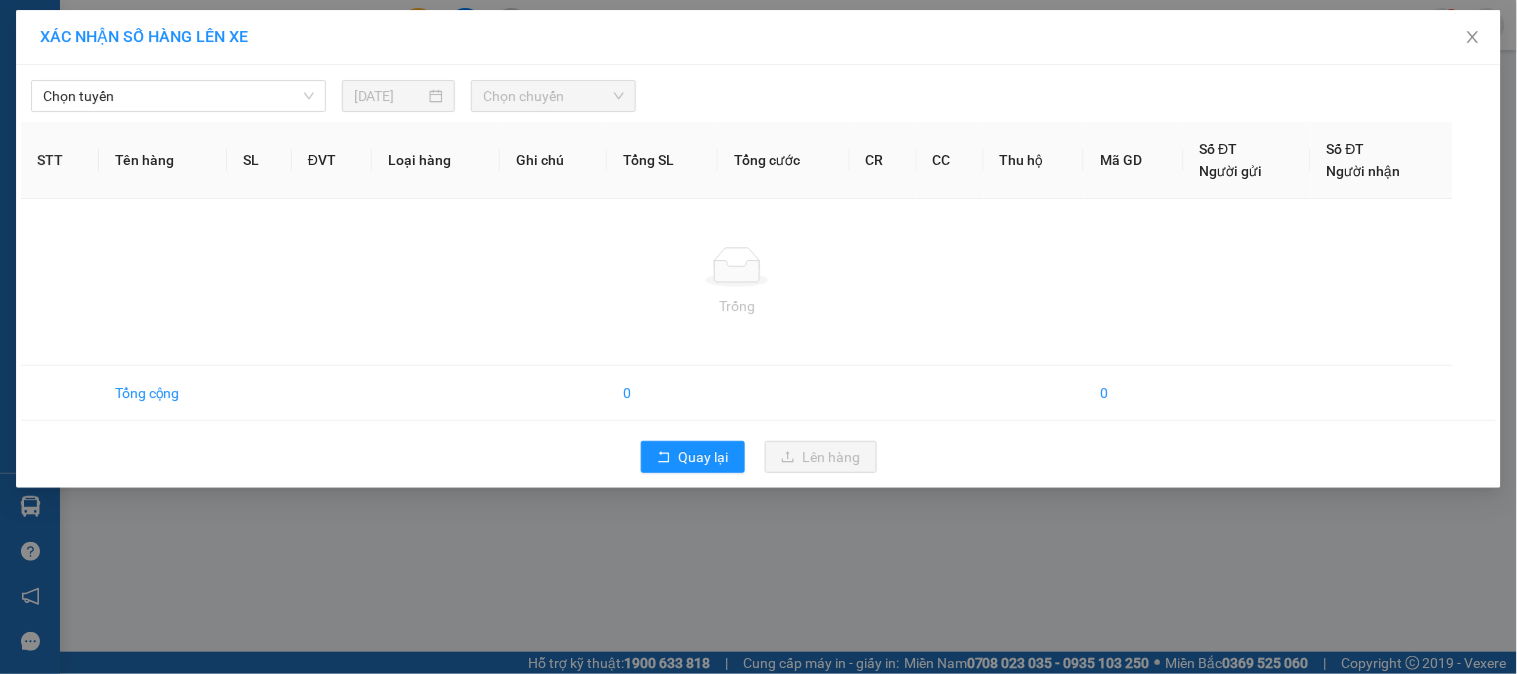 click on "Số ĐT" at bounding box center (1219, 149) 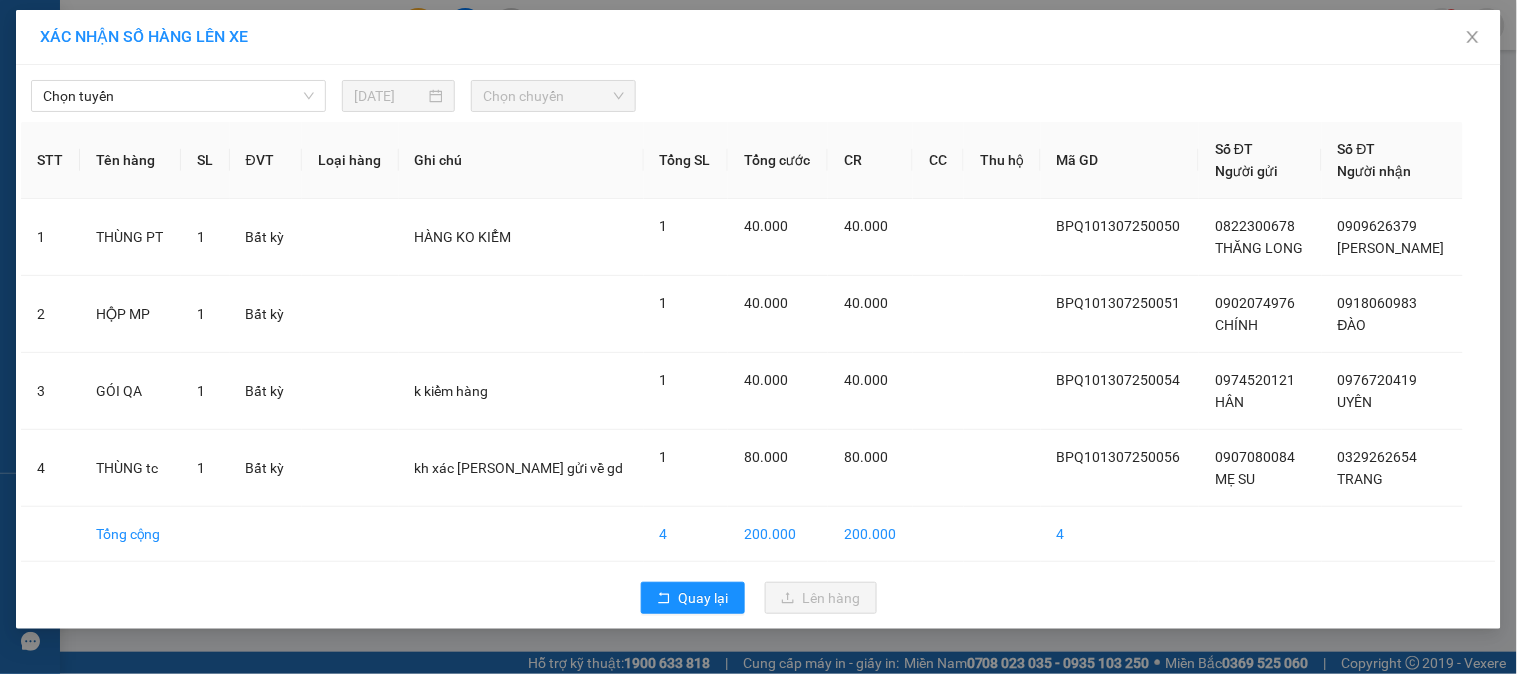 click on "Chọn tuyến 13/07/2025 Chọn chuyến STT Tên hàng SL ĐVT Loại hàng Ghi chú Tổng SL Tổng cước CR CC Thu hộ Mã GD Số ĐT Người gửi Số ĐT Người nhận 1 THÙNG PT  1 Bất kỳ HÀNG KO KIỂM 1 40.000 40.000 BPQ101307250050 0822300678 THĂNG LONG 0909626379 HOÀNG LÂM  2 HỘP MP  1 Bất kỳ 1 40.000 40.000 BPQ101307250051 0902074976 CHÍNH  0918060983 ĐÀO  3 GÓI QA  1 Bất kỳ k kiểm hàng  1 40.000 40.000 BPQ101307250054 0974520121 HÂN  0976720419 UYÊN  4 THÙNG tc 1 Bất kỳ kh xác nhận gửi về gd  1 80.000 80.000 BPQ101307250056 0907080084 MẸ SU 0329262654 TRANG Tổng cộng 4 200.000 200.000 4 Quay lại Lên hàng" at bounding box center (758, 347) 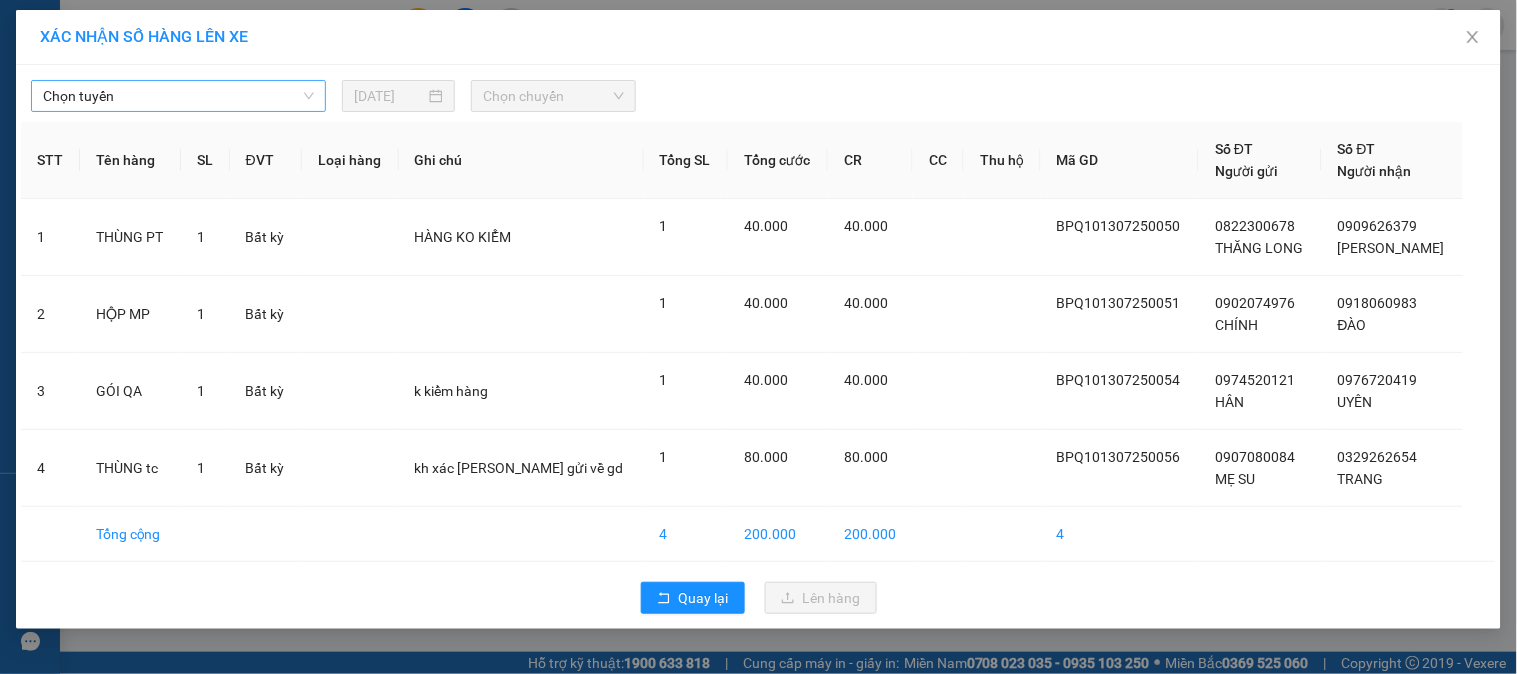 click on "Chọn tuyến" at bounding box center (178, 96) 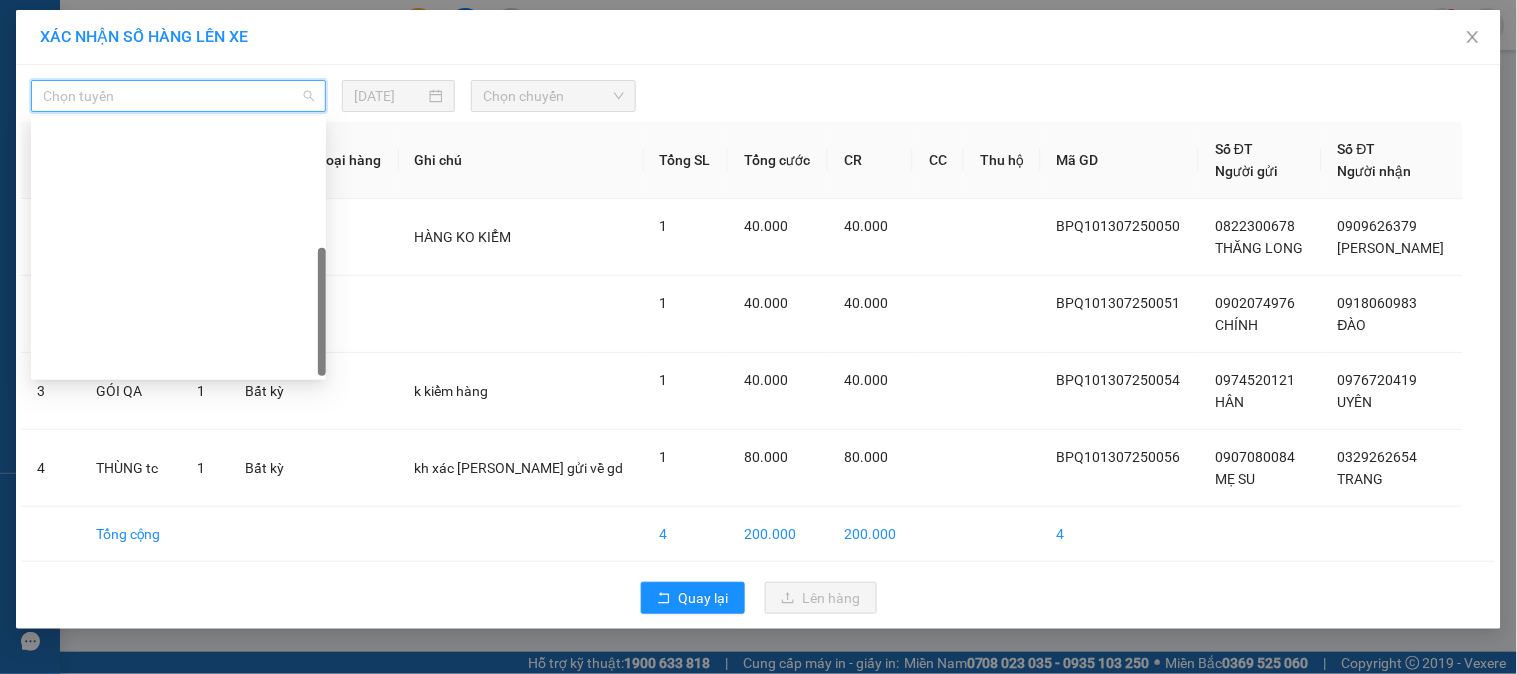 scroll, scrollTop: 287, scrollLeft: 0, axis: vertical 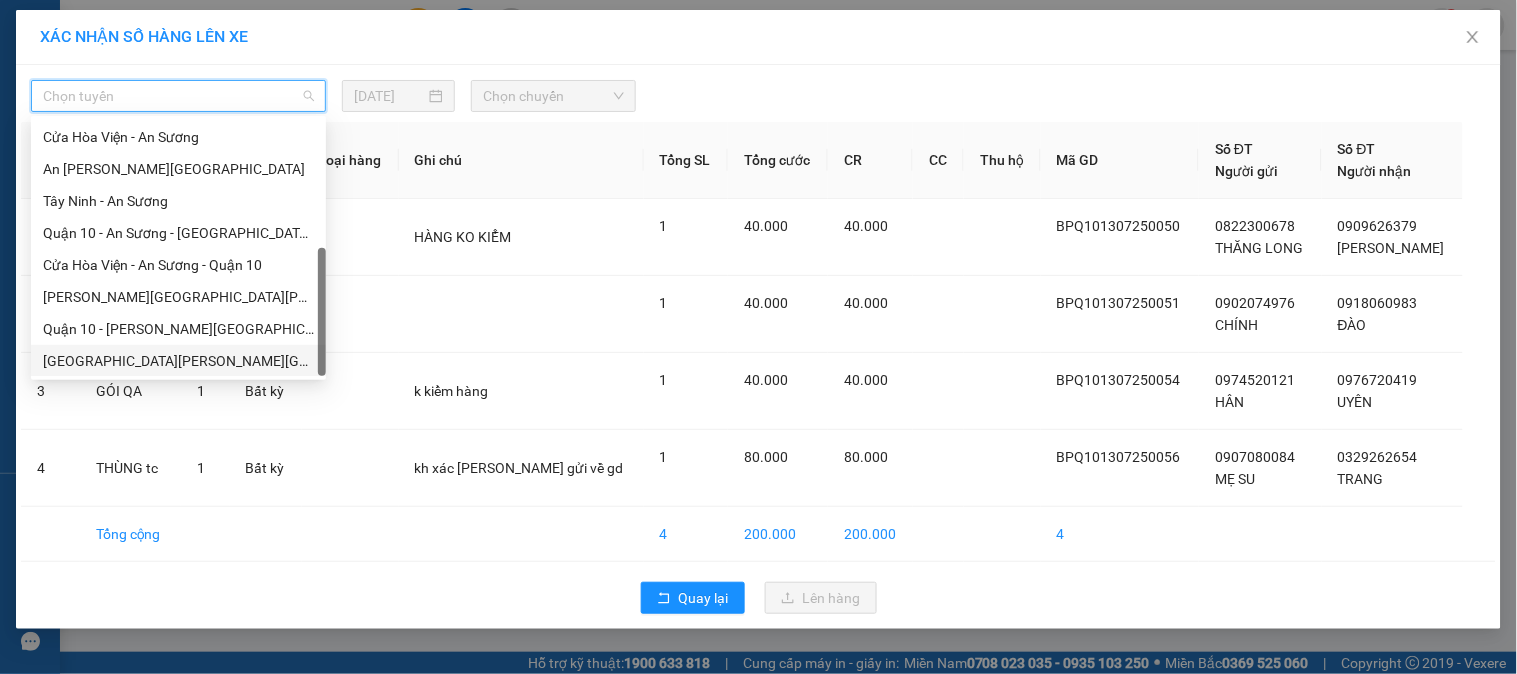 click on "Hồ Chí Minh - Tây Ninh (vip)" at bounding box center (178, 361) 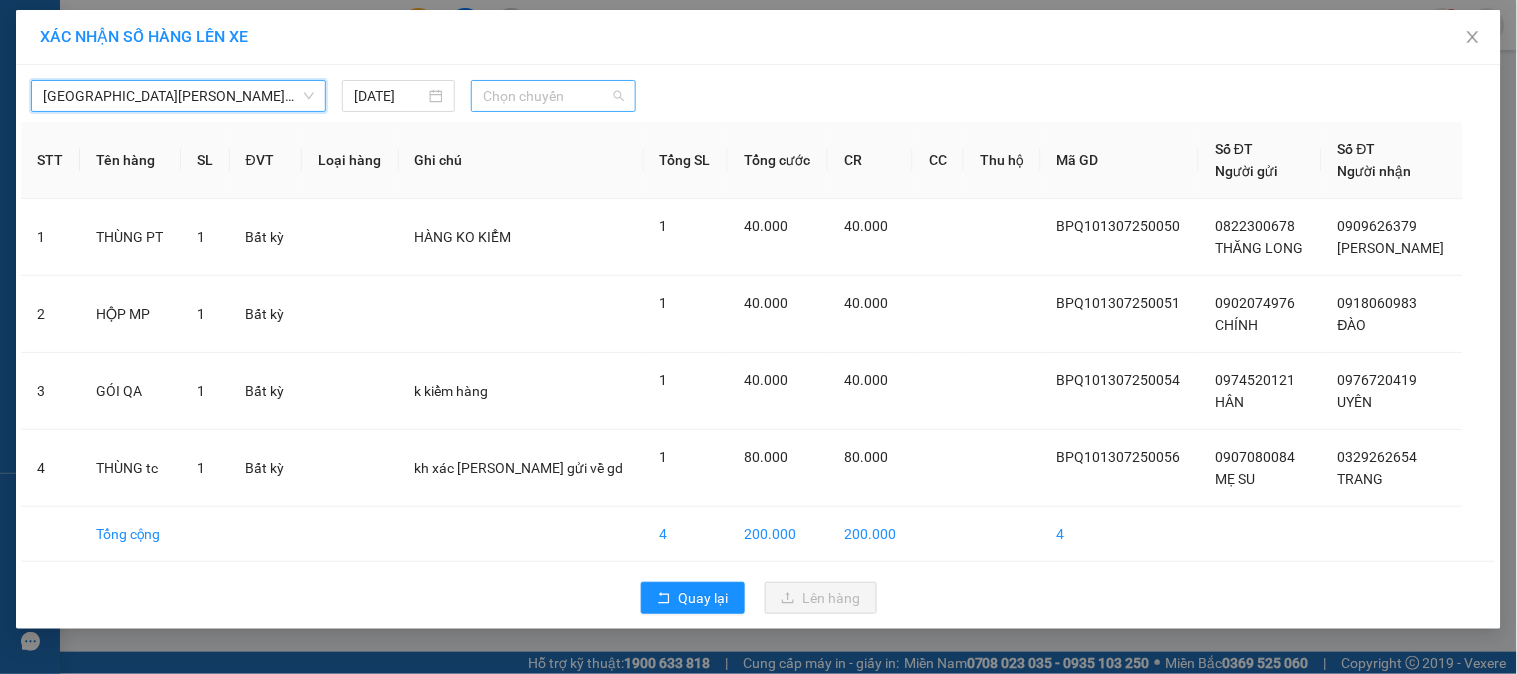 click on "Chọn chuyến" at bounding box center (553, 96) 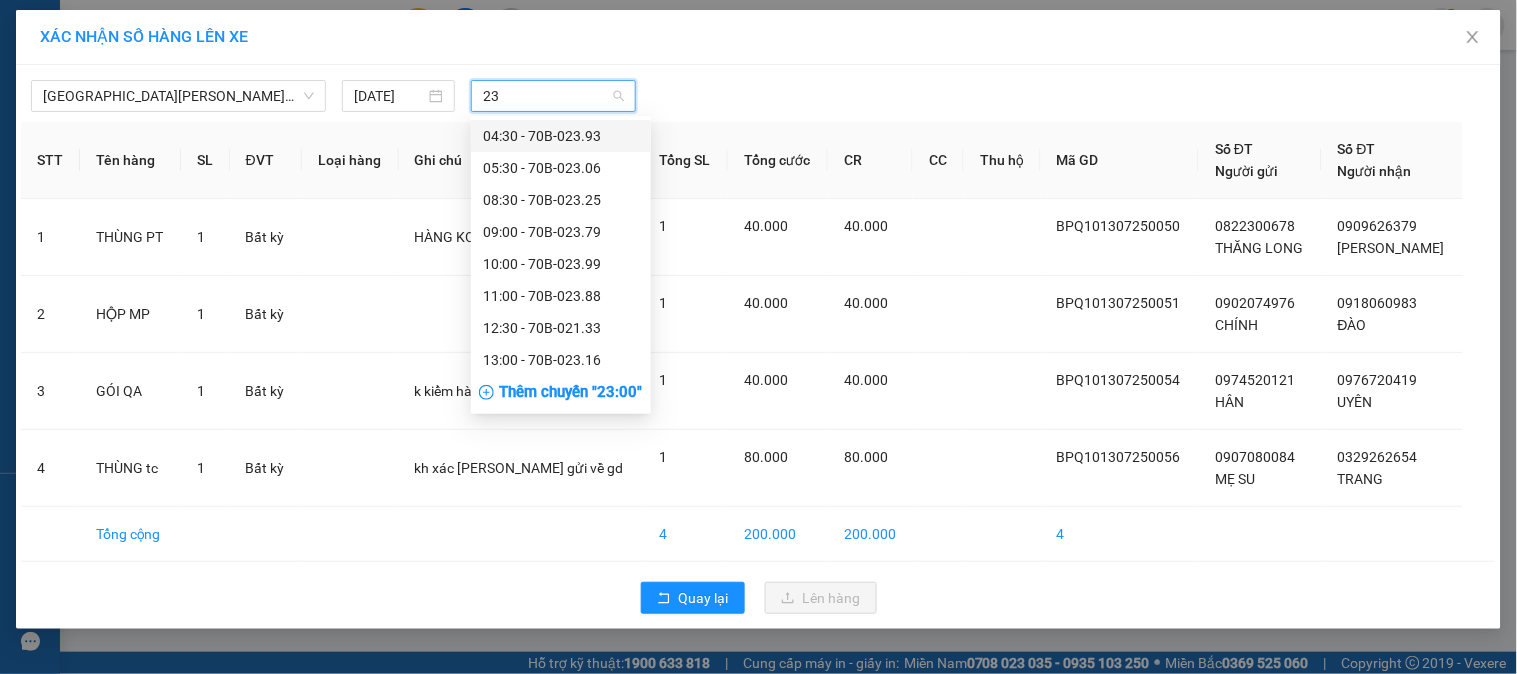 type on "2" 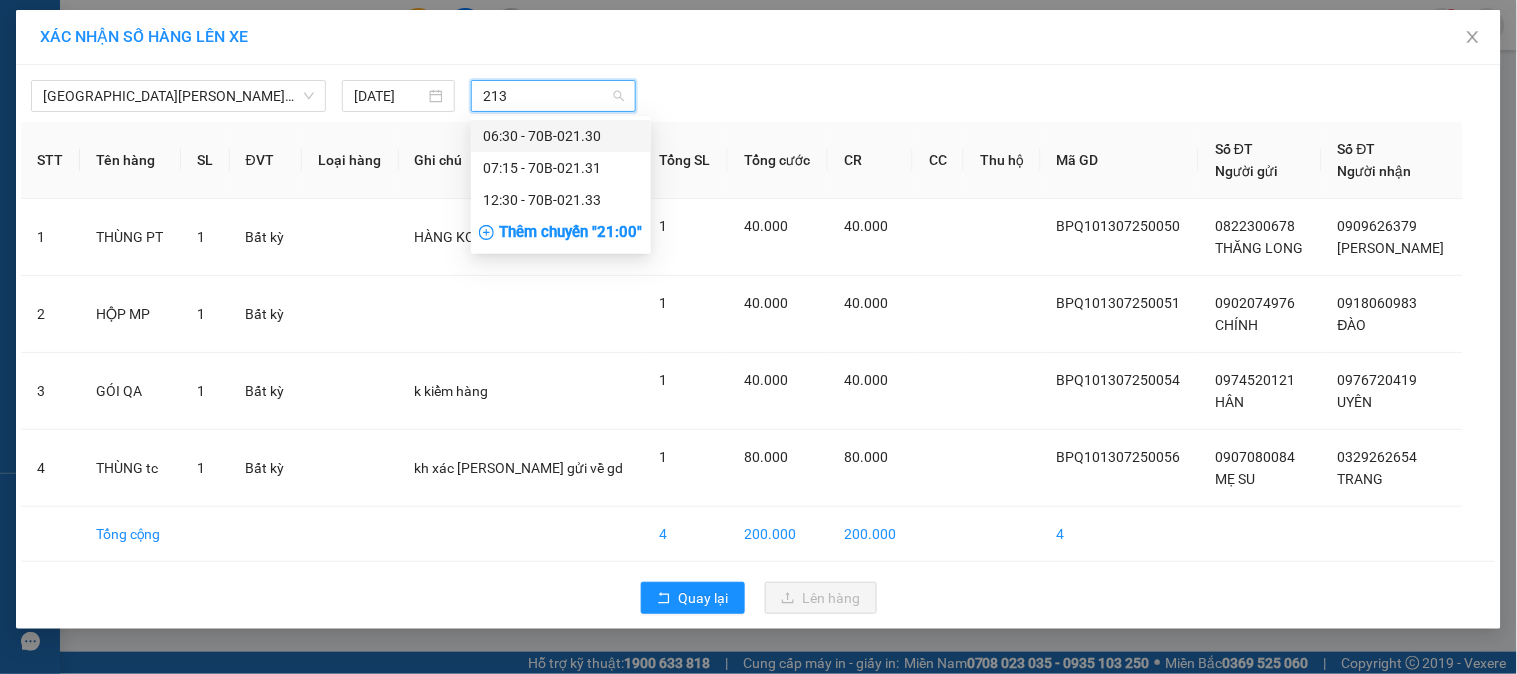 type on "2133" 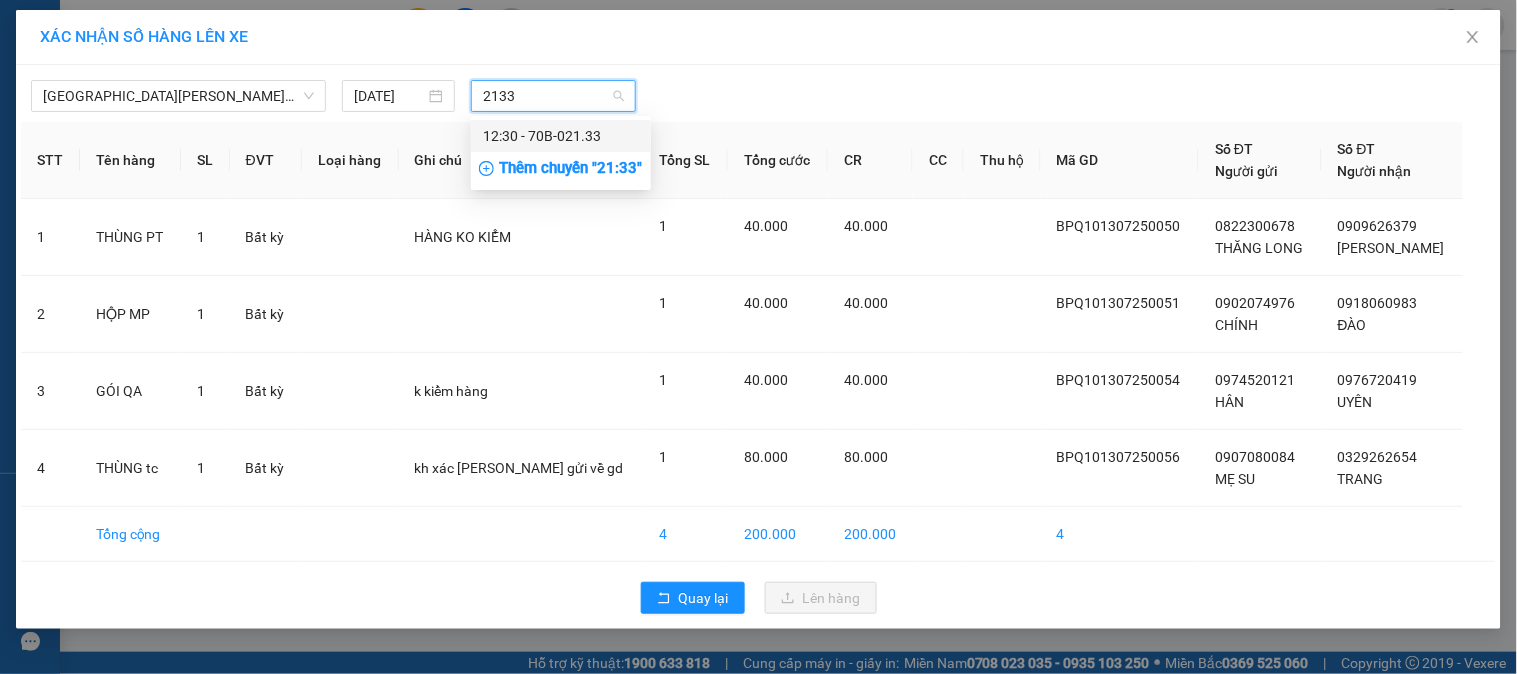 click on "12:30     - 70B-021.33" at bounding box center (561, 136) 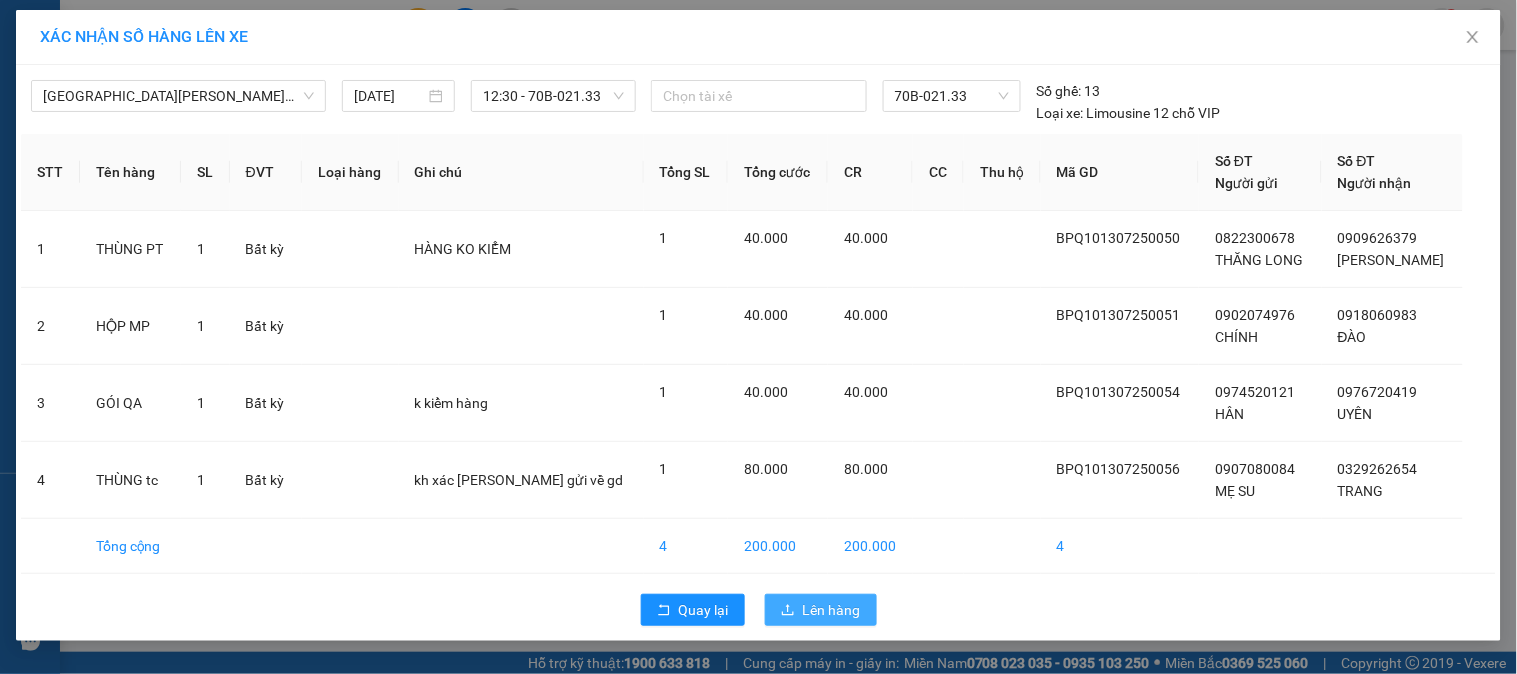 click on "Lên hàng" at bounding box center [821, 610] 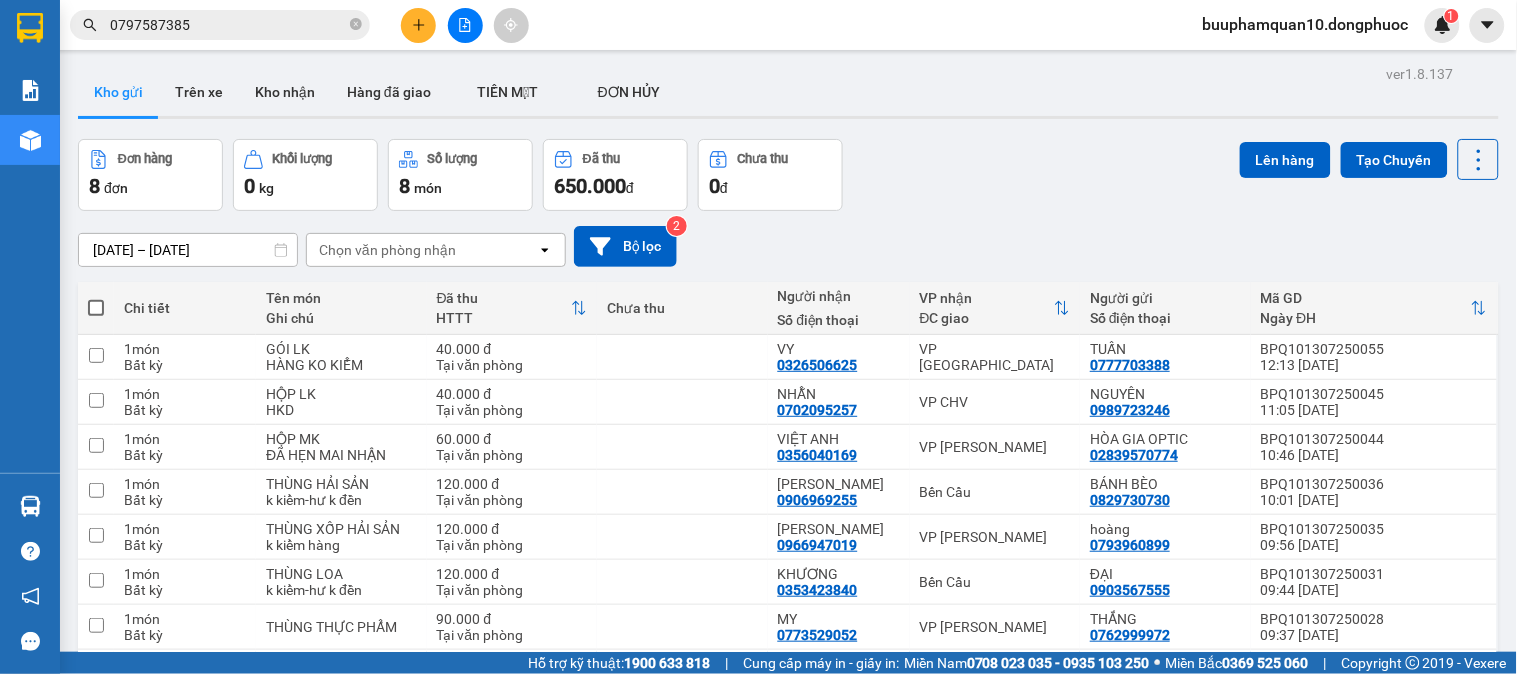 click on "0797587385" at bounding box center (228, 25) 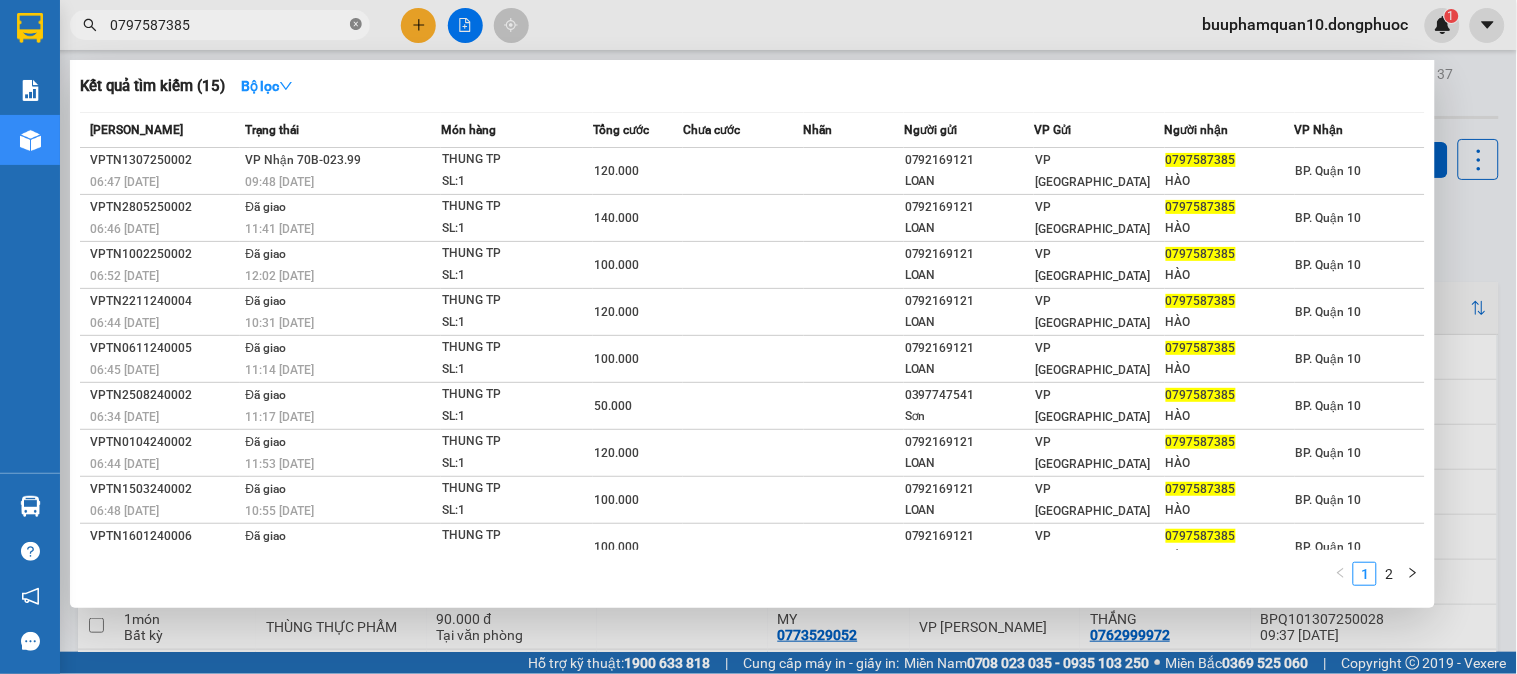 click at bounding box center [356, 25] 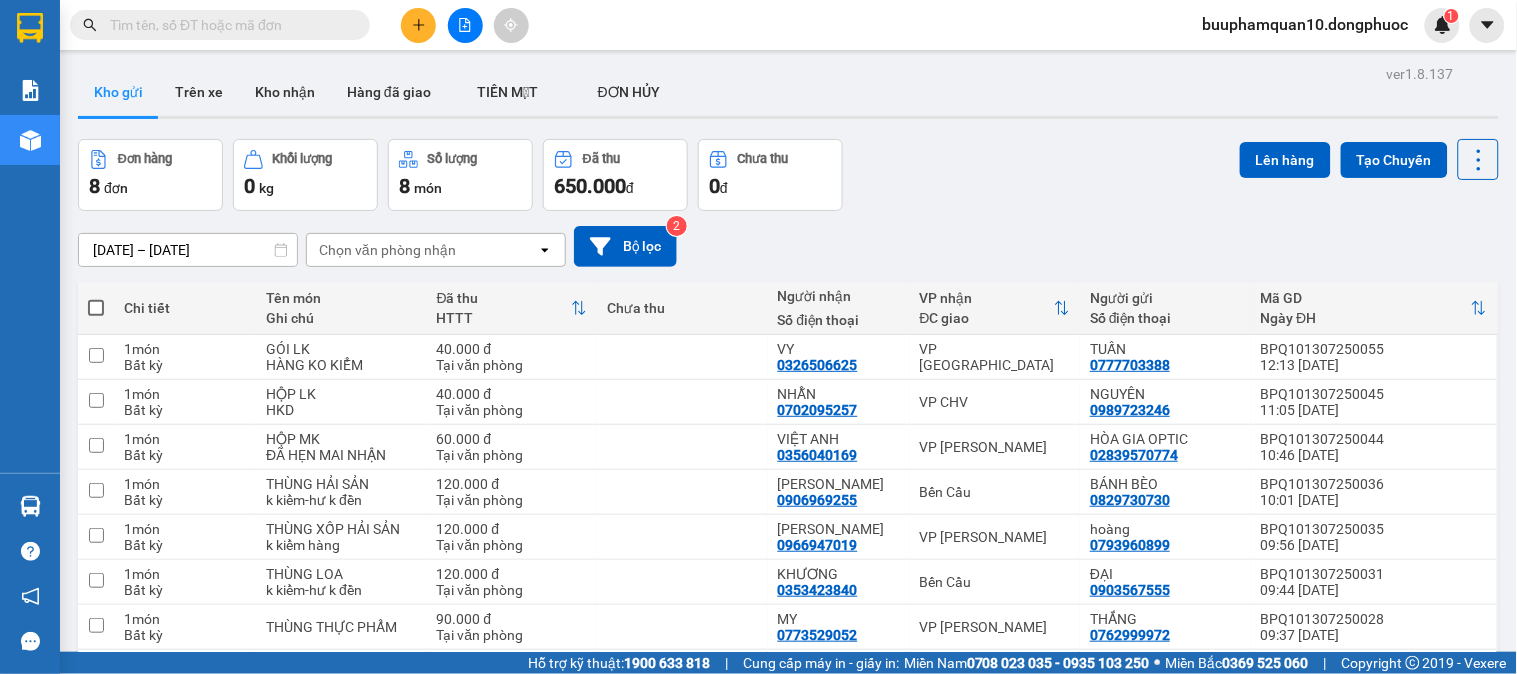 click at bounding box center [465, 25] 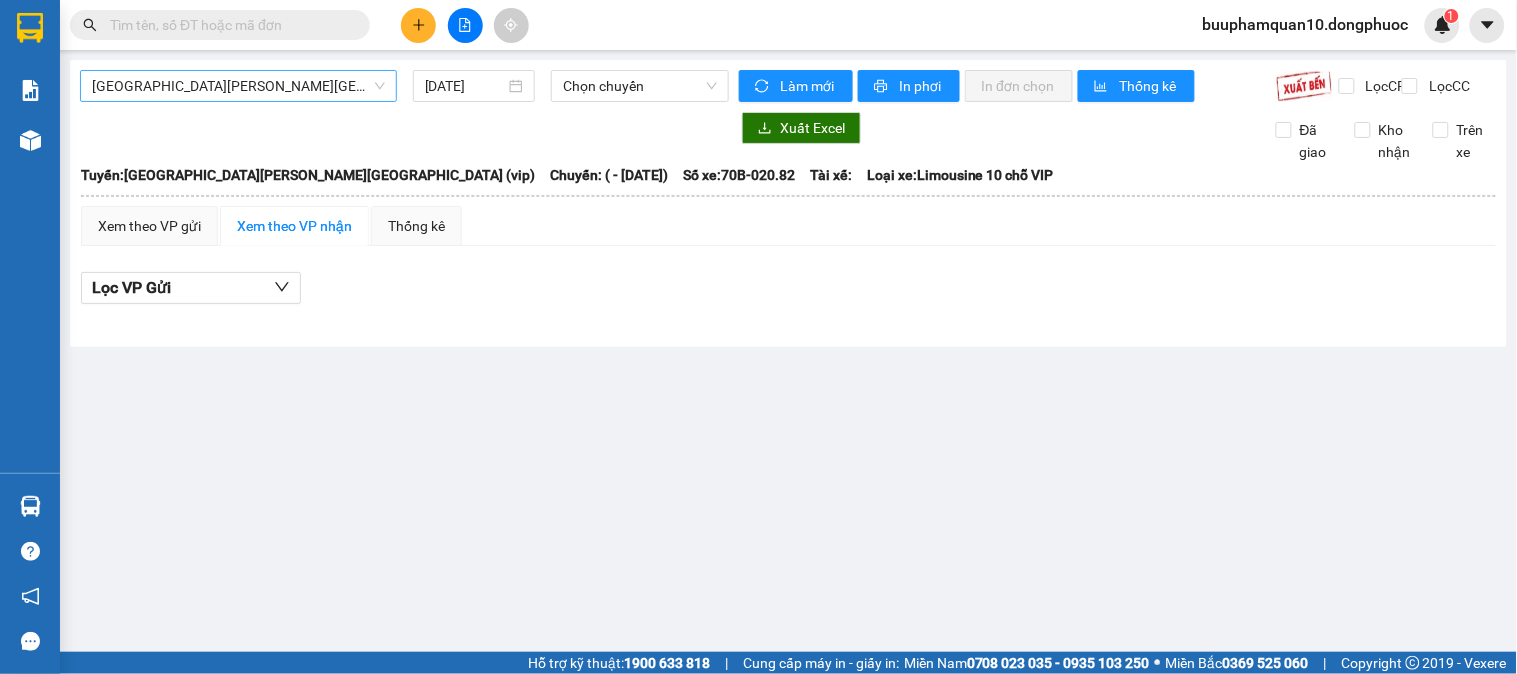 click on "Hồ Chí Minh - Tây Ninh (vip)" at bounding box center [238, 86] 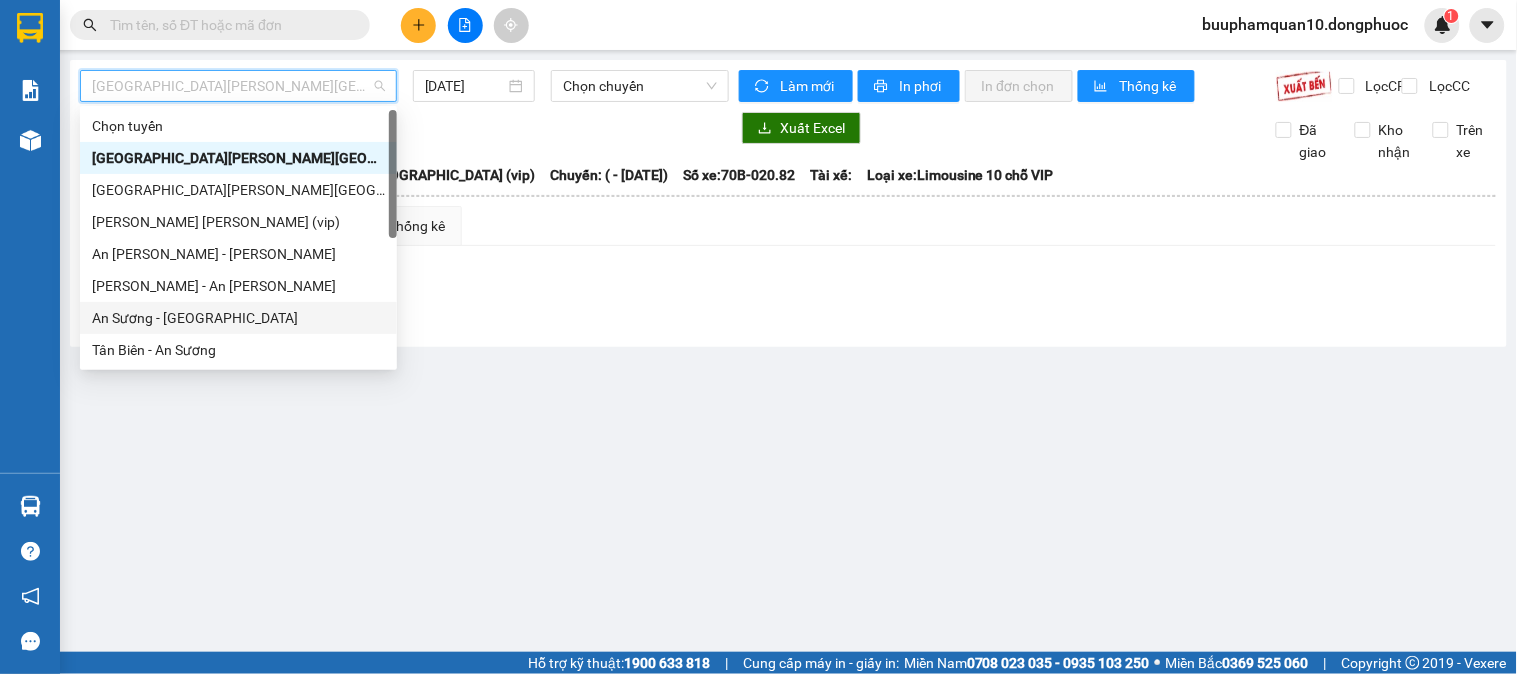 click on "An Sương - Tân Biên" at bounding box center (238, 318) 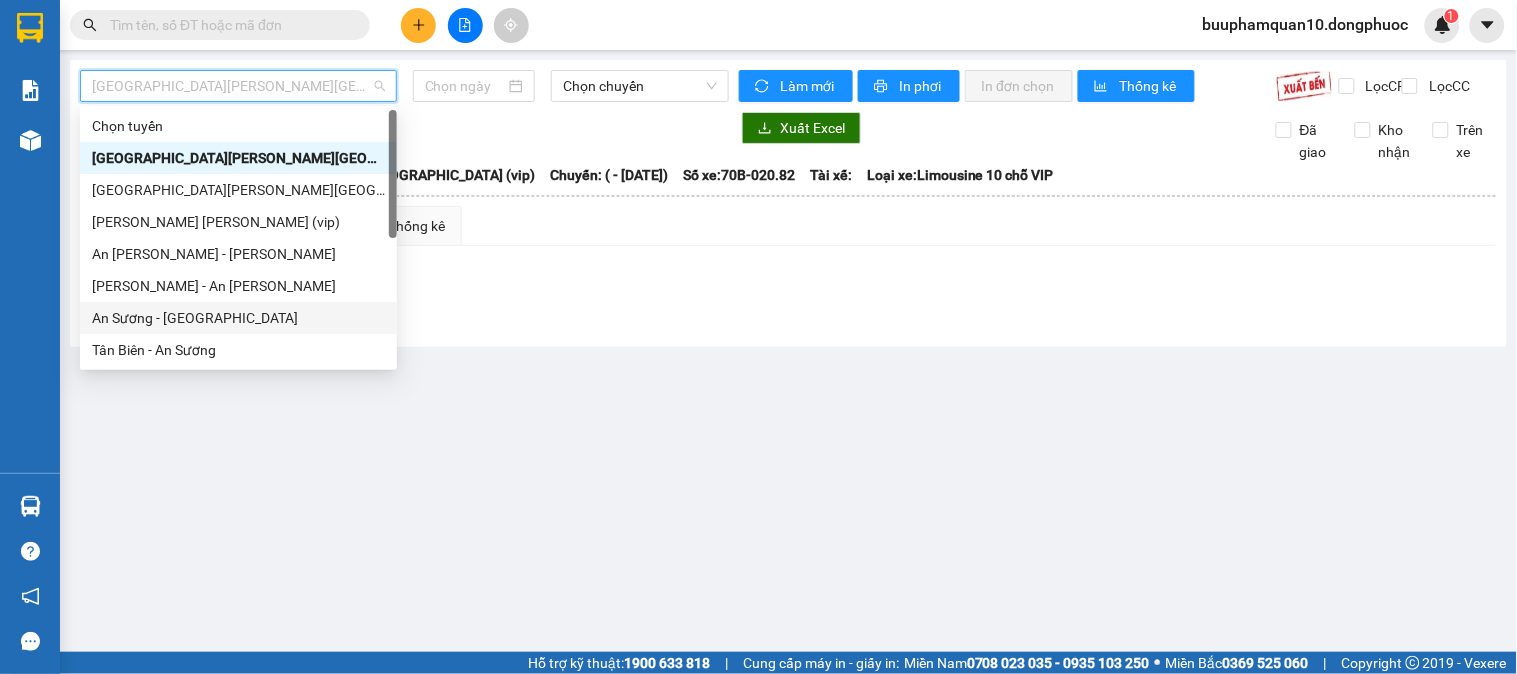 type on "[DATE]" 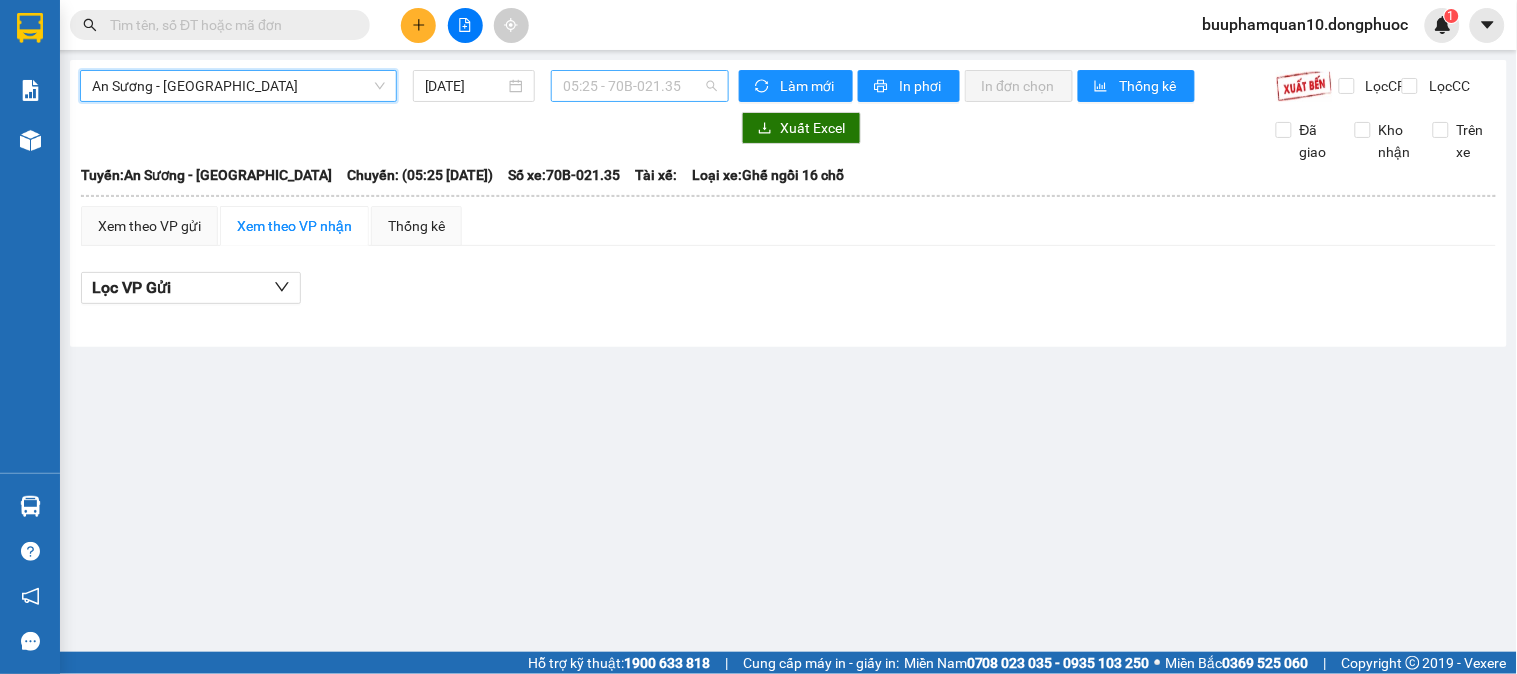 click on "05:25     - 70B-021.35" at bounding box center (640, 86) 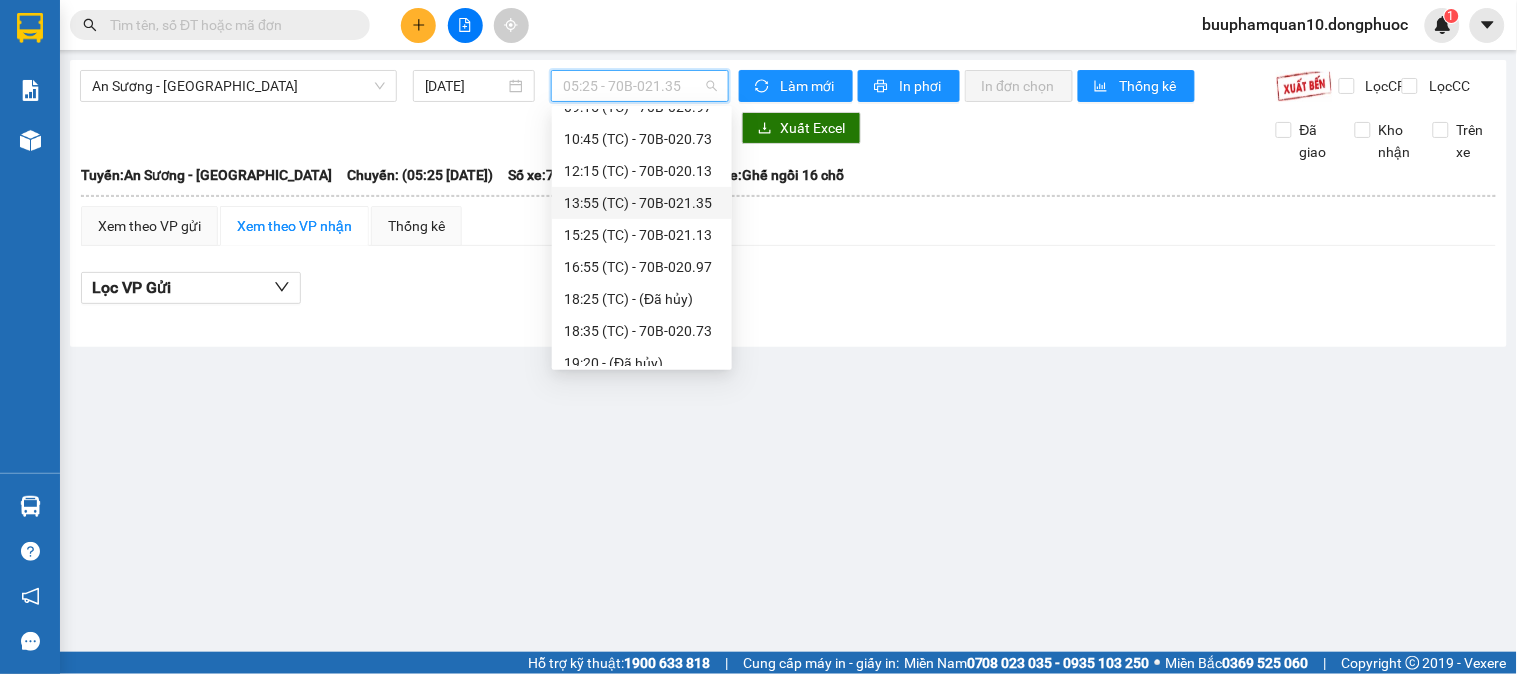 scroll, scrollTop: 160, scrollLeft: 0, axis: vertical 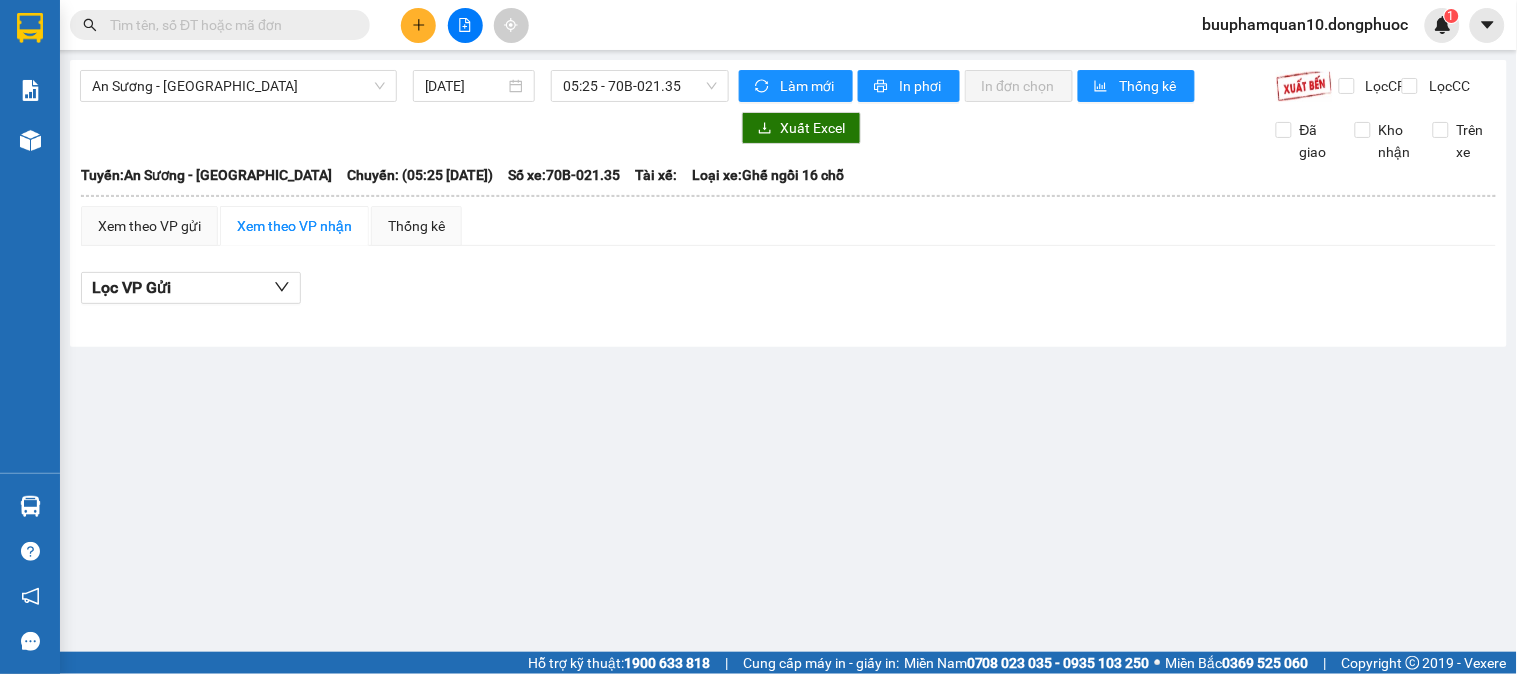 click at bounding box center [228, 25] 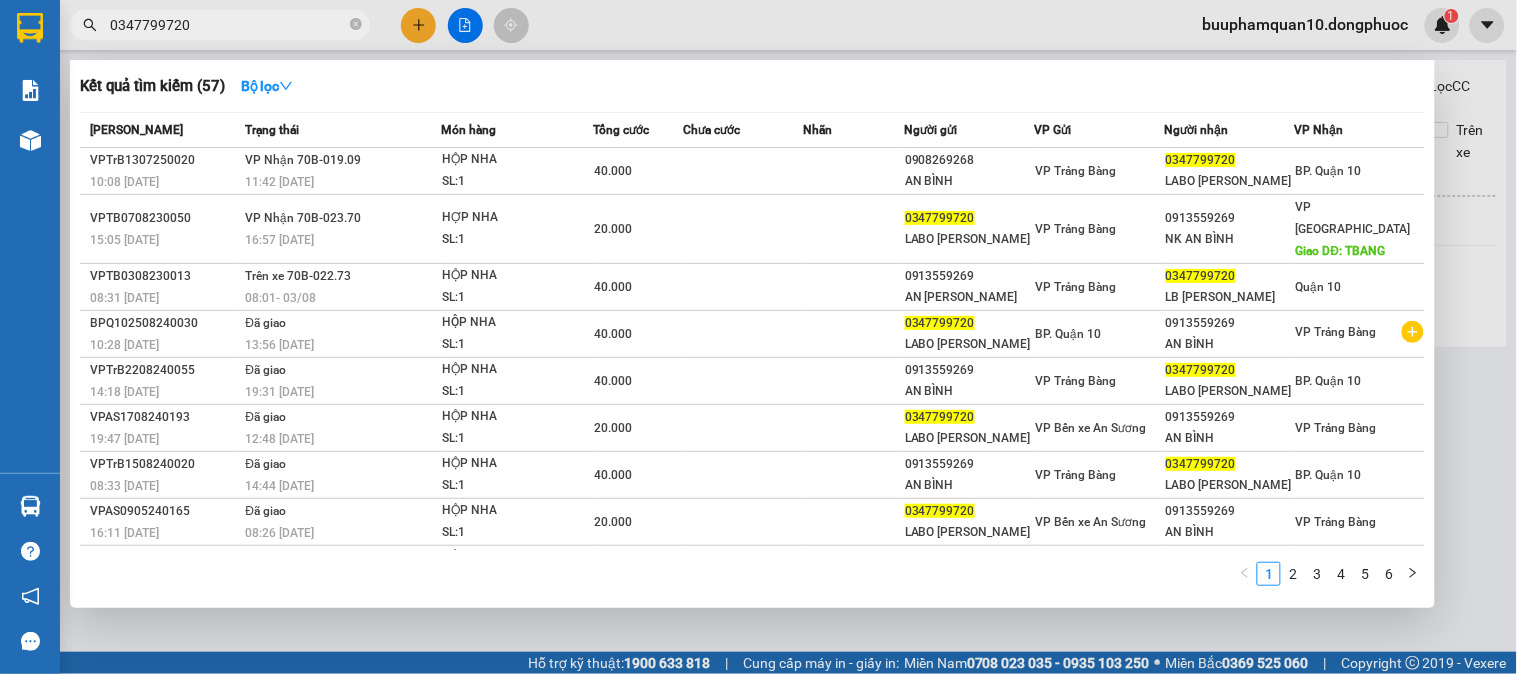 drag, startPoint x: 578, startPoint y: 172, endPoint x: 1458, endPoint y: 283, distance: 886.97296 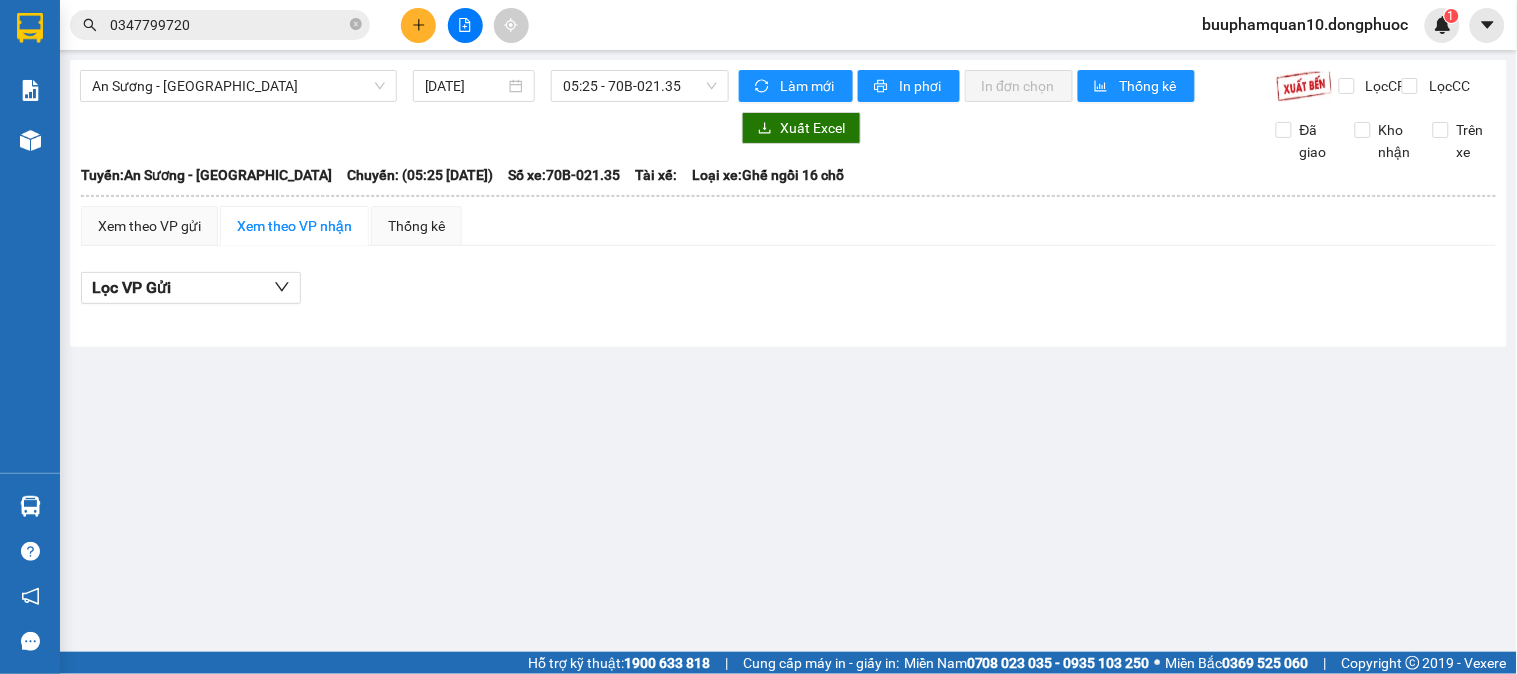 click on "0347799720" at bounding box center [228, 25] 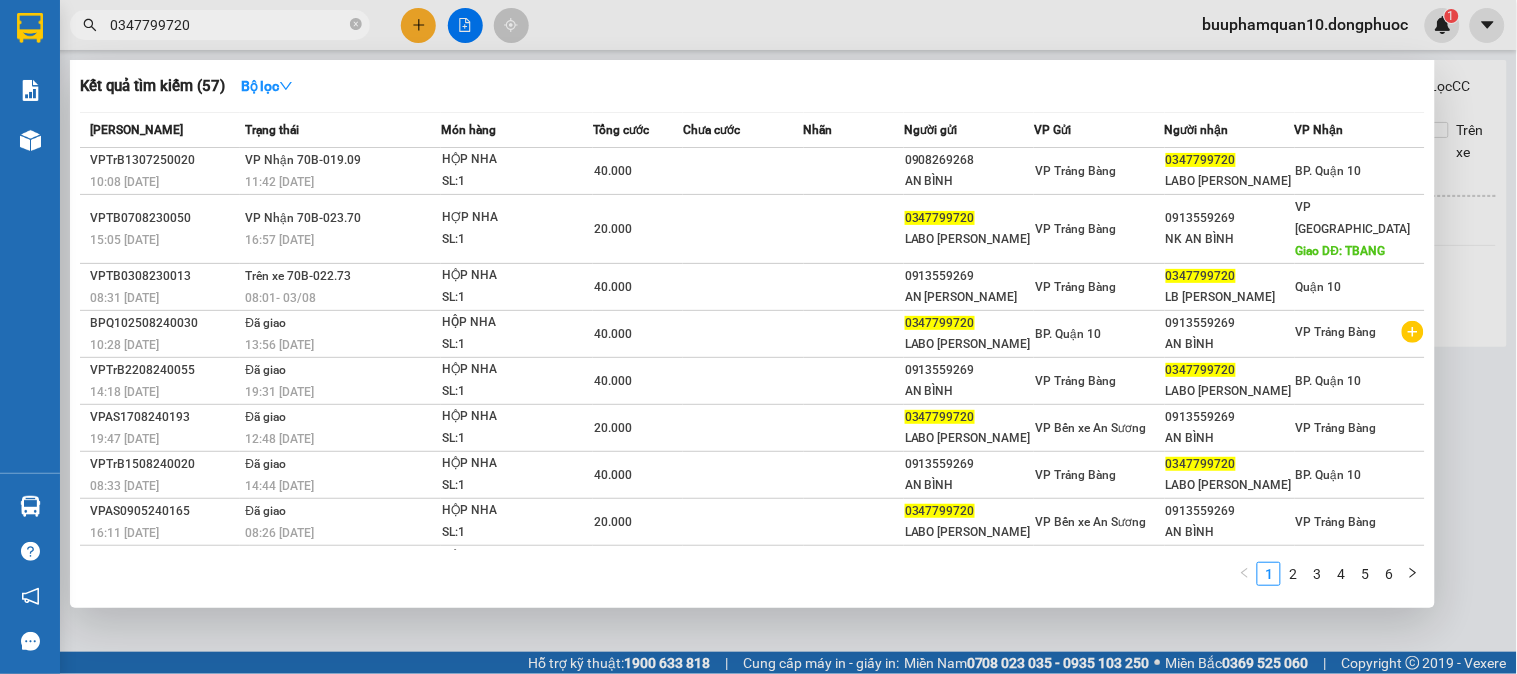 click on "0347799720" at bounding box center (228, 25) 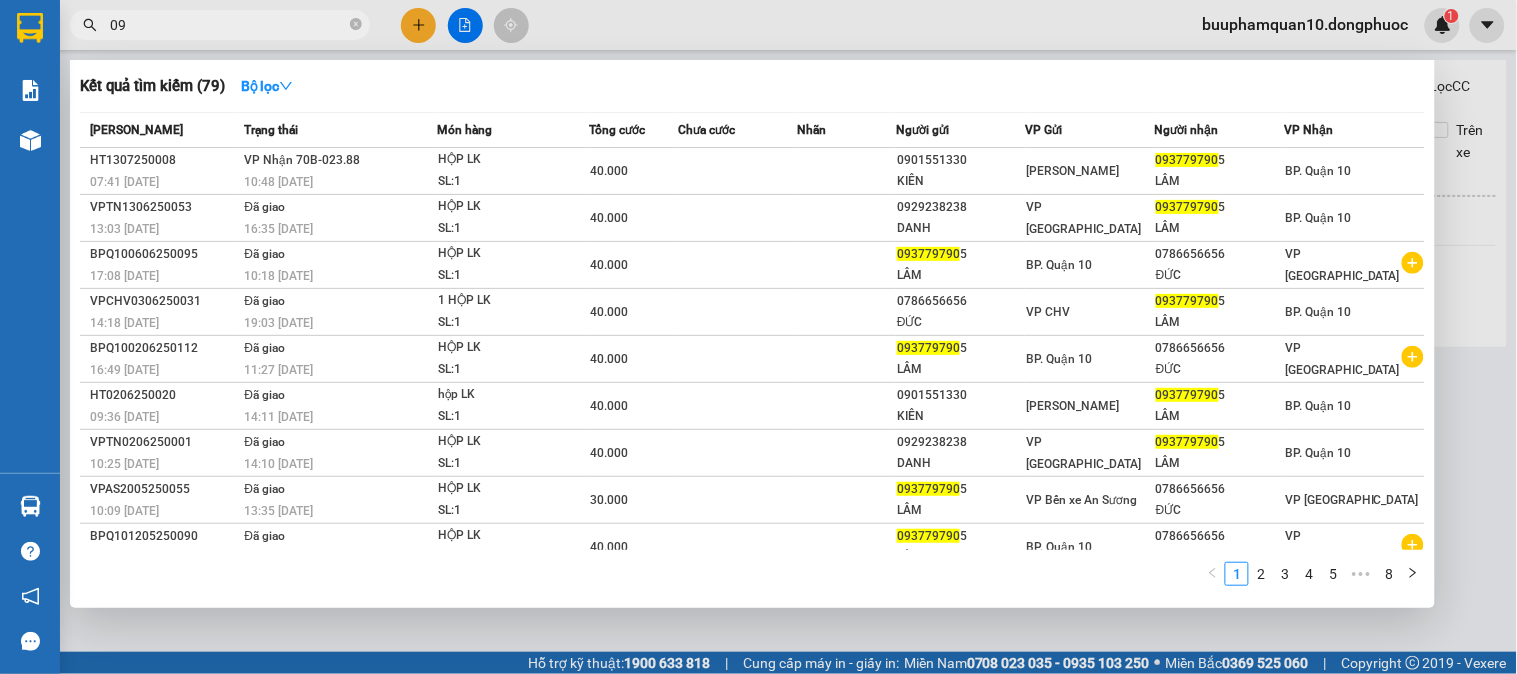 type on "0" 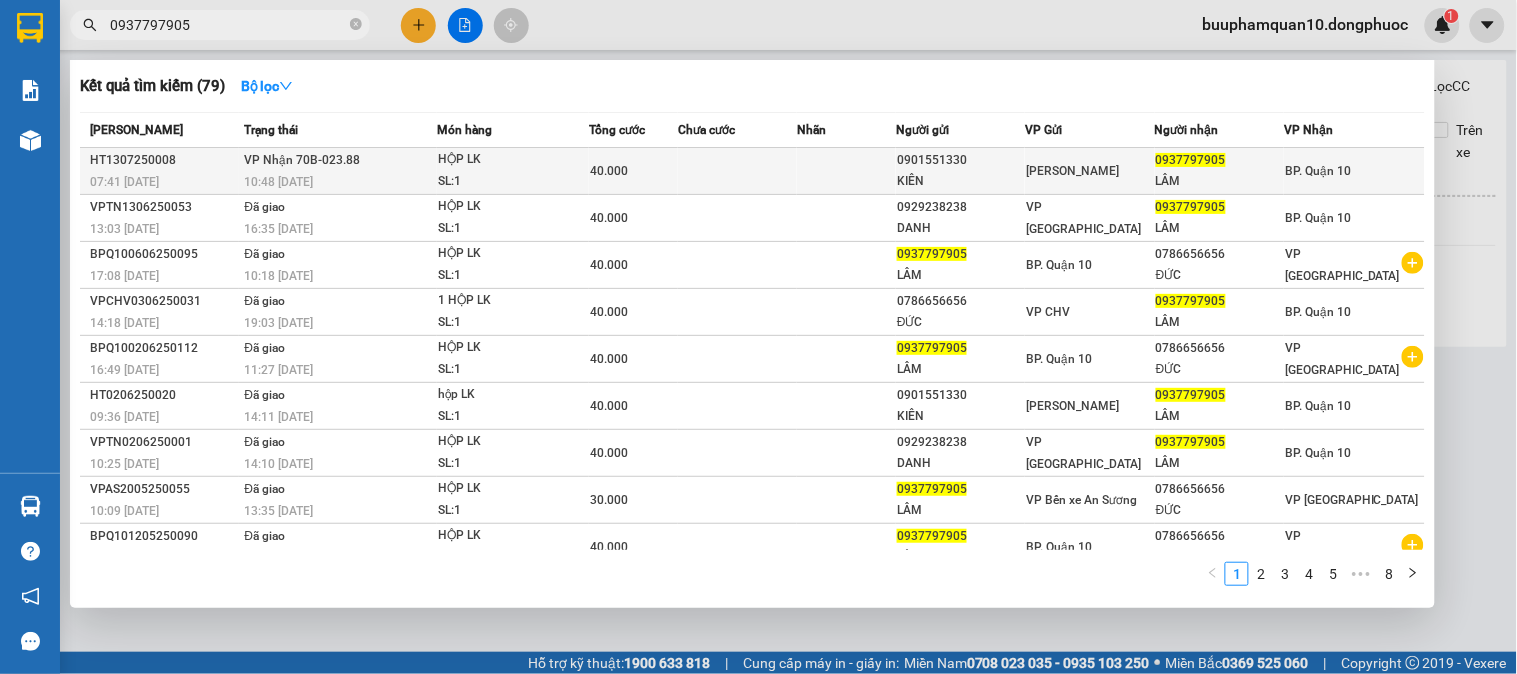 type on "0937797905" 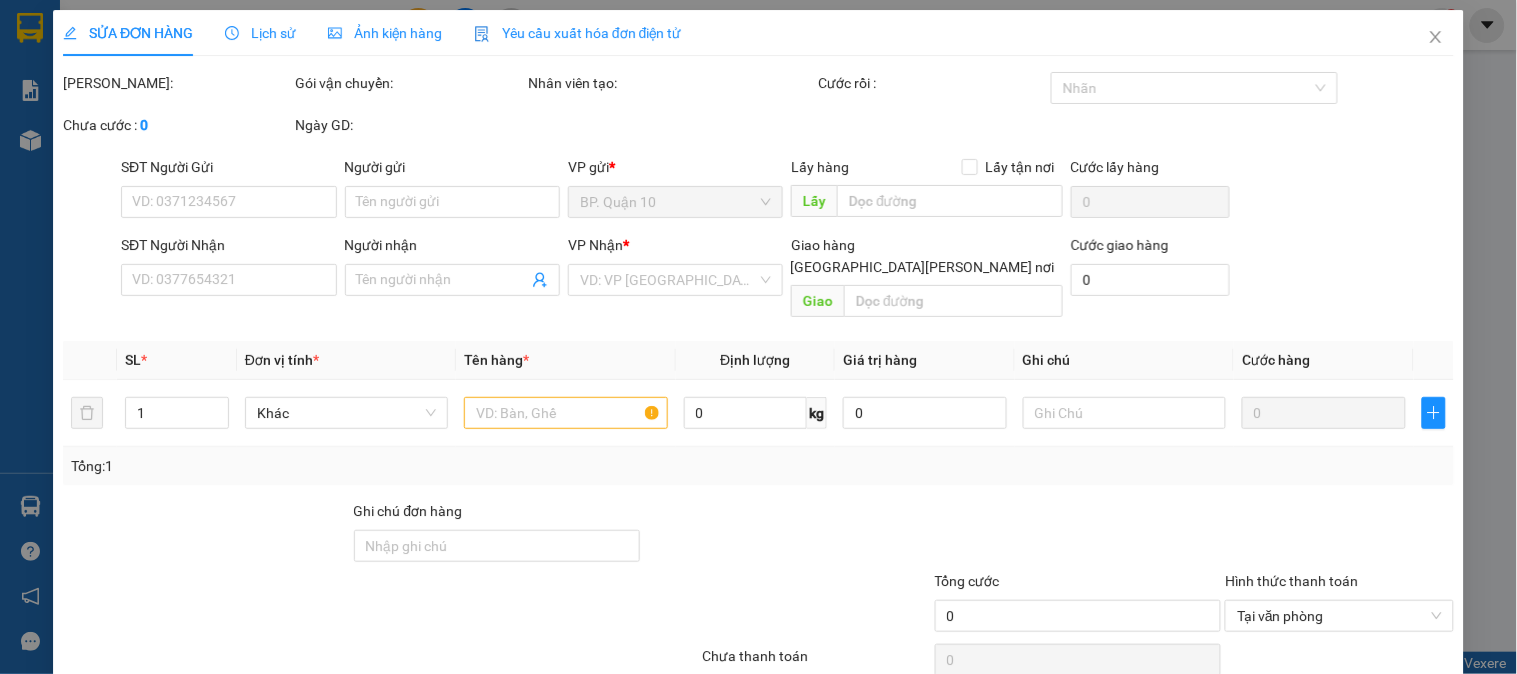 type on "0901551330" 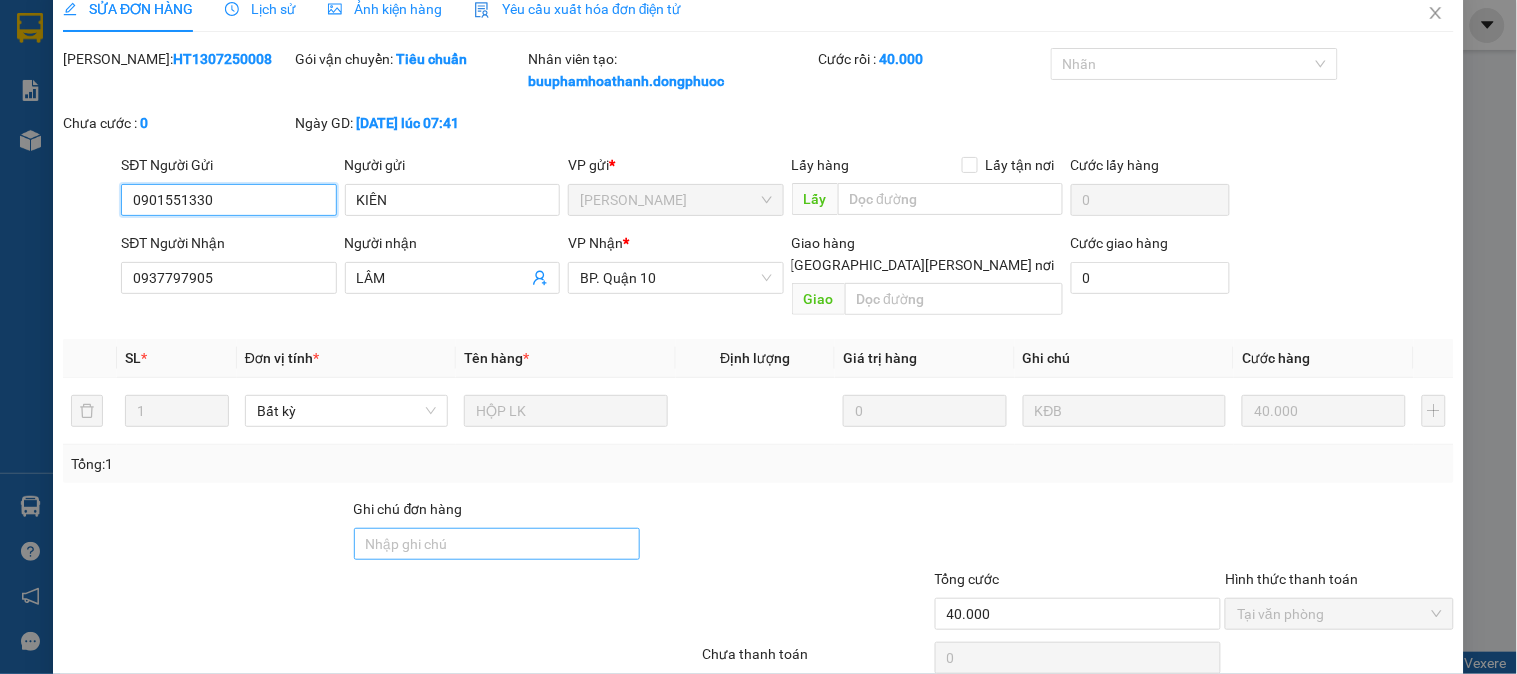 scroll, scrollTop: 91, scrollLeft: 0, axis: vertical 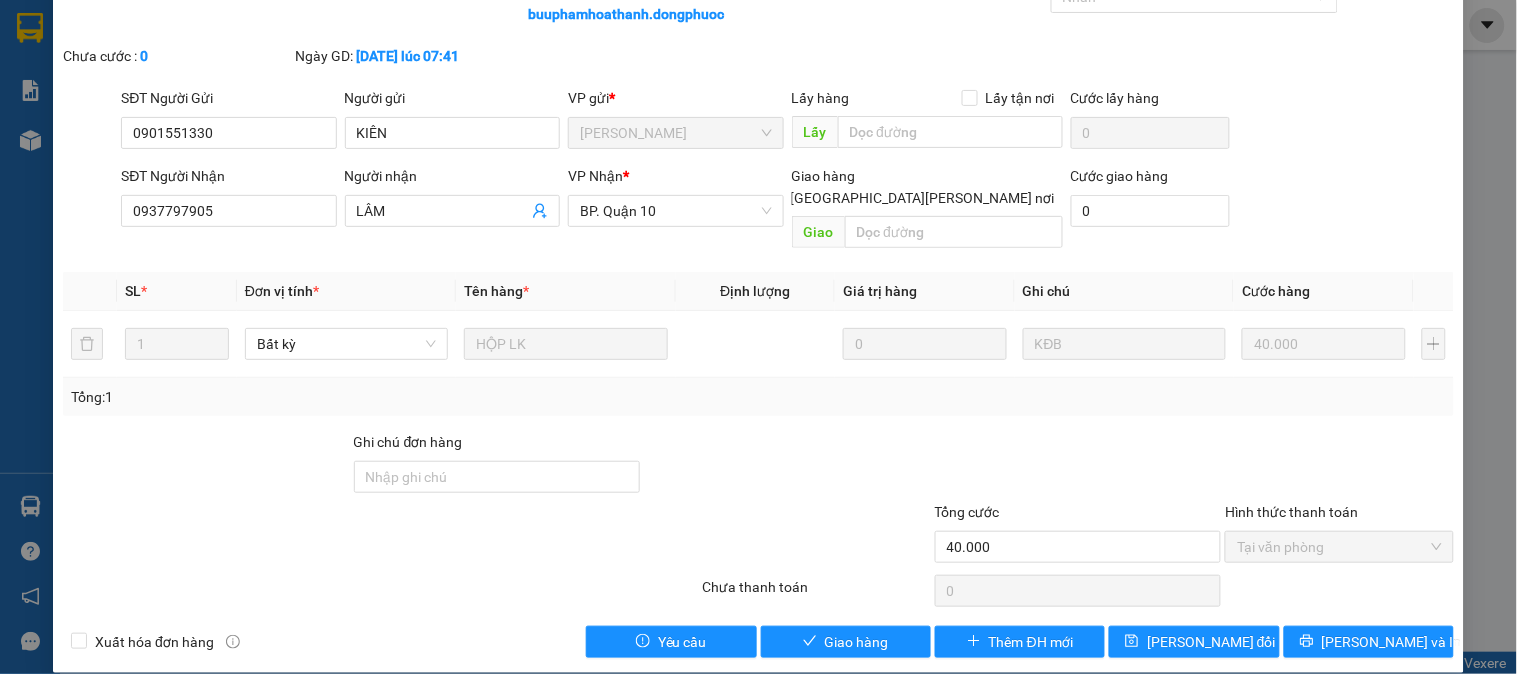 click on "Total Paid Fee 40.000 Total UnPaid Fee 0 Cash Collection Total Fee Mã ĐH:  HT1307250008 Gói vận chuyển:   Tiêu chuẩn Nhân viên tạo:   buuphamhoathanh.dongphuoc Cước rồi :   40.000   Nhãn Chưa cước :   0 Ngày GD:   13-07-2025 lúc 07:41 SĐT Người Gửi 0901551330 0901551330 Người gửi KIÊN VP gửi  * Hòa Thành Lấy hàng Lấy tận nơi Lấy Cước lấy hàng 0 SĐT Người Nhận 0937797905 Người nhận LÂM VP Nhận  * BP. Quận 10 Giao hàng Giao tận nơi Giao Cước giao hàng 0 SL  * Đơn vị tính  * Tên hàng  * Định lượng Giá trị hàng Ghi chú Cước hàng                   1 Bất kỳ HỘP LK 0 KĐB 40.000 Tổng:  1 Ghi chú đơn hàng Tổng cước 40.000 Hình thức thanh toán Tại văn phòng Số tiền thu trước 40.000 Chọn HT Thanh Toán Chưa thanh toán 0 Chọn HT Thanh Toán Xuất hóa đơn hàng Yêu cầu Giao hàng Thêm ĐH mới Lưu thay đổi Lưu và In" at bounding box center (758, 319) 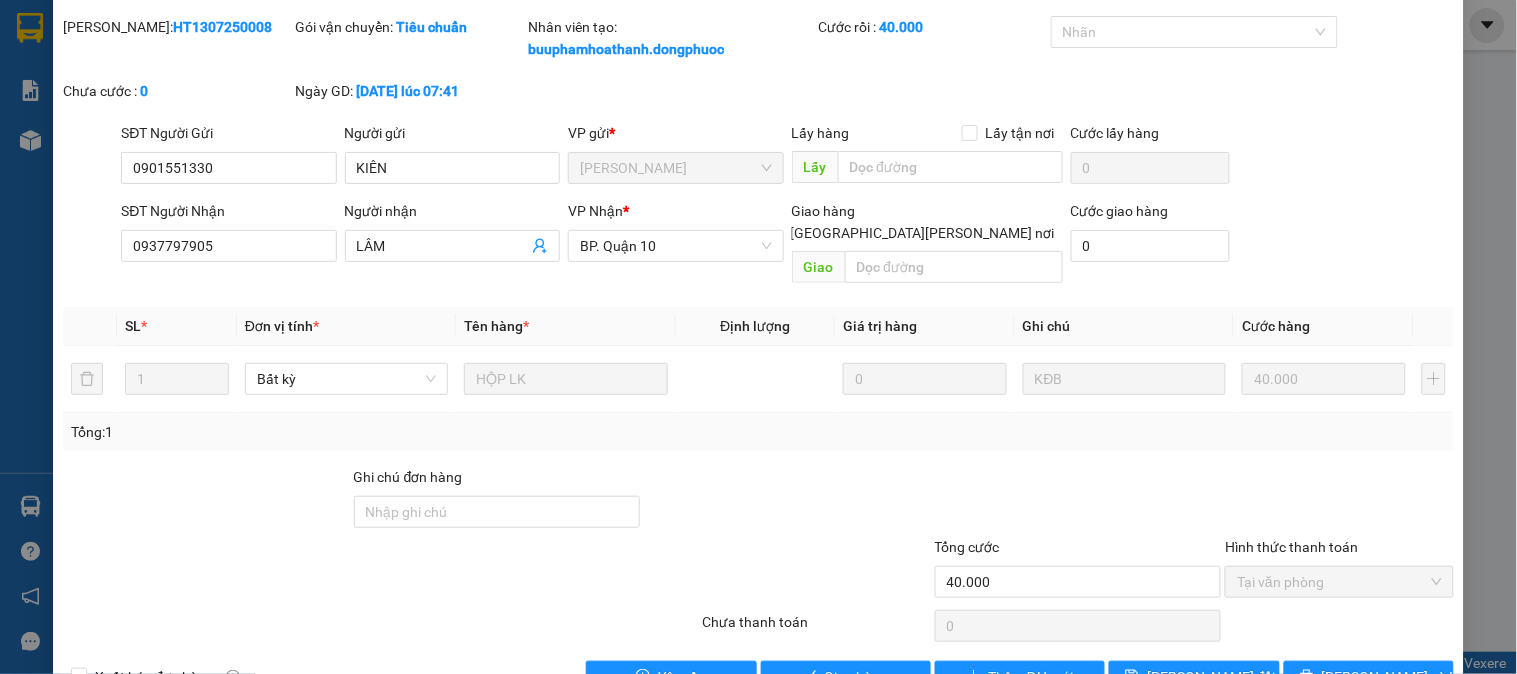 scroll, scrollTop: 0, scrollLeft: 0, axis: both 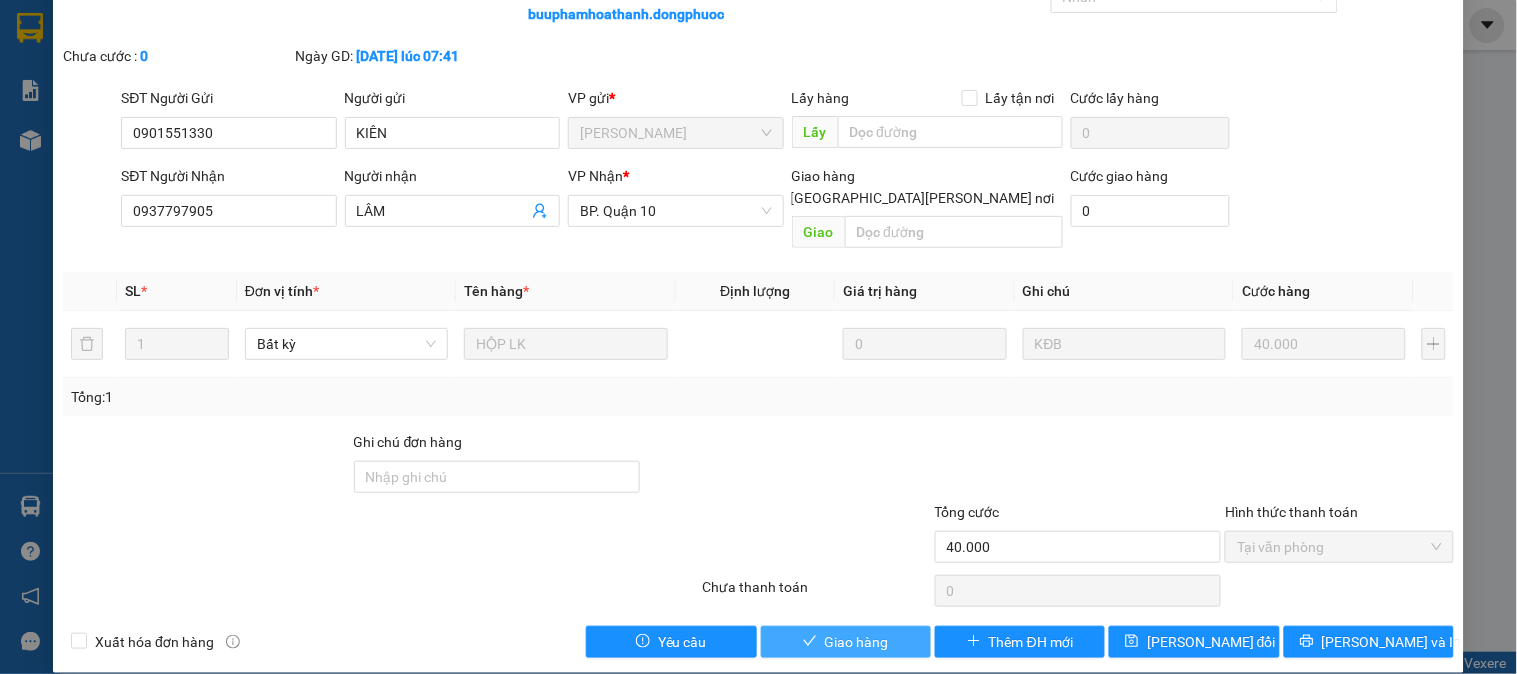 click on "Giao hàng" at bounding box center (857, 642) 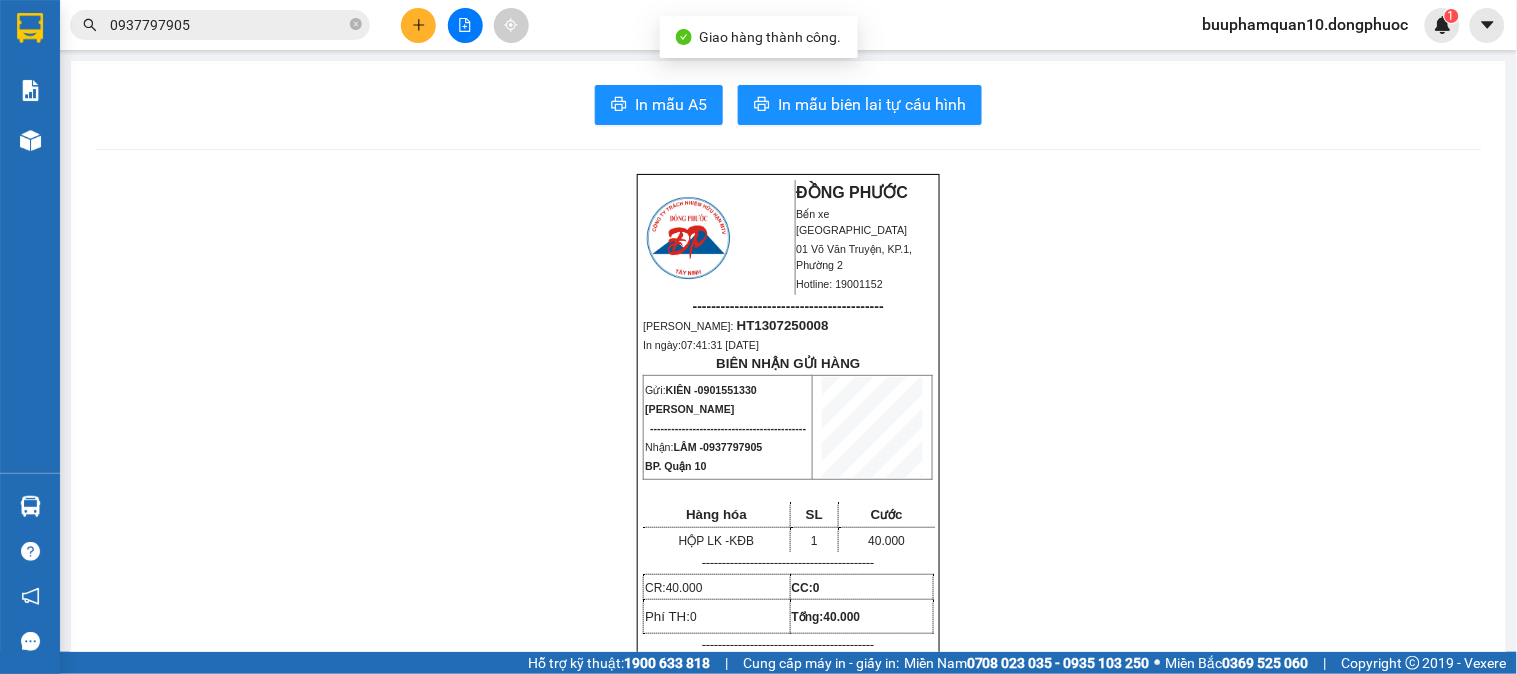 click on "ĐỒNG PHƯỚC
Bến xe Tây Ninh
01 Võ Văn Truyện, KP.1, Phường 2
Hotline: 19001152
-----------------------------------------
Mã ĐH:   HT1307250008
In ngày:  07:41:31 - 13/07/2025
BIÊN NHẬN GỬI HÀNG
Gửi:  KIÊN -  0901551330
Hòa Thành
--------------------------------------------
Nhận:  LÂM  -  0937797905
BP. Quận 10
Hàng hóa
SL
Cước
HỘP LK -  KĐB
1
40.000
-------------------------------------------
CR:  40.000
CC:  0
Phí TH:  0
Tổng:  40.000
-------------------------------------------
Quy định nhận/gửi hàng: - Sau 03 ngày gửi hàng, nếu quý khách không đến nhận hàng hóa thì mọi khiếu nại công ty sẽ không giải quyết.  - Thời gian khiếu kiện trong vòng 10 ngày kể từ ngày gửi. - Hàng hoá chuyển hoàn theo yêu cầu của khách hàng sẽ thu thêm phí bằng cước chính." at bounding box center (788, 1763) 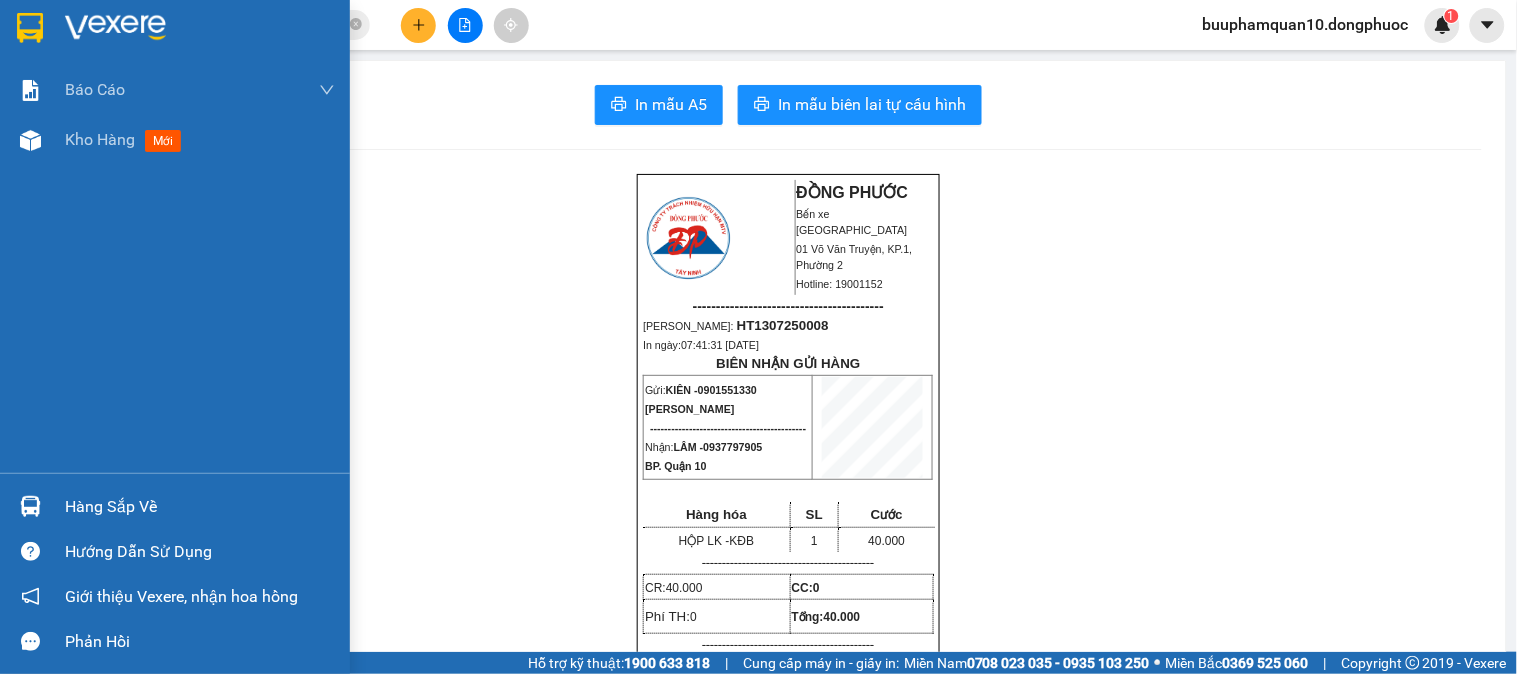 click at bounding box center (175, 32) 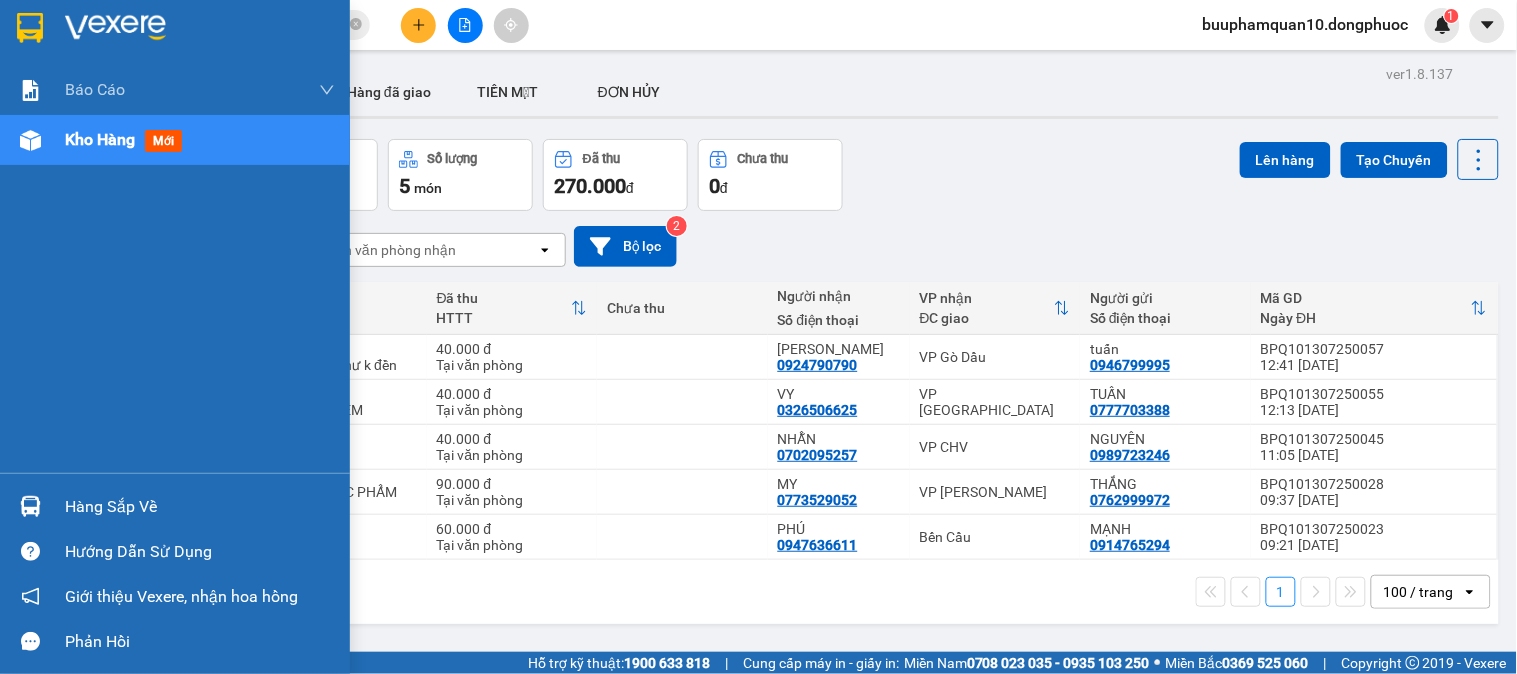 click on "Hàng sắp về" at bounding box center (200, 507) 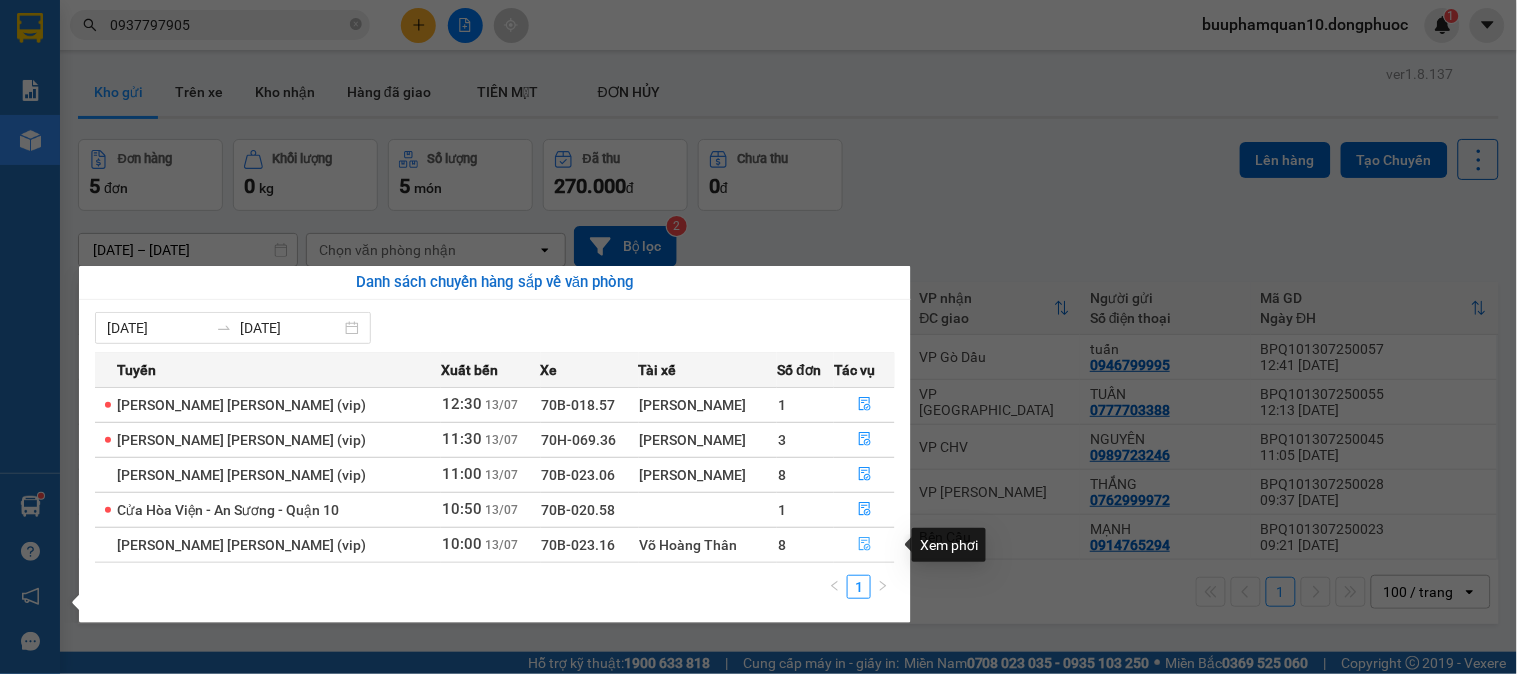 click at bounding box center (865, 545) 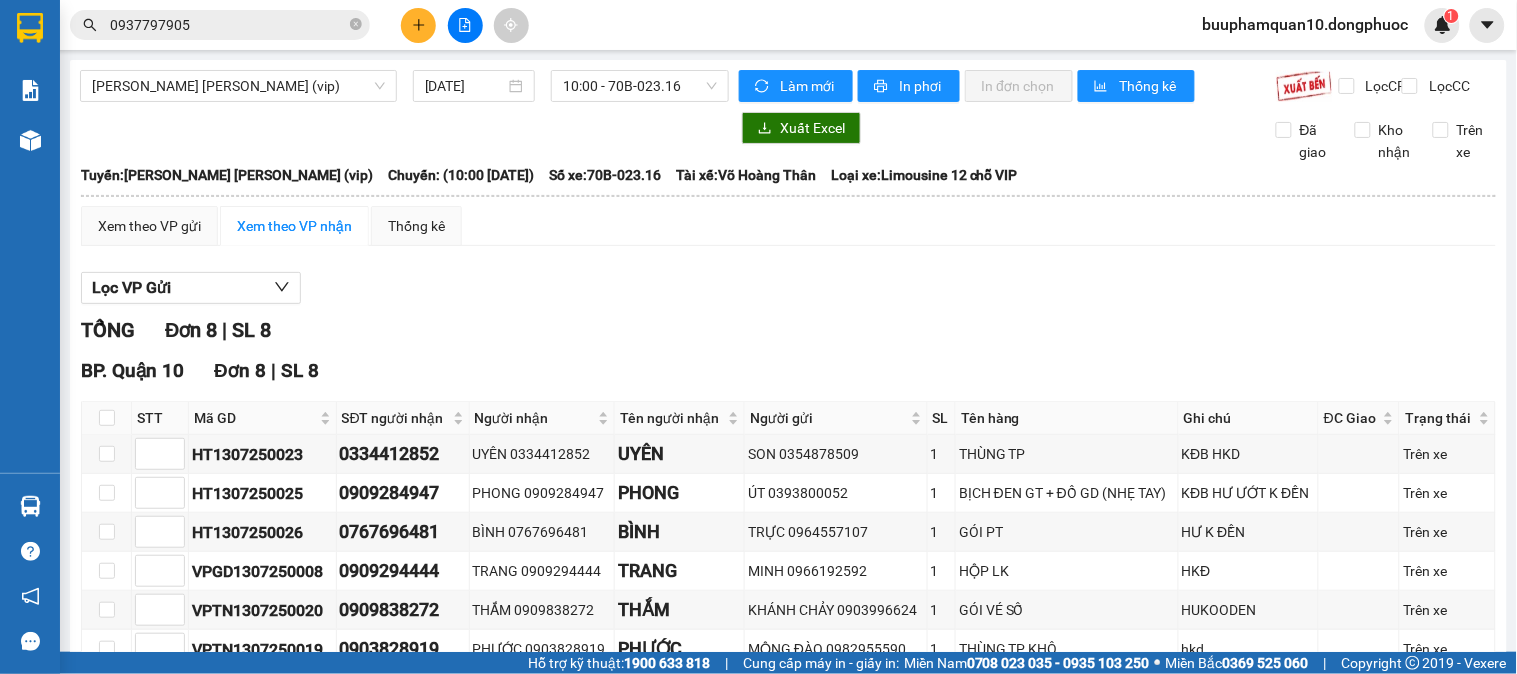 click on "TỔNG Đơn   8 | SL   8" at bounding box center [788, 330] 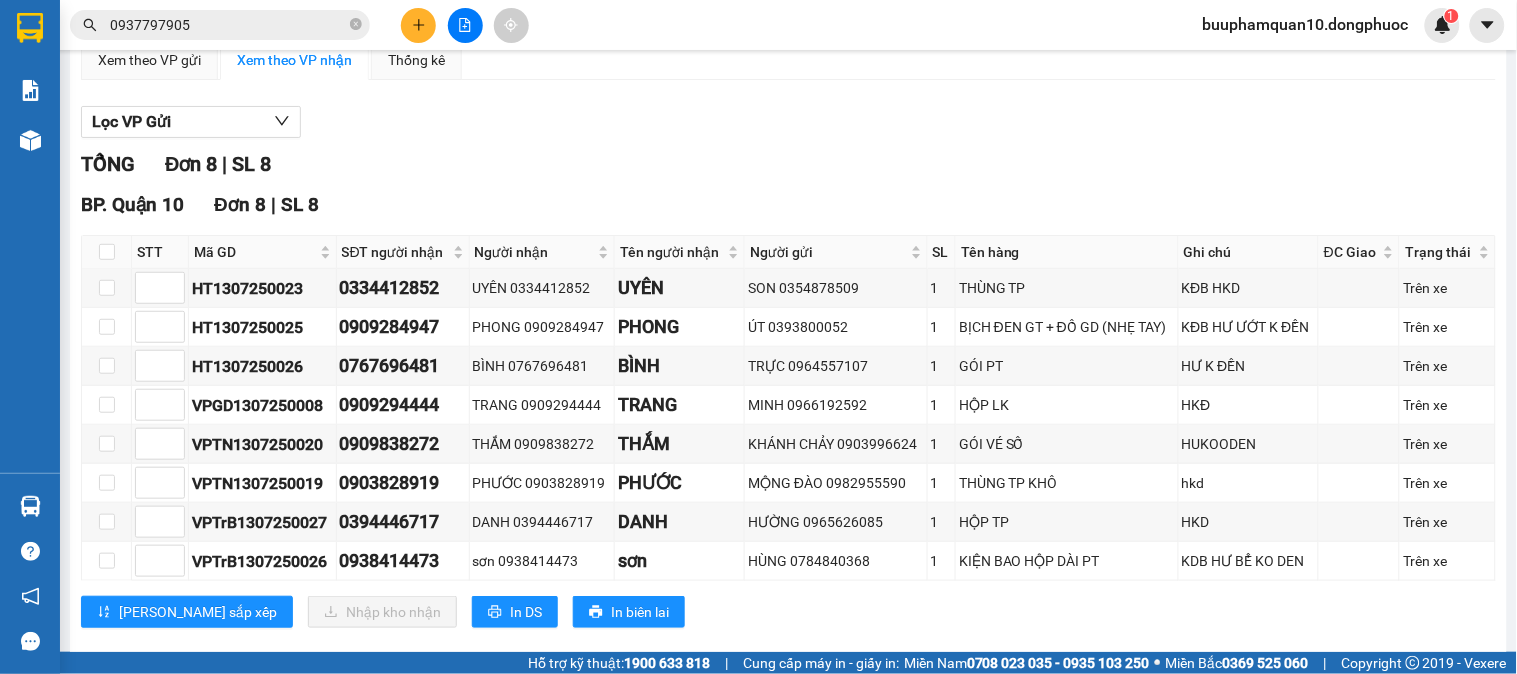 scroll, scrollTop: 217, scrollLeft: 0, axis: vertical 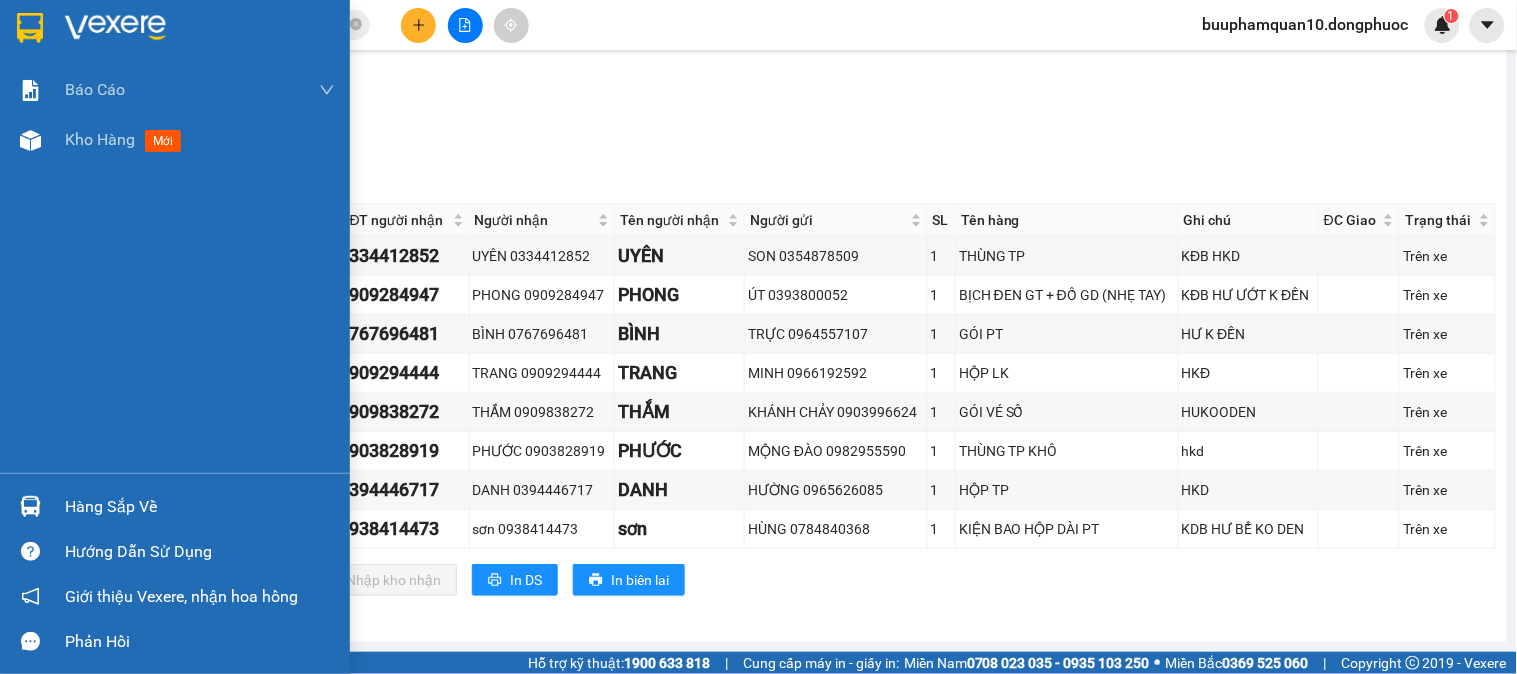 click at bounding box center [30, 506] 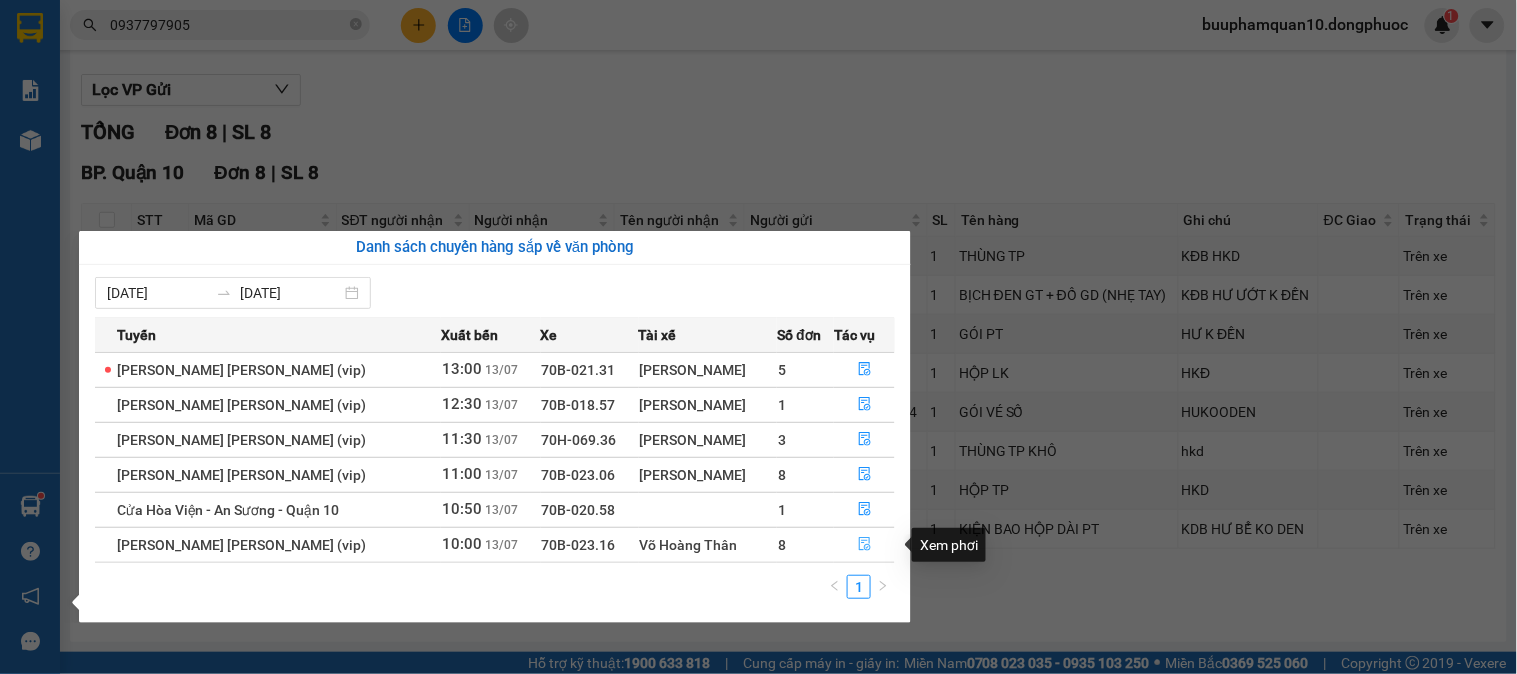 click at bounding box center [864, 545] 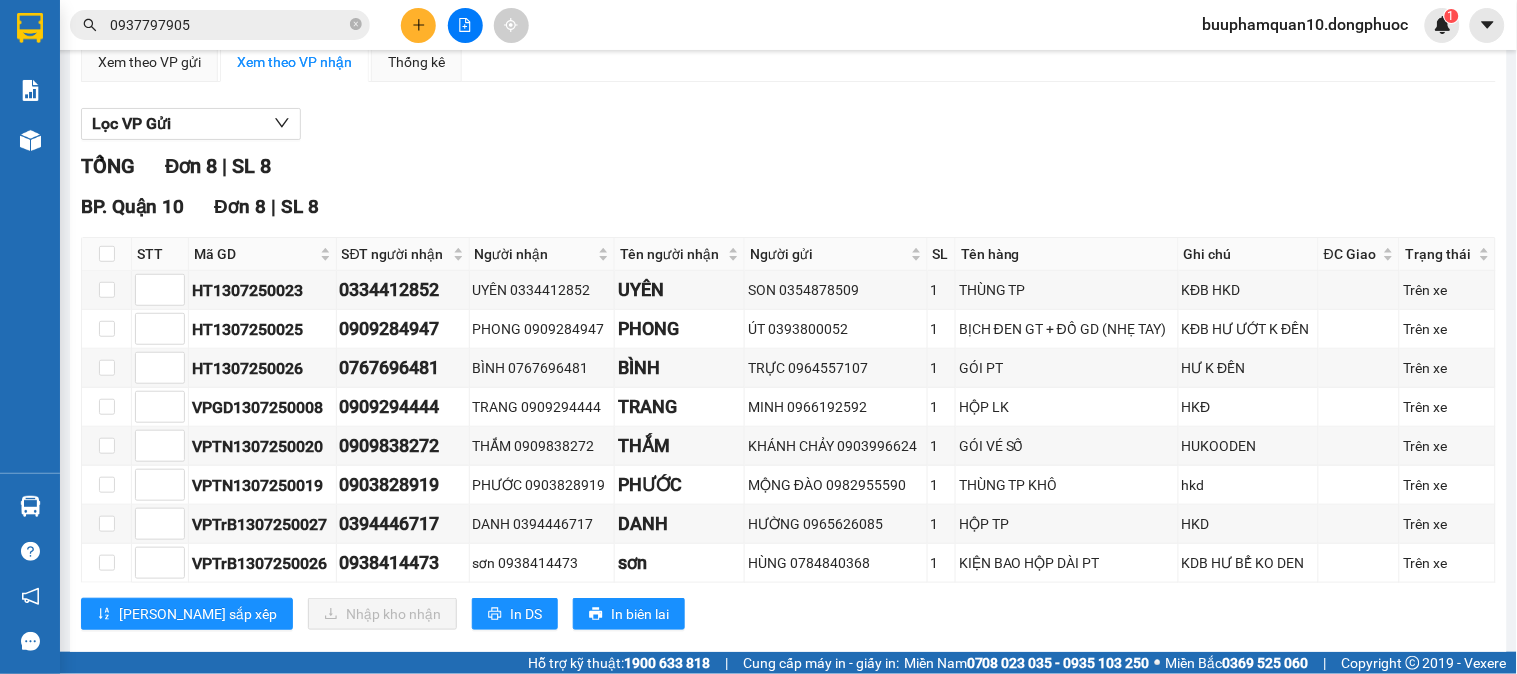 scroll, scrollTop: 217, scrollLeft: 0, axis: vertical 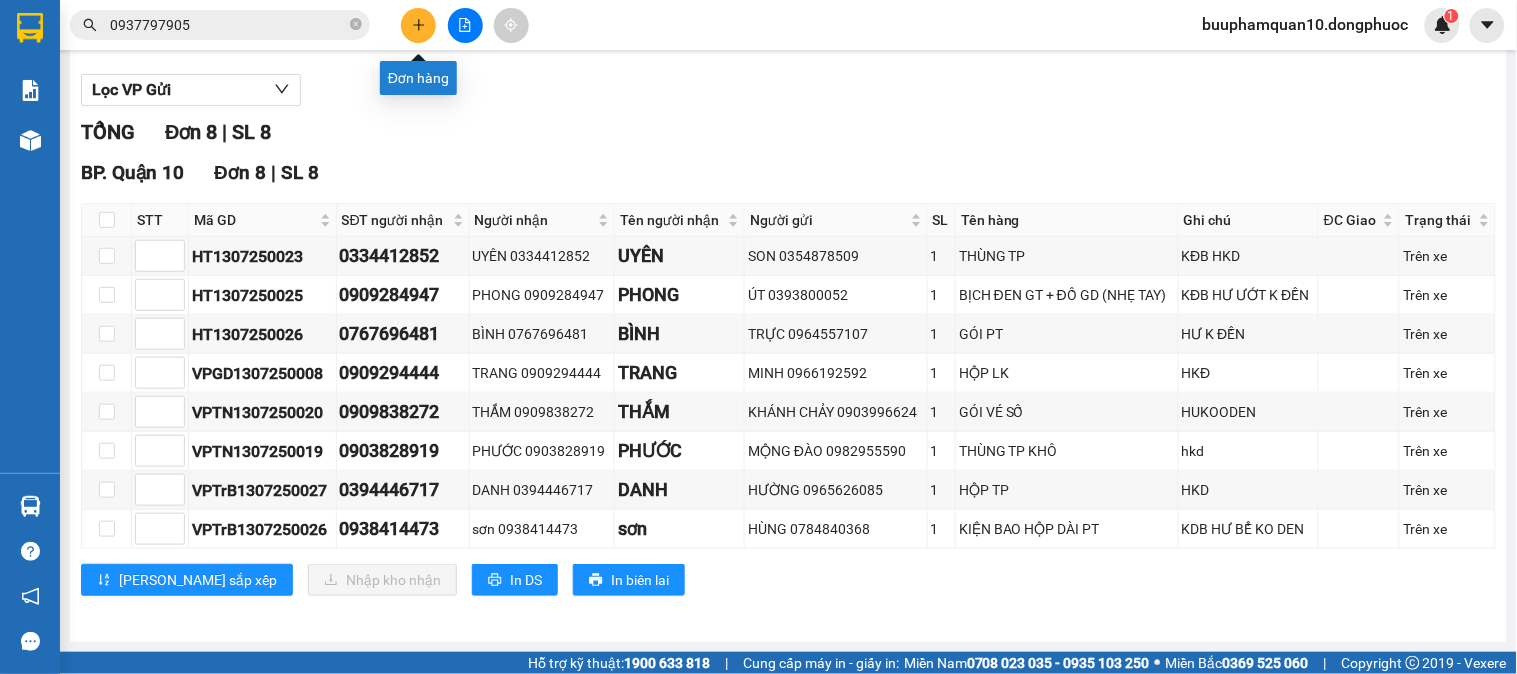 click 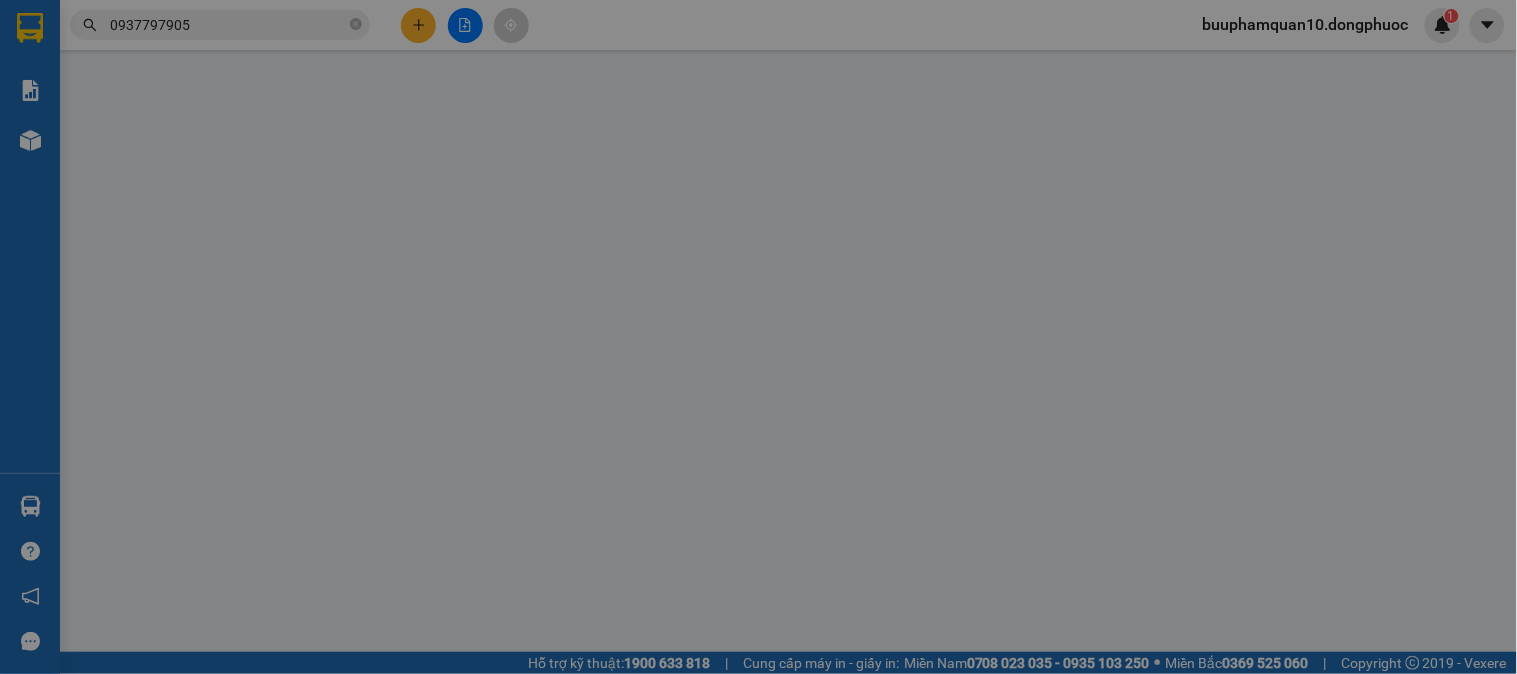 scroll, scrollTop: 0, scrollLeft: 0, axis: both 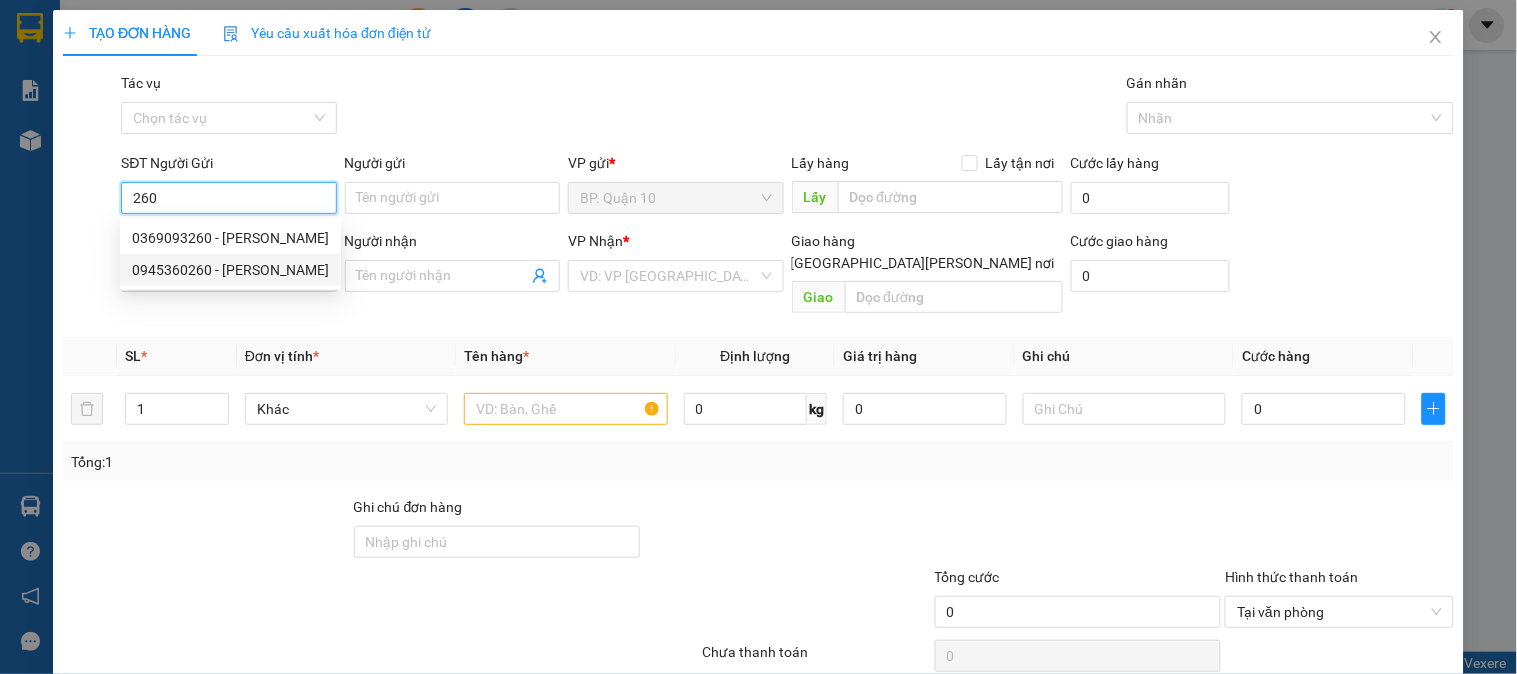 click on "0945360260 - PHƯỚC" at bounding box center (230, 270) 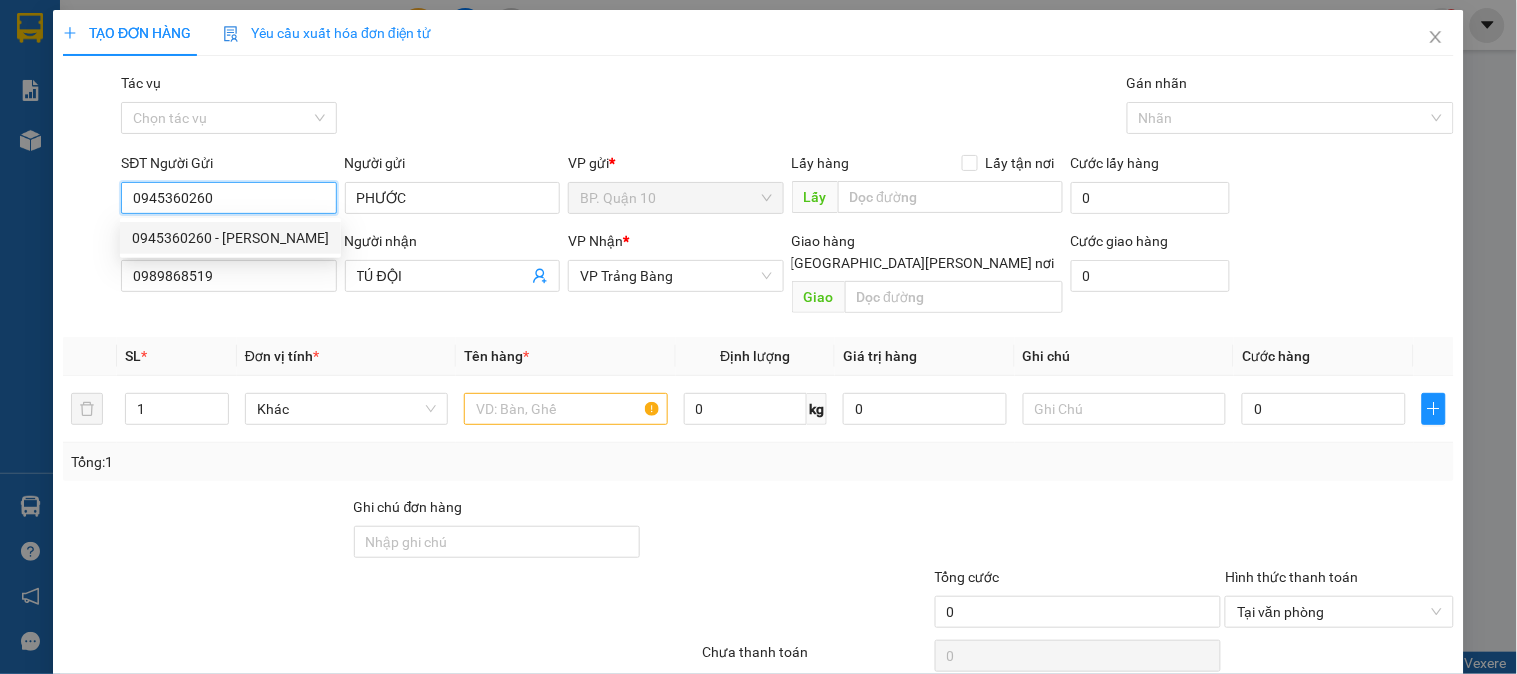 type on "40.000" 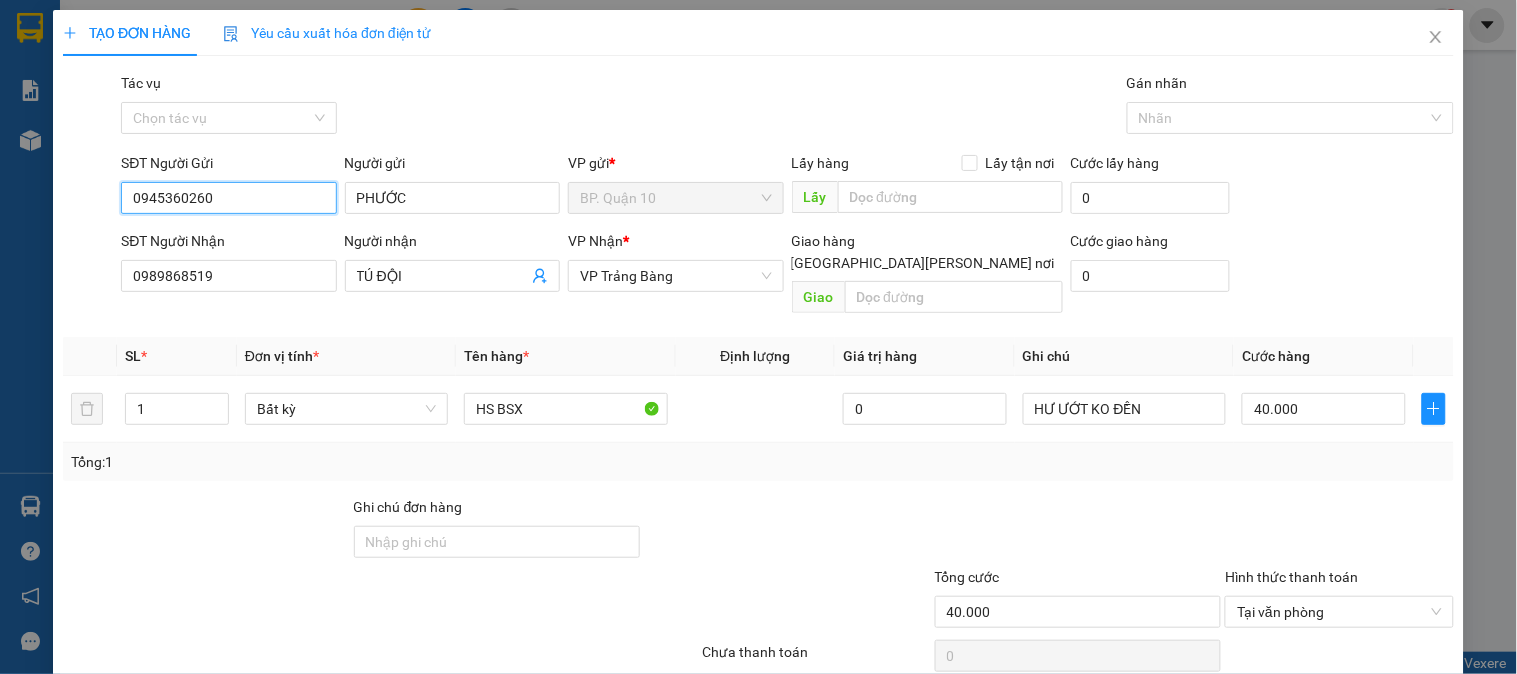 click on "0945360260" at bounding box center [228, 198] 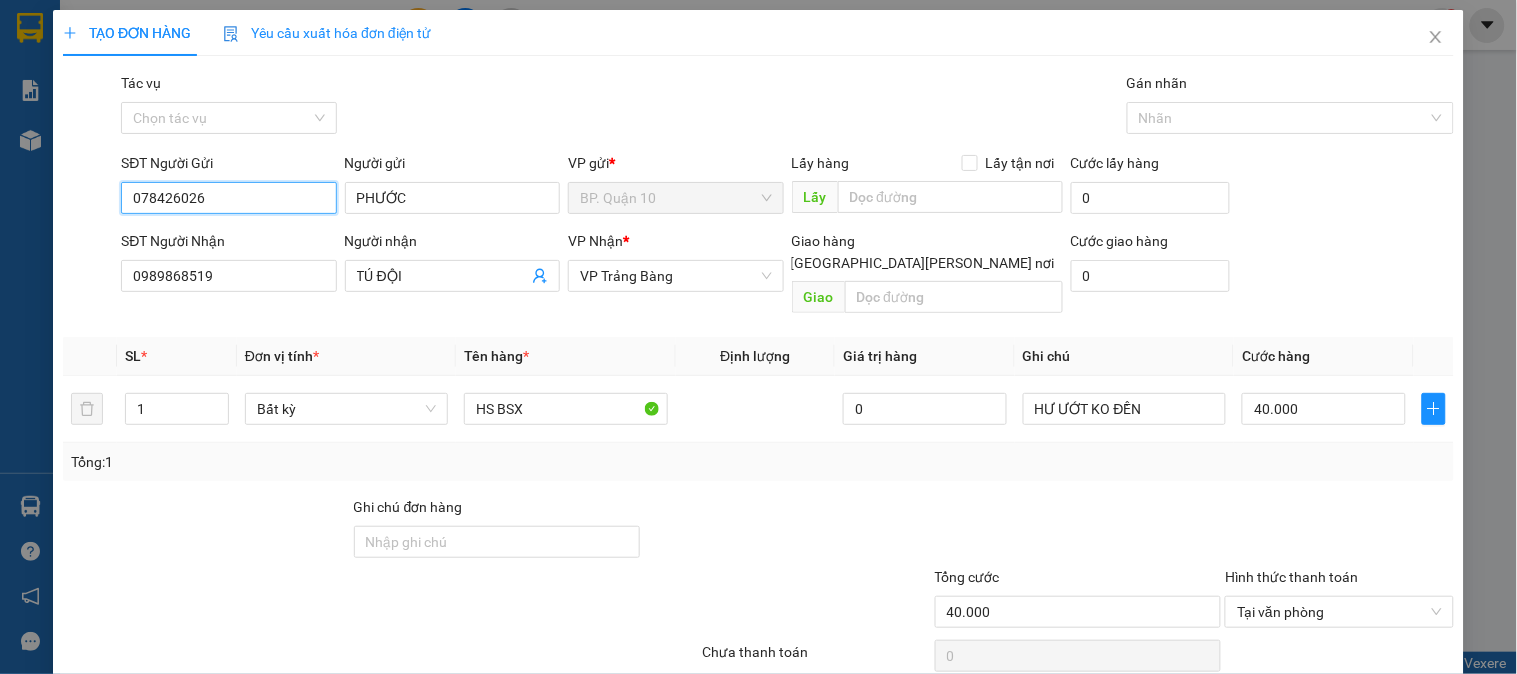 type on "0784260260" 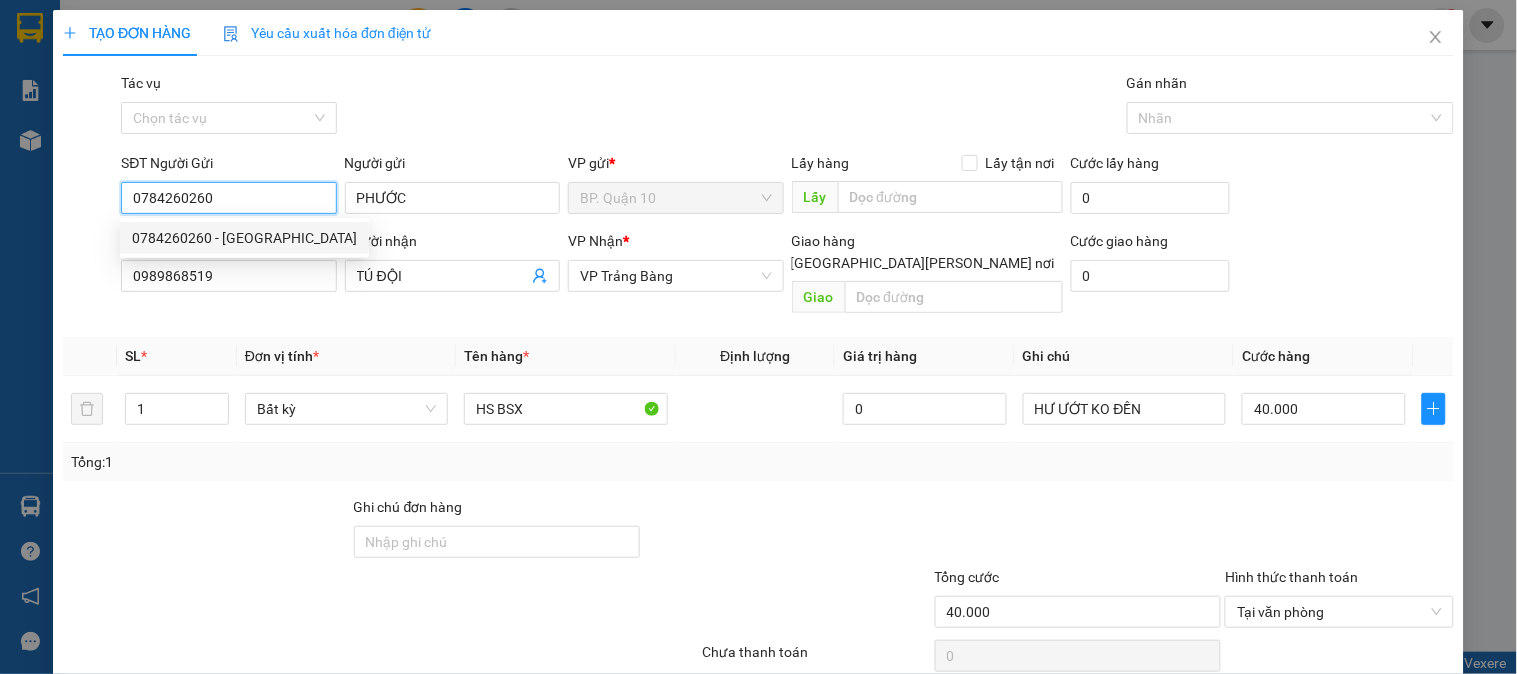 click on "0784260260 - Ý" at bounding box center [244, 238] 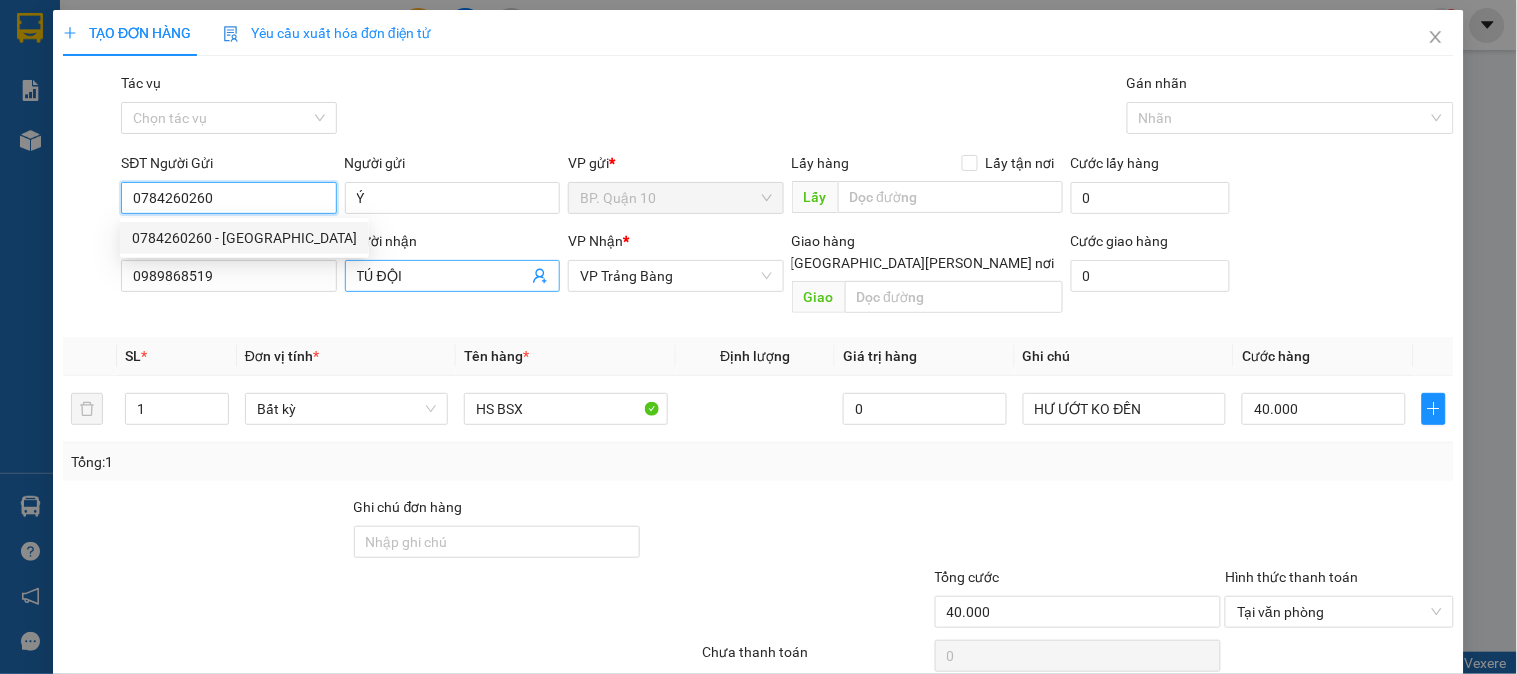 type on "60.000" 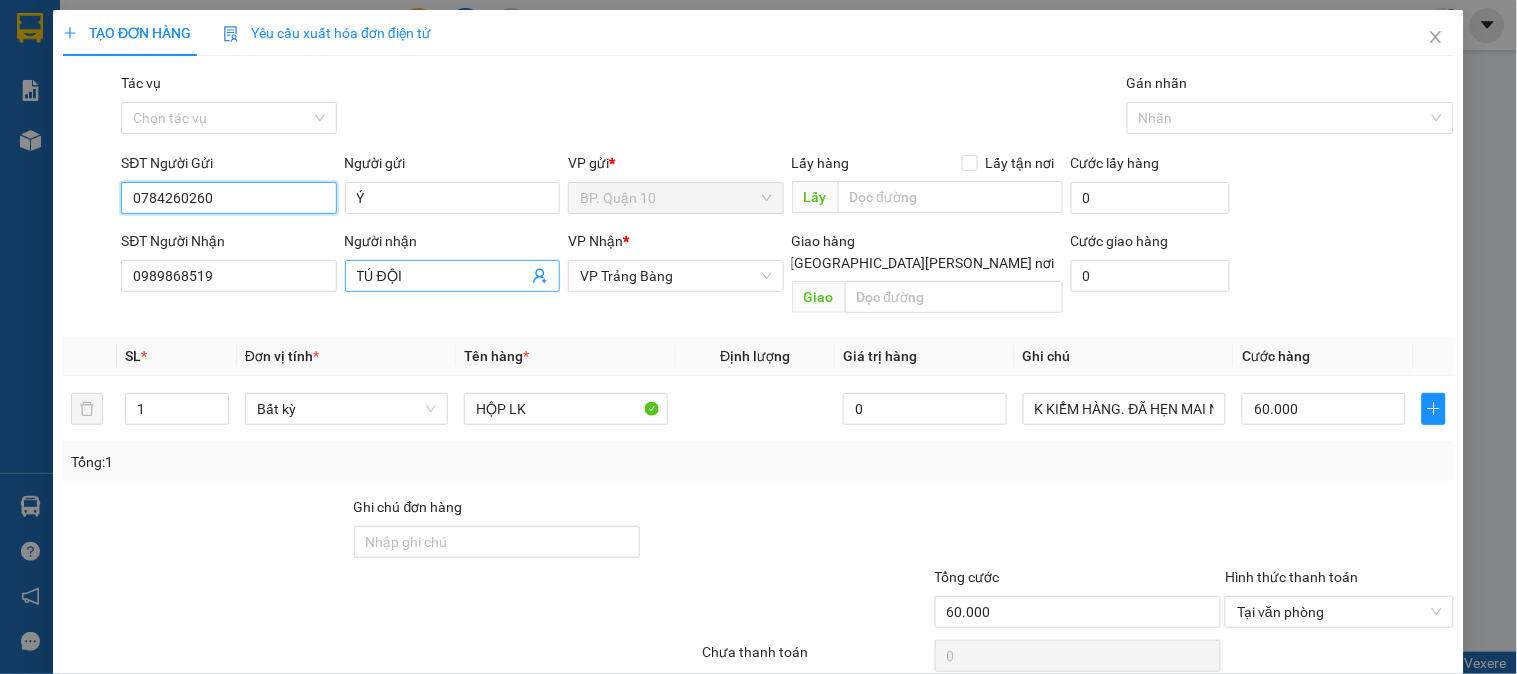 type on "0784260260" 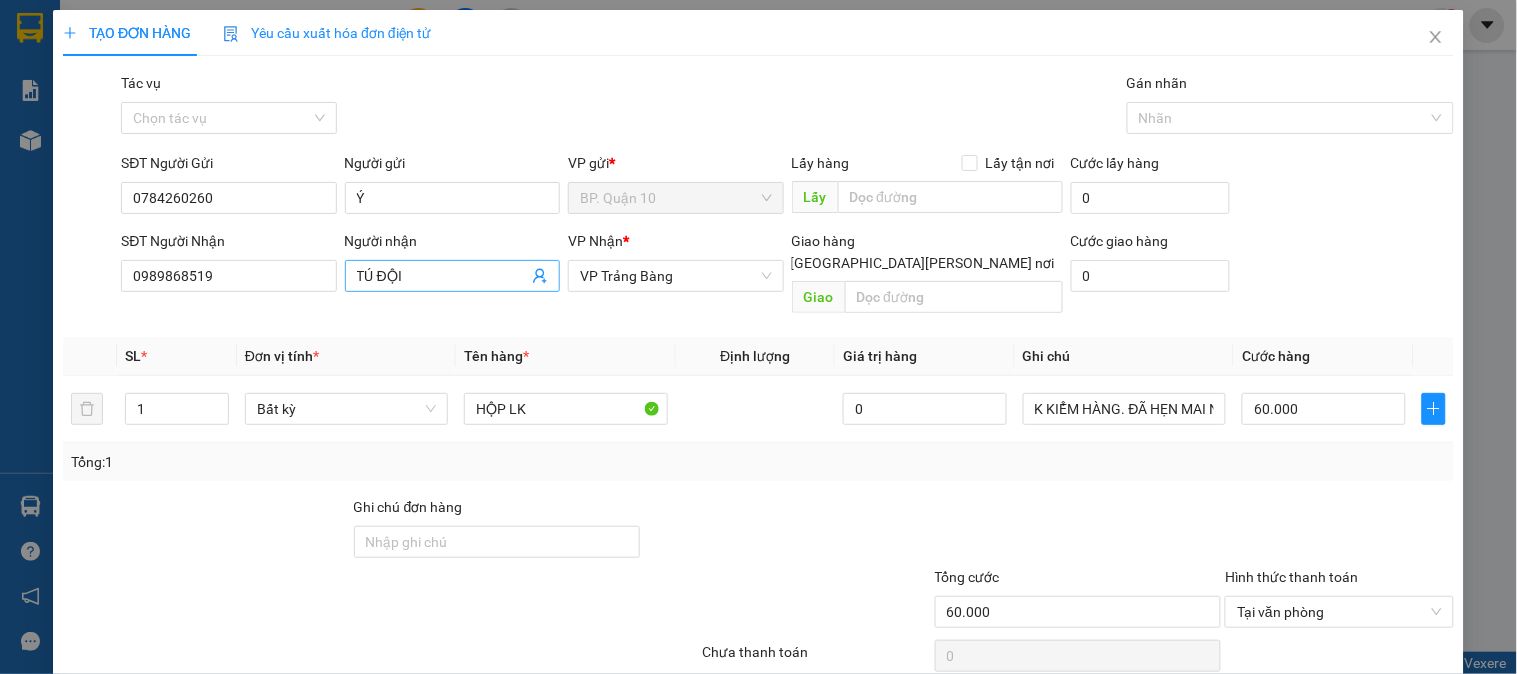 click 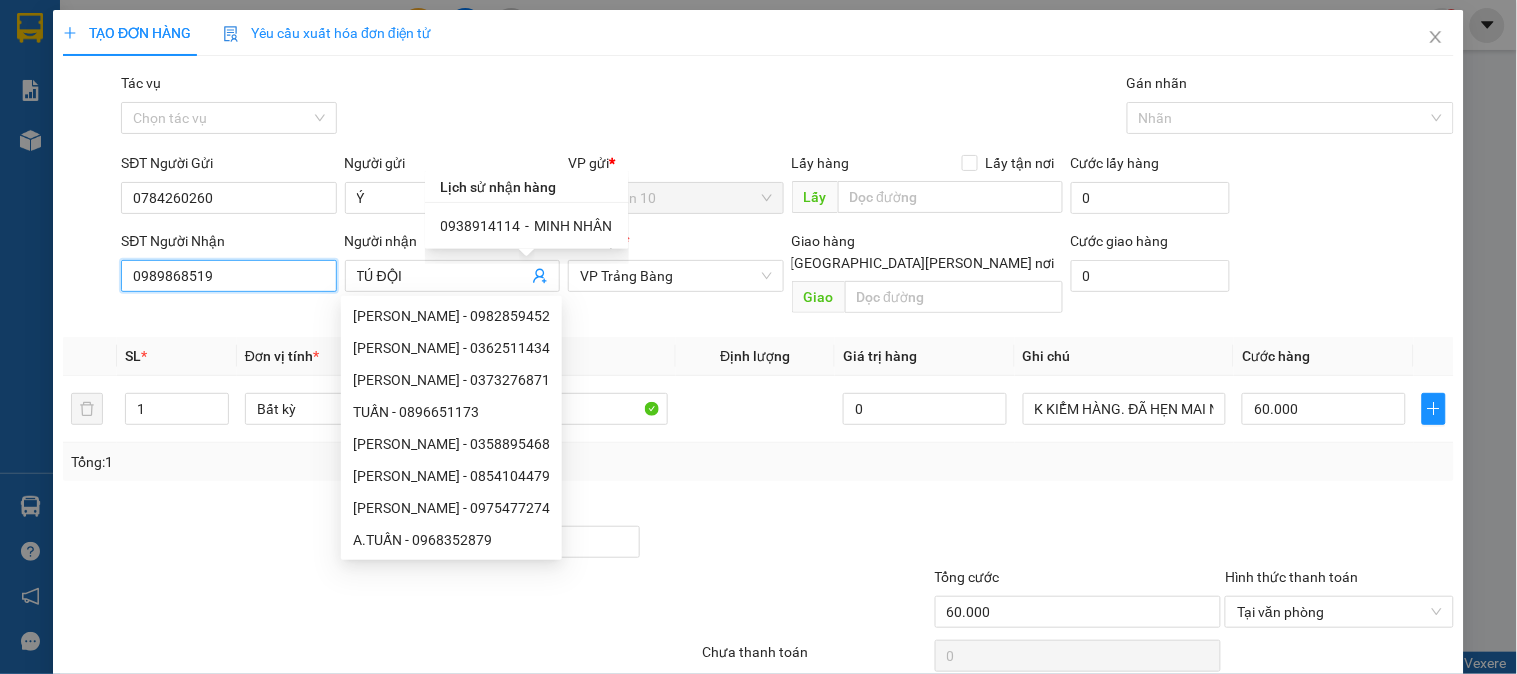 click on "0989868519" at bounding box center (228, 276) 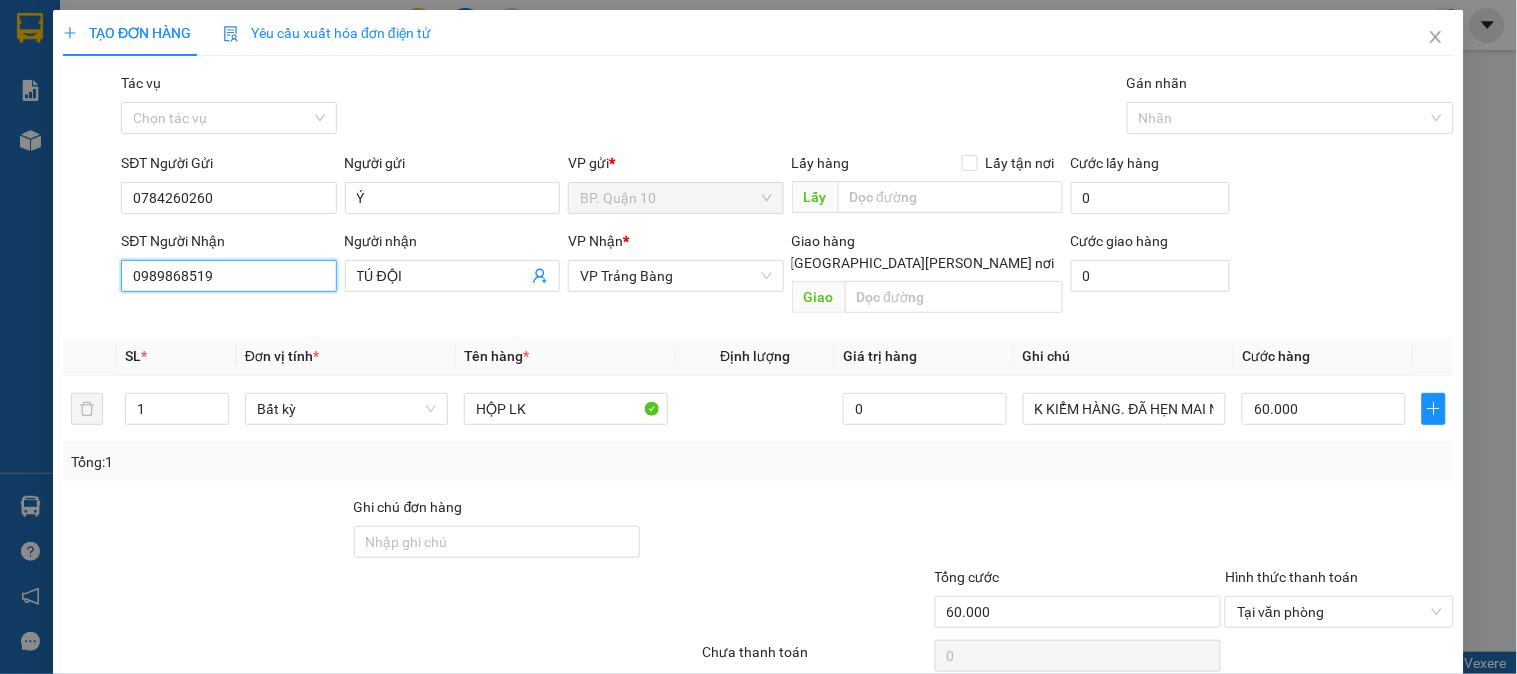 click on "0989868519" at bounding box center [228, 276] 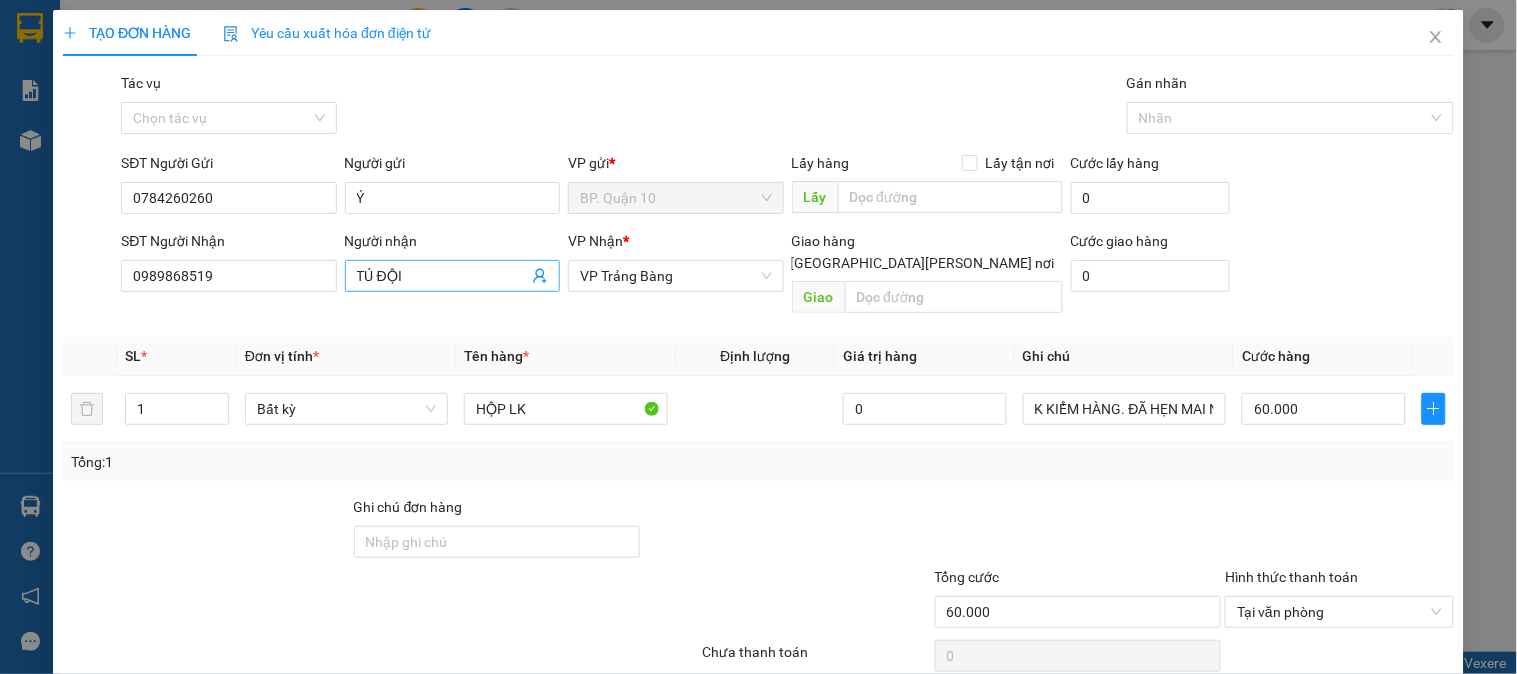 click 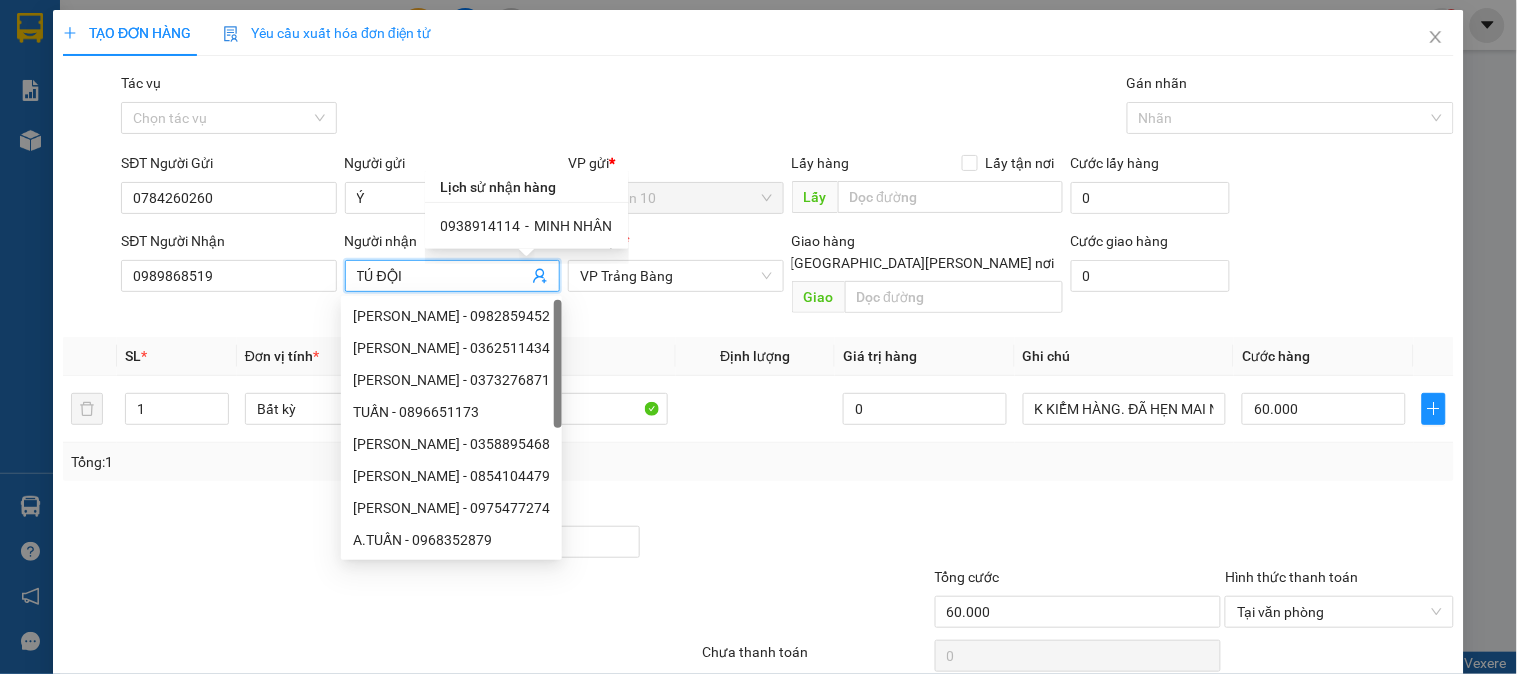 click on "0938914114" at bounding box center (481, 226) 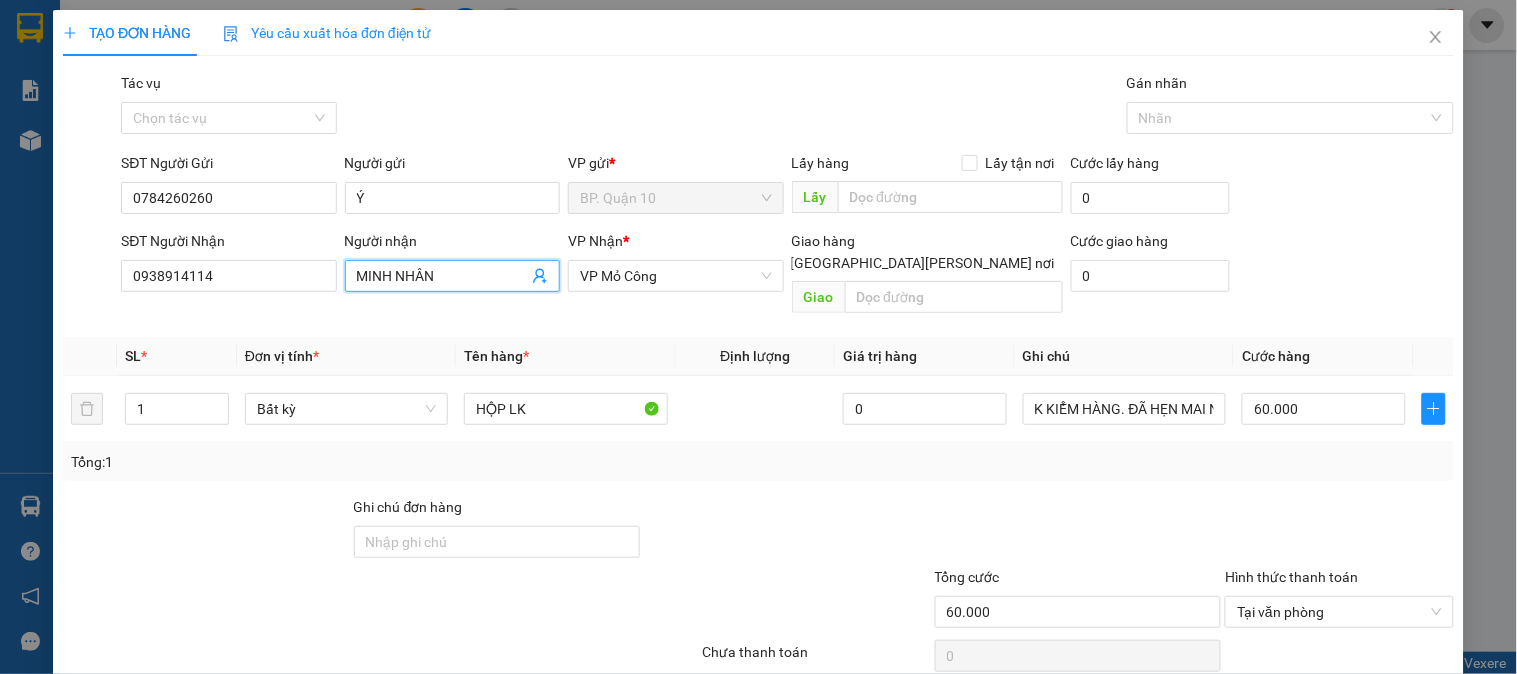 click on "Tên hàng  *" at bounding box center [565, 356] 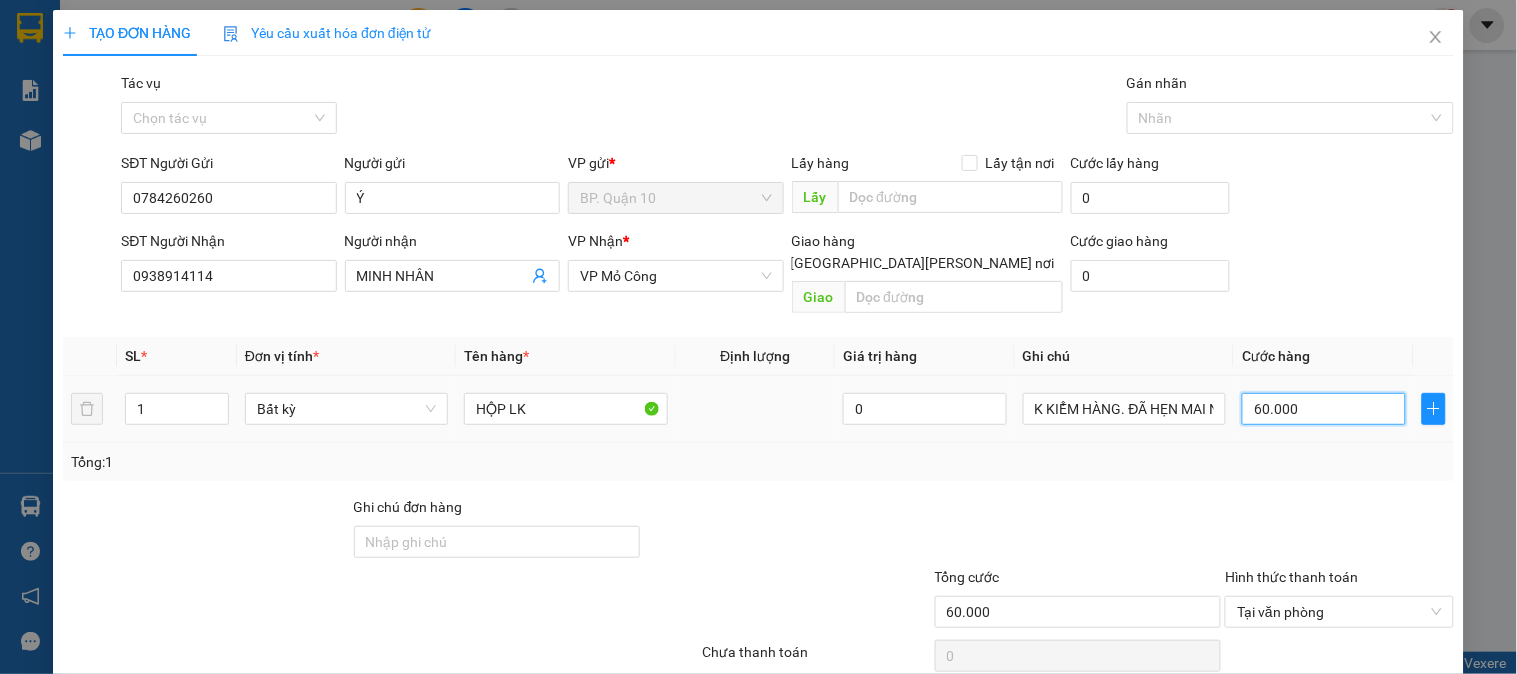 click on "60.000" at bounding box center (1324, 409) 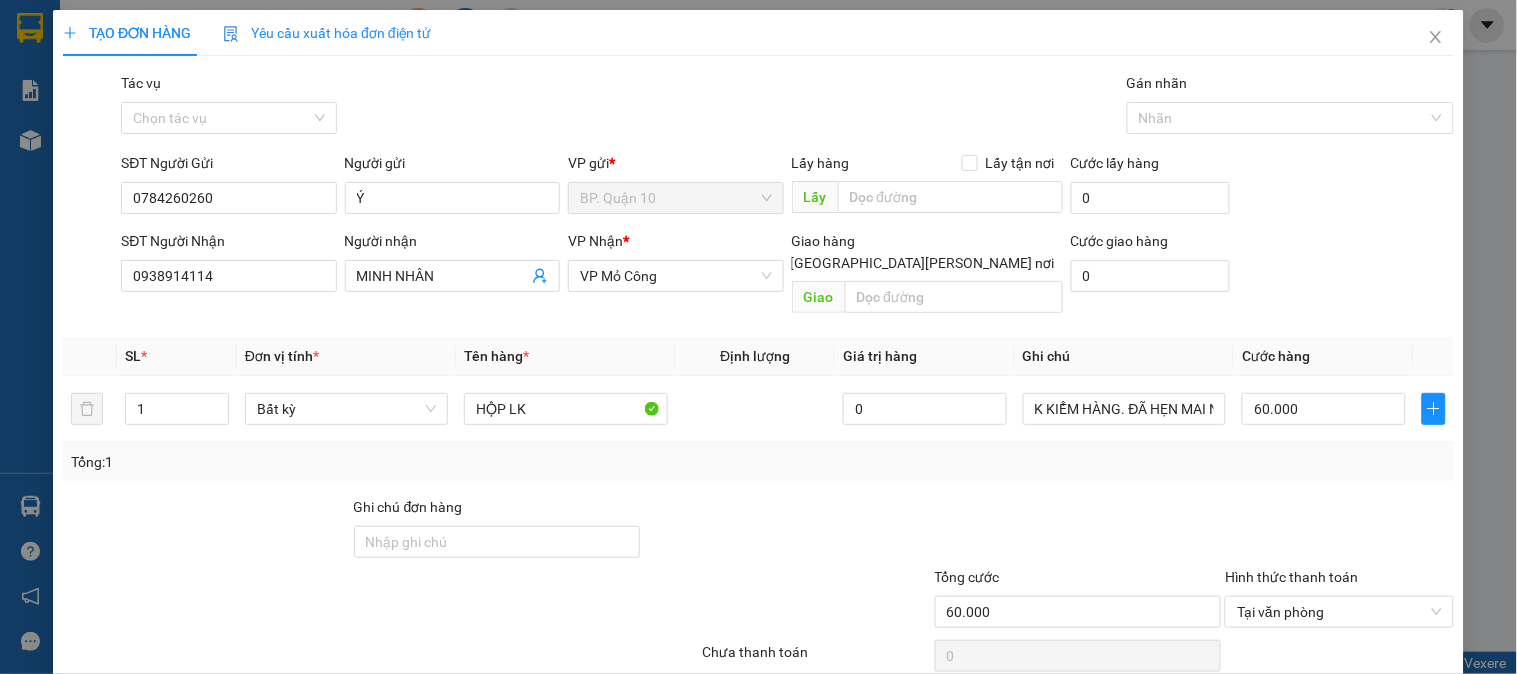 click at bounding box center [1339, 531] 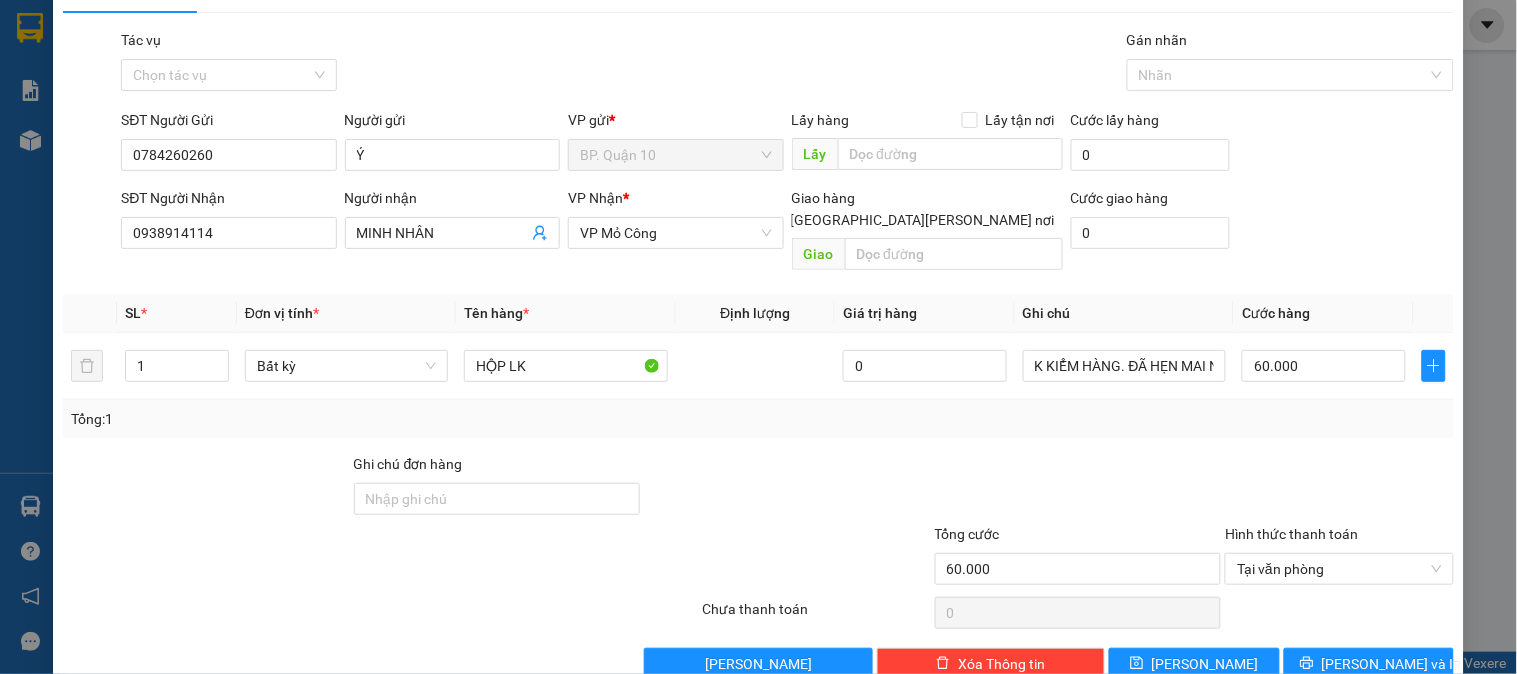 scroll, scrollTop: 65, scrollLeft: 0, axis: vertical 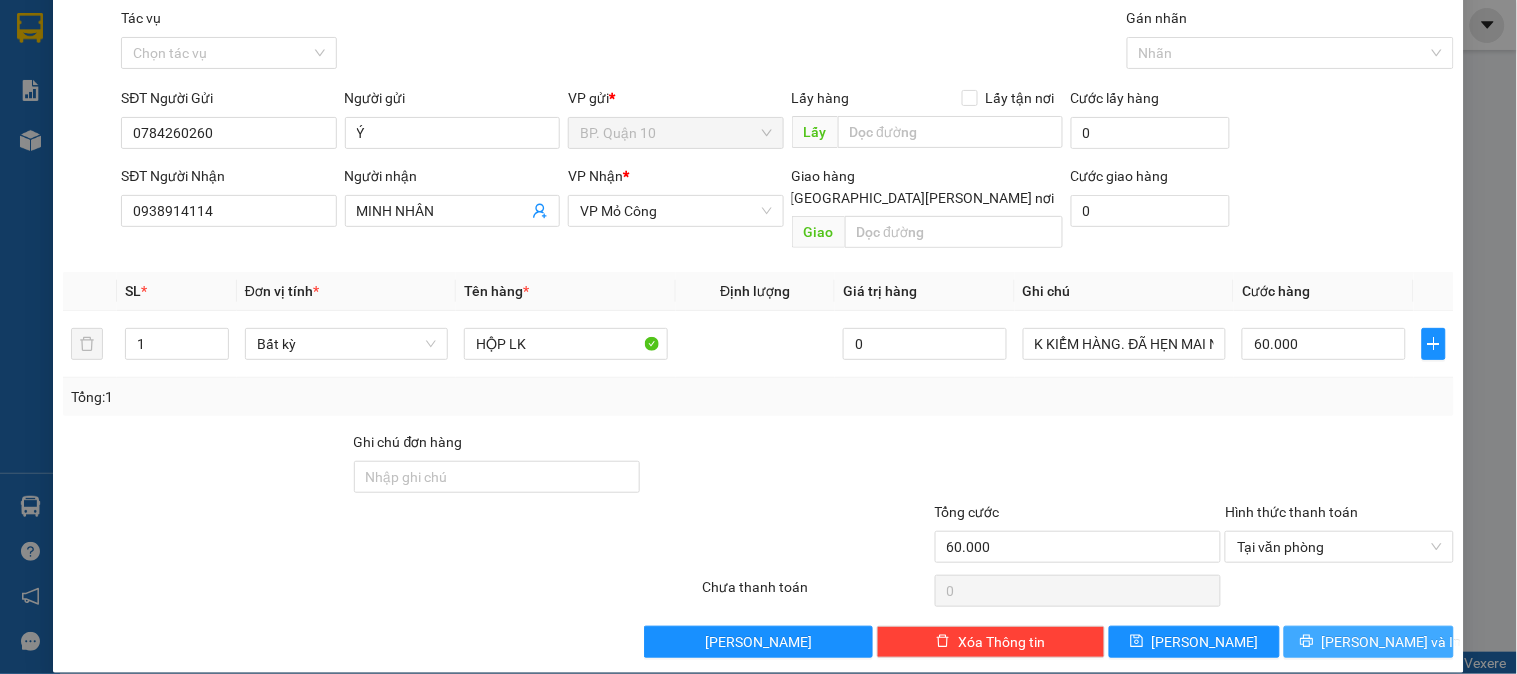 click on "[PERSON_NAME] và In" at bounding box center (1392, 642) 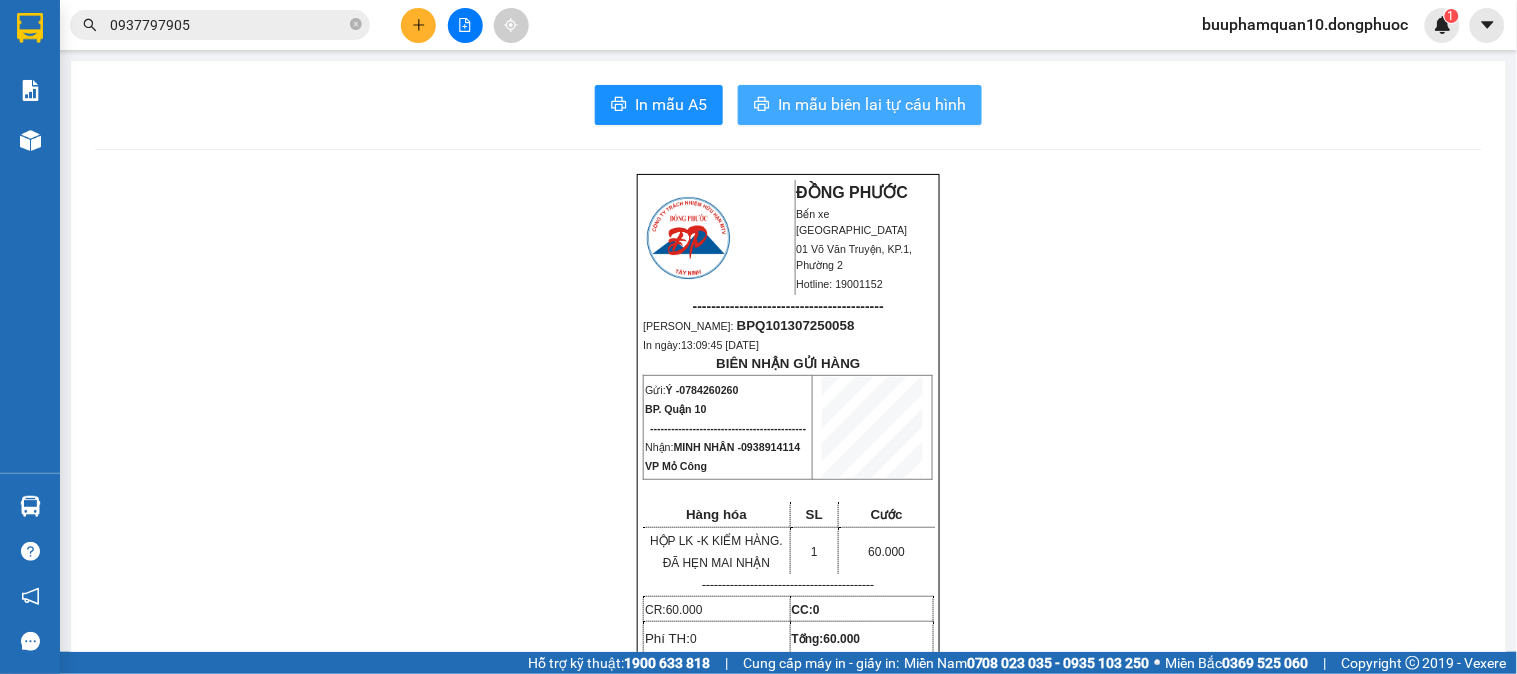 click on "In mẫu biên lai tự cấu hình" at bounding box center [860, 105] 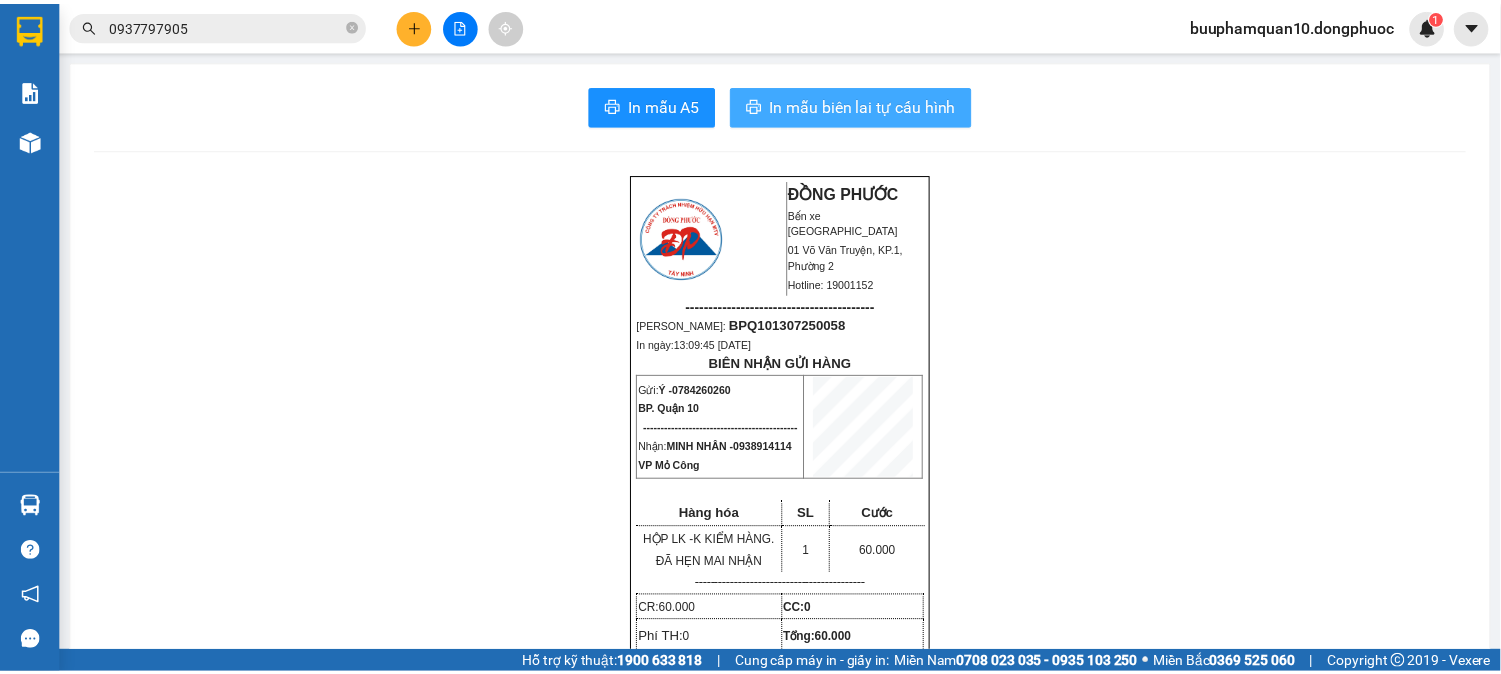 scroll, scrollTop: 0, scrollLeft: 0, axis: both 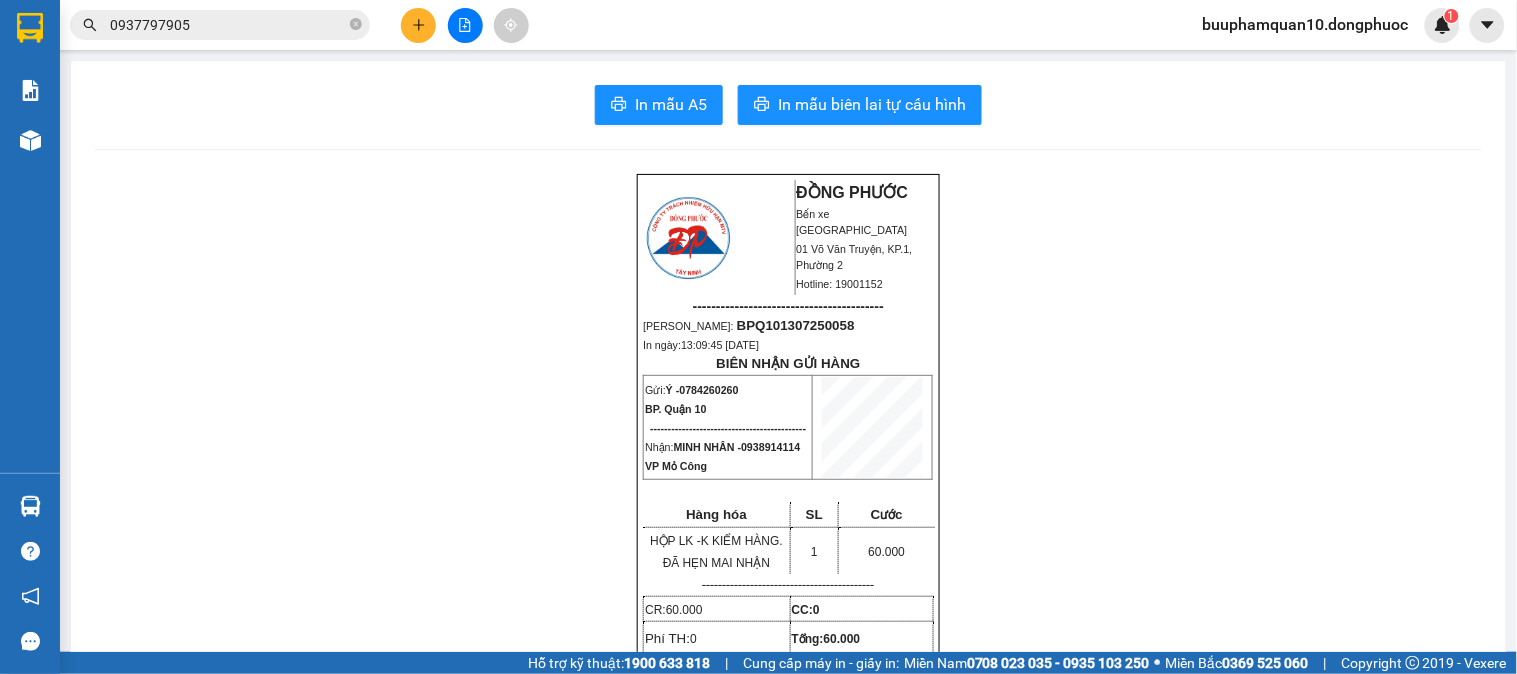 click on "0937797905" at bounding box center [228, 25] 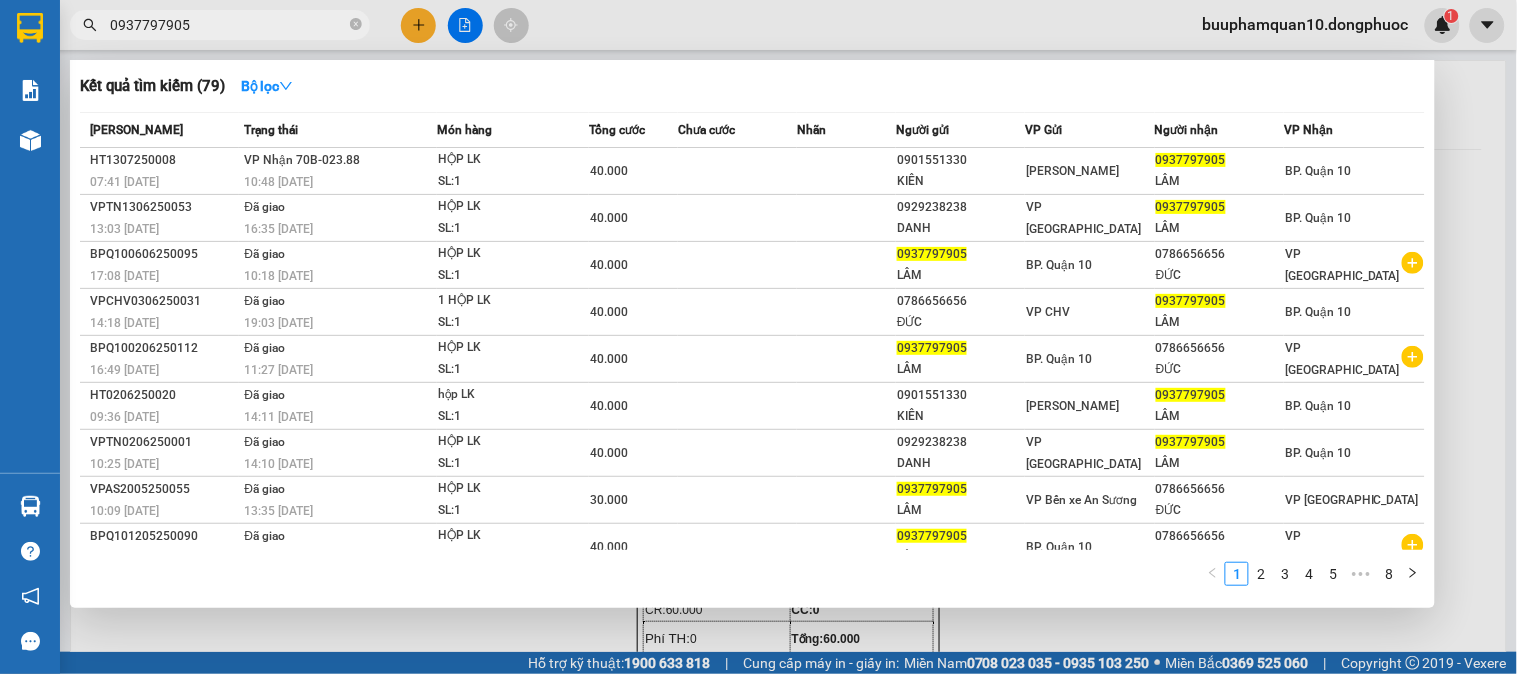 click on "0937797905" at bounding box center (228, 25) 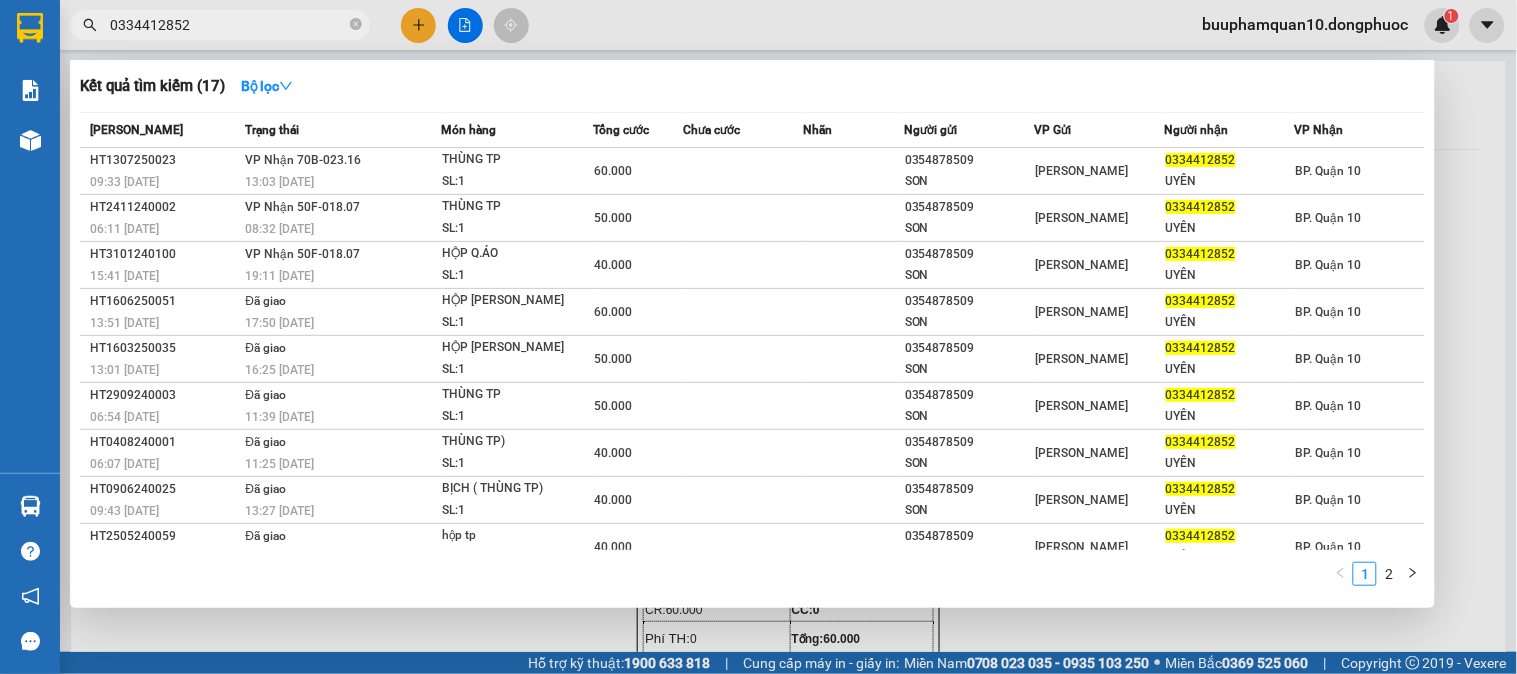 type on "0334412852" 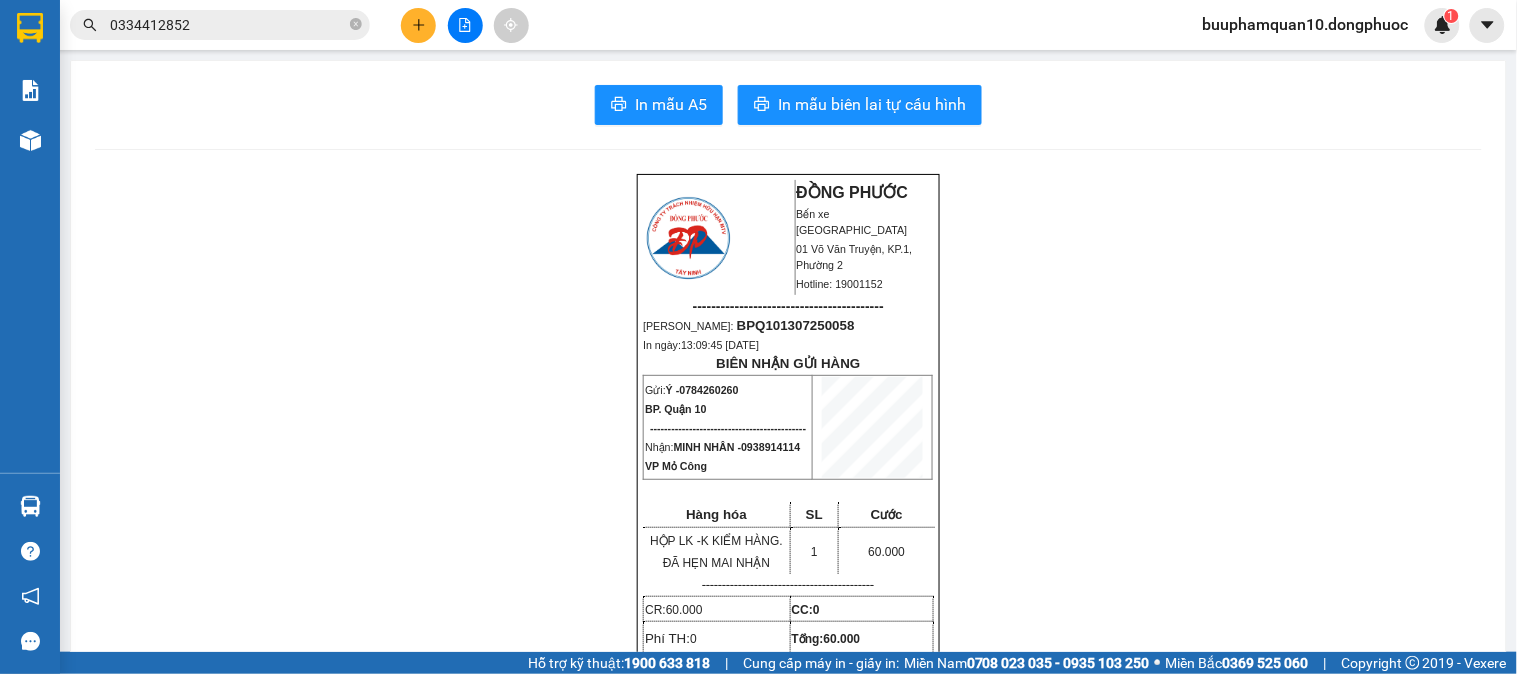 click on "0334412852" at bounding box center [228, 25] 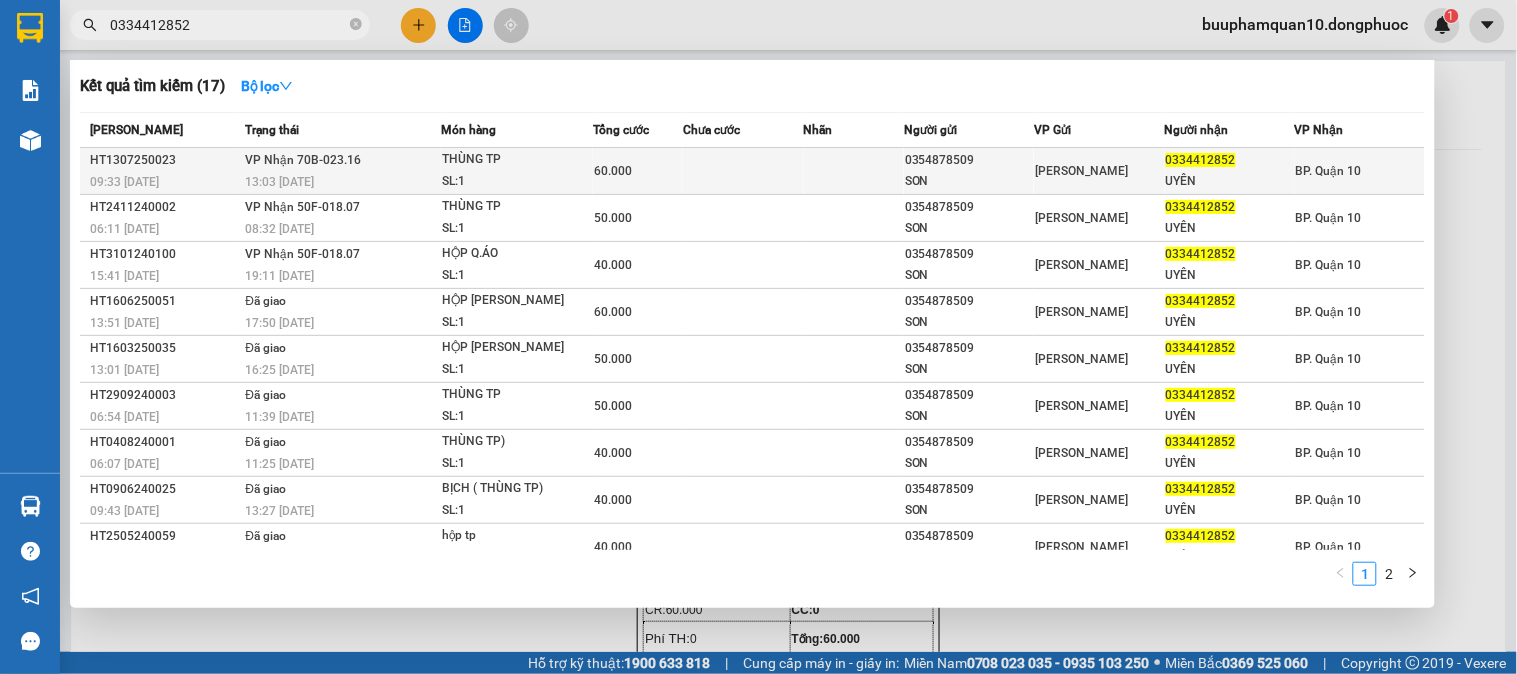 click at bounding box center [743, 171] 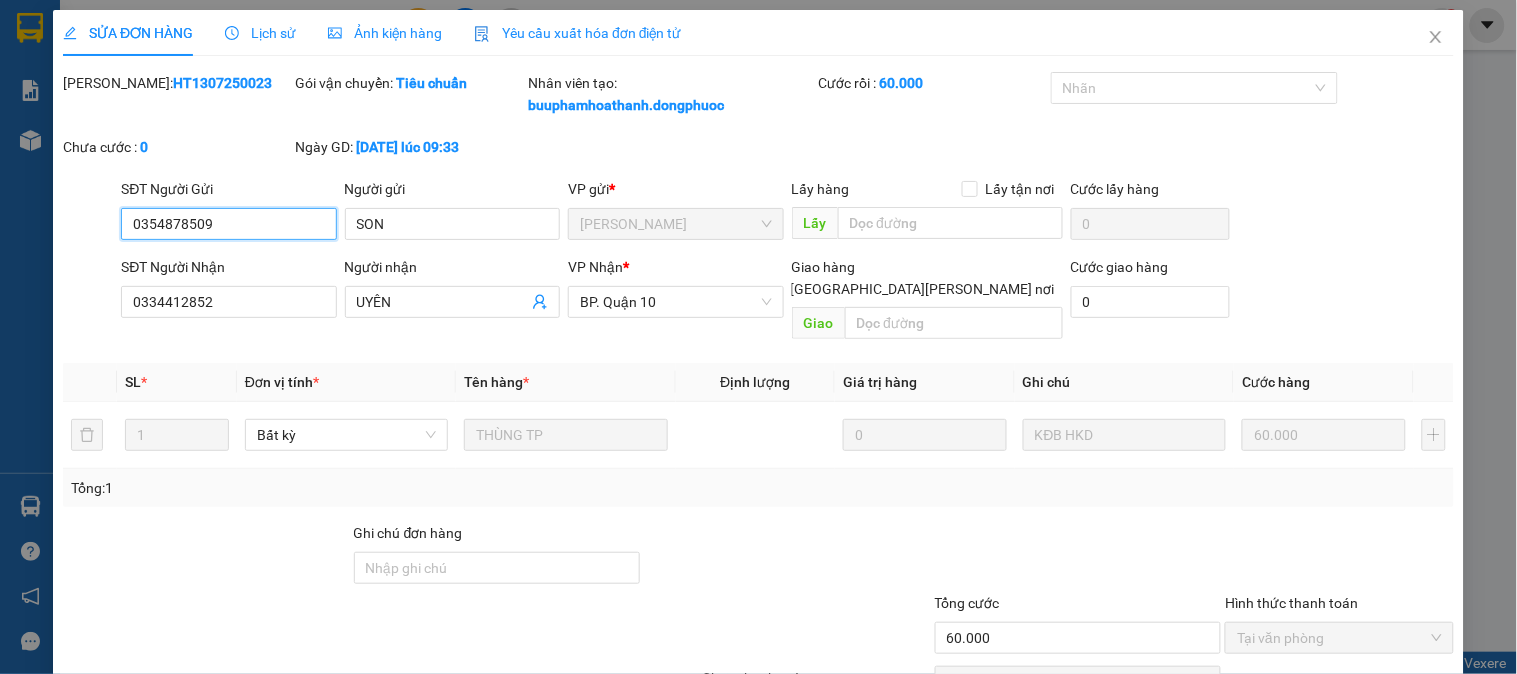 type on "0354878509" 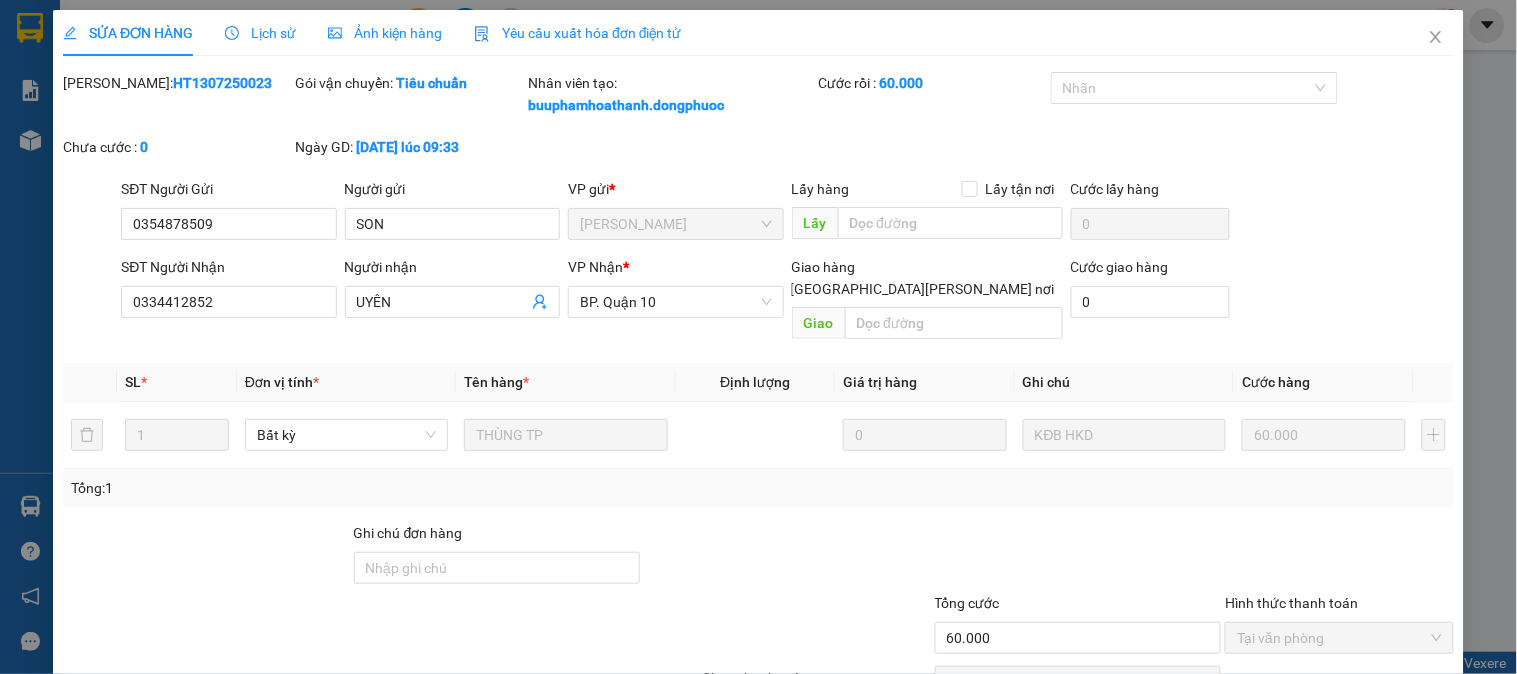 click 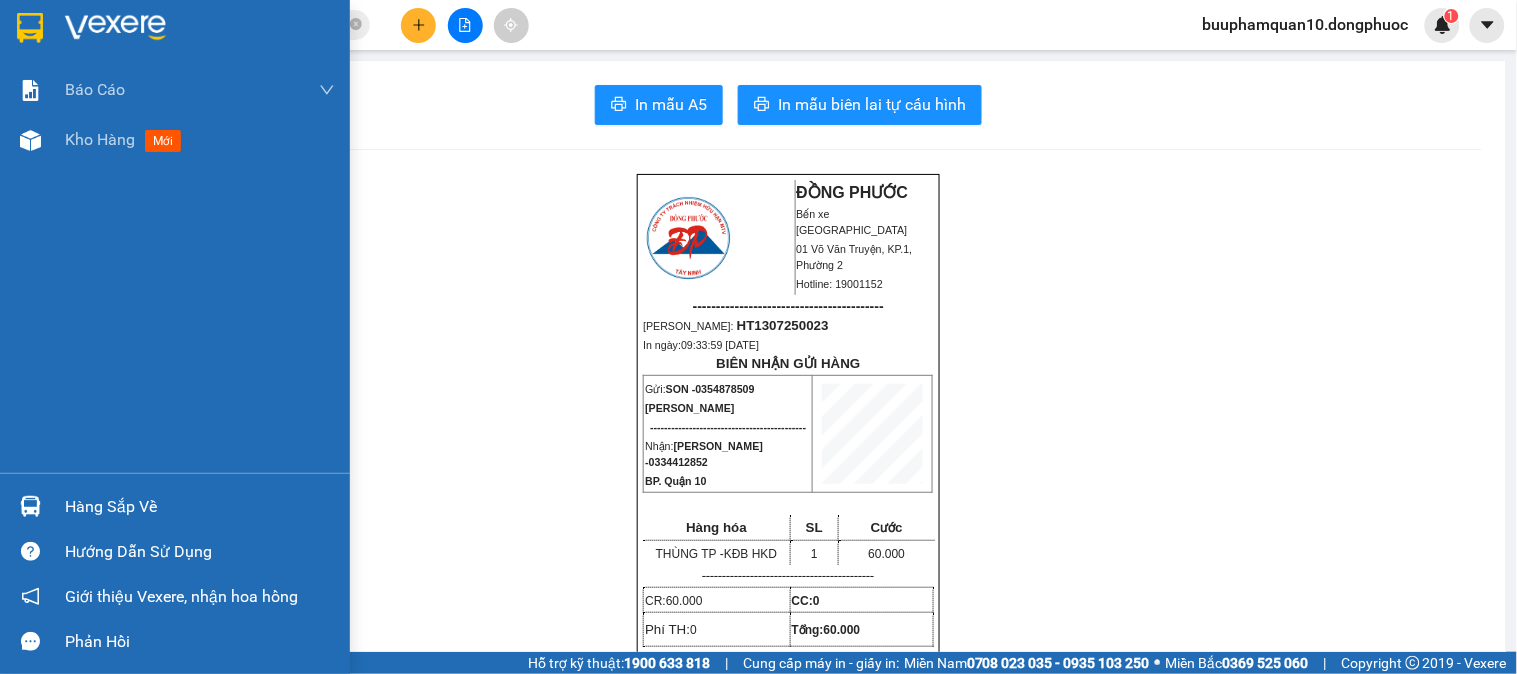 click at bounding box center [30, 28] 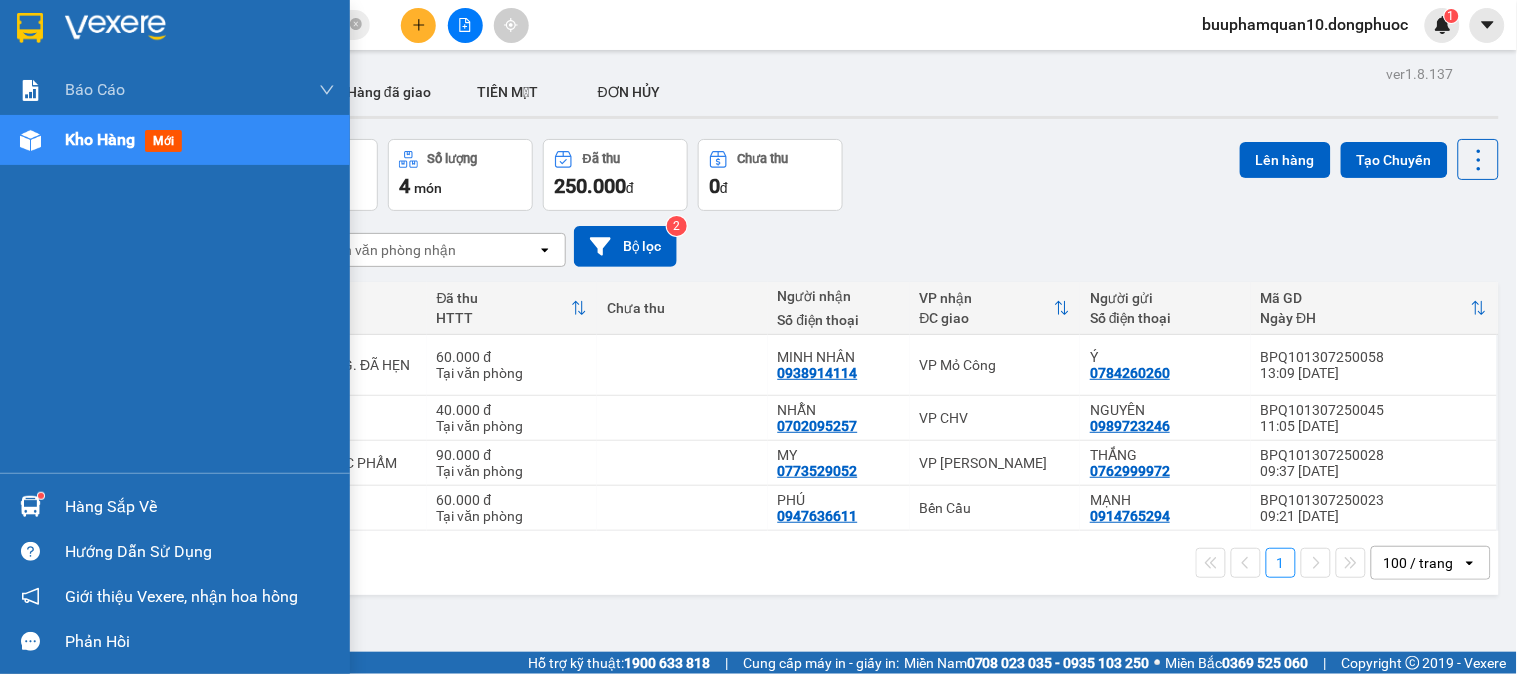 click on "Hàng sắp về" at bounding box center (175, 506) 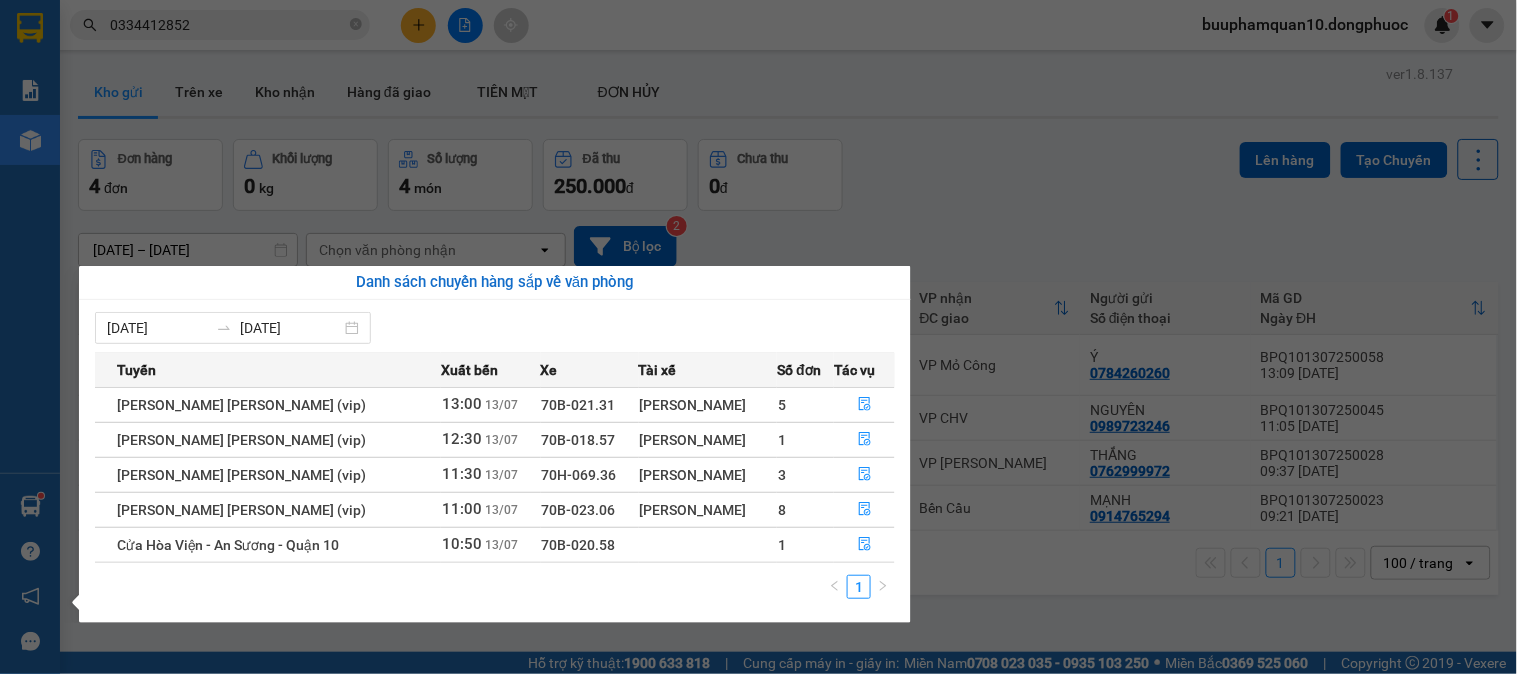 drag, startPoint x: 634, startPoint y: 523, endPoint x: 748, endPoint y: 512, distance: 114.52947 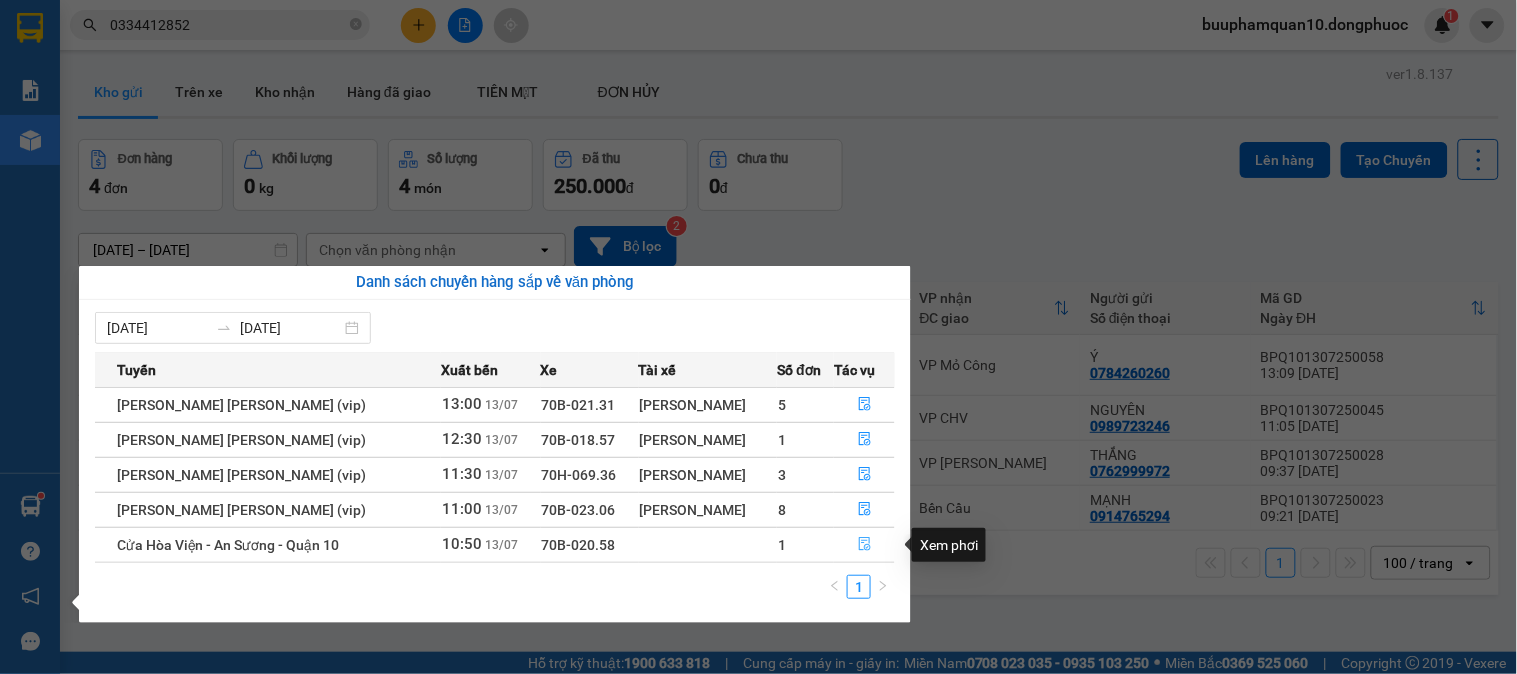 click 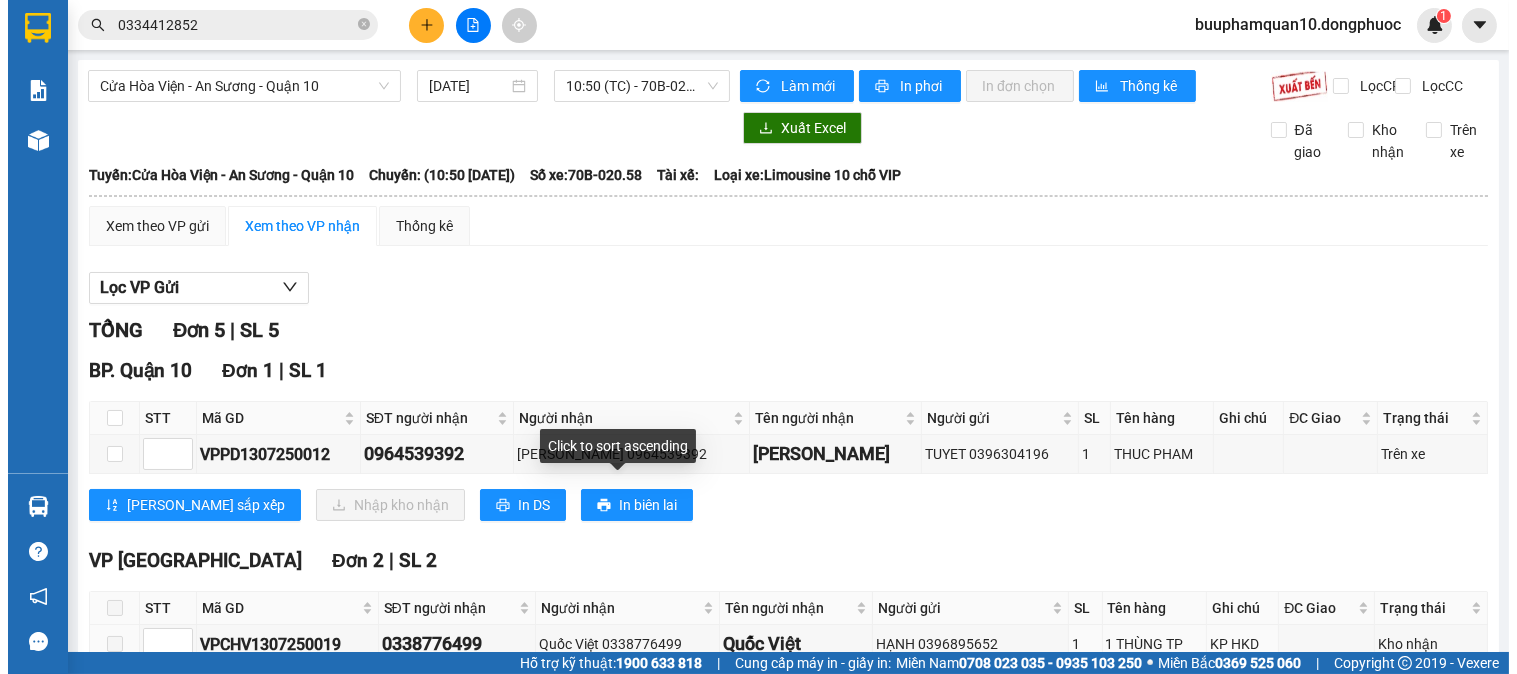 scroll, scrollTop: 183, scrollLeft: 0, axis: vertical 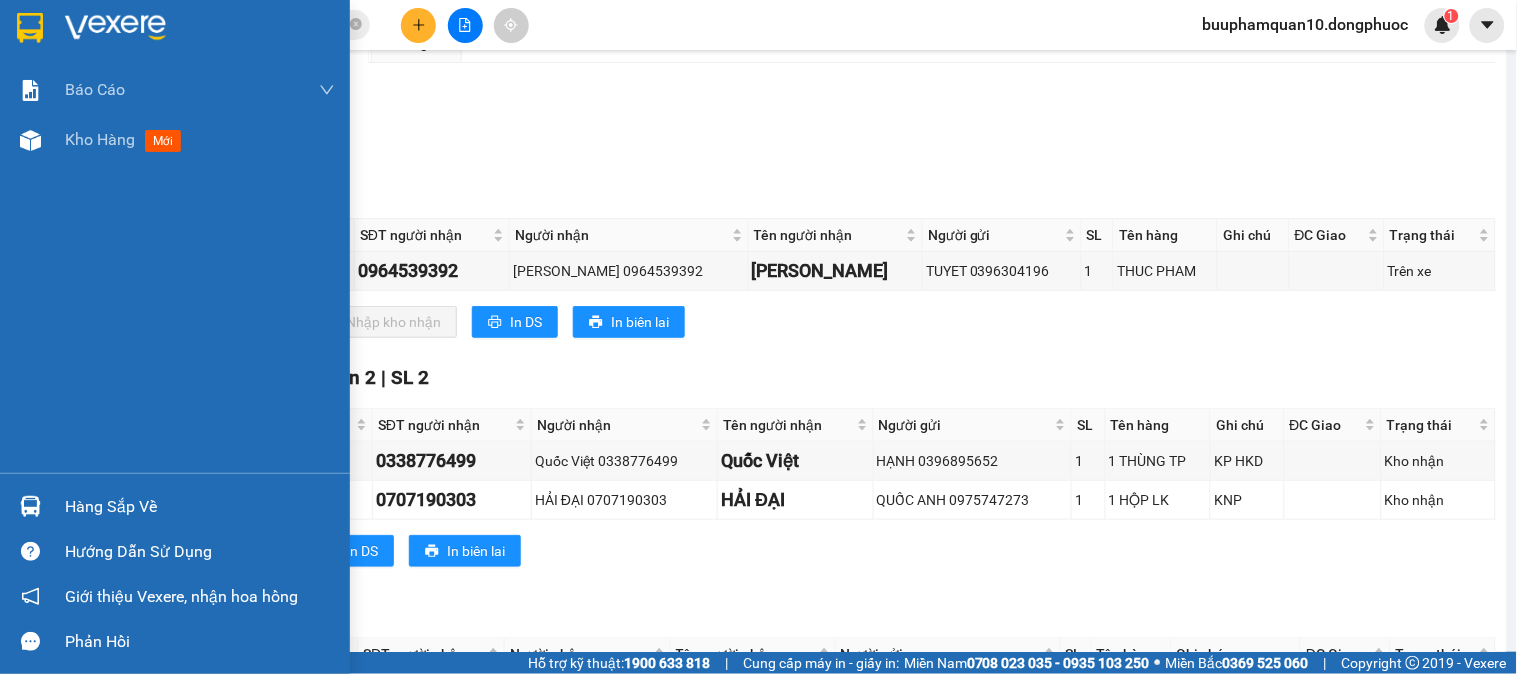 click at bounding box center [30, 506] 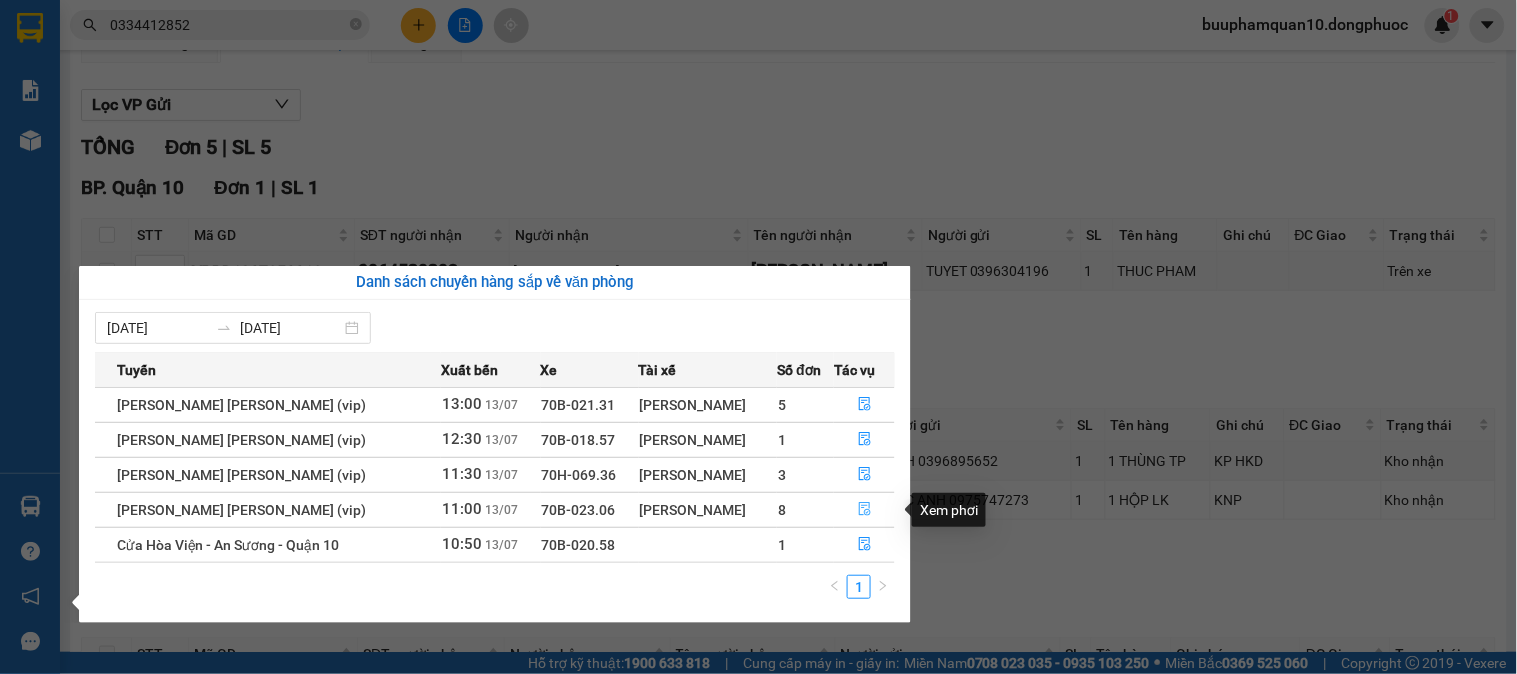 click 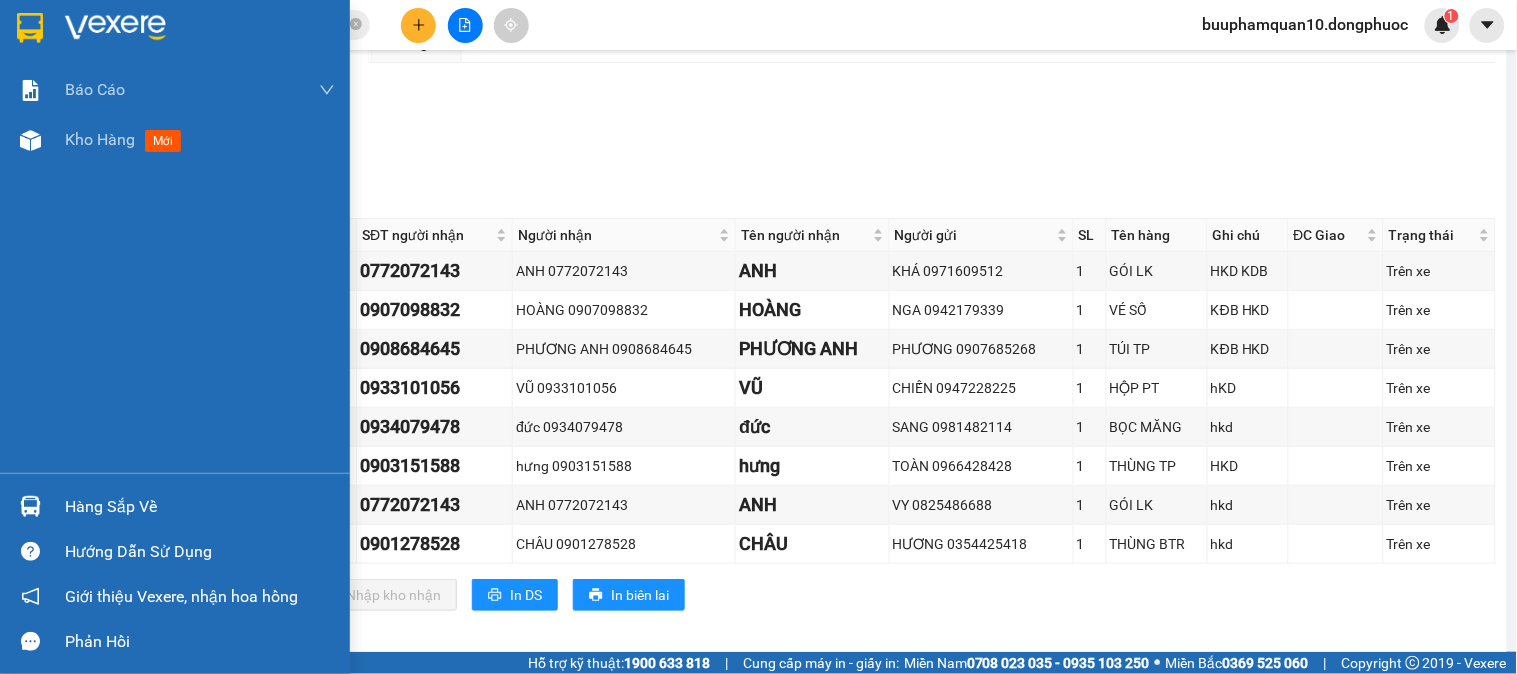 click at bounding box center (30, 506) 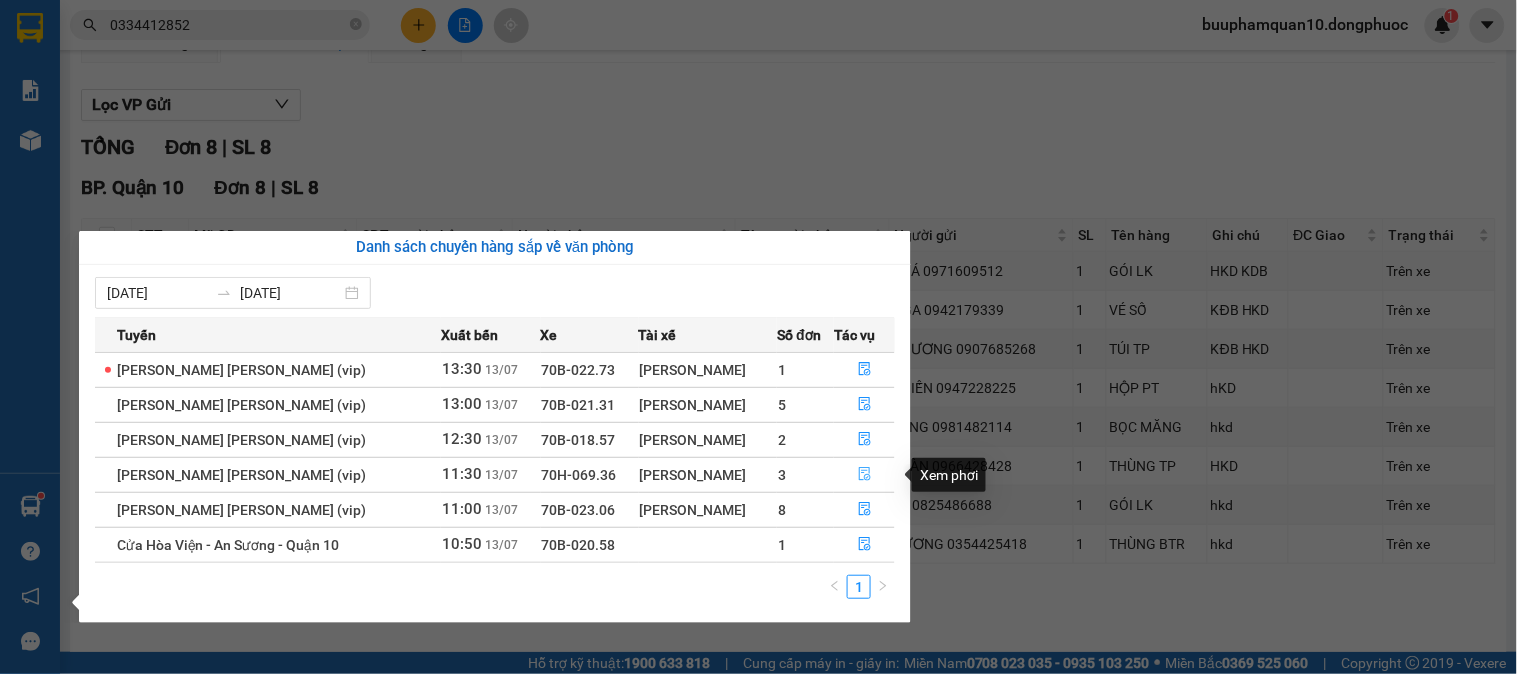 click 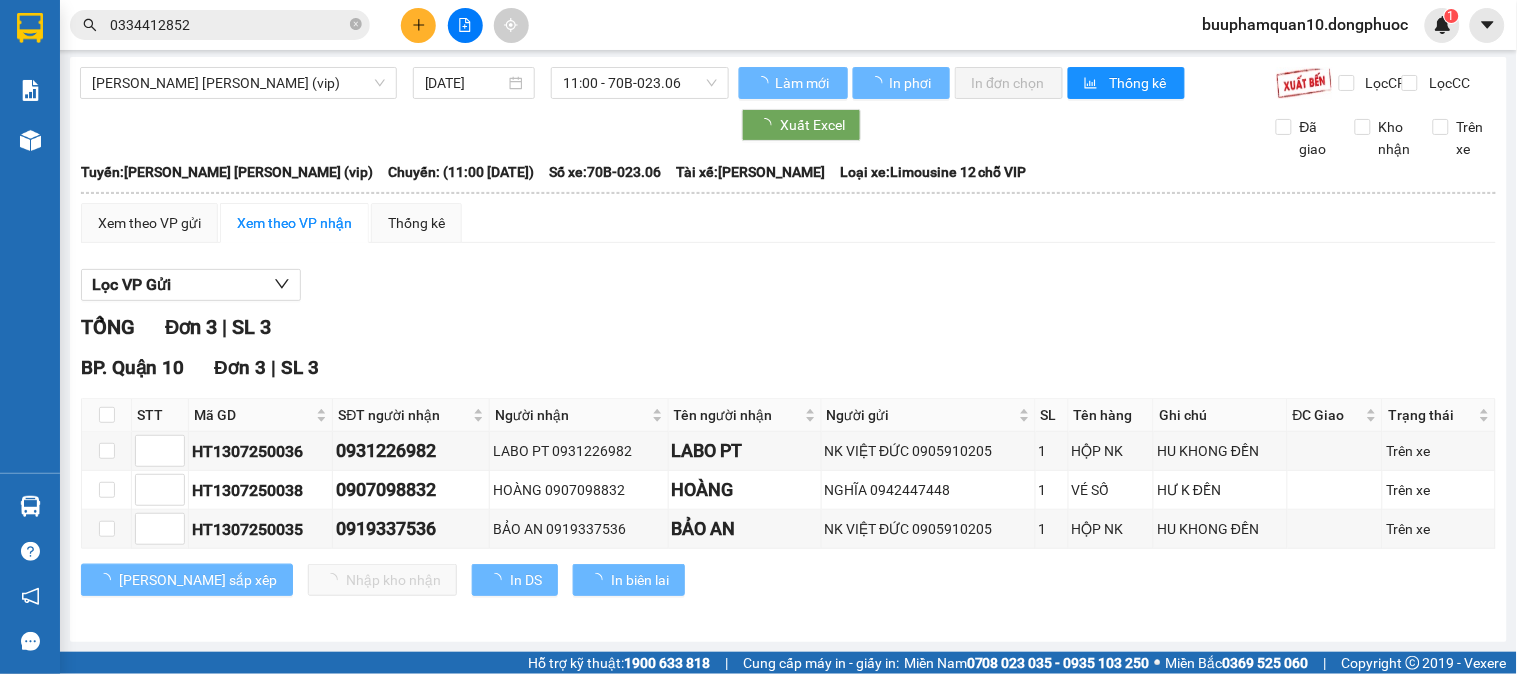 scroll, scrollTop: 21, scrollLeft: 0, axis: vertical 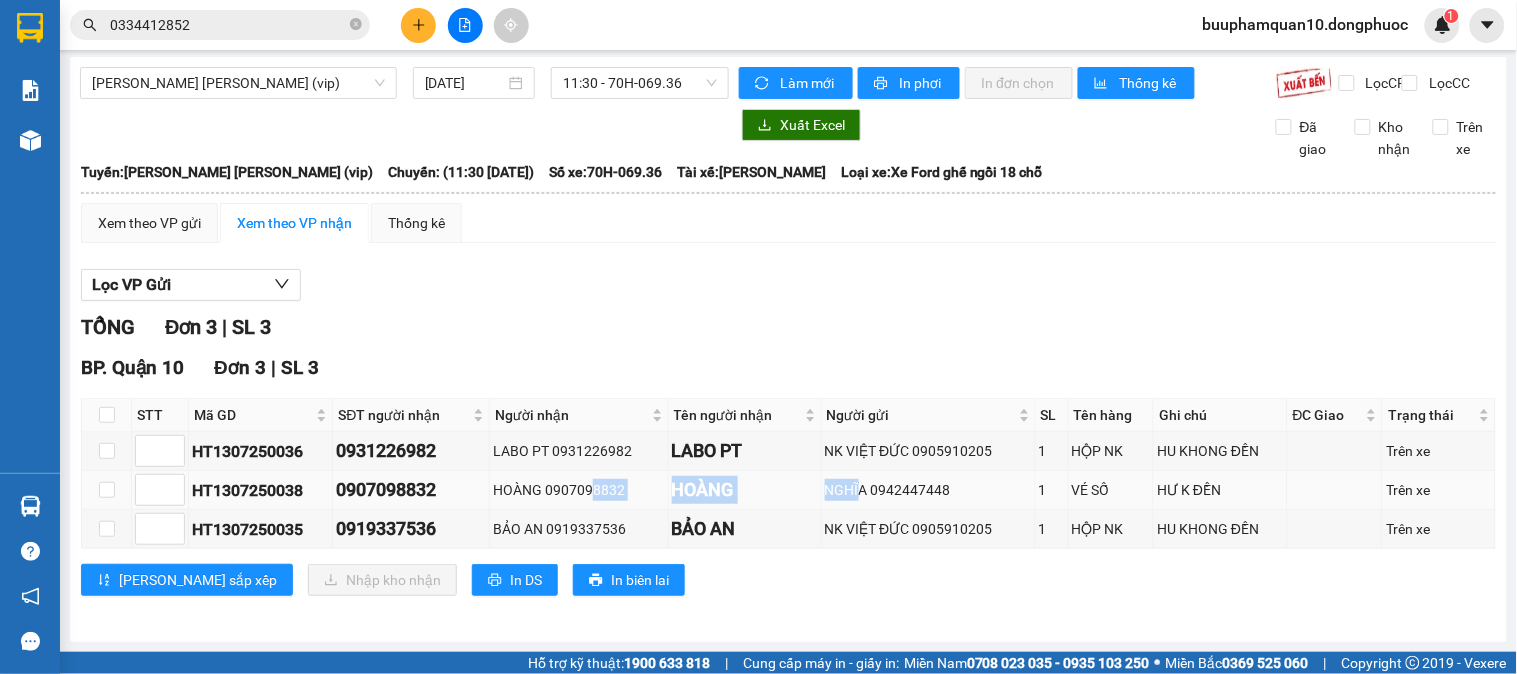 drag, startPoint x: 745, startPoint y: 488, endPoint x: 857, endPoint y: 486, distance: 112.01785 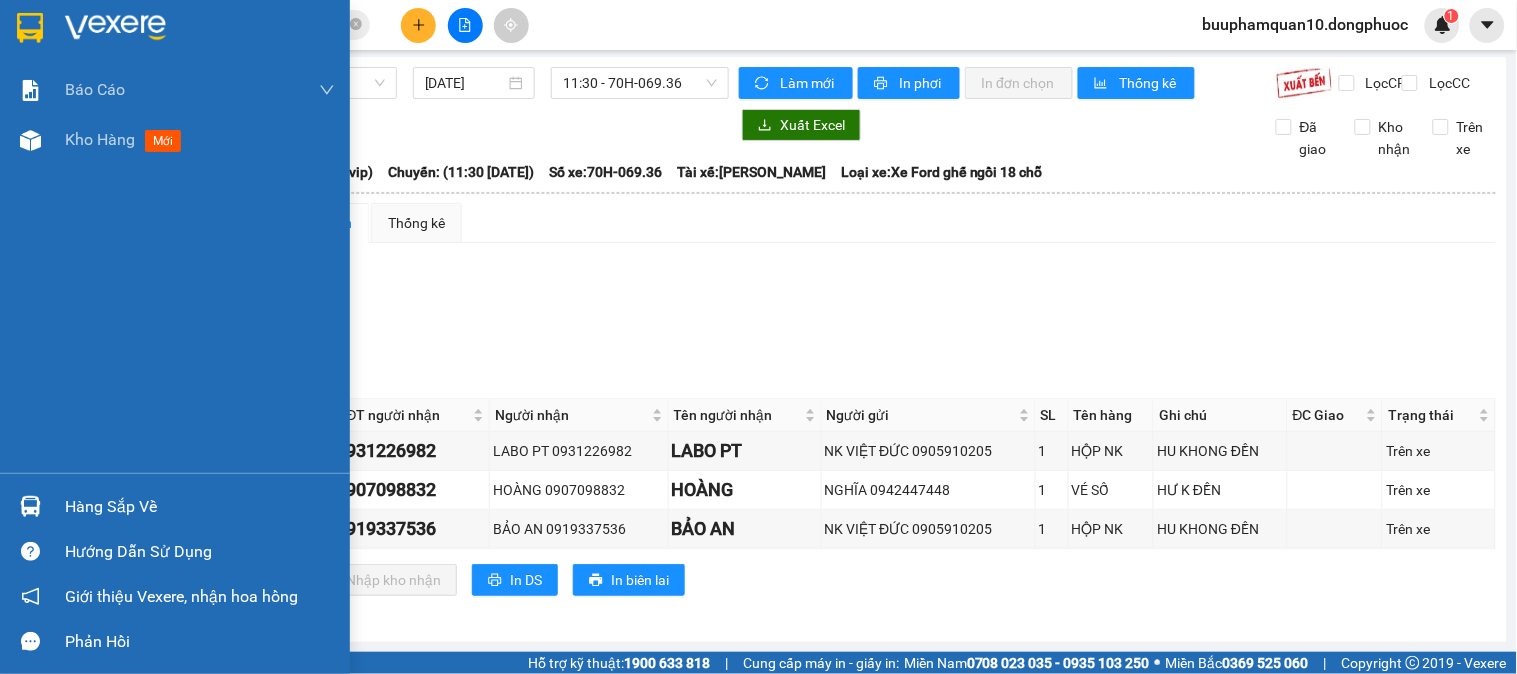 drag, startPoint x: 7, startPoint y: 507, endPoint x: 32, endPoint y: 502, distance: 25.495098 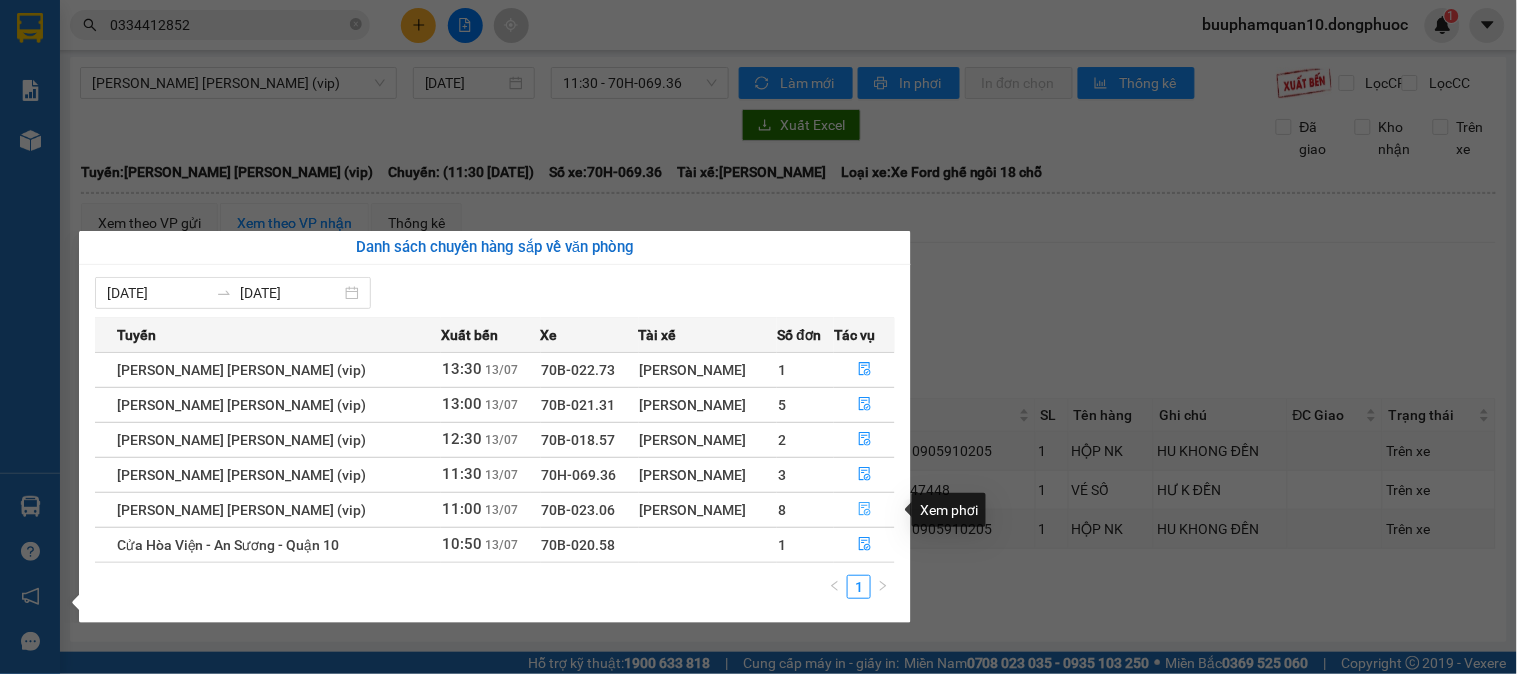 click 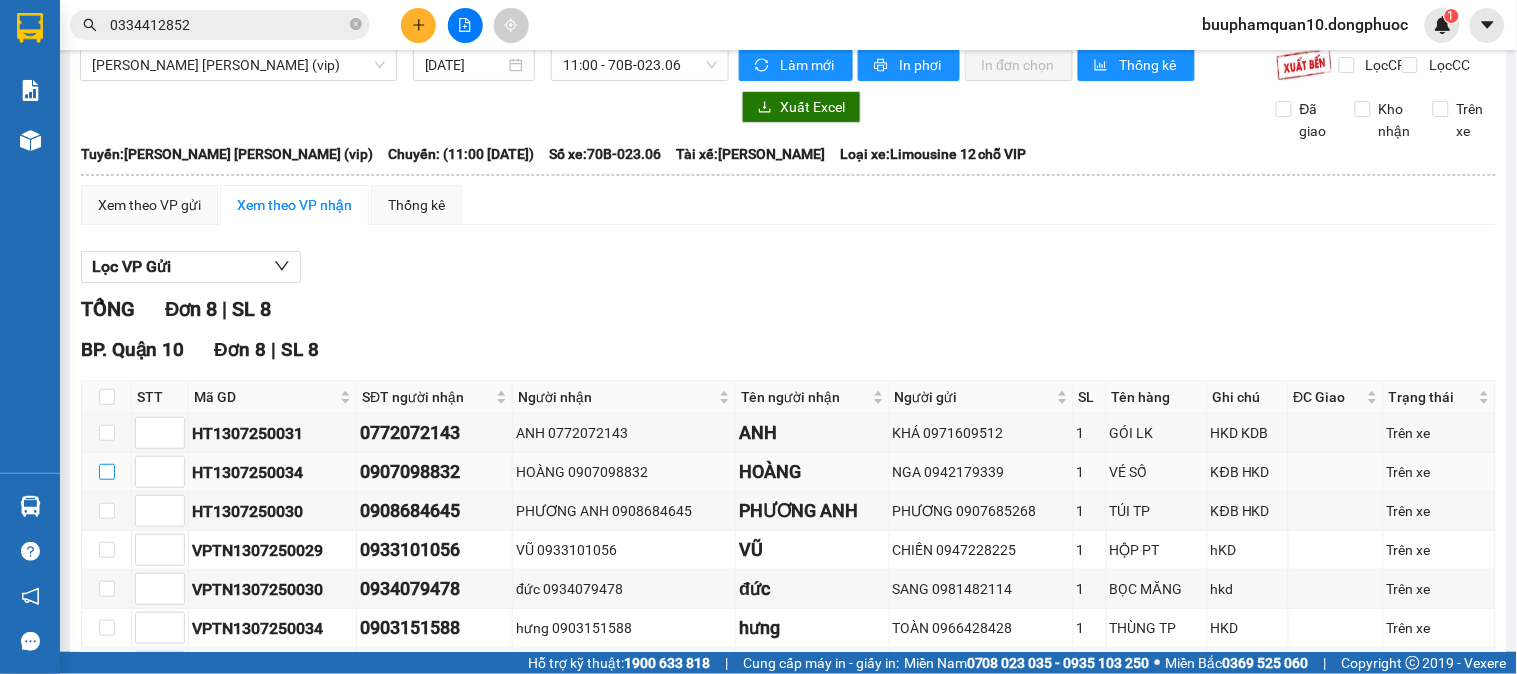 click at bounding box center [107, 472] 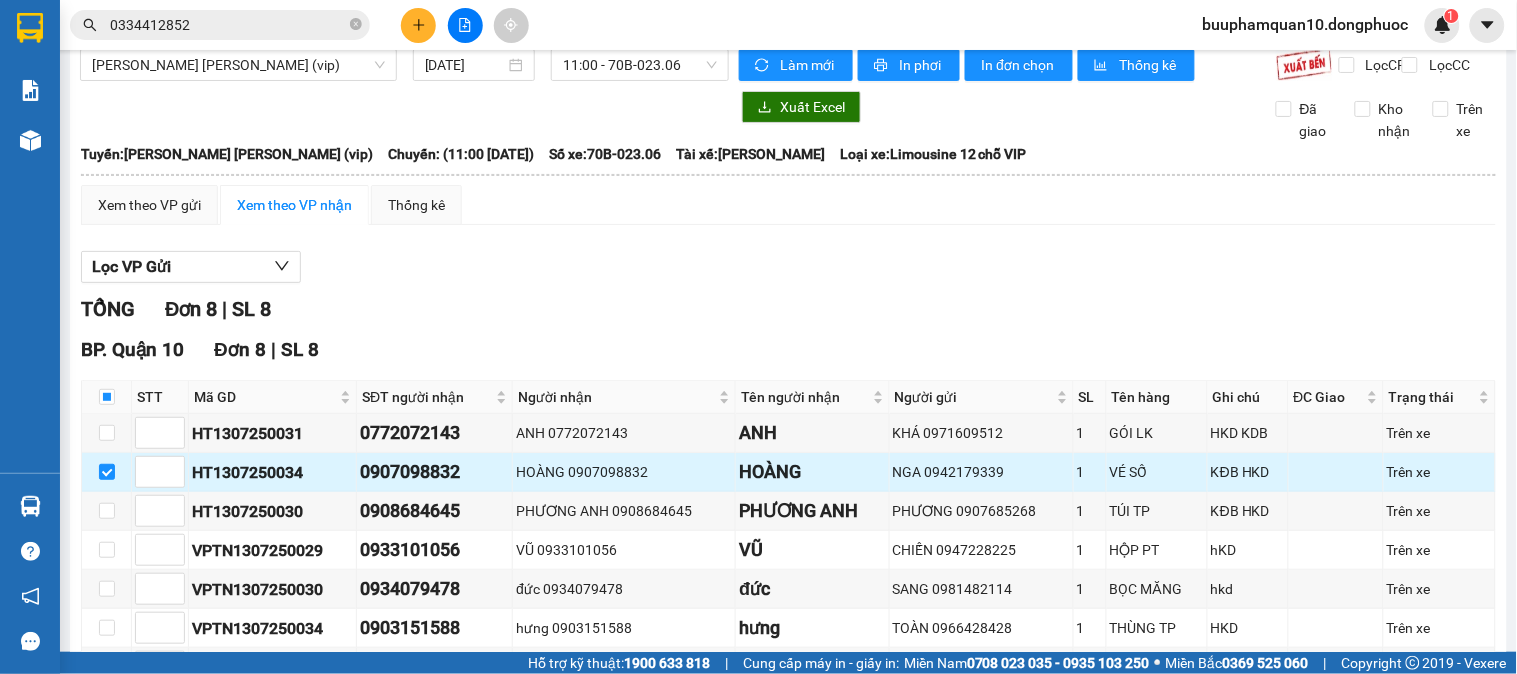 click on "HT1307250034" at bounding box center (272, 472) 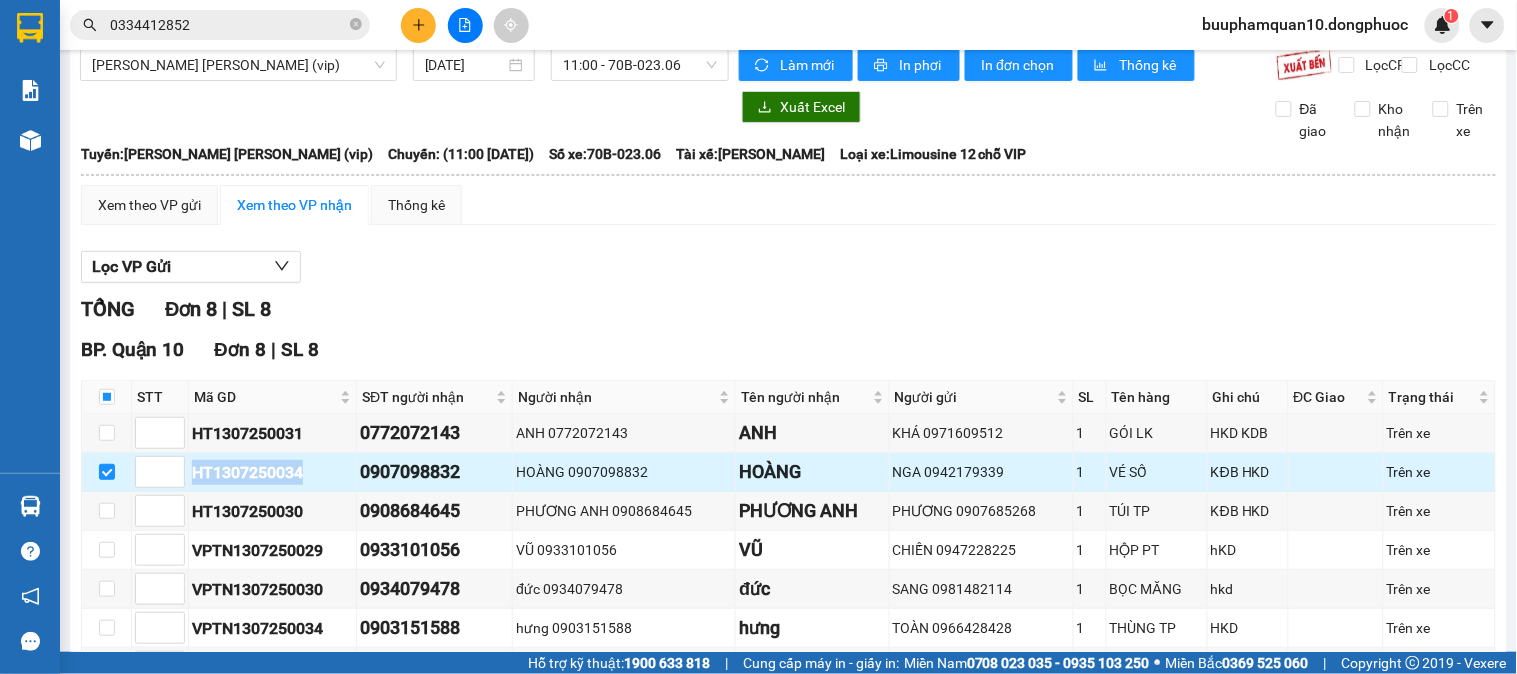 click on "HT1307250034" at bounding box center (272, 472) 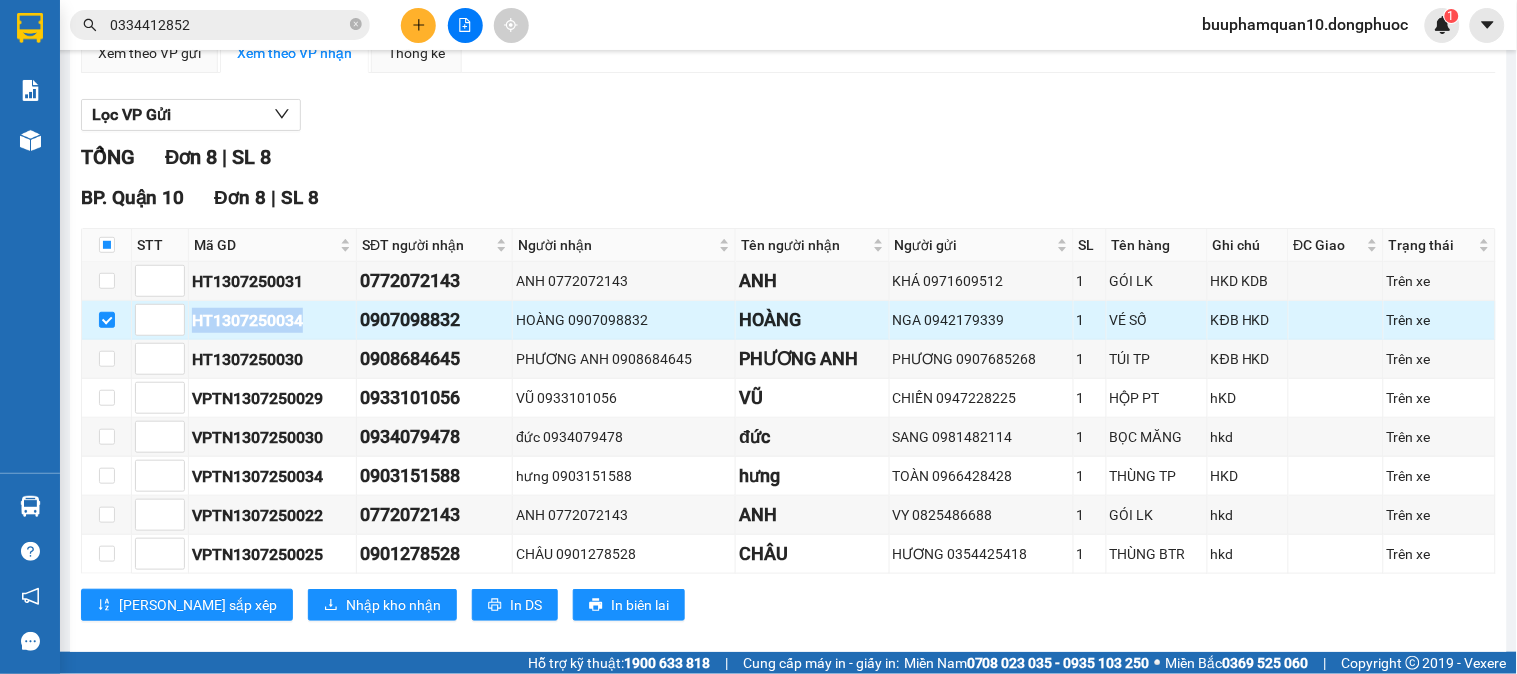 scroll, scrollTop: 217, scrollLeft: 0, axis: vertical 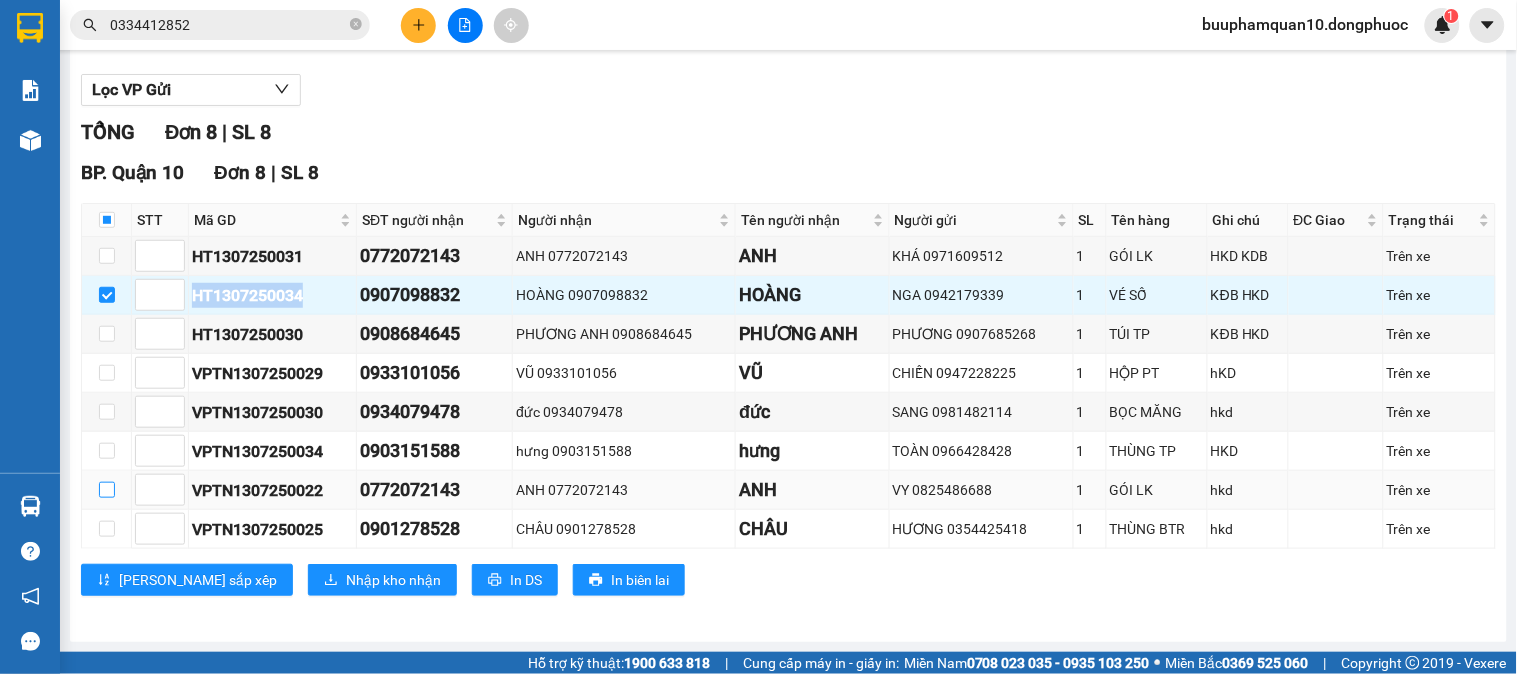 click at bounding box center (107, 490) 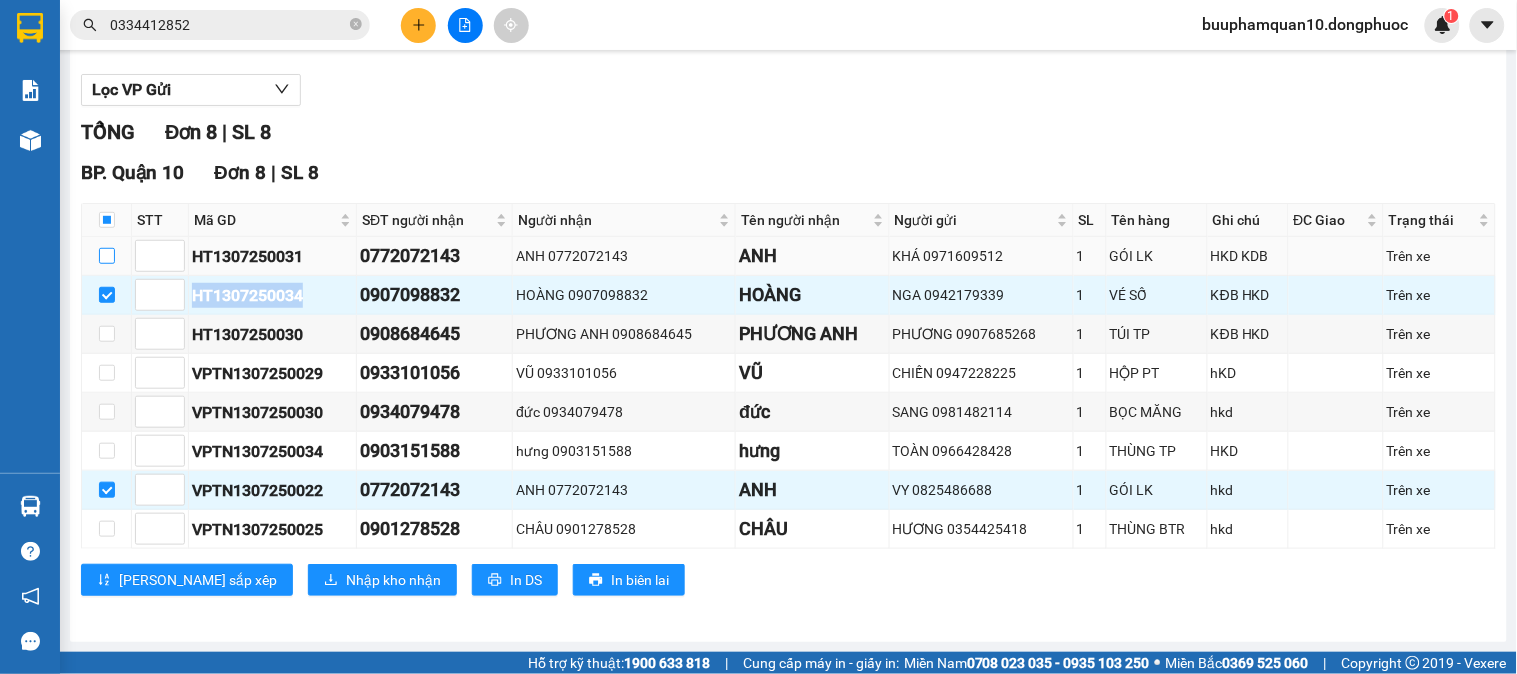 click at bounding box center [107, 256] 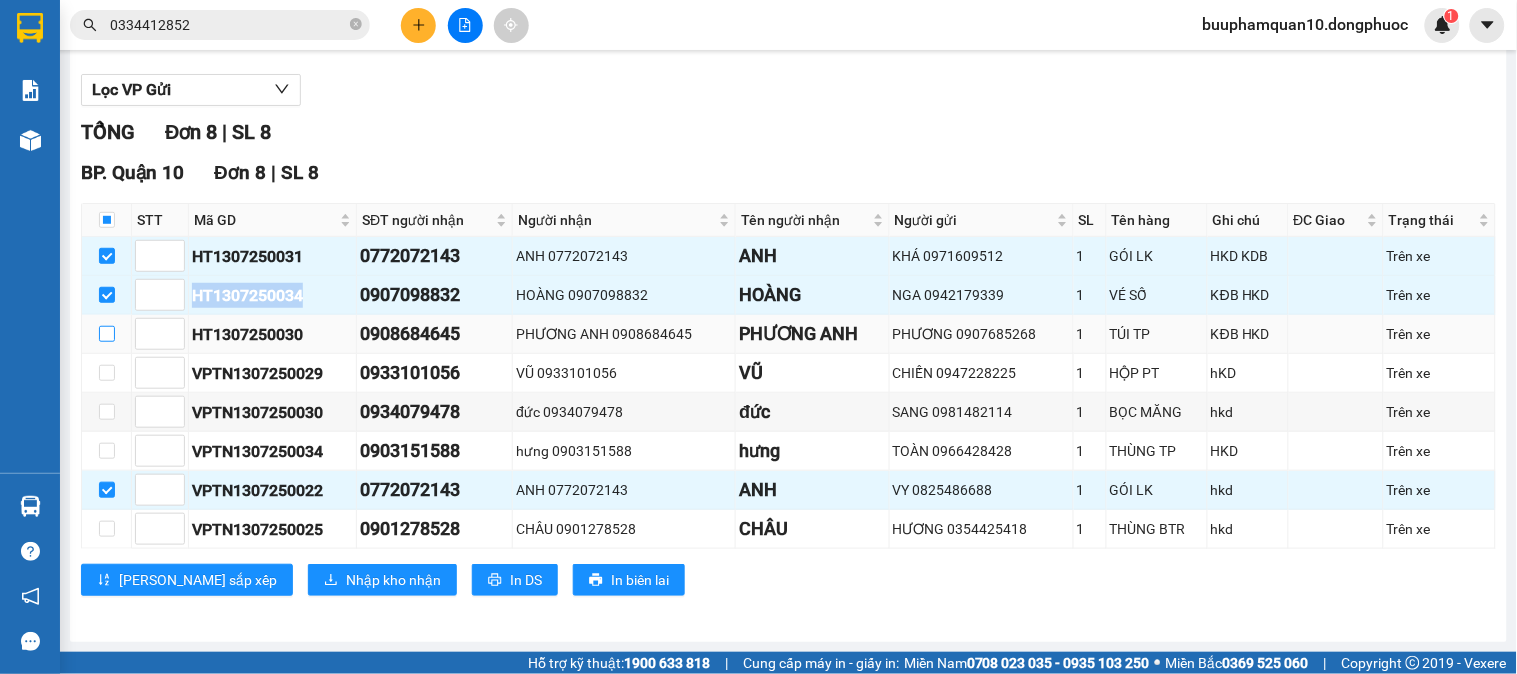 click at bounding box center [107, 334] 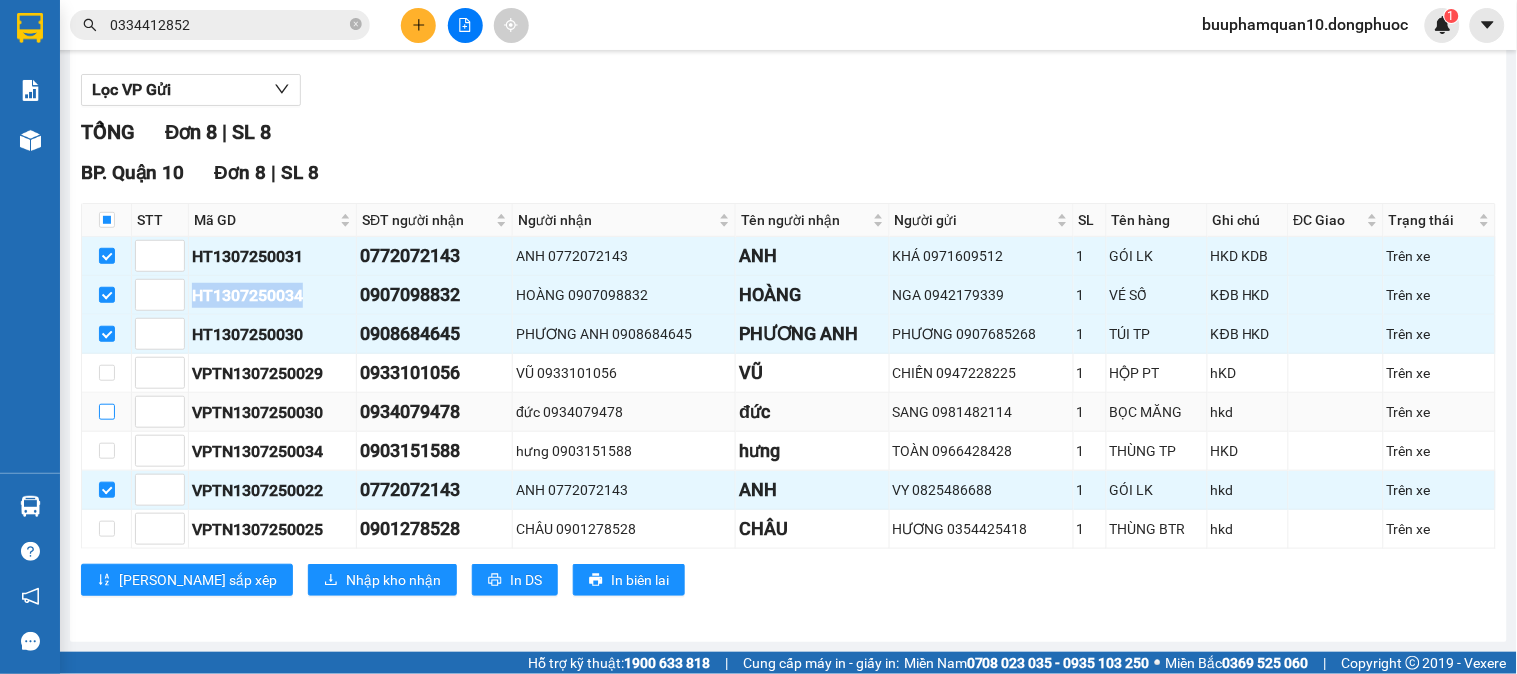 click at bounding box center [107, 412] 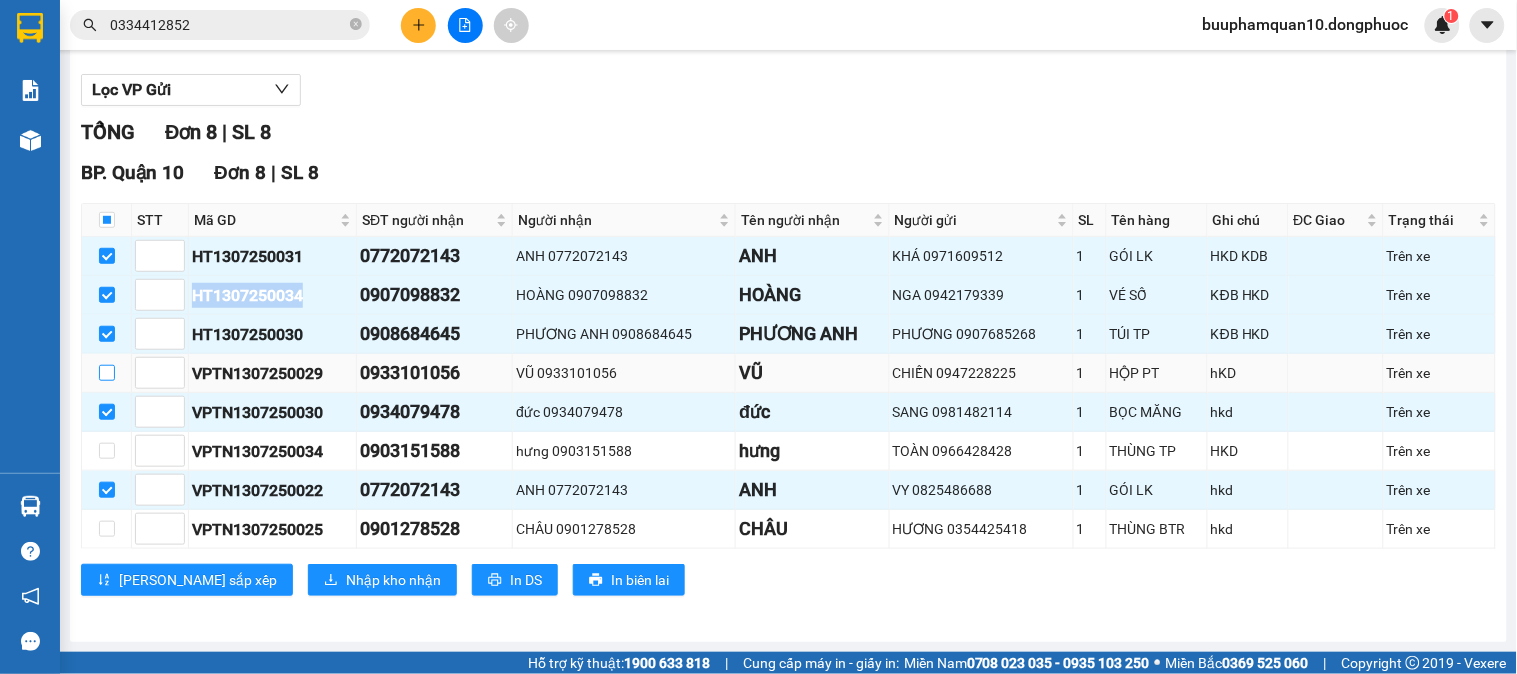 click at bounding box center [107, 373] 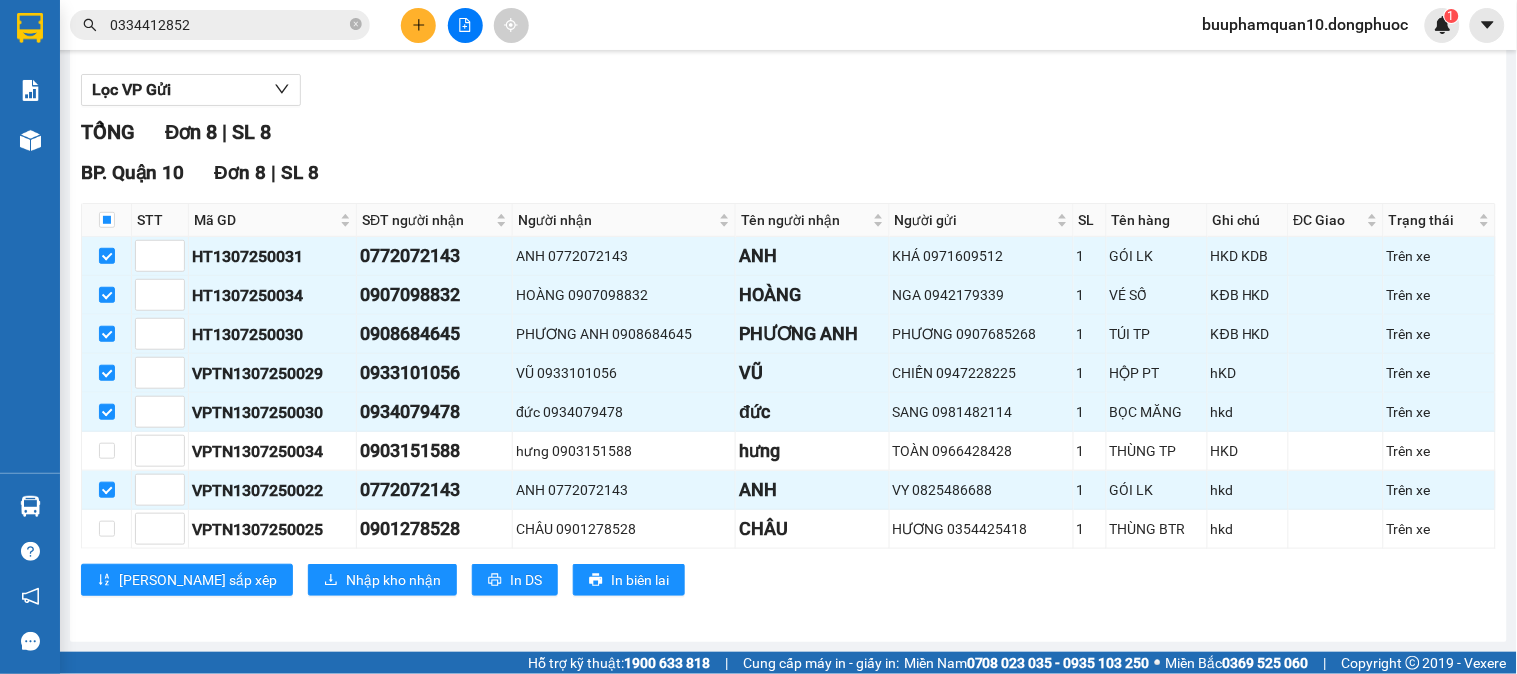 click at bounding box center (107, 220) 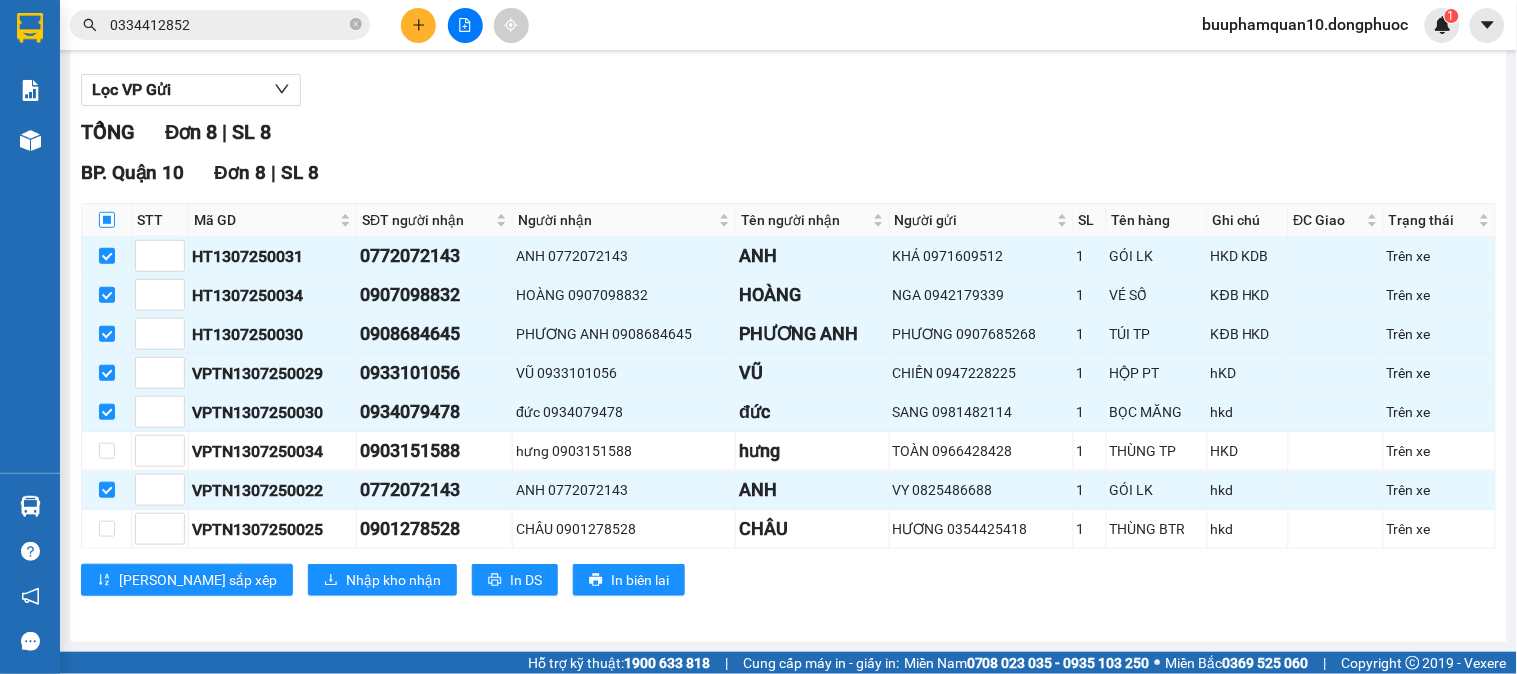 click at bounding box center (107, 220) 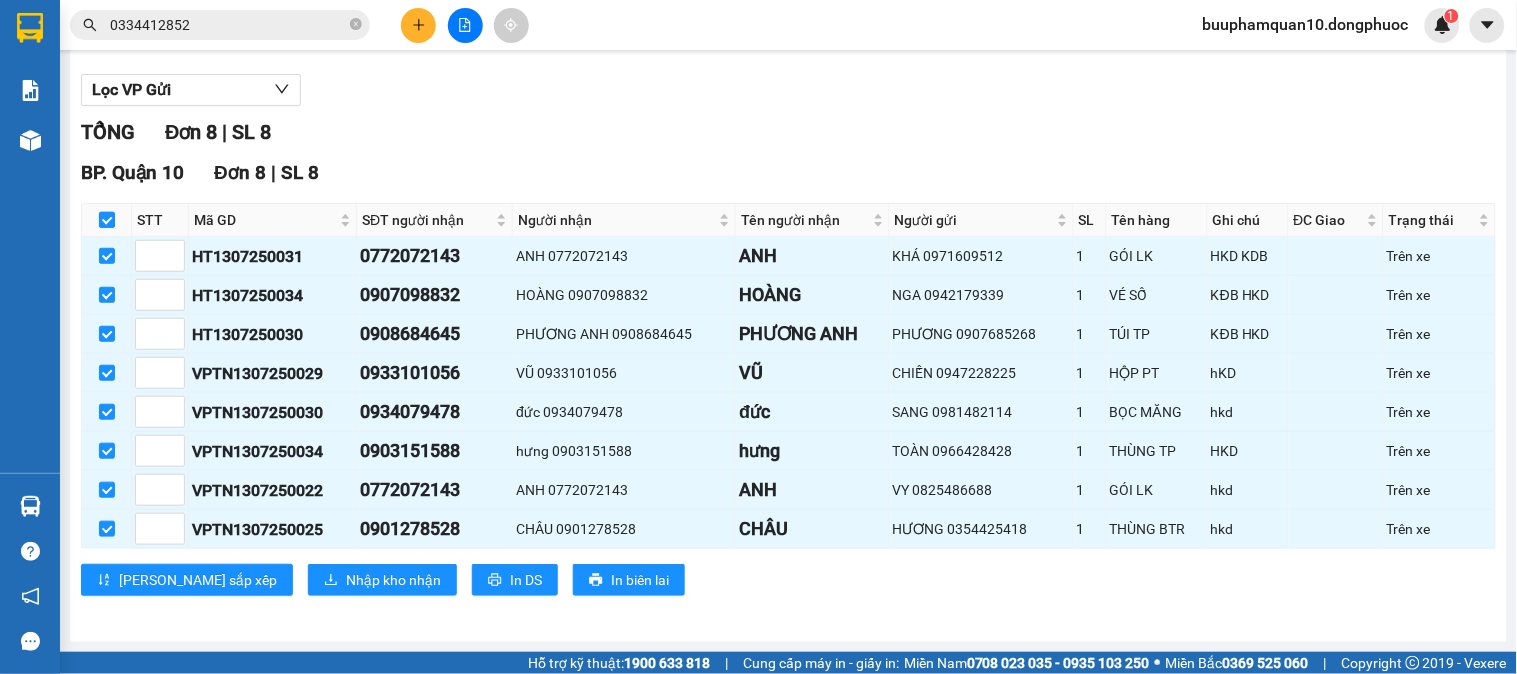 click at bounding box center [107, 220] 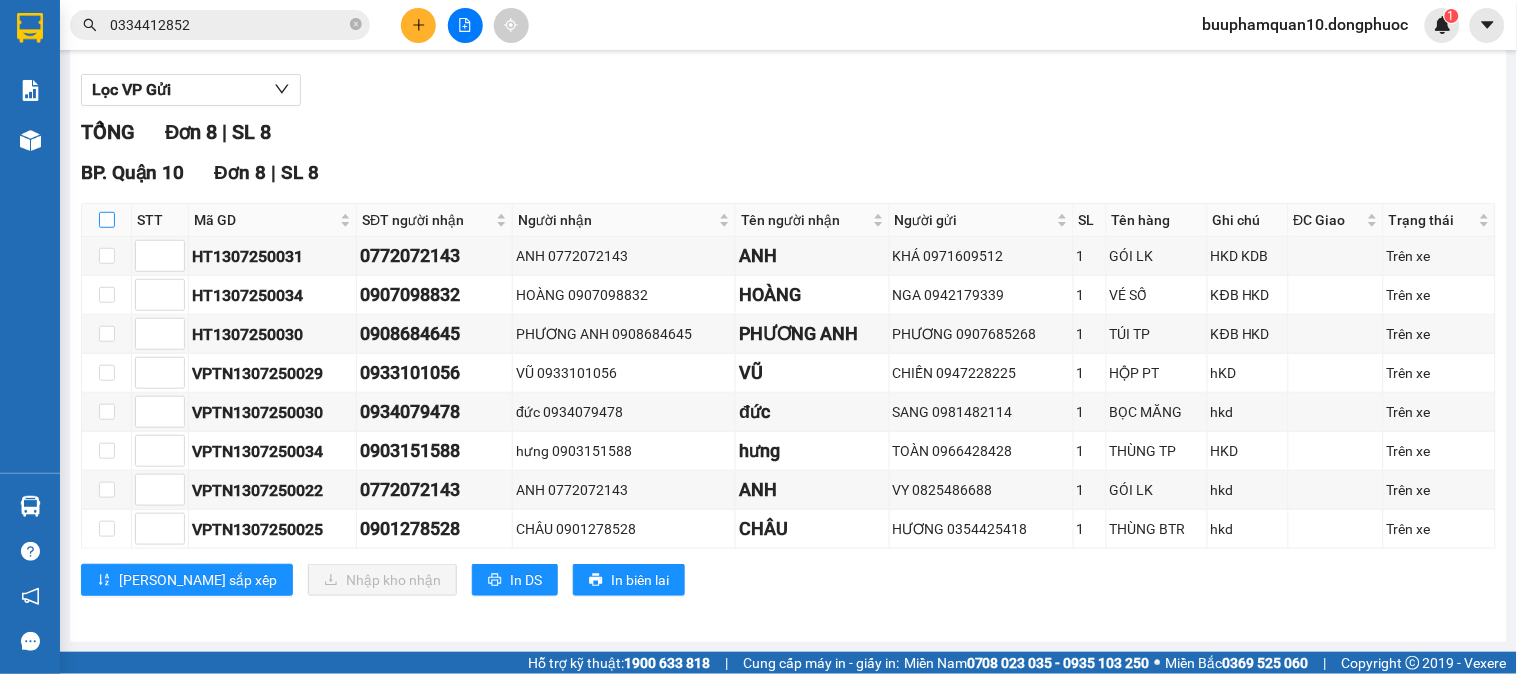 click at bounding box center (107, 220) 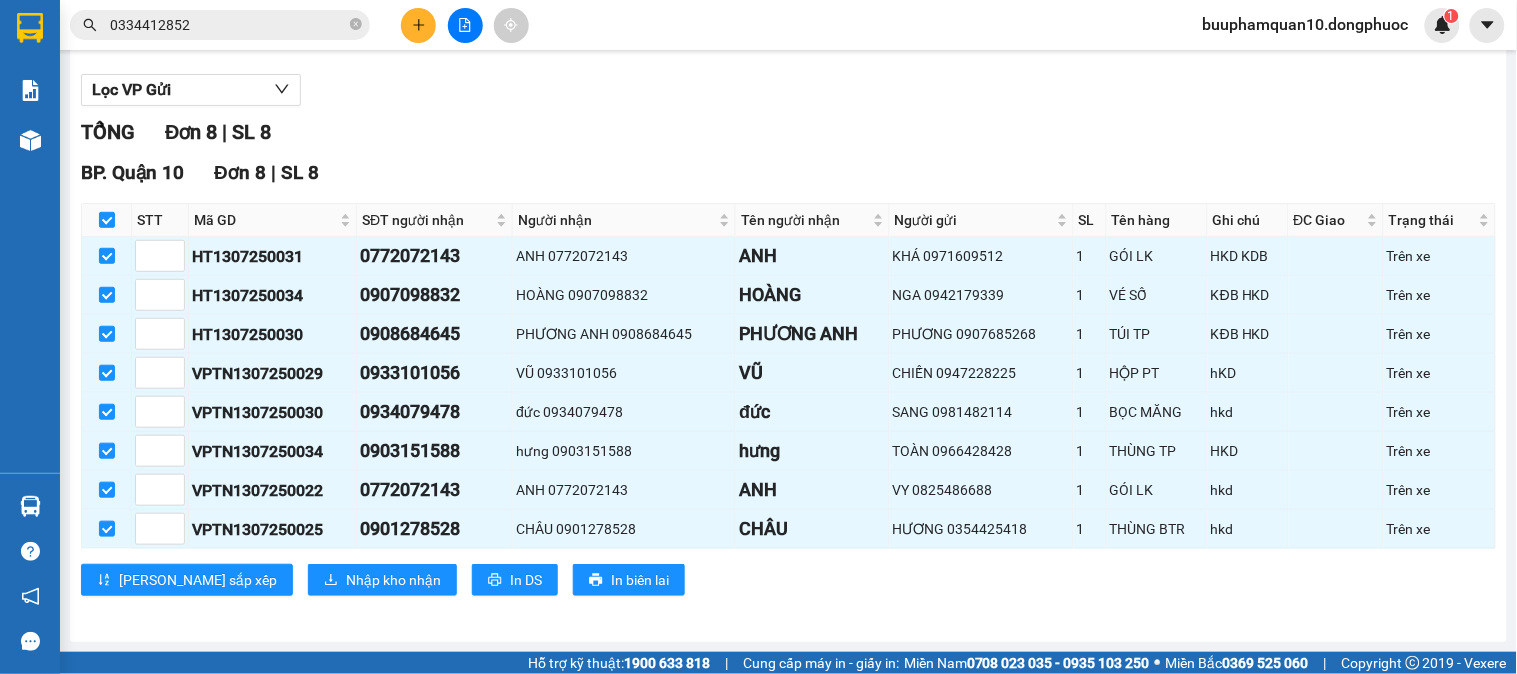 click on "BP. Quận 10 Đơn   8 | SL   8 STT Mã GD SĐT người nhận Người nhận Tên người nhận Người gửi SL Tên hàng Ghi chú ĐC Giao Trạng thái Ký nhận                           HT1307250031 0772072143 ANH 0772072143 ANH KHÁ 0971609512 1 GÓI LK  HKD KDB Trên xe HT1307250034 0907098832 HOÀNG 0907098832 HOÀNG NGA 0942179339 1 VÉ SỐ KĐB HKD  Trên xe HT1307250030 0908684645 PHƯƠNG ANH 0908684645 PHƯƠNG ANH PHƯƠNG 0907685268 1 TÚI TP  KĐB HKD Trên xe VPTN1307250029 0933101056 VŨ 0933101056 VŨ CHIẾN 0947228225 1 HỘP PT   hKD Trên xe VPTN1307250030 0934079478 đức  0934079478 đức  SANG 0981482114 1 BỌC MĂNG hkd Trên xe VPTN1307250034 0903151588 hưng 0903151588 hưng TOÀN 0966428428 1 THÙNG TP HKD Trên xe VPTN1307250022 0772072143 ANH 0772072143 ANH VY 0825486688 1 GÓI  LK hkd Trên xe VPTN1307250025 0901278528 CHÂU  0901278528 CHÂU  HƯƠNG  0354425418 1 THÙNG BTR hkd Trên xe Lưu sắp xếp Nhập kho nhận In DS In biên lai      -" at bounding box center [788, 384] 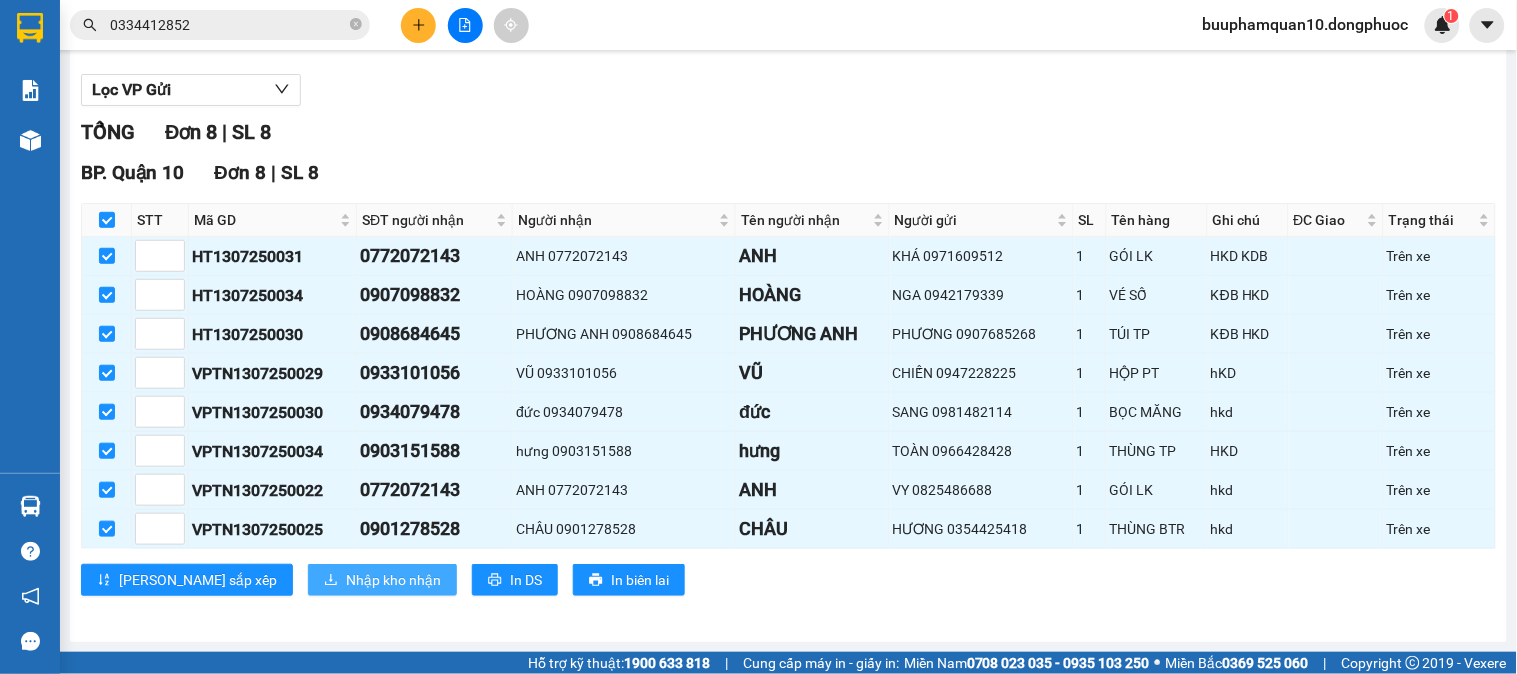 click on "Nhập kho nhận" at bounding box center [393, 580] 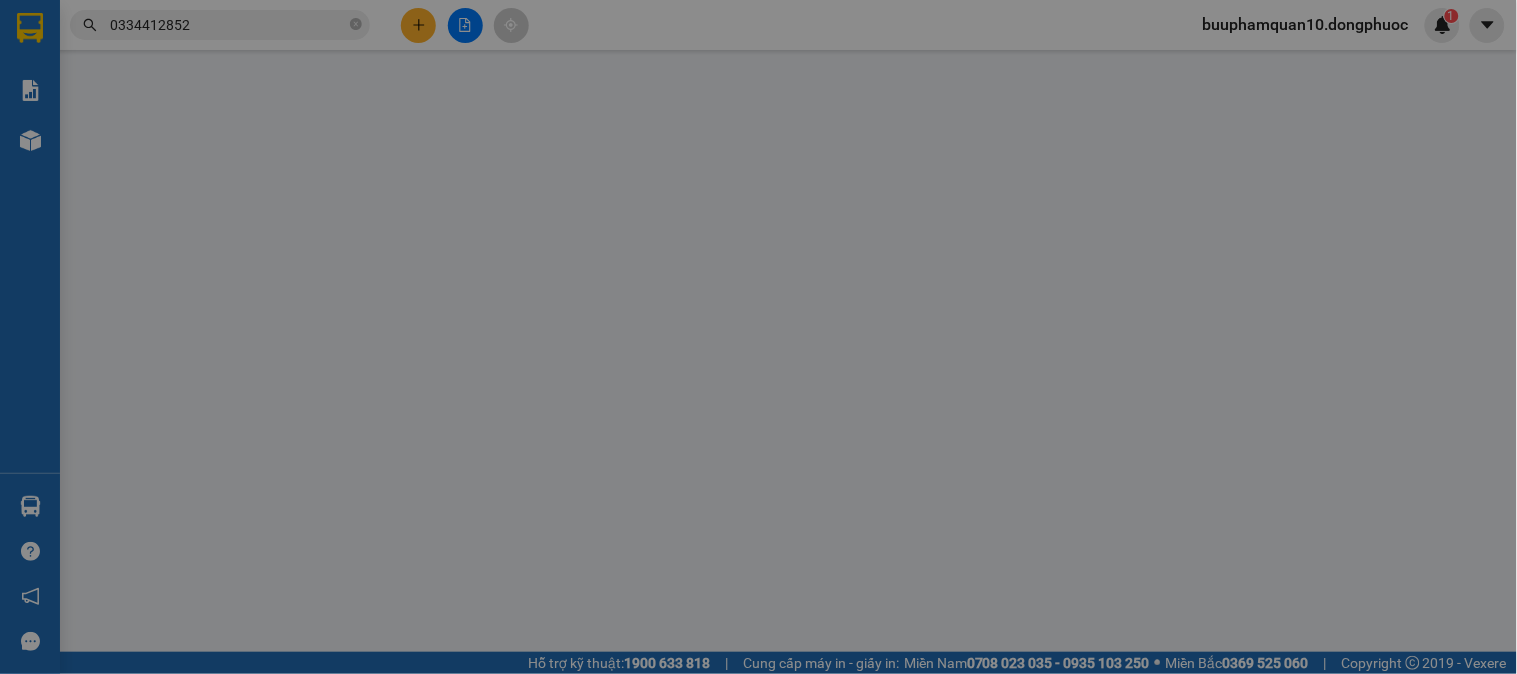scroll, scrollTop: 0, scrollLeft: 0, axis: both 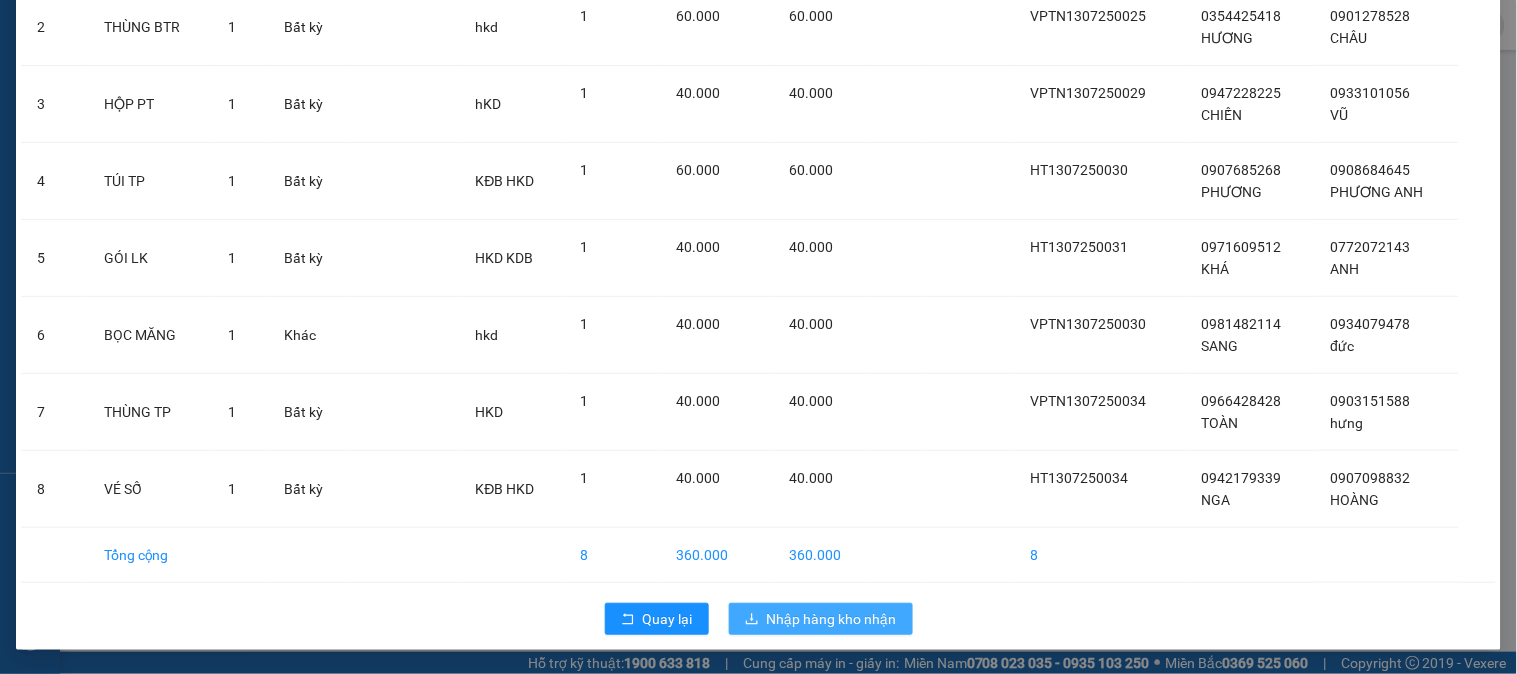 click on "Nhập hàng kho nhận" at bounding box center (832, 619) 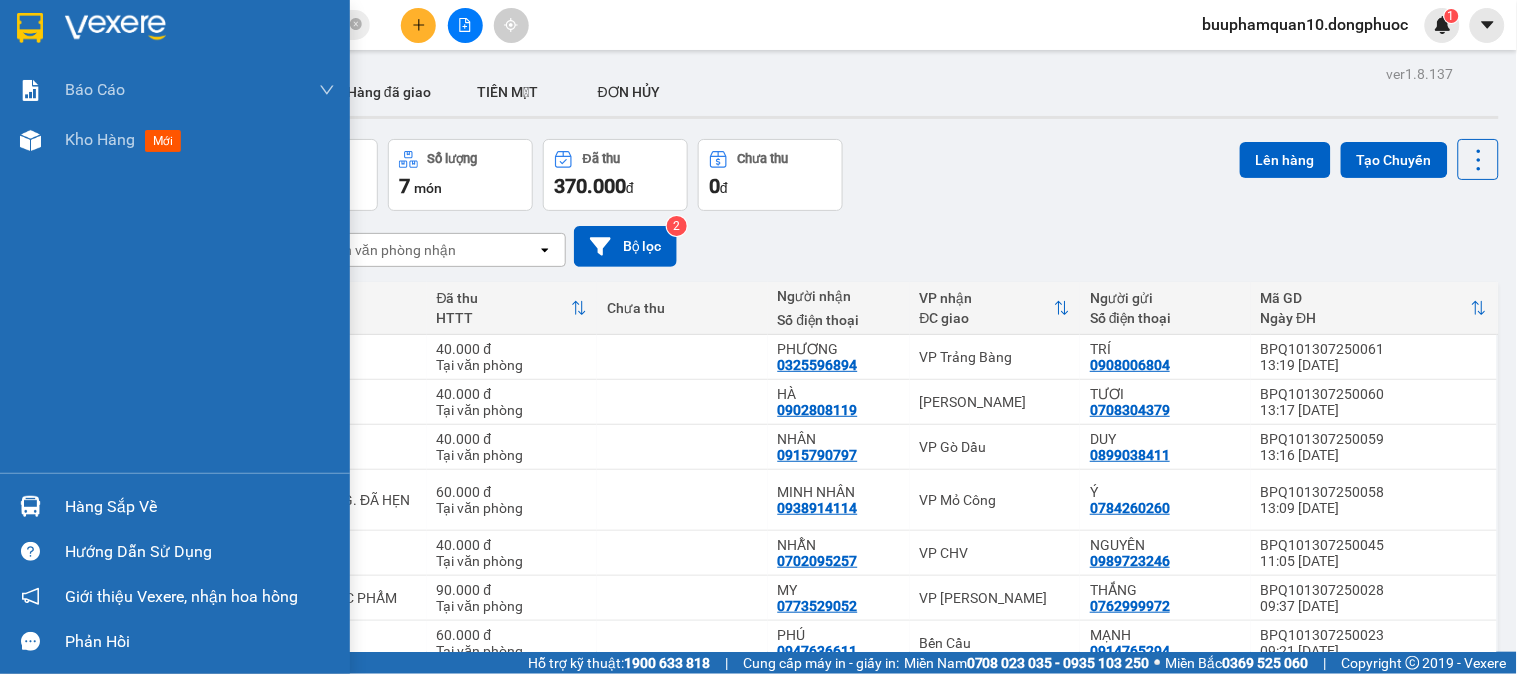 click at bounding box center [30, 506] 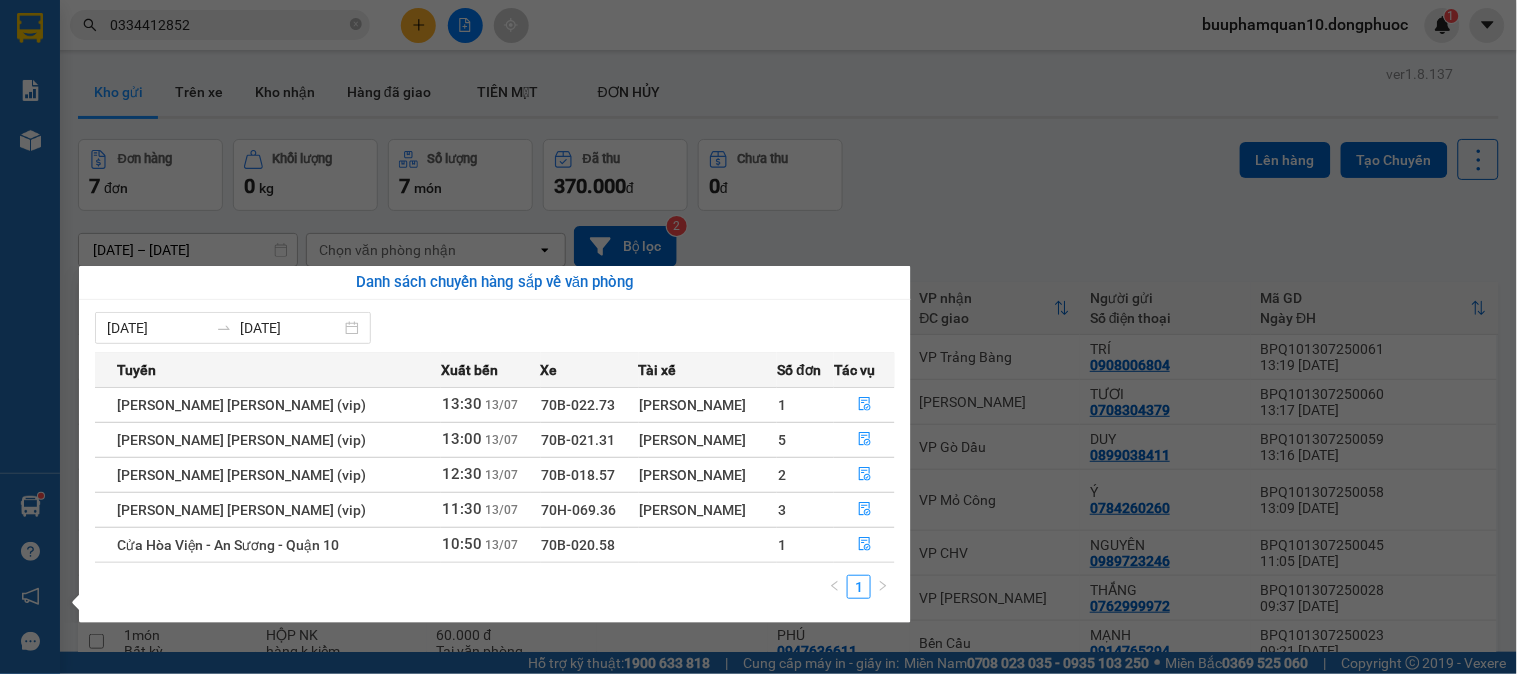 click on "Kết quả tìm kiếm ( 17 )  Bộ lọc  Mã ĐH Trạng thái Món hàng Tổng cước Chưa cước Nhãn Người gửi VP Gửi Người nhận VP Nhận HT1307250023 09:33 - 13/07 VP Nhận   70B-023.16 13:03 - 13/07 THÙNG TP SL:  1 60.000 0354878509 SON Hòa Thành 0334412852 UYÊN BP. Quận 10 HT2411240002 06:11 - 24/11 VP Nhận   50F-018.07 08:32 - 24/11 THÙNG TP SL:  1 50.000 0354878509 SON Hòa Thành 0334412852 UYÊN BP. Quận 10 HT3101240100 15:41 - 31/01 VP Nhận   50F-018.07 19:11 - 31/01 HỘP Q.ÁO SL:  1 40.000 0354878509 SON Hòa Thành 0334412852 UYÊN BP. Quận 10 HT1606250051 13:51 - 16/06 Đã giao   17:50 - 16/06 HỘP TP KHÔ SL:  1 60.000 0354878509 SON Hòa Thành 0334412852 UYÊN BP. Quận 10 HT1603250035 13:01 - 16/03 Đã giao   16:25 - 16/03 HỘP TP KHÔ SL:  1 50.000 0354878509 SON Hòa Thành 0334412852 UYÊN BP. Quận 10 HT2909240003 06:54 - 29/09 Đã giao   11:39 - 29/09 THÙNG TP SL:  1 50.000 0354878509 SON Hòa Thành 0334412852 UYÊN BP. Quận 10 Đã giao" at bounding box center (758, 337) 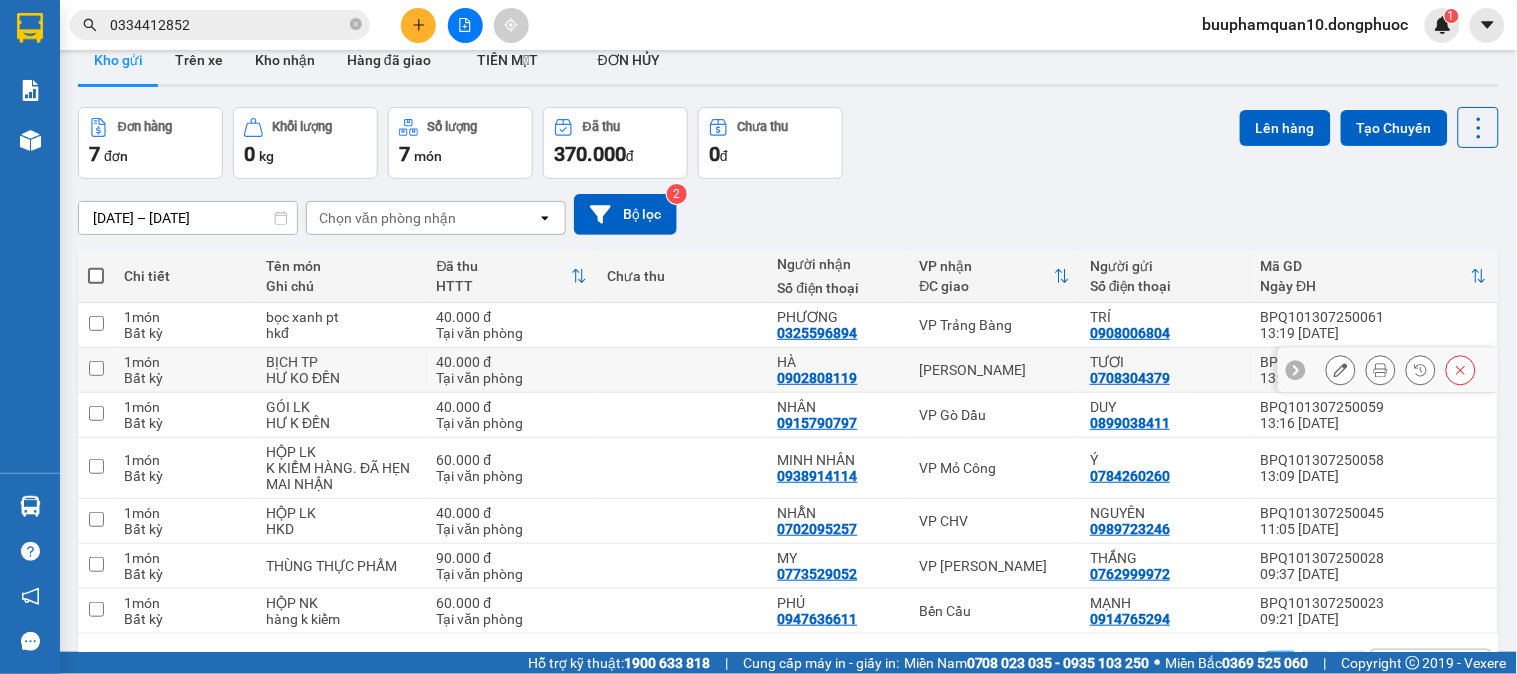 scroll, scrollTop: 0, scrollLeft: 0, axis: both 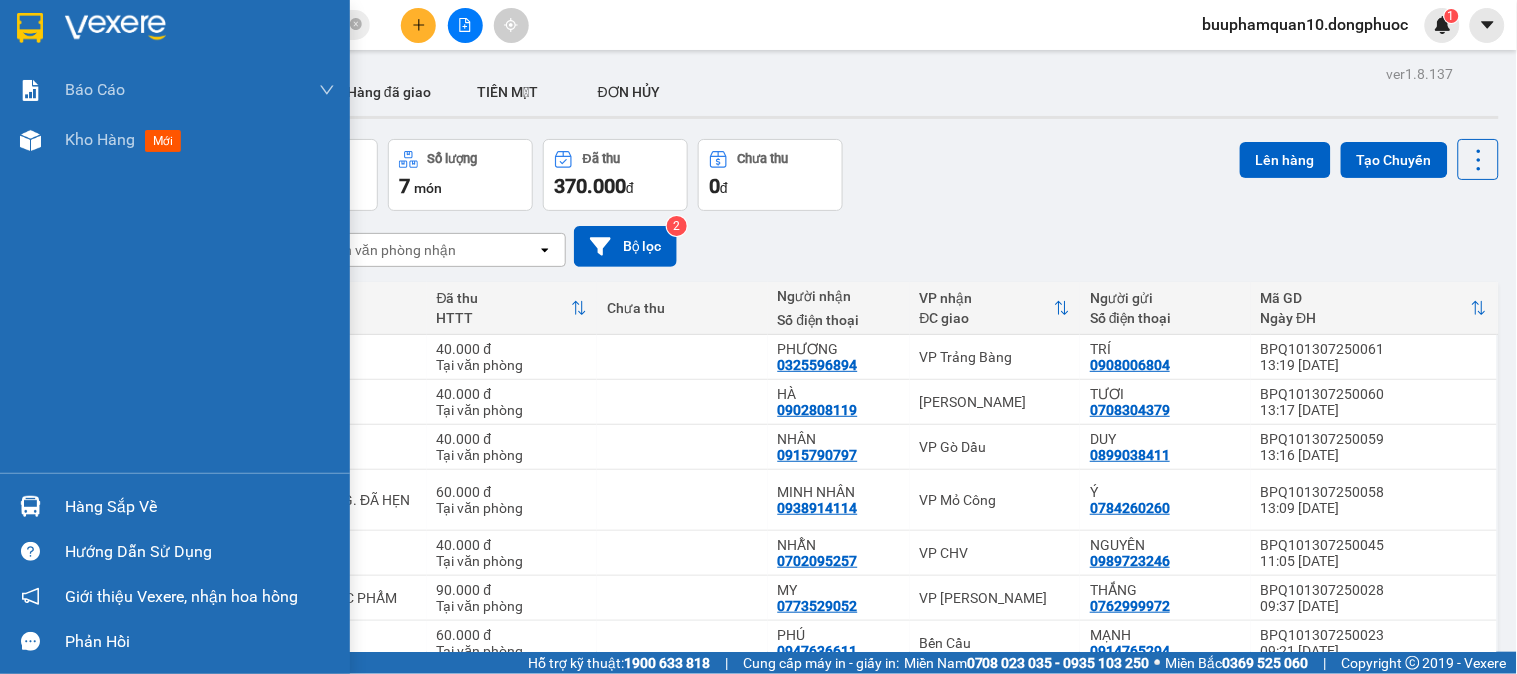 drag, startPoint x: 35, startPoint y: 500, endPoint x: 23, endPoint y: 504, distance: 12.649111 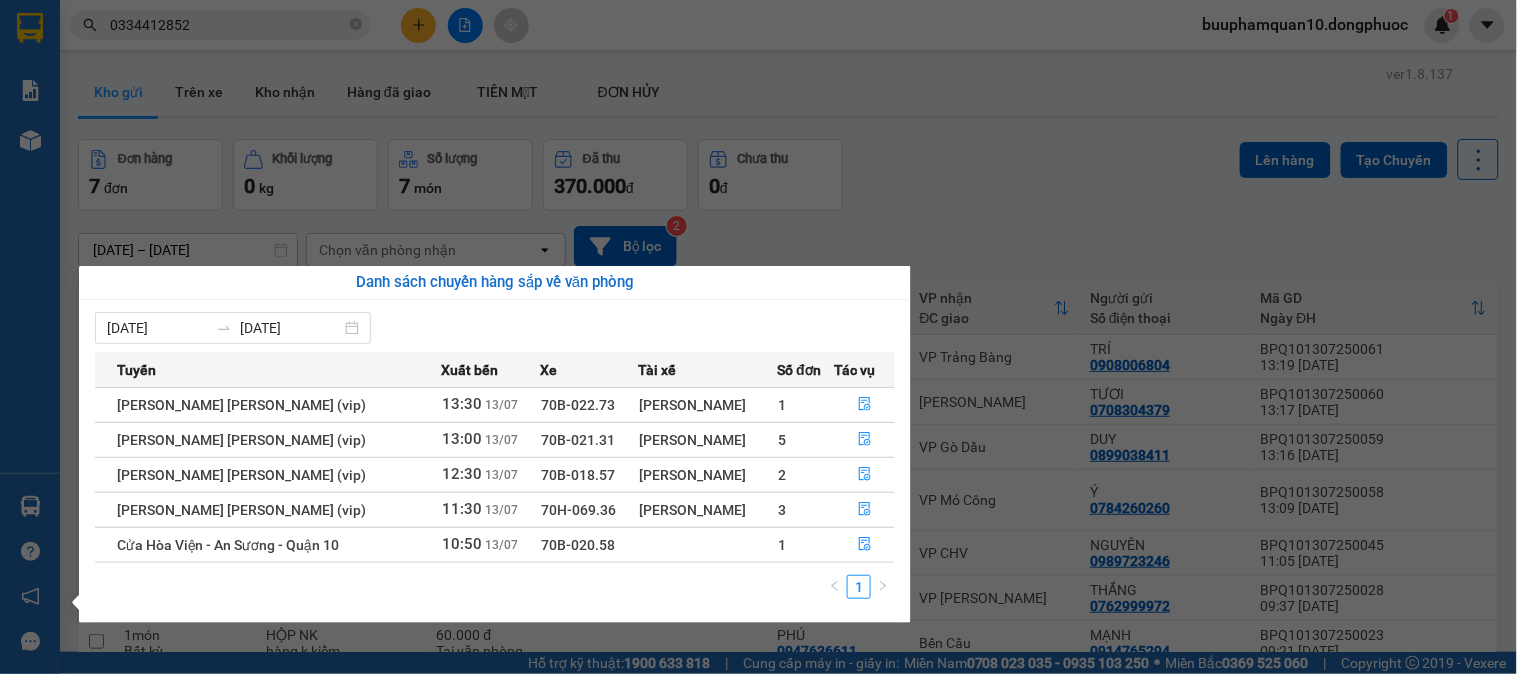 click on "Kết quả tìm kiếm ( 17 )  Bộ lọc  Mã ĐH Trạng thái Món hàng Tổng cước Chưa cước Nhãn Người gửi VP Gửi Người nhận VP Nhận HT1307250023 09:33 - 13/07 VP Nhận   70B-023.16 13:03 - 13/07 THÙNG TP SL:  1 60.000 0354878509 SON Hòa Thành 0334412852 UYÊN BP. Quận 10 HT2411240002 06:11 - 24/11 VP Nhận   50F-018.07 08:32 - 24/11 THÙNG TP SL:  1 50.000 0354878509 SON Hòa Thành 0334412852 UYÊN BP. Quận 10 HT3101240100 15:41 - 31/01 VP Nhận   50F-018.07 19:11 - 31/01 HỘP Q.ÁO SL:  1 40.000 0354878509 SON Hòa Thành 0334412852 UYÊN BP. Quận 10 HT1606250051 13:51 - 16/06 Đã giao   17:50 - 16/06 HỘP TP KHÔ SL:  1 60.000 0354878509 SON Hòa Thành 0334412852 UYÊN BP. Quận 10 HT1603250035 13:01 - 16/03 Đã giao   16:25 - 16/03 HỘP TP KHÔ SL:  1 50.000 0354878509 SON Hòa Thành 0334412852 UYÊN BP. Quận 10 HT2909240003 06:54 - 29/09 Đã giao   11:39 - 29/09 THÙNG TP SL:  1 50.000 0354878509 SON Hòa Thành 0334412852 UYÊN BP. Quận 10 Đã giao" at bounding box center (758, 337) 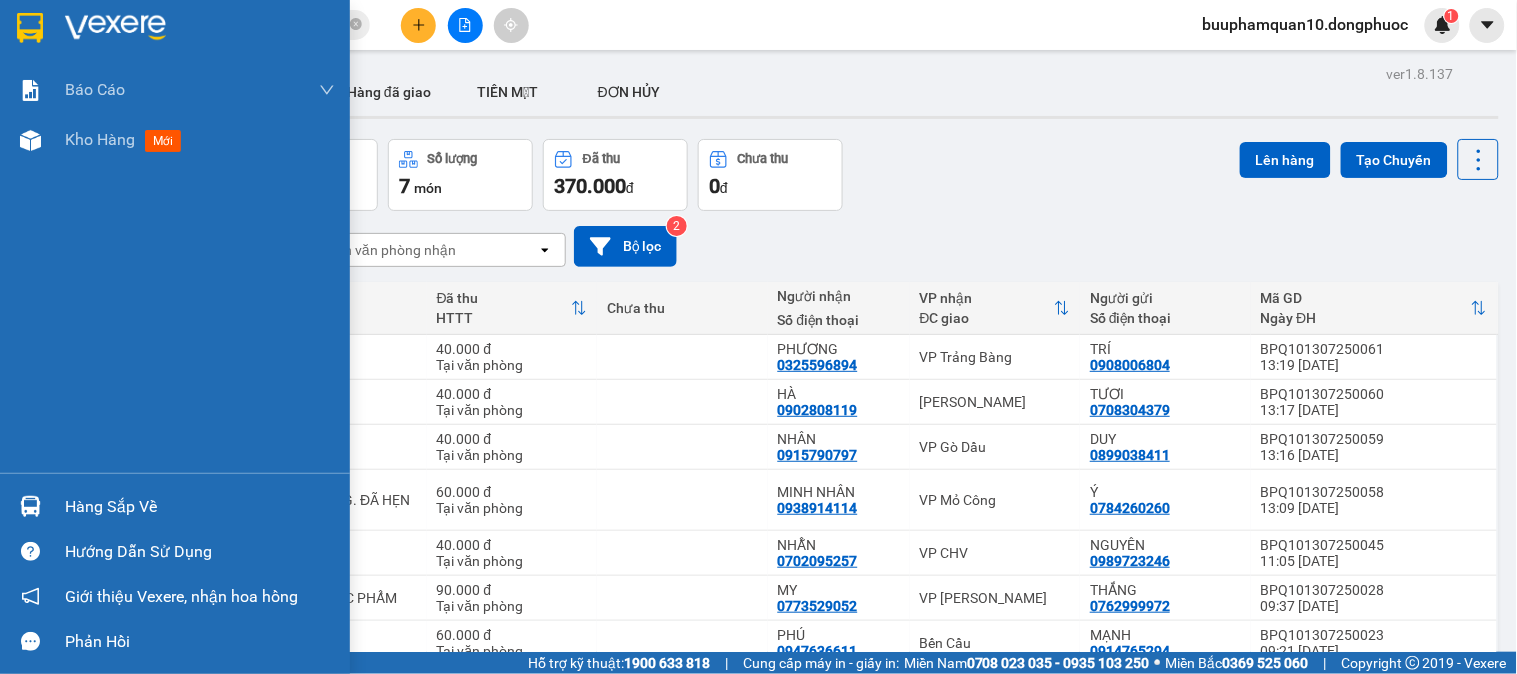 click at bounding box center (30, 27) 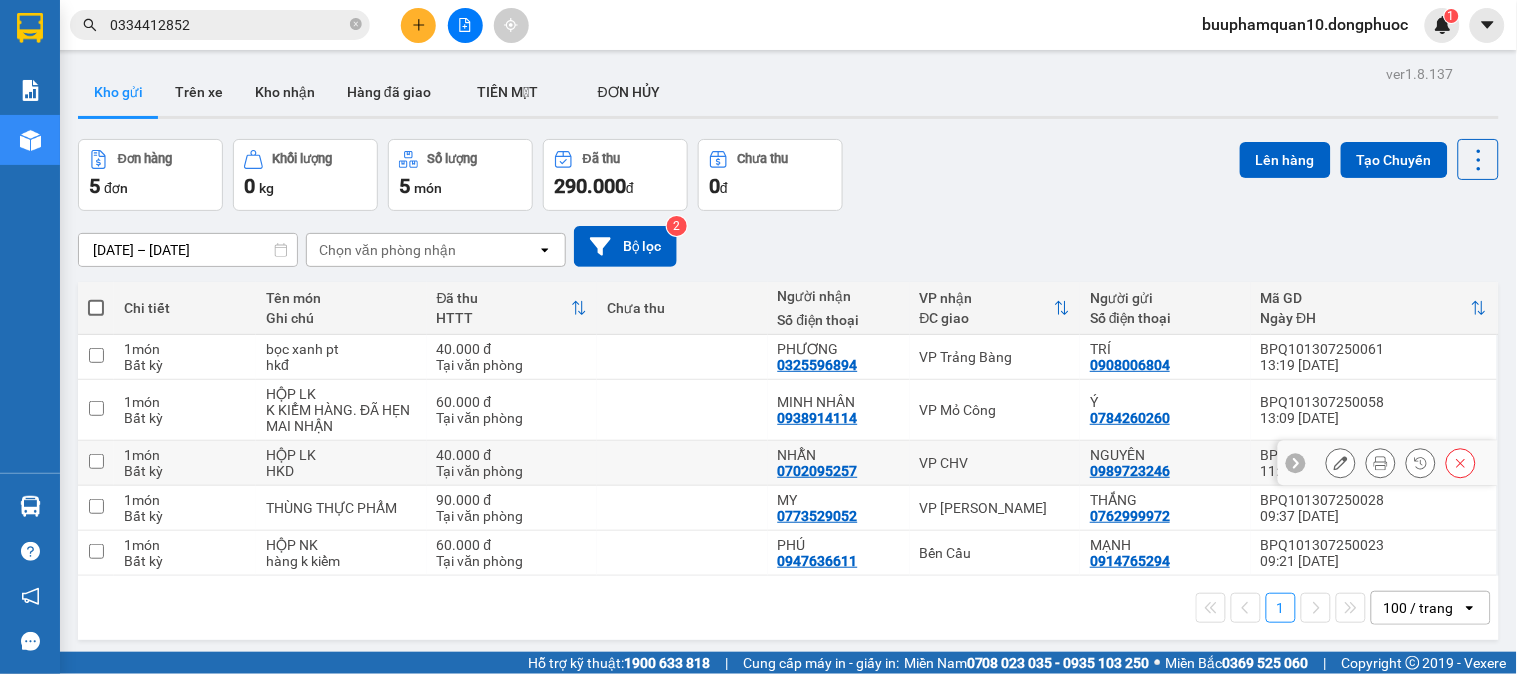 click on "VP CHV" at bounding box center (995, 463) 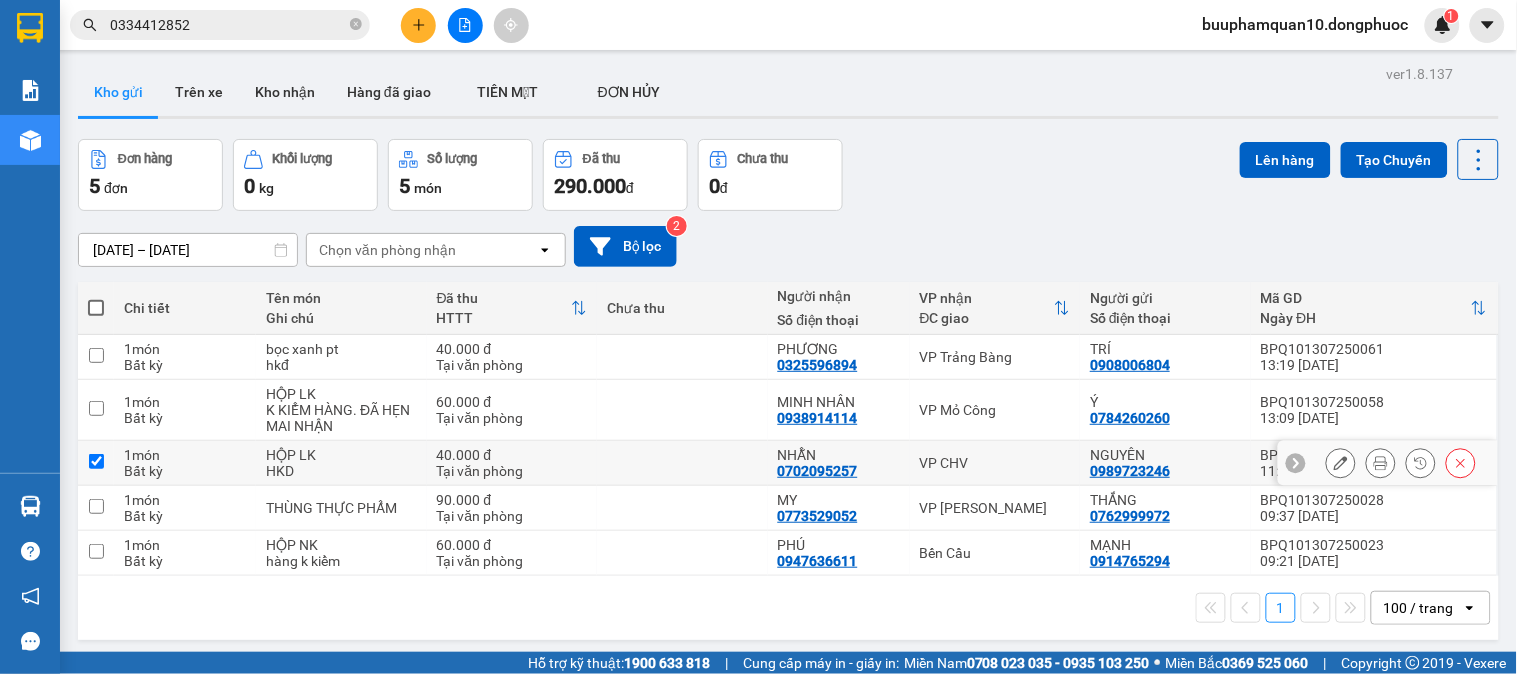 checkbox on "true" 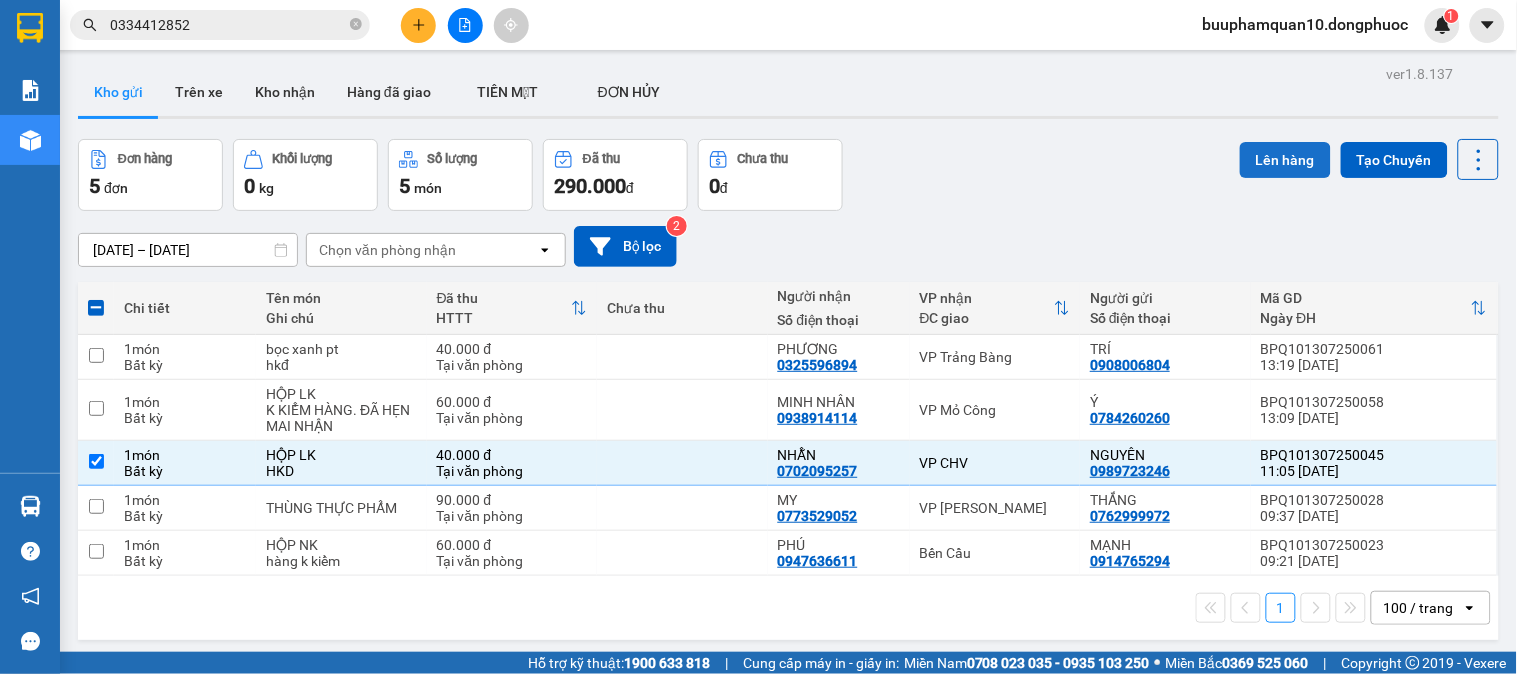 click on "Lên hàng" at bounding box center [1285, 160] 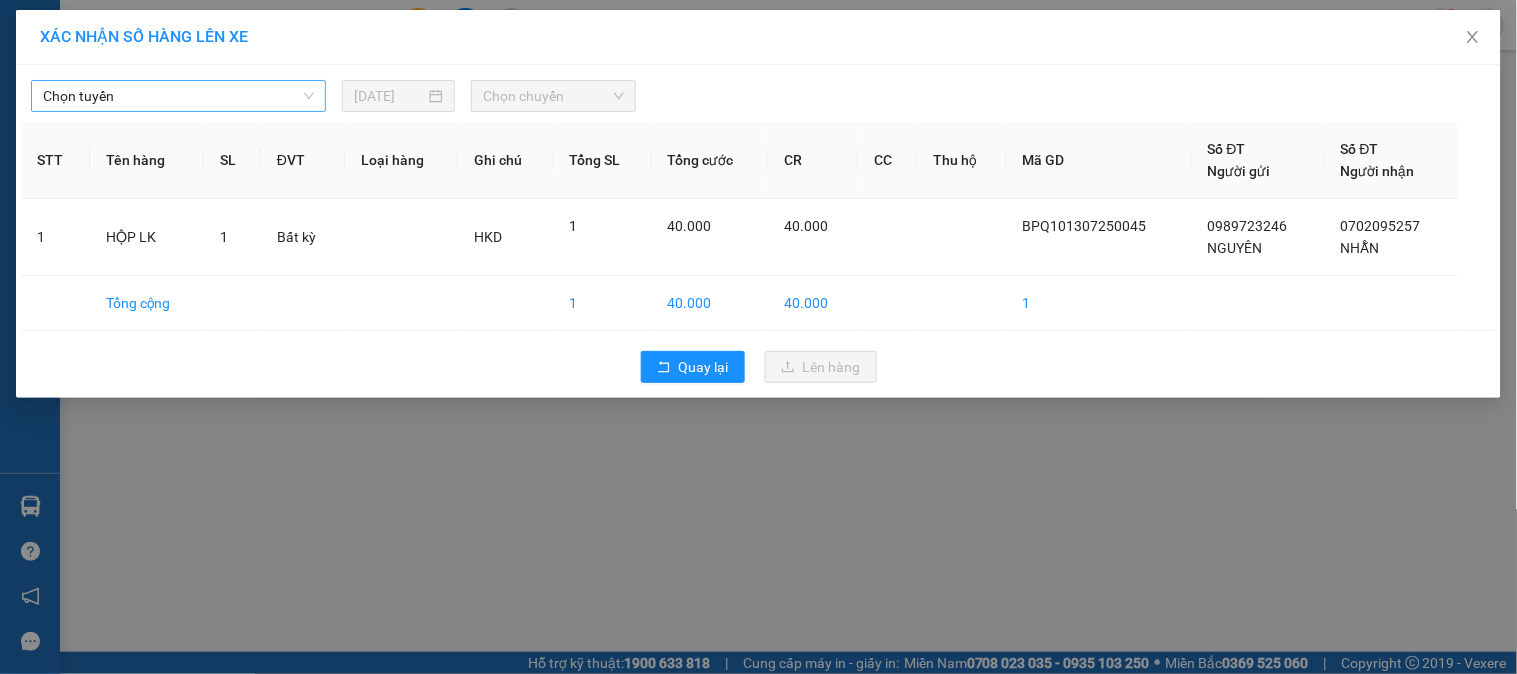 click on "Chọn tuyến" at bounding box center (178, 96) 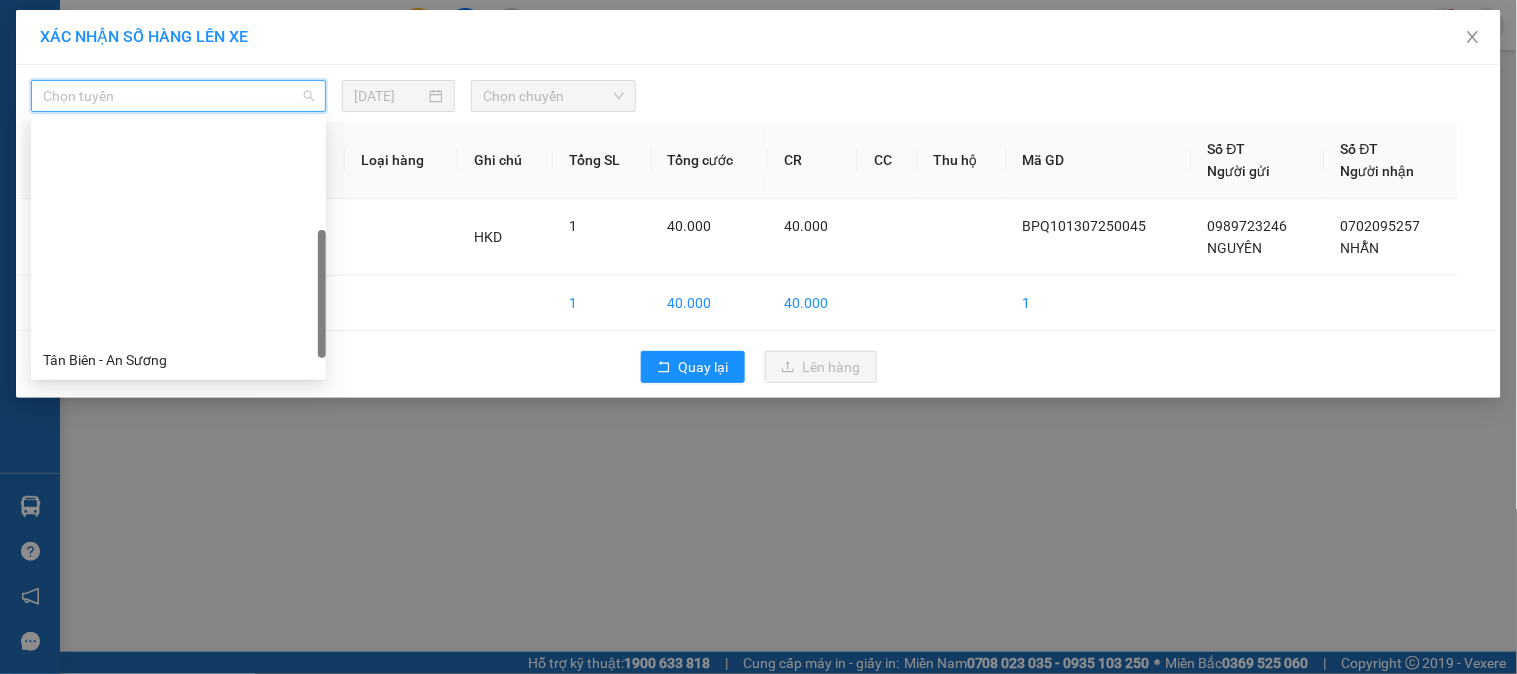 scroll, scrollTop: 247, scrollLeft: 0, axis: vertical 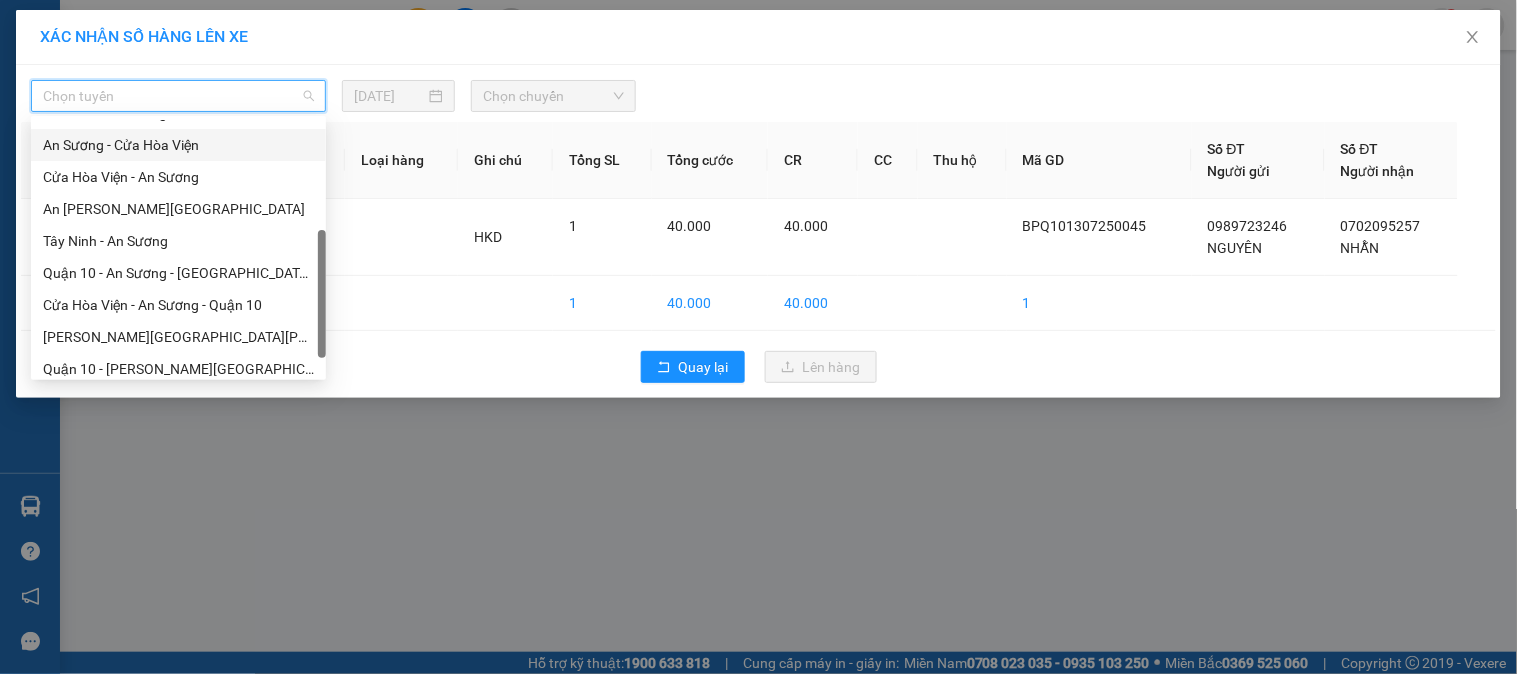 click on "An Sương - Cửa Hòa Viện" at bounding box center [178, 145] 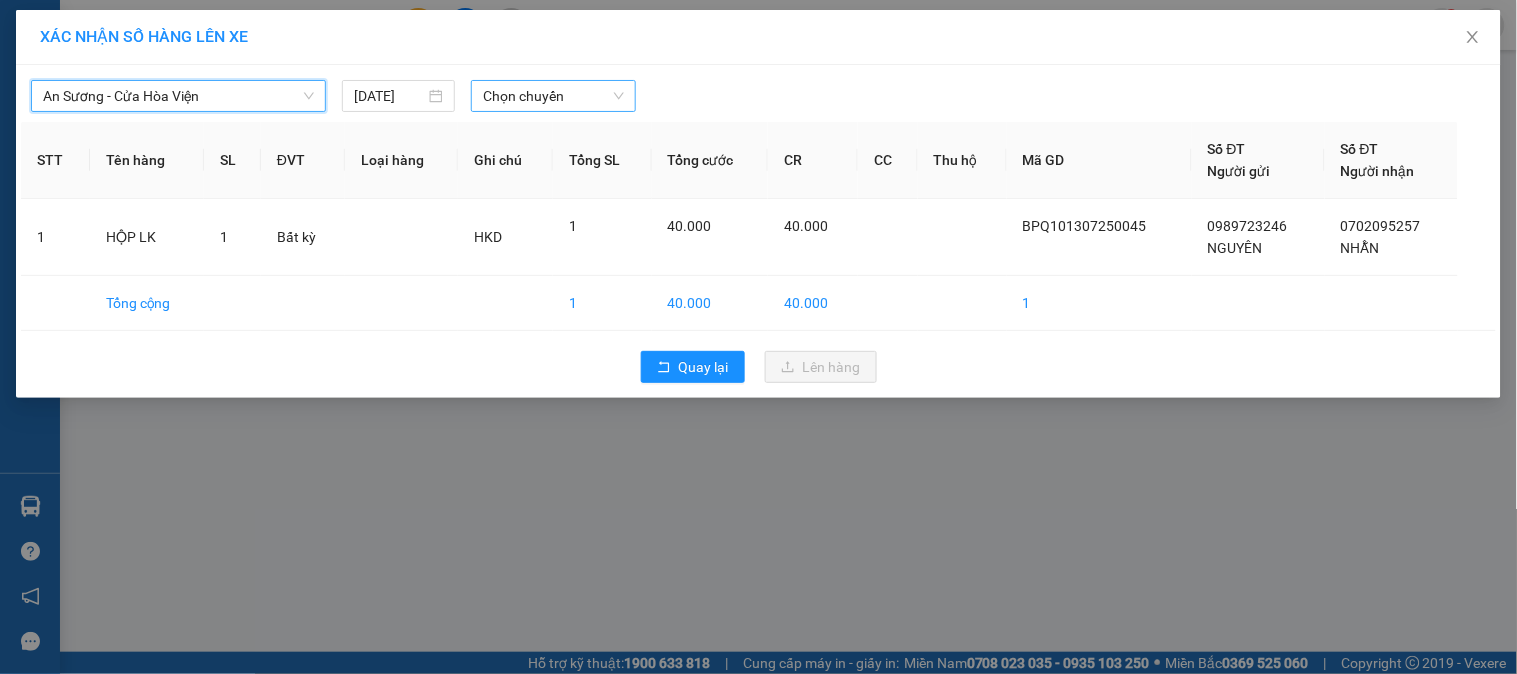 click on "Chọn chuyến" at bounding box center [553, 96] 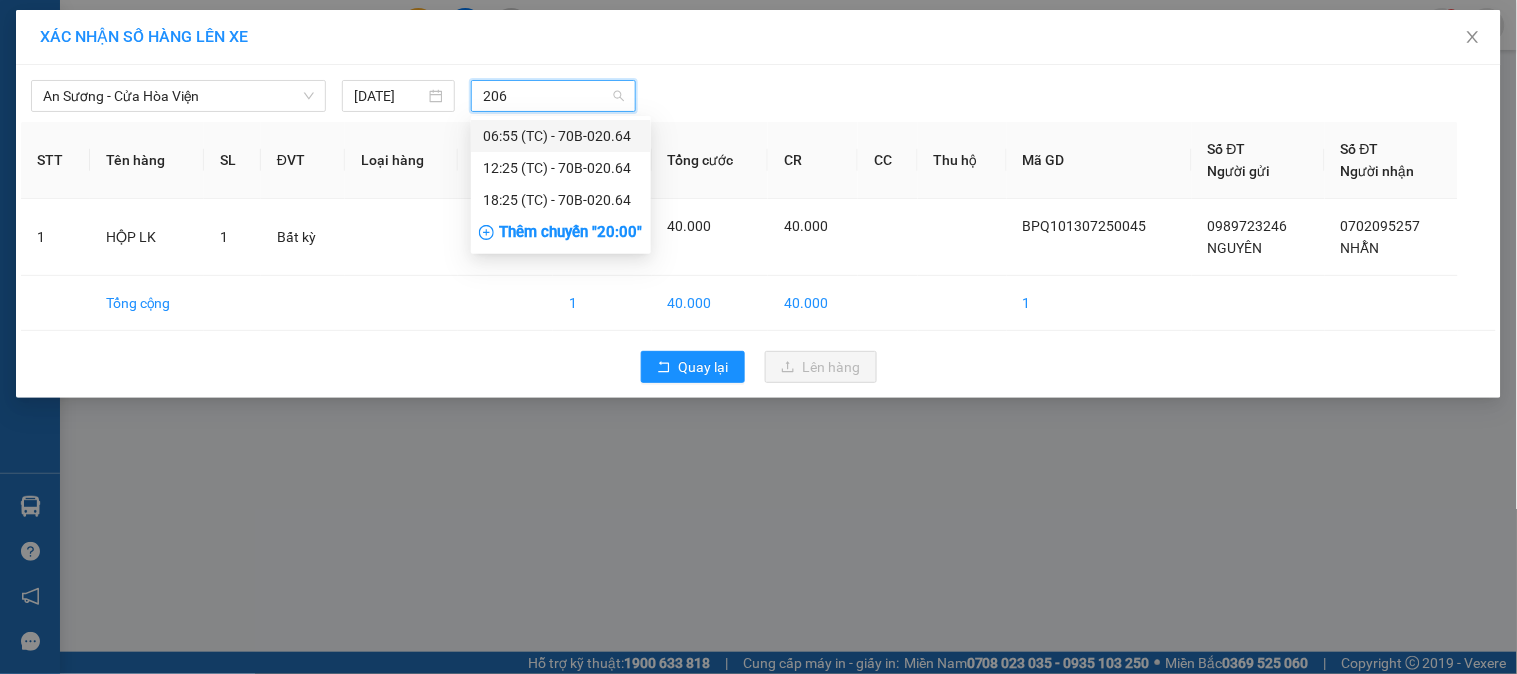 type on "2064" 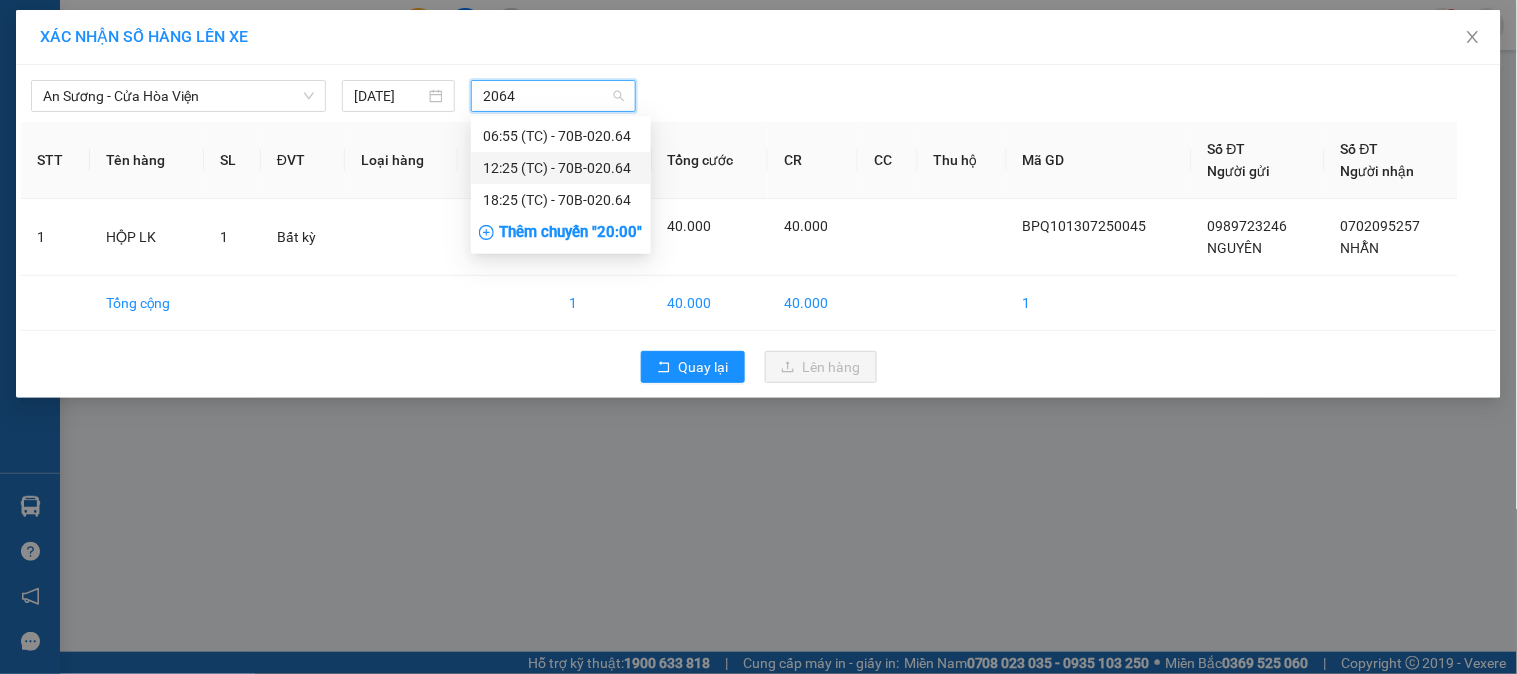 click on "12:25   (TC)   - 70B-020.64" at bounding box center [561, 168] 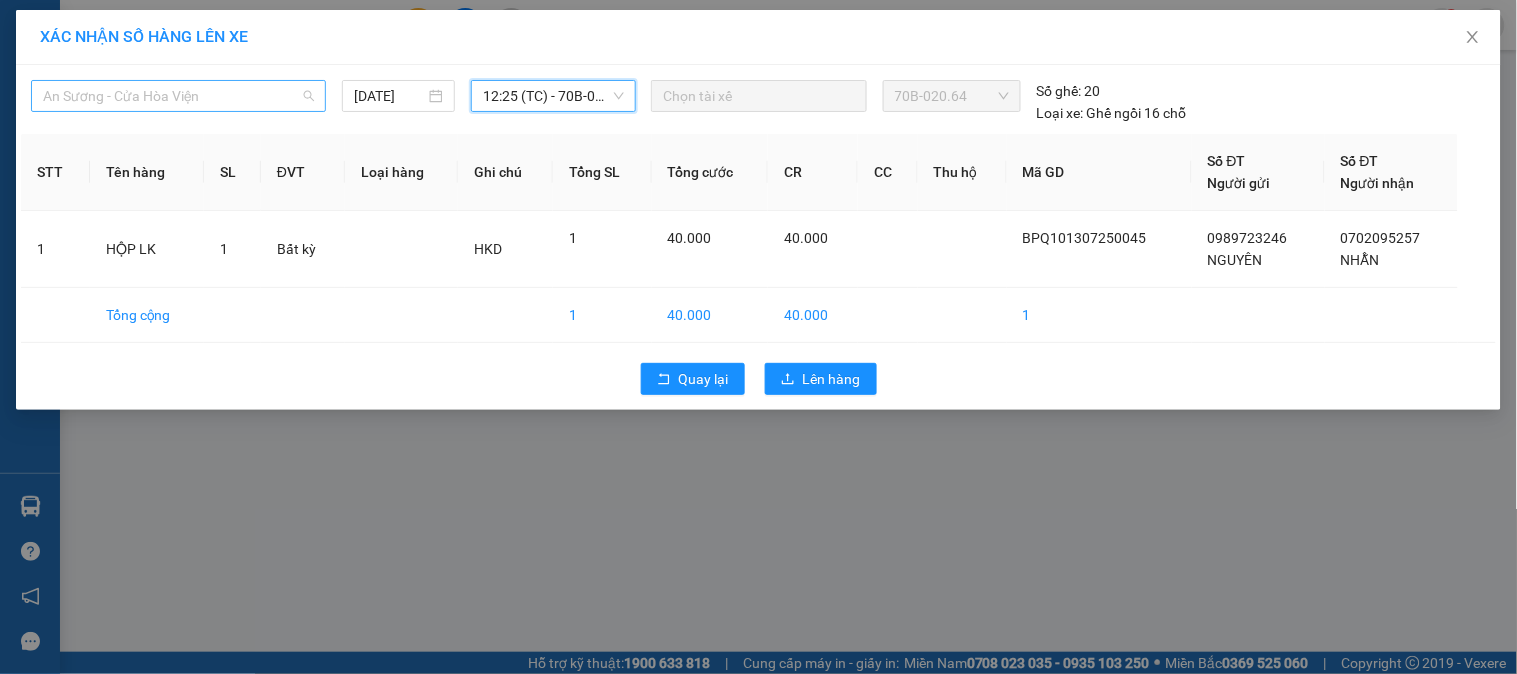 click on "An Sương - Cửa Hòa Viện" at bounding box center (178, 96) 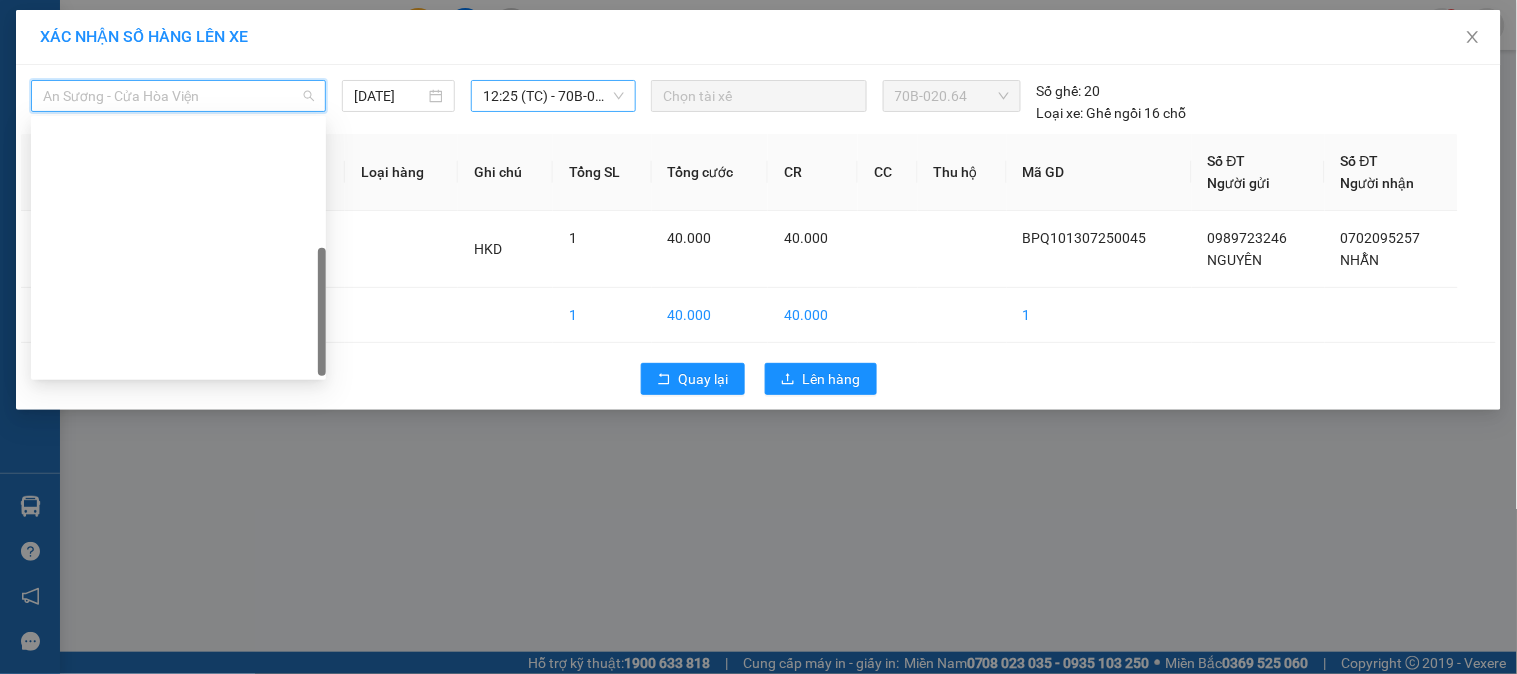 scroll, scrollTop: 287, scrollLeft: 0, axis: vertical 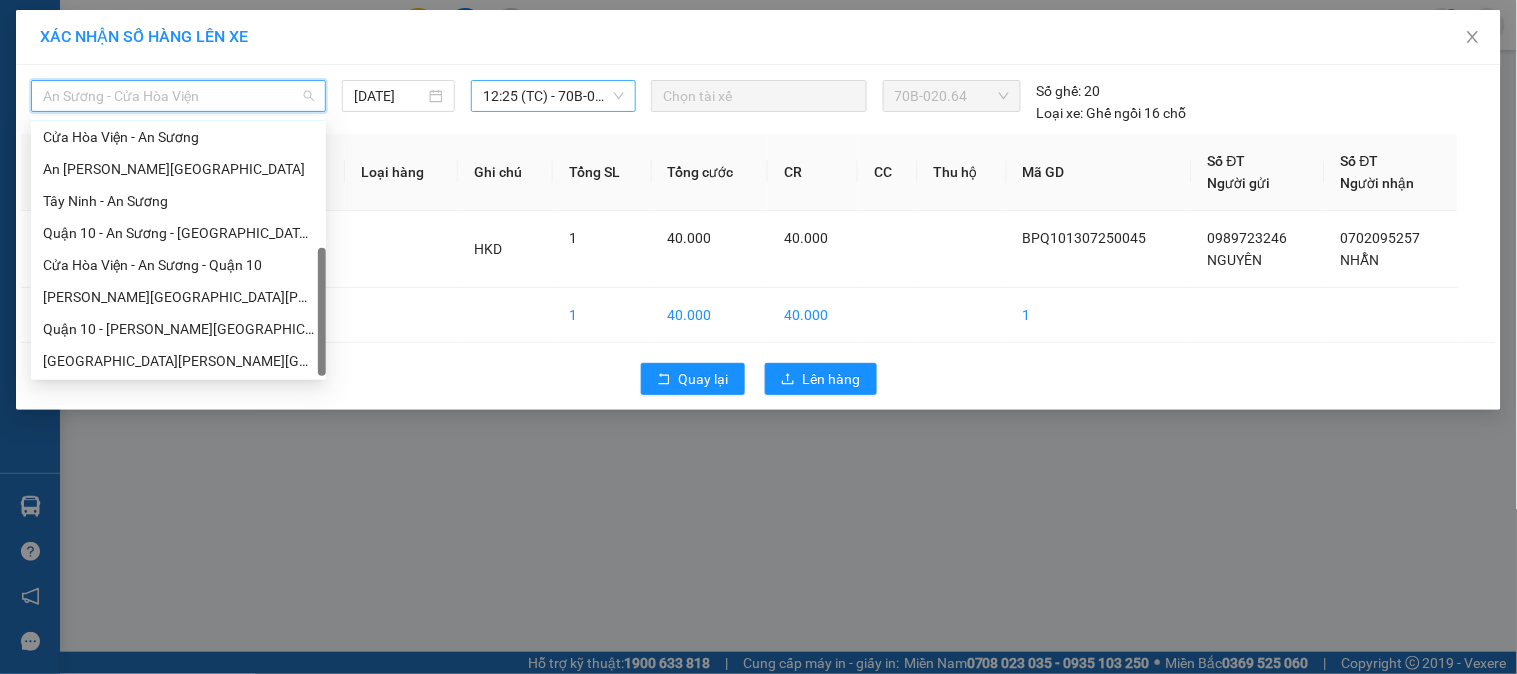 click on "XÁC NHẬN SỐ HÀNG LÊN XE" at bounding box center (758, 37) 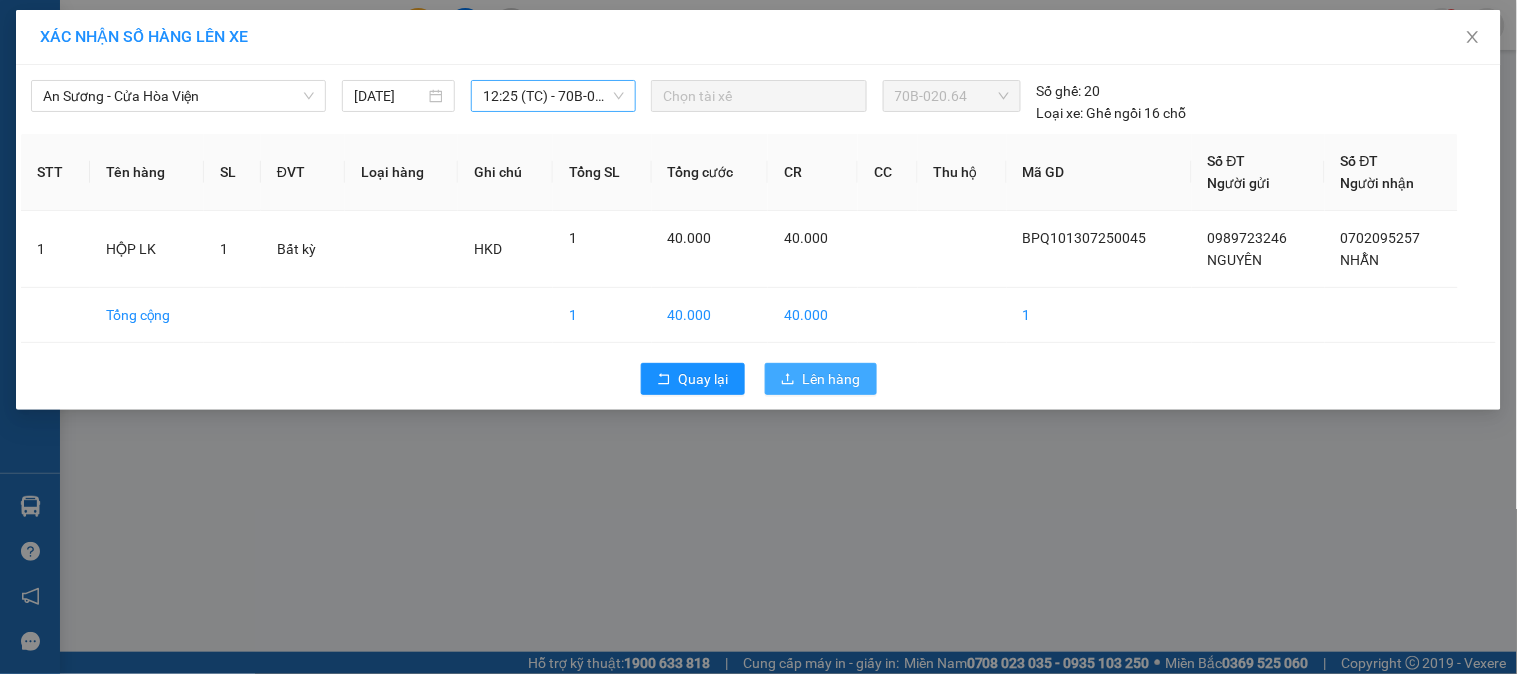 click on "Lên hàng" at bounding box center [832, 379] 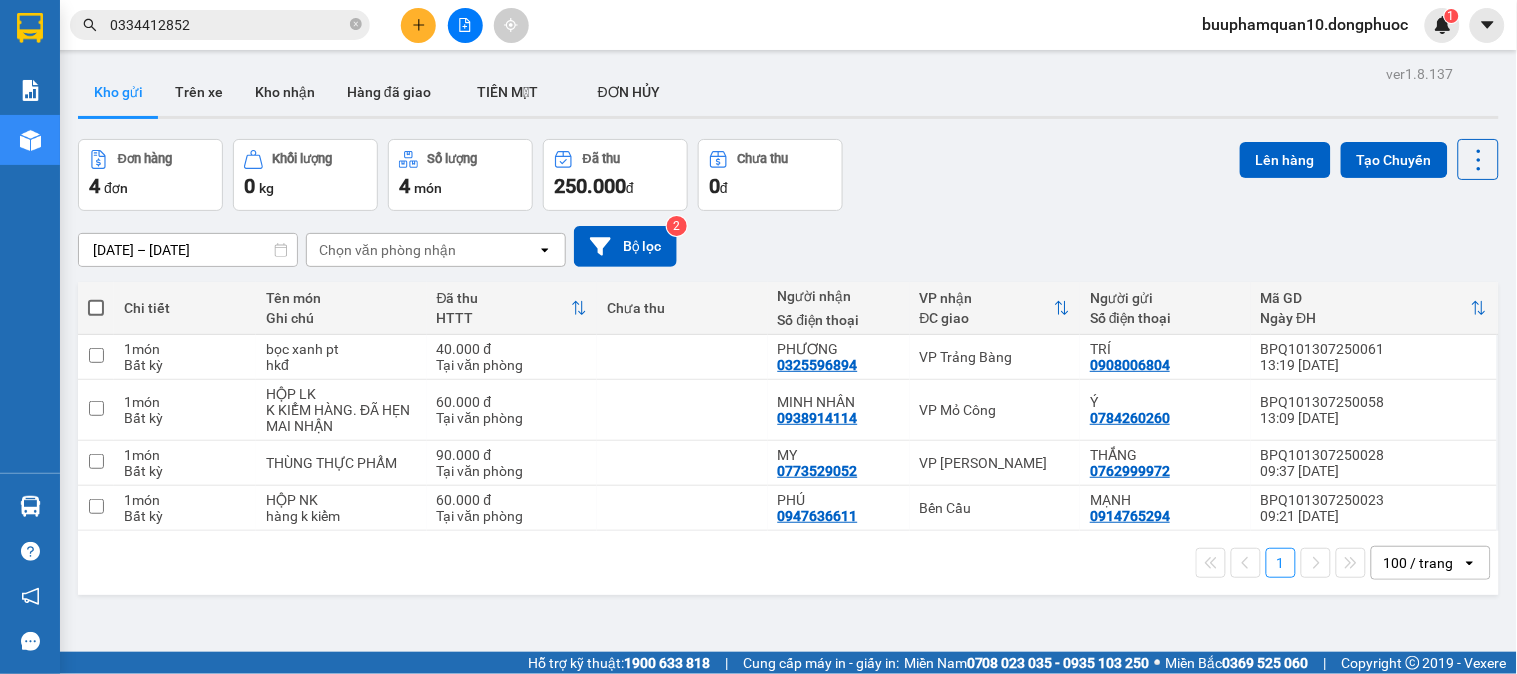 click on "11/07/2025 – 13/07/2025 Press the down arrow key to interact with the calendar and select a date. Press the escape button to close the calendar. Selected date range is from 11/07/2025 to 13/07/2025. Chọn văn phòng nhận open Bộ lọc 2" at bounding box center (788, 246) 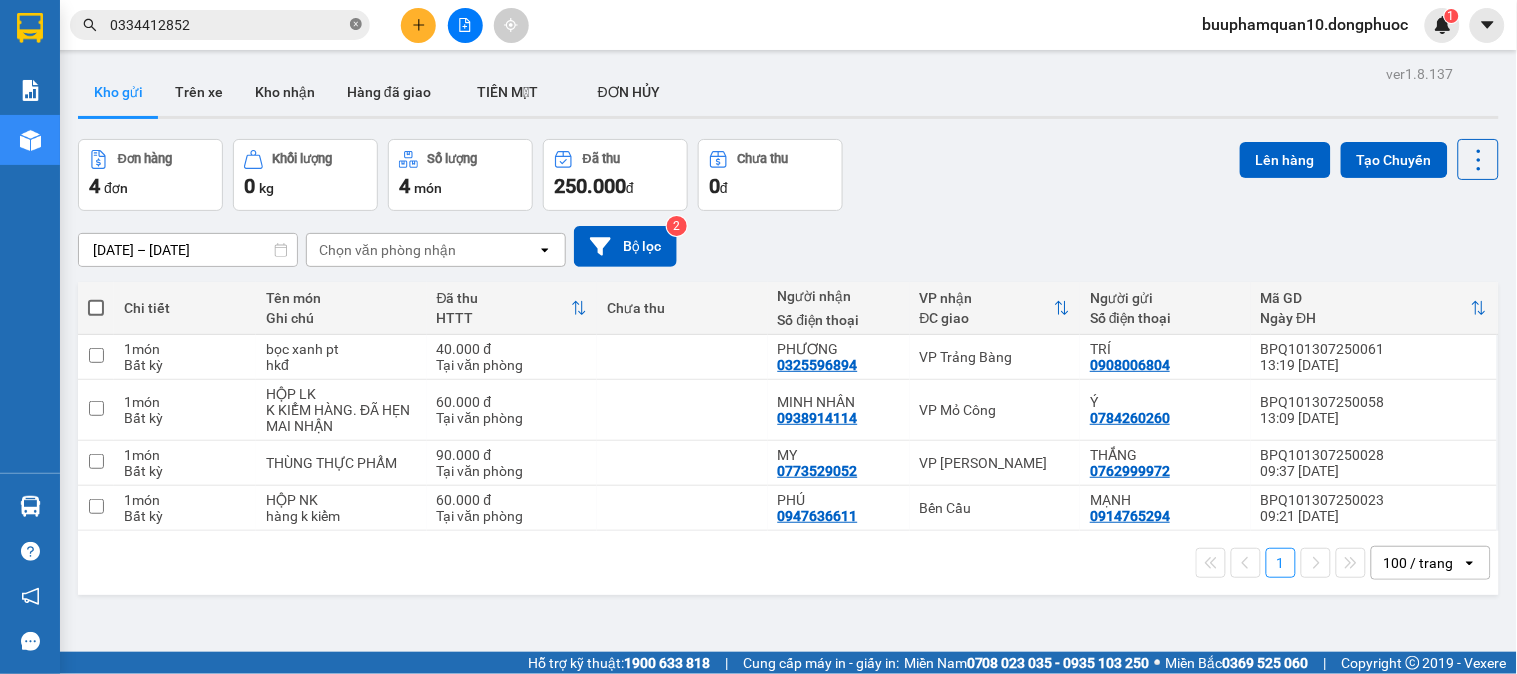 click 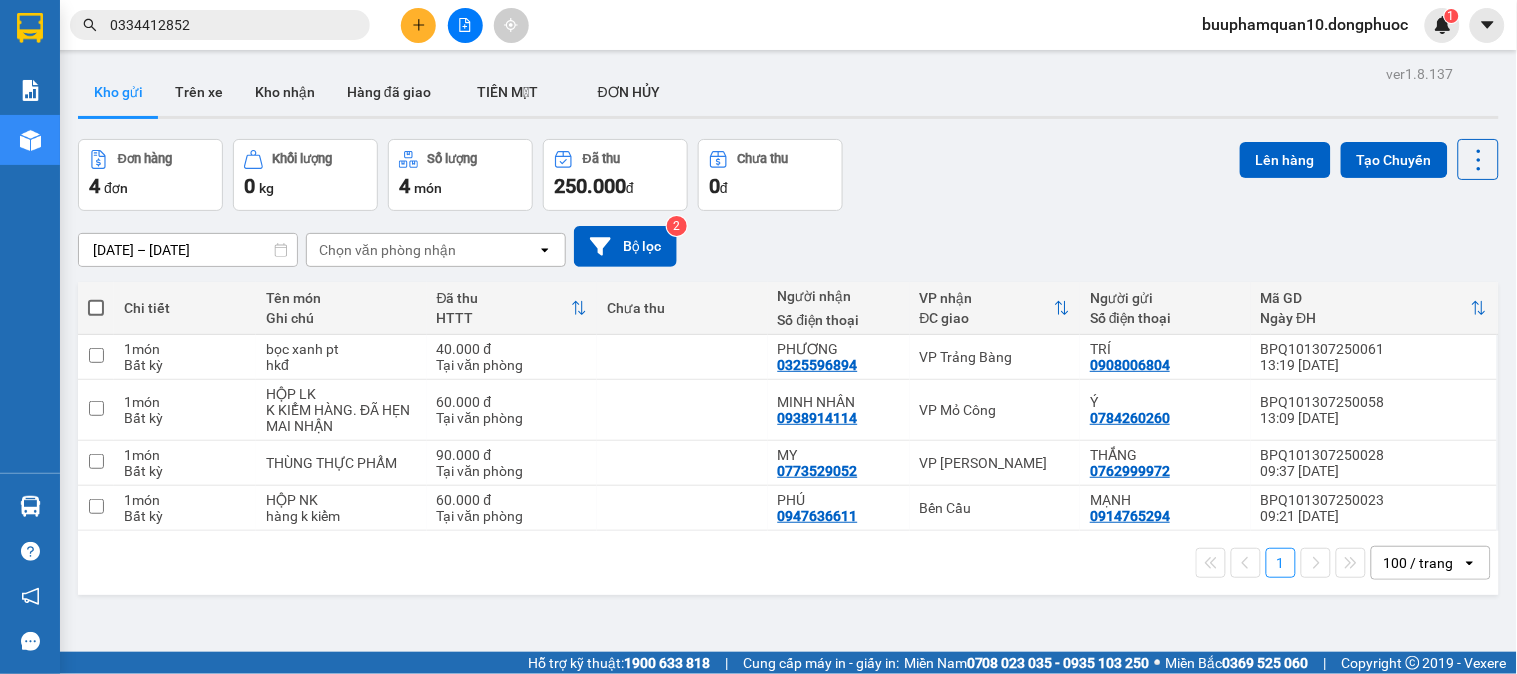 type 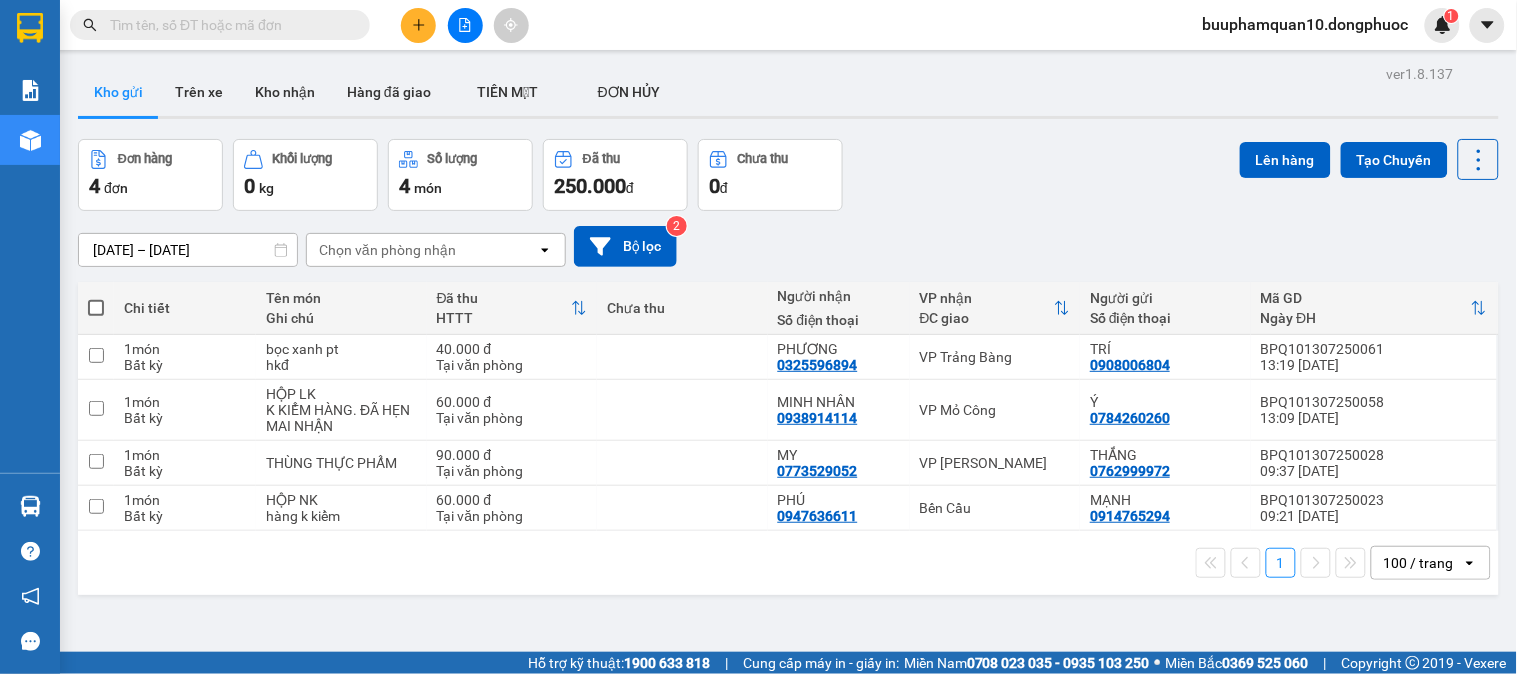 click at bounding box center (220, 25) 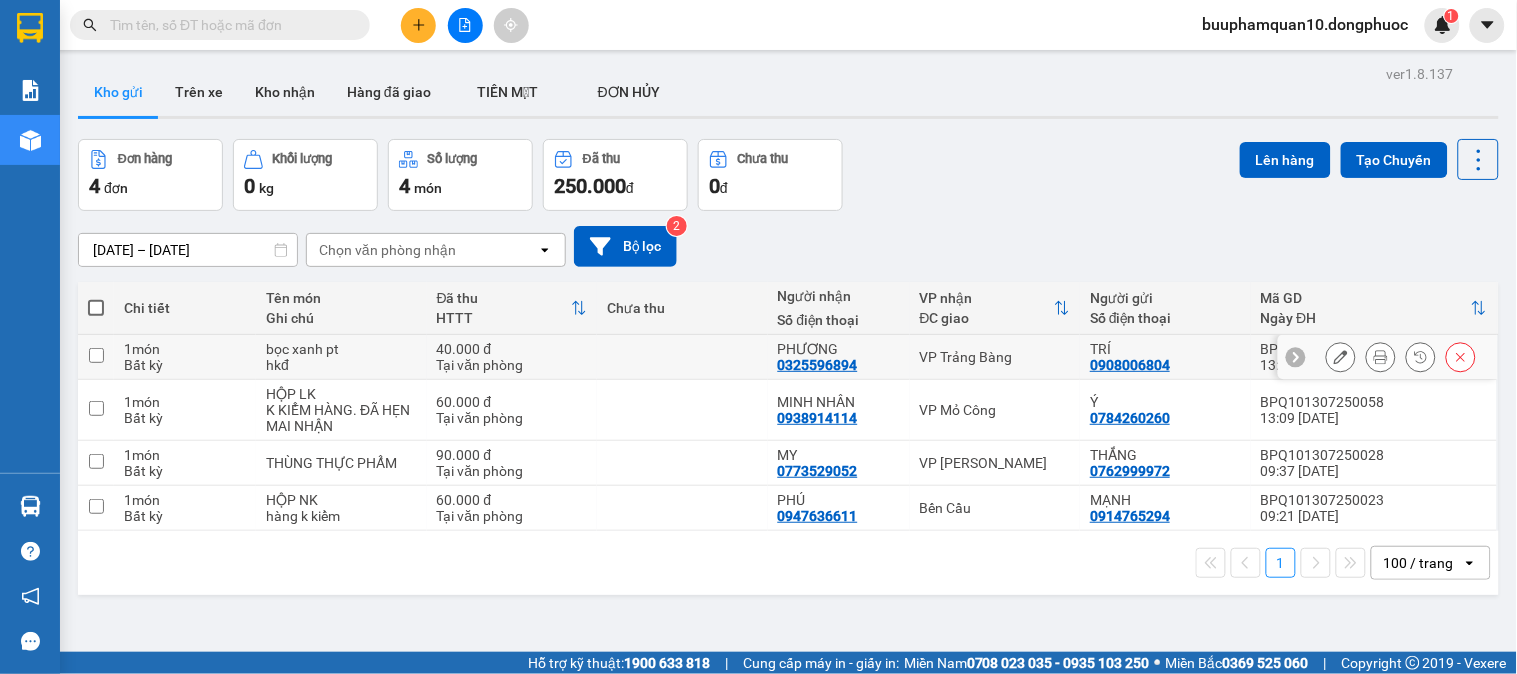 click on "VP Trảng Bàng" at bounding box center [995, 357] 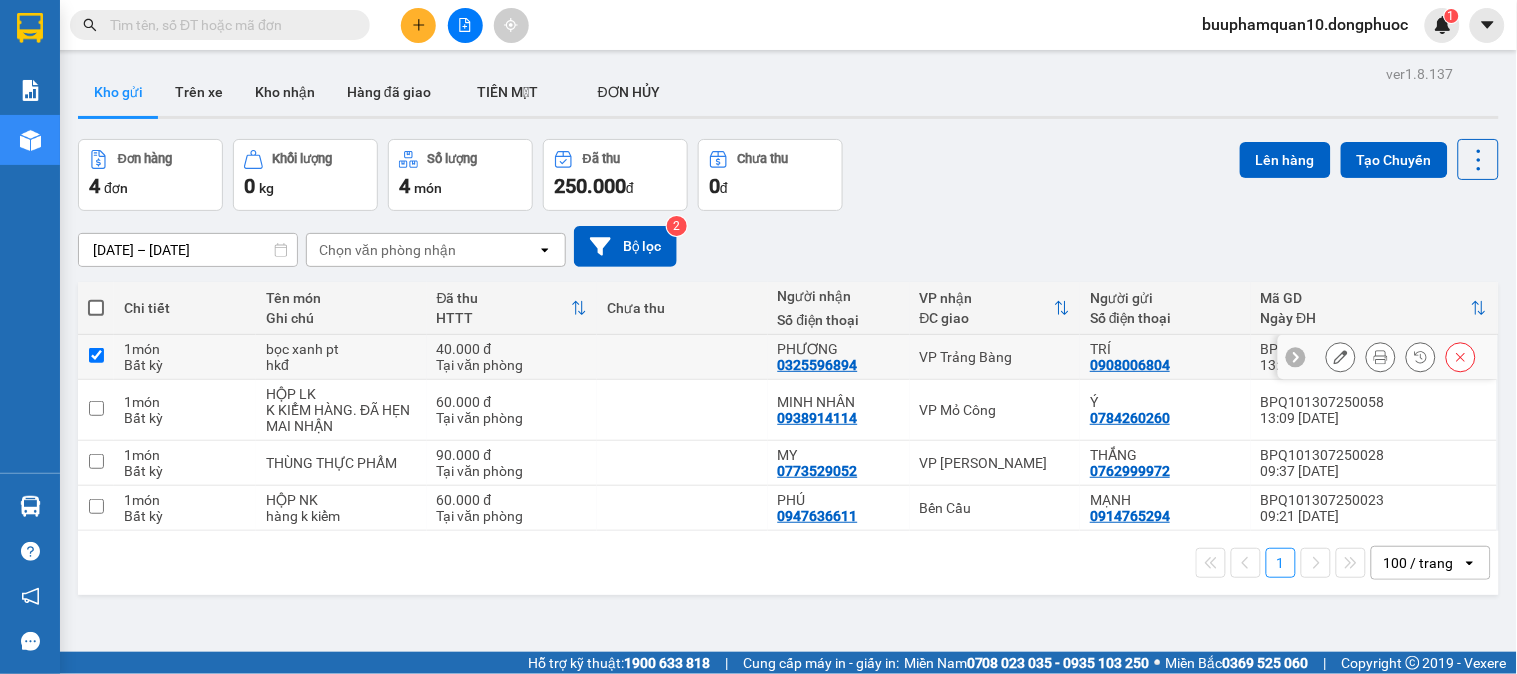 checkbox on "true" 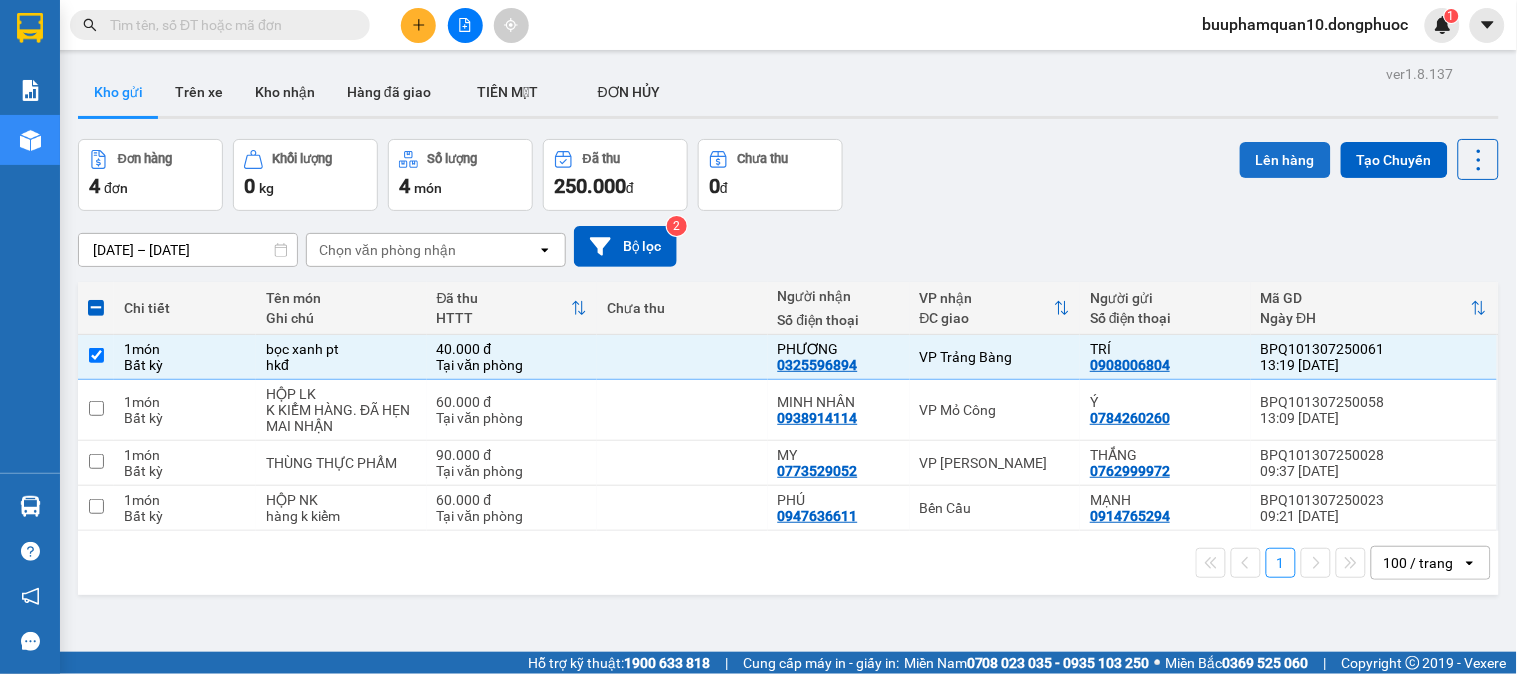 click on "Lên hàng" at bounding box center (1285, 160) 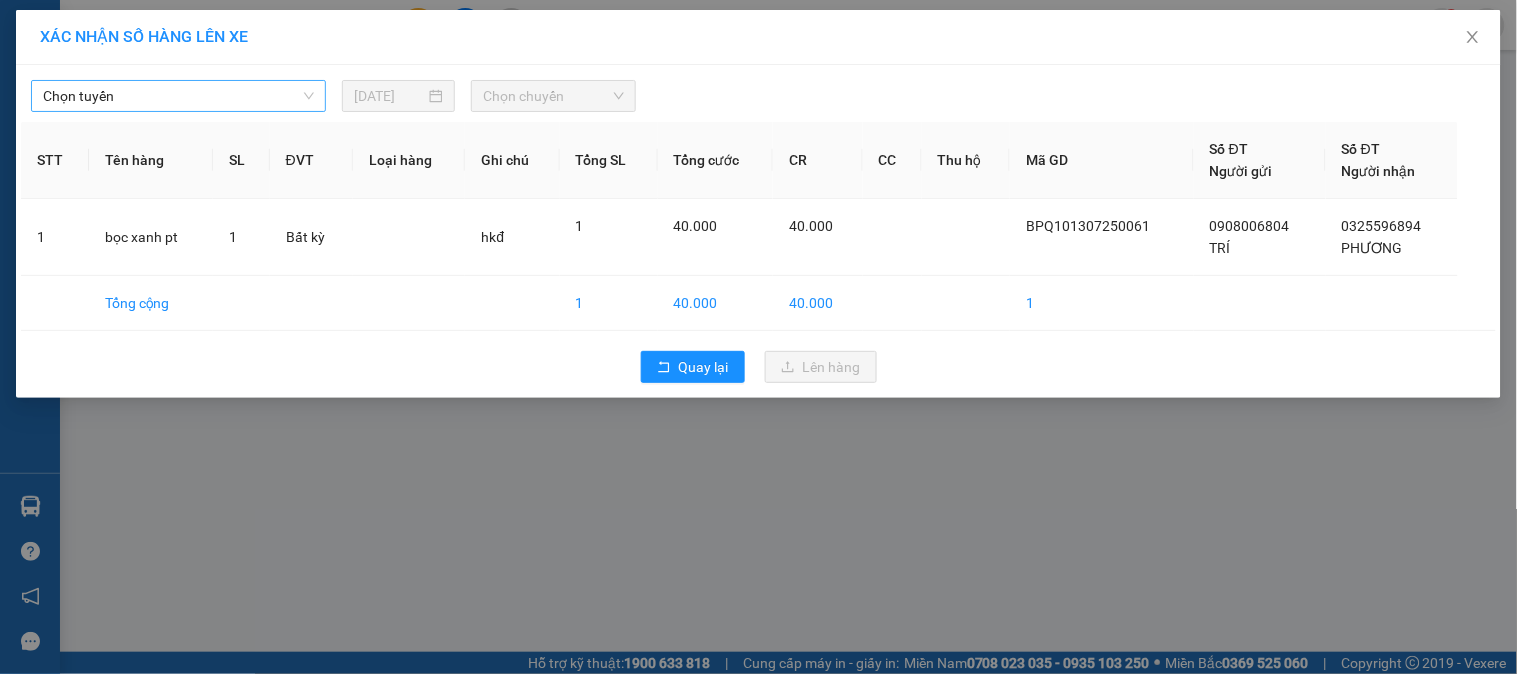click on "Chọn tuyến" at bounding box center [178, 96] 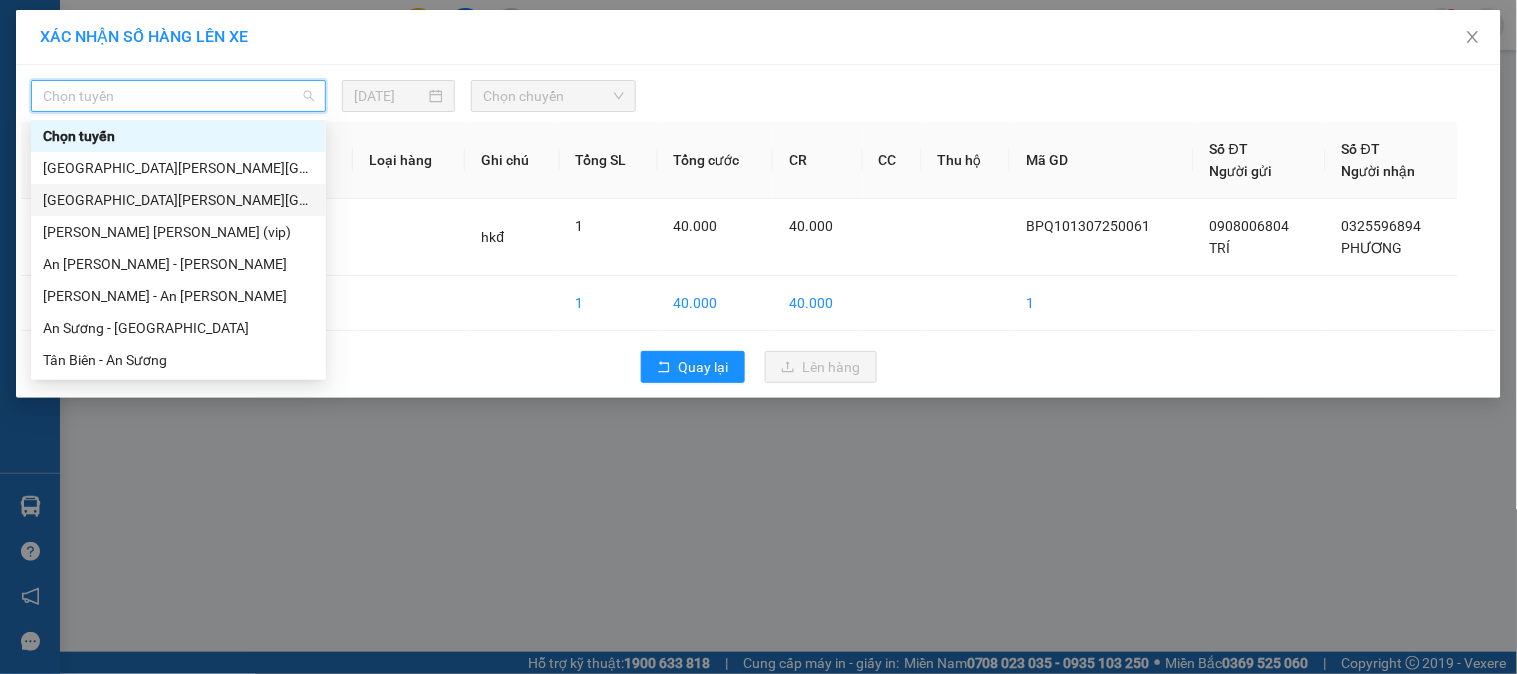 scroll, scrollTop: 287, scrollLeft: 0, axis: vertical 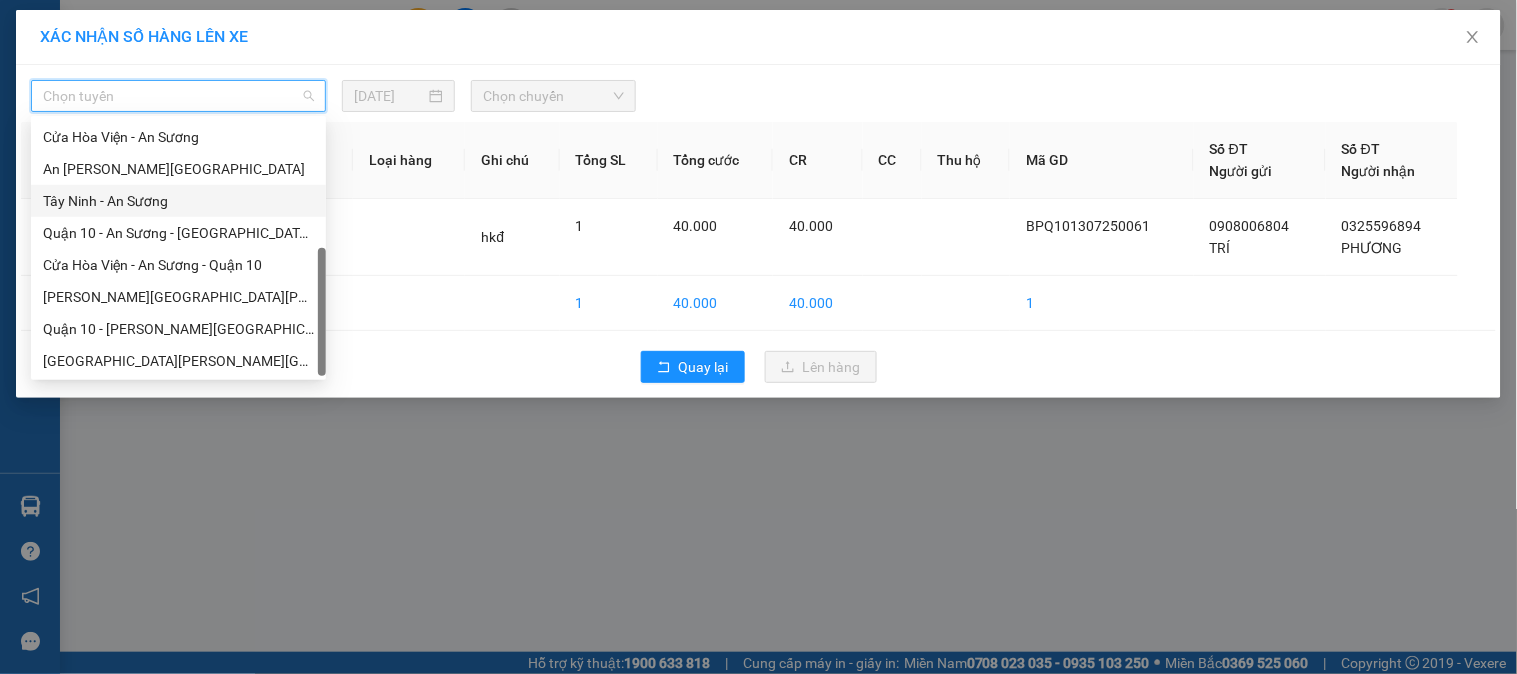 click at bounding box center (946, 96) 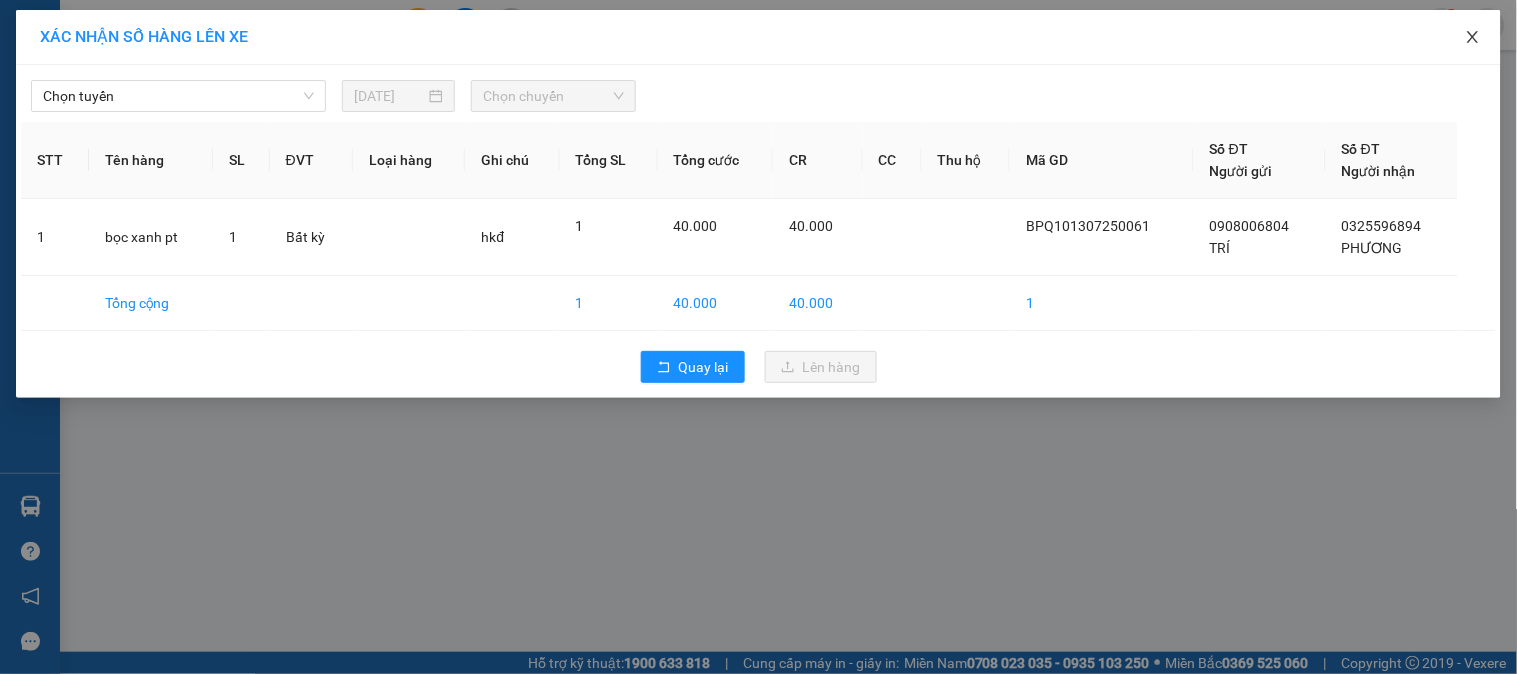 click at bounding box center [1473, 38] 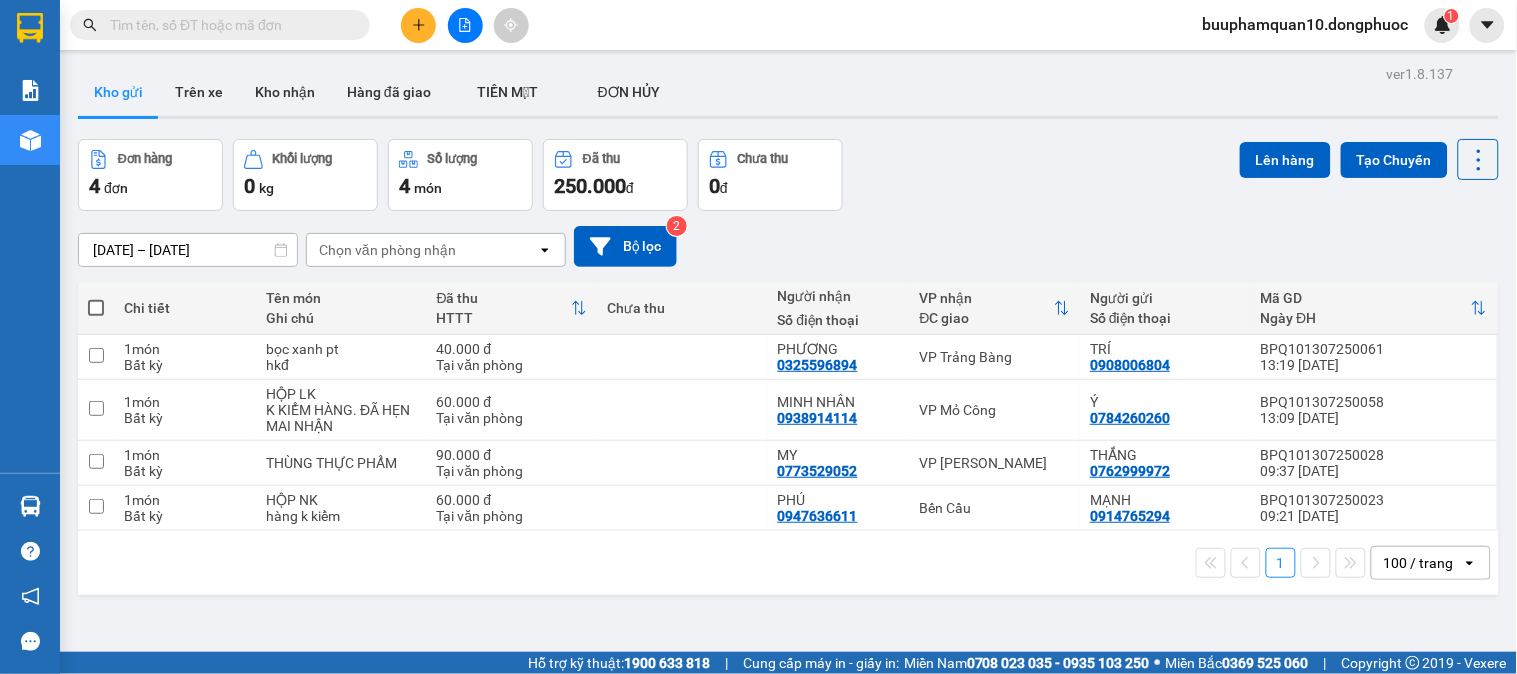 click on "Đơn hàng 4 đơn Khối lượng 0 kg Số lượng 4 món Đã thu 250.000  đ Chưa thu 0  đ Lên hàng Tạo Chuyến" at bounding box center (788, 175) 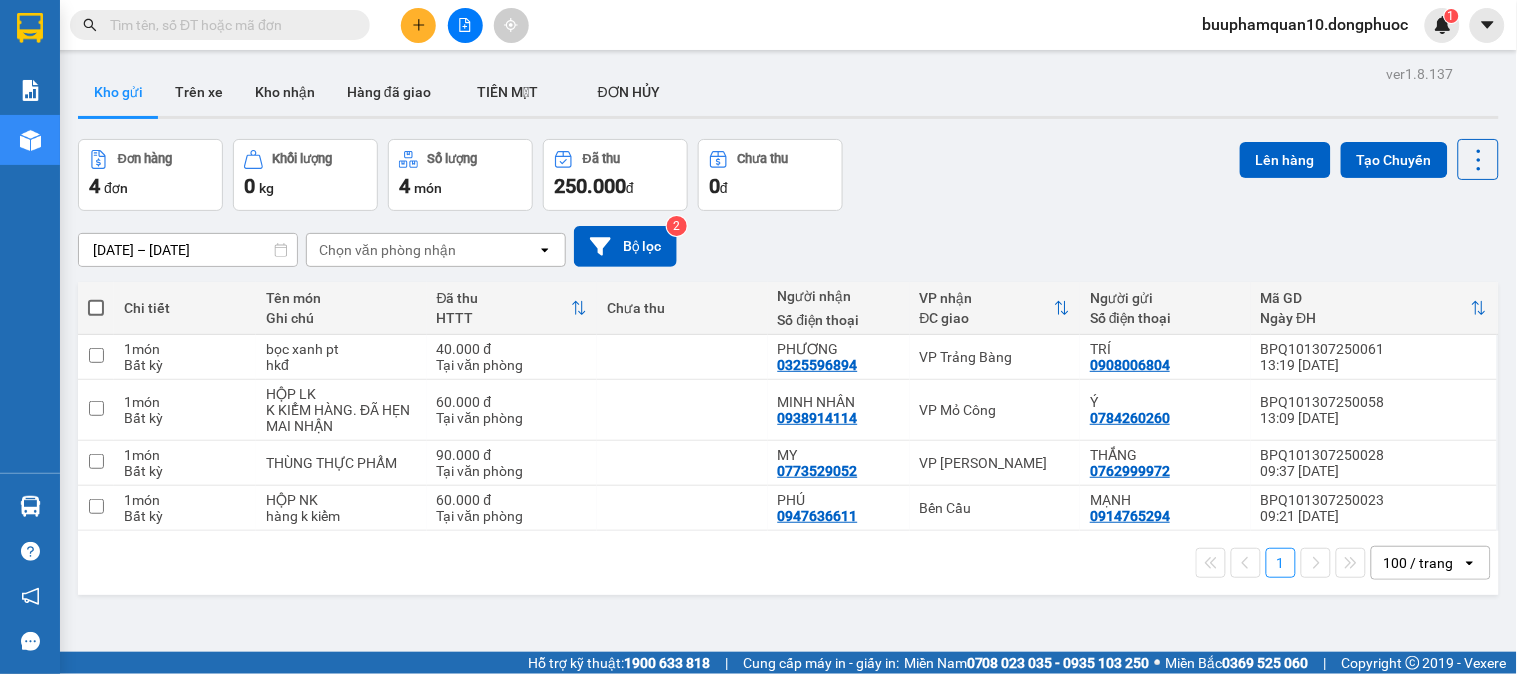 click 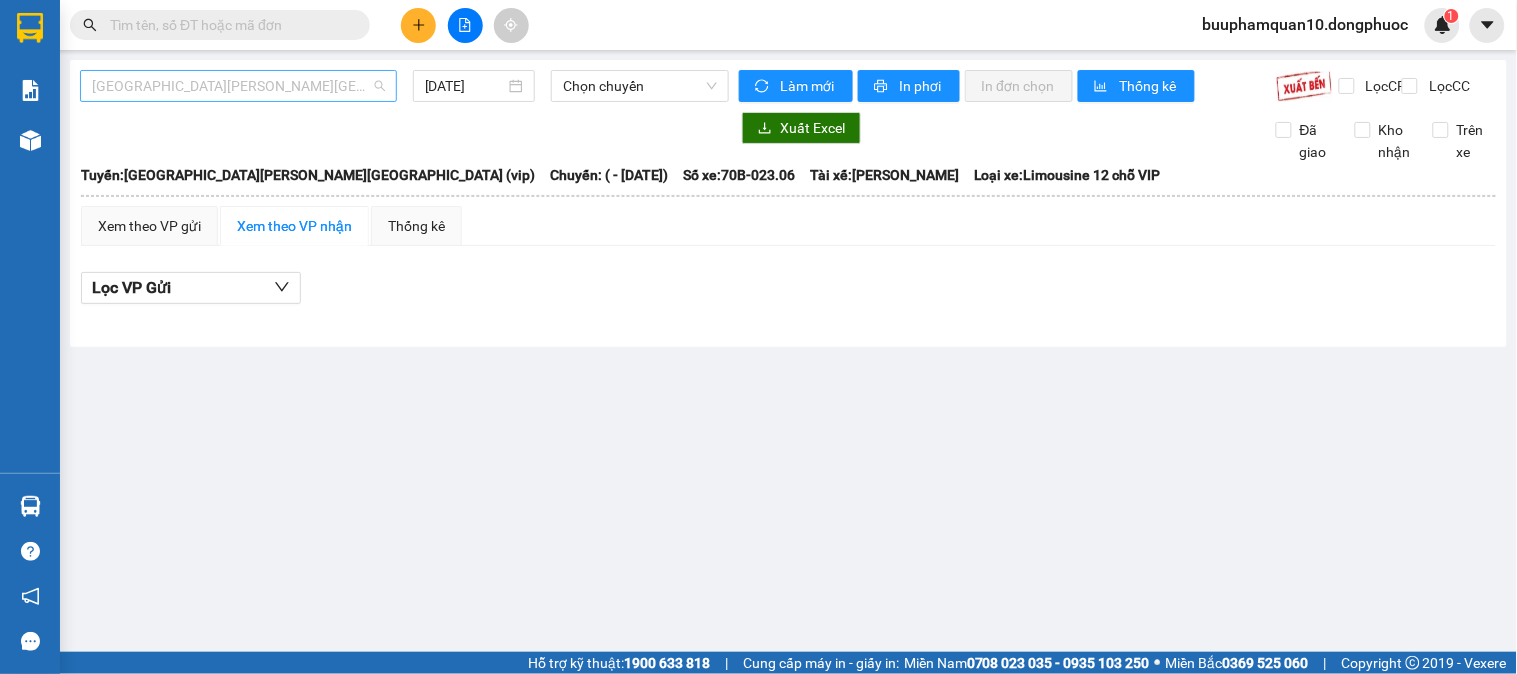 click on "Hồ Chí Minh - Tây Ninh (vip)" at bounding box center (238, 86) 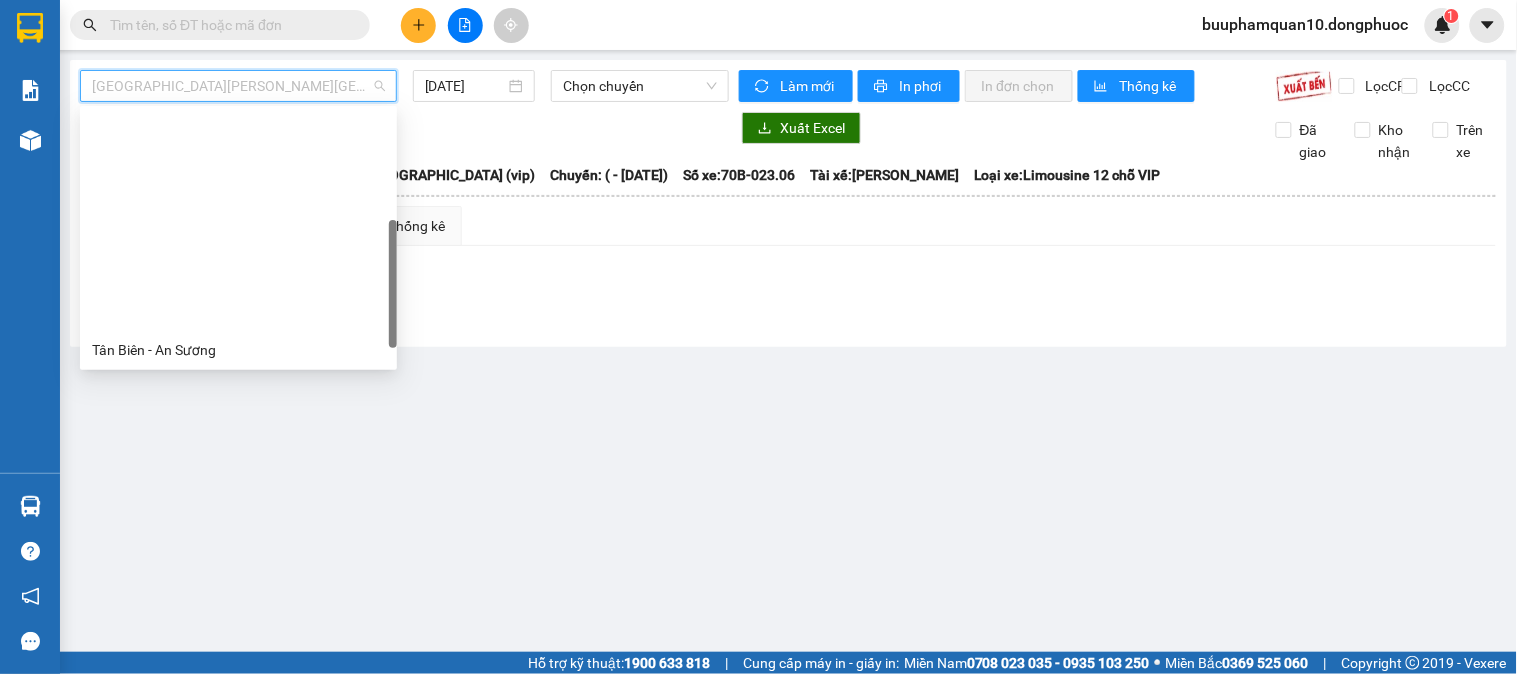 scroll, scrollTop: 247, scrollLeft: 0, axis: vertical 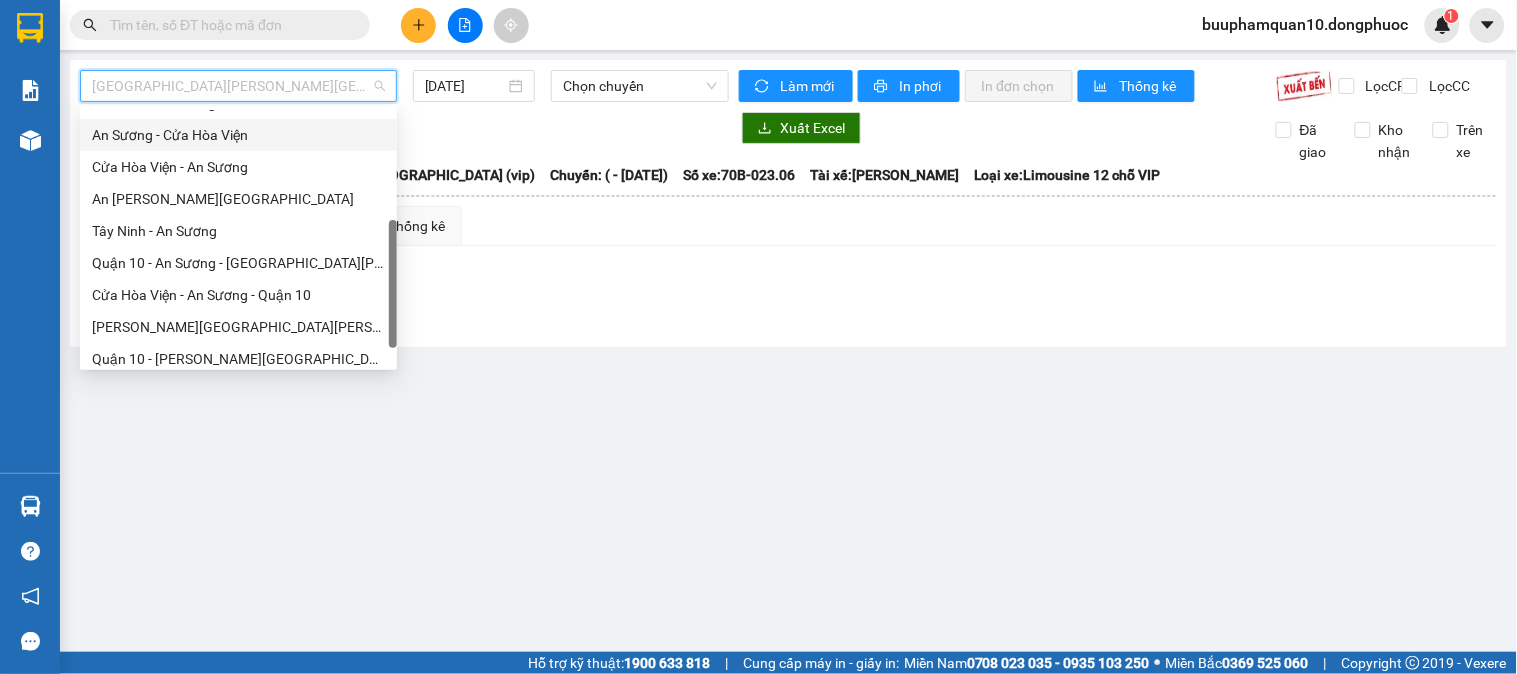 drag, startPoint x: 210, startPoint y: 135, endPoint x: 465, endPoint y: 128, distance: 255.09605 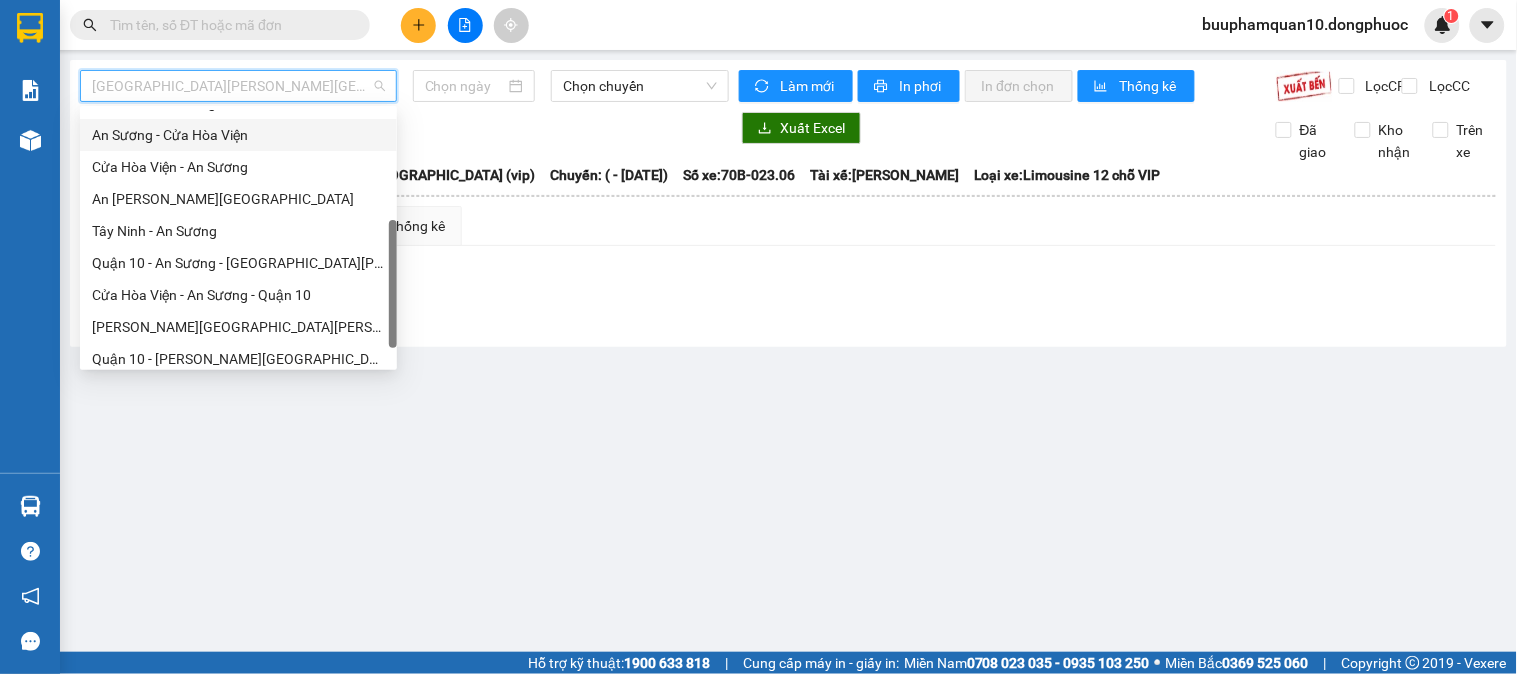 type on "[DATE]" 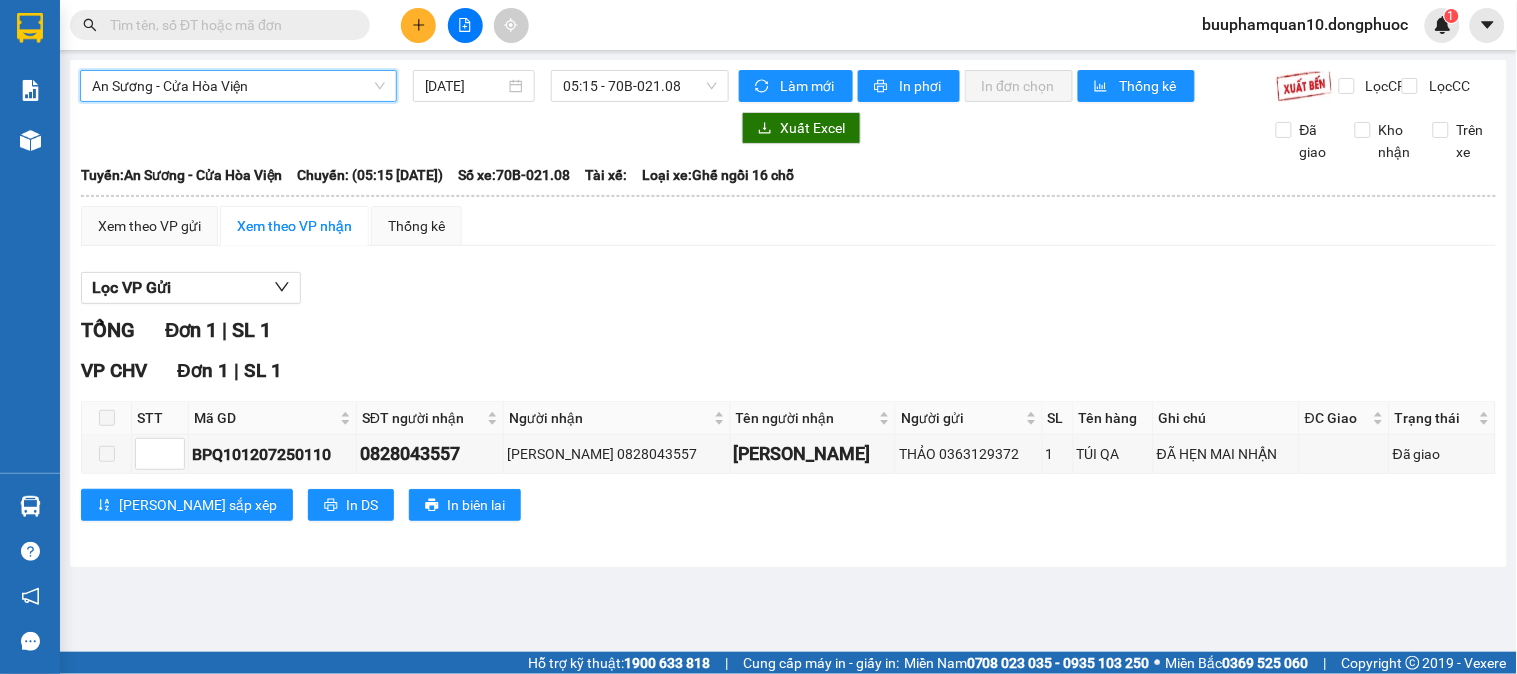 click on "An Sương - Cửa Hòa Viện An Sương - Cửa Hòa Viện 13/07/2025 05:15     - 70B-021.08" at bounding box center (404, 86) 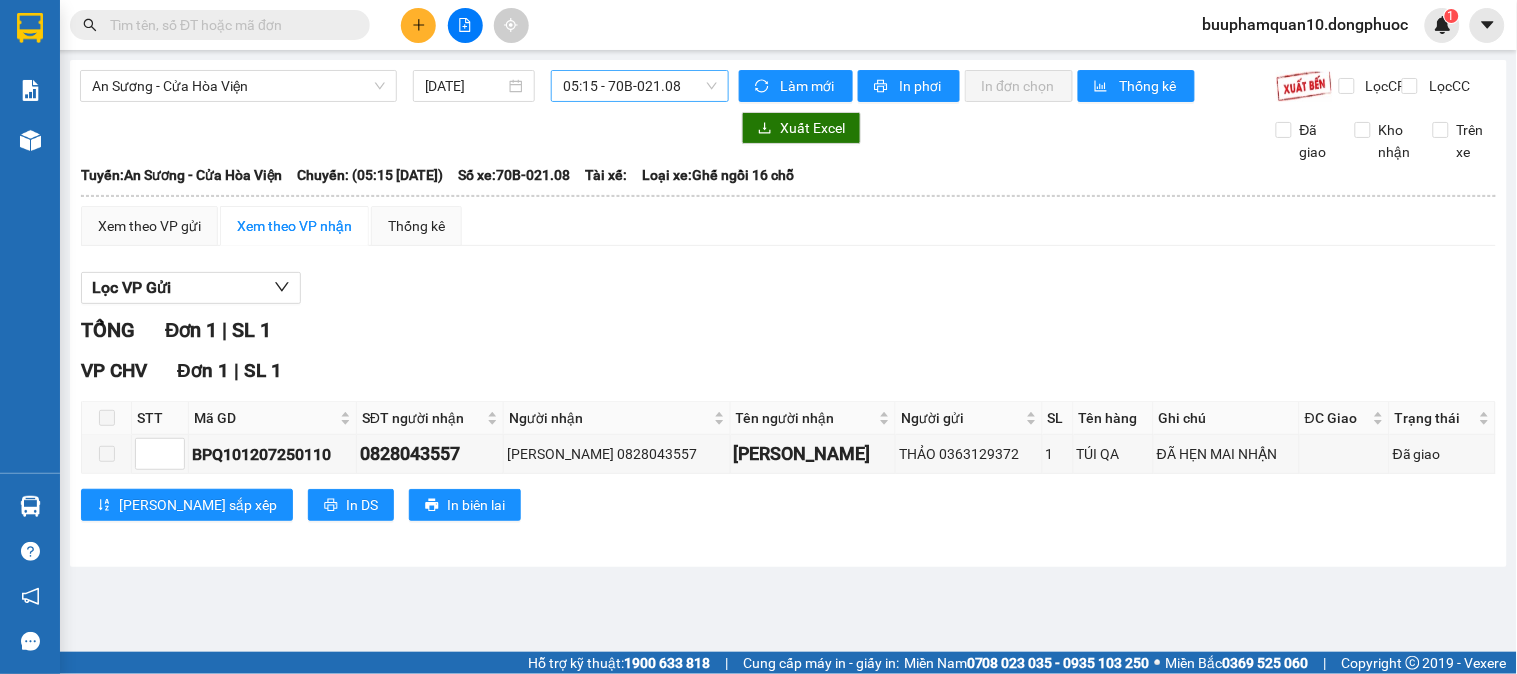 click on "05:15     - 70B-021.08" at bounding box center (640, 86) 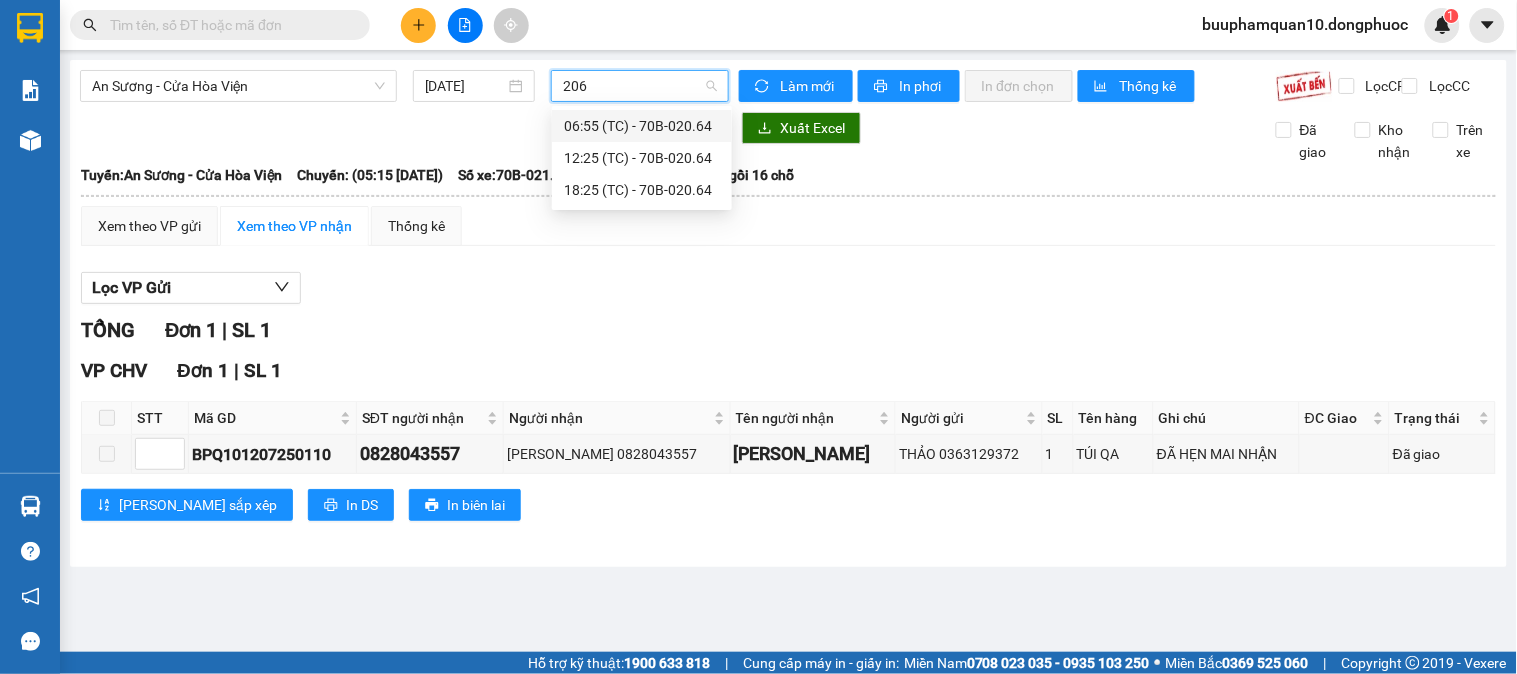 type on "2064" 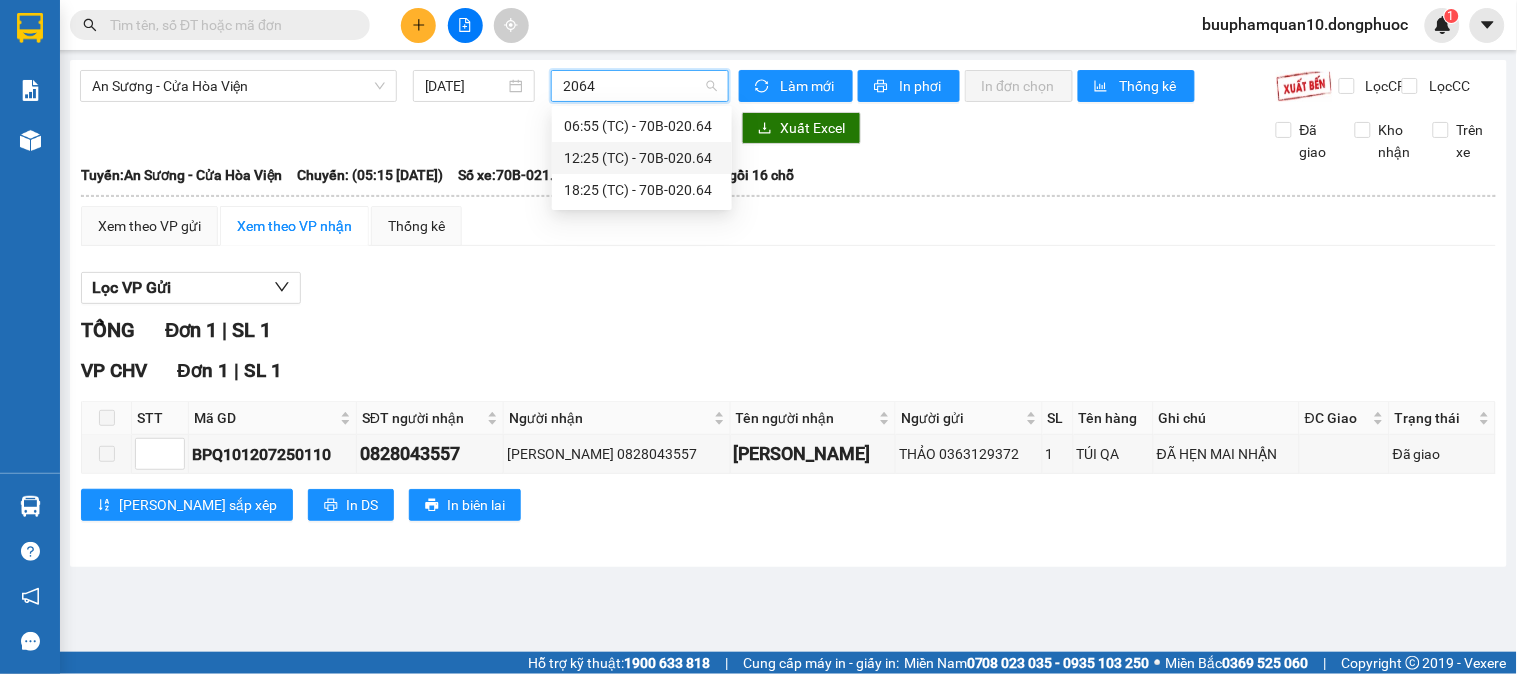 click on "12:25   (TC)   - 70B-020.64" at bounding box center [642, 158] 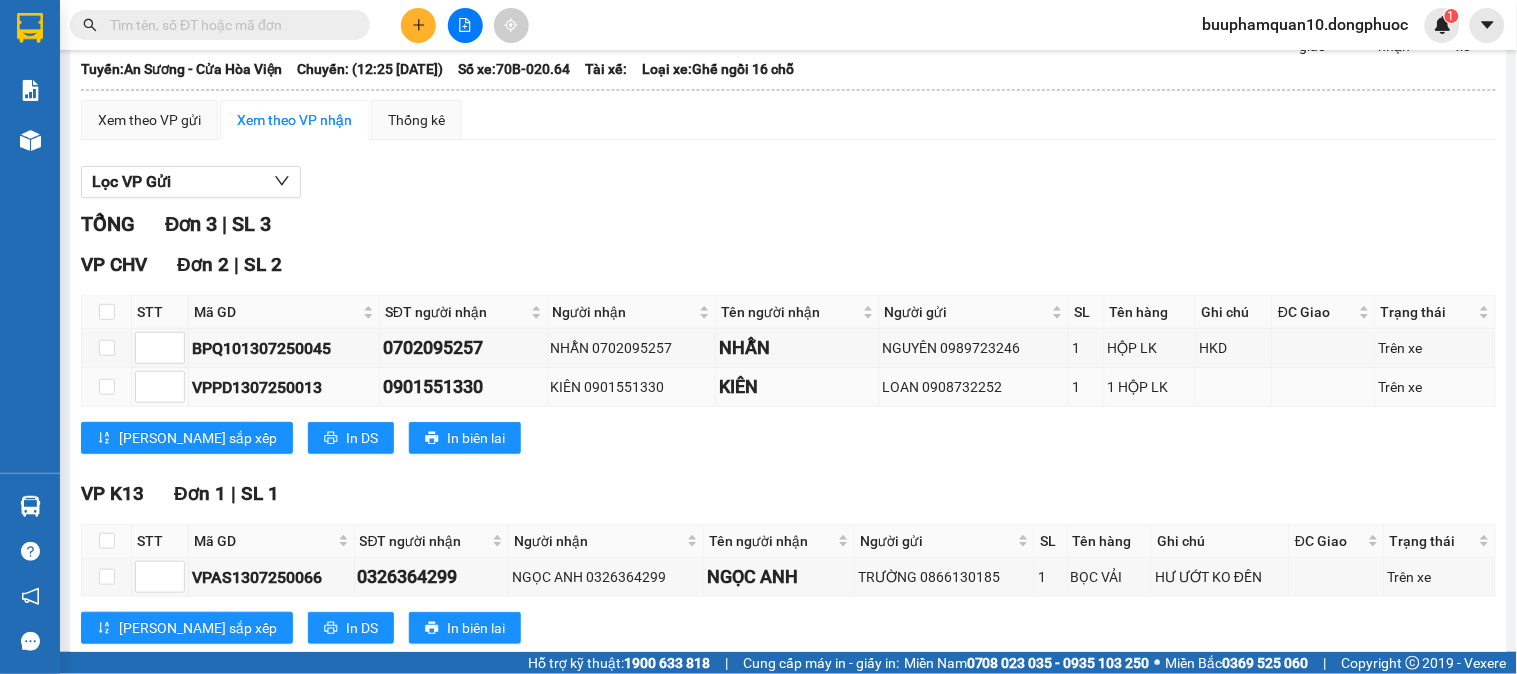 scroll, scrollTop: 172, scrollLeft: 0, axis: vertical 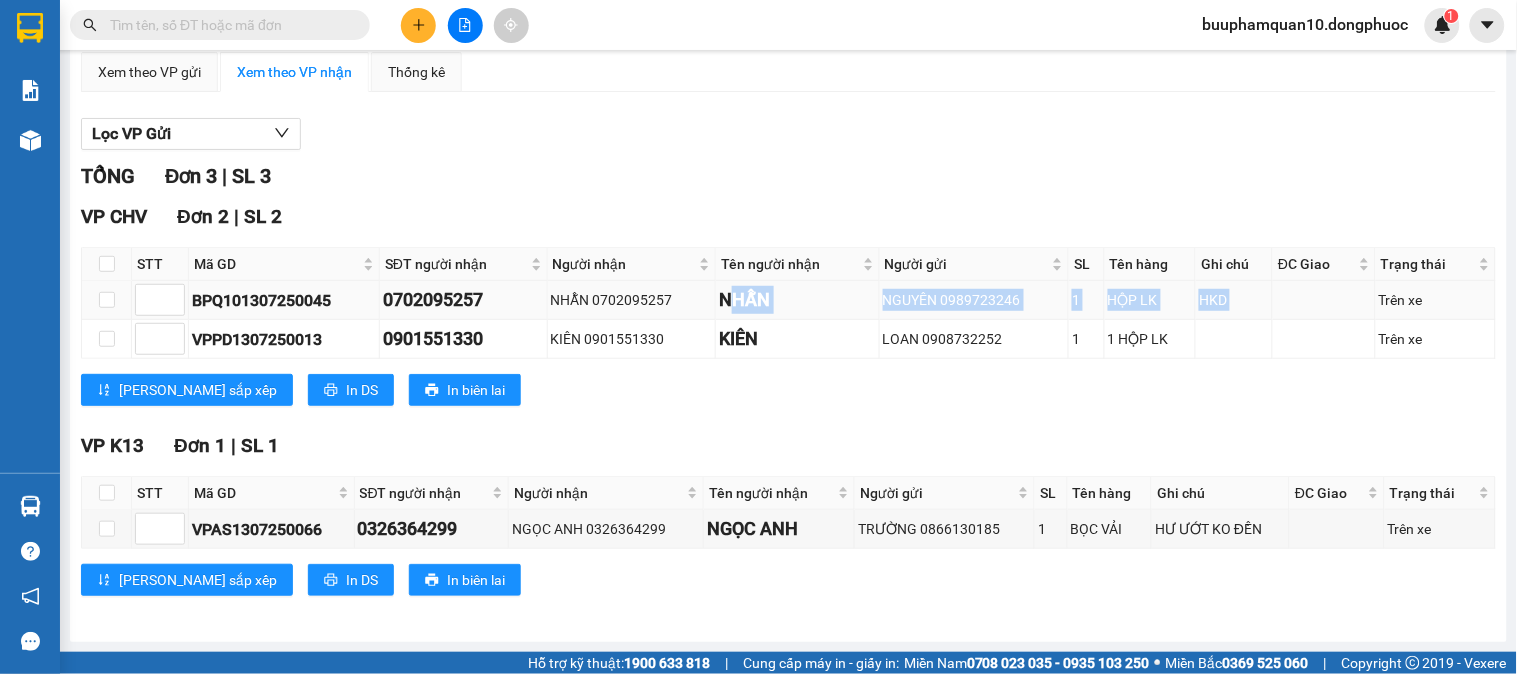 drag, startPoint x: 728, startPoint y: 310, endPoint x: 1272, endPoint y: 297, distance: 544.15533 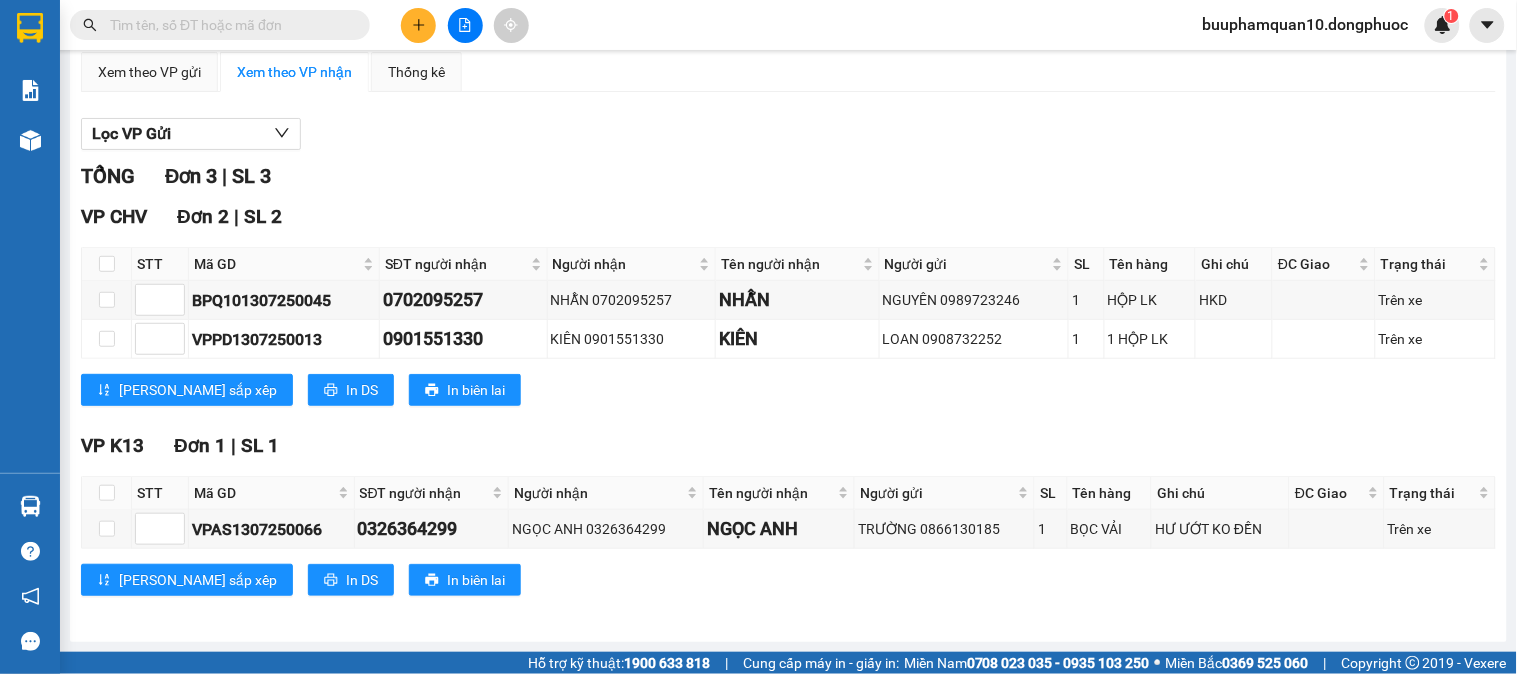 click on "TỔNG Đơn   3 | SL   3" at bounding box center [788, 176] 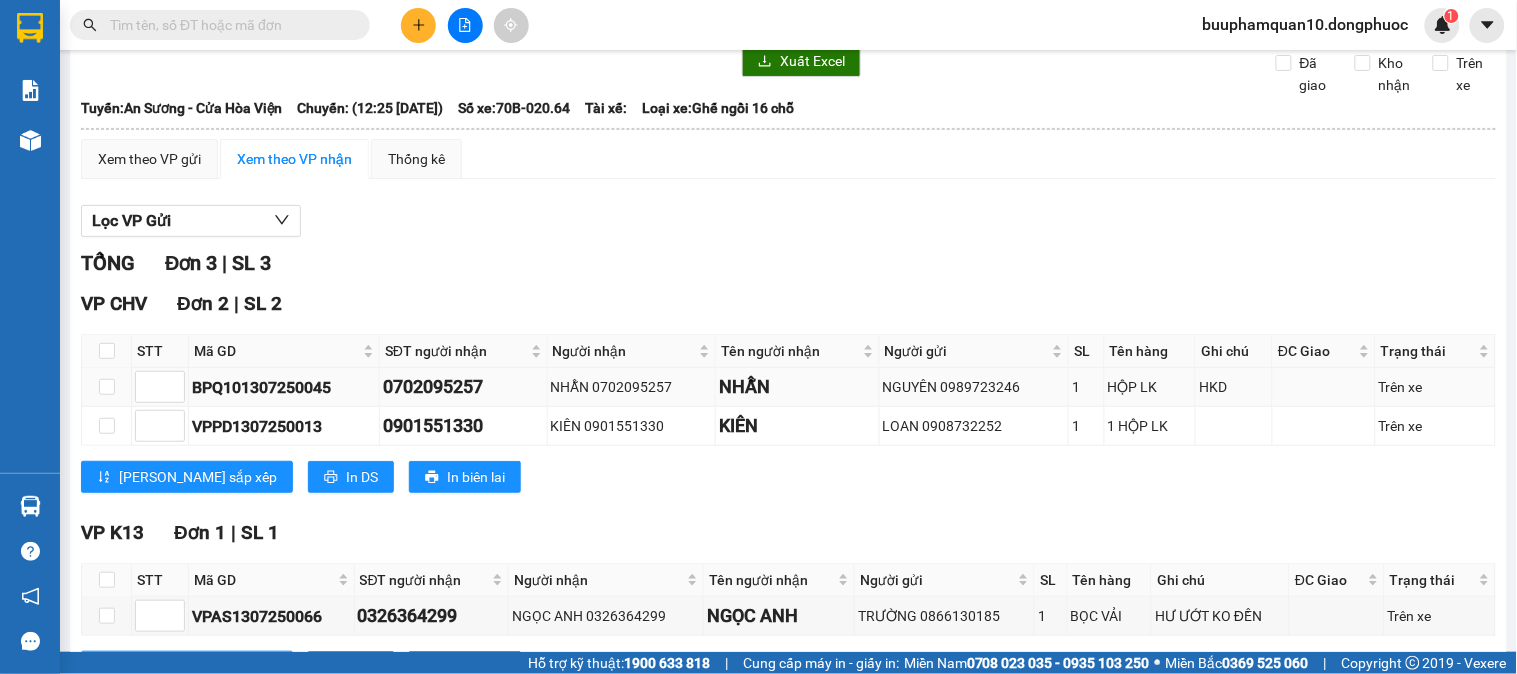 scroll, scrollTop: 0, scrollLeft: 0, axis: both 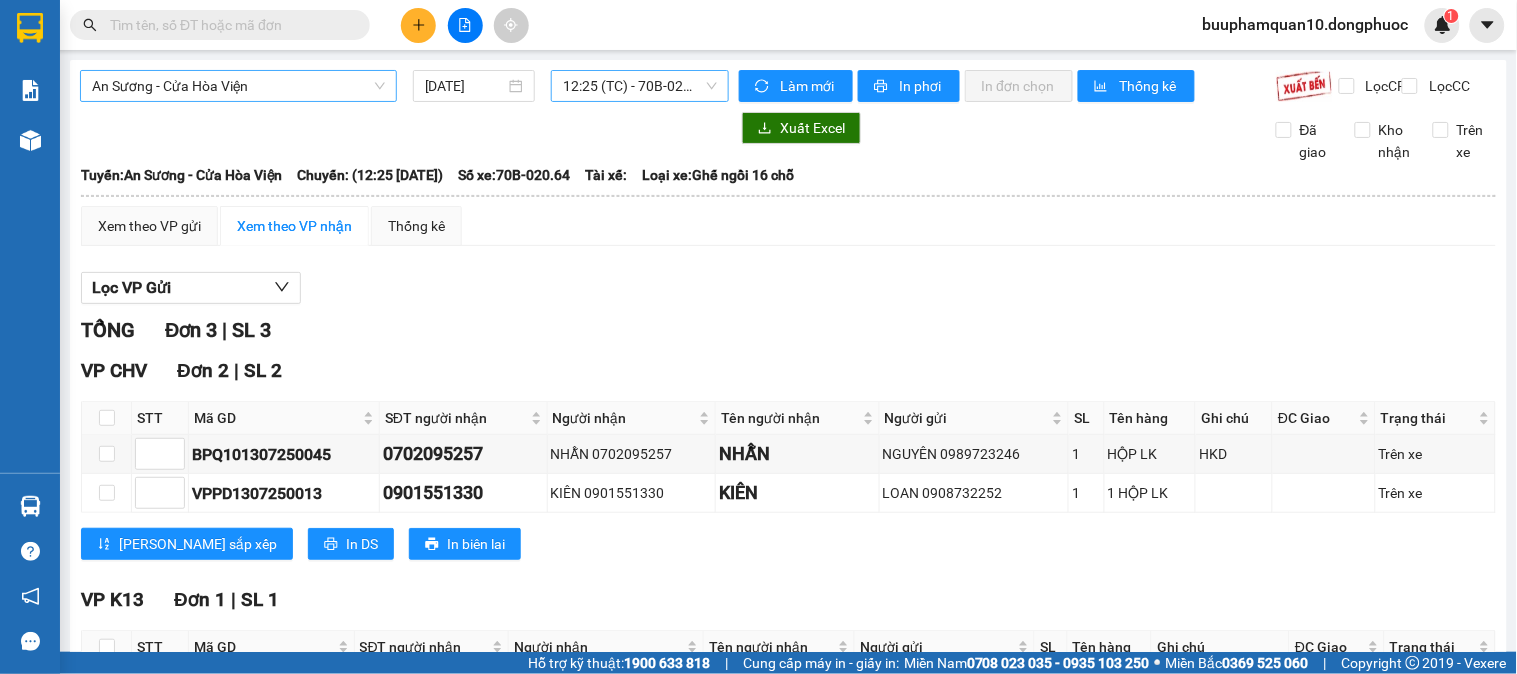 click on "An Sương - Cửa Hòa Viện" at bounding box center [238, 86] 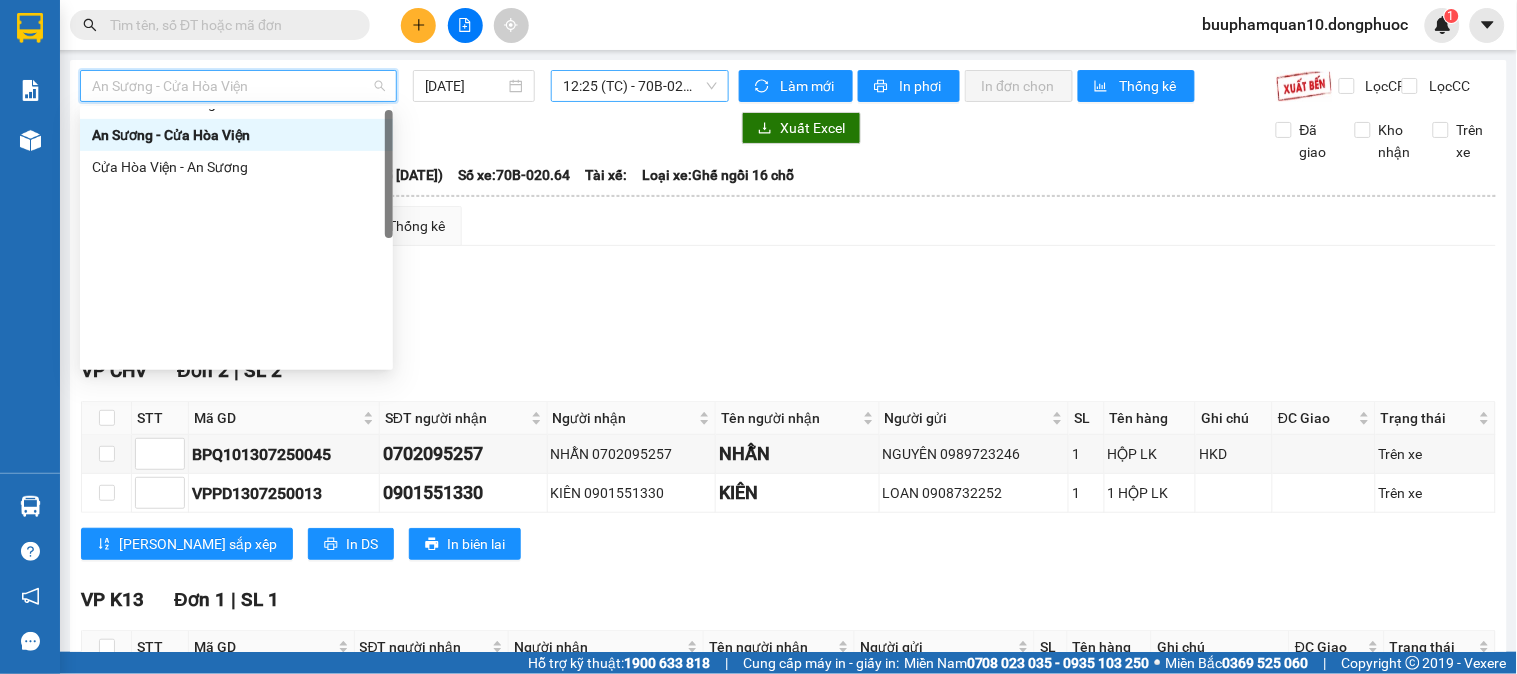 scroll, scrollTop: 0, scrollLeft: 0, axis: both 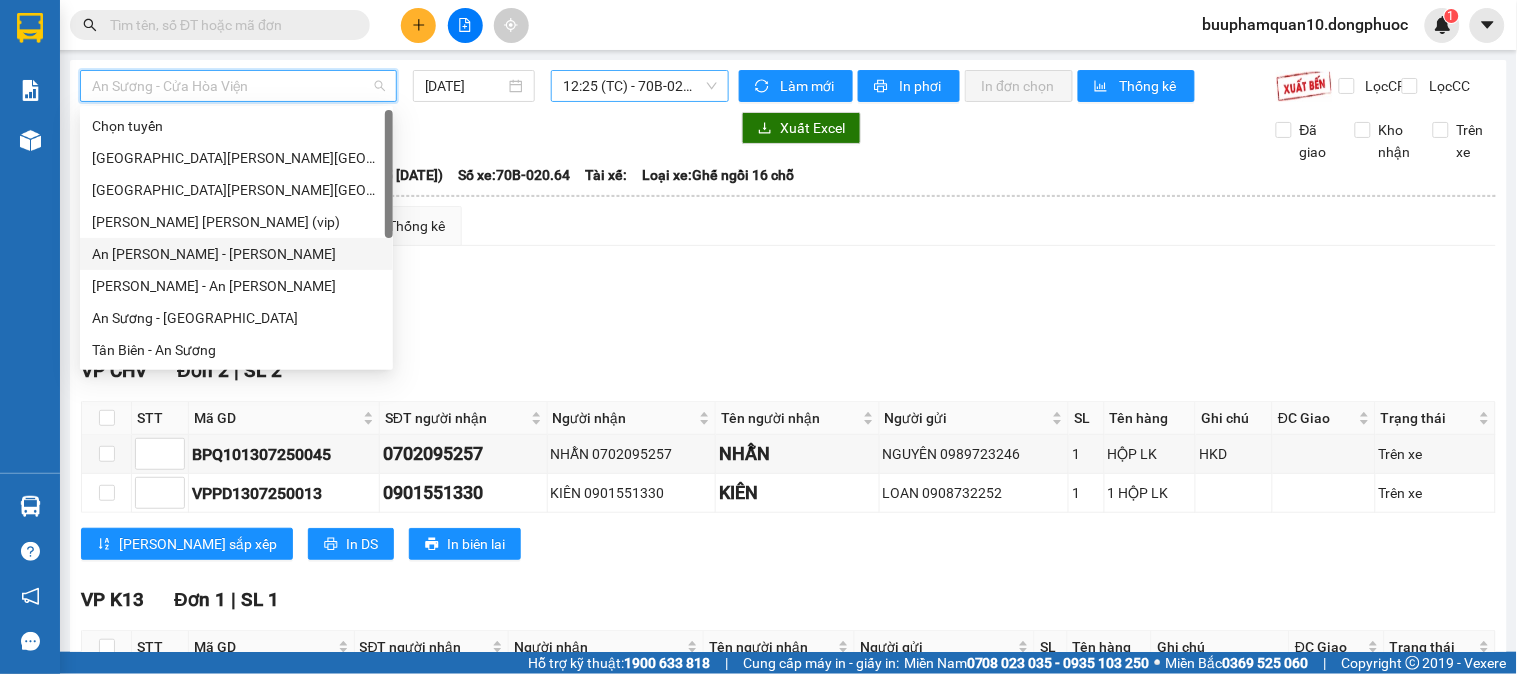 click on "Lọc VP Gửi" at bounding box center [788, 288] 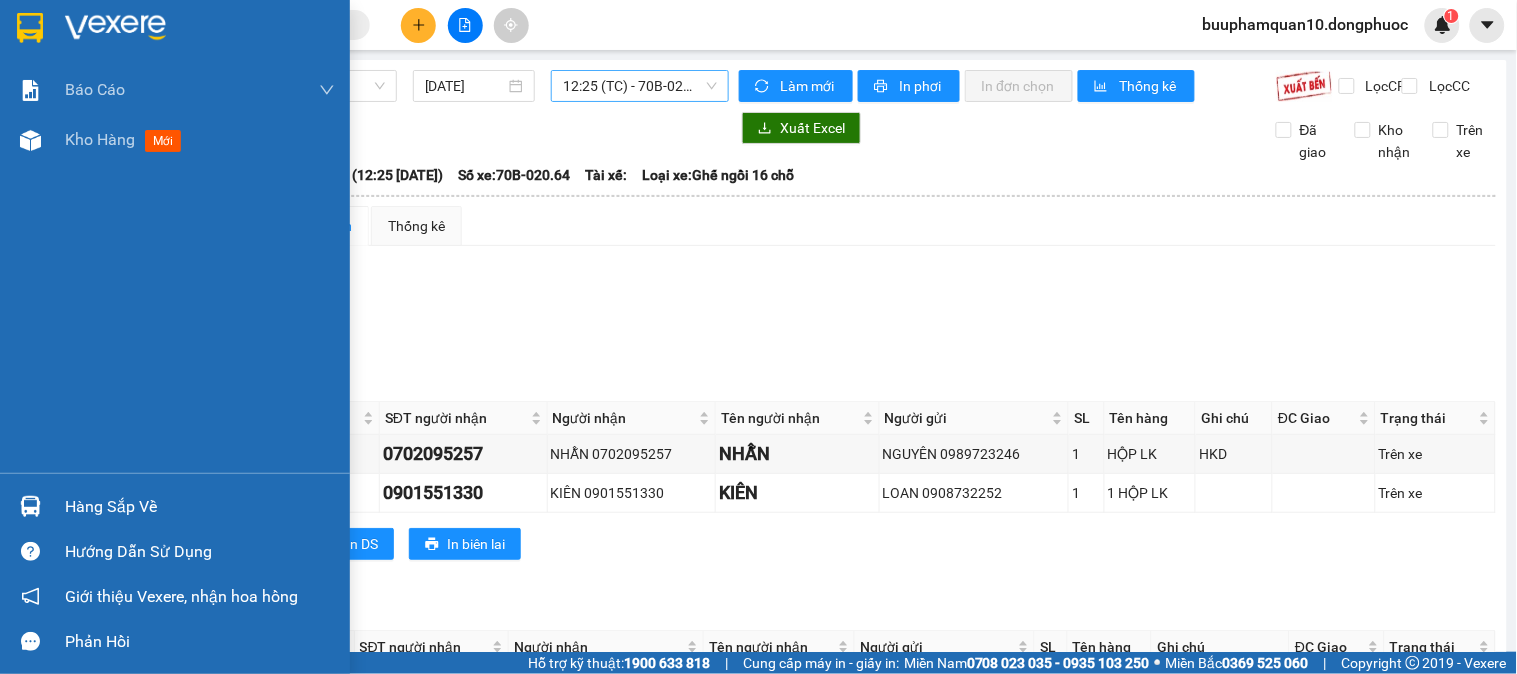 click at bounding box center (175, 32) 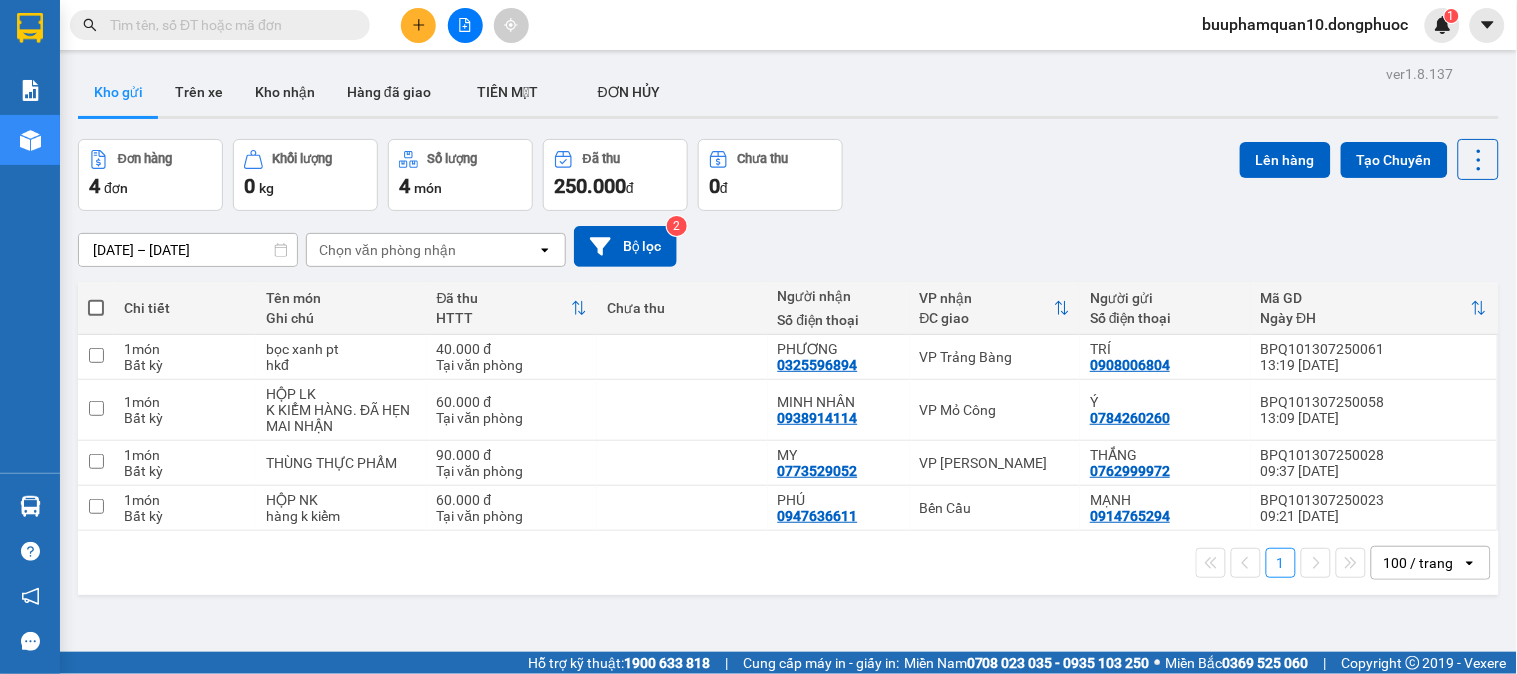 click at bounding box center (228, 25) 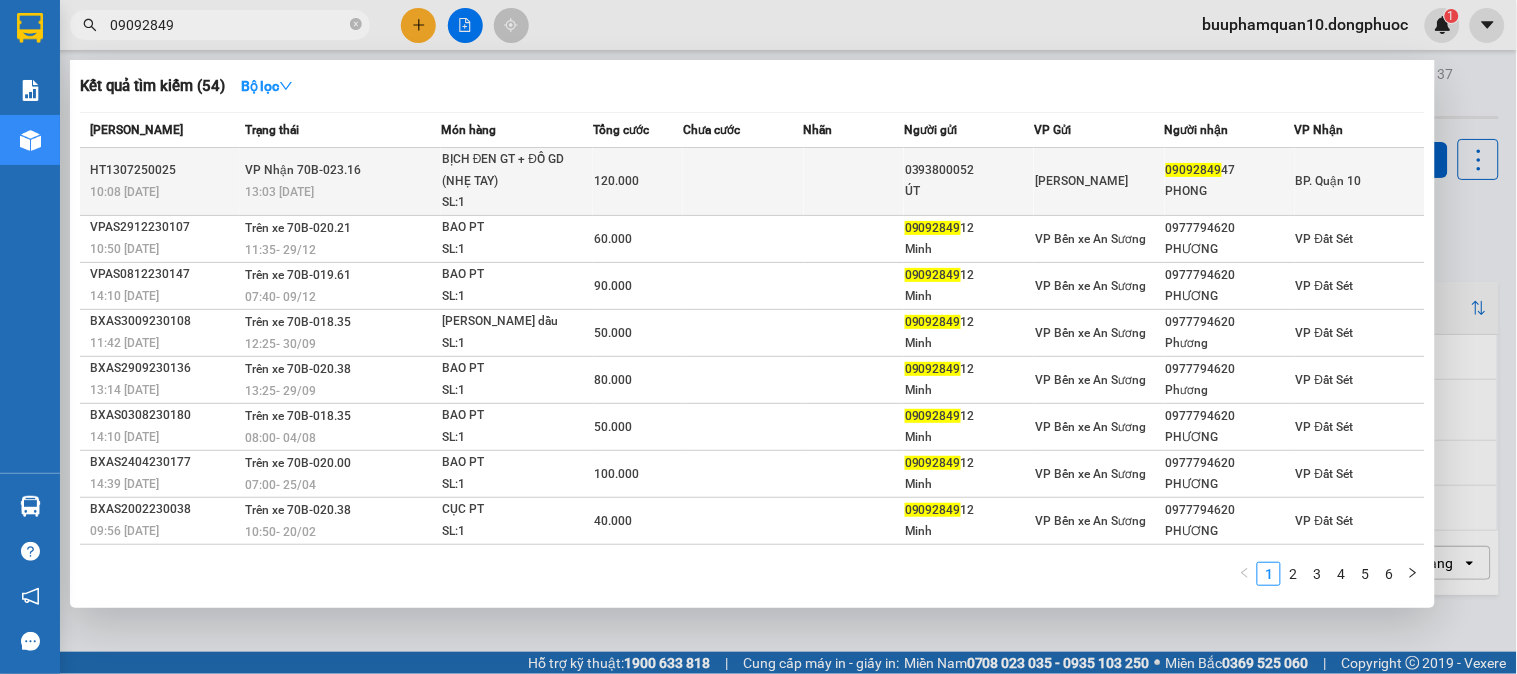 type on "09092849" 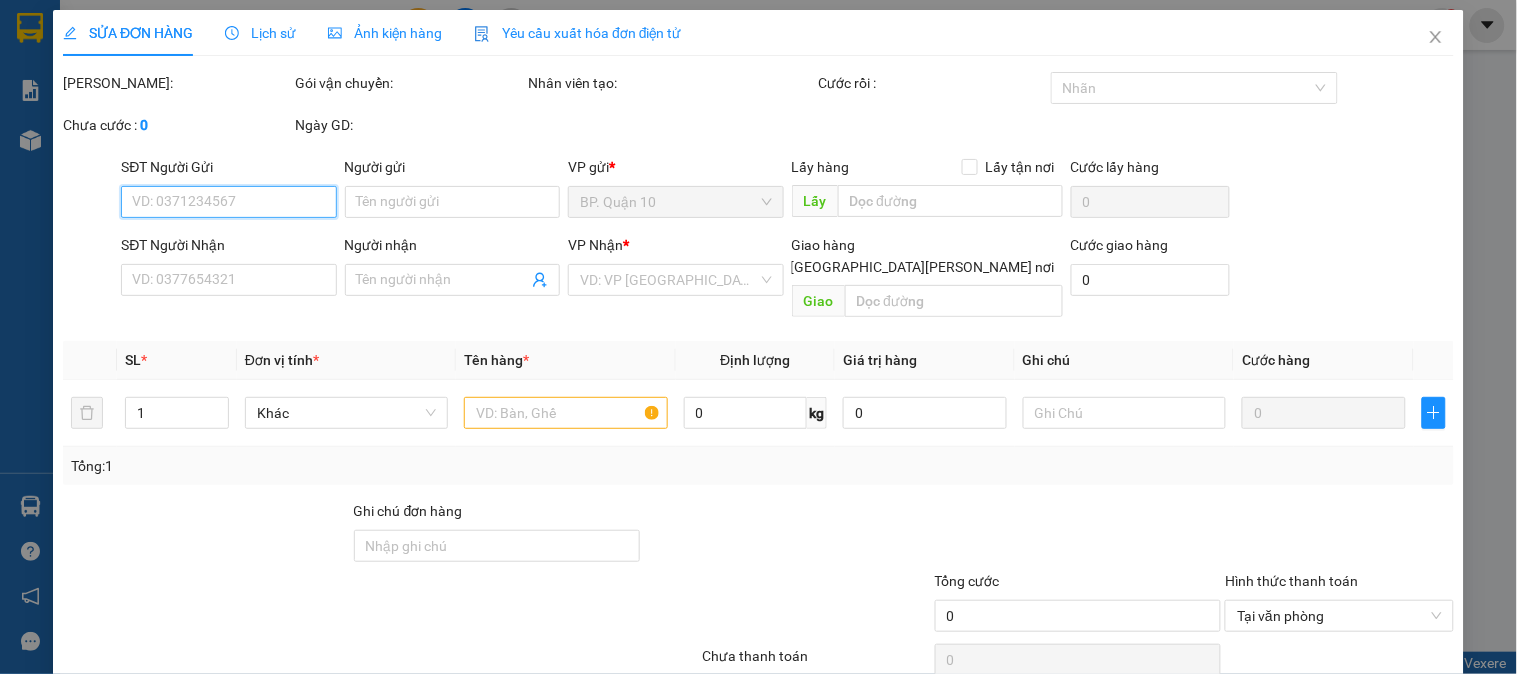 type on "0393800052" 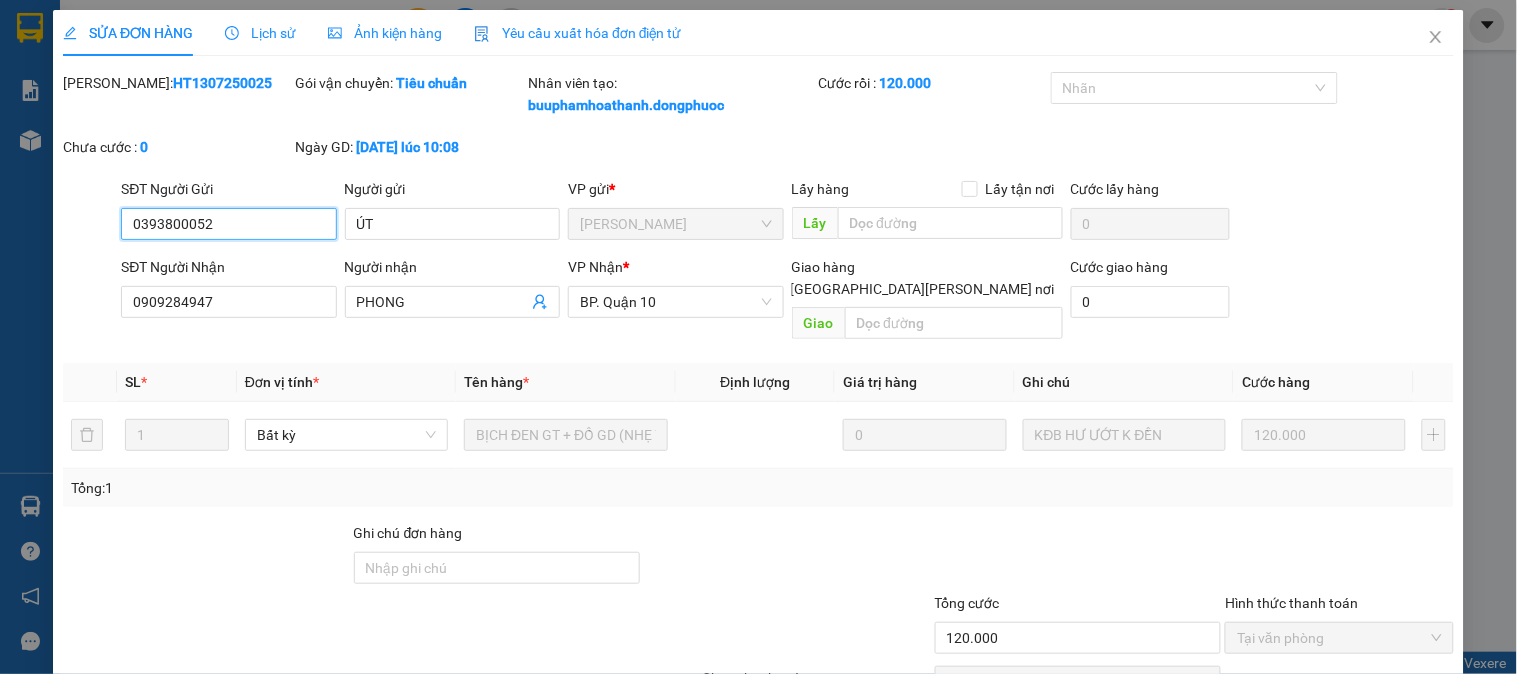 scroll, scrollTop: 91, scrollLeft: 0, axis: vertical 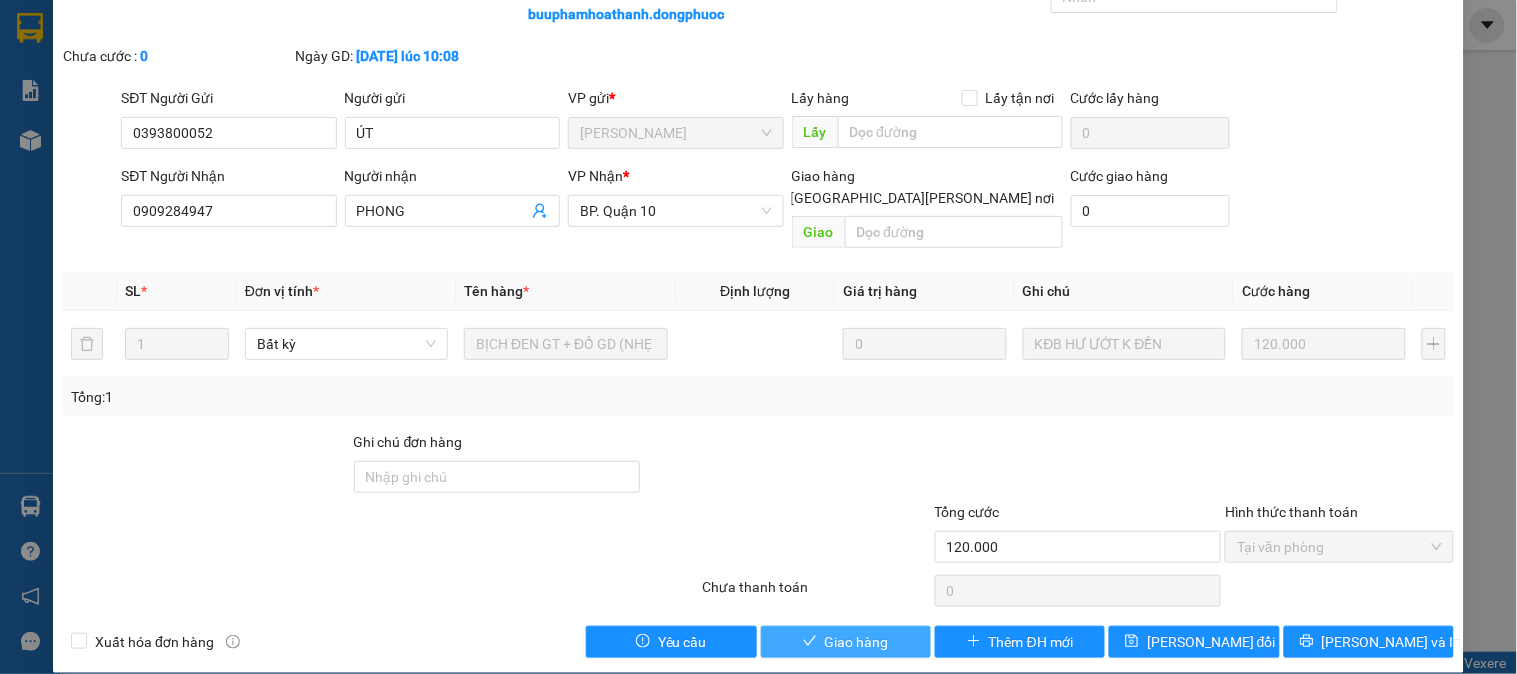 click on "Giao hàng" at bounding box center (857, 642) 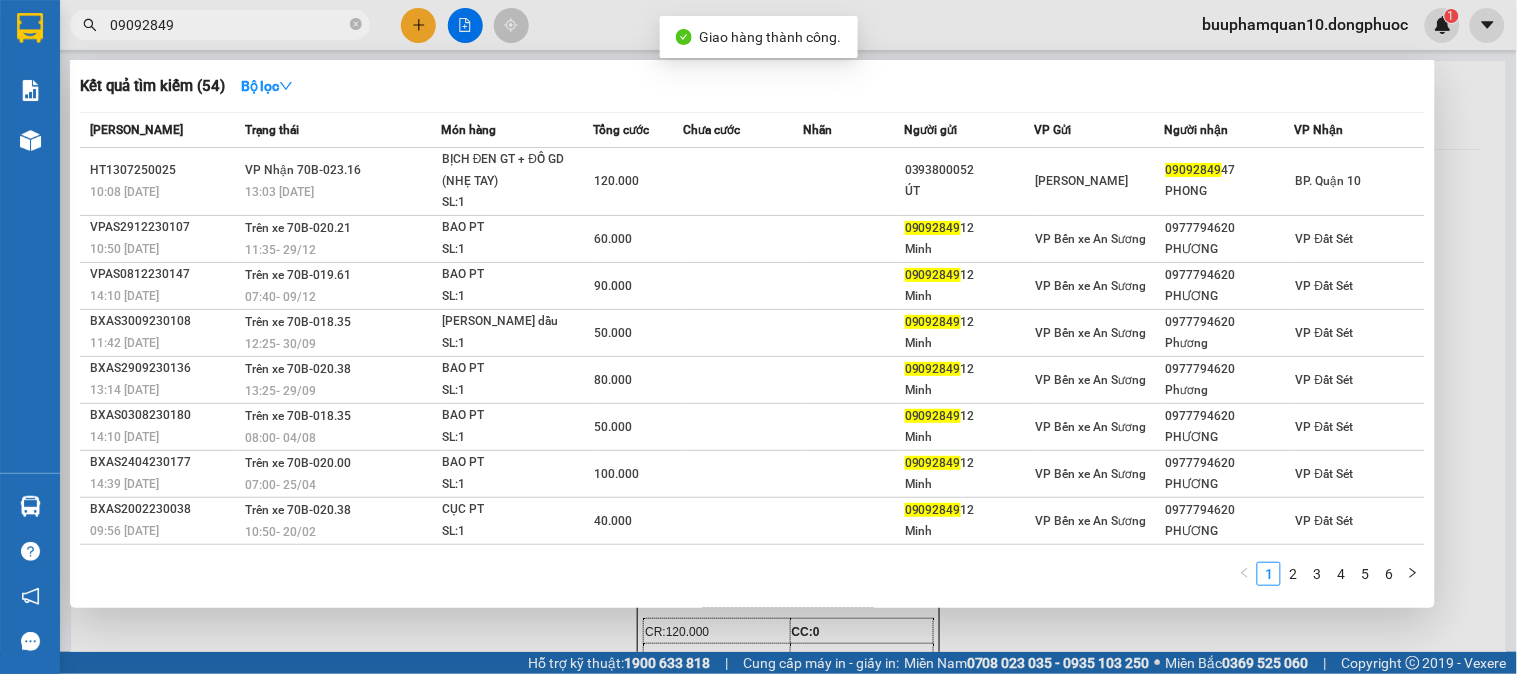 click on "09092849" at bounding box center (228, 25) 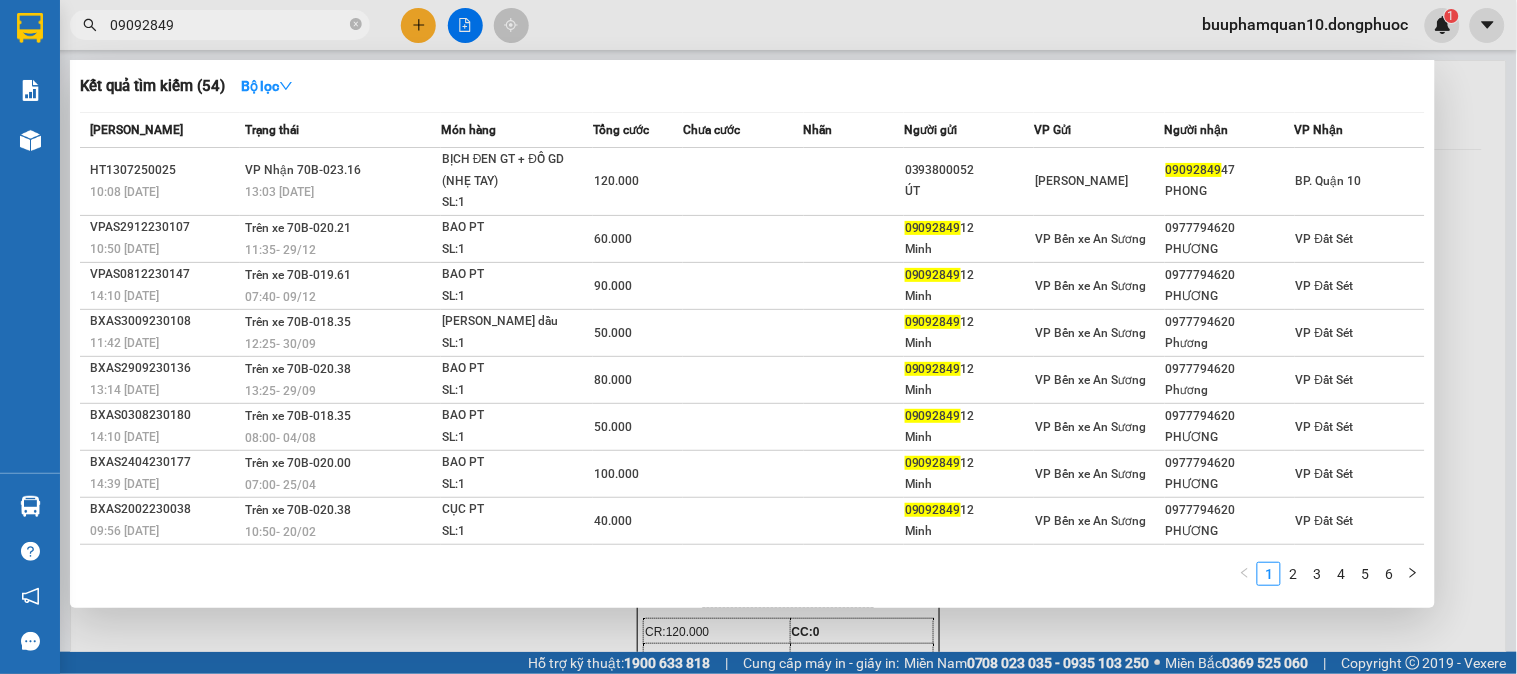 click at bounding box center (758, 337) 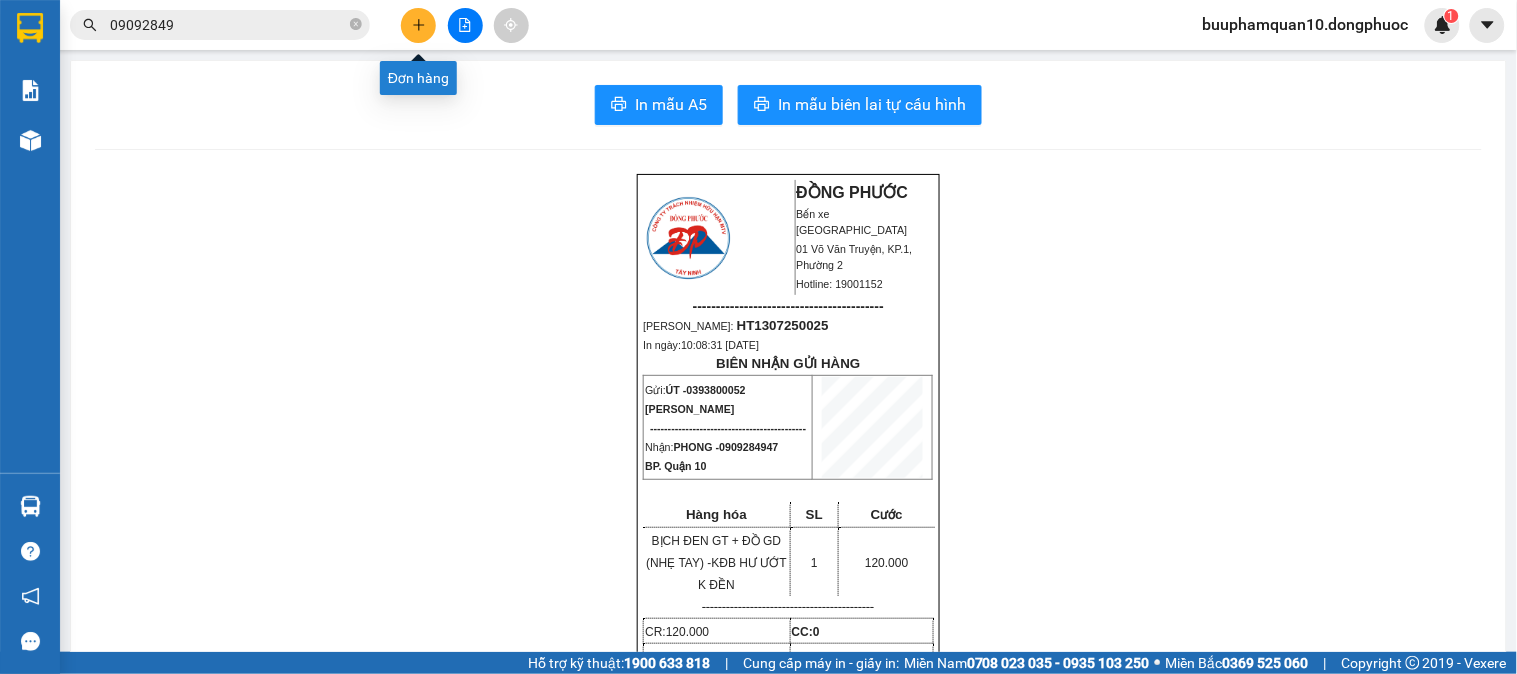 click at bounding box center [418, 25] 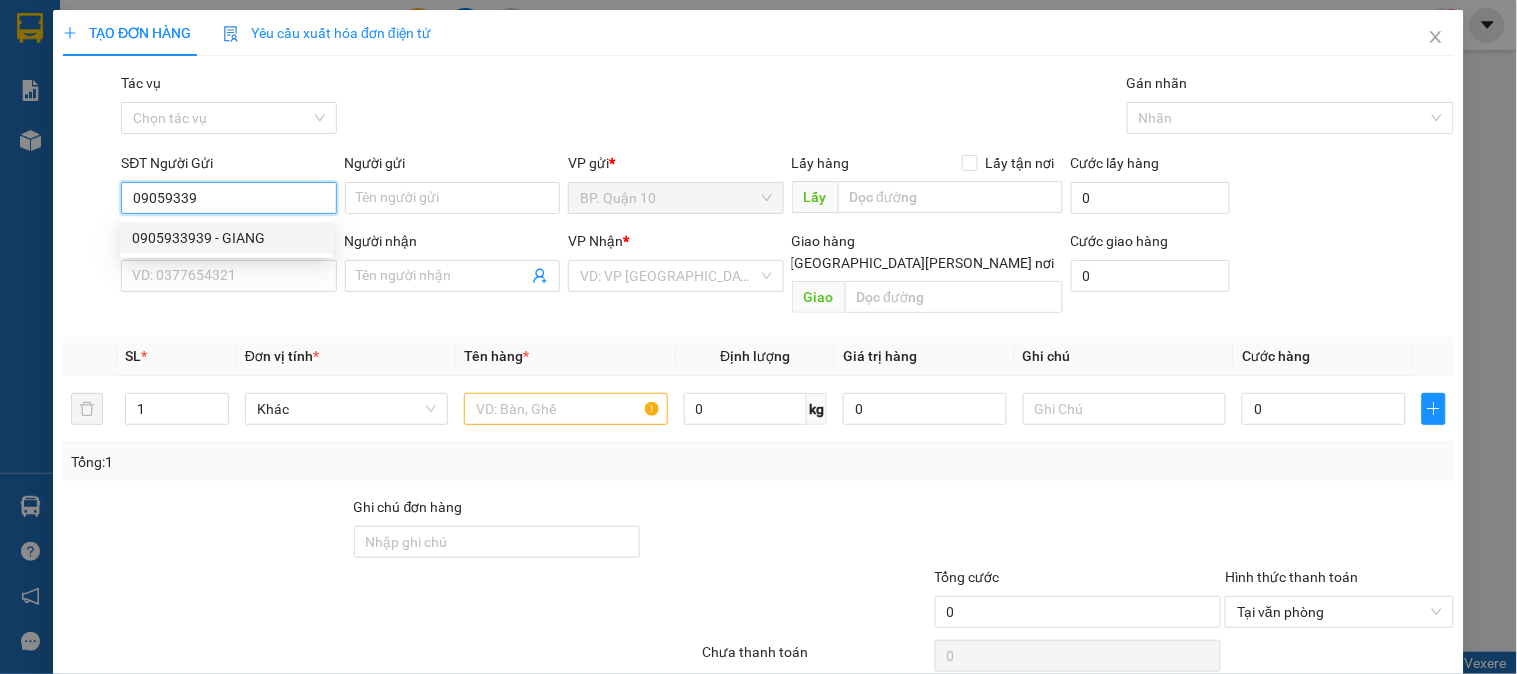 click on "0905933939 - GIANG" at bounding box center [226, 238] 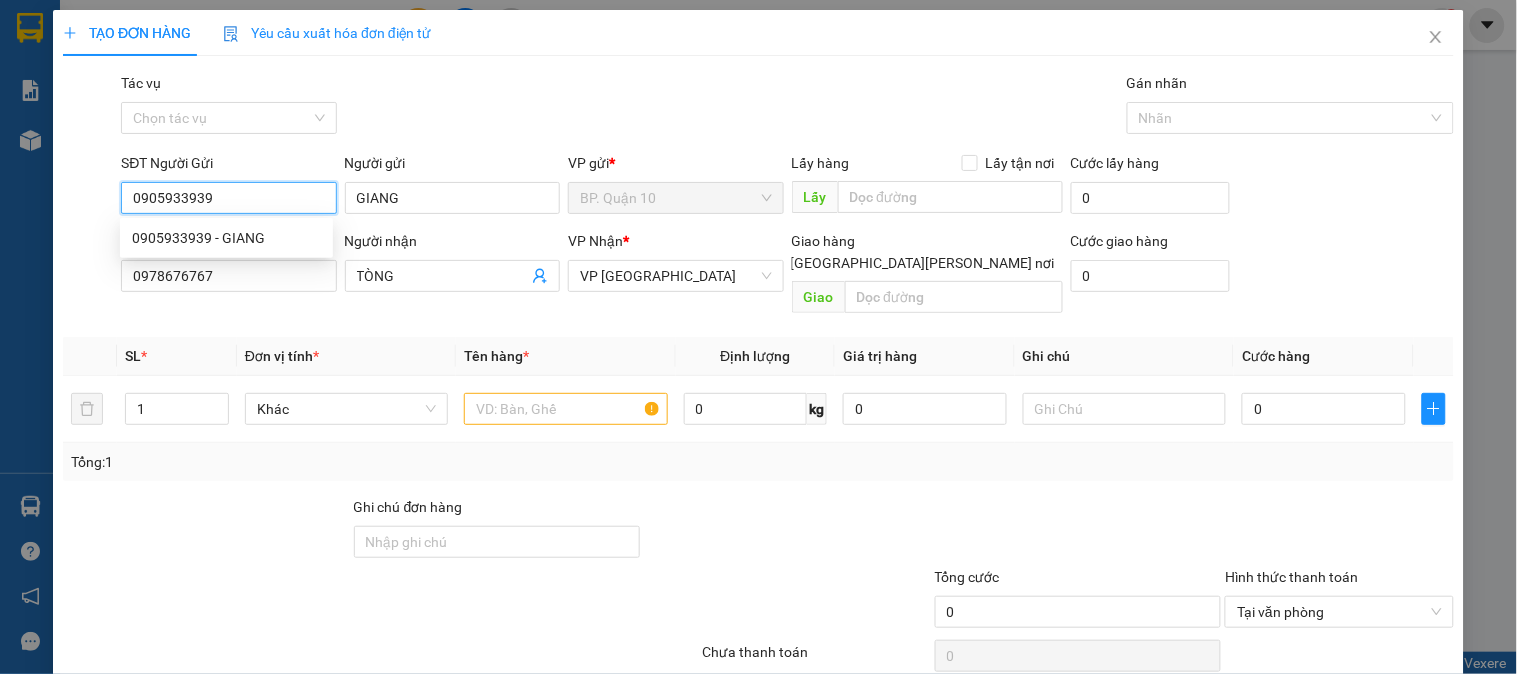 type on "40.000" 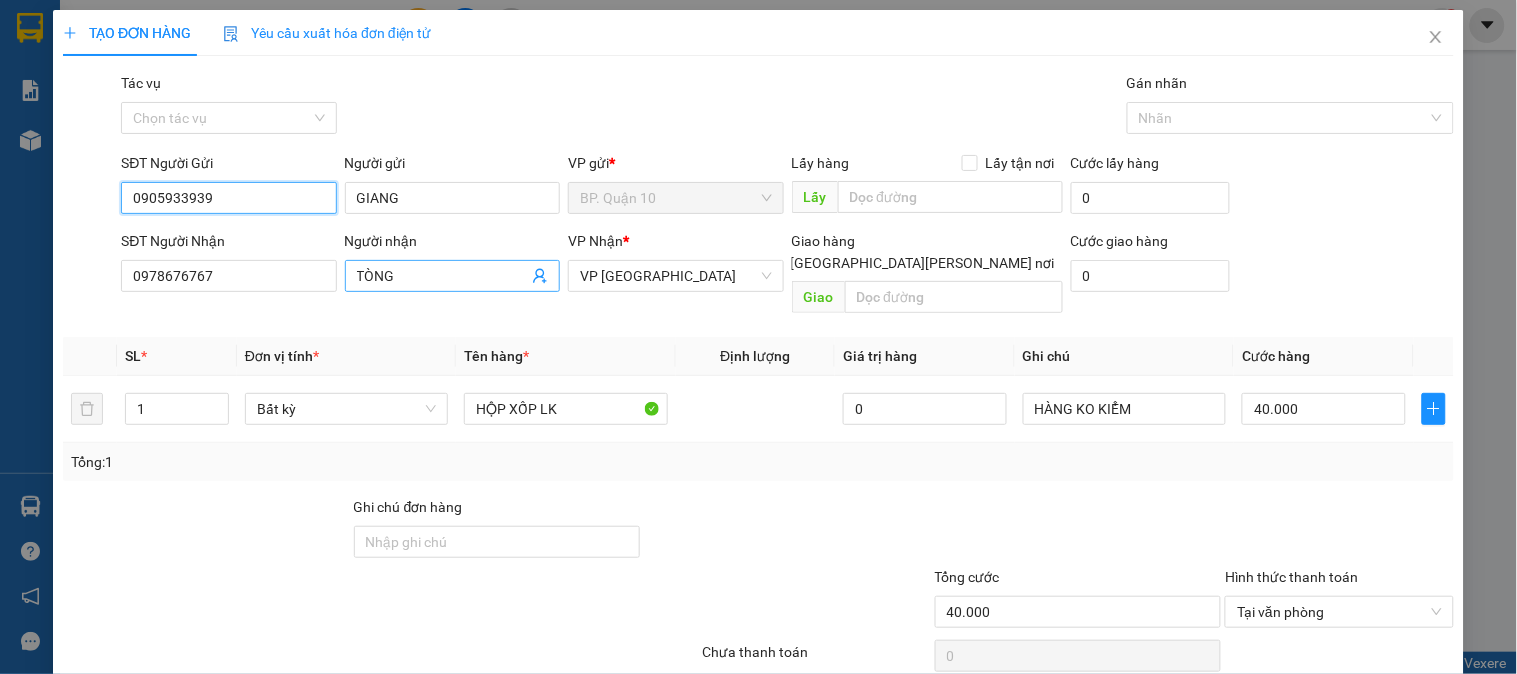 type on "0905933939" 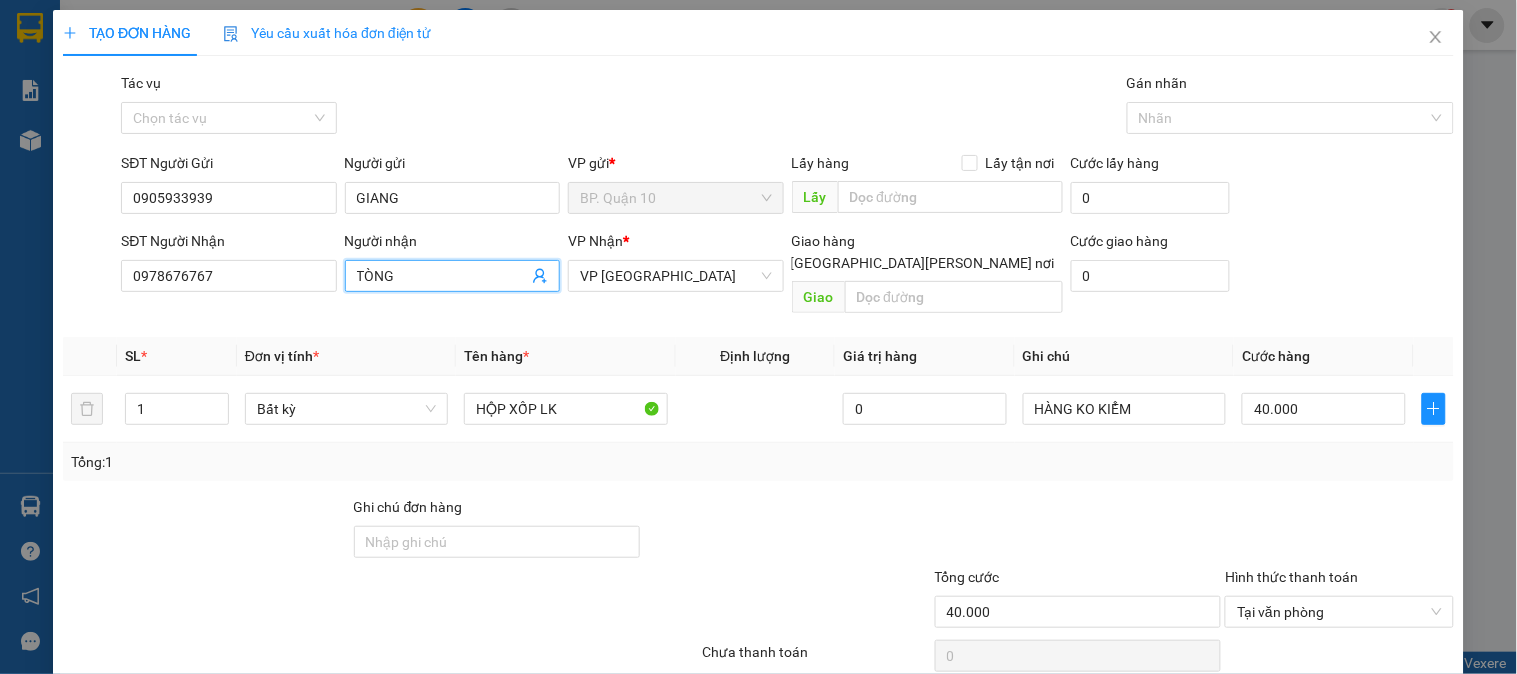 click 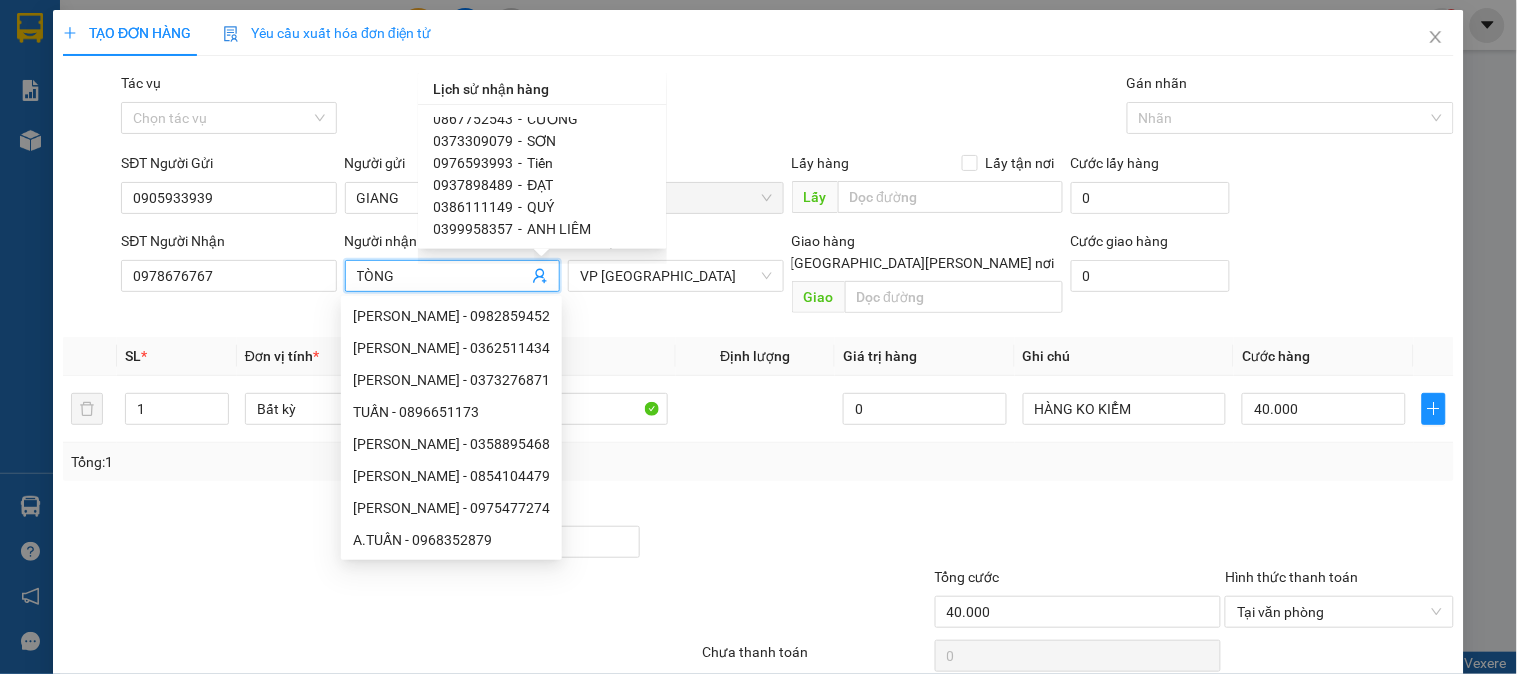 scroll, scrollTop: 671, scrollLeft: 0, axis: vertical 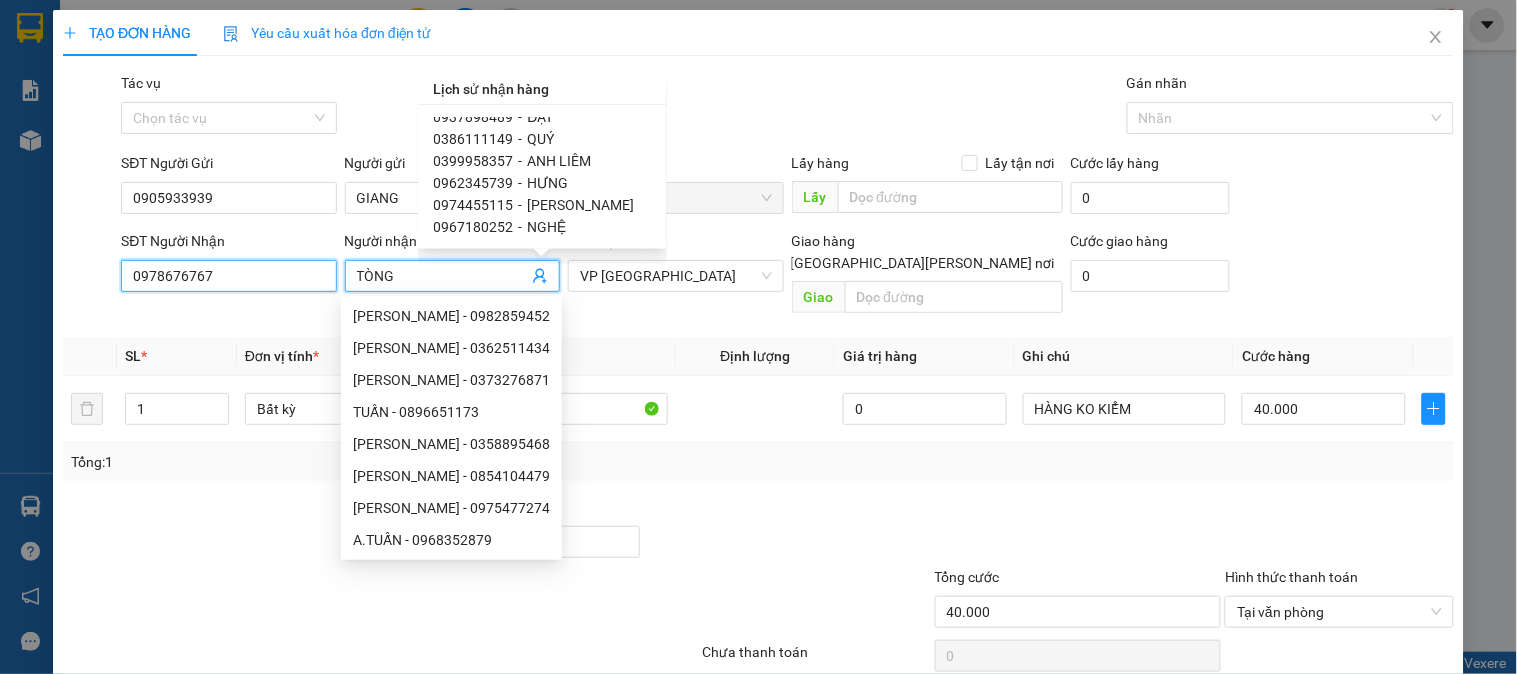 click on "0978676767" at bounding box center (228, 276) 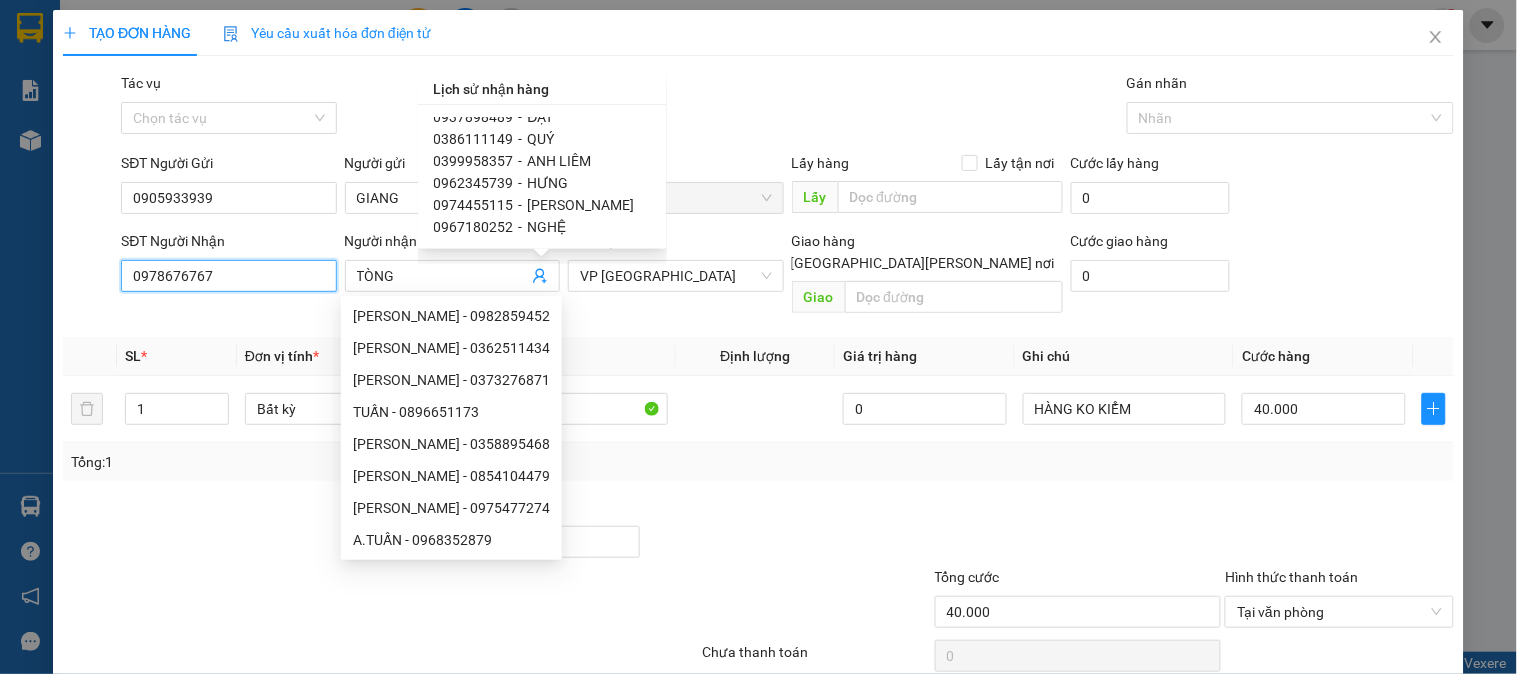 click on "0978676767" at bounding box center [228, 276] 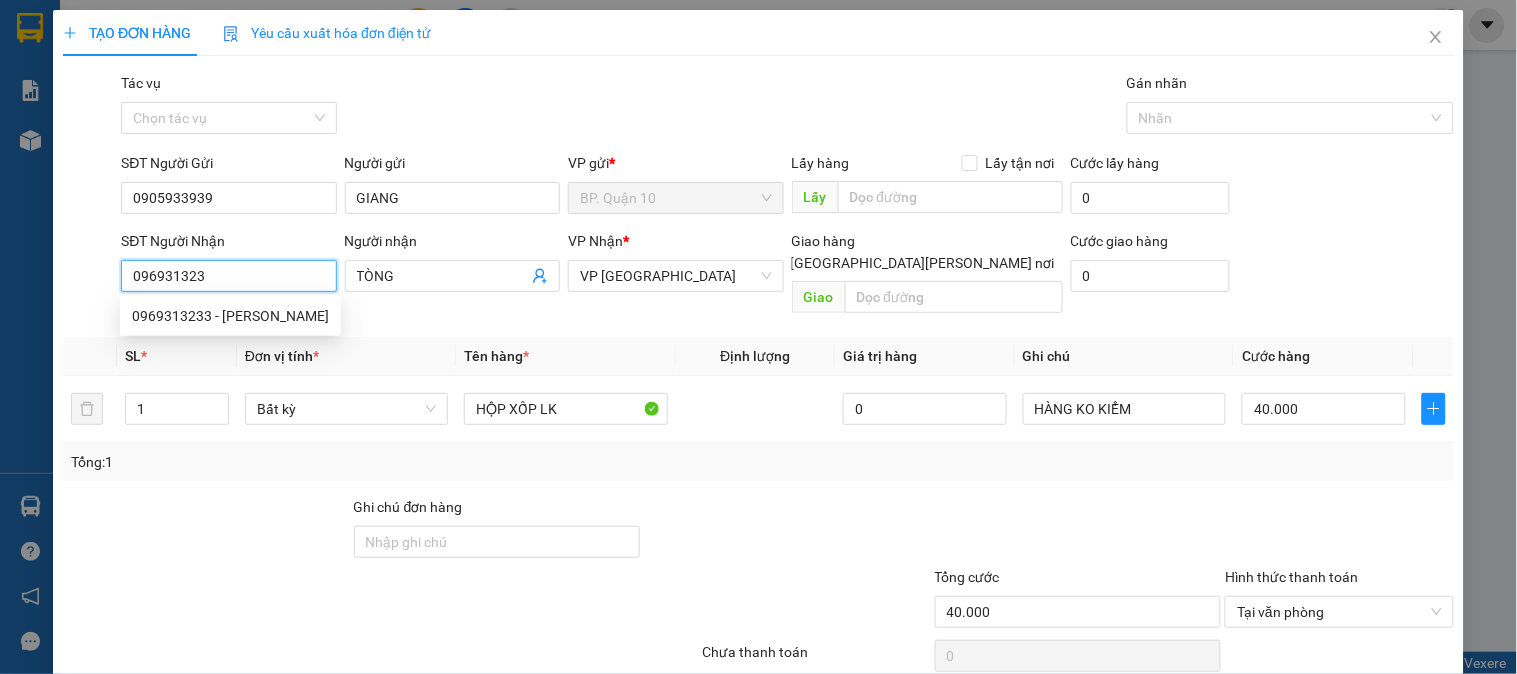 type on "0969313233" 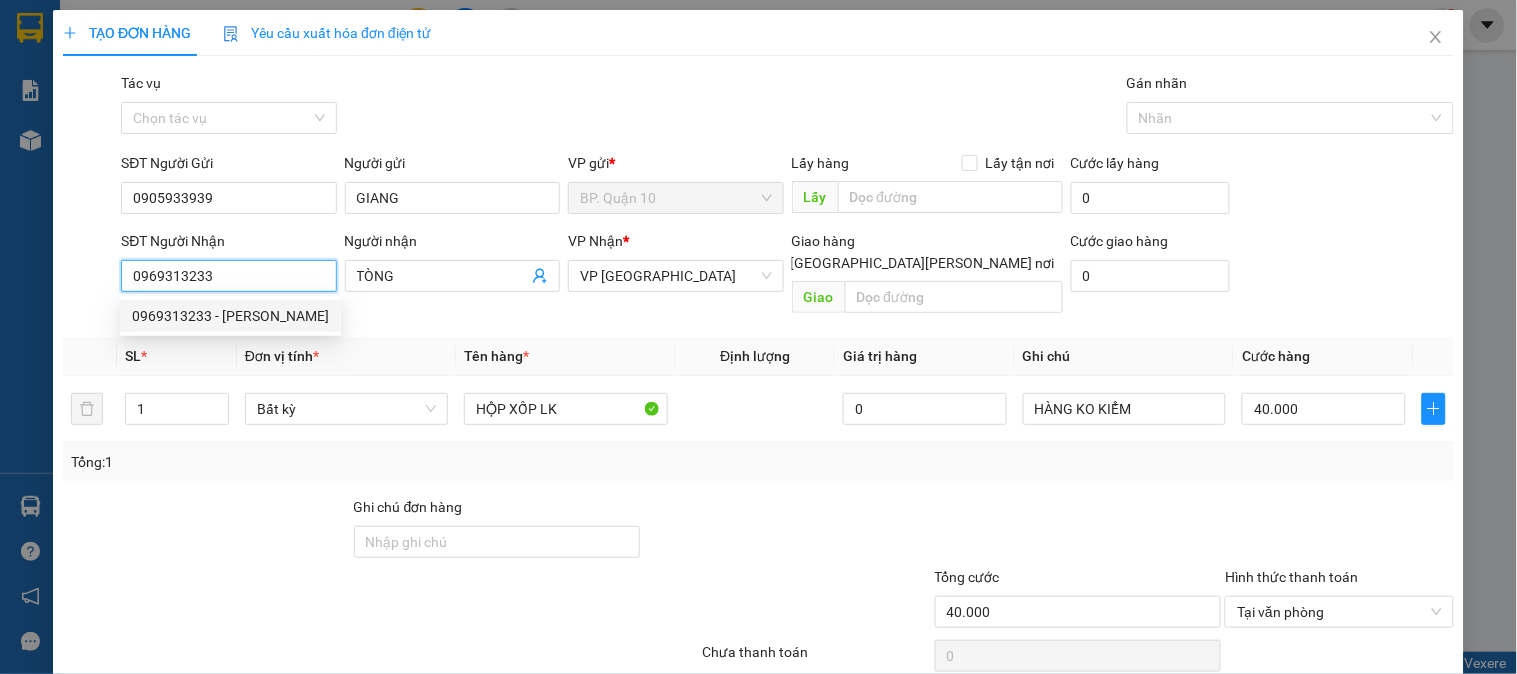 click on "0969313233 - CHIÊU" at bounding box center (230, 316) 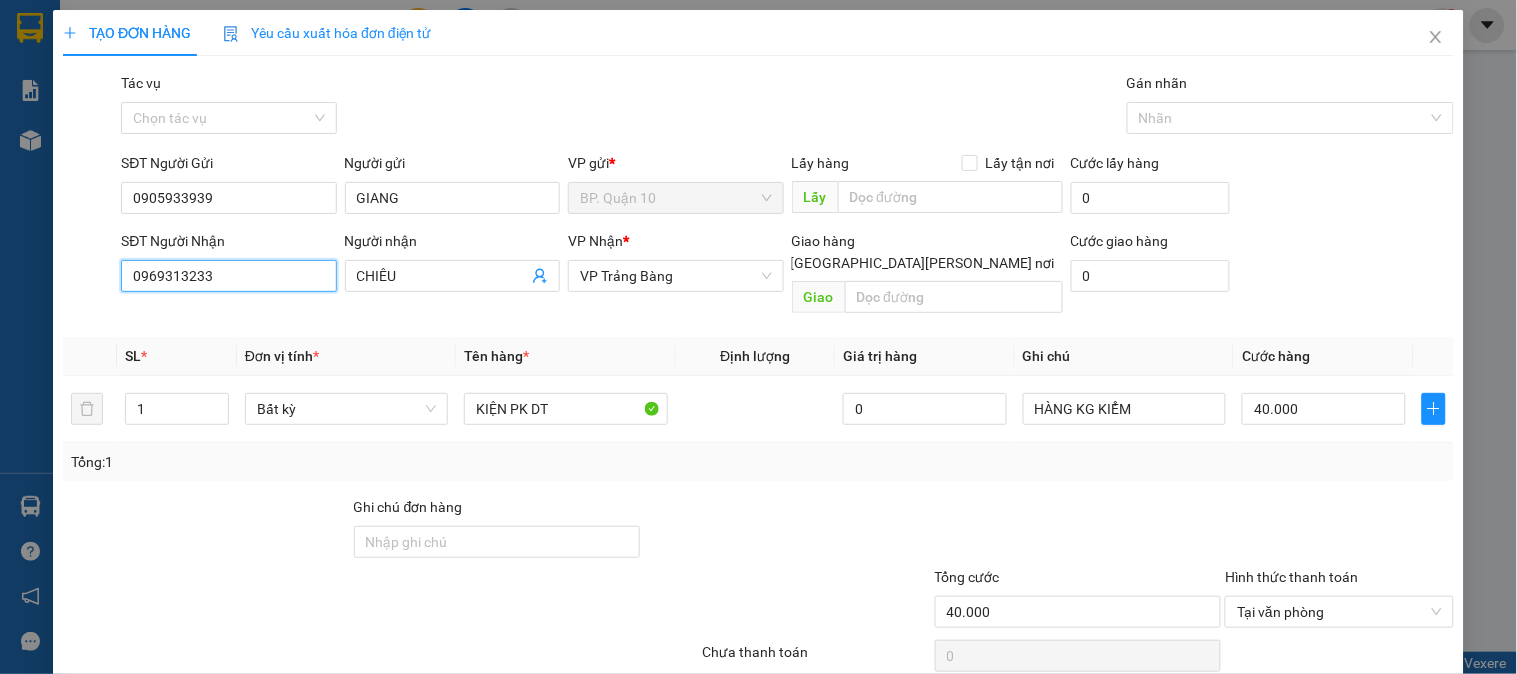 type on "0969313233" 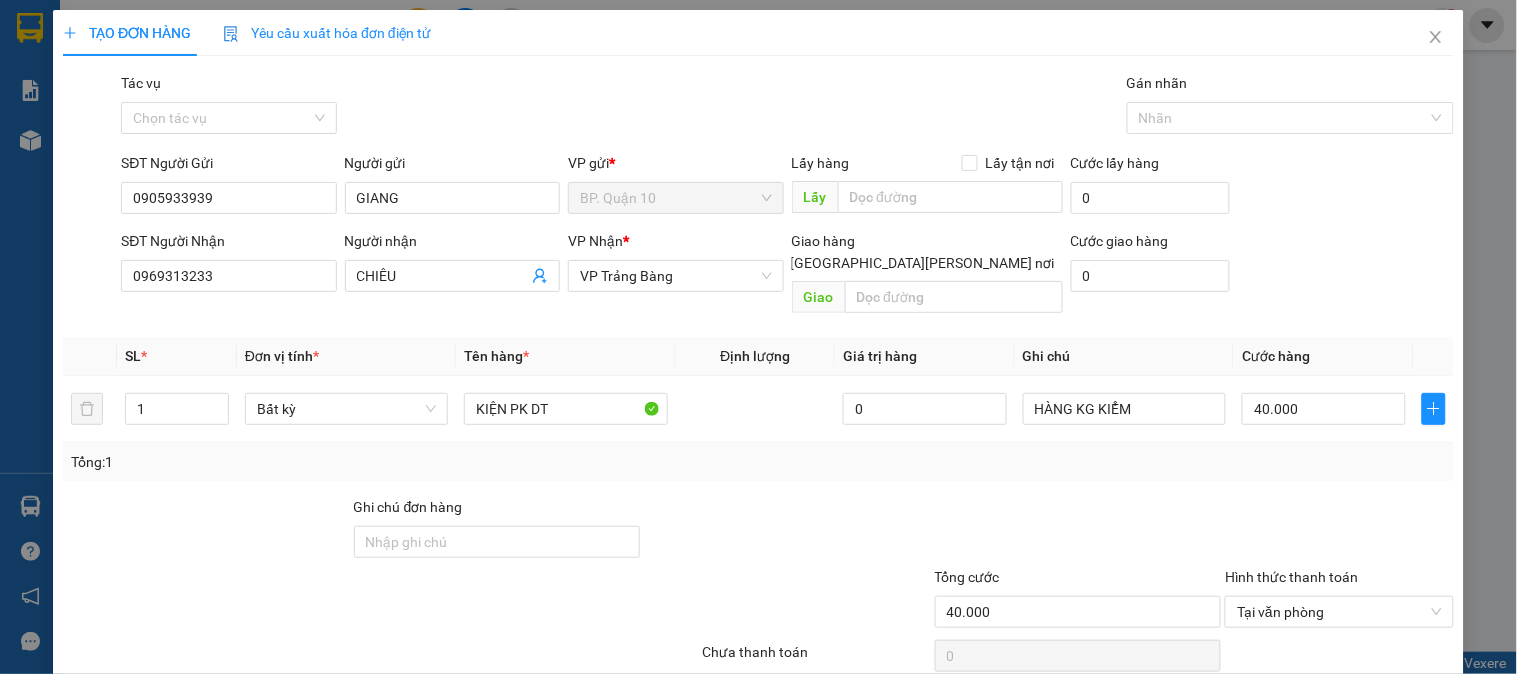 click on "Đơn vị tính  *" at bounding box center (346, 356) 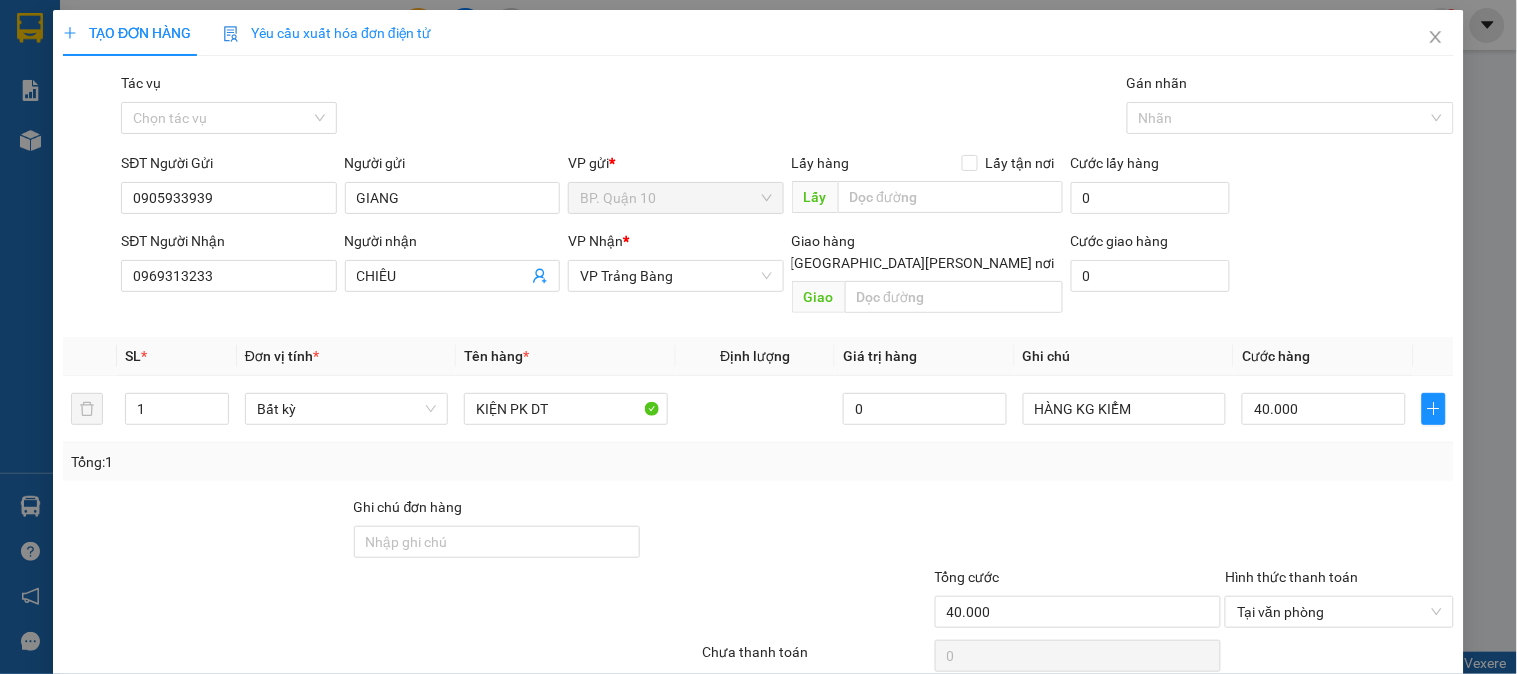 click on "Tổng:  1" at bounding box center (758, 462) 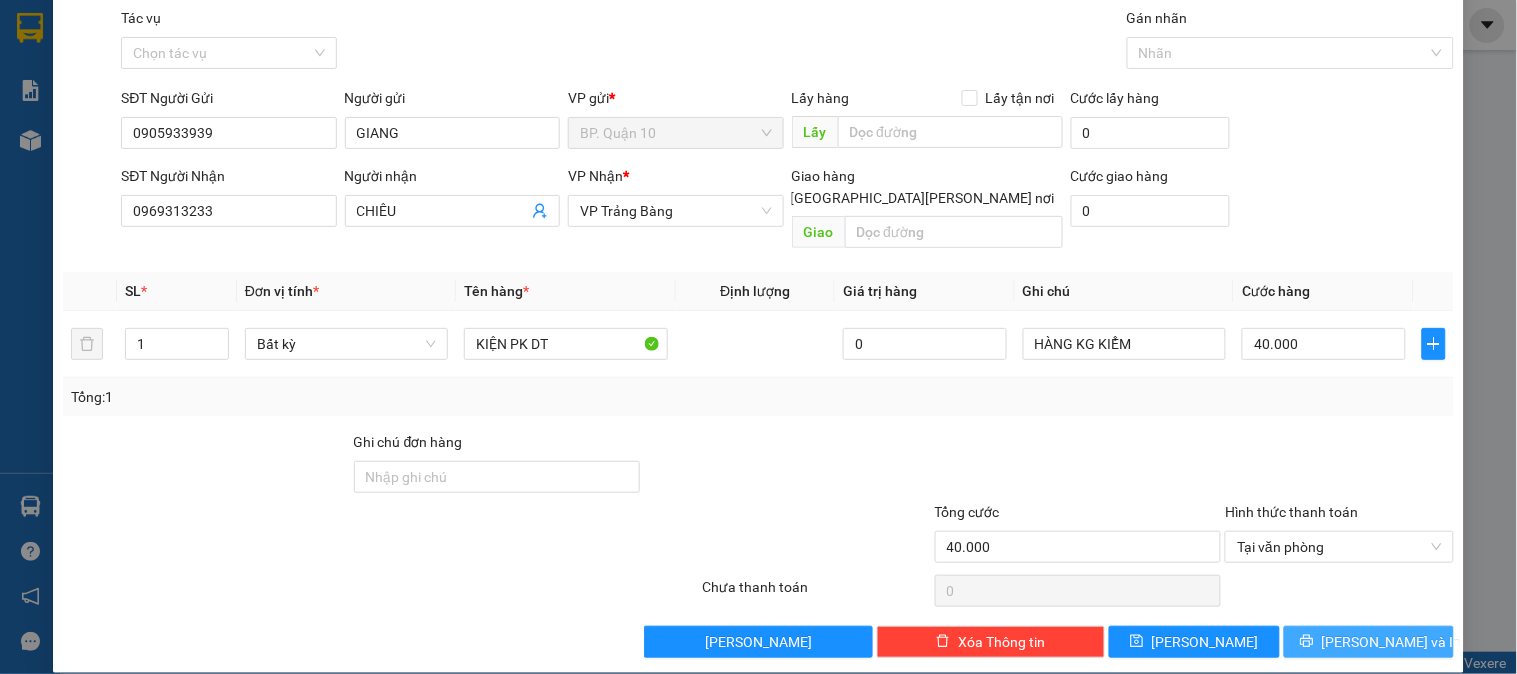 click on "[PERSON_NAME] và In" at bounding box center (1369, 642) 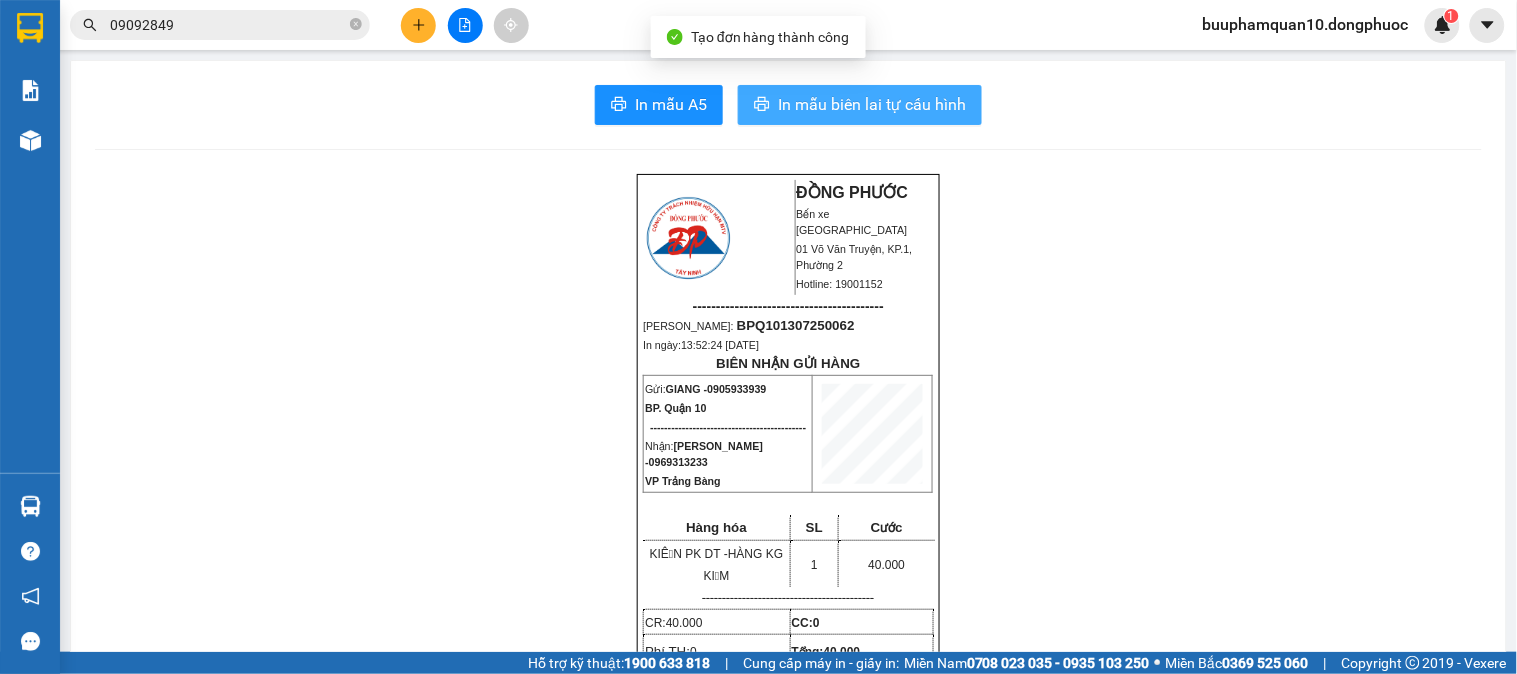 click on "In mẫu biên lai tự cấu hình" at bounding box center (872, 104) 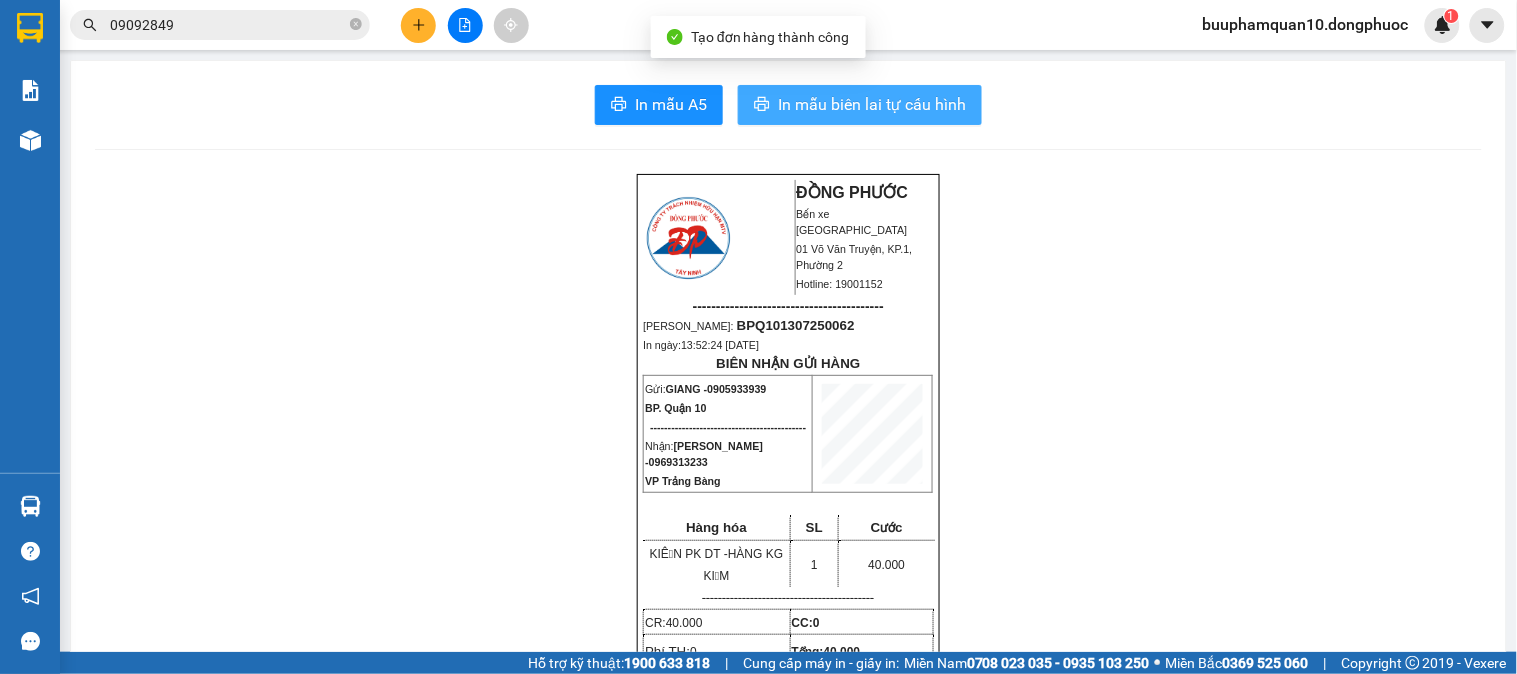 scroll, scrollTop: 0, scrollLeft: 0, axis: both 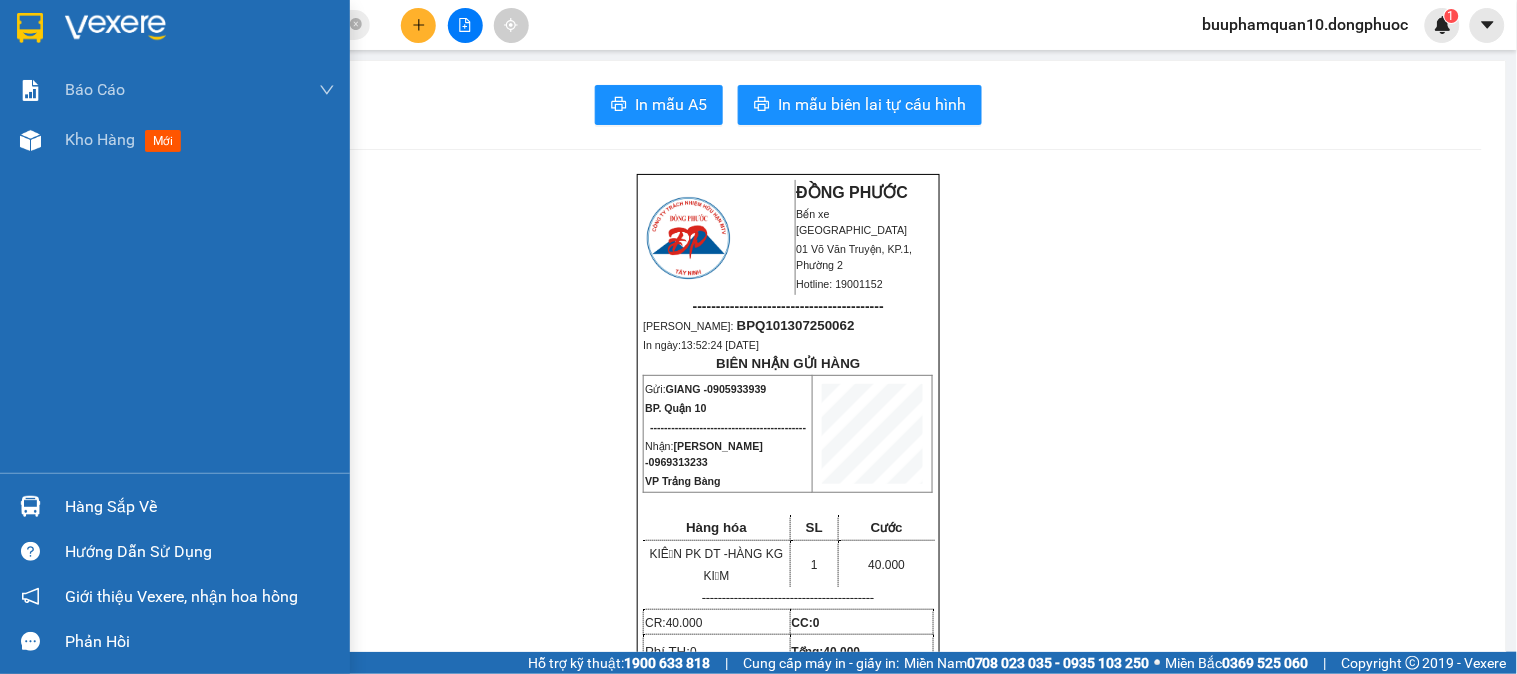click on "Hàng sắp về" at bounding box center [200, 507] 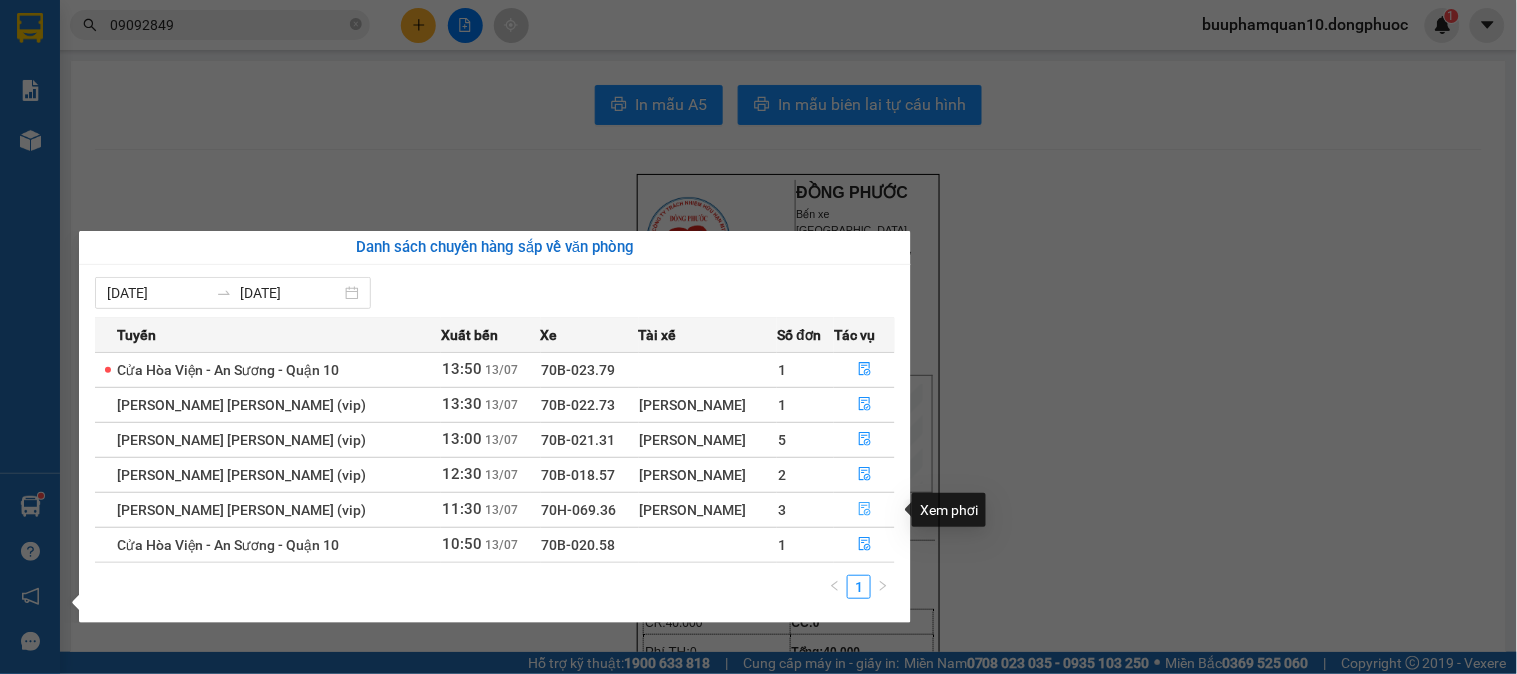 click at bounding box center [865, 510] 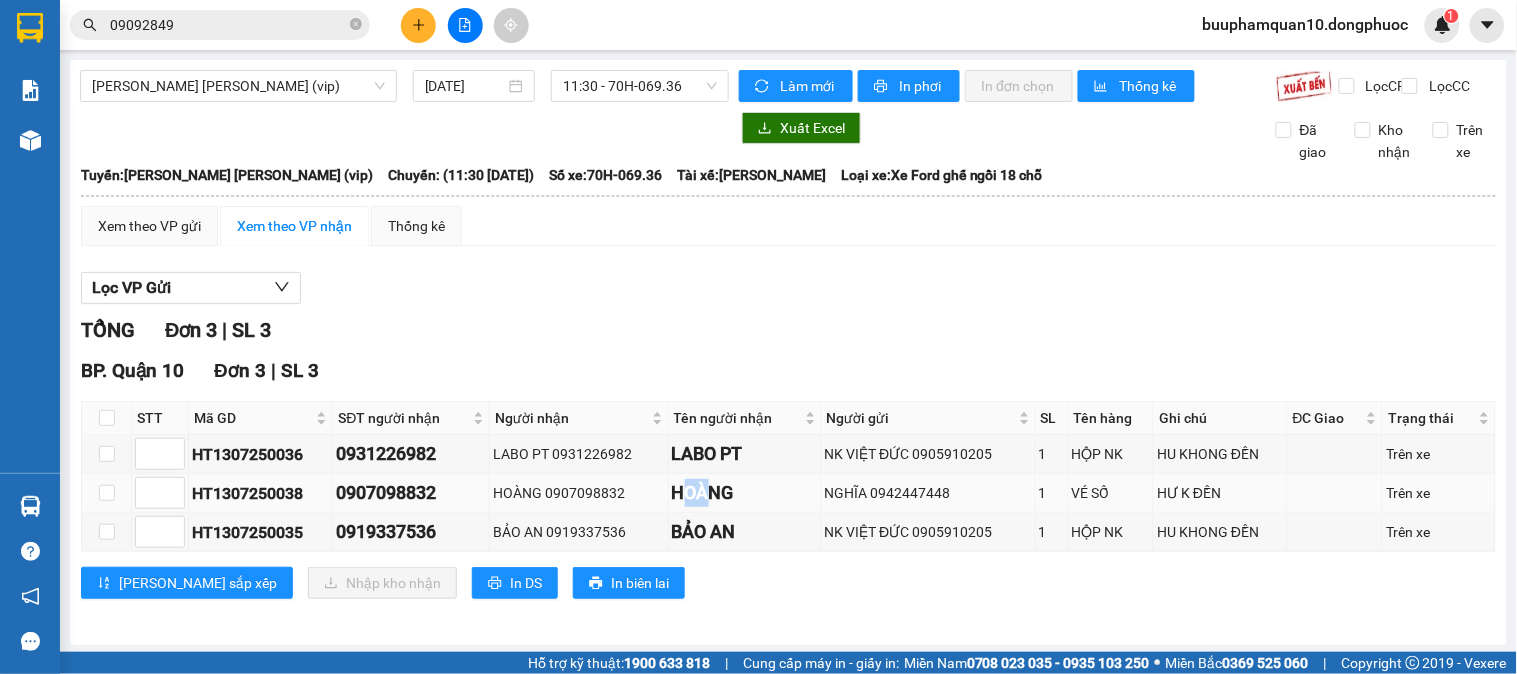 drag, startPoint x: 714, startPoint y: 506, endPoint x: 680, endPoint y: 497, distance: 35.17101 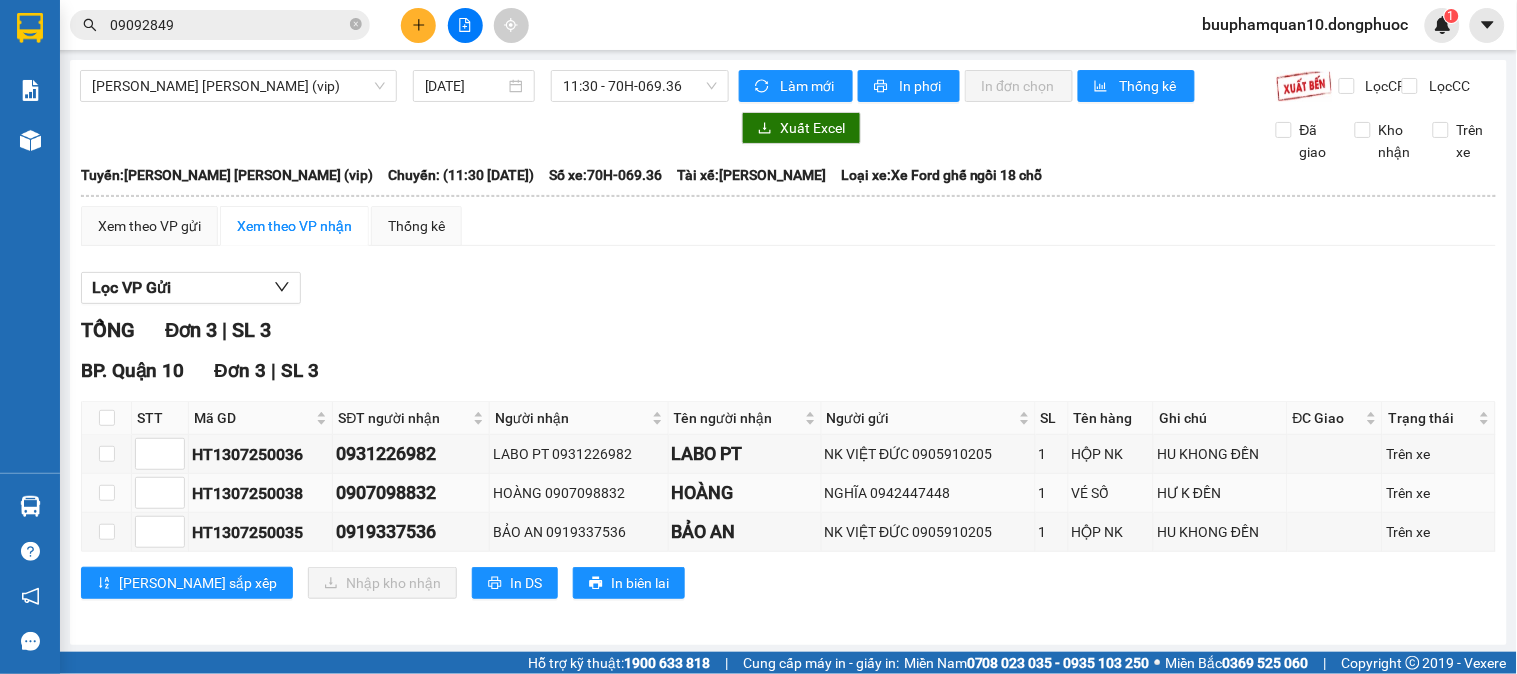 click on "HOÀNG" at bounding box center (745, 493) 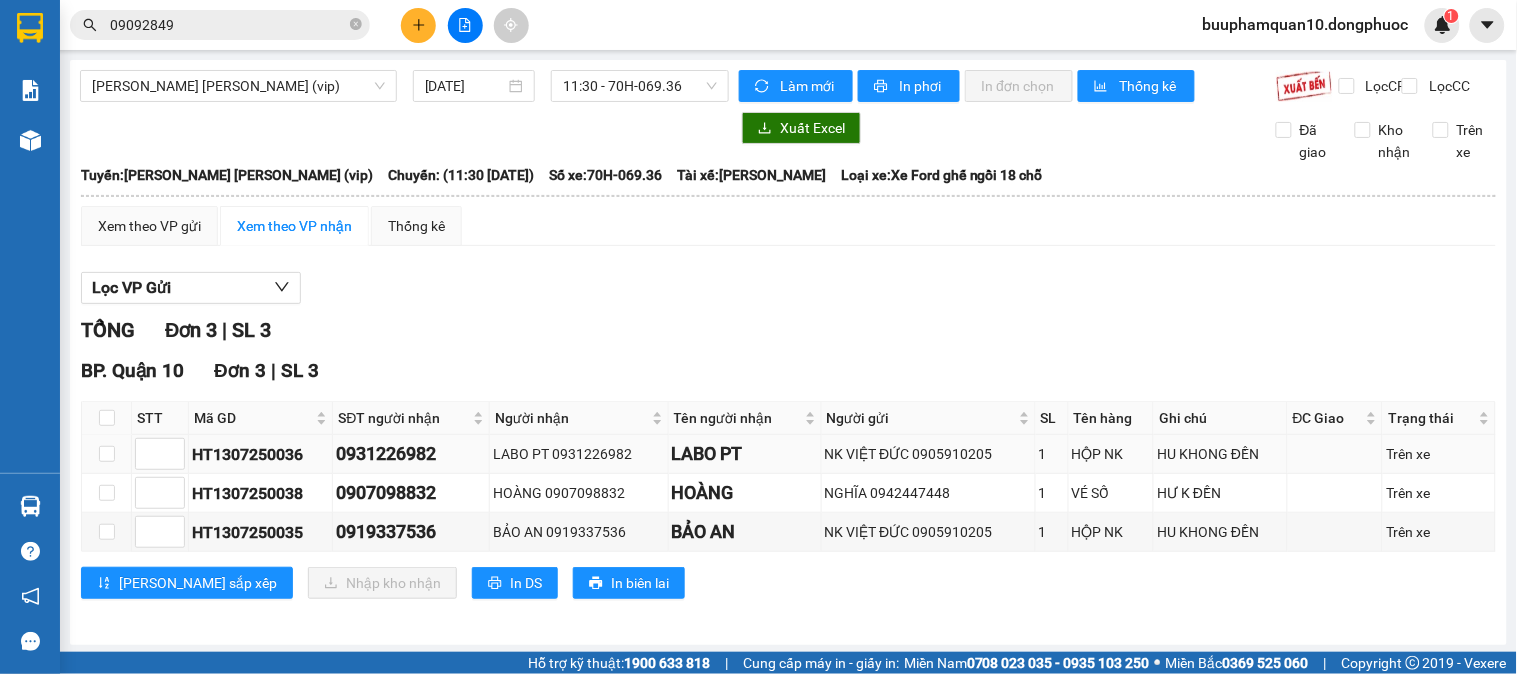 scroll, scrollTop: 21, scrollLeft: 0, axis: vertical 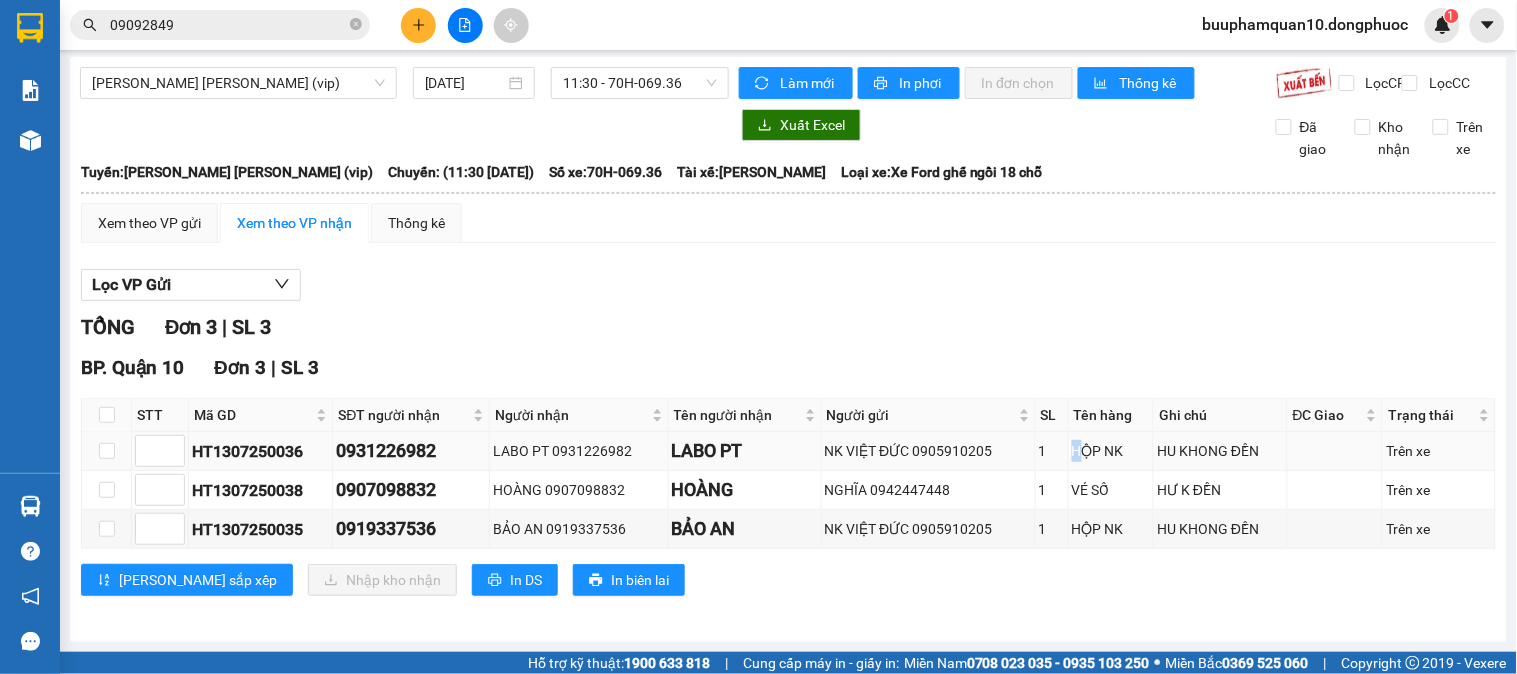 drag, startPoint x: 1051, startPoint y: 455, endPoint x: 1068, endPoint y: 452, distance: 17.262676 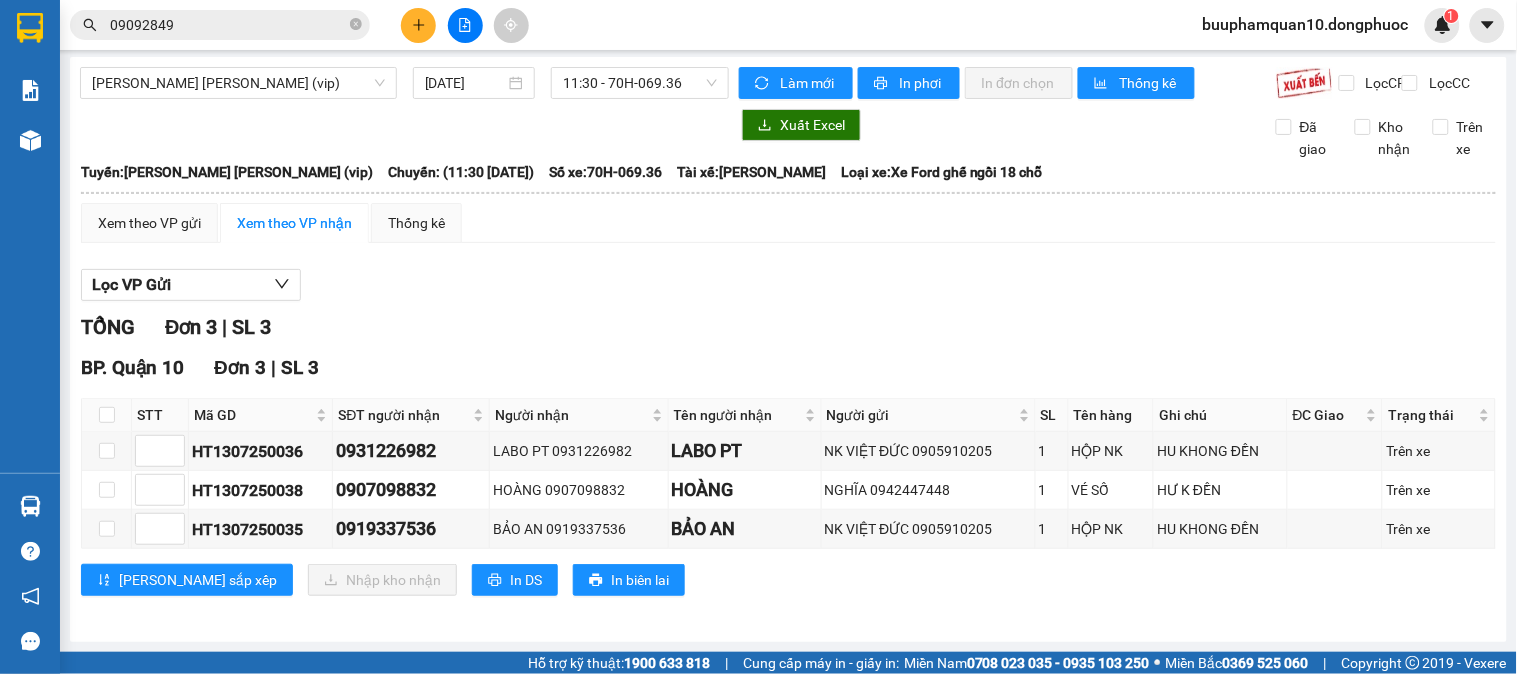 click on "Lưu sắp xếp Nhập kho nhận In DS In biên lai" at bounding box center (788, 580) 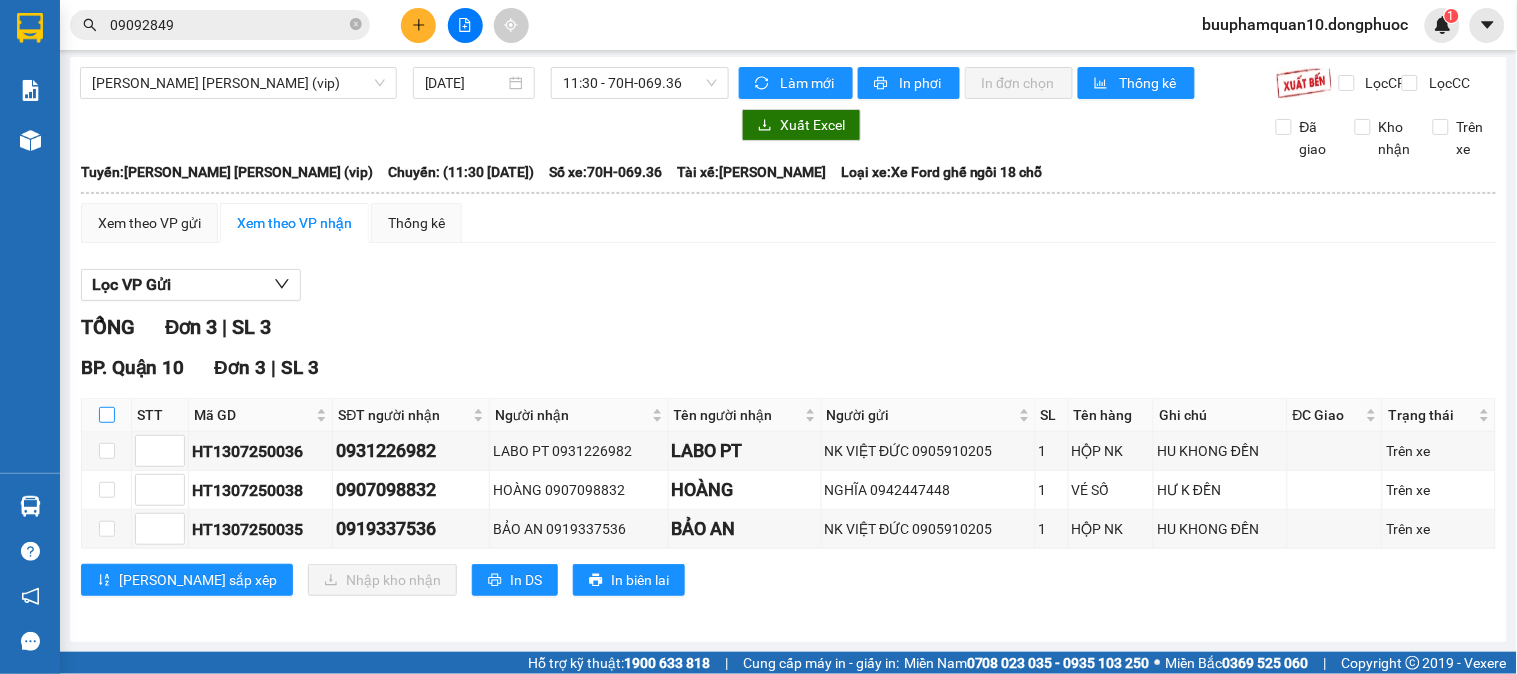 click at bounding box center (107, 415) 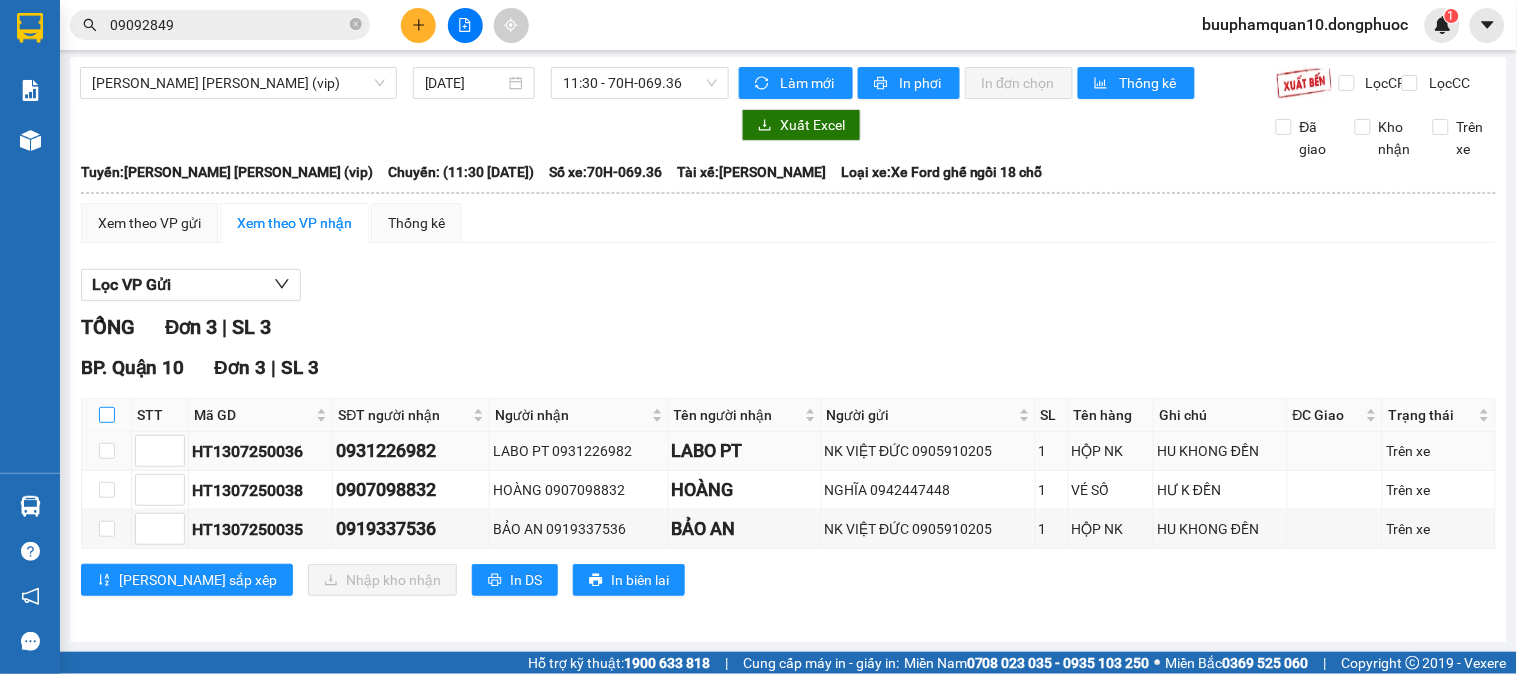 checkbox on "true" 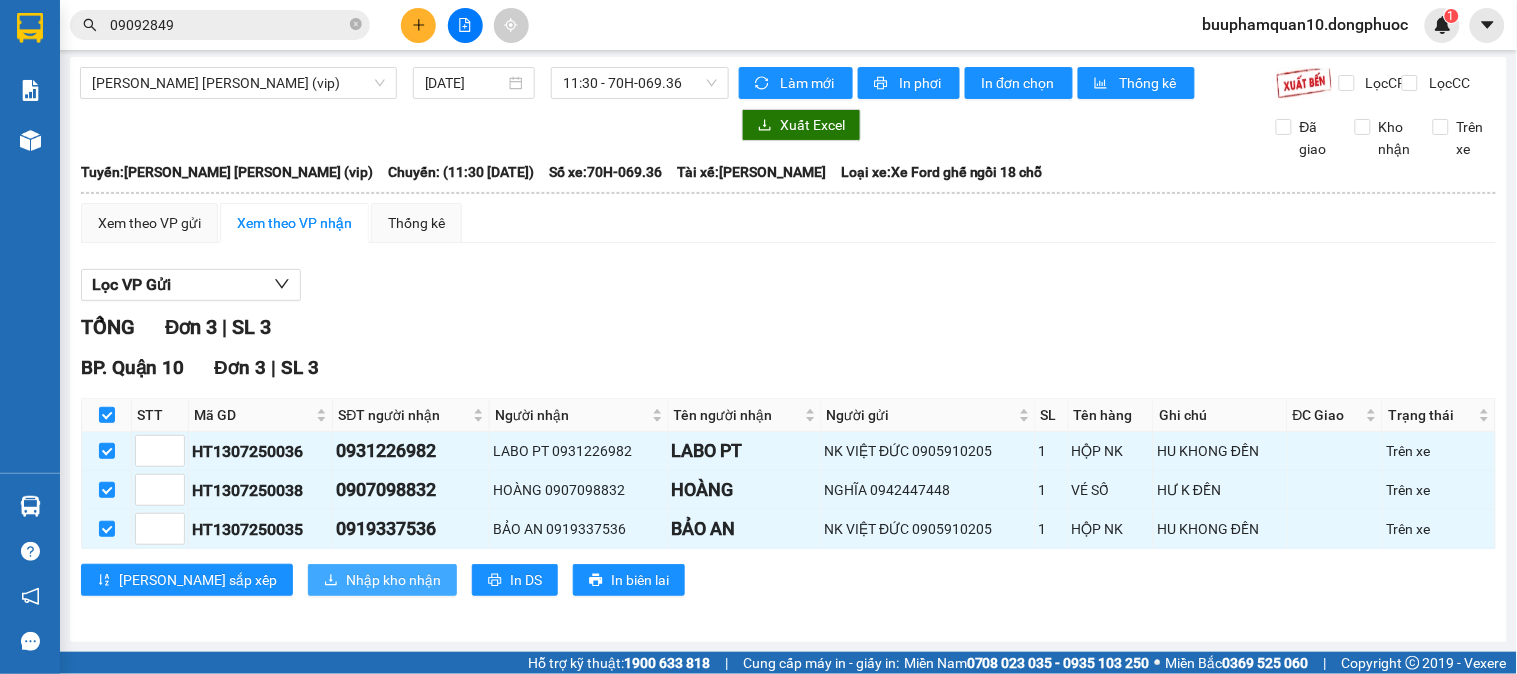 click on "Nhập kho nhận" at bounding box center (393, 580) 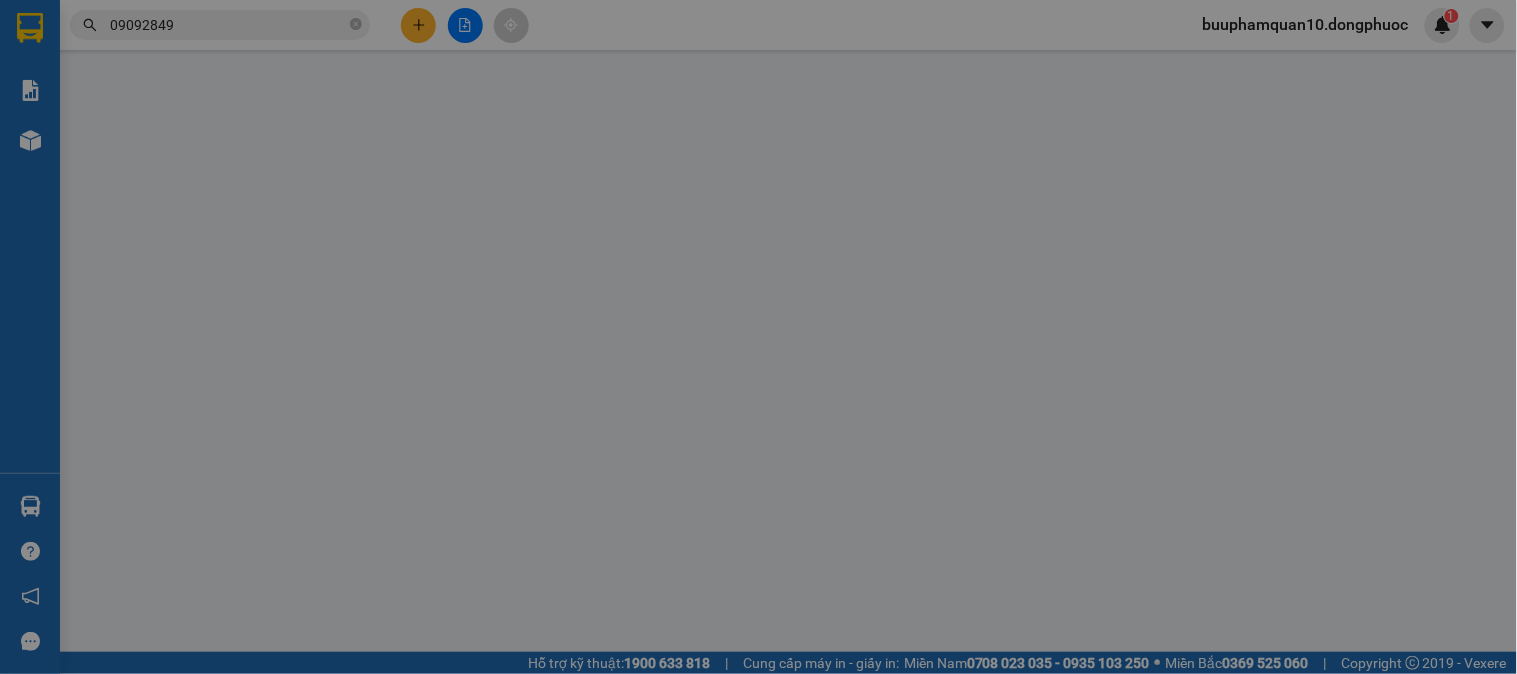 scroll, scrollTop: 0, scrollLeft: 0, axis: both 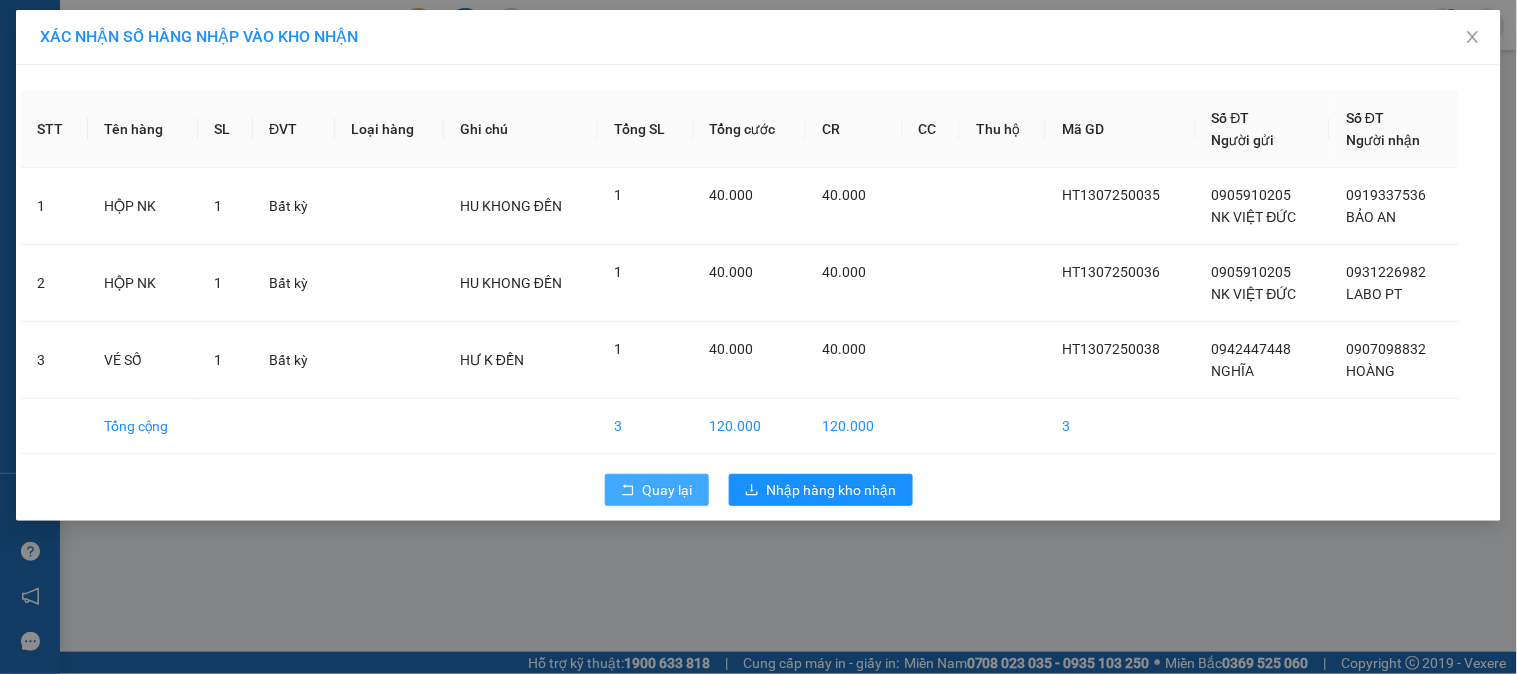 click 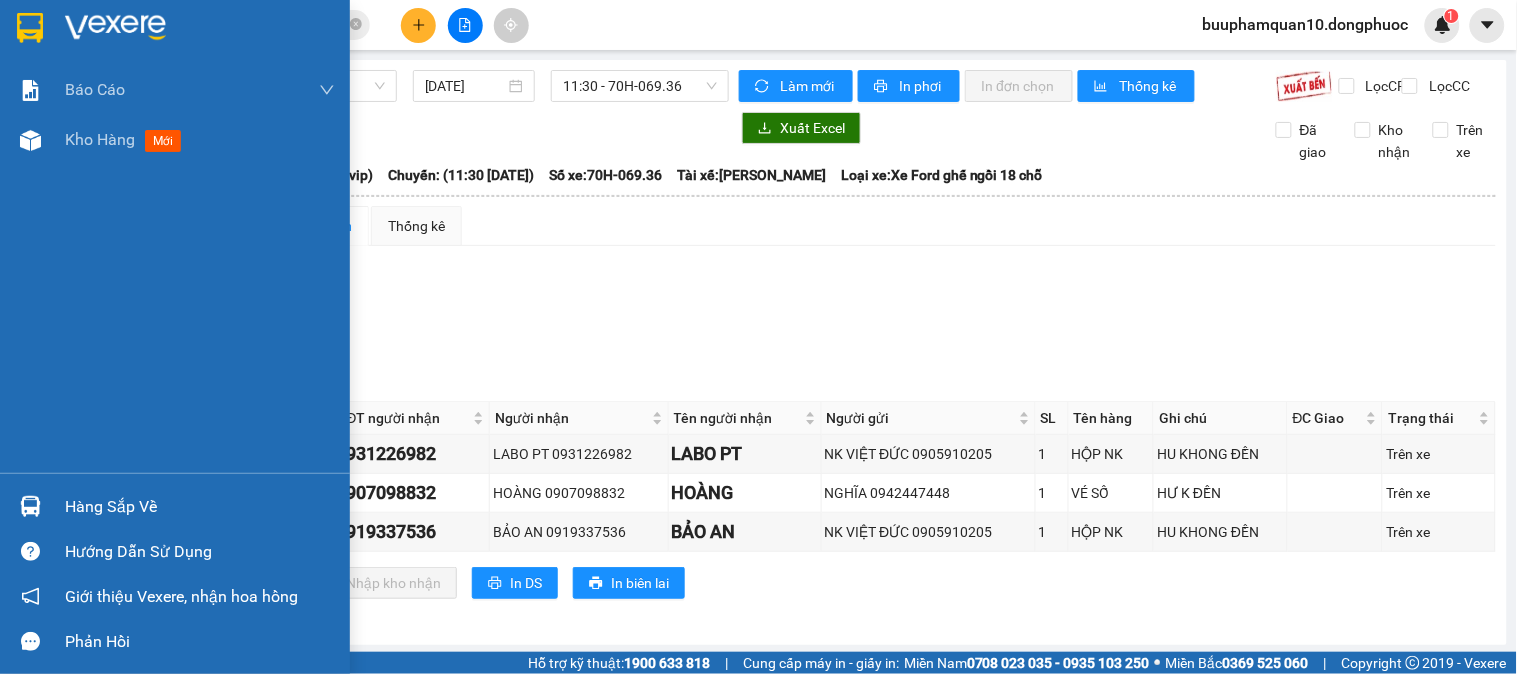 click on "Hàng sắp về" at bounding box center [175, 506] 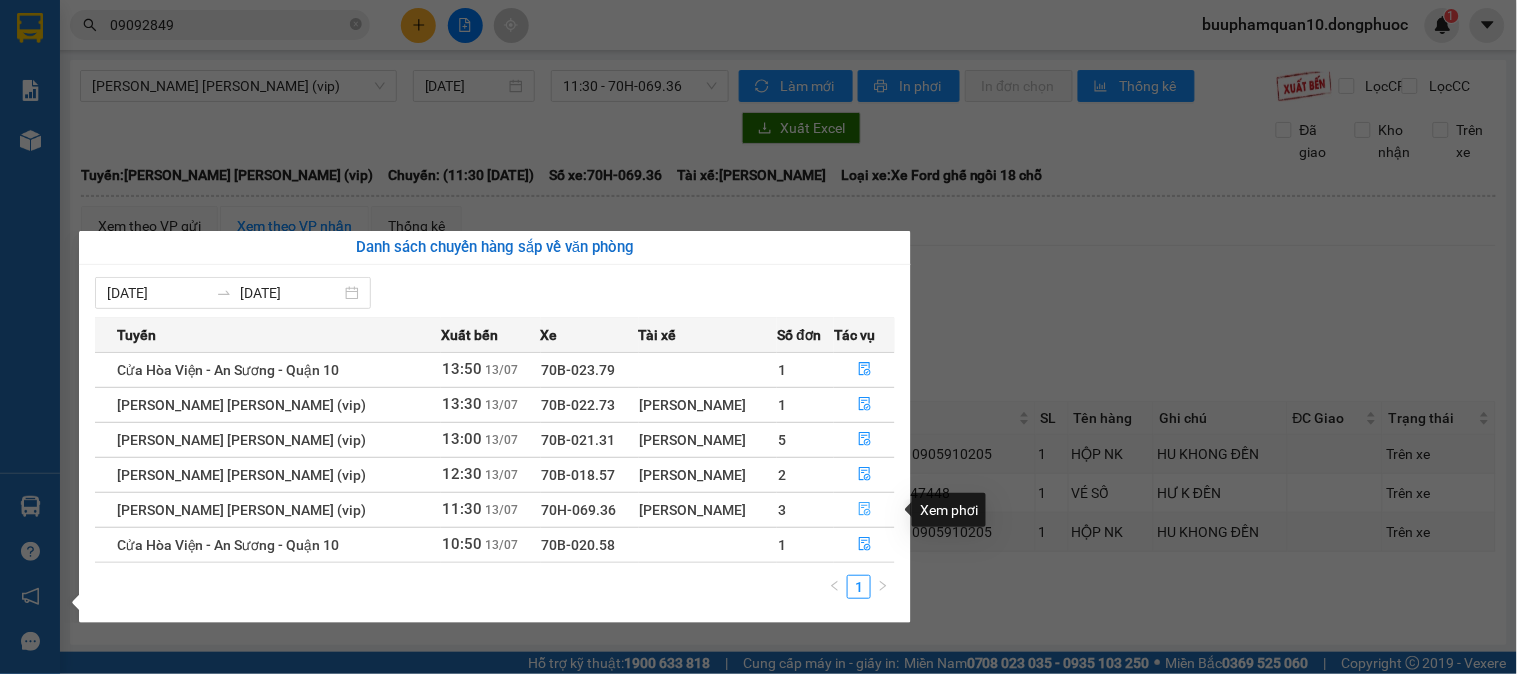 click 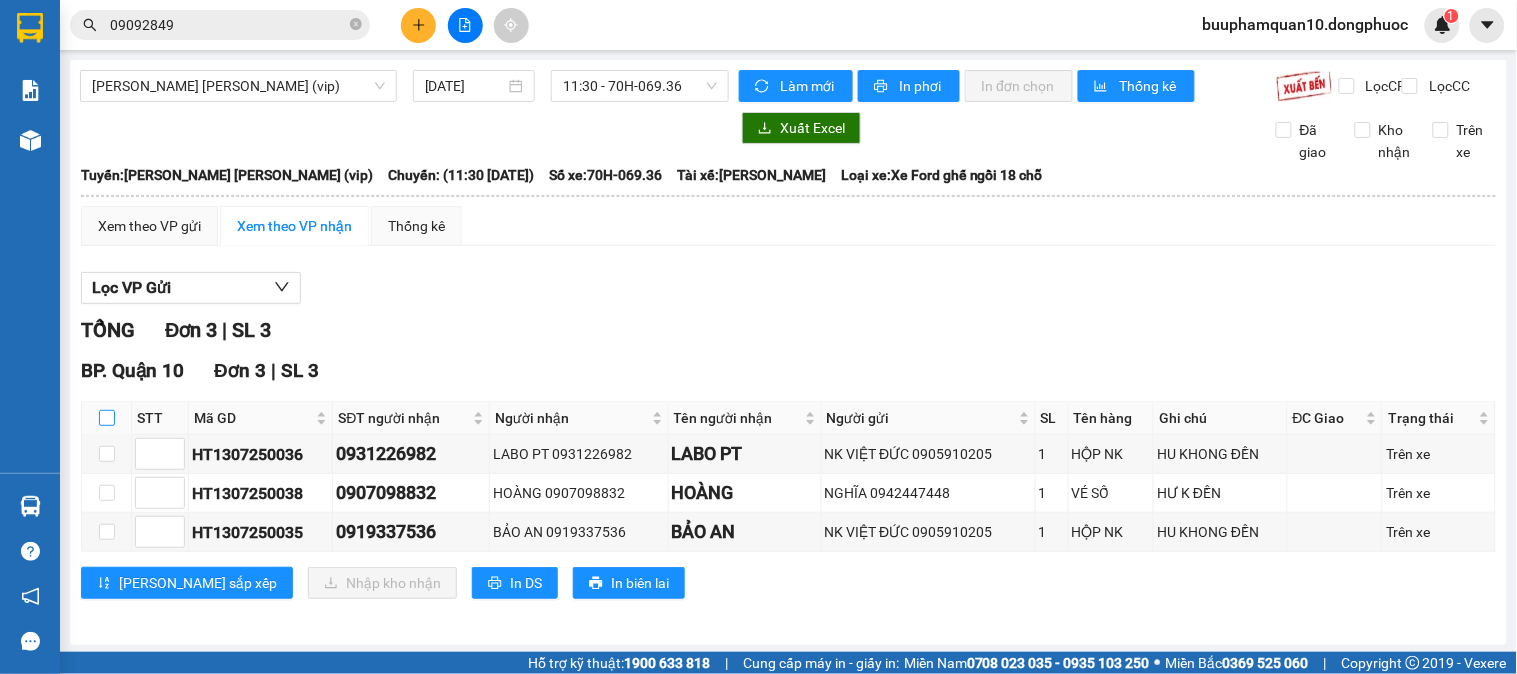 click at bounding box center (107, 418) 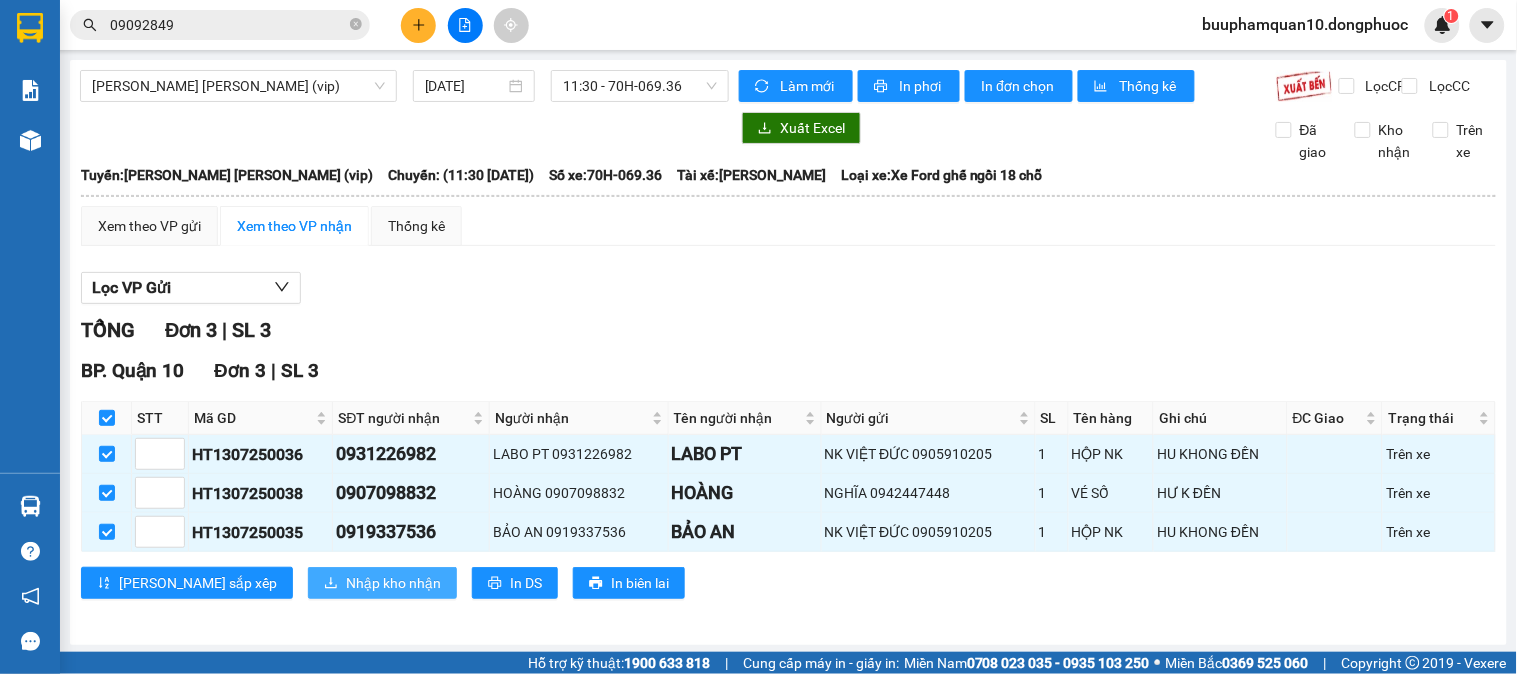 click on "Nhập kho nhận" at bounding box center [393, 583] 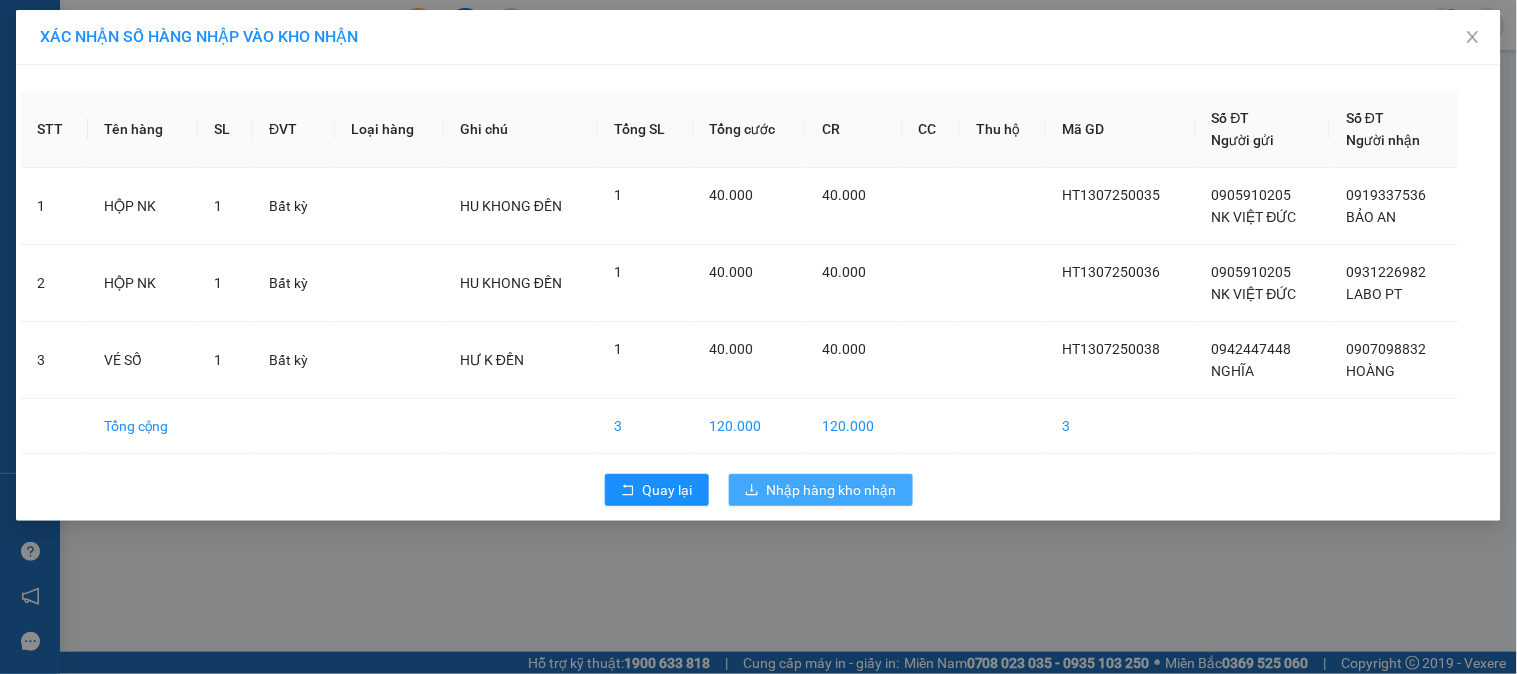 click on "Nhập hàng kho nhận" at bounding box center [832, 490] 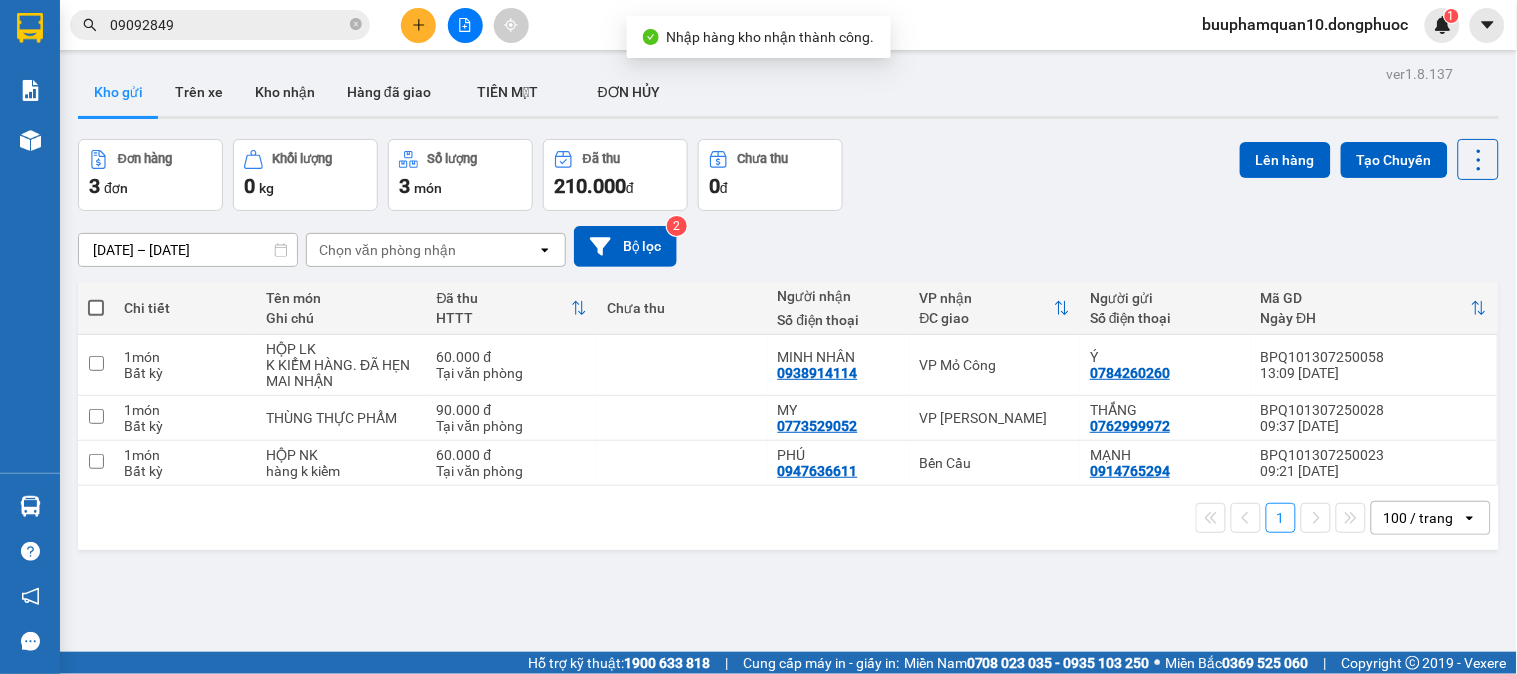 click on "11/07/2025 – 13/07/2025 Press the down arrow key to interact with the calendar and select a date. Press the escape button to close the calendar. Selected date range is from 11/07/2025 to 13/07/2025. Chọn văn phòng nhận open Bộ lọc 2" at bounding box center [788, 246] 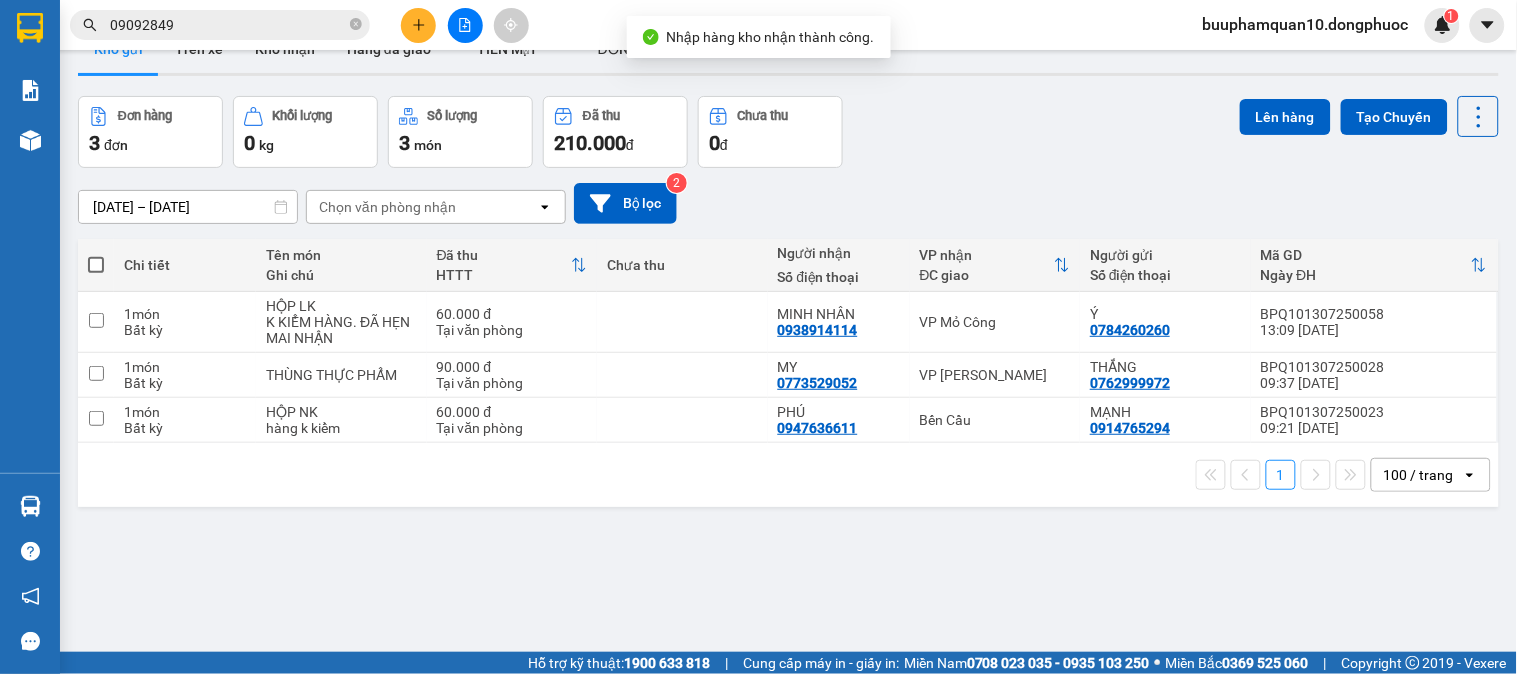 scroll, scrollTop: 0, scrollLeft: 0, axis: both 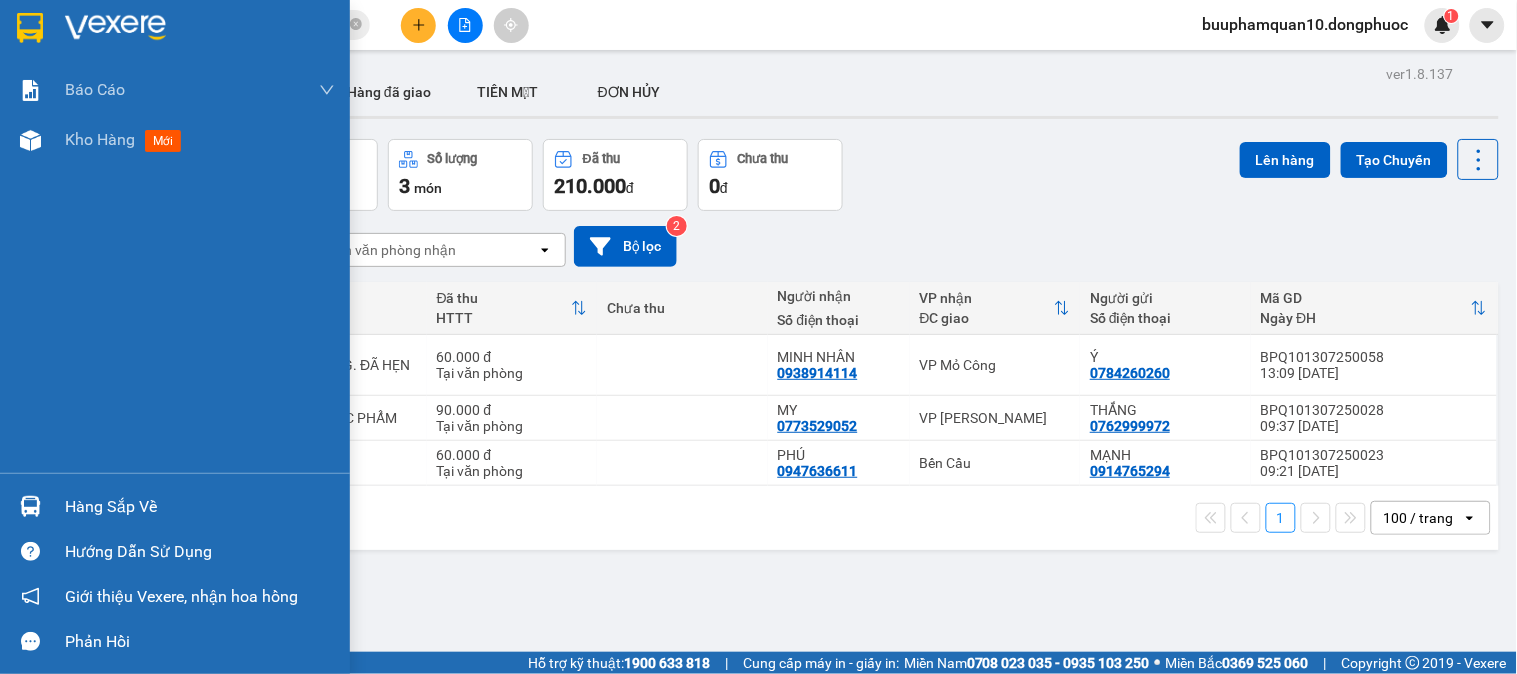 click on "Hàng sắp về" at bounding box center [175, 506] 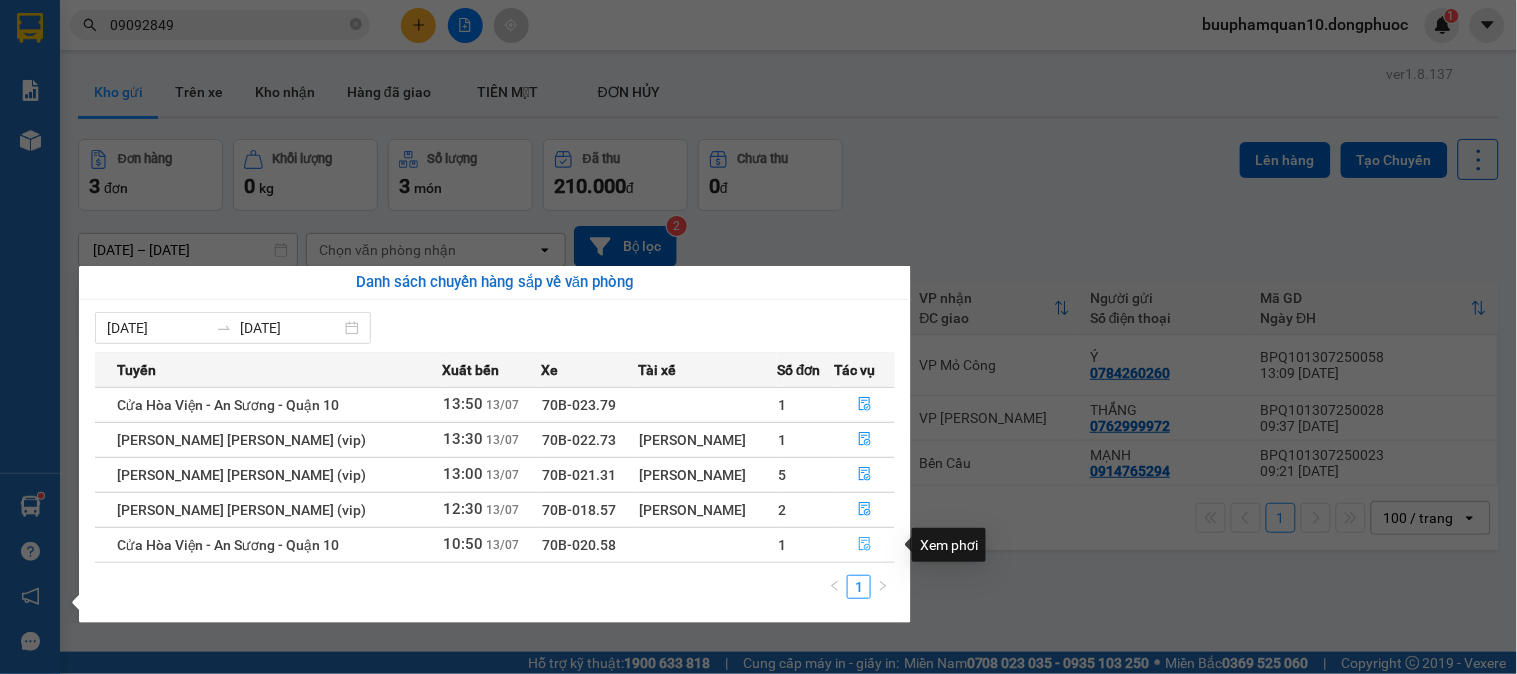 click at bounding box center (864, 545) 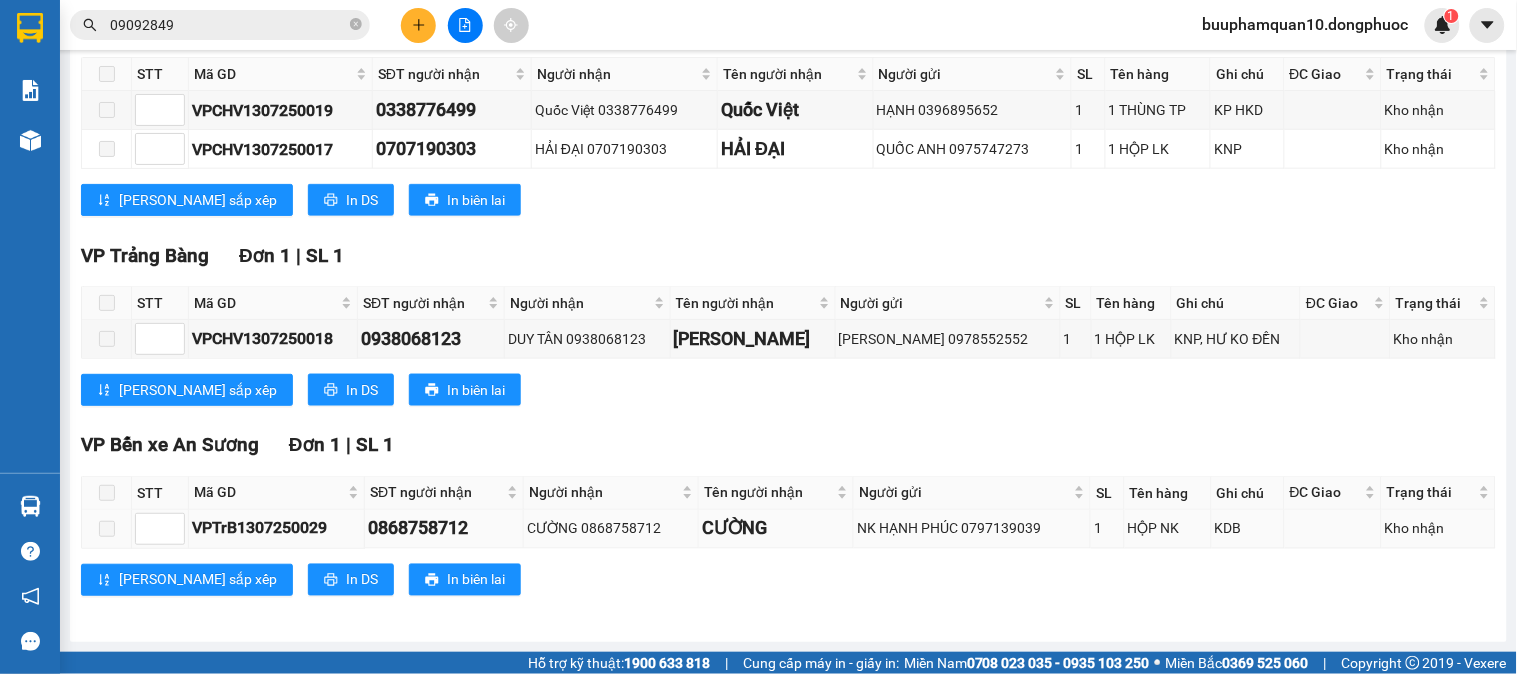scroll, scrollTop: 0, scrollLeft: 0, axis: both 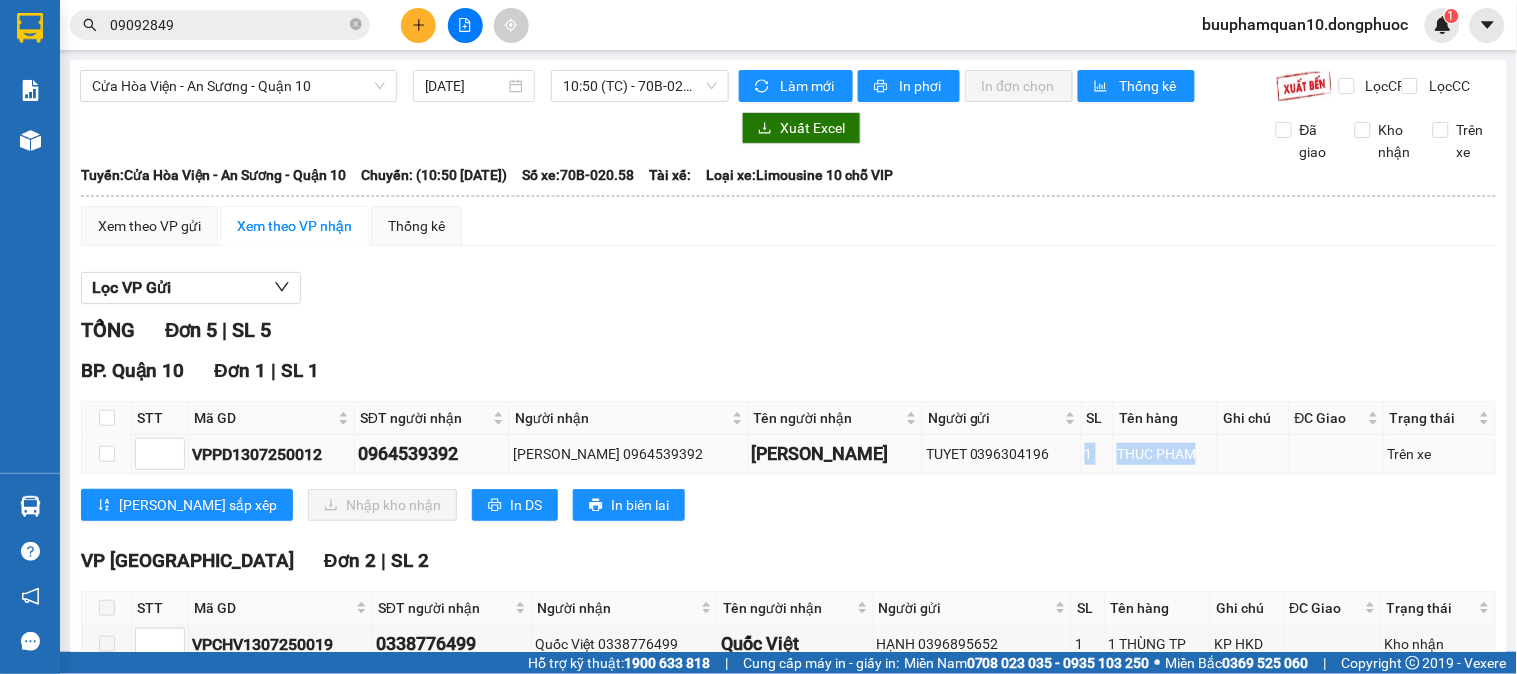 drag, startPoint x: 1057, startPoint y: 481, endPoint x: 1204, endPoint y: 490, distance: 147.27525 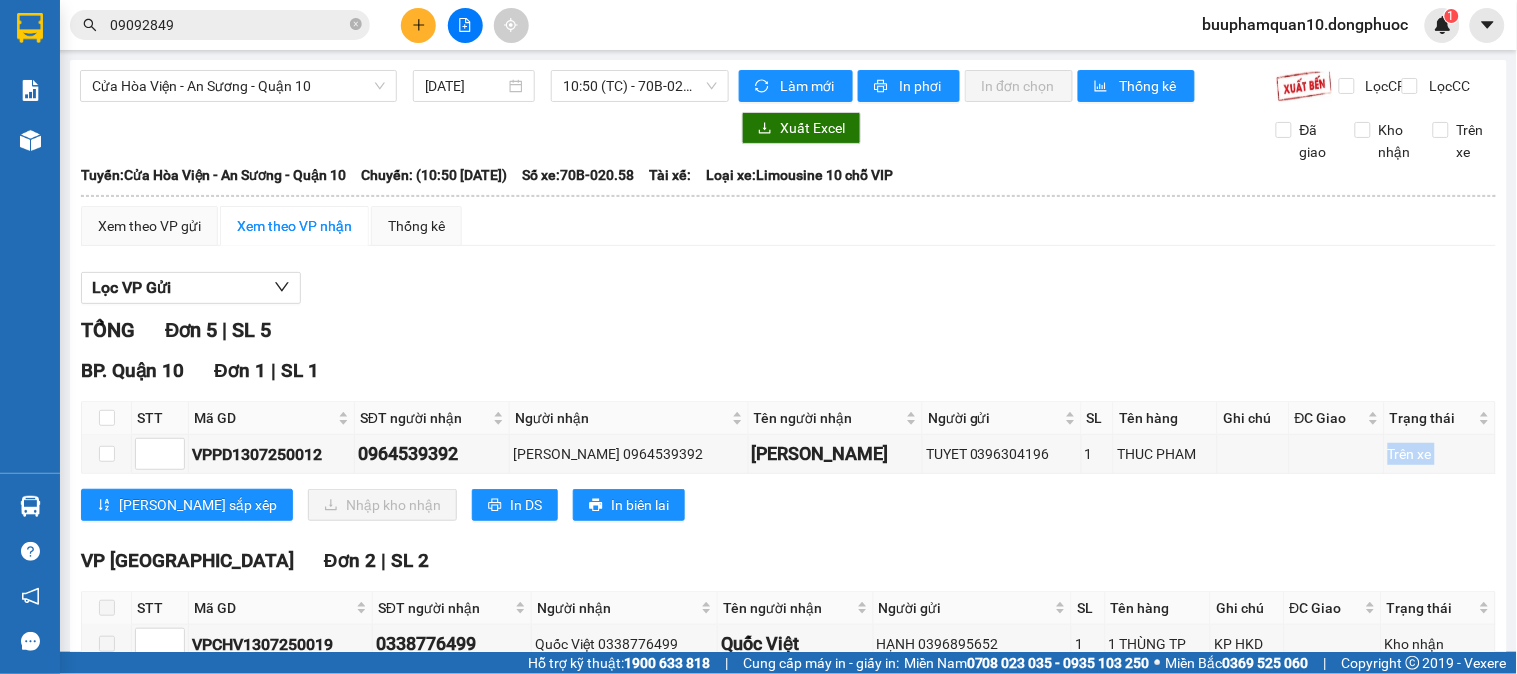 drag, startPoint x: 1167, startPoint y: 485, endPoint x: 995, endPoint y: 500, distance: 172.65283 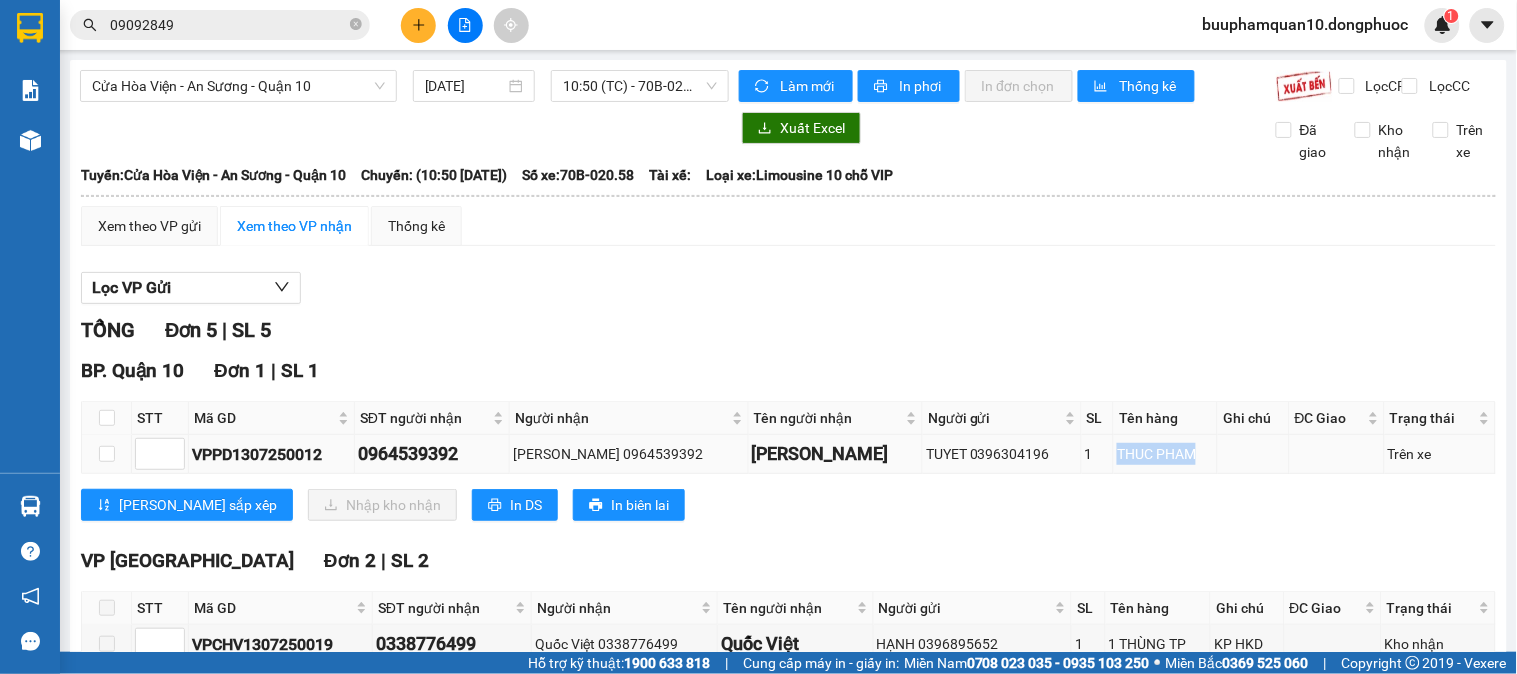 drag, startPoint x: 1071, startPoint y: 477, endPoint x: 1228, endPoint y: 467, distance: 157.31815 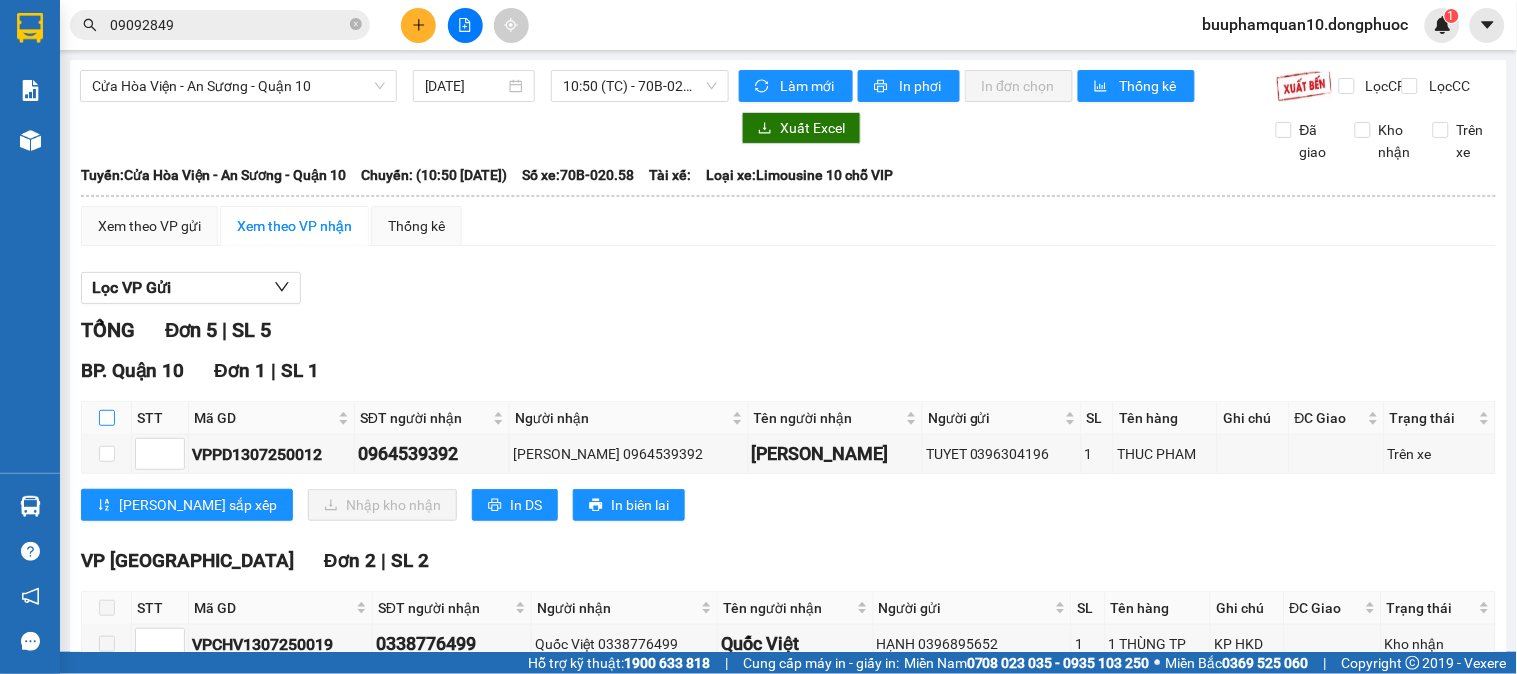 click at bounding box center [107, 418] 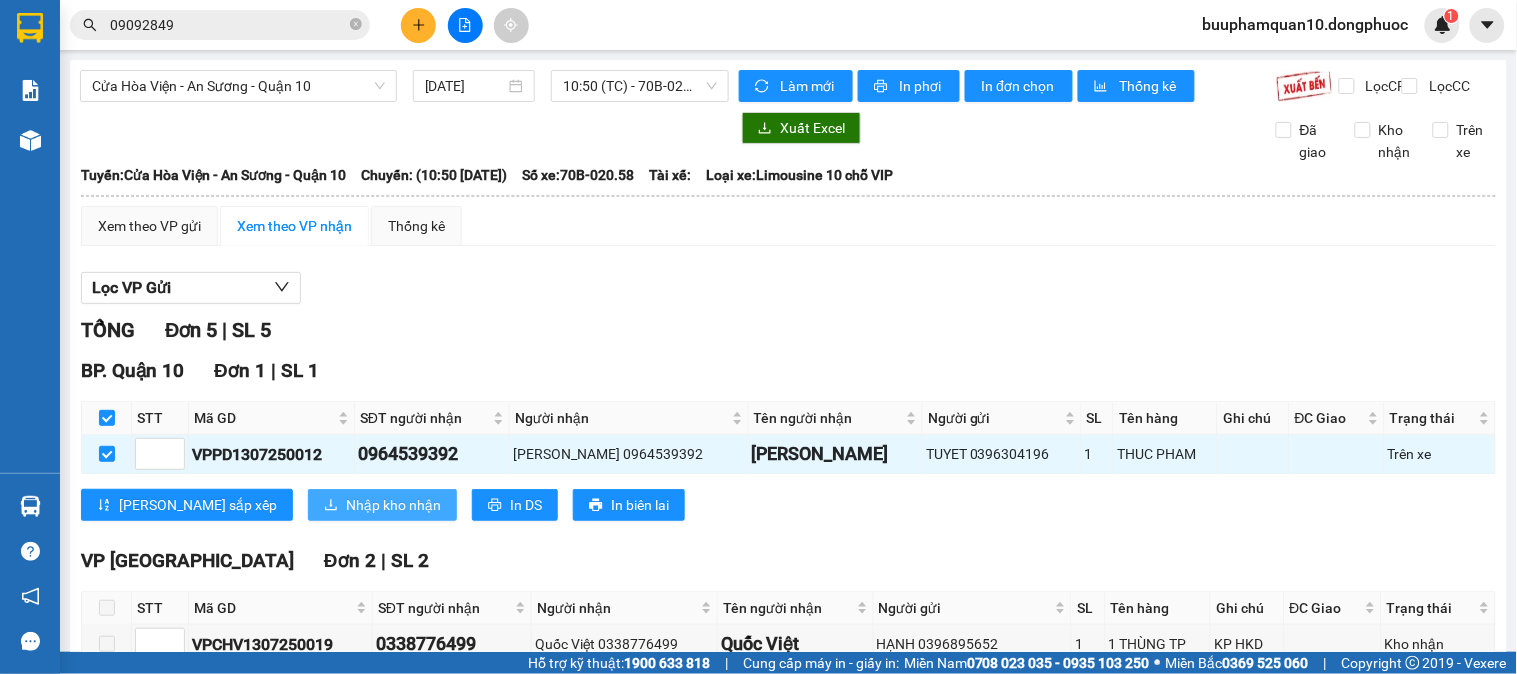 click on "Nhập kho nhận" at bounding box center (382, 505) 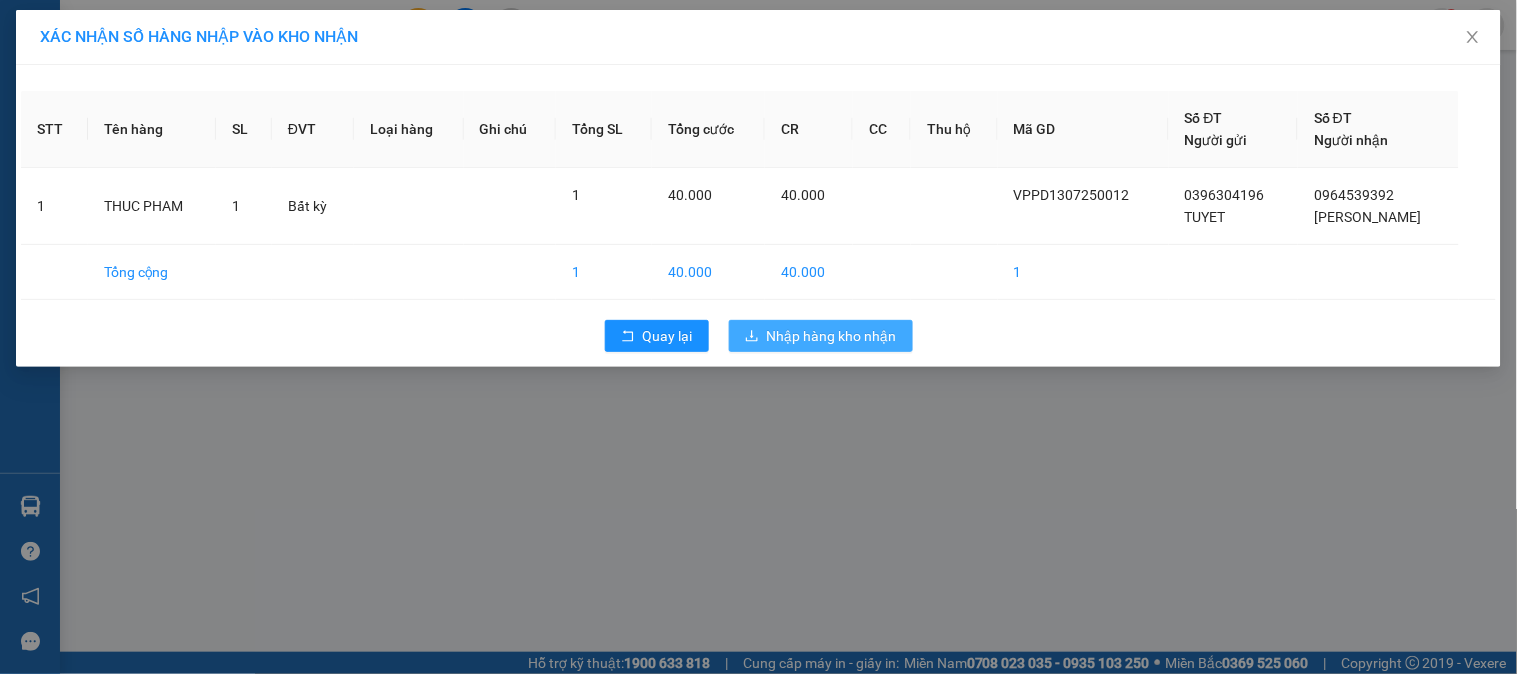 click on "Nhập hàng kho nhận" at bounding box center (821, 336) 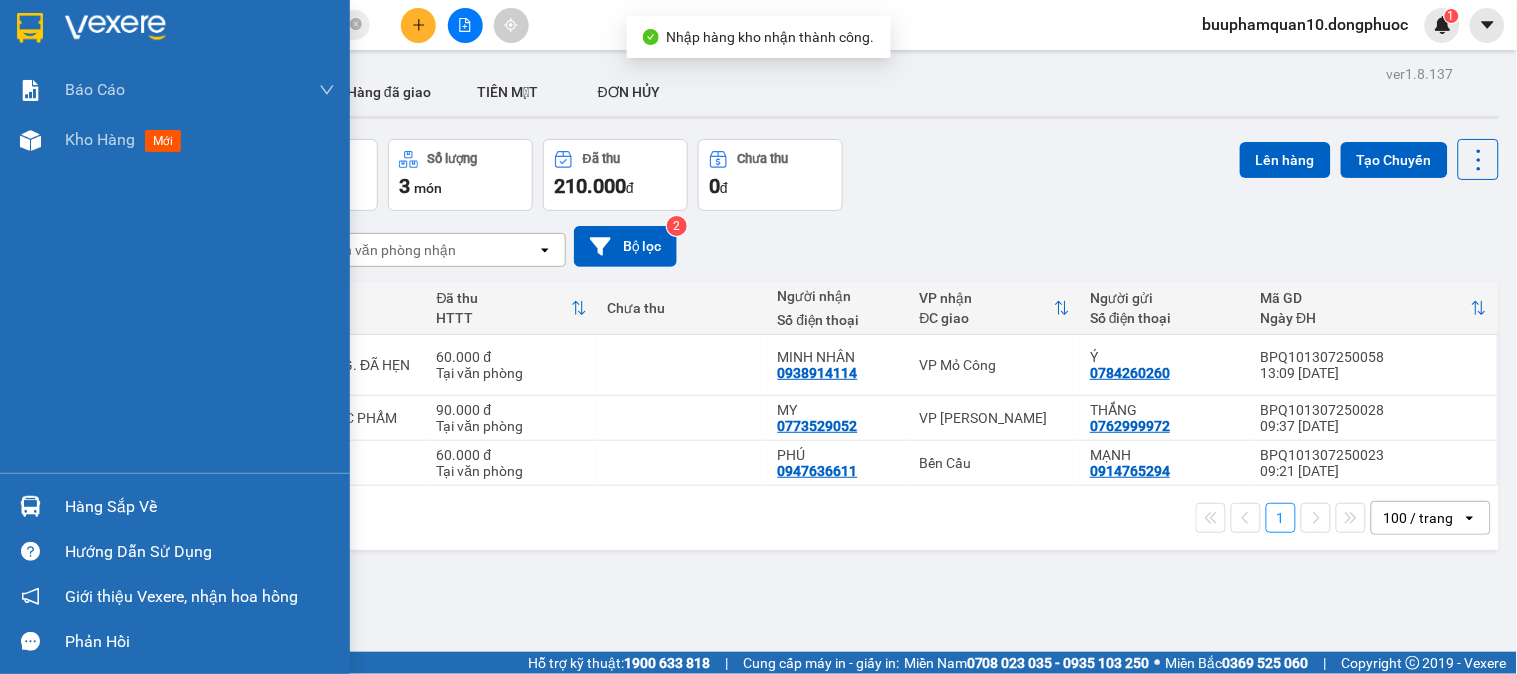 click on "Hàng sắp về" at bounding box center (200, 507) 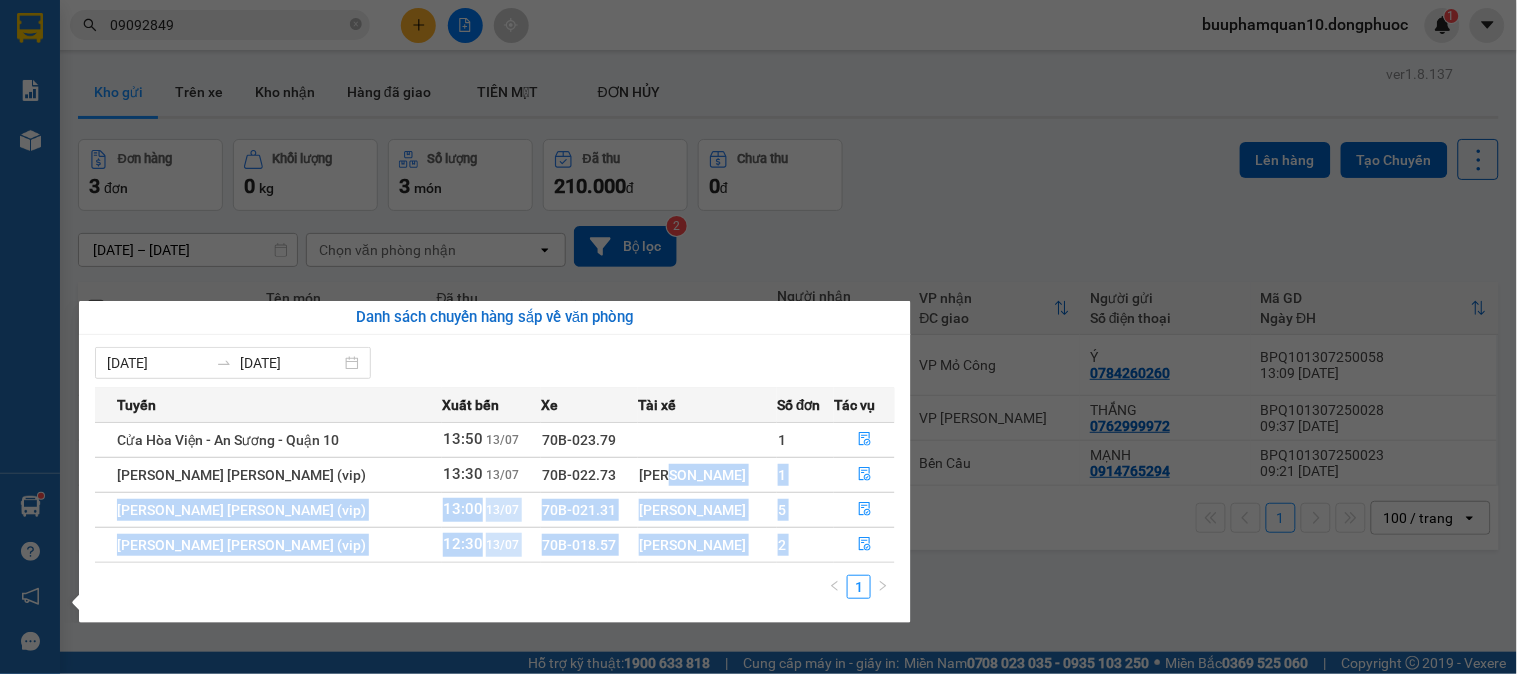 drag, startPoint x: 672, startPoint y: 582, endPoint x: 680, endPoint y: 465, distance: 117.273186 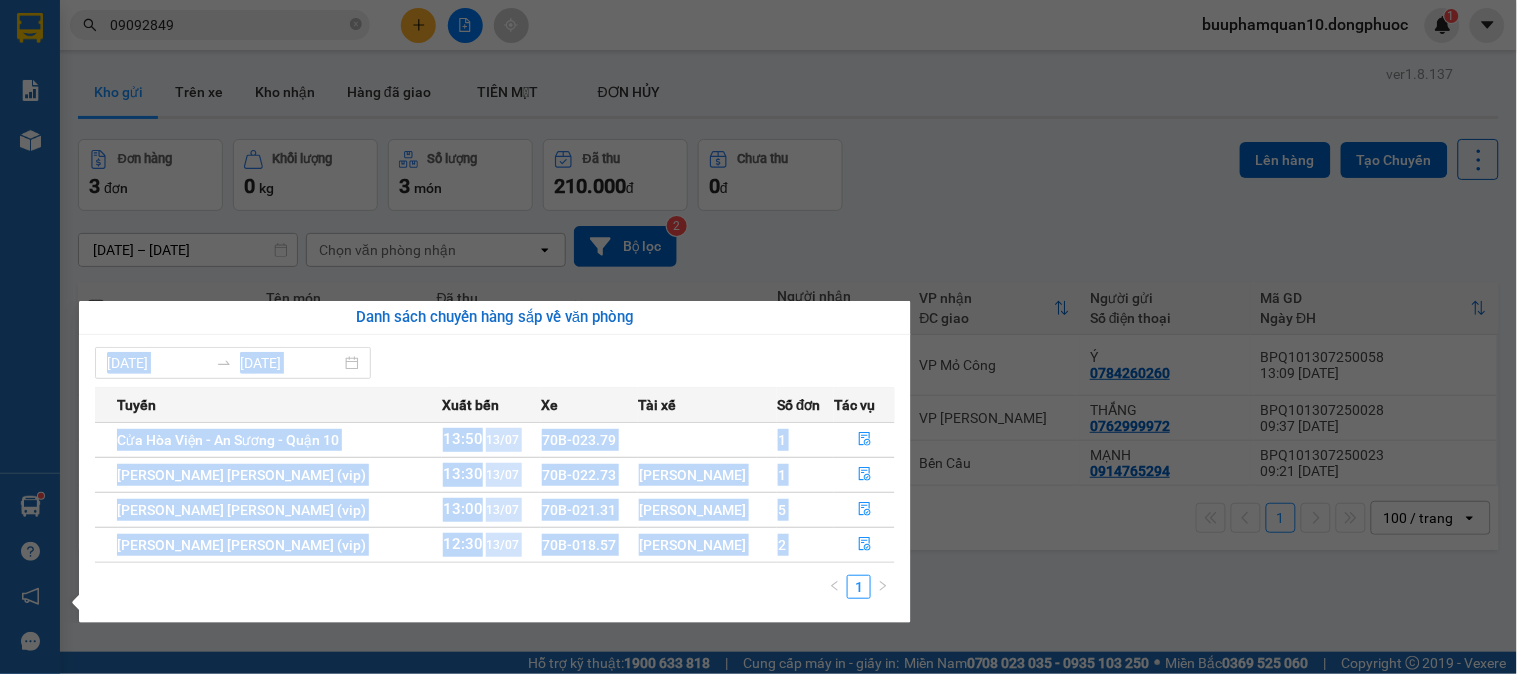 click on "Kết quả tìm kiếm ( 54 )  Bộ lọc  Mã ĐH Trạng thái Món hàng Tổng cước Chưa cước Nhãn Người gửi VP Gửi Người nhận VP Nhận HT1307250025 10:08 - 13/07 VP Nhận   70B-023.16 13:03 - 13/07 BỊCH ĐEN GT + ĐỒ GD (NHẸ TAY) SL:  1 120.000 0393800052 ÚT Hòa Thành 09092849 47 PHONG BP. Quận 10 VPAS2912230107 10:50 - 29/12 Trên xe   70B-020.21 11:35  -   29/12 BAO PT SL:  1 60.000 09092849 12 Minh VP Bến xe An Sương 0977794620 PHƯƠNG VP Đất Sét VPAS0812230147 14:10 - 08/12 Trên xe   70B-019.61 07:40  -   09/12 BAO PT SL:  1 90.000 09092849 12 Minh VP Bến xe An Sương 0977794620 PHƯƠNG VP Đất Sét BXAS3009230108 11:42 - 30/09 Trên xe   70B-018.35 12:25  -   30/09 Bao heo dầu SL:  1 50.000 09092849 12 Minh VP Bến xe An Sương 0977794620 Phương VP Đất Sét BXAS2909230136 13:14 - 29/09 Trên xe   70B-020.38 13:25  -   29/09 BAO PT SL:  1 80.000 09092849 12 Minh VP Bến xe An Sương 0977794620 Phương VP Đất Sét BXAS0308230180 Trên xe" at bounding box center (758, 337) 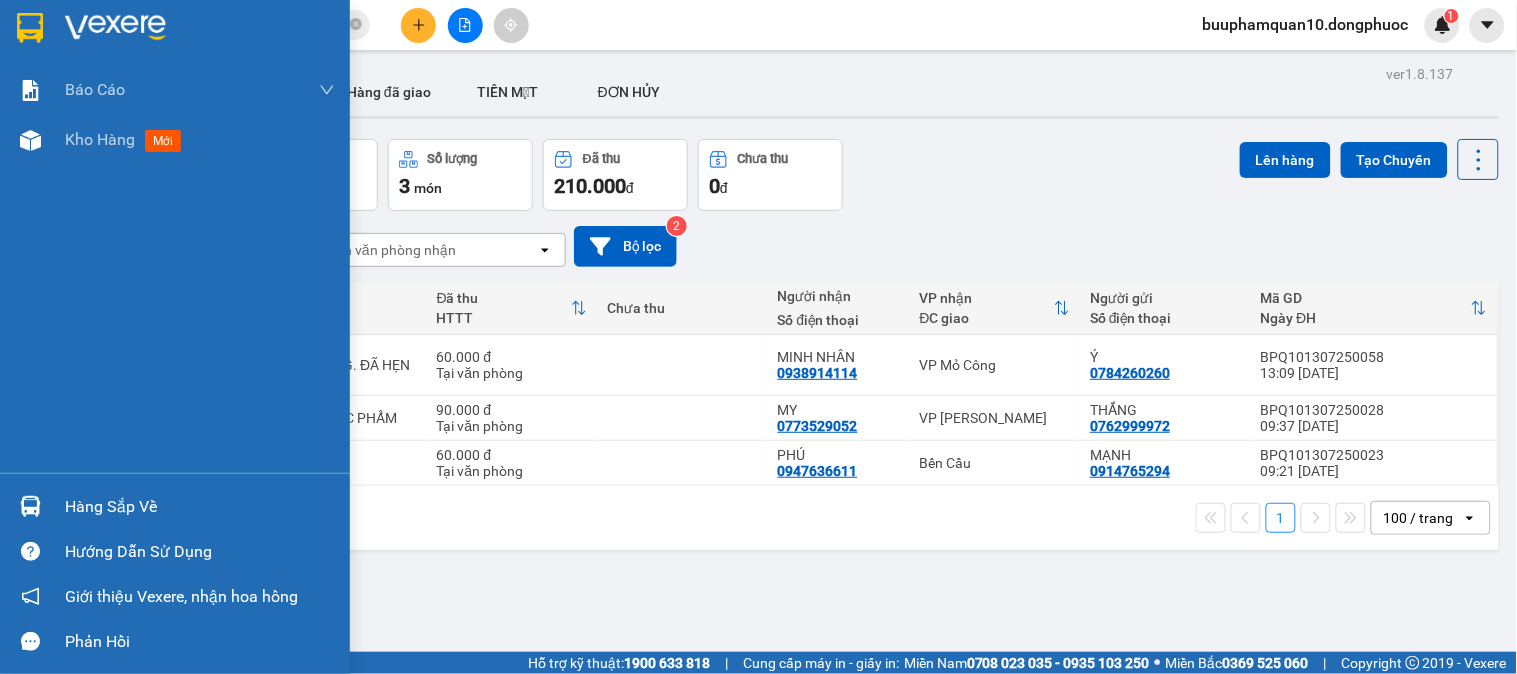 click at bounding box center (30, 28) 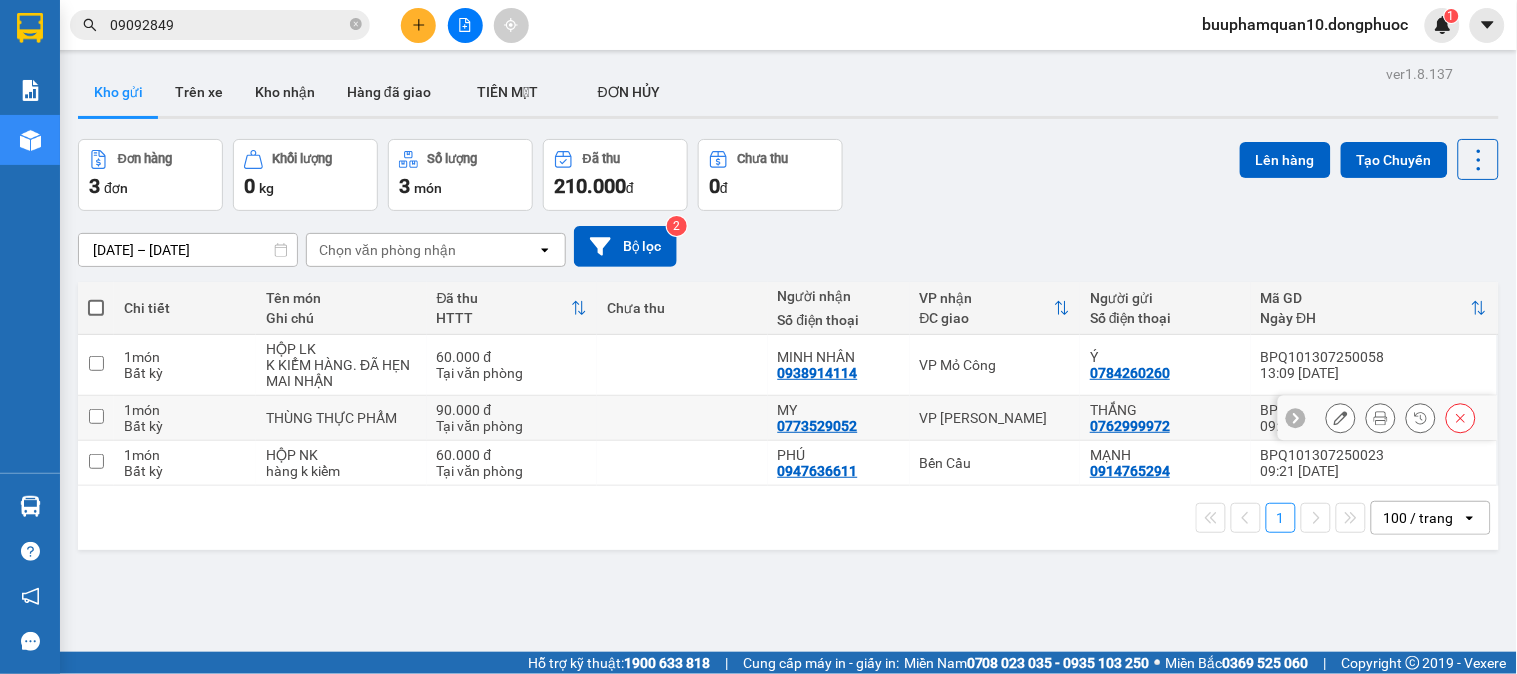 click on "VP Châu Thành" at bounding box center (995, 418) 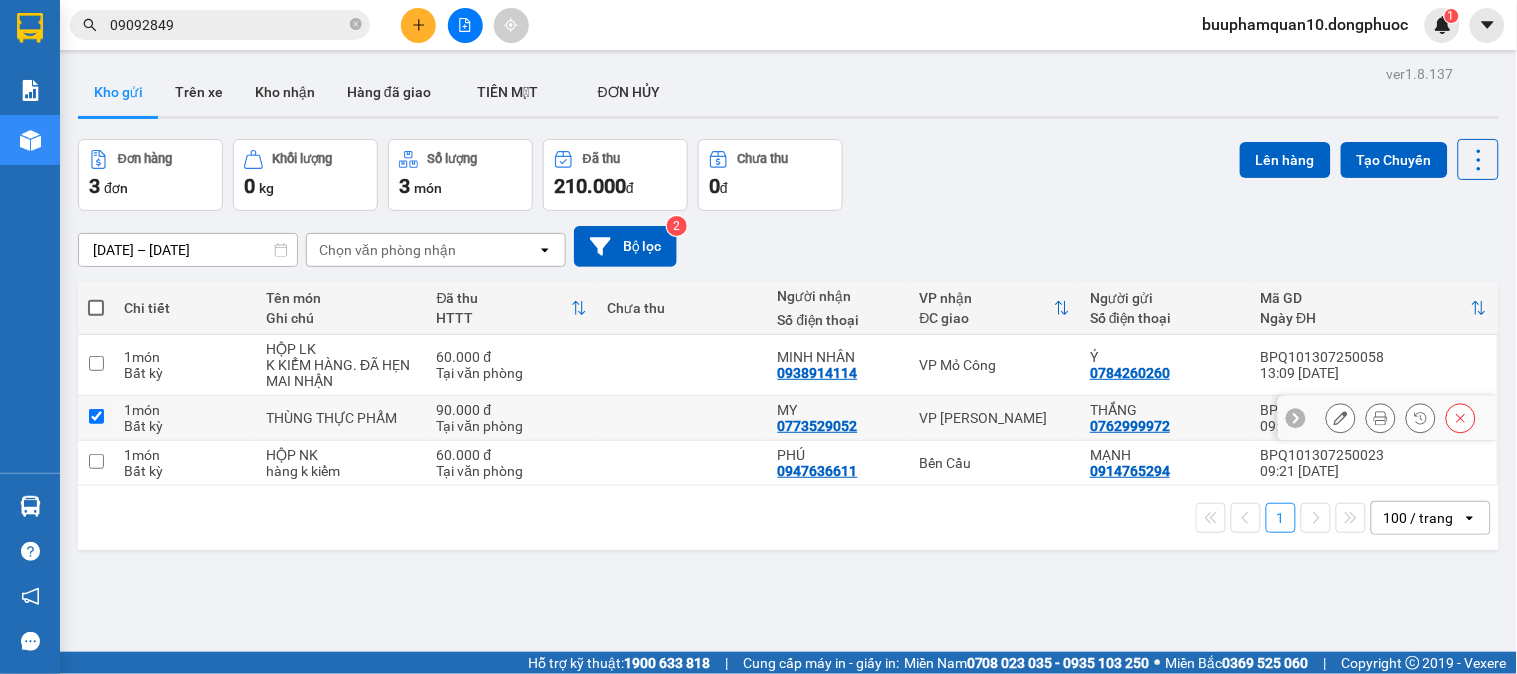 checkbox on "true" 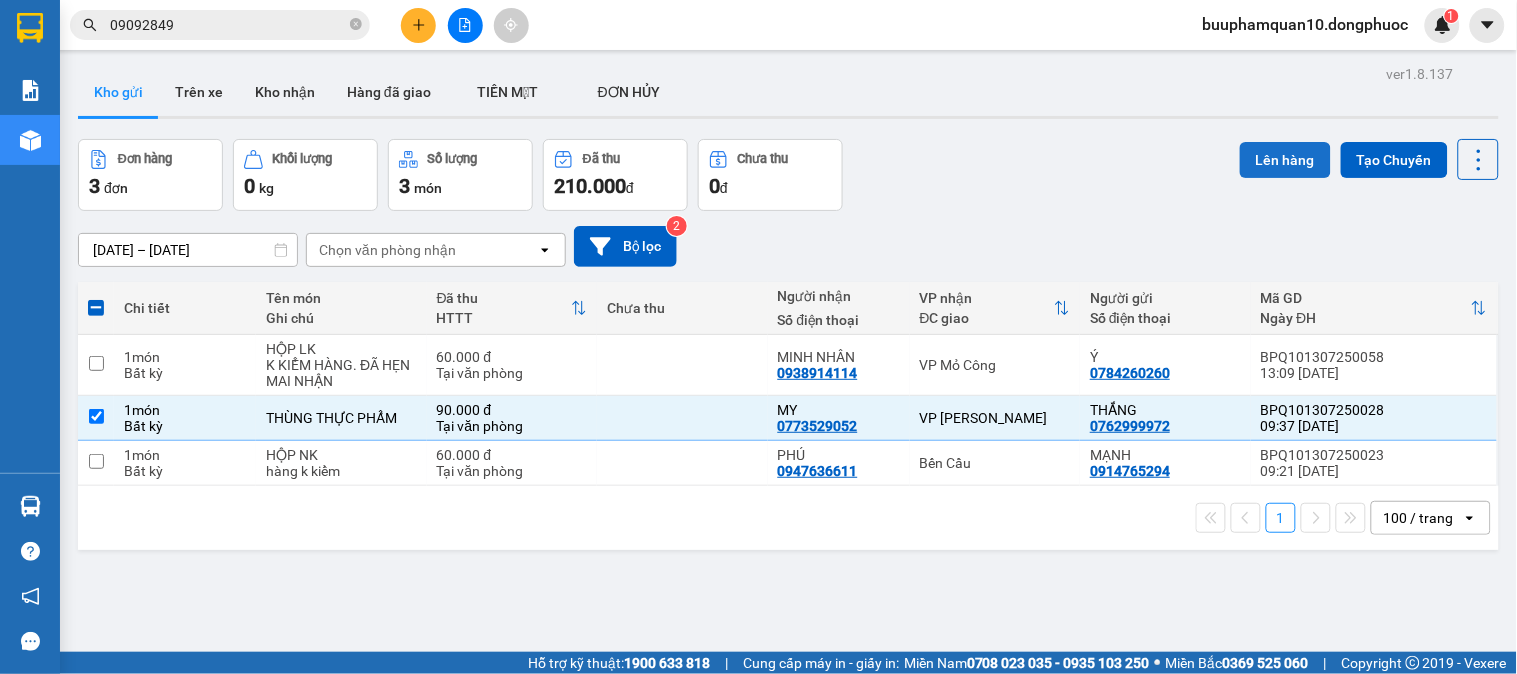click on "Lên hàng" at bounding box center (1285, 160) 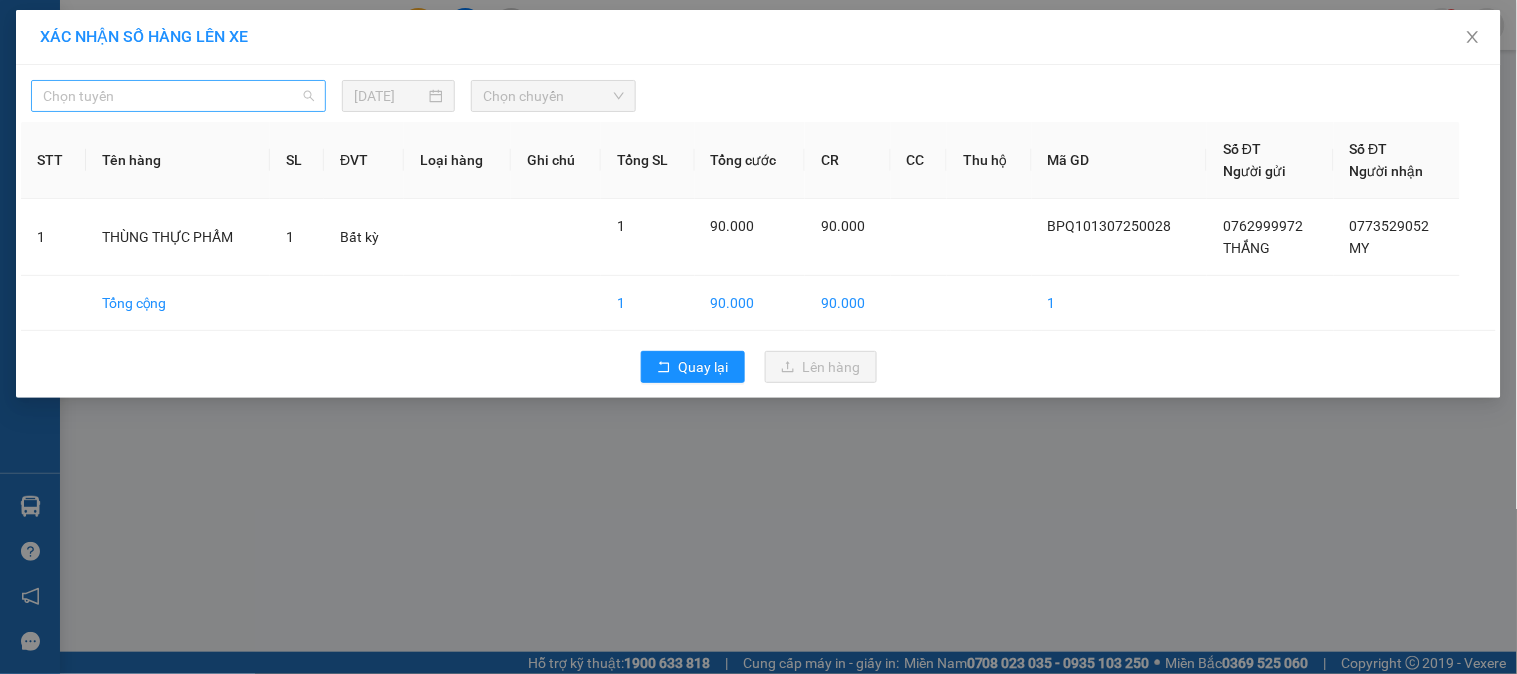 click on "Chọn tuyến" at bounding box center [178, 96] 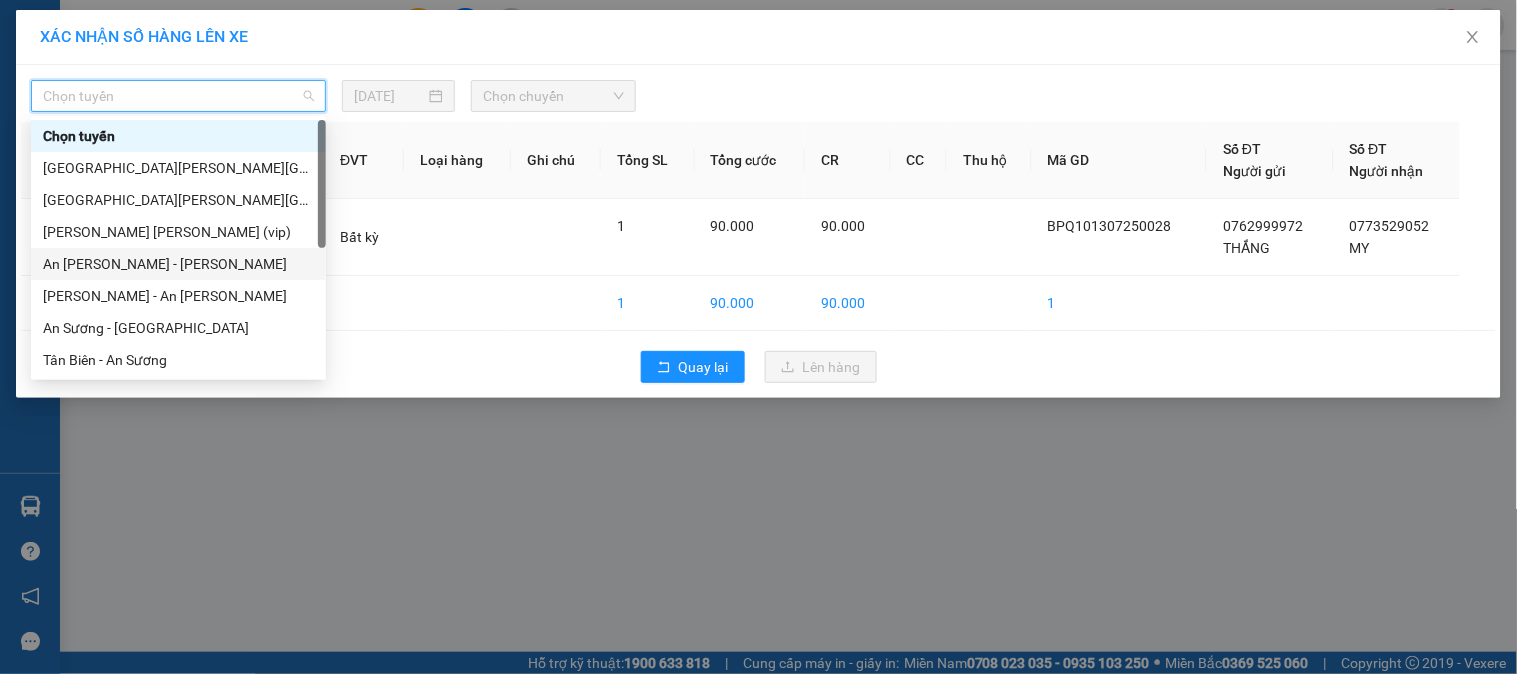 click on "An Sương - Châu Thành" at bounding box center (178, 264) 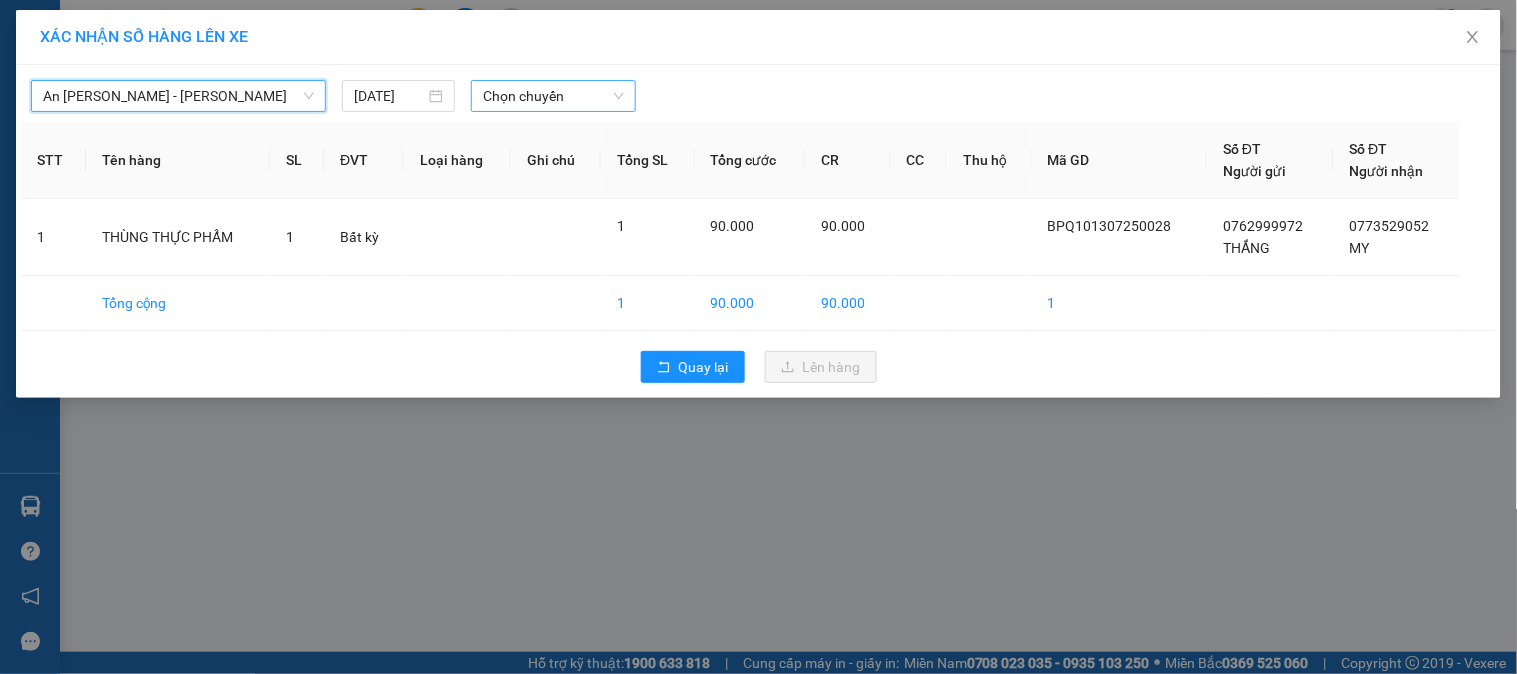 click on "Chọn chuyến" at bounding box center (553, 96) 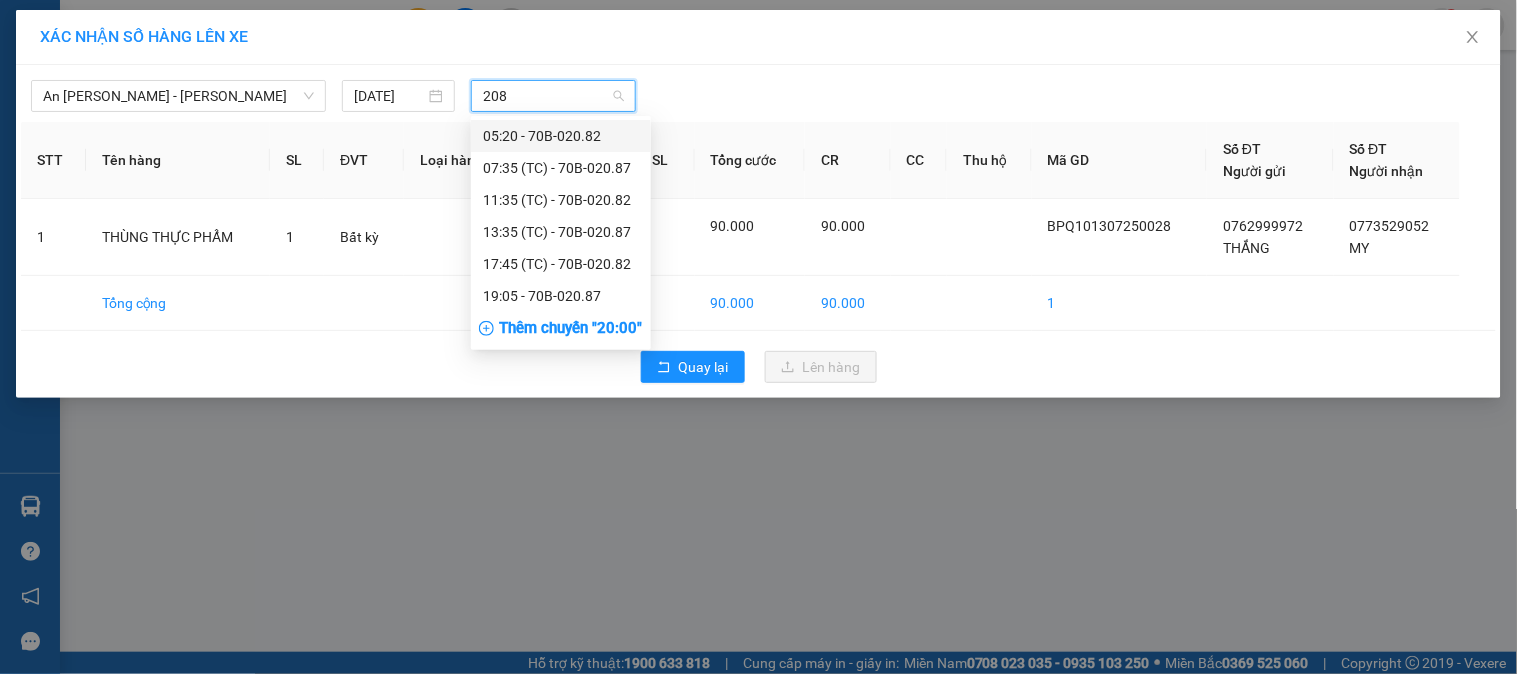 type on "2082" 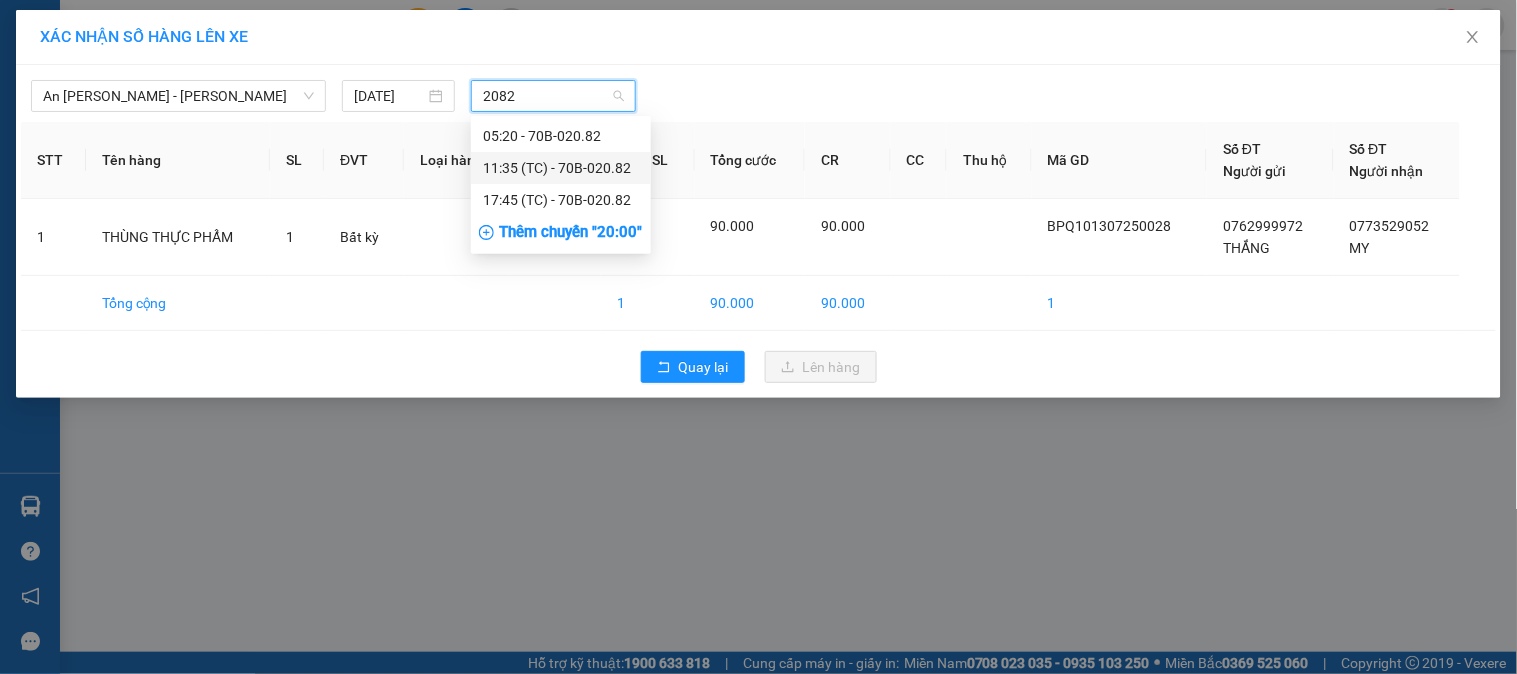 click on "11:35   (TC)   - 70B-020.82" at bounding box center [561, 168] 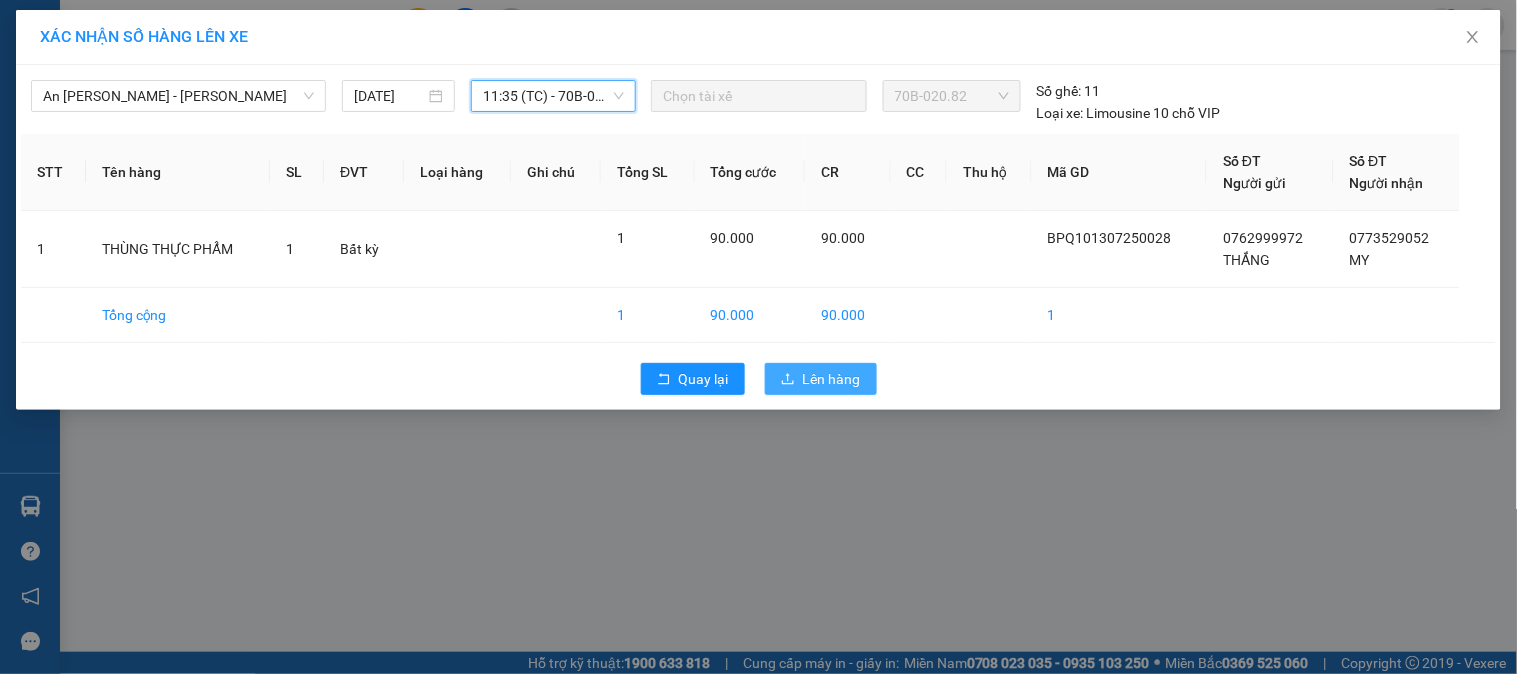 click on "Lên hàng" at bounding box center (821, 379) 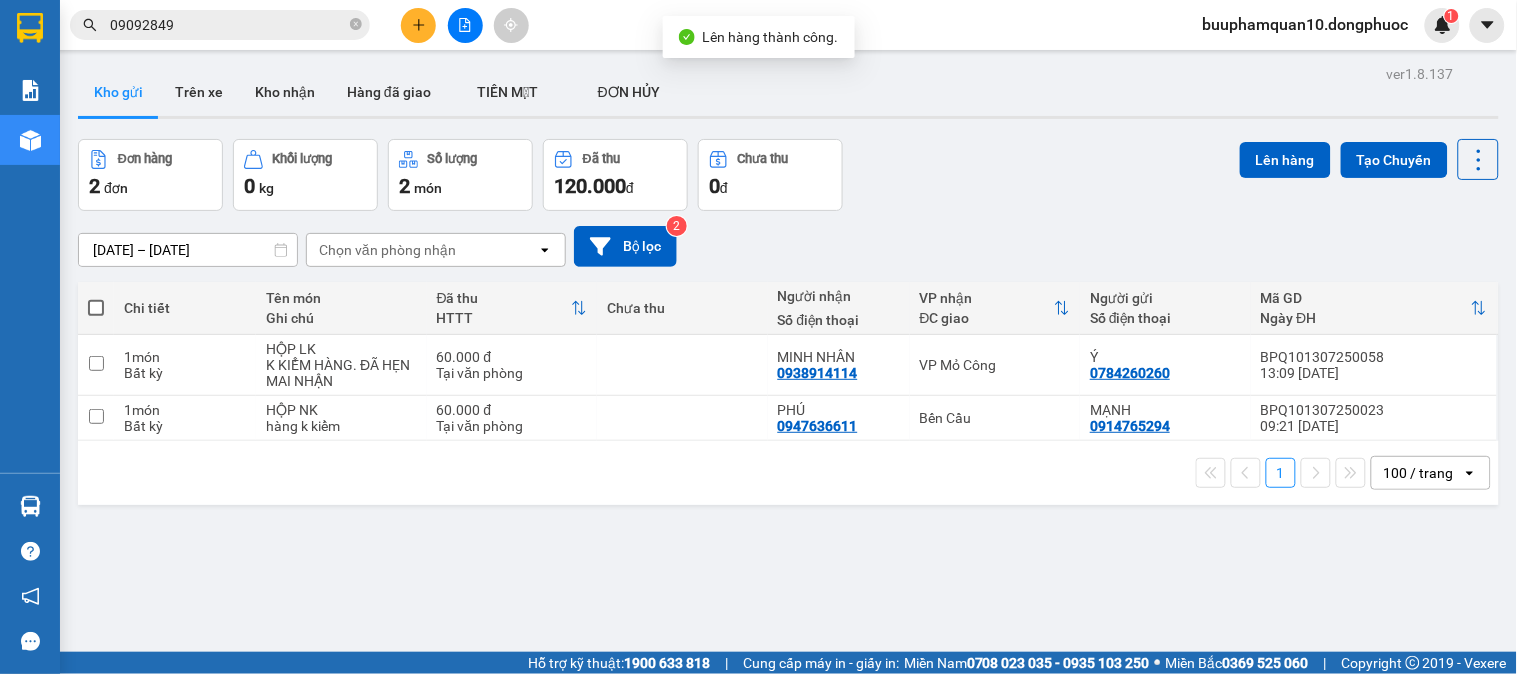 click on "Đơn hàng 2 đơn Khối lượng 0 kg Số lượng 2 món Đã thu 120.000  đ Chưa thu 0  đ Lên hàng Tạo Chuyến" at bounding box center (788, 175) 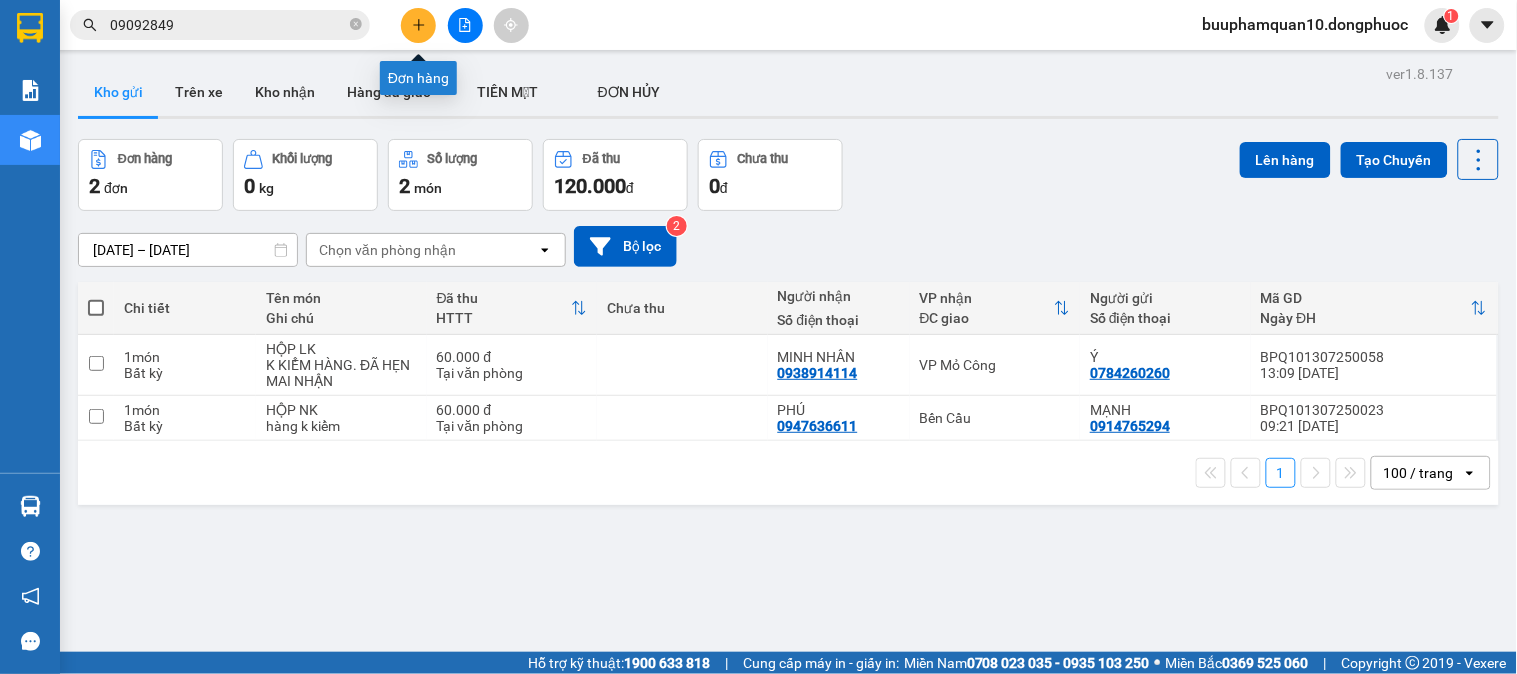 click 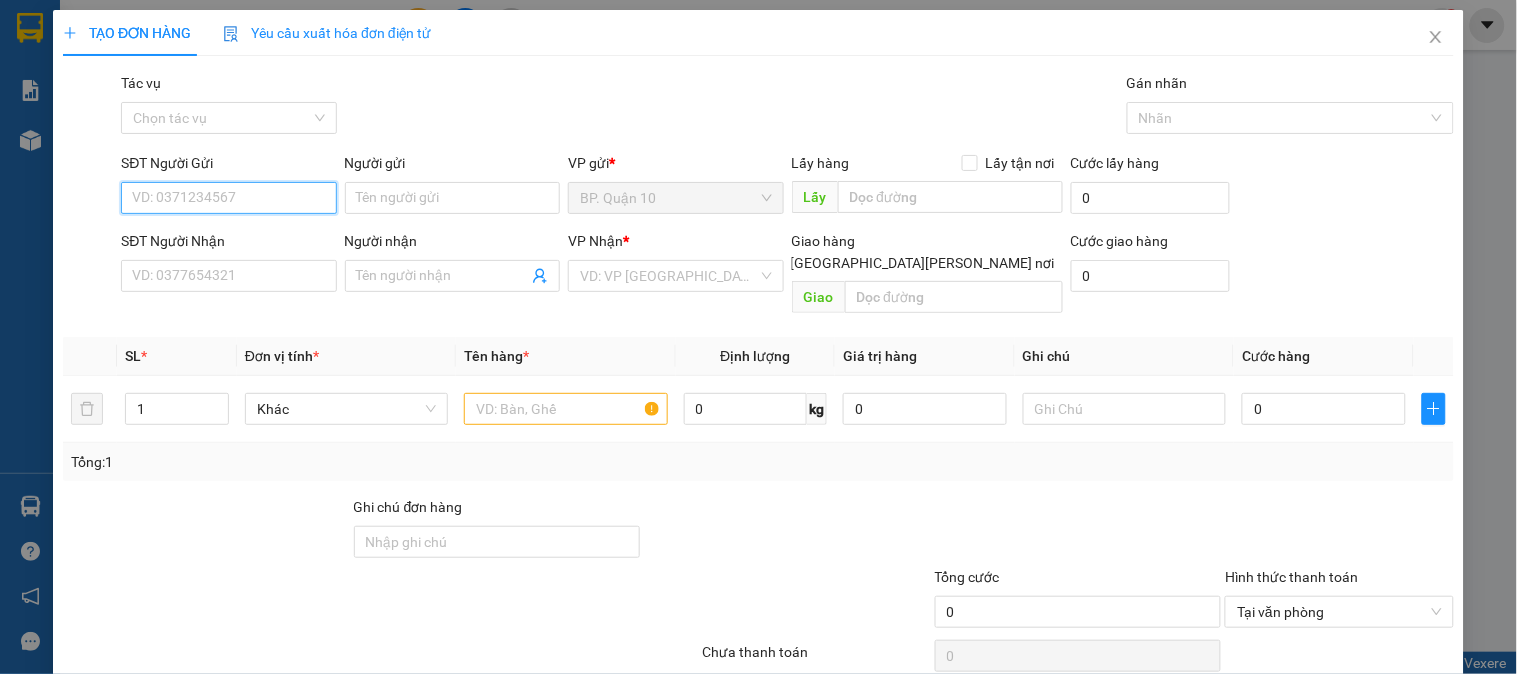 click on "SĐT Người Gửi" at bounding box center (228, 198) 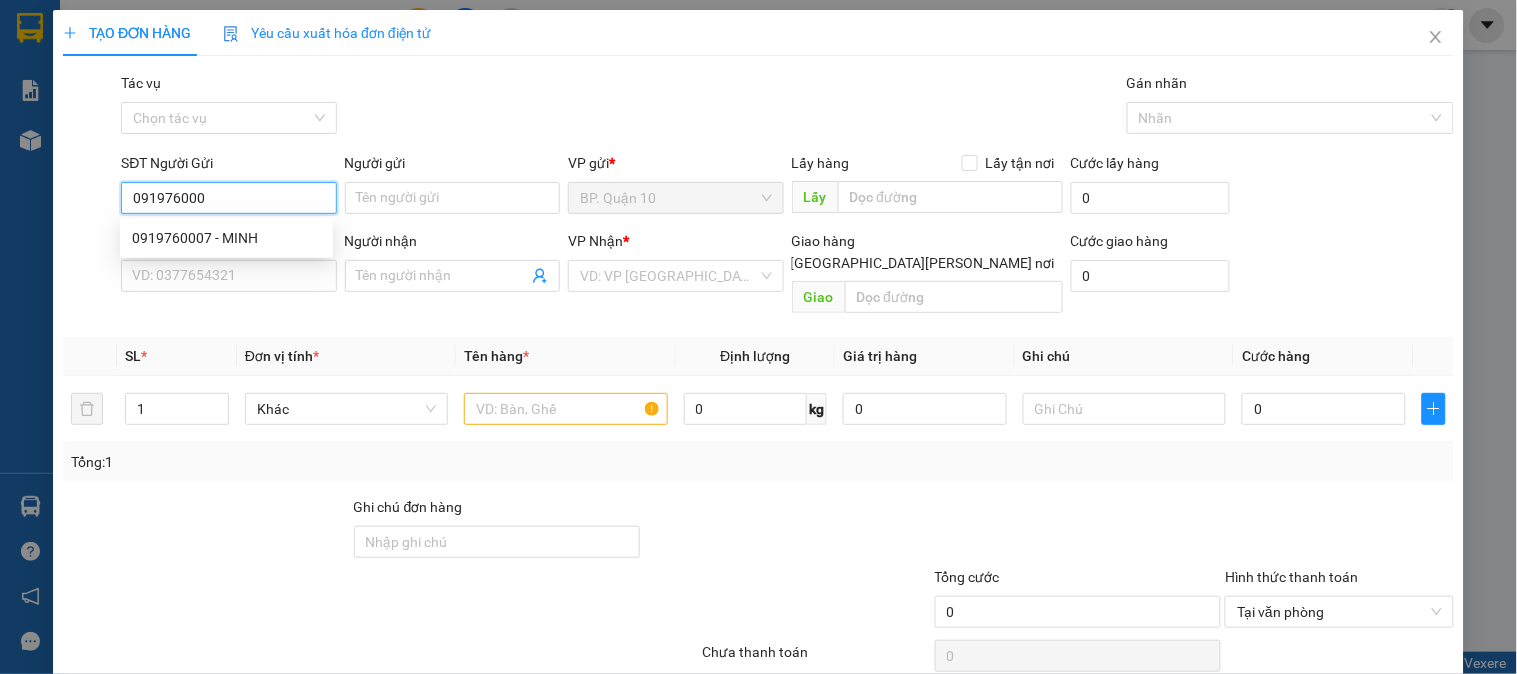 type on "0919760007" 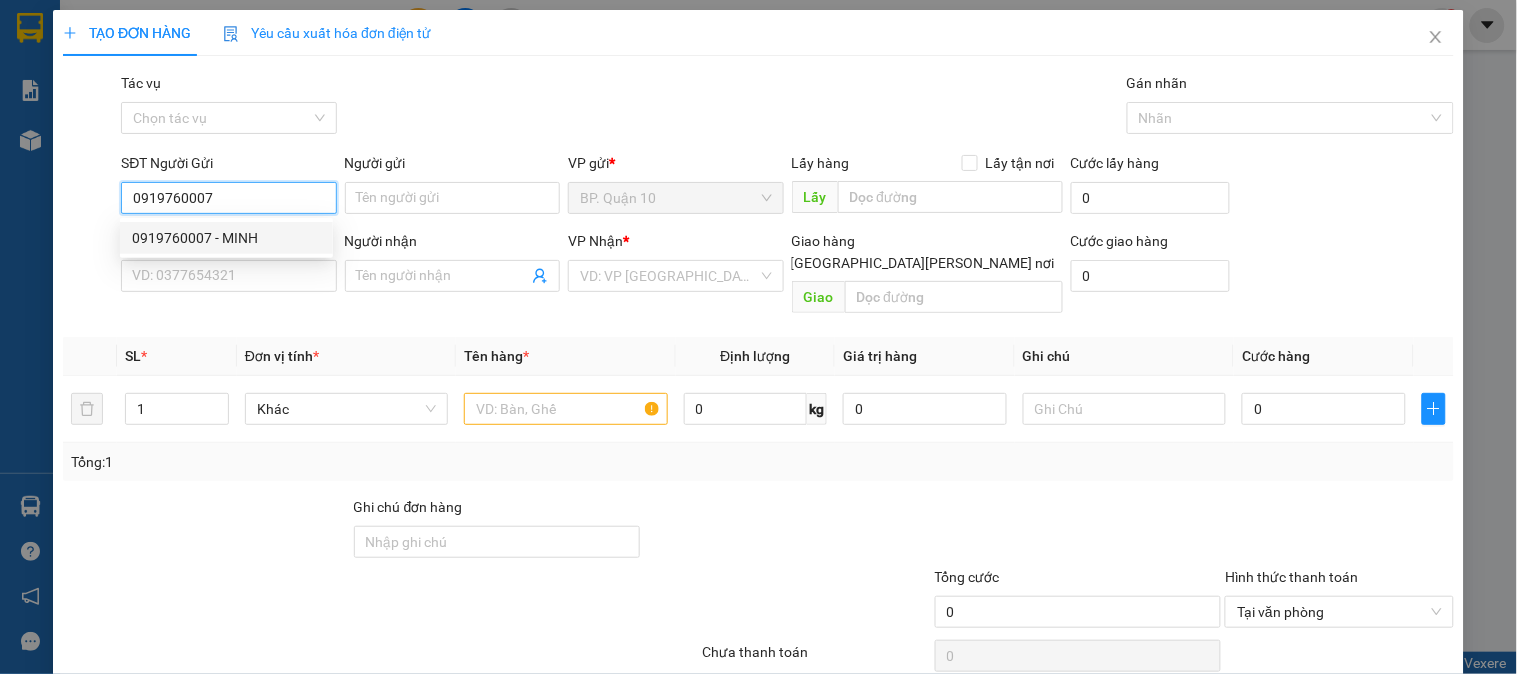 click on "0919760007 - MINH" at bounding box center (226, 238) 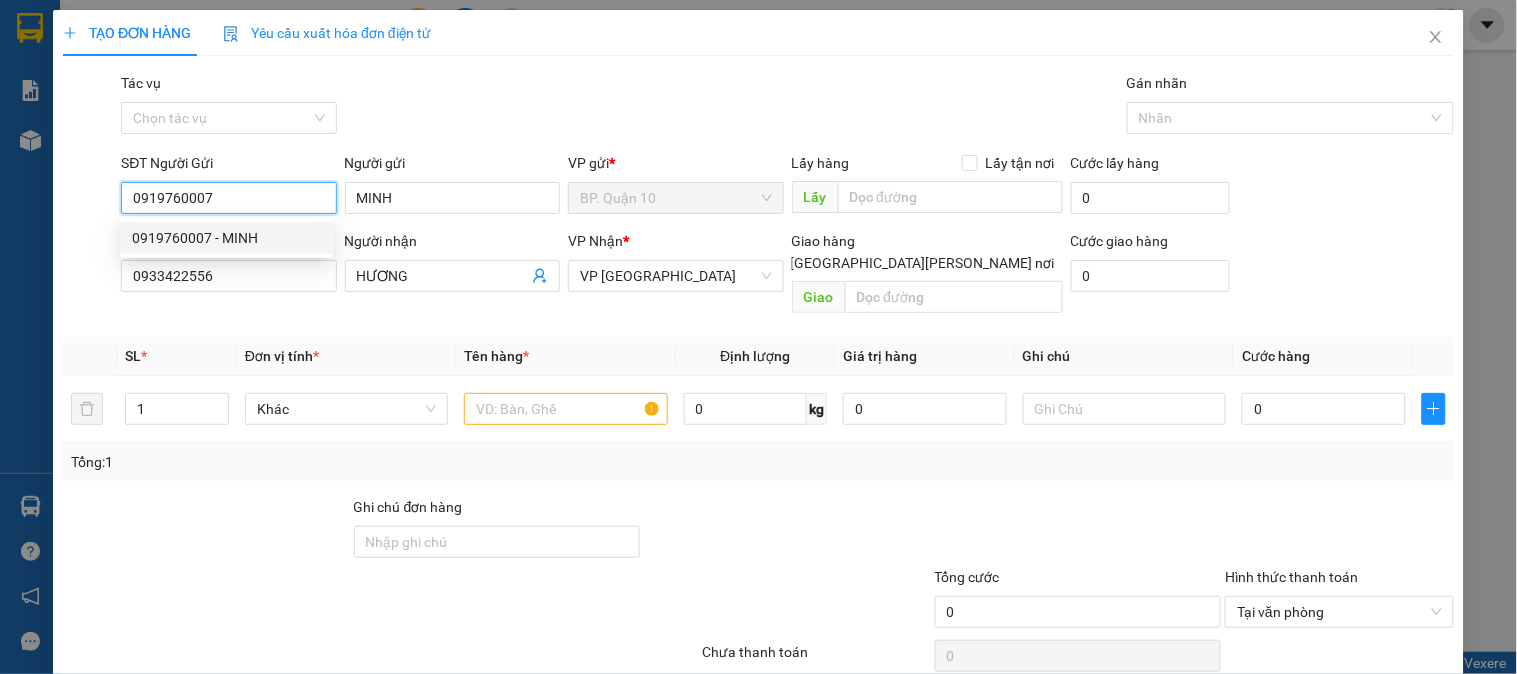 type on "40.000" 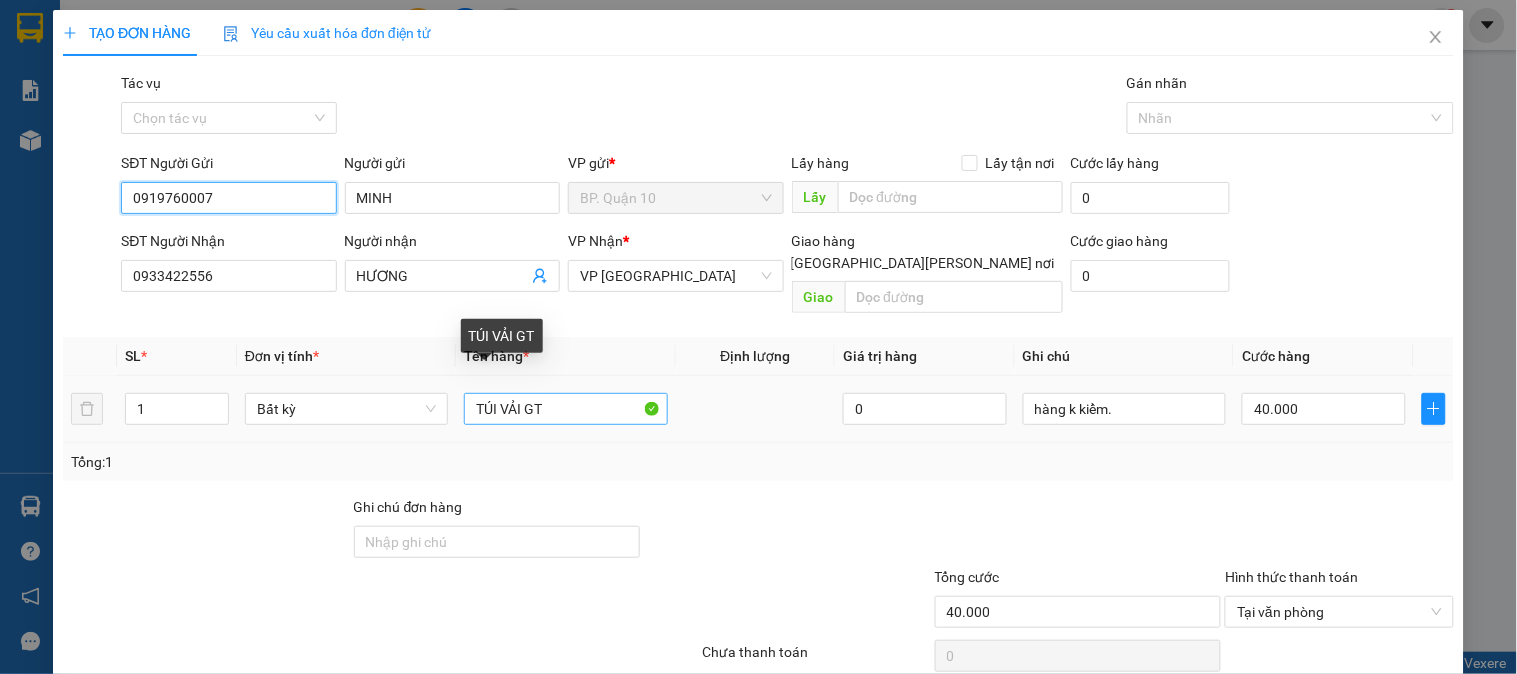 type on "0919760007" 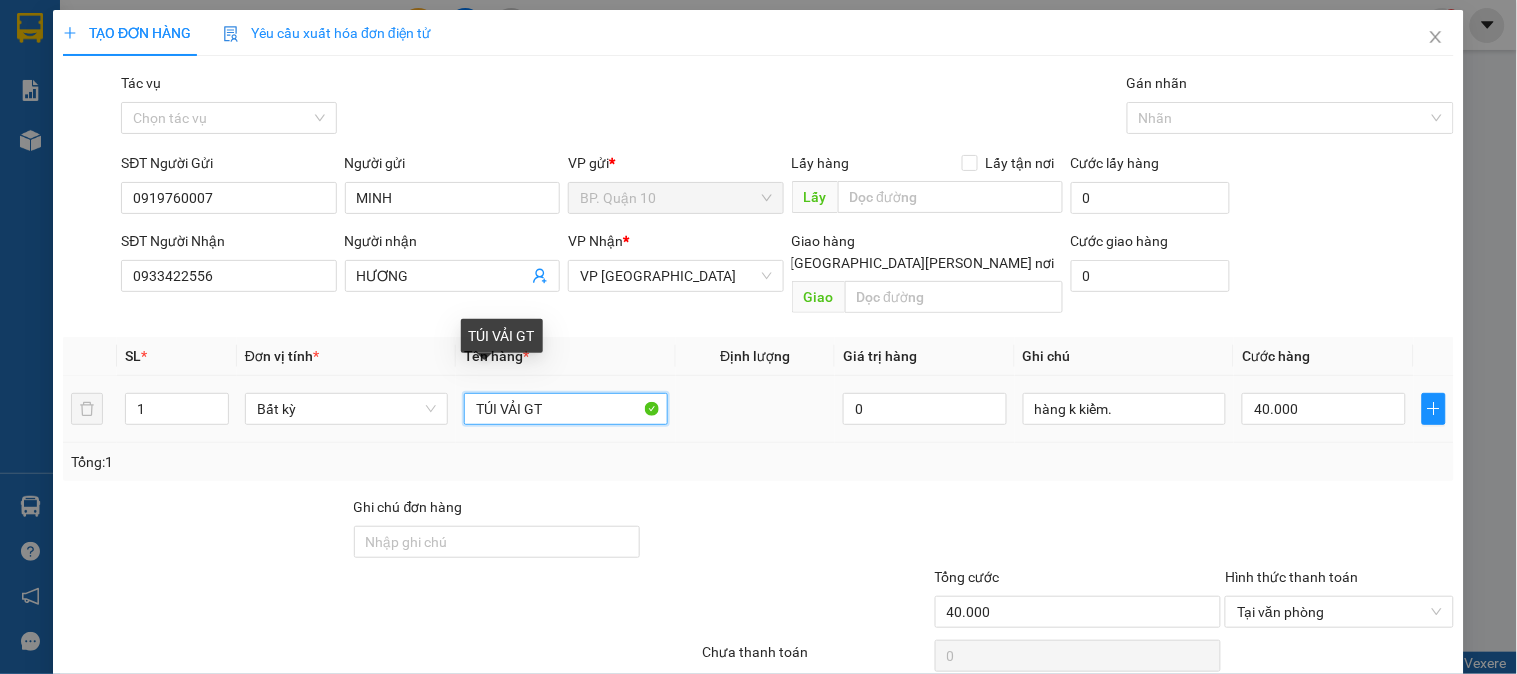 click on "TÚI VẢI GT" at bounding box center (565, 409) 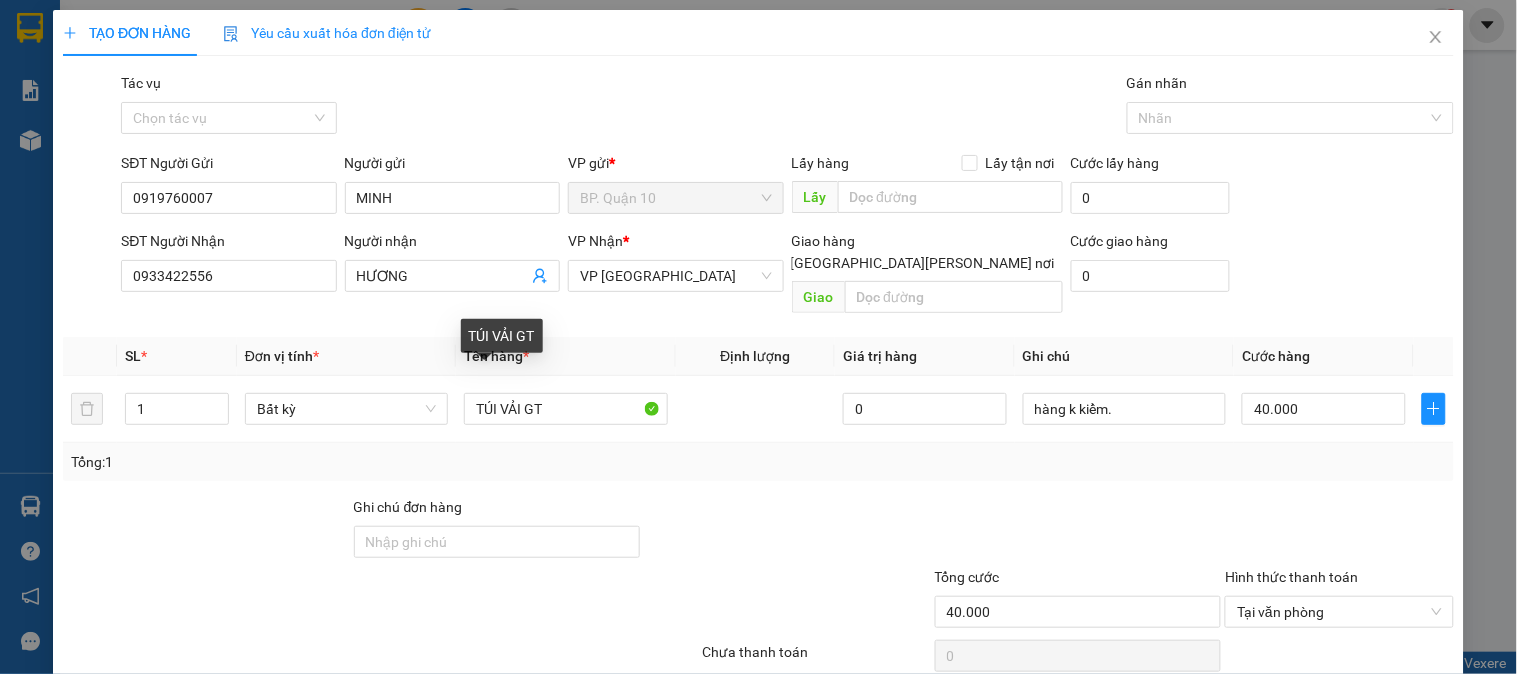 click at bounding box center (787, 531) 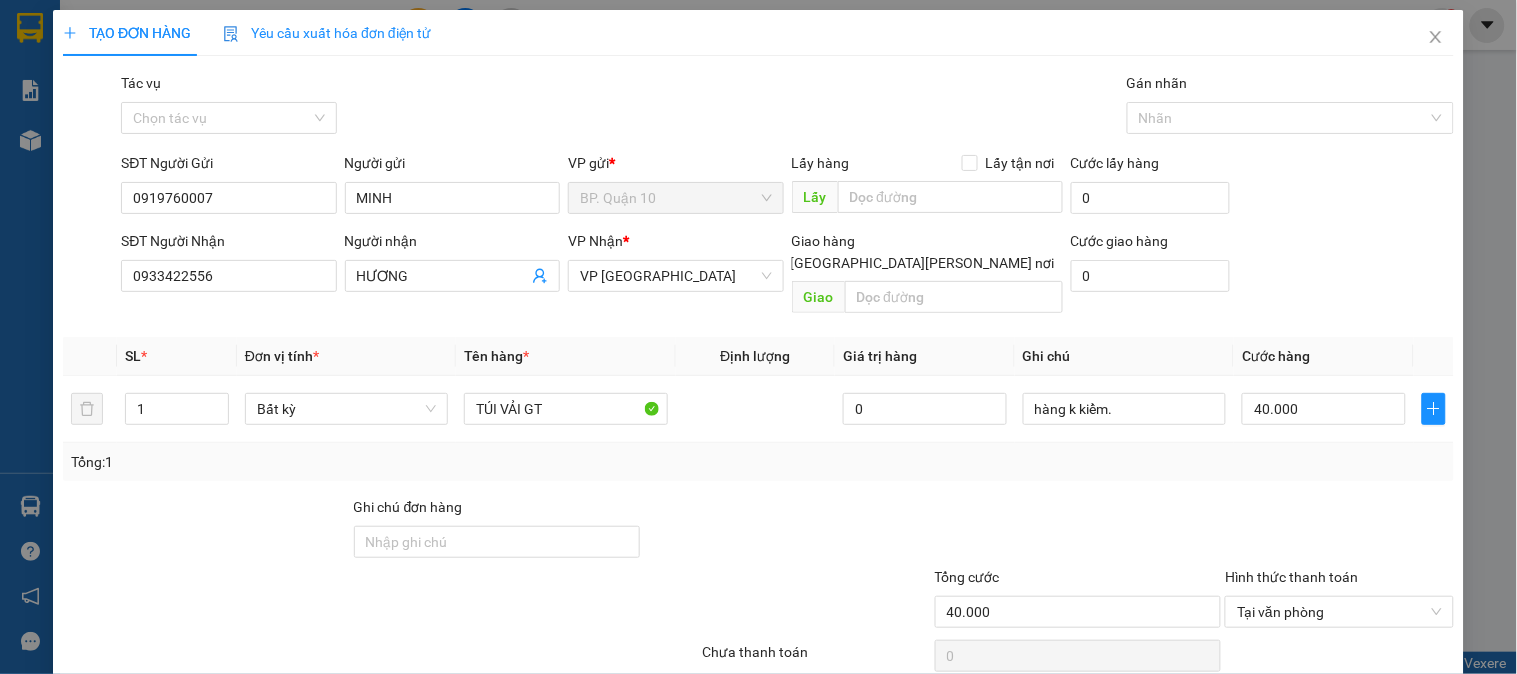 click at bounding box center (787, 531) 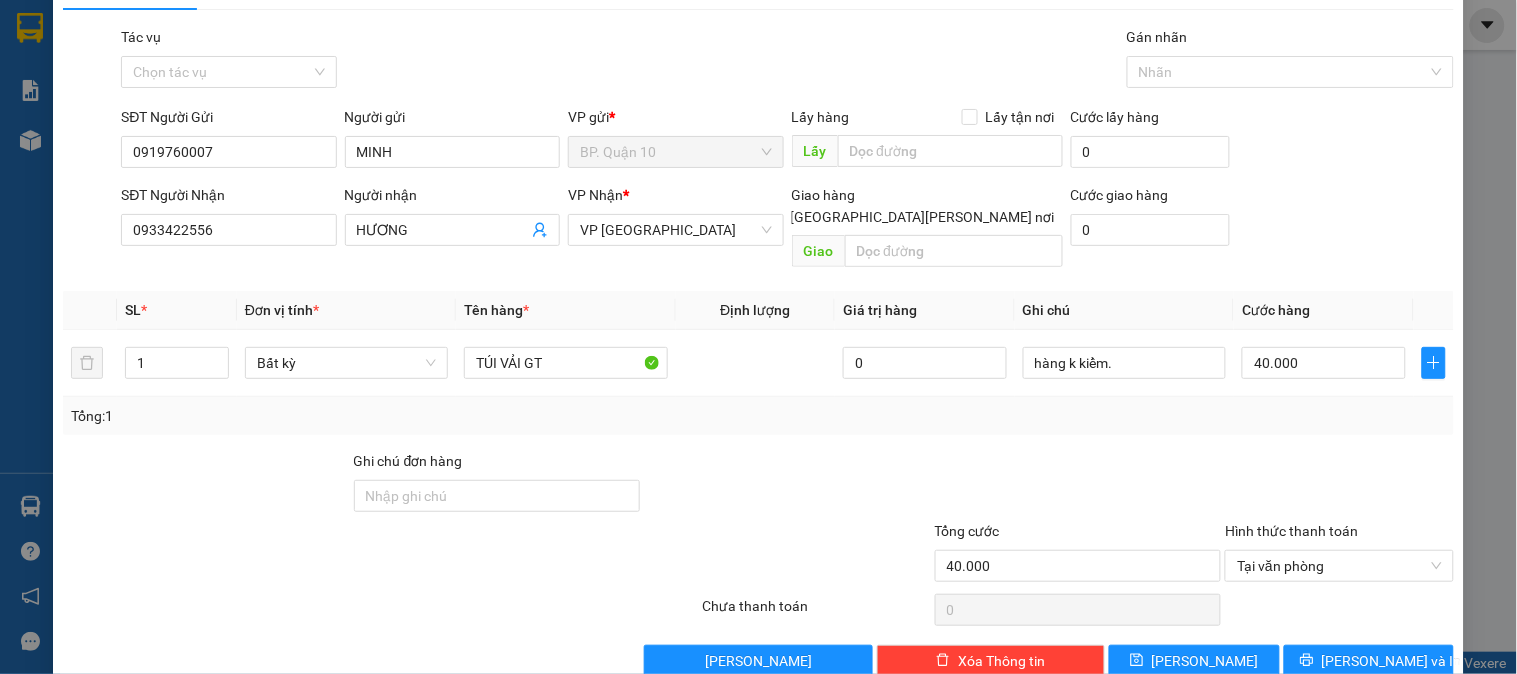 scroll, scrollTop: 65, scrollLeft: 0, axis: vertical 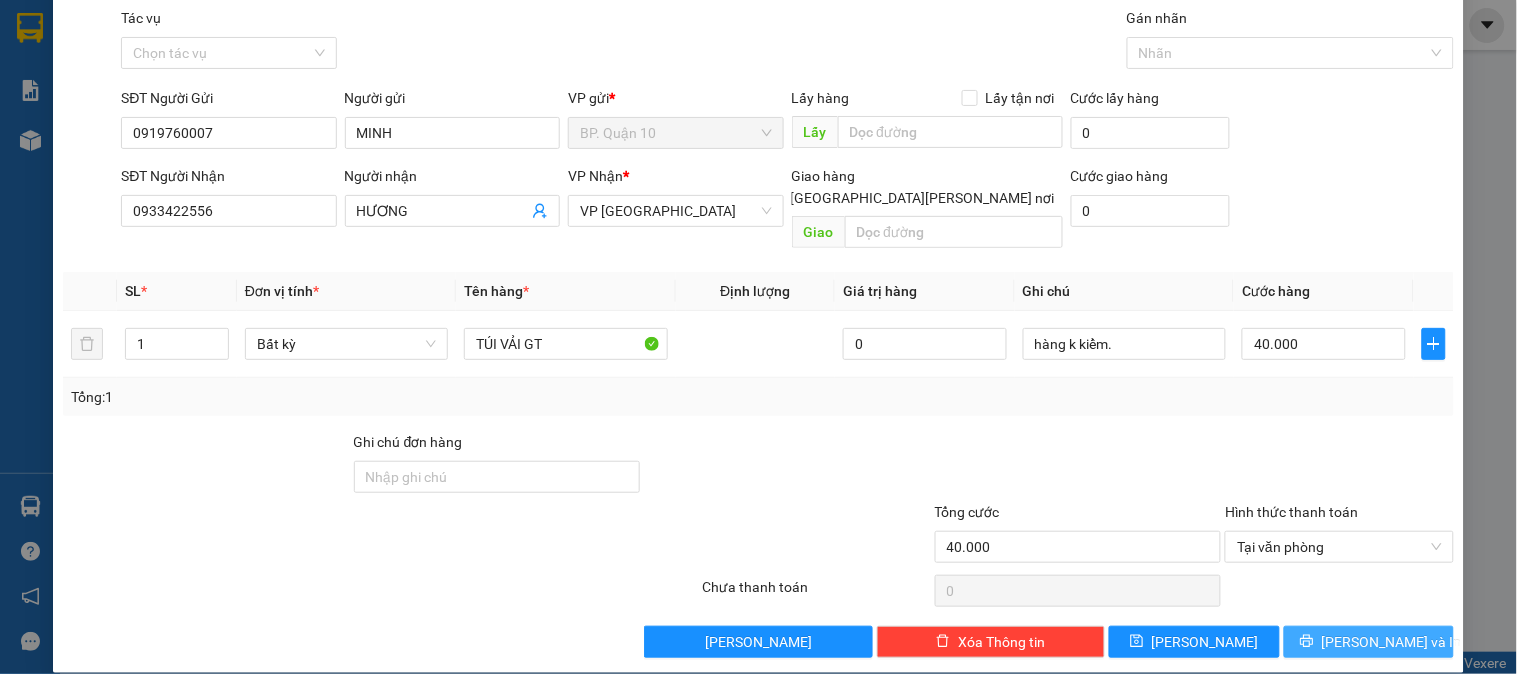 click on "[PERSON_NAME] và In" at bounding box center (1392, 642) 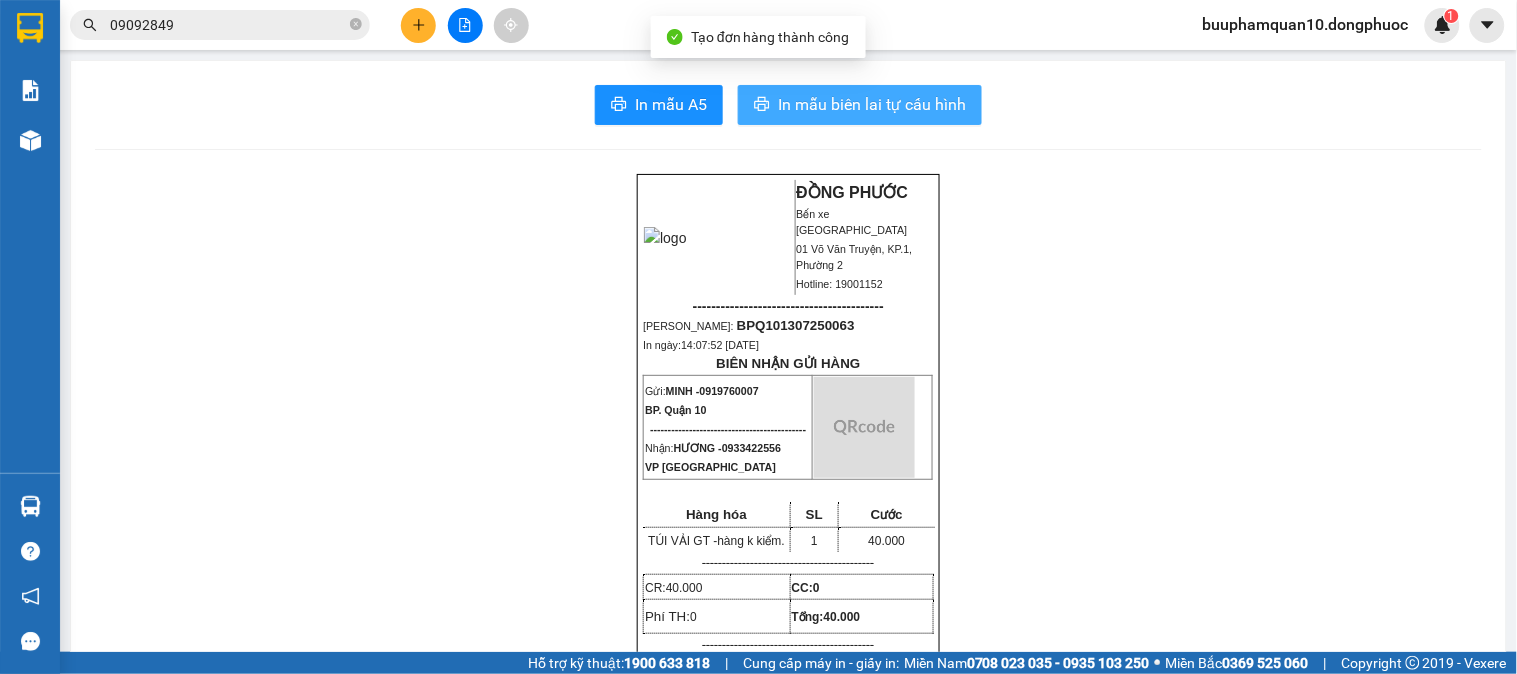 click on "In mẫu biên lai tự cấu hình" at bounding box center [860, 105] 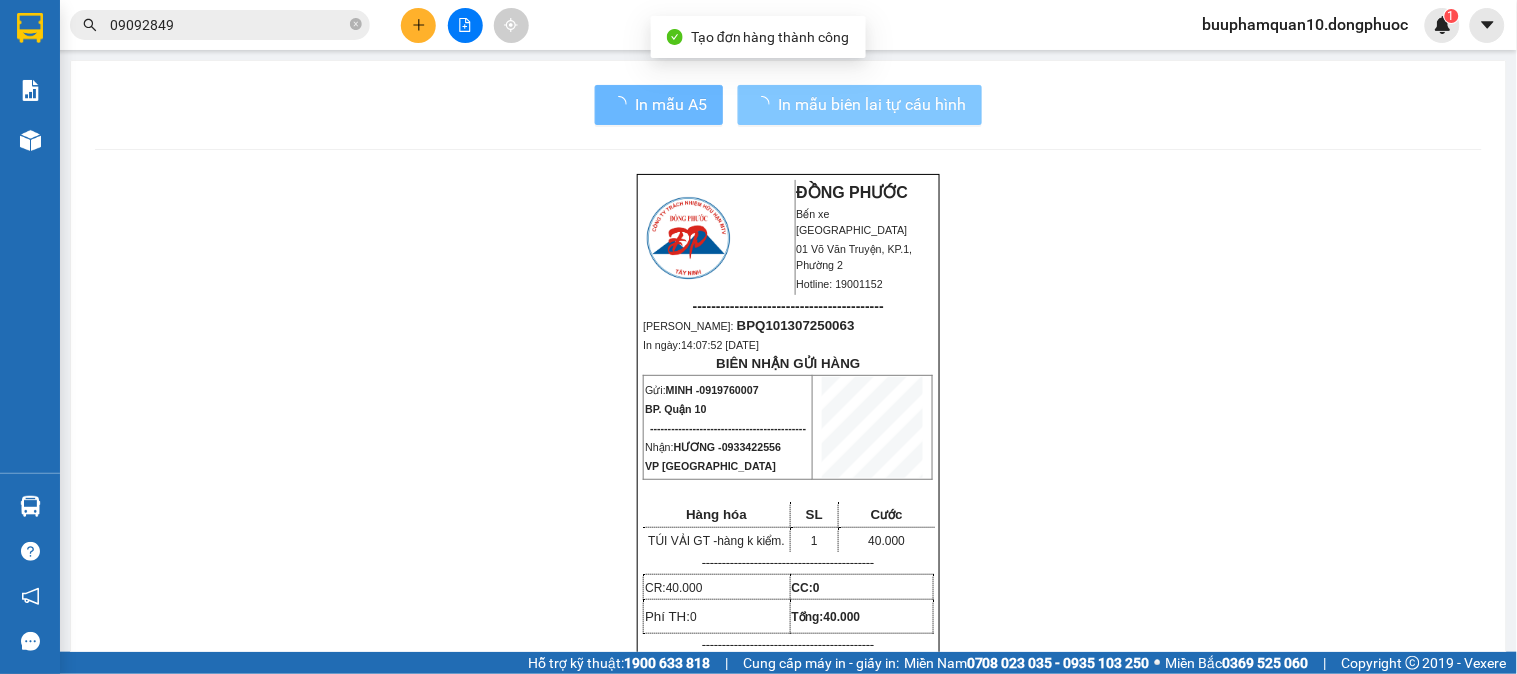 scroll, scrollTop: 262, scrollLeft: 0, axis: vertical 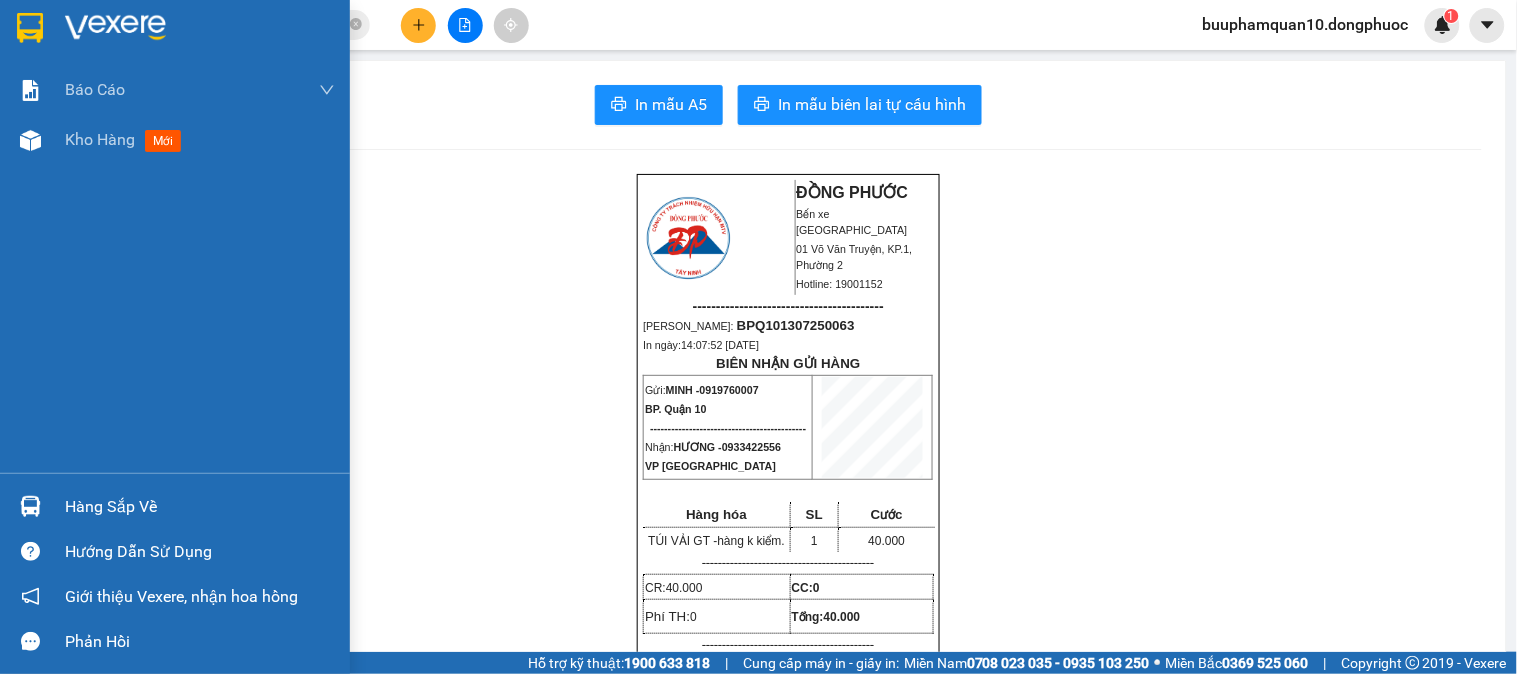 click on "Hàng sắp về" at bounding box center (175, 506) 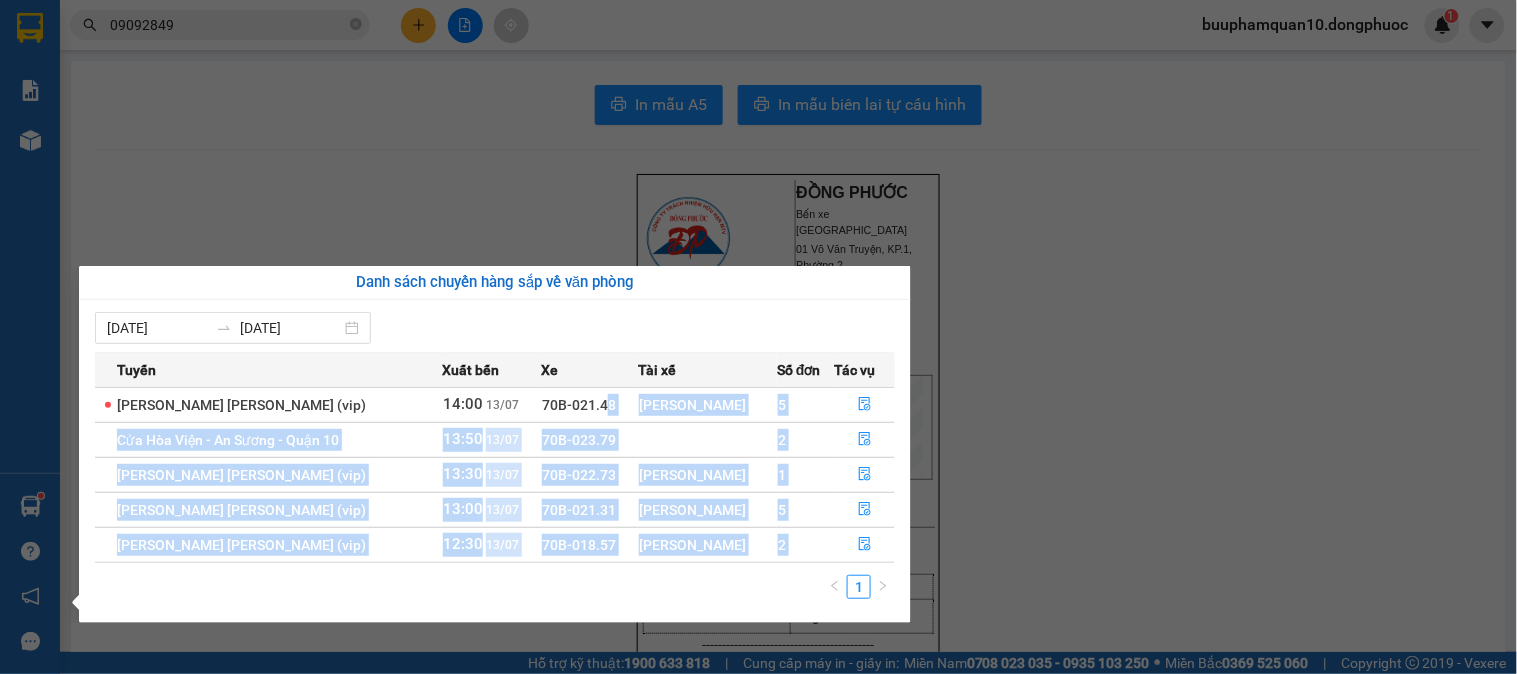 drag, startPoint x: 668, startPoint y: 594, endPoint x: 618, endPoint y: 416, distance: 184.88916 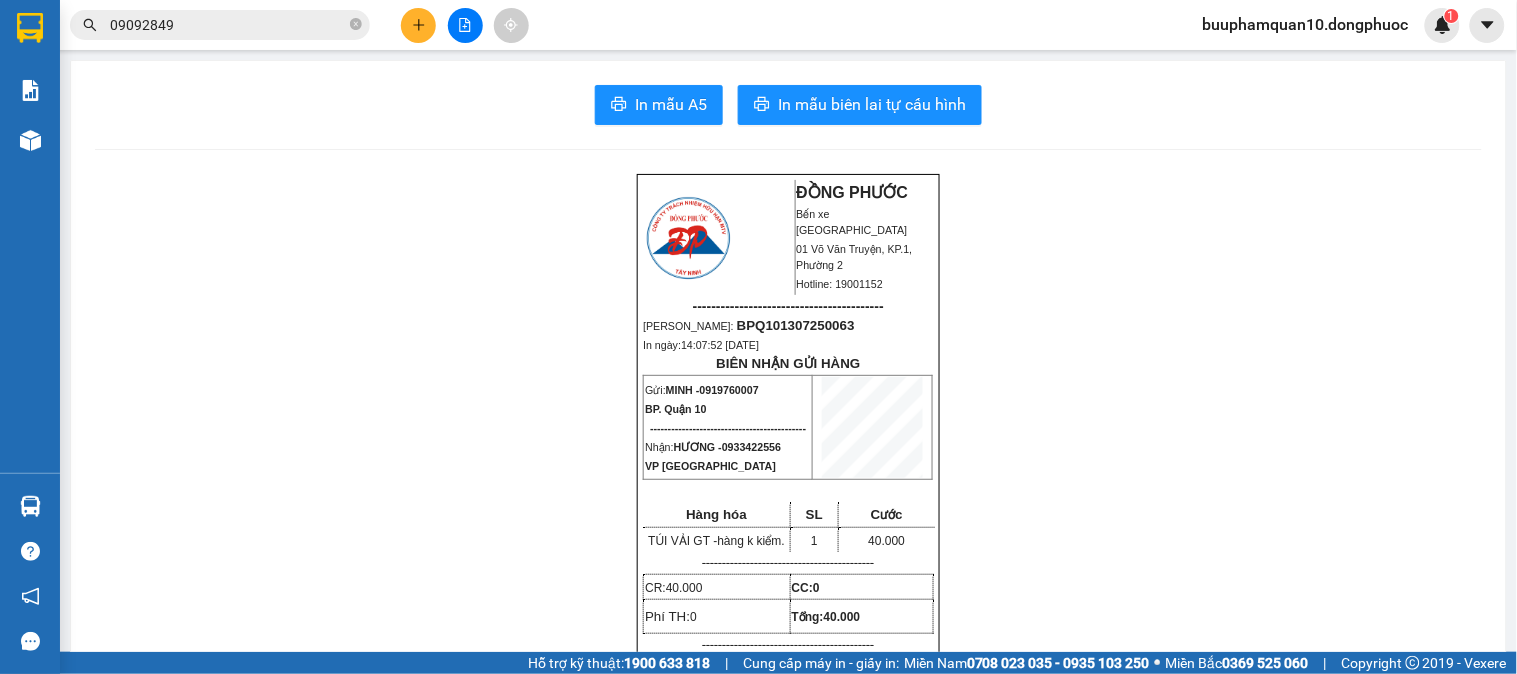 drag, startPoint x: 357, startPoint y: 41, endPoint x: 217, endPoint y: 4, distance: 144.80676 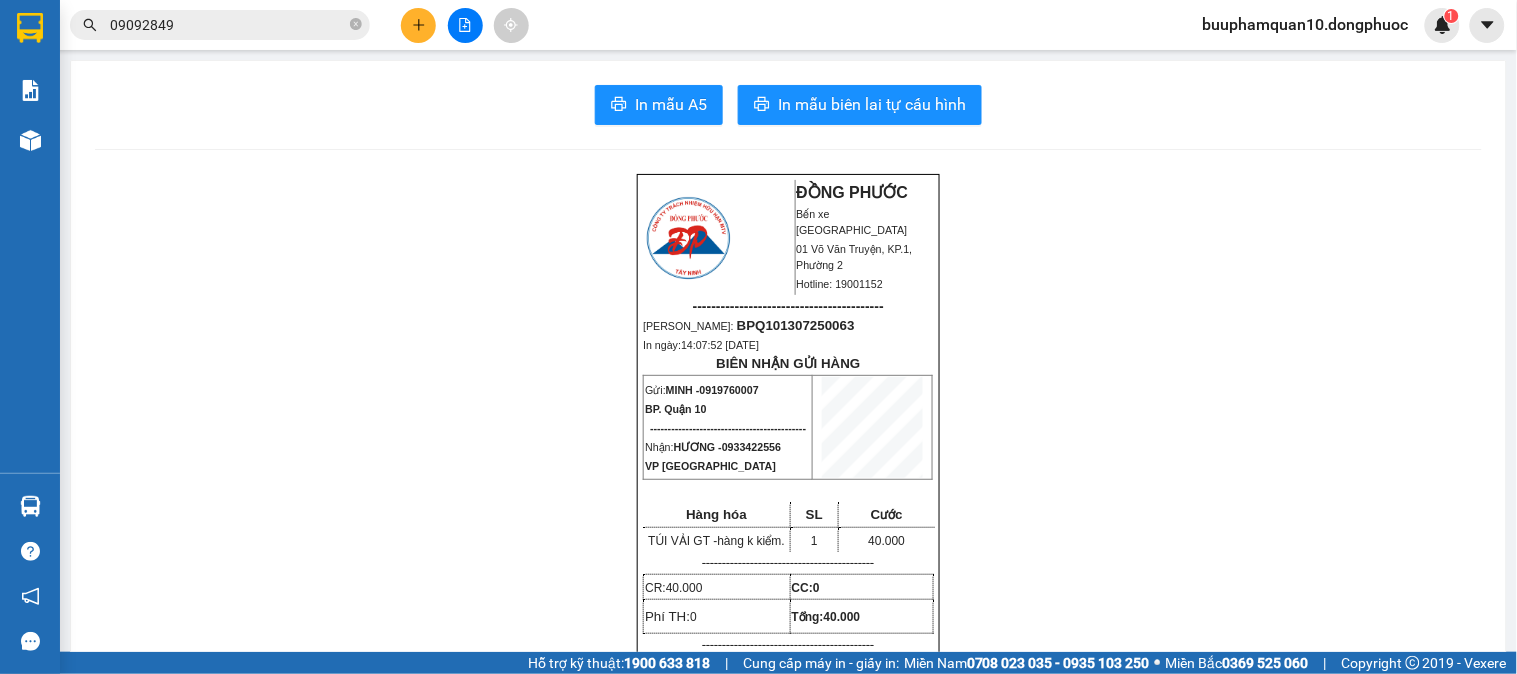 click on "09092849" at bounding box center [228, 25] 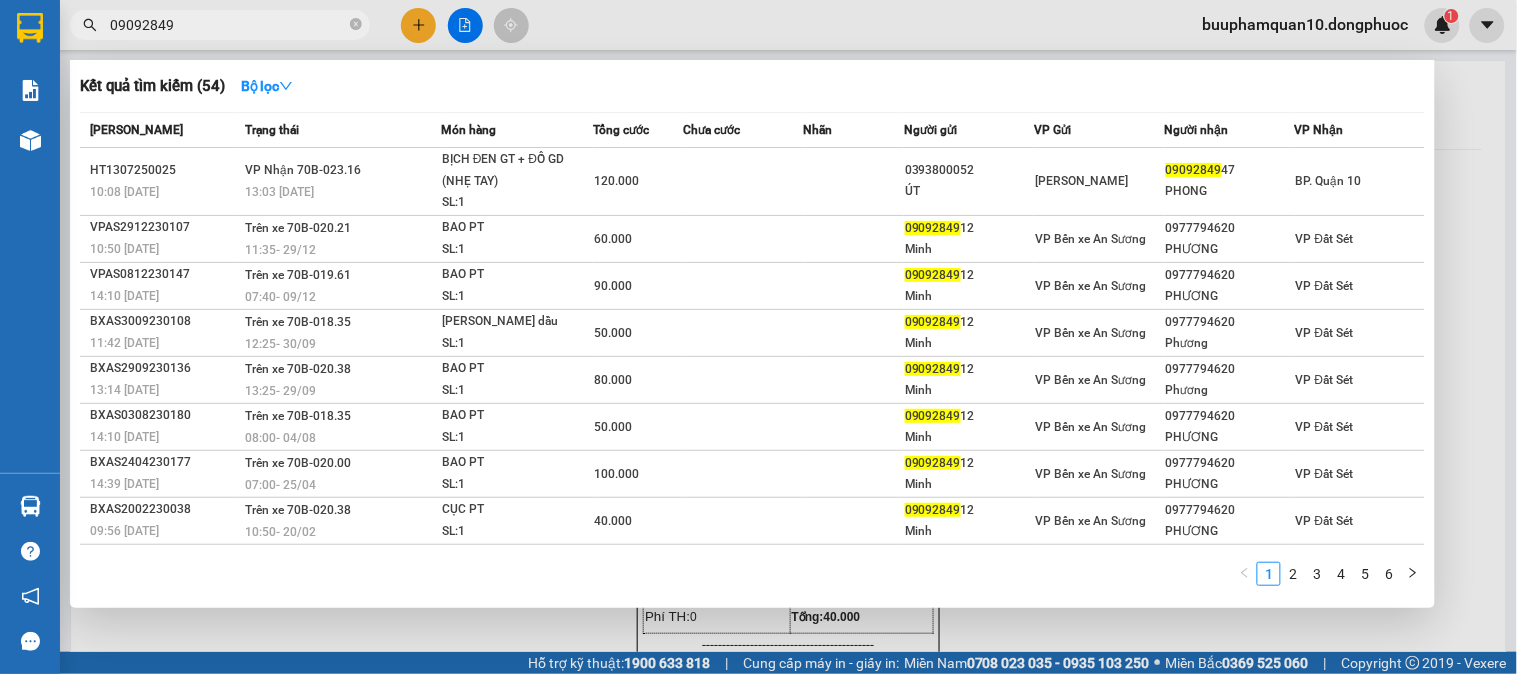 click on "09092849" at bounding box center [228, 25] 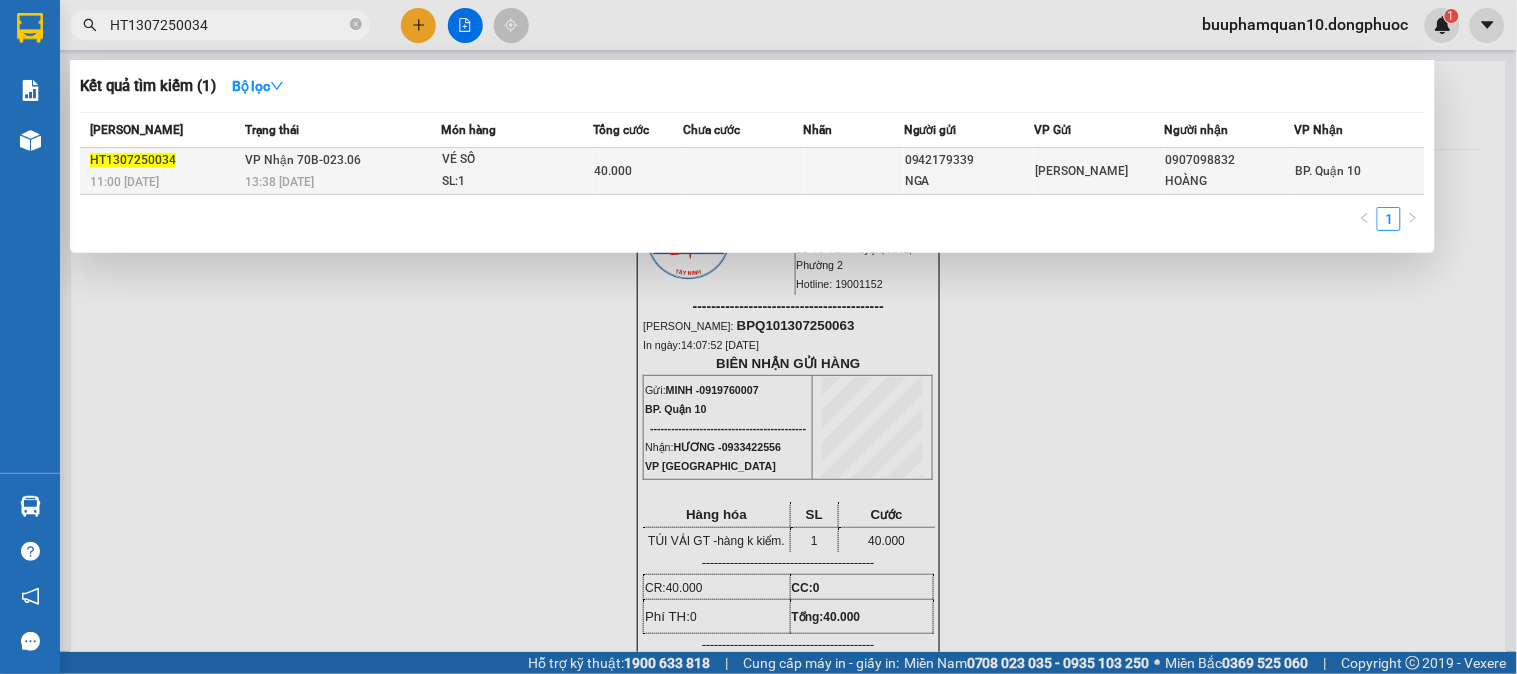 type on "HT1307250034" 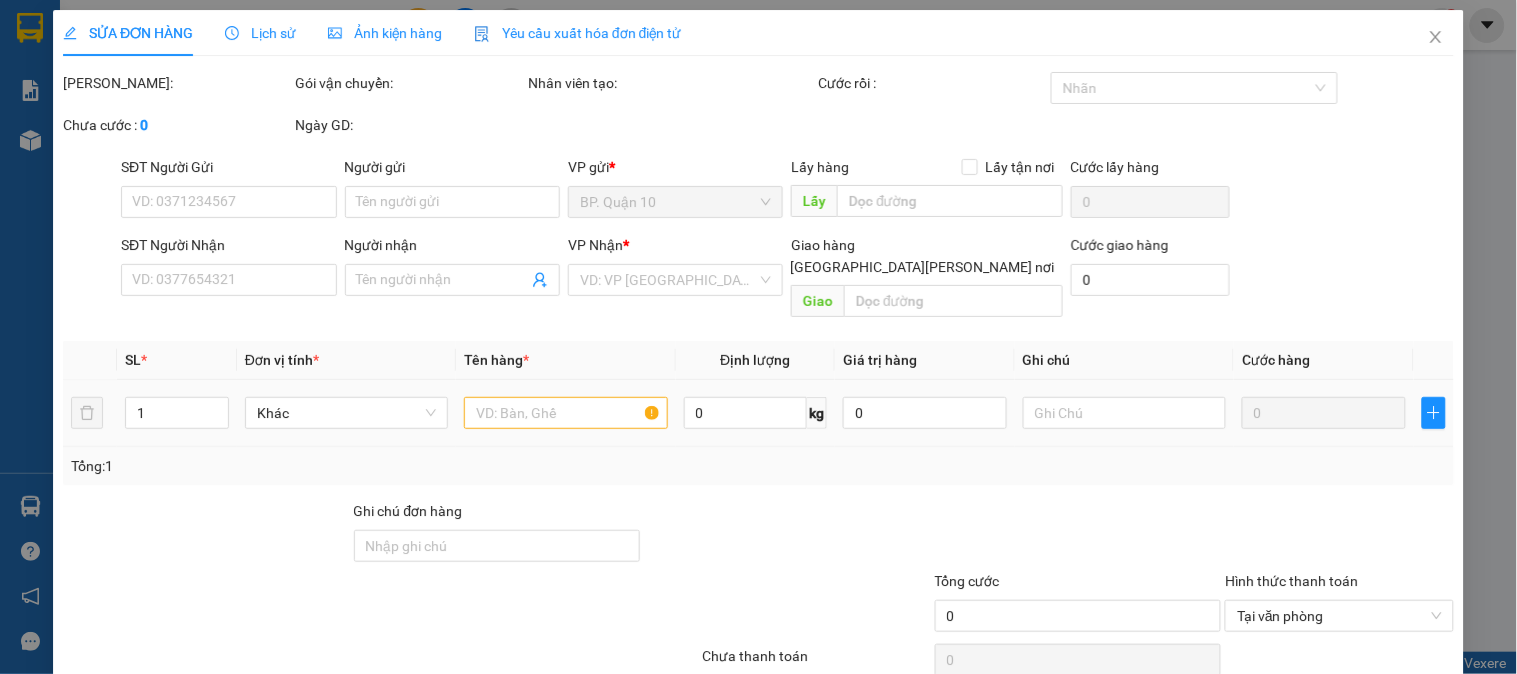type on "0942179339" 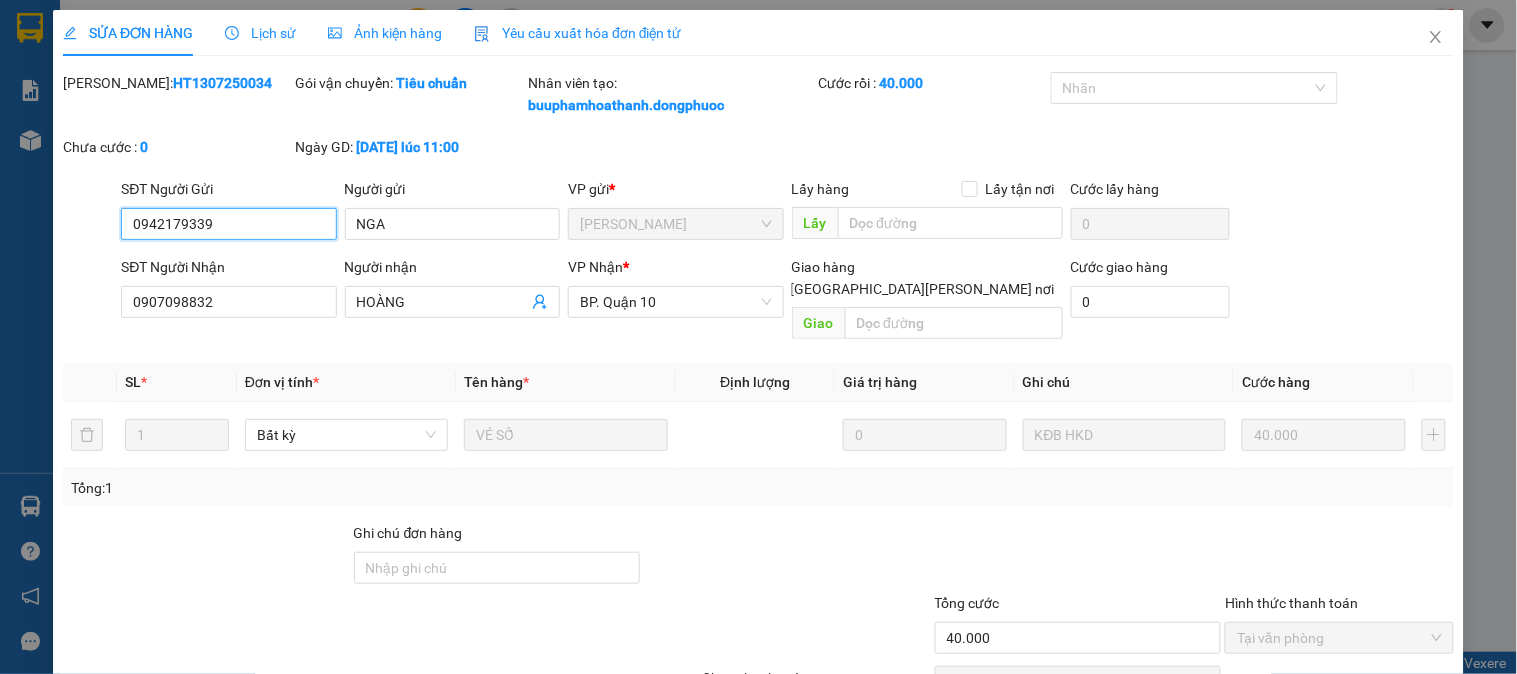 scroll, scrollTop: 63, scrollLeft: 0, axis: vertical 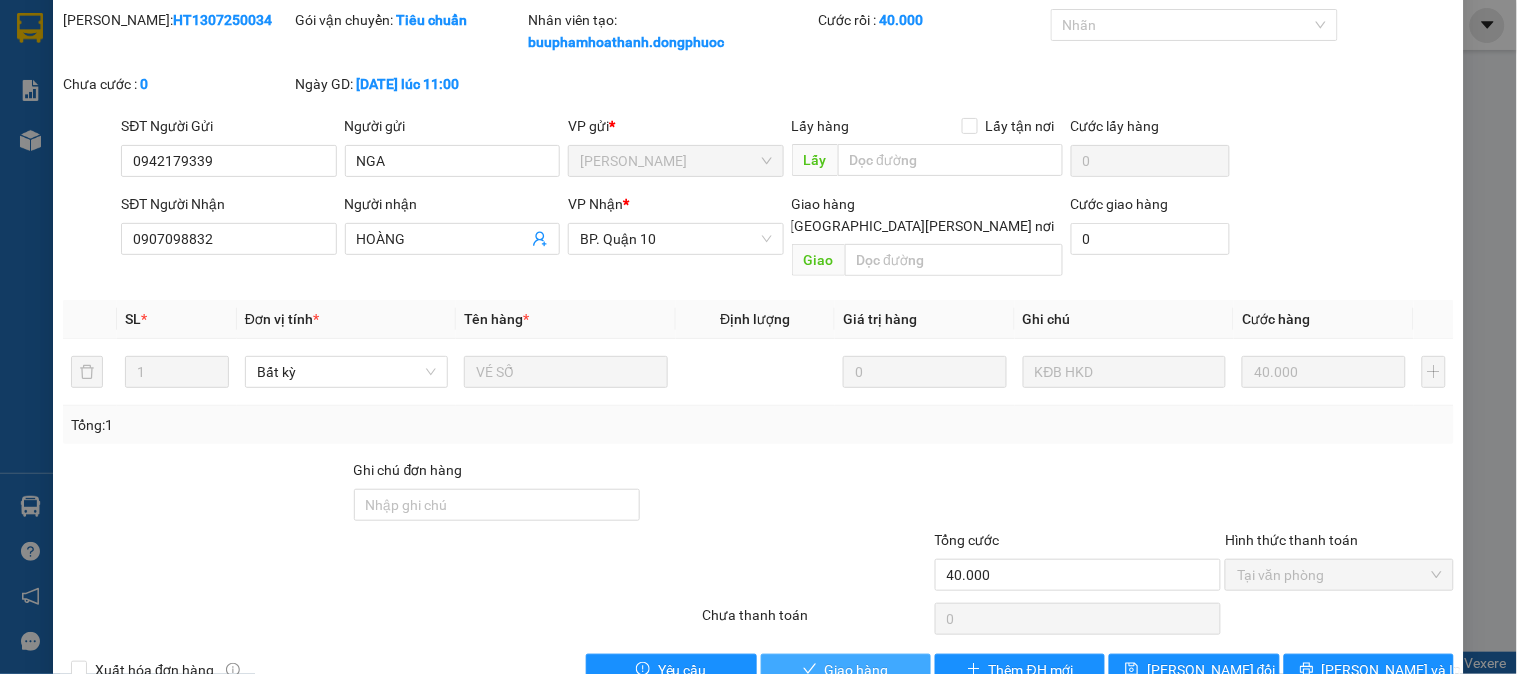 click 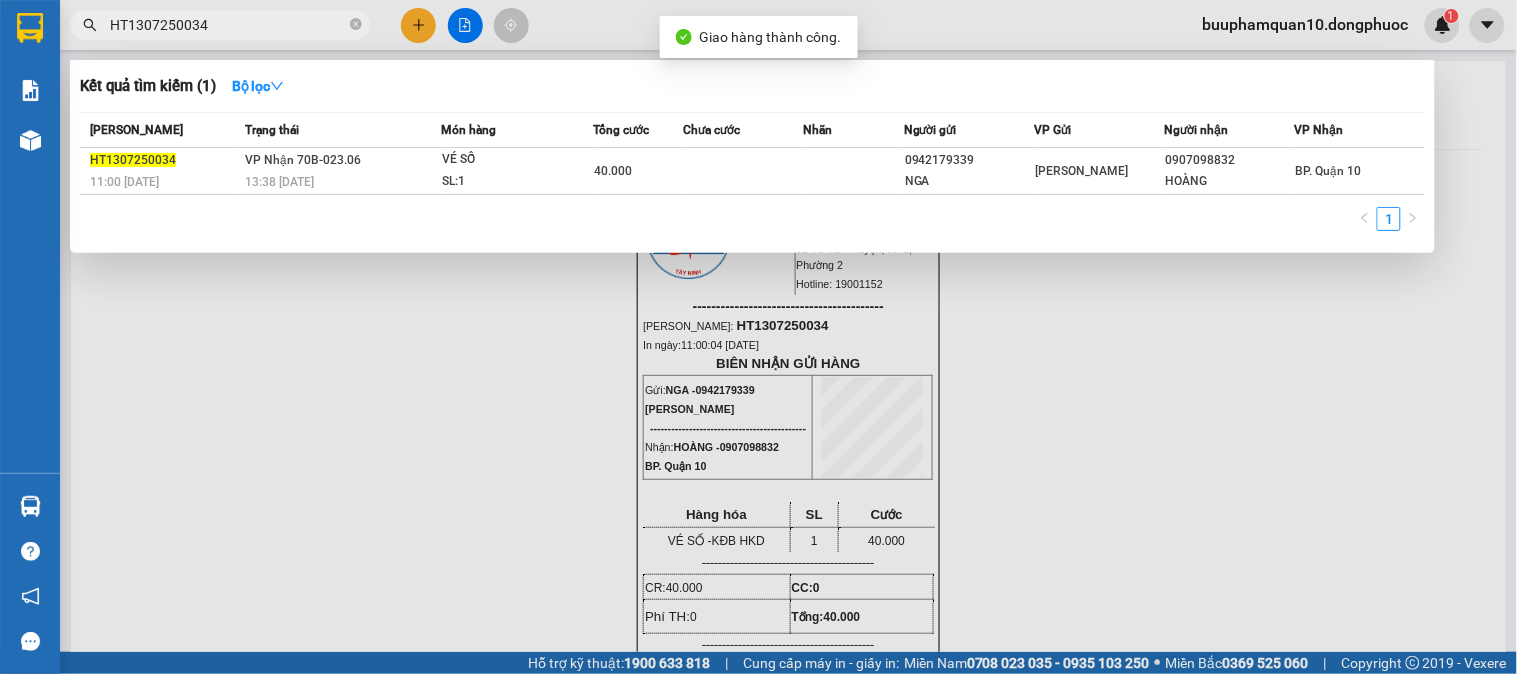 click on "HT1307250034" at bounding box center [228, 25] 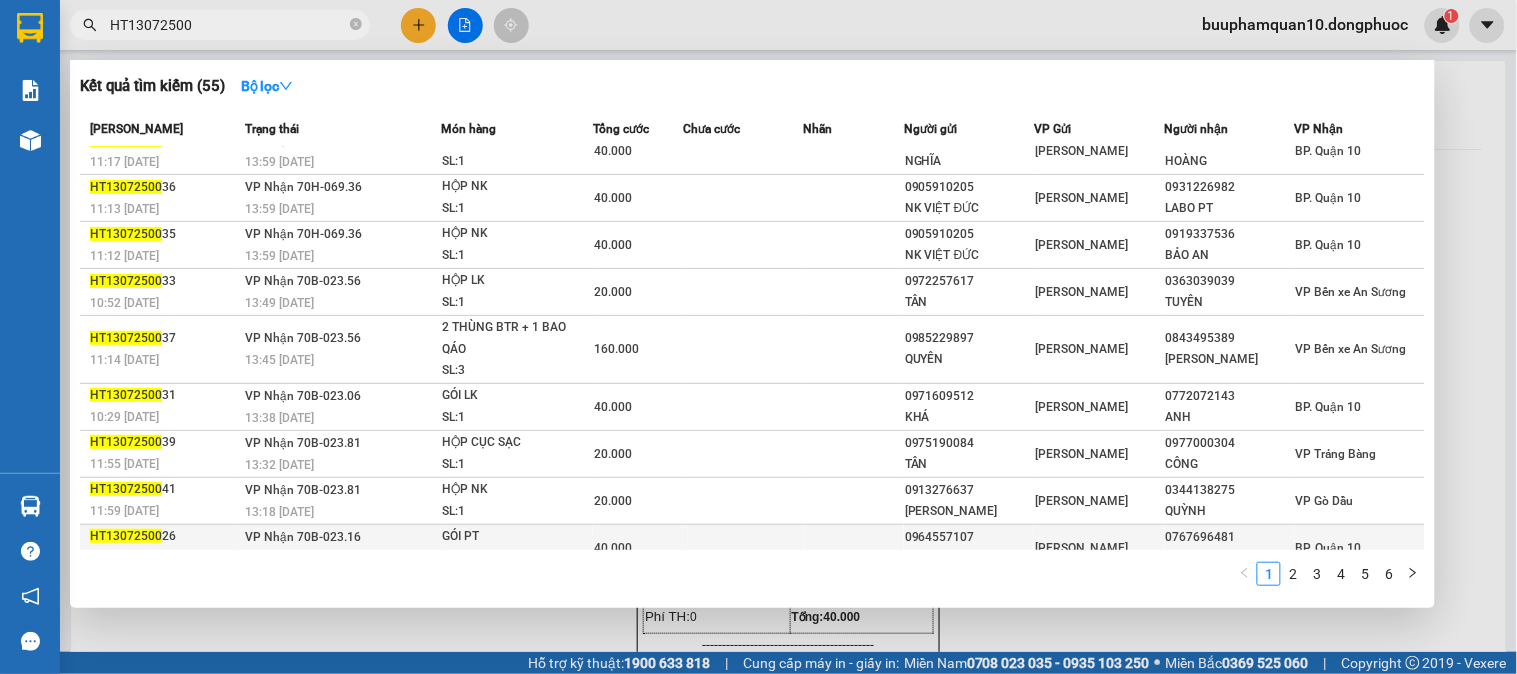 scroll, scrollTop: 0, scrollLeft: 0, axis: both 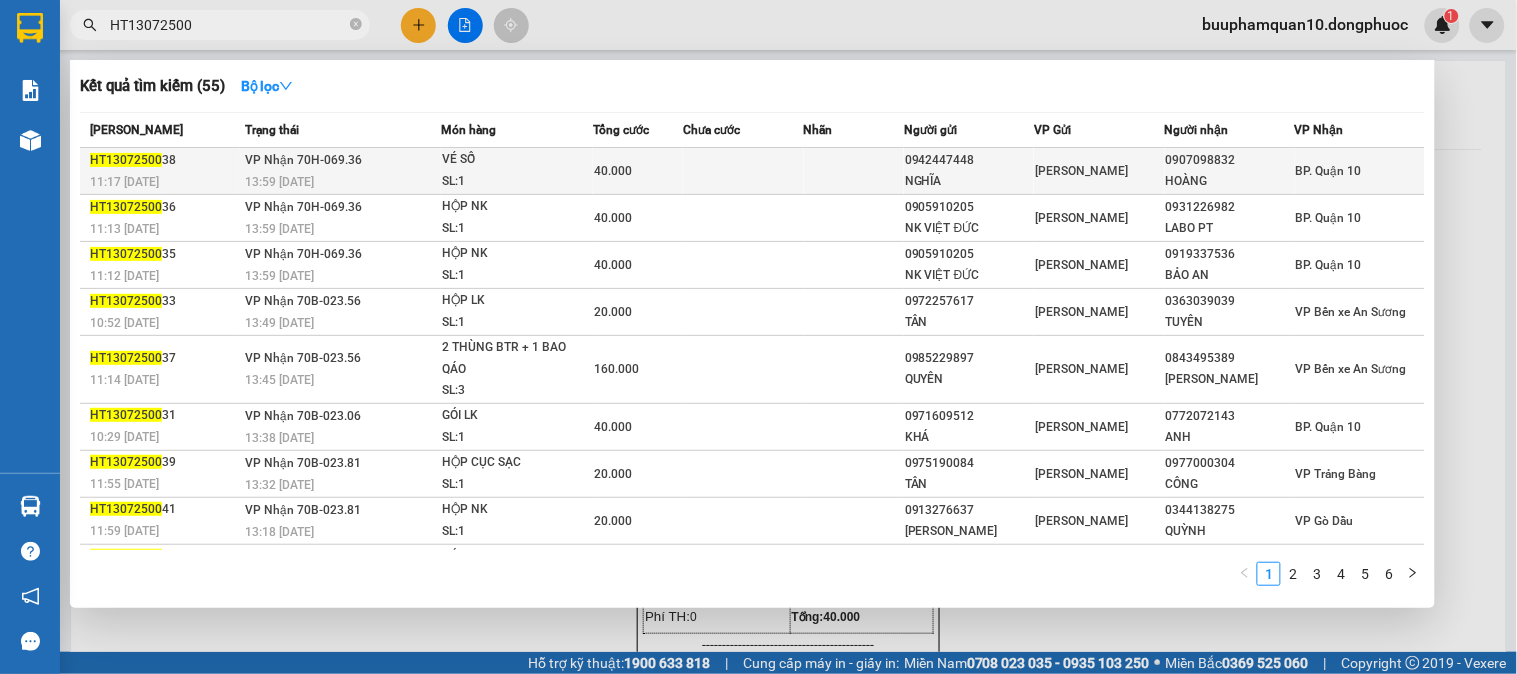 type on "HT13072500" 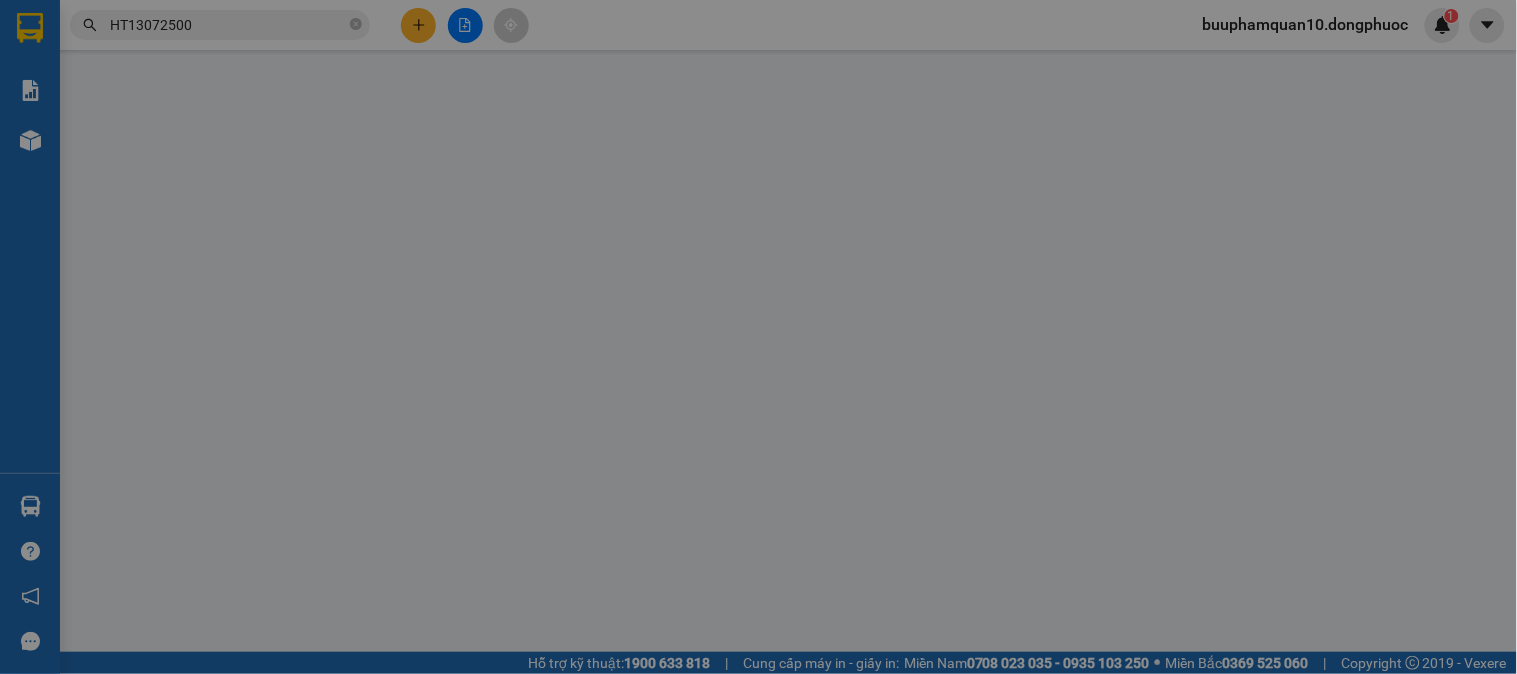 type on "0942447448" 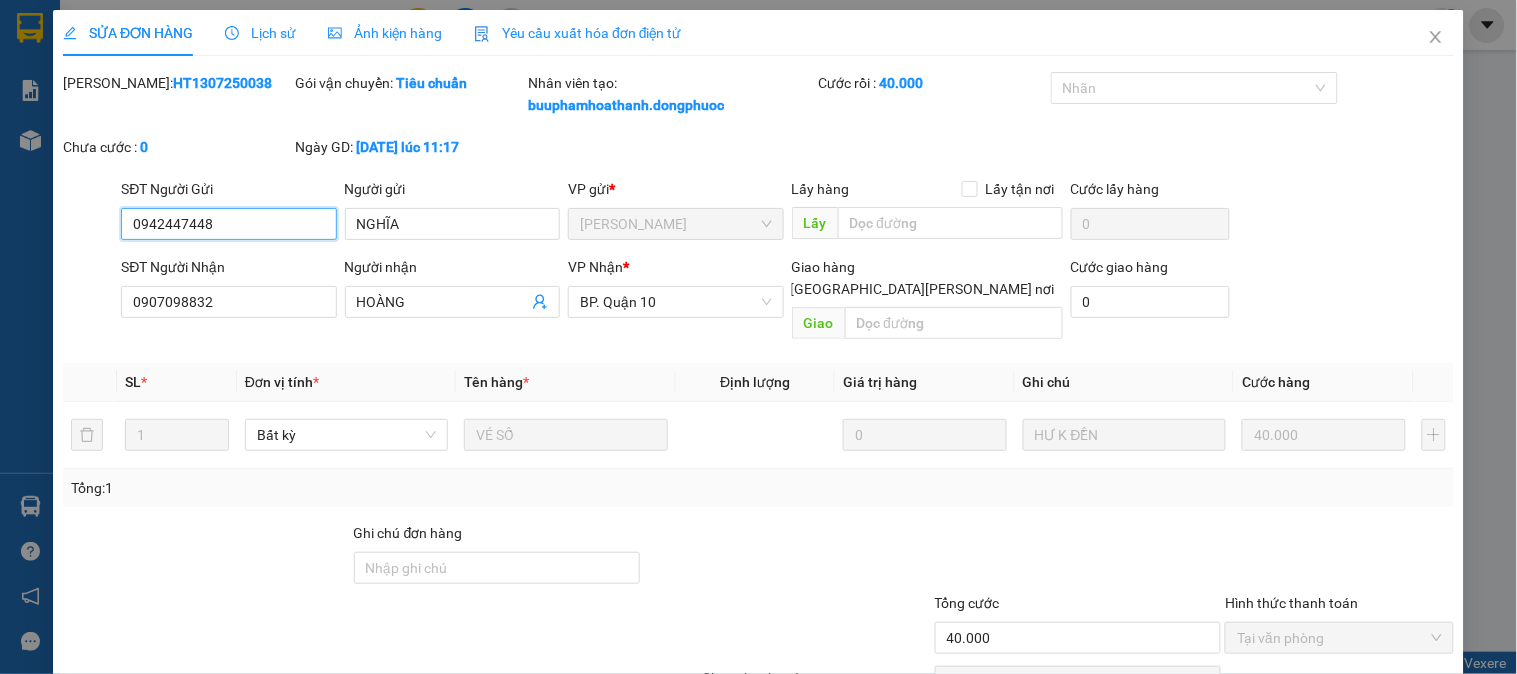 click on "0942447448" at bounding box center (228, 224) 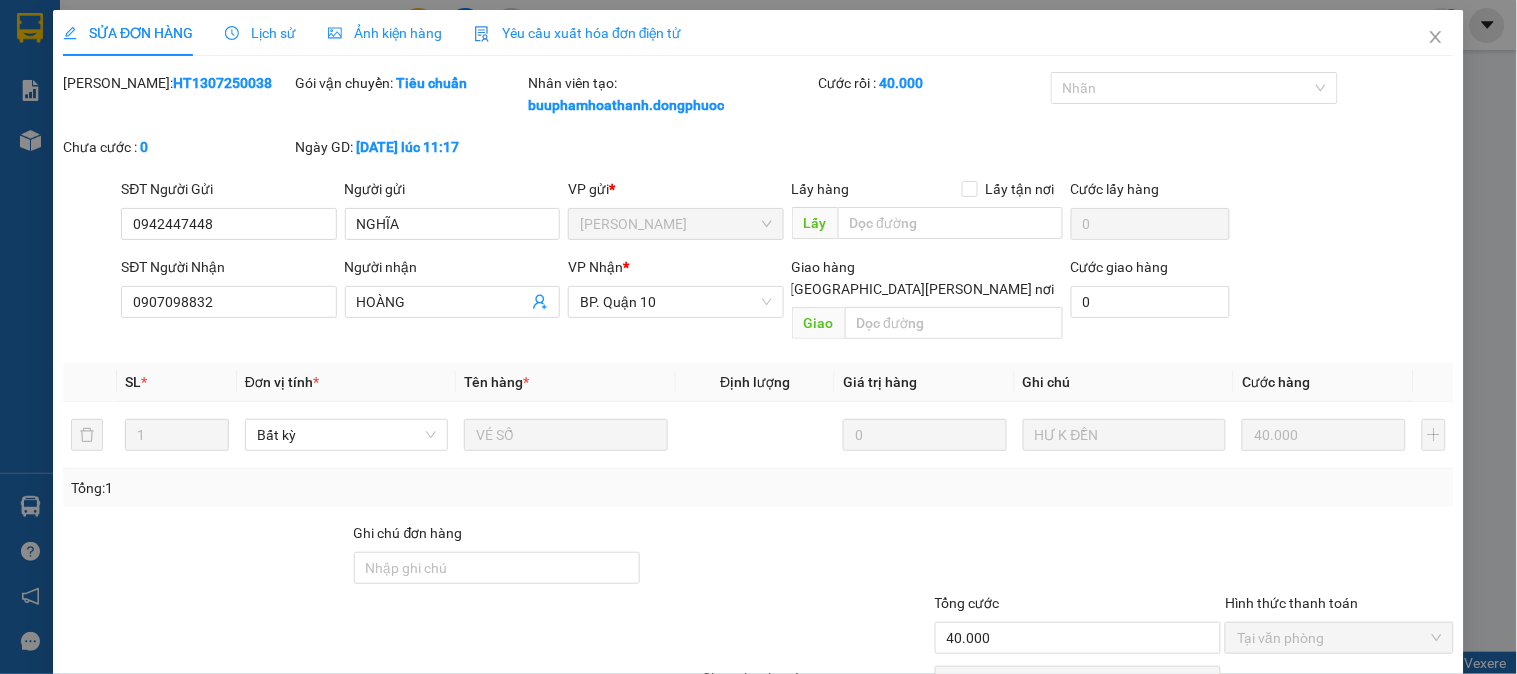 click on "SỬA ĐƠN HÀNG Lịch sử Ảnh kiện hàng Yêu cầu xuất hóa đơn điện tử Total Paid Fee 40.000 Total UnPaid Fee 0 Cash Collection Total Fee Mã ĐH:  HT1307250038 Gói vận chuyển:   Tiêu chuẩn Nhân viên tạo:   buuphamhoathanh.dongphuoc Cước rồi :   40.000   Nhãn Chưa cước :   0 Ngày GD:   13-07-2025 lúc 11:17 SĐT Người Gửi 0942447448 0942447448 Người gửi NGHĨA VP gửi  * Hòa Thành Lấy hàng Lấy tận nơi Lấy Cước lấy hàng 0 SĐT Người Nhận 0907098832 Người nhận HOÀNG VP Nhận  * BP. Quận 10 Giao hàng Giao tận nơi Giao Cước giao hàng 0 SL  * Đơn vị tính  * Tên hàng  * Định lượng Giá trị hàng Ghi chú Cước hàng                   1 Bất kỳ VÉ SỐ 0 HƯ K ĐỀN 40.000 Tổng:  1 Ghi chú đơn hàng Tổng cước 40.000 Hình thức thanh toán Tại văn phòng Số tiền thu trước 40.000 Chọn HT Thanh Toán Chưa thanh toán 0 Chọn HT Thanh Toán Xuất hóa đơn hàng" at bounding box center [758, 337] 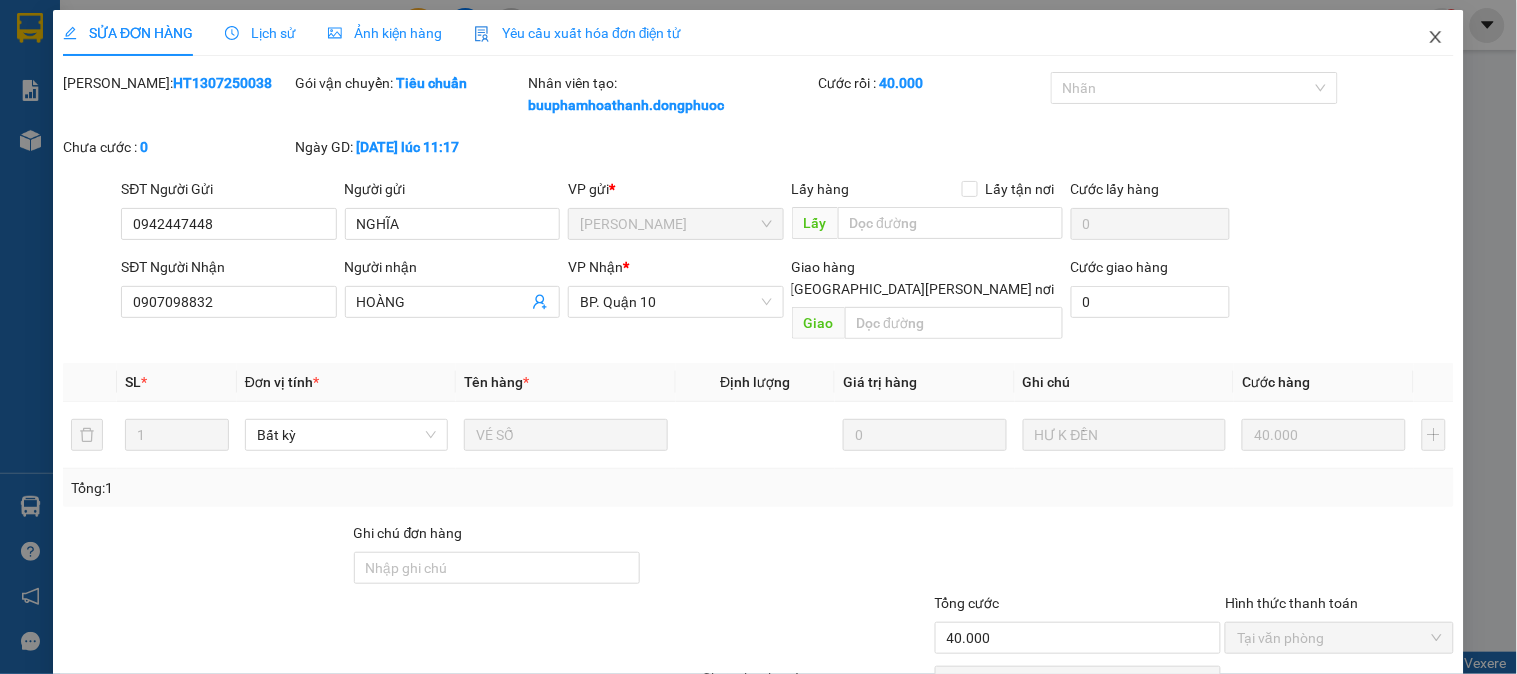 click at bounding box center [1436, 38] 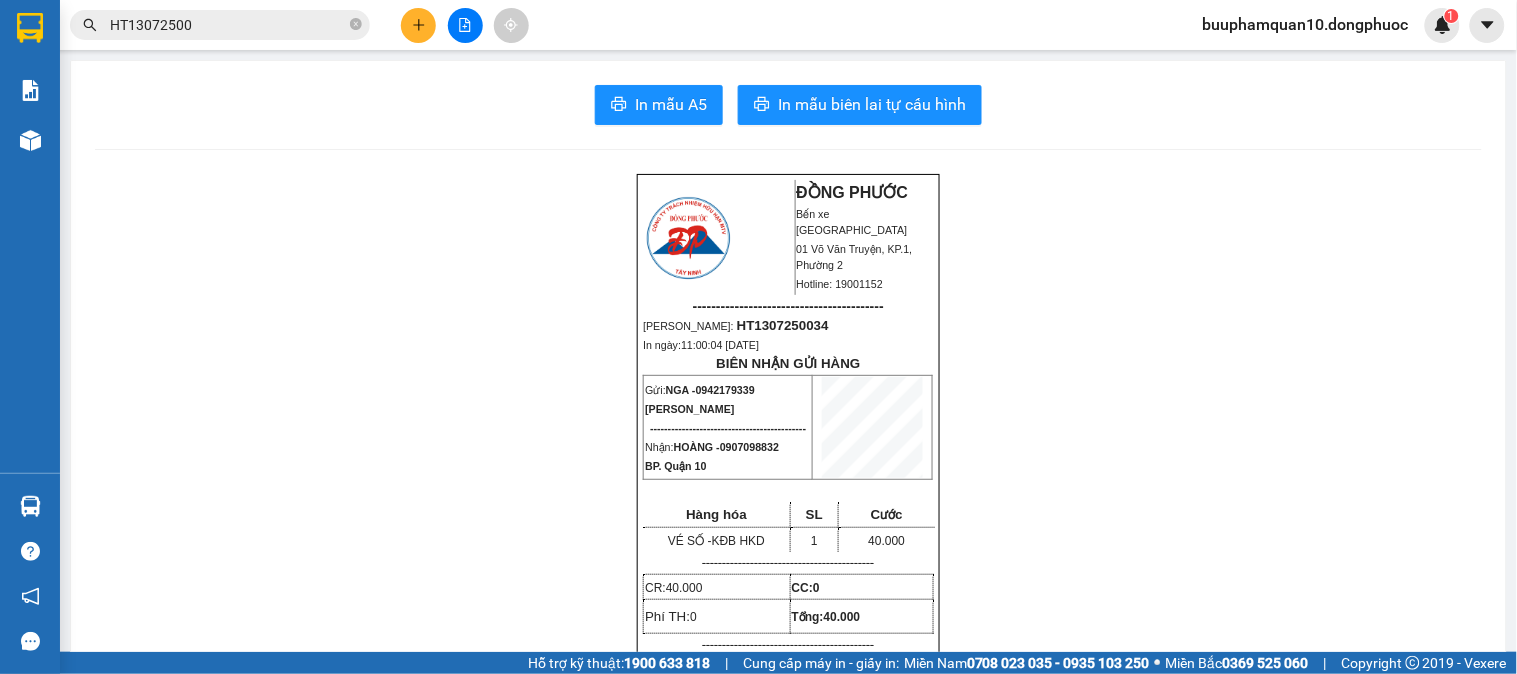 click on "HT13072500" at bounding box center (228, 25) 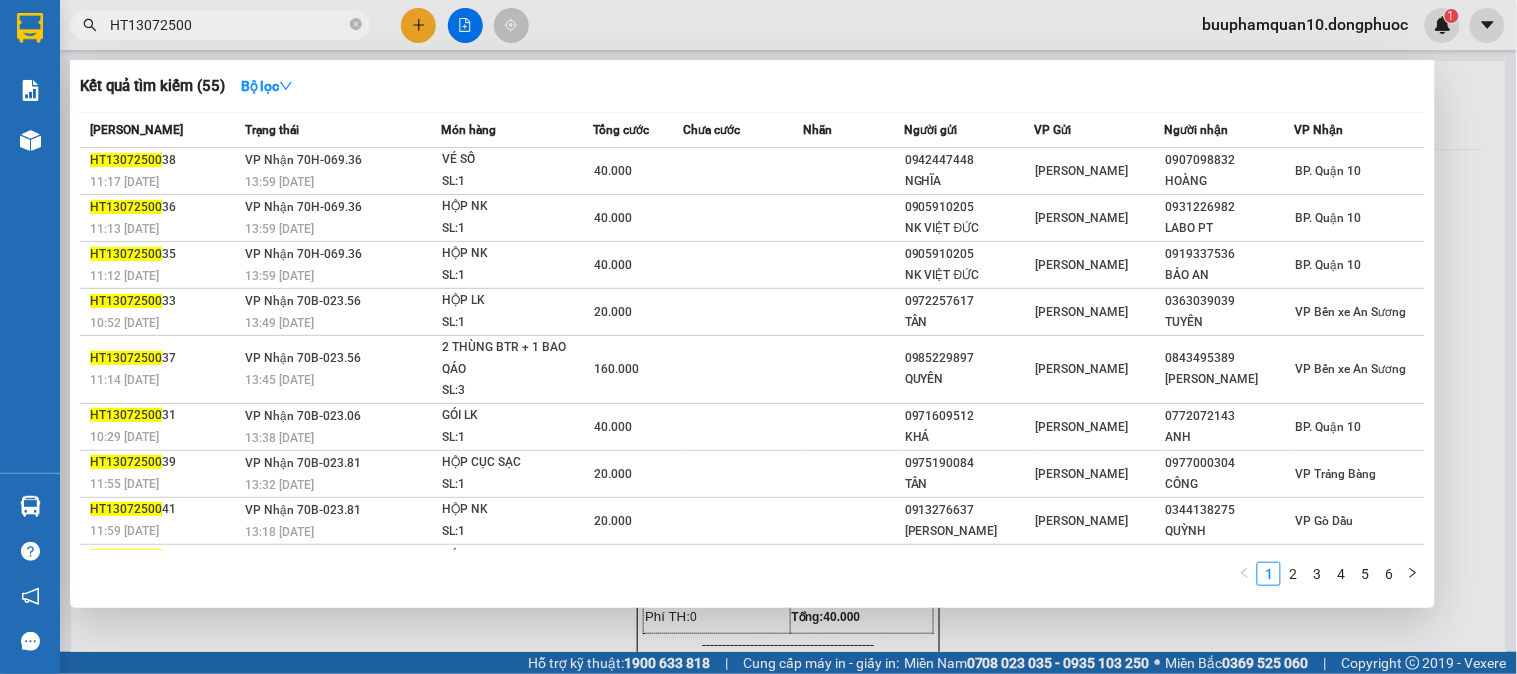 click on "HT13072500" at bounding box center [228, 25] 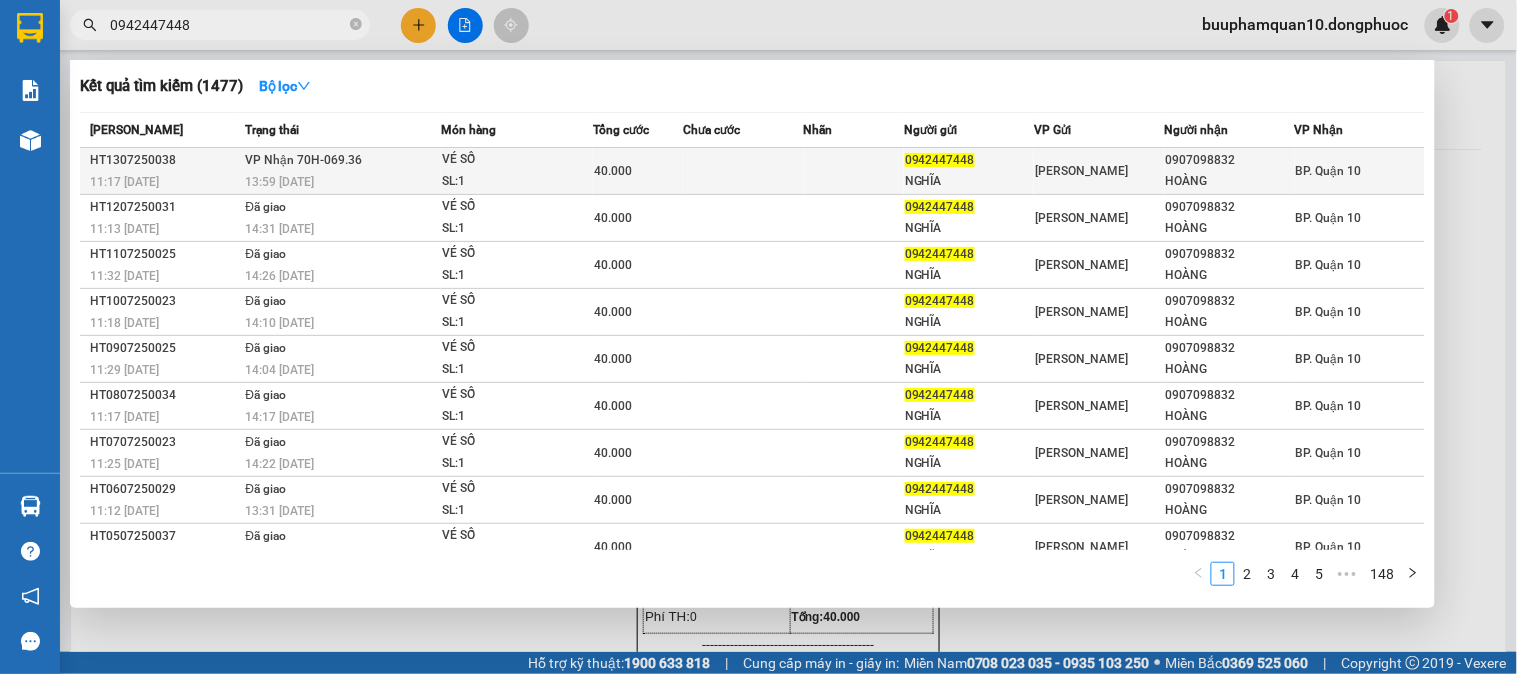 type on "0942447448" 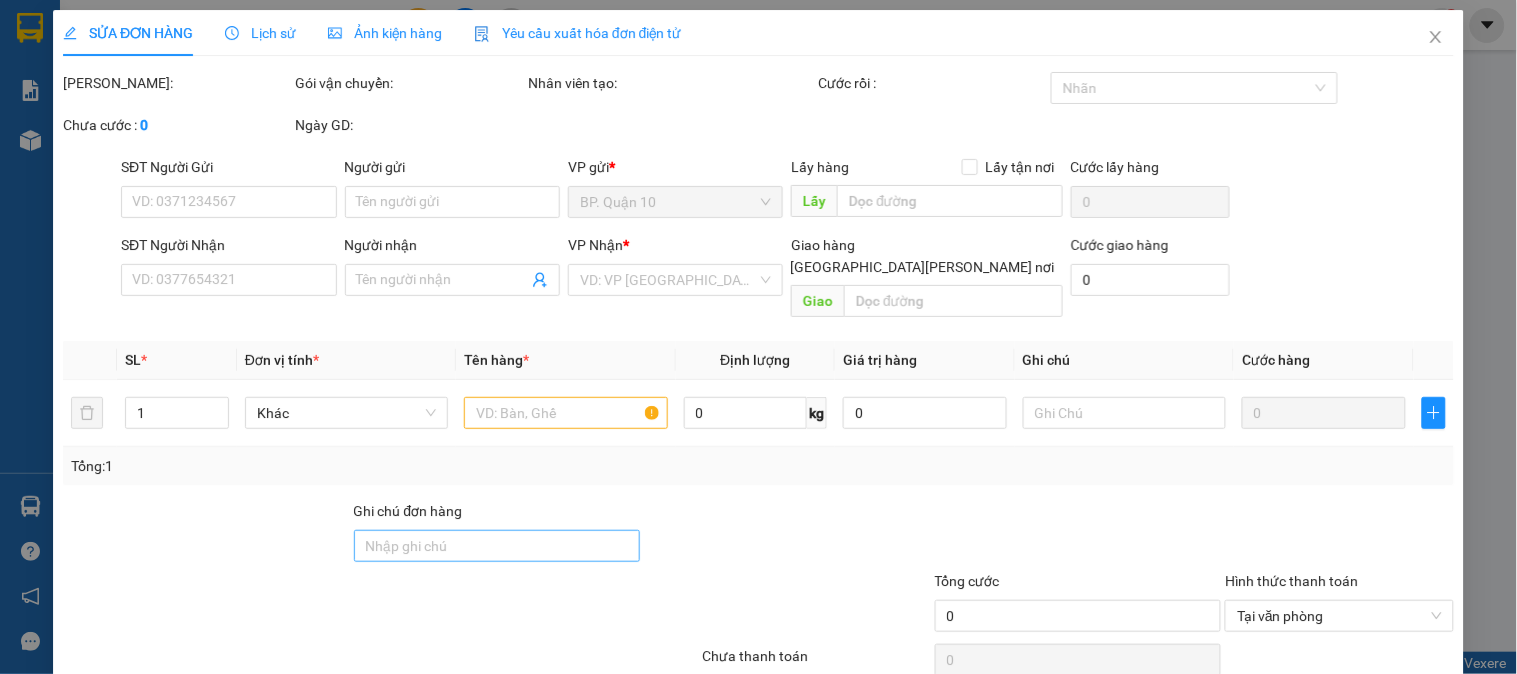 type on "0942447448" 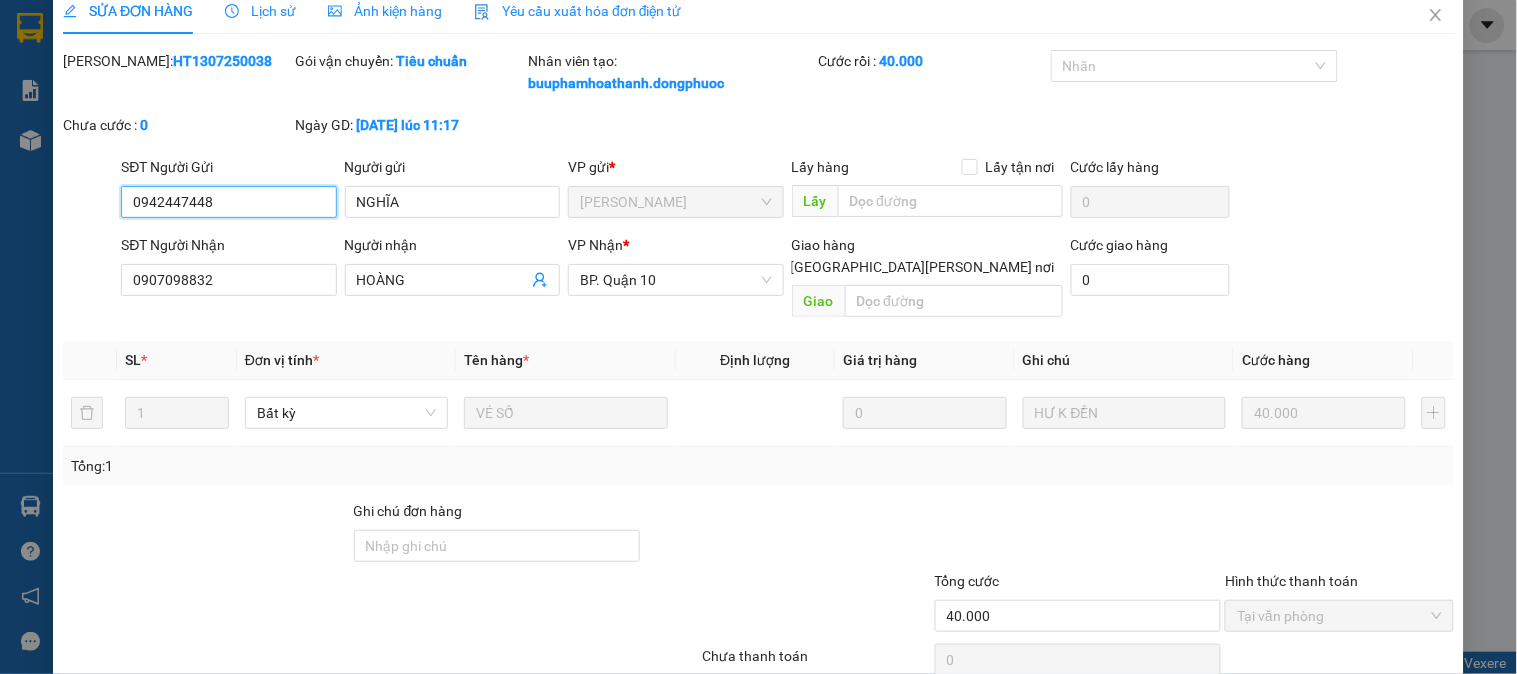 scroll, scrollTop: 91, scrollLeft: 0, axis: vertical 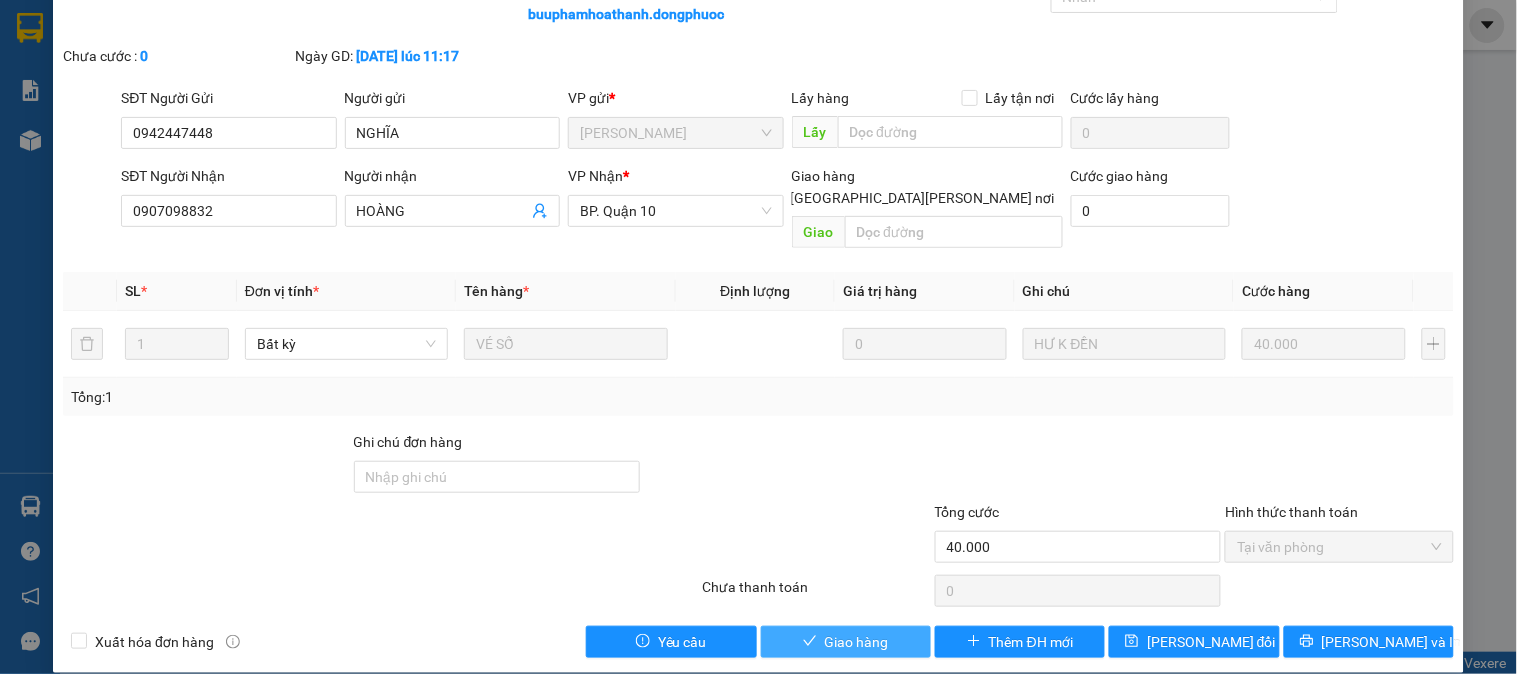 click on "Giao hàng" at bounding box center [857, 642] 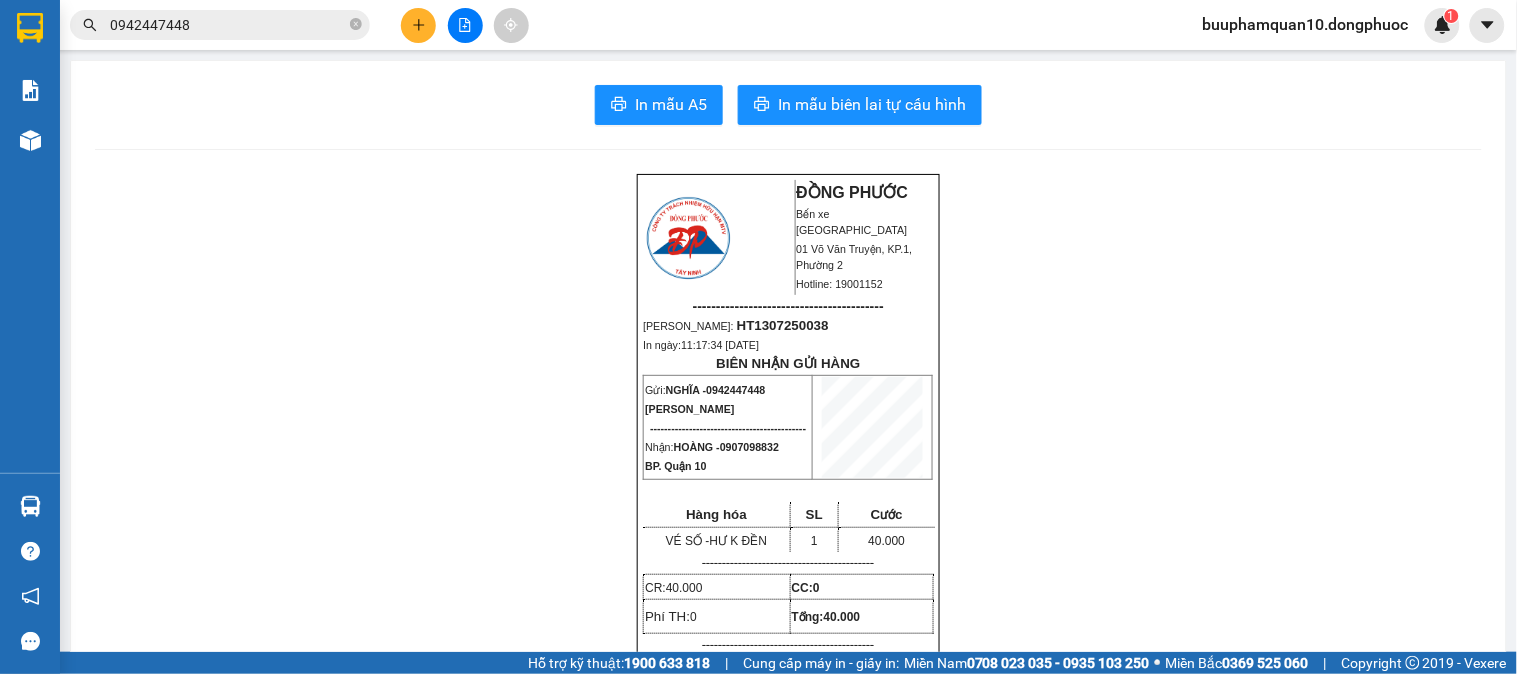 click 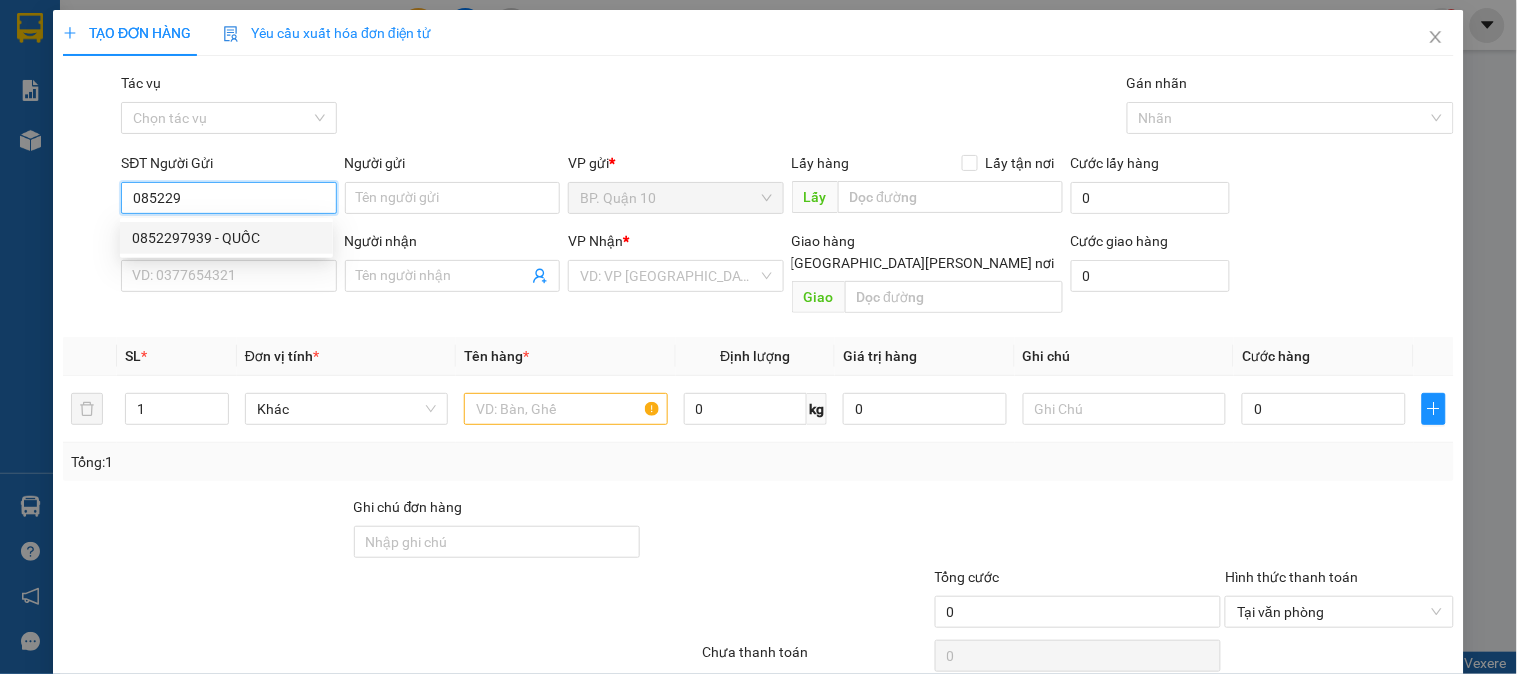 click on "0852297939 - QUỐC" at bounding box center (226, 238) 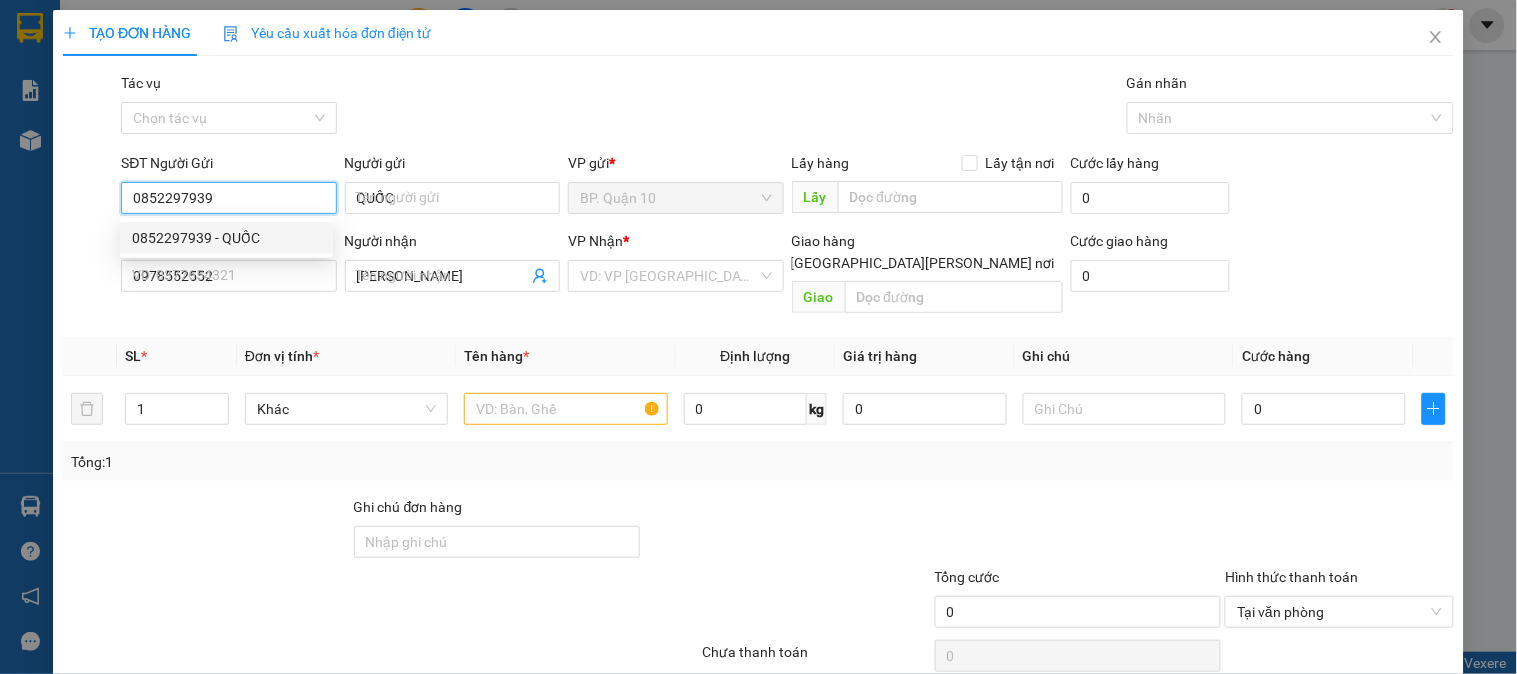 type on "60.000" 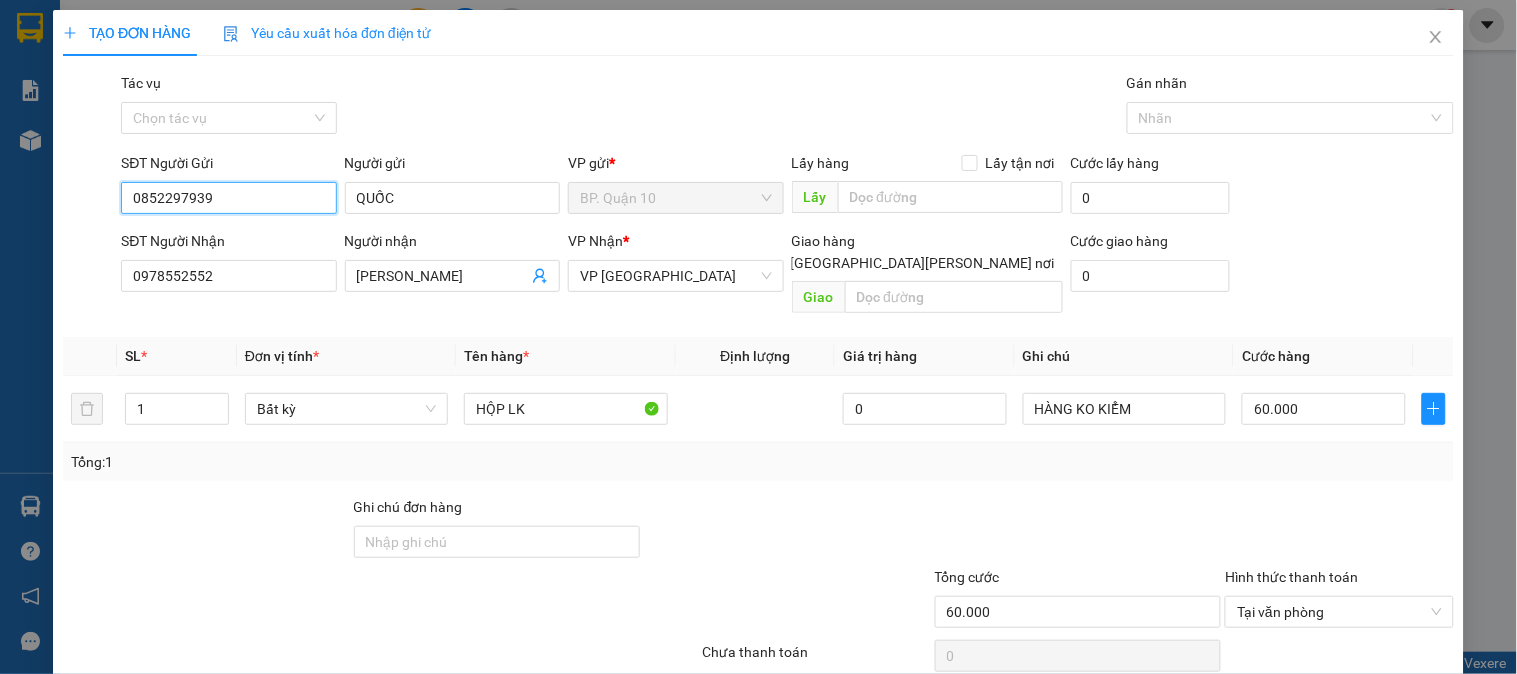 click on "0852297939" at bounding box center (228, 198) 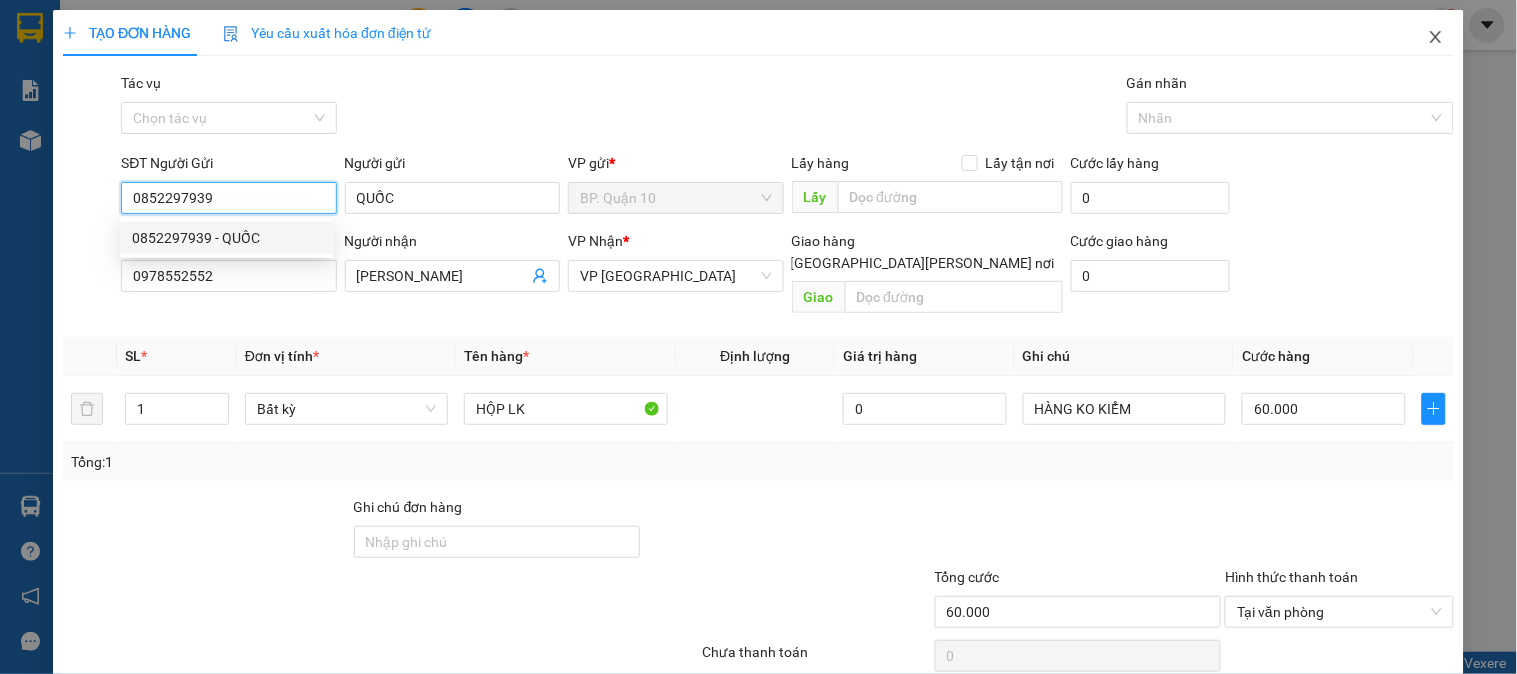 type on "0852297939" 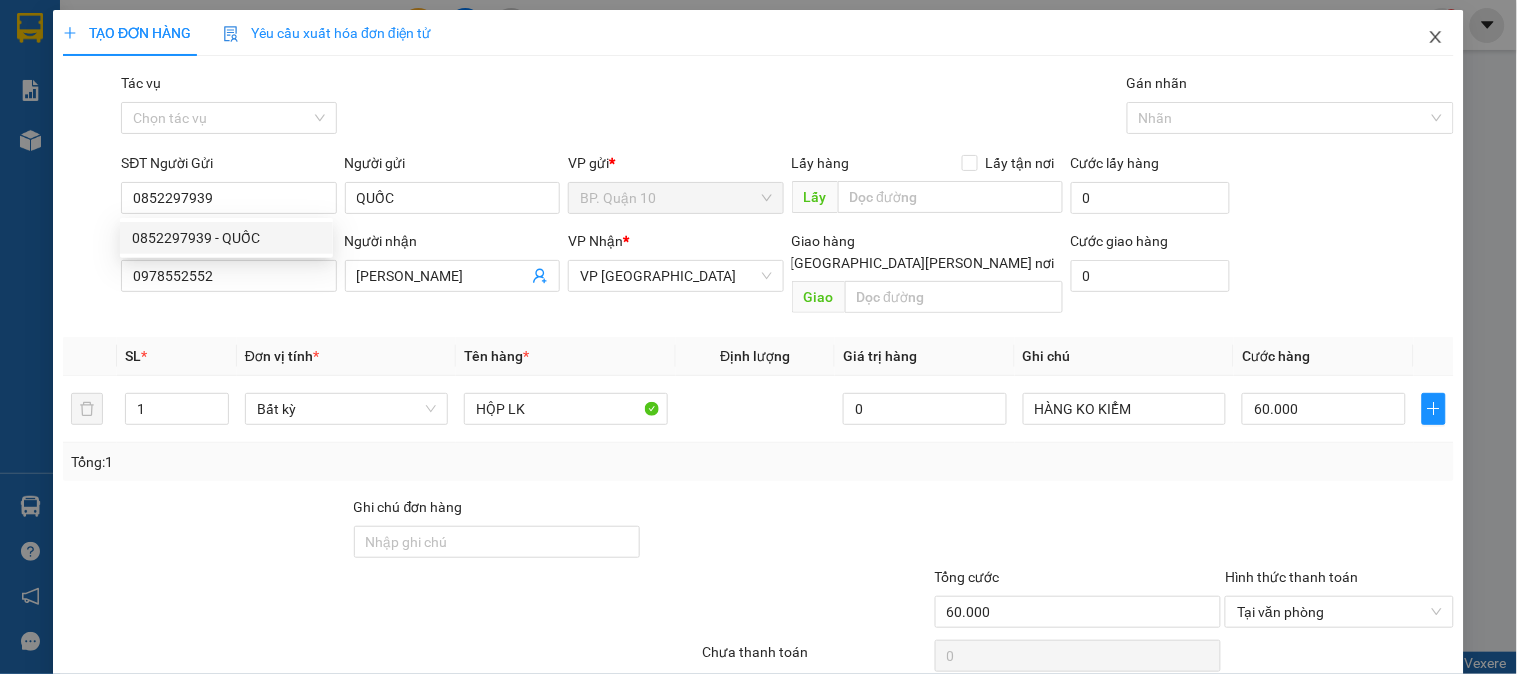 click 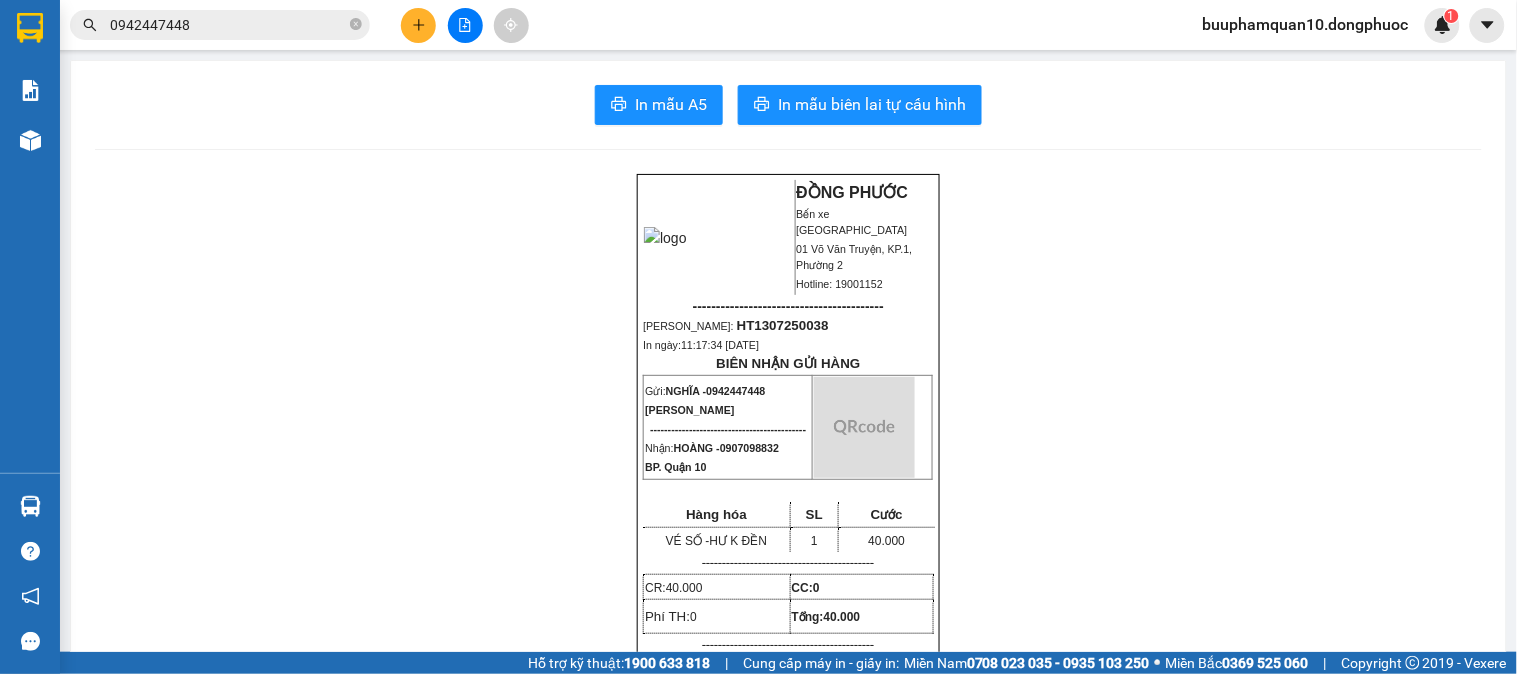 click on "0942447448" at bounding box center [228, 25] 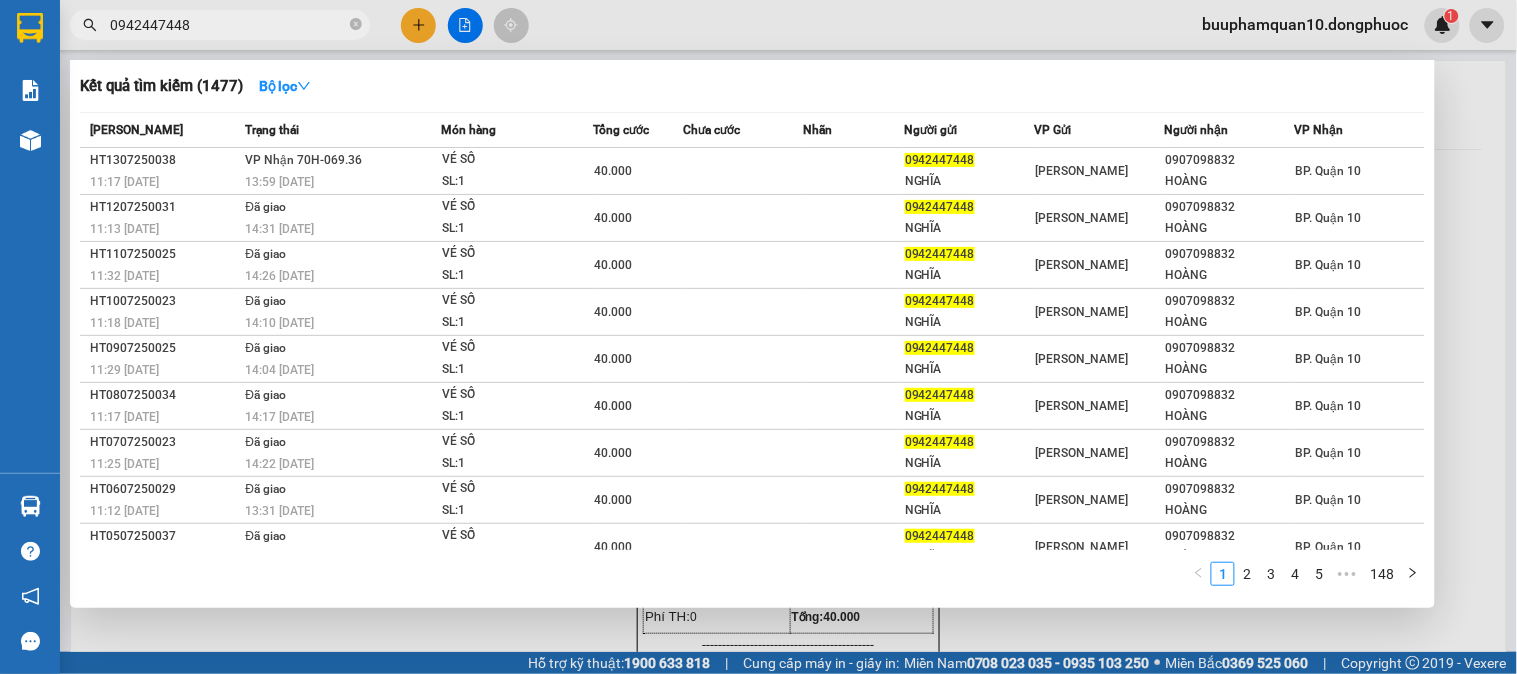 click on "0942447448" at bounding box center (228, 25) 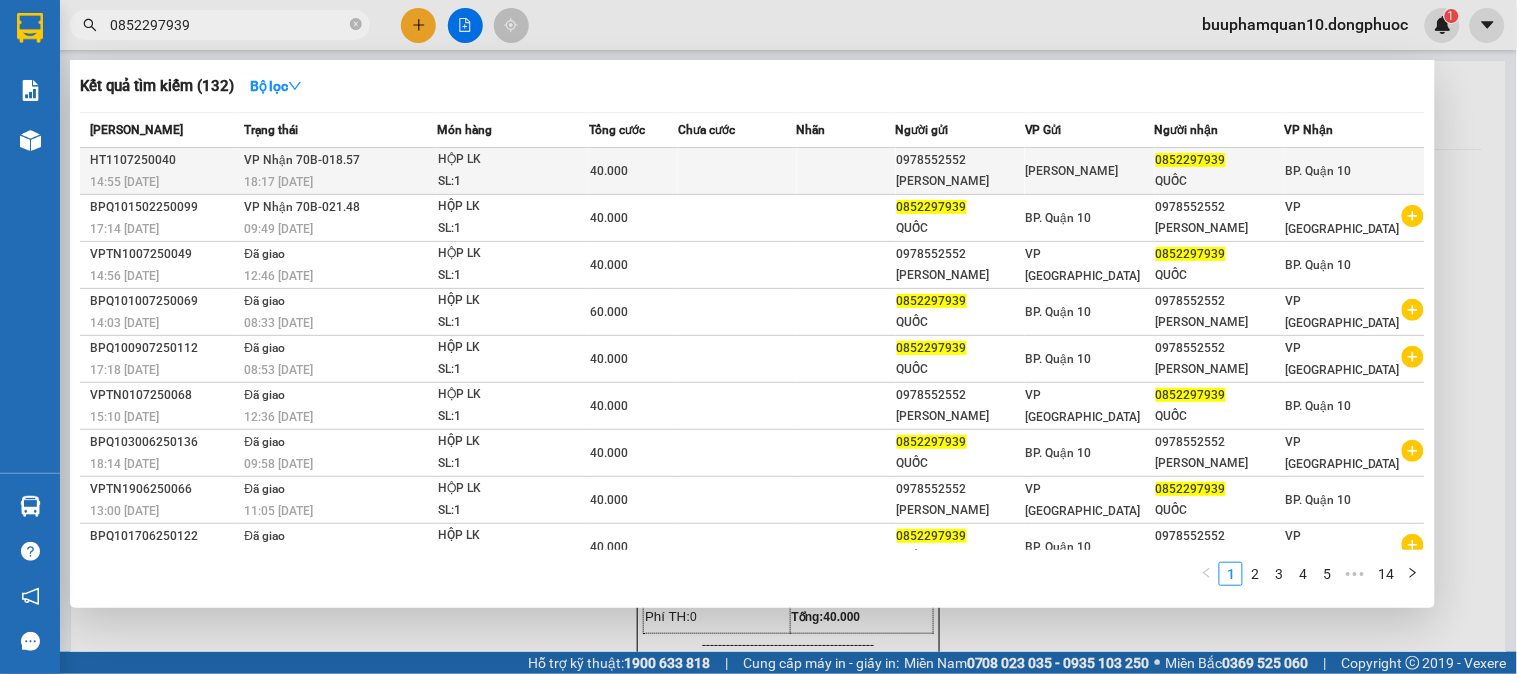 type on "0852297939" 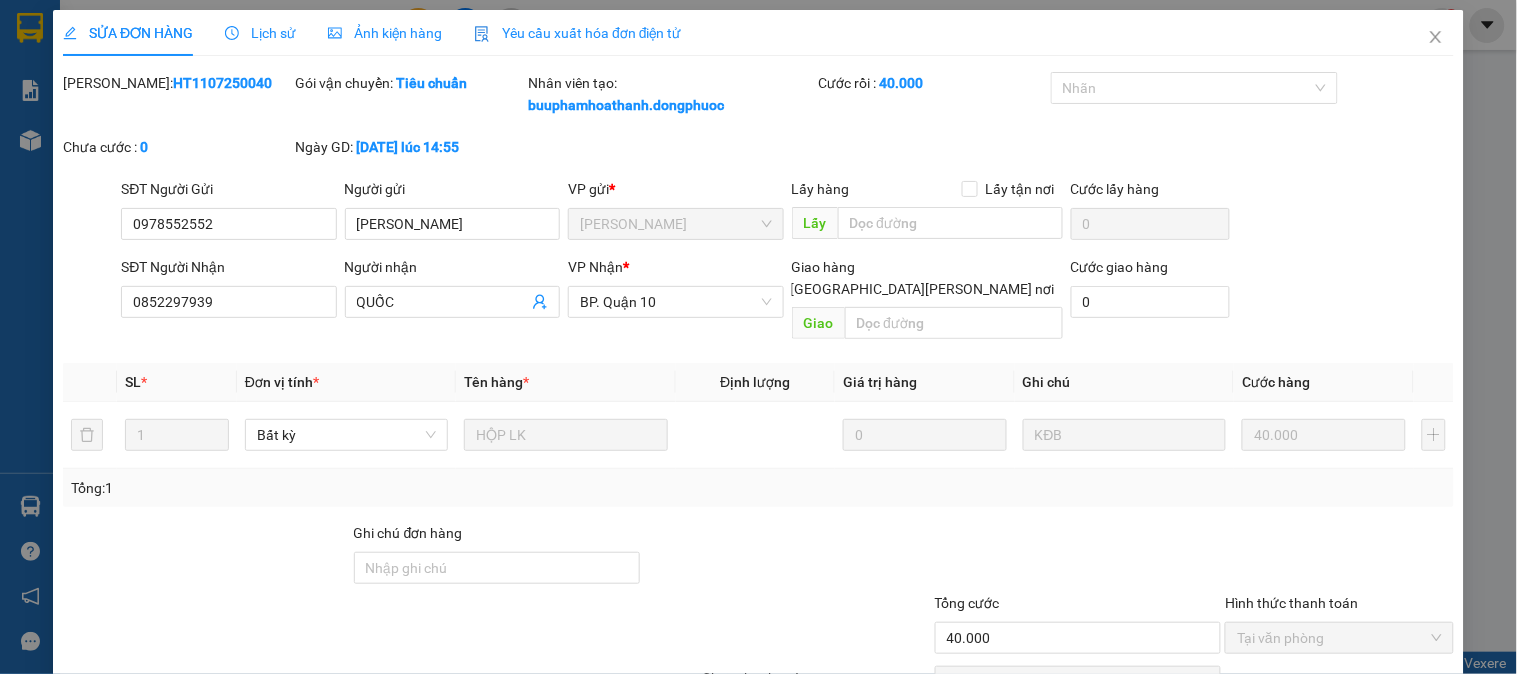 type on "0978552552" 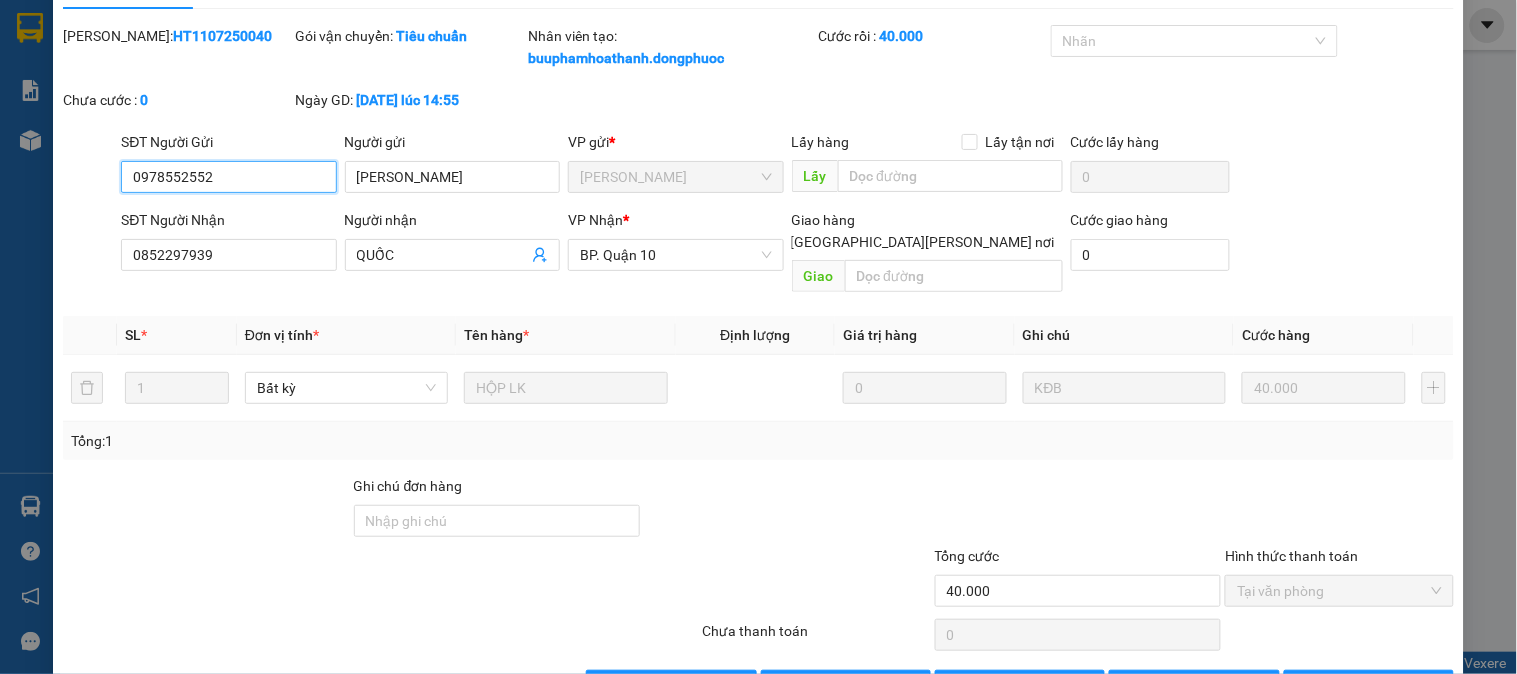 scroll, scrollTop: 91, scrollLeft: 0, axis: vertical 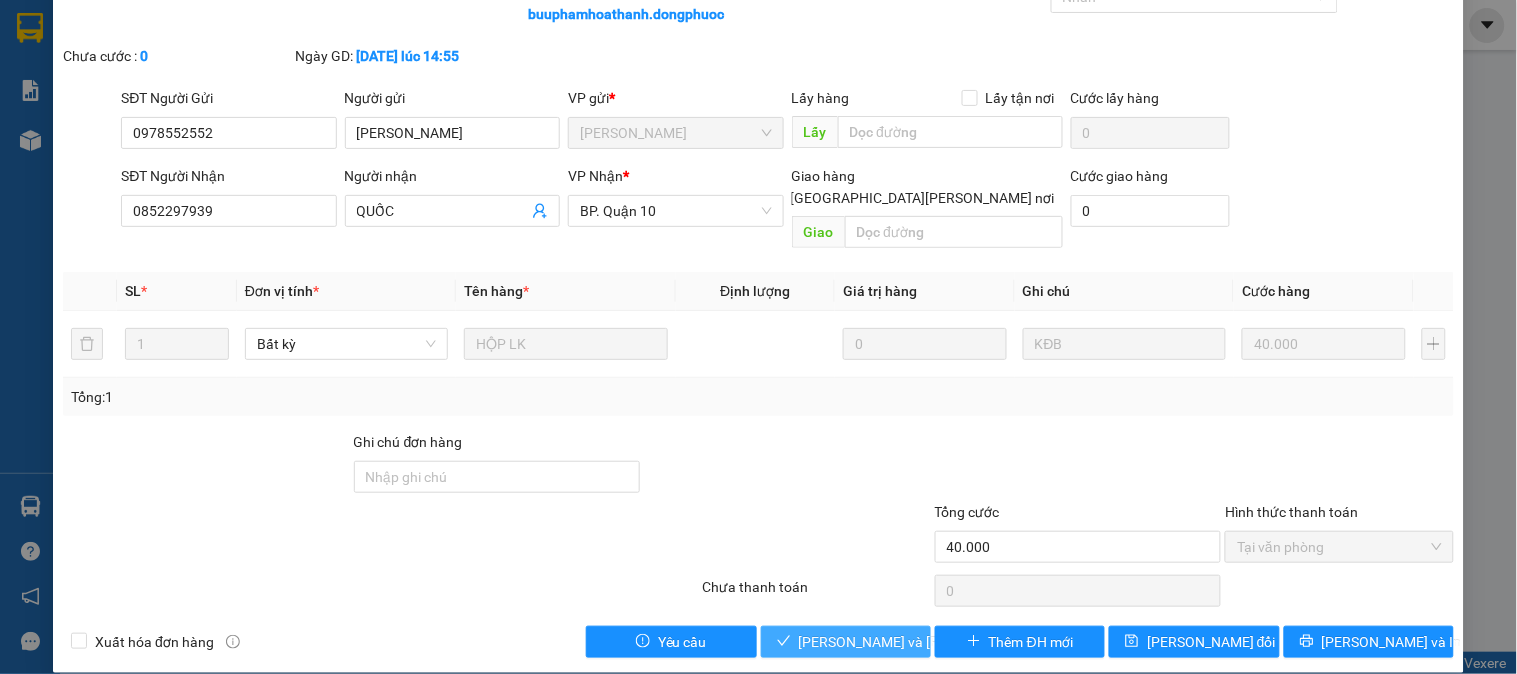 click on "Lưu và Giao hàng" at bounding box center [934, 642] 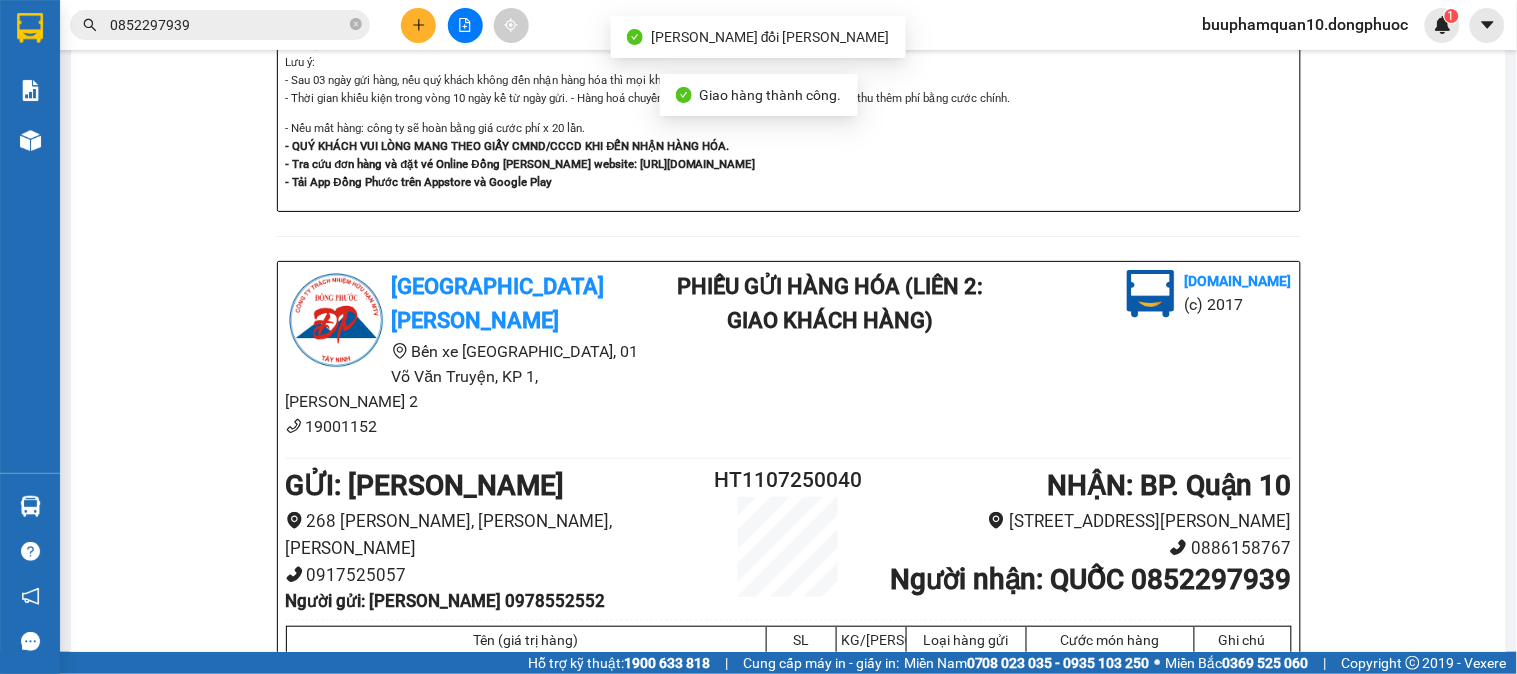 scroll, scrollTop: 0, scrollLeft: 0, axis: both 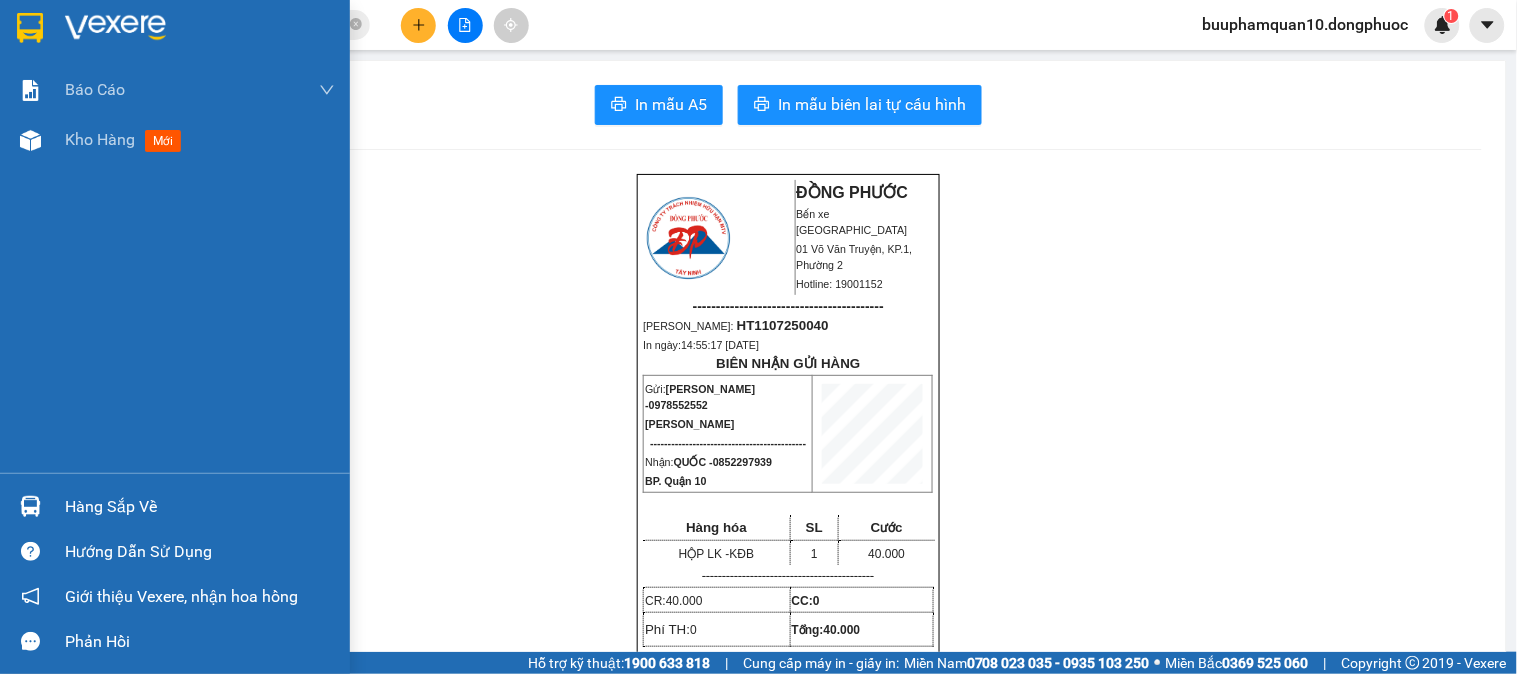 click on "Hàng sắp về" at bounding box center (175, 506) 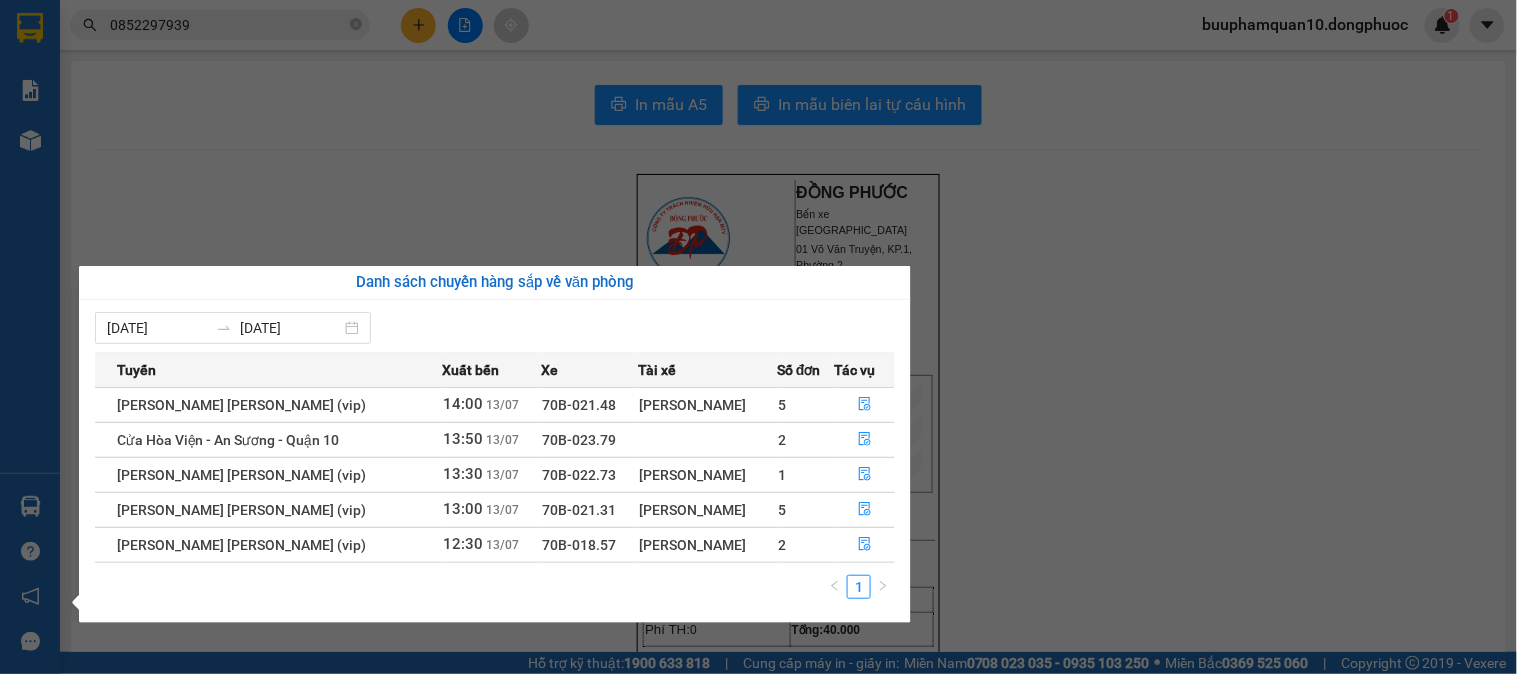 click on "Kết quả tìm kiếm ( 132 )  Bộ lọc  Mã ĐH Trạng thái Món hàng Tổng cước Chưa cước Nhãn Người gửi VP Gửi Người nhận VP Nhận HT1107250040 14:55 - 11/07 VP Nhận   70B-018.57 18:17 - 11/07 HỘP LK SL:  1 40.000 0978552552 DUY HUỲNH Hòa Thành 0852297939 QUỐC BP. Quận 10 BPQ101502250099 17:14 - 15/02 VP Nhận   70B-021.48 09:49 - 16/02 HỘP  LK SL:  1 40.000 0852297939 QUỐC BP. Quận 10 0978552552 duy huynh VP Tây Ninh VPTN1007250049 14:56 - 10/07 Đã giao   12:46 - 11/07 HỘP LK SL:  1 40.000 0978552552 DUY HUỲNH VP Tây Ninh 0852297939 QUỐC BP. Quận 10 BPQ101007250069 14:03 - 10/07 Đã giao   08:33 - 11/07 HỘP LK SL:  1 60.000 0852297939 QUỐC BP. Quận 10 0978552552 DUY HUỲNH VP Tây Ninh BPQ100907250112 17:18 - 09/07 Đã giao   08:53 - 10/07 HỘP LK SL:  1 40.000 0852297939 QUỐC BP. Quận 10 0978552552 DUY HUỲNH VP Tây Ninh VPTN0107250068 15:10 - 01/07 Đã giao   12:36 - 02/07 HỘP LK SL:  1 40.000 0978552552 DUY HUỲNH QUỐC" at bounding box center [758, 337] 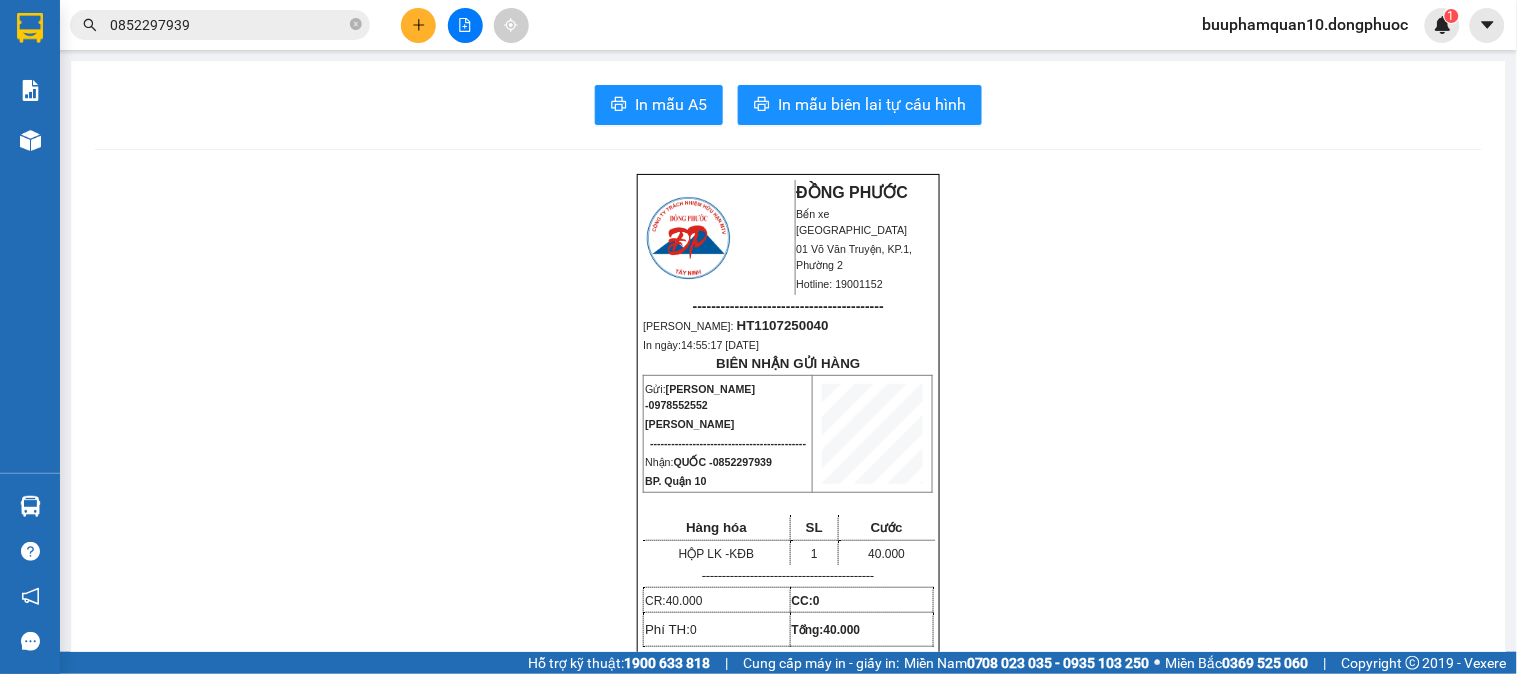 click on "0852297939" at bounding box center (228, 25) 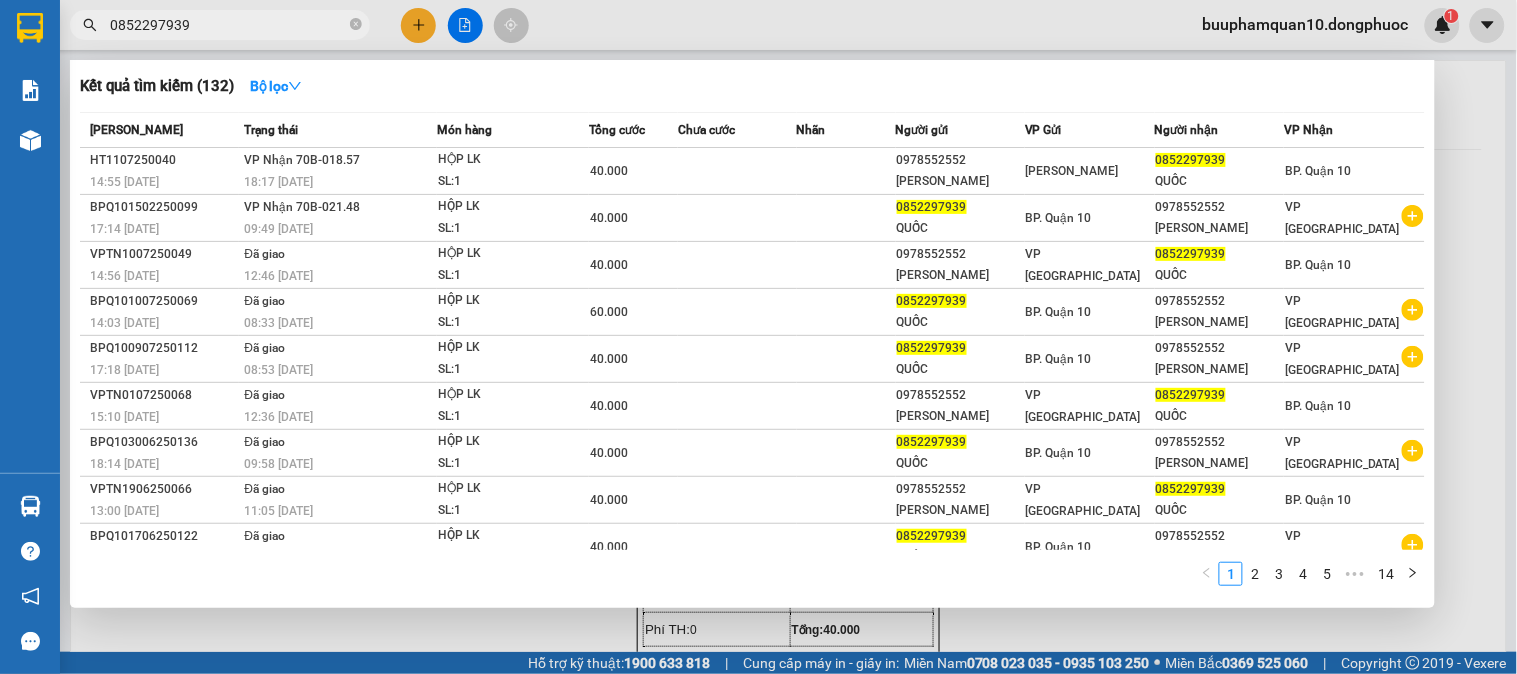 click on "0852297939" at bounding box center [228, 25] 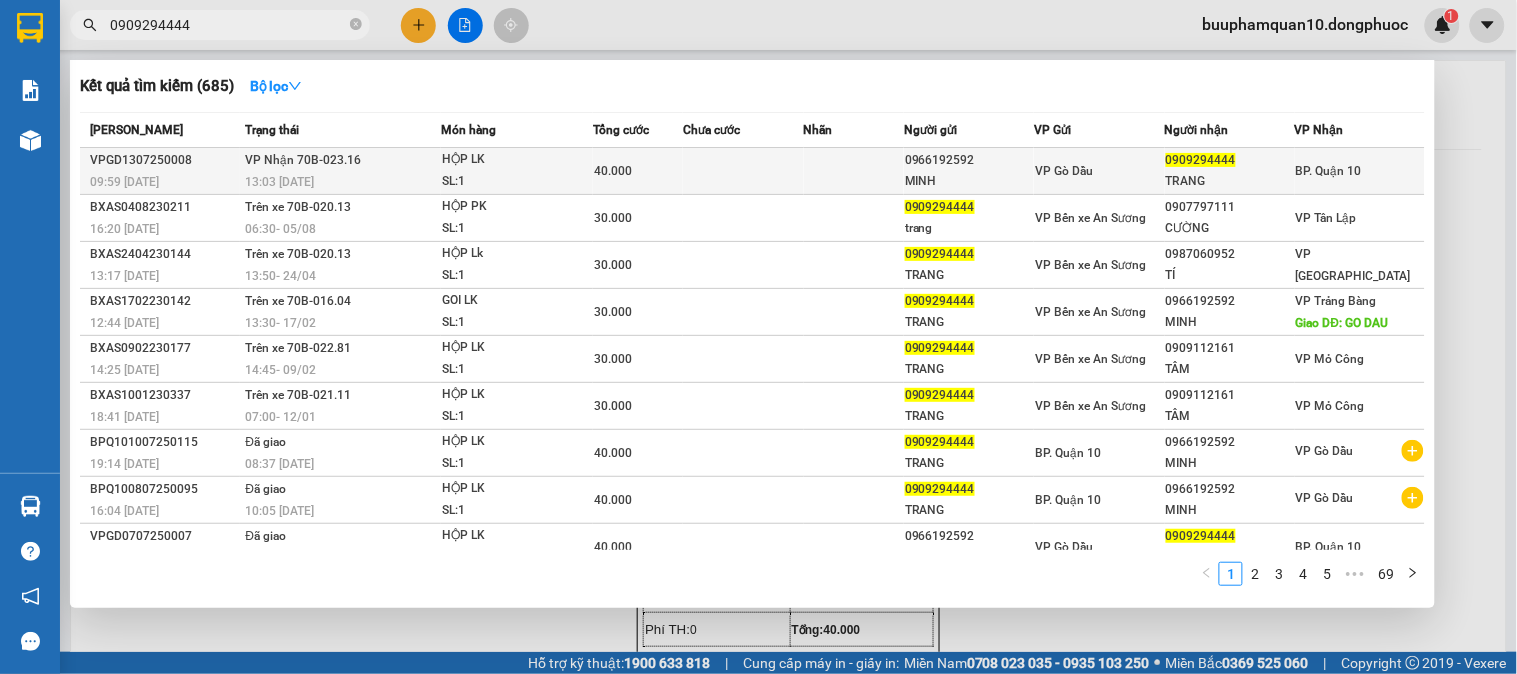 type on "0909294444" 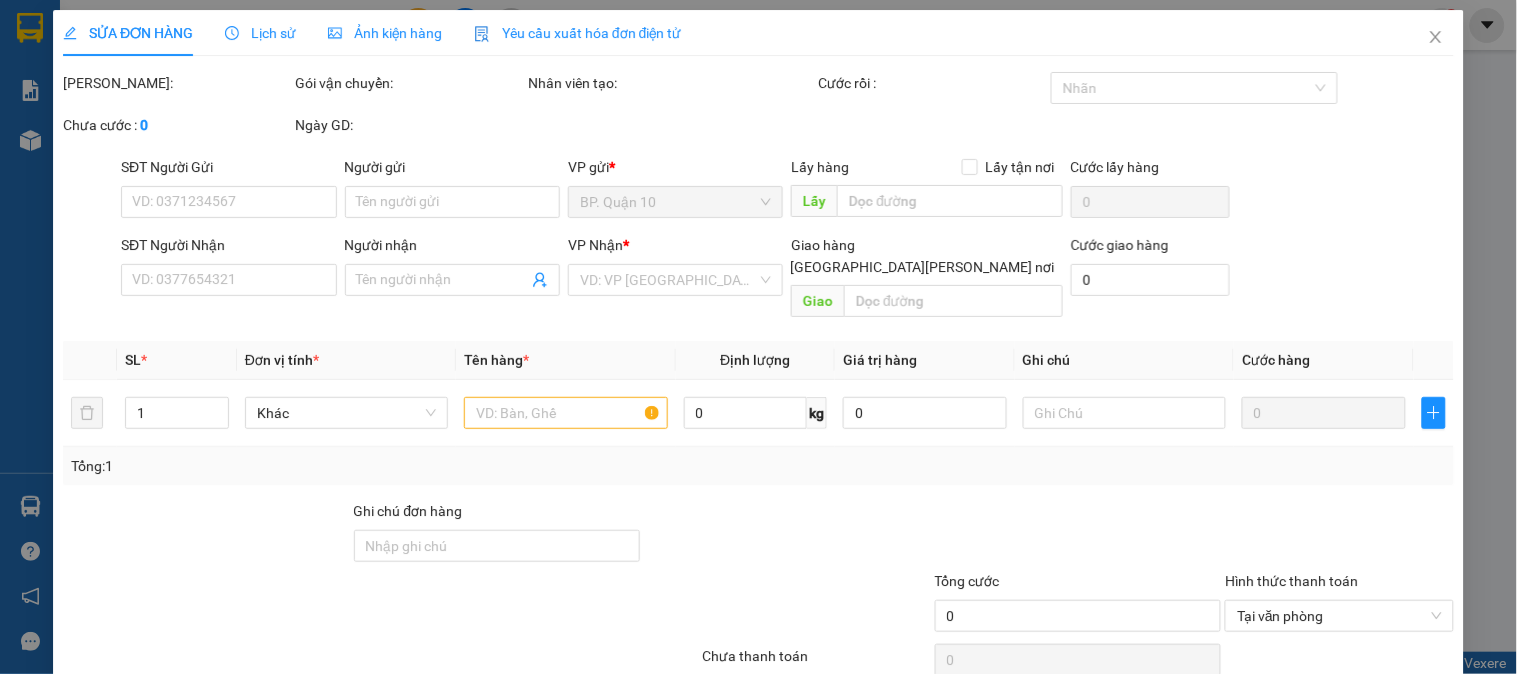 type on "0966192592" 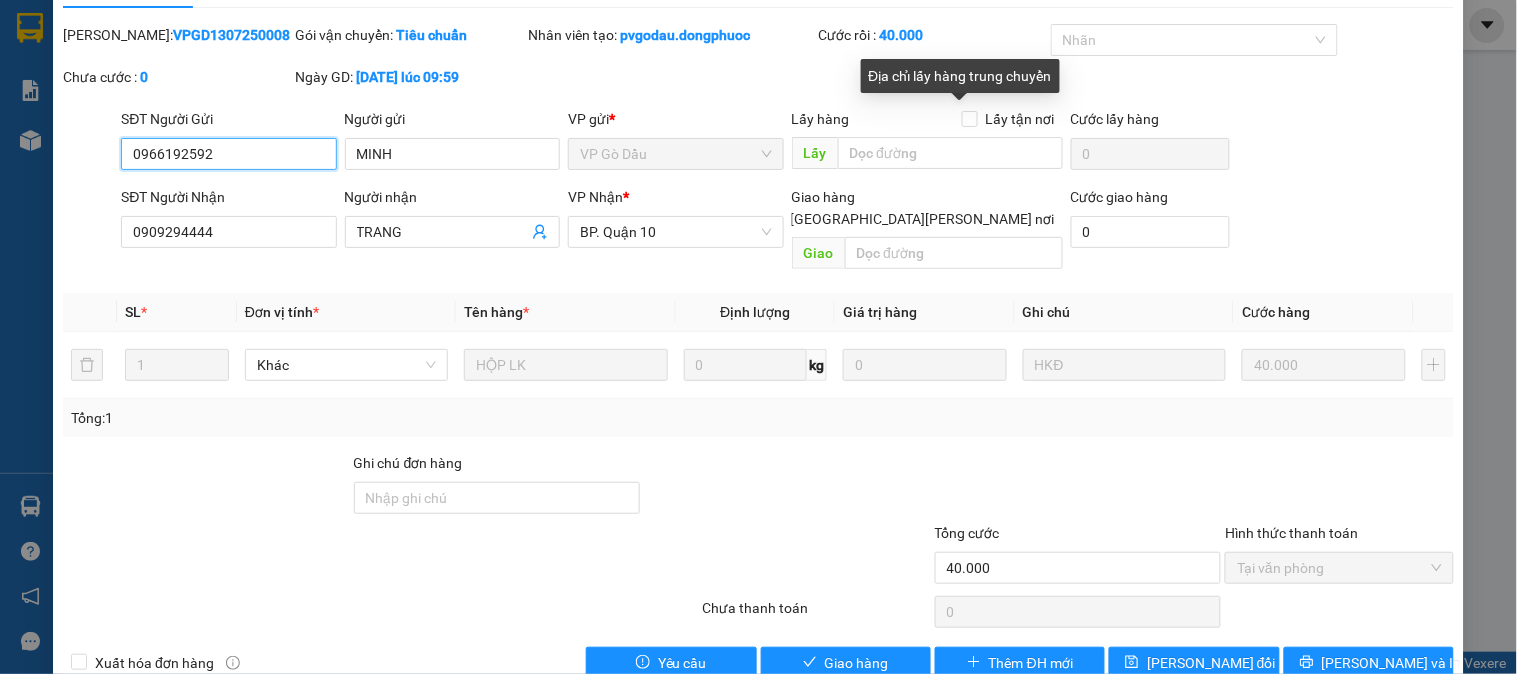 scroll, scrollTop: 70, scrollLeft: 0, axis: vertical 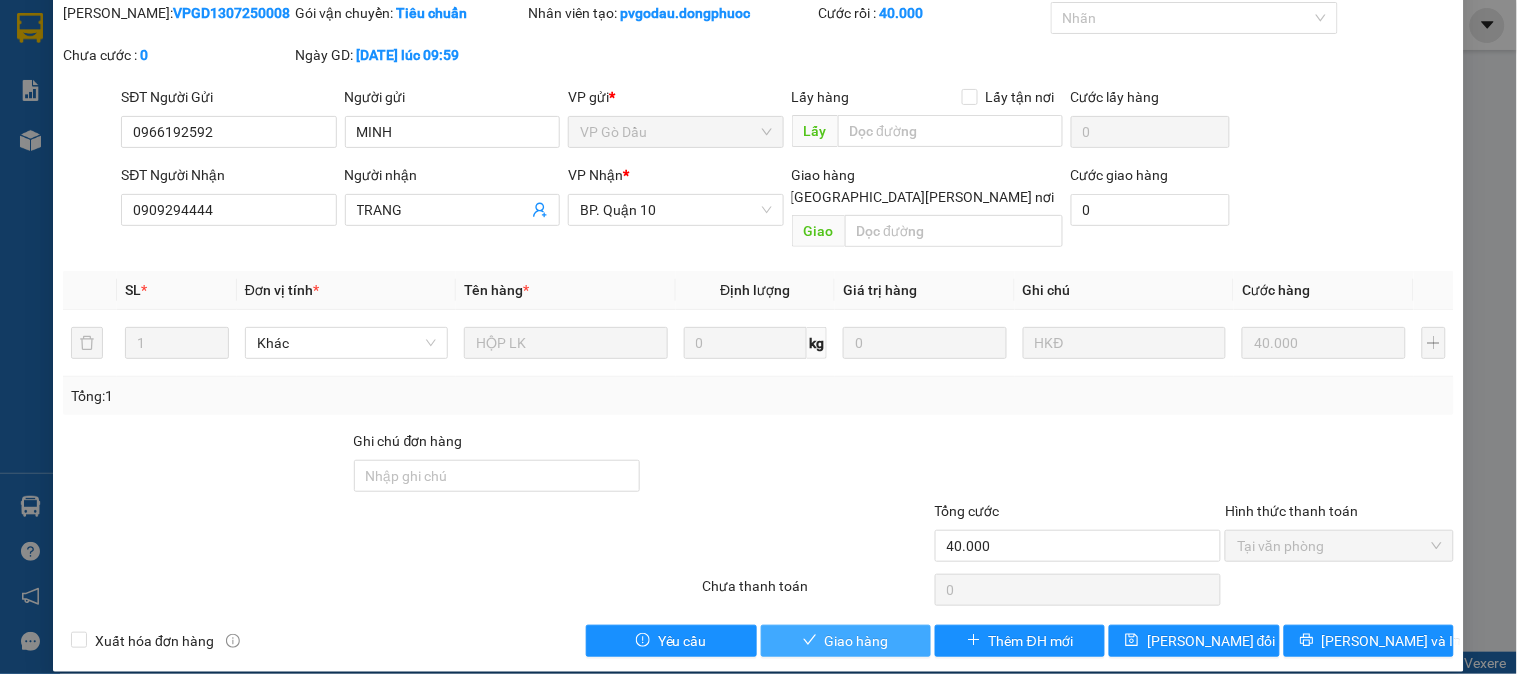 click on "Giao hàng" at bounding box center (857, 641) 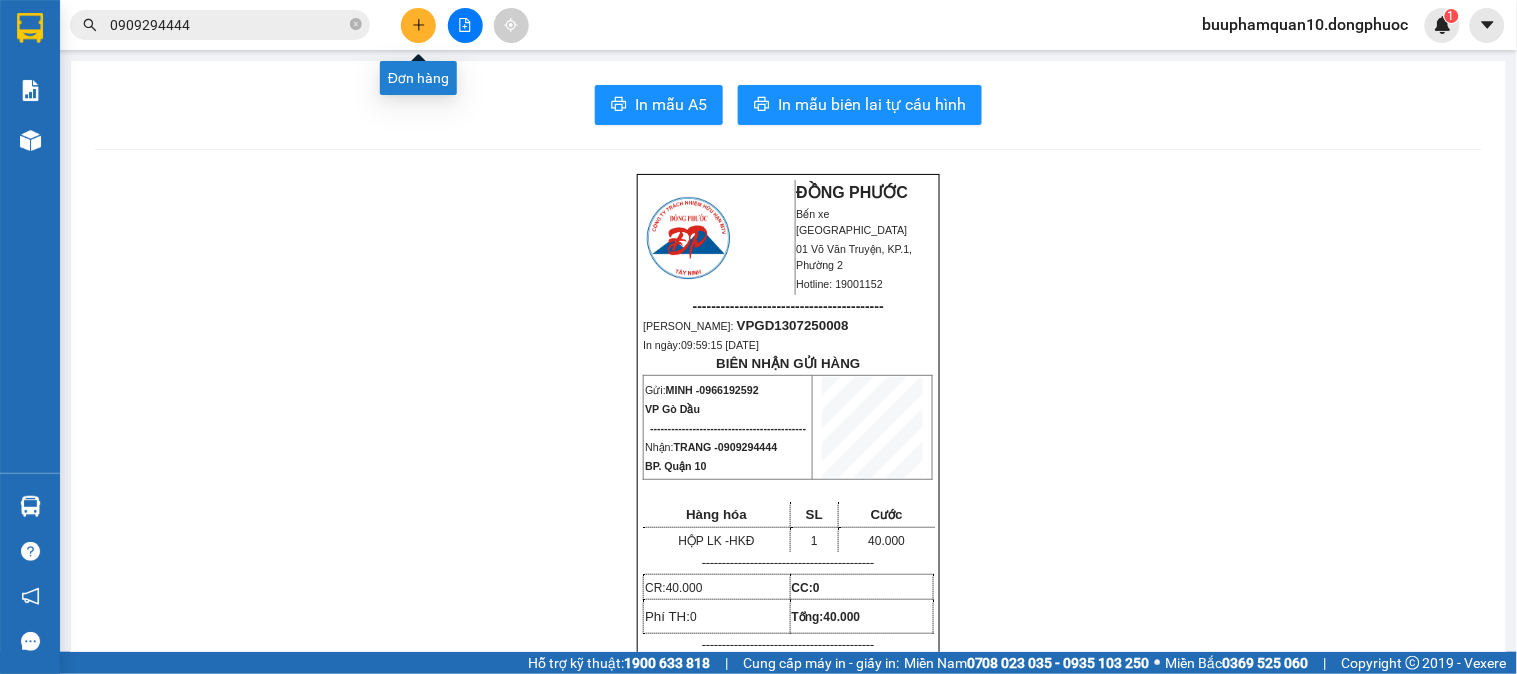 click 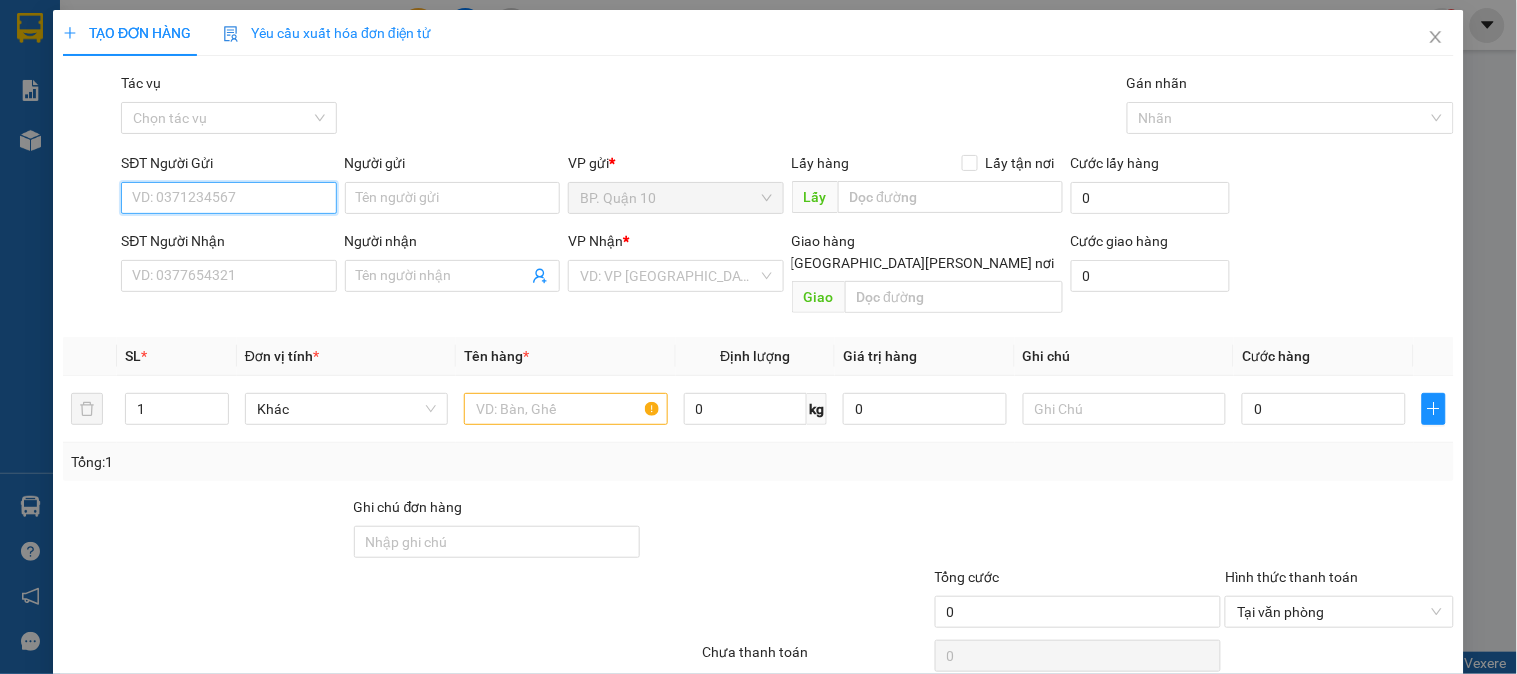 click on "SĐT Người Gửi" at bounding box center (228, 198) 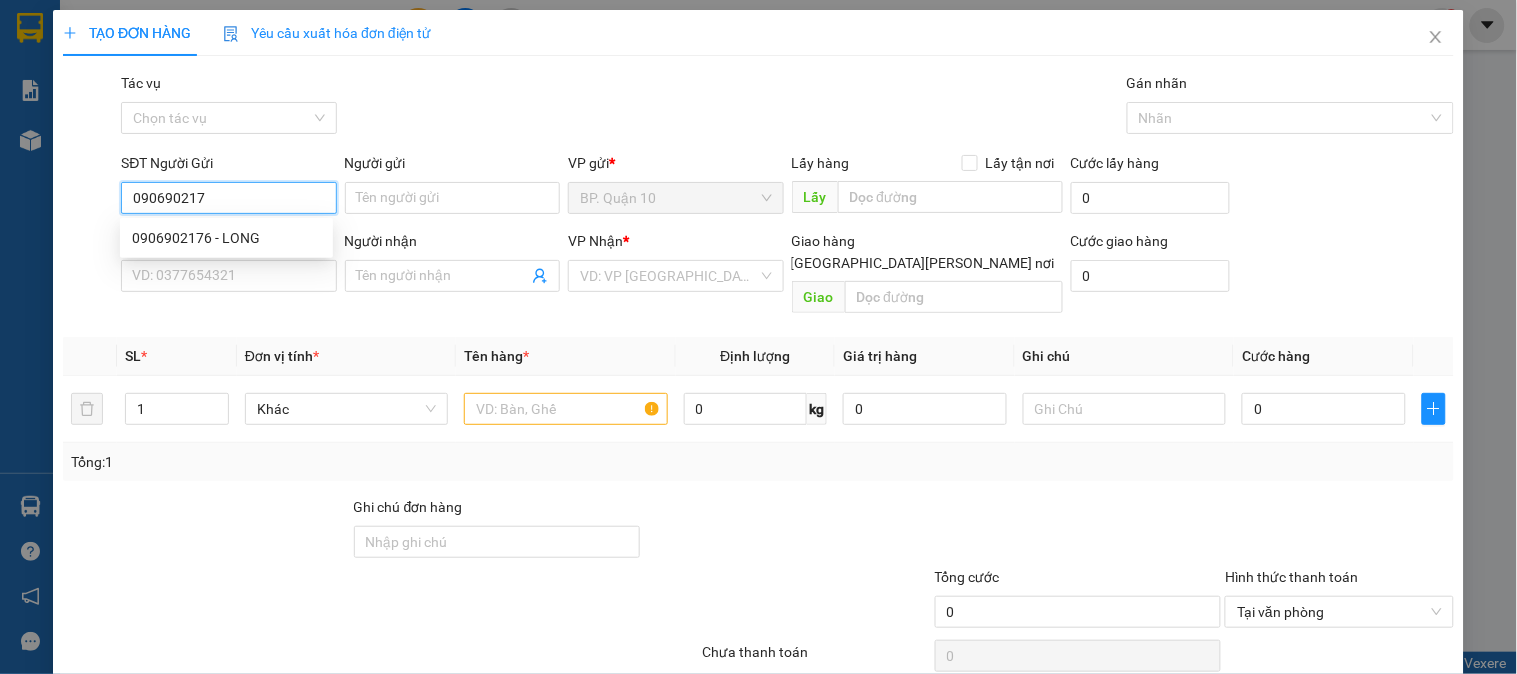 type on "0906902176" 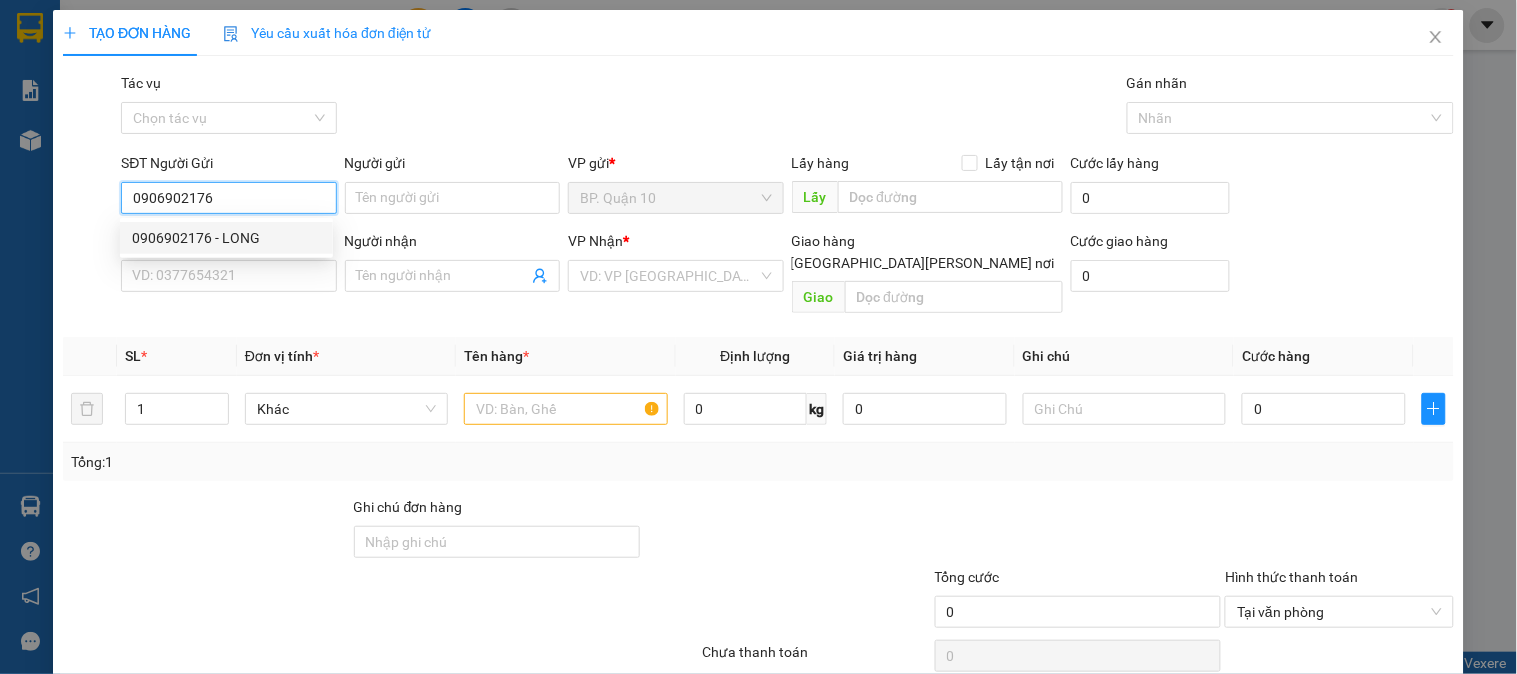 click on "0906902176 - LONG" at bounding box center [226, 238] 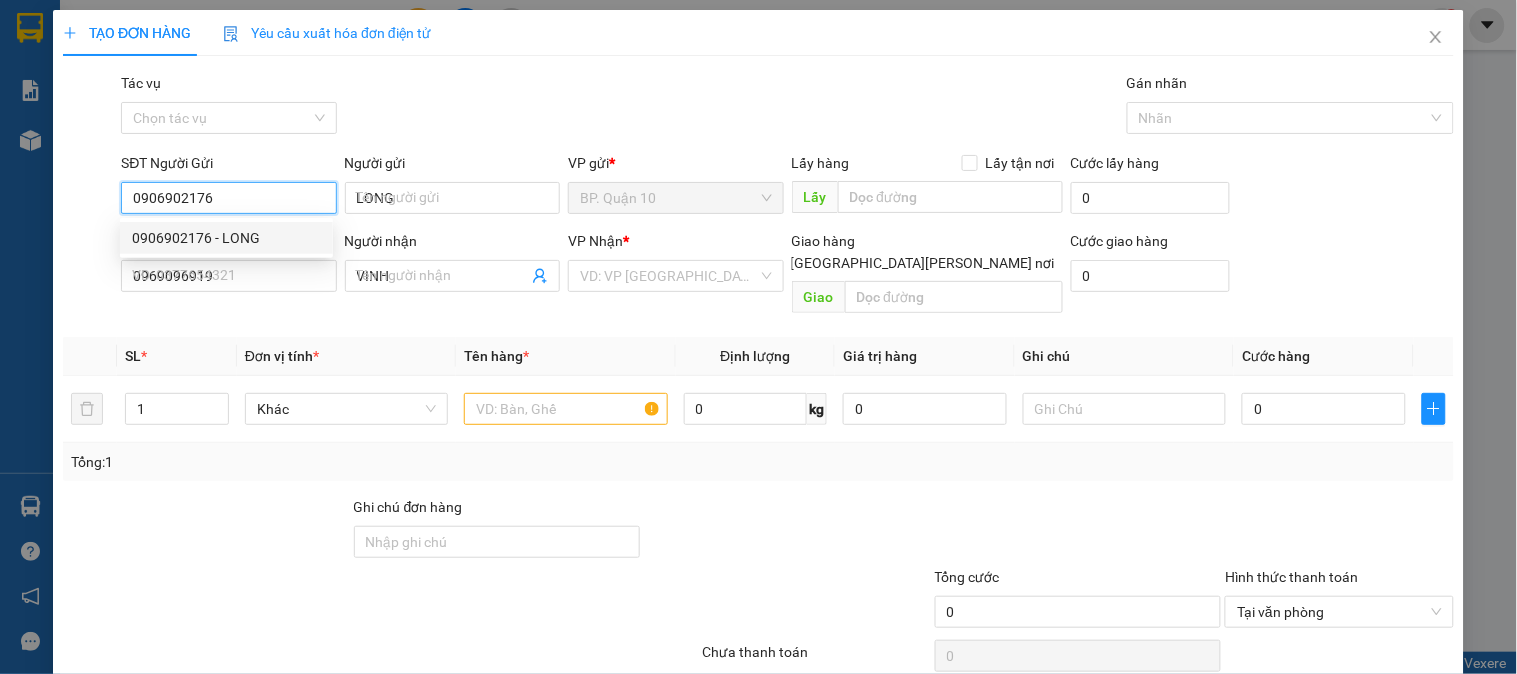 type on "40.000" 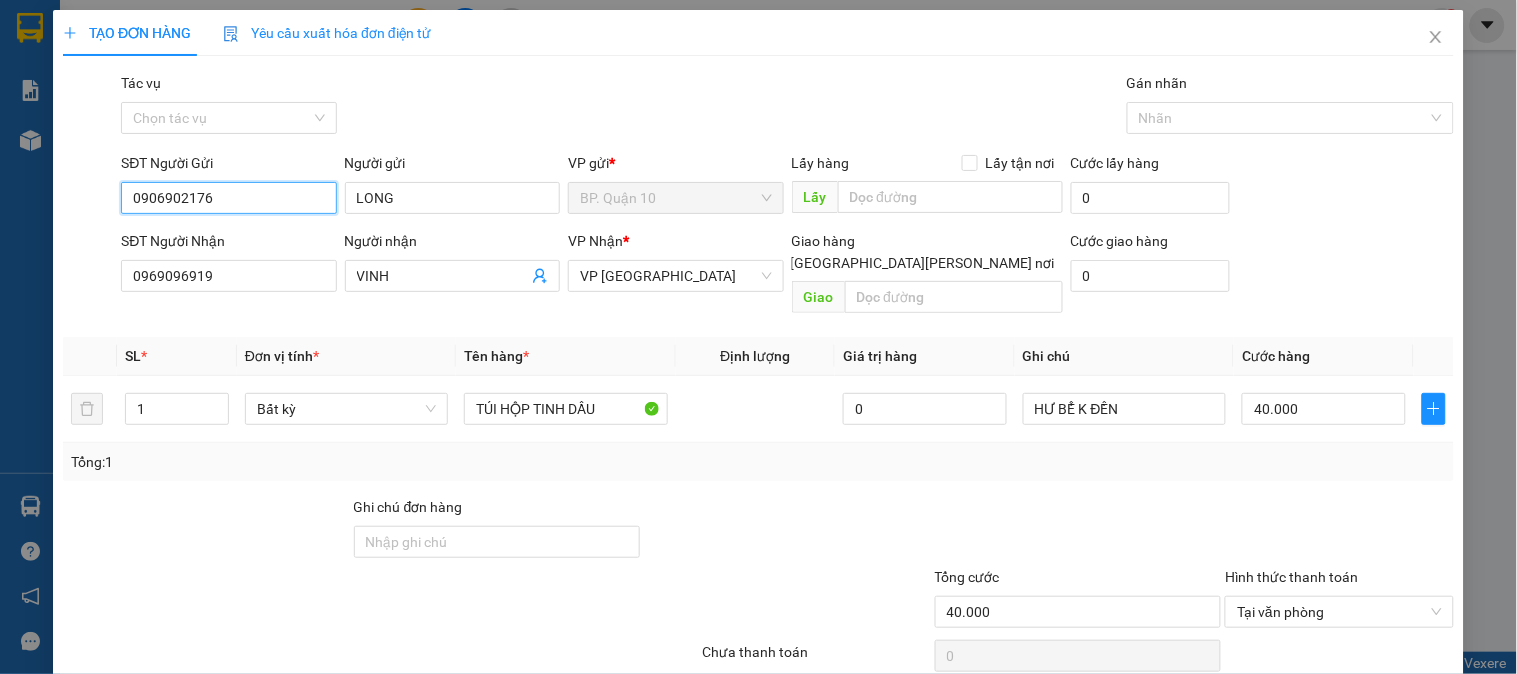 type on "0906902176" 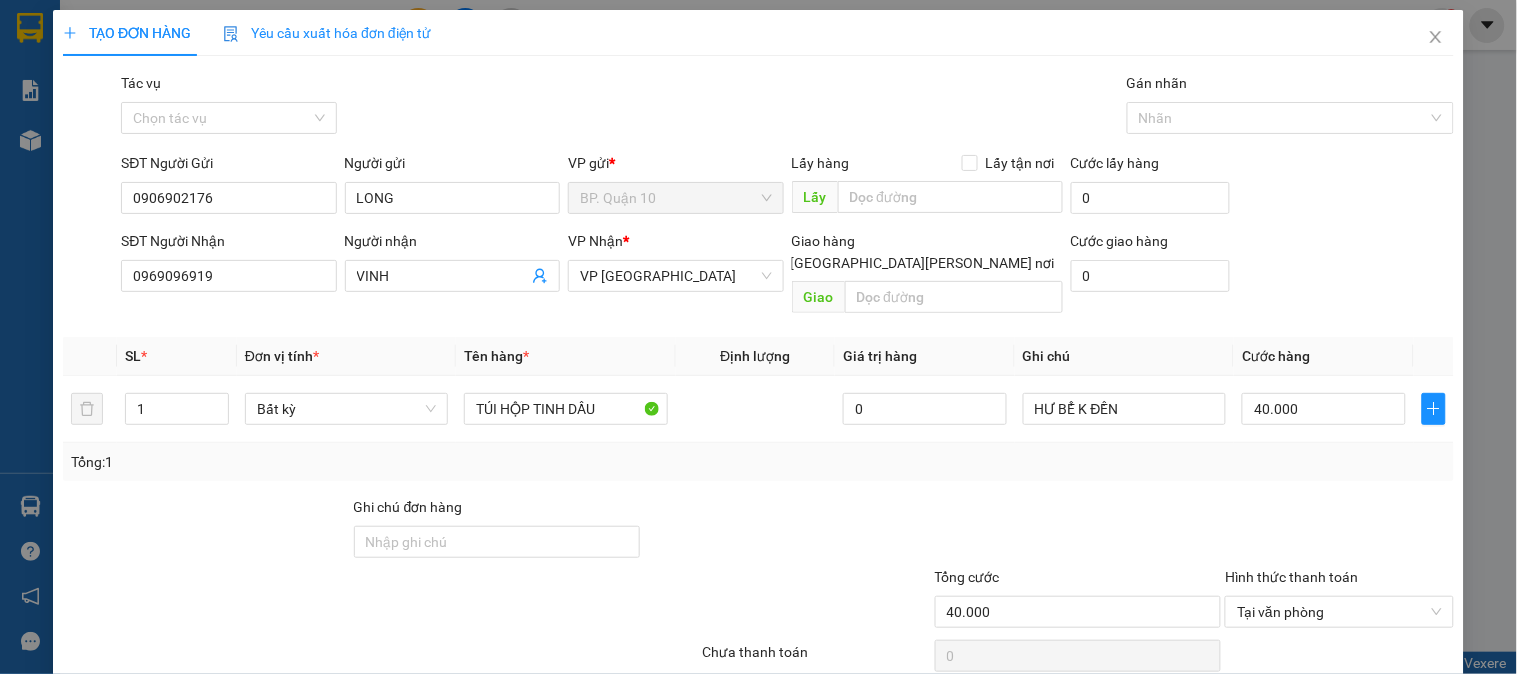click on "Transit Pickup Surcharge Ids Transit Deliver Surcharge Ids Transit Deliver Surcharge Transit Deliver Surcharge Gói vận chuyển  * Tiêu chuẩn Tác vụ Chọn tác vụ Gán nhãn   Nhãn SĐT Người Gửi 0906902176 0906902176 Người gửi LONG VP gửi  * BP. Quận 10 Lấy hàng Lấy tận nơi Lấy Cước lấy hàng 0 SĐT Người Nhận 0969096919 Người nhận VINH VP Nhận  * VP Tây Ninh Giao hàng Giao tận nơi Giao Cước giao hàng 0 SL  * Đơn vị tính  * Tên hàng  * Định lượng Giá trị hàng Ghi chú Cước hàng                   1 Bất kỳ TÚI HỘP TINH DẦU 0 HƯ BỂ K ĐỀN 40.000 Tổng:  1 Ghi chú đơn hàng Tổng cước 40.000 Hình thức thanh toán Tại văn phòng Số tiền thu trước 0 Chưa thanh toán 0 Chọn HT Thanh Toán Lưu nháp Xóa Thông tin Lưu Lưu và In TÚI HỘP TINH DẦU" at bounding box center (758, 397) 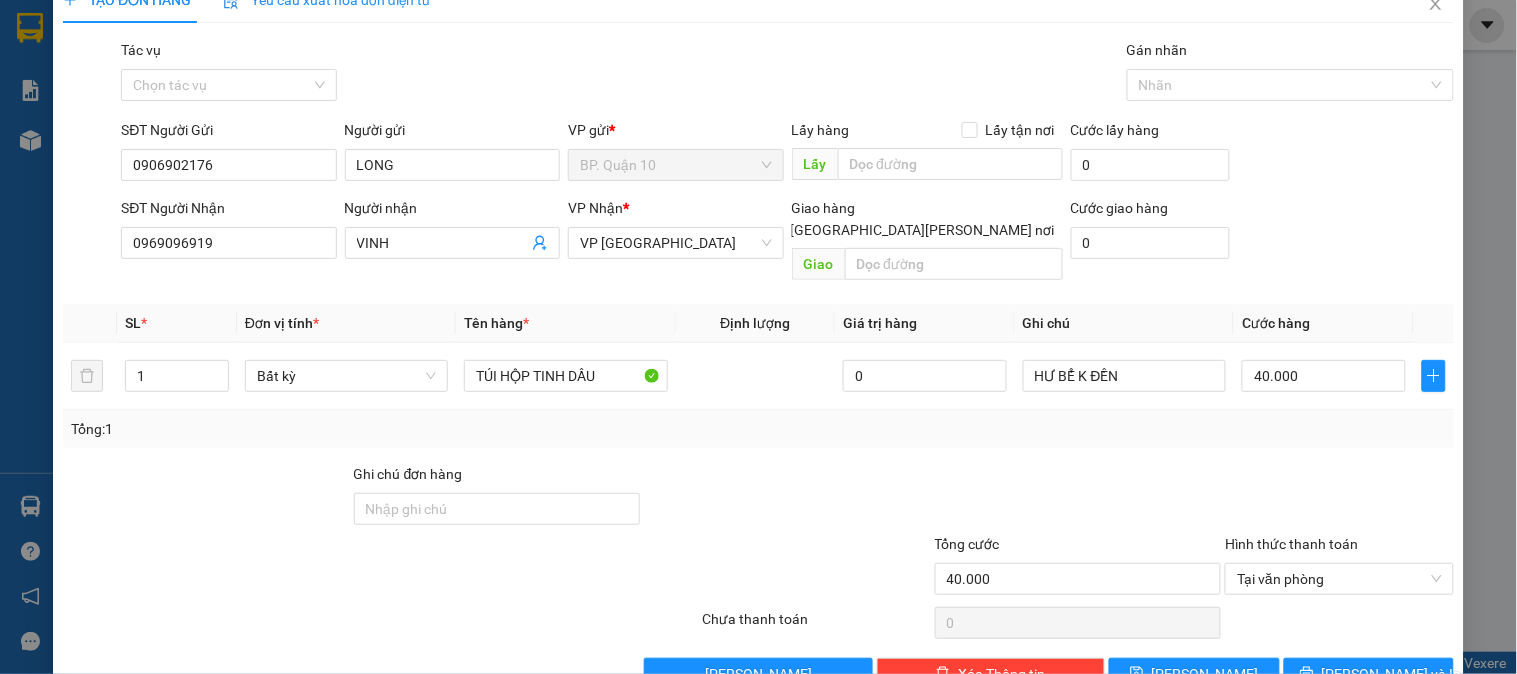 scroll, scrollTop: 65, scrollLeft: 0, axis: vertical 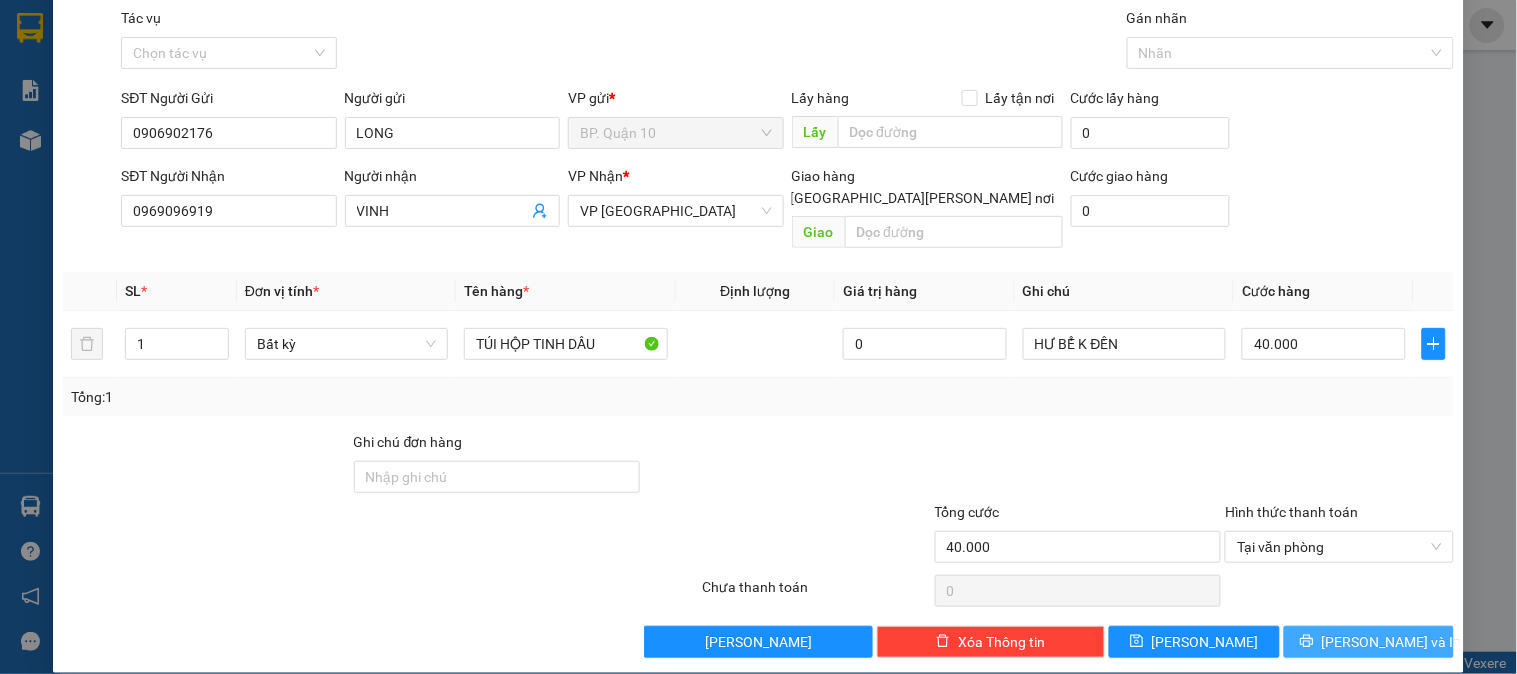 click on "[PERSON_NAME] và In" at bounding box center [1369, 642] 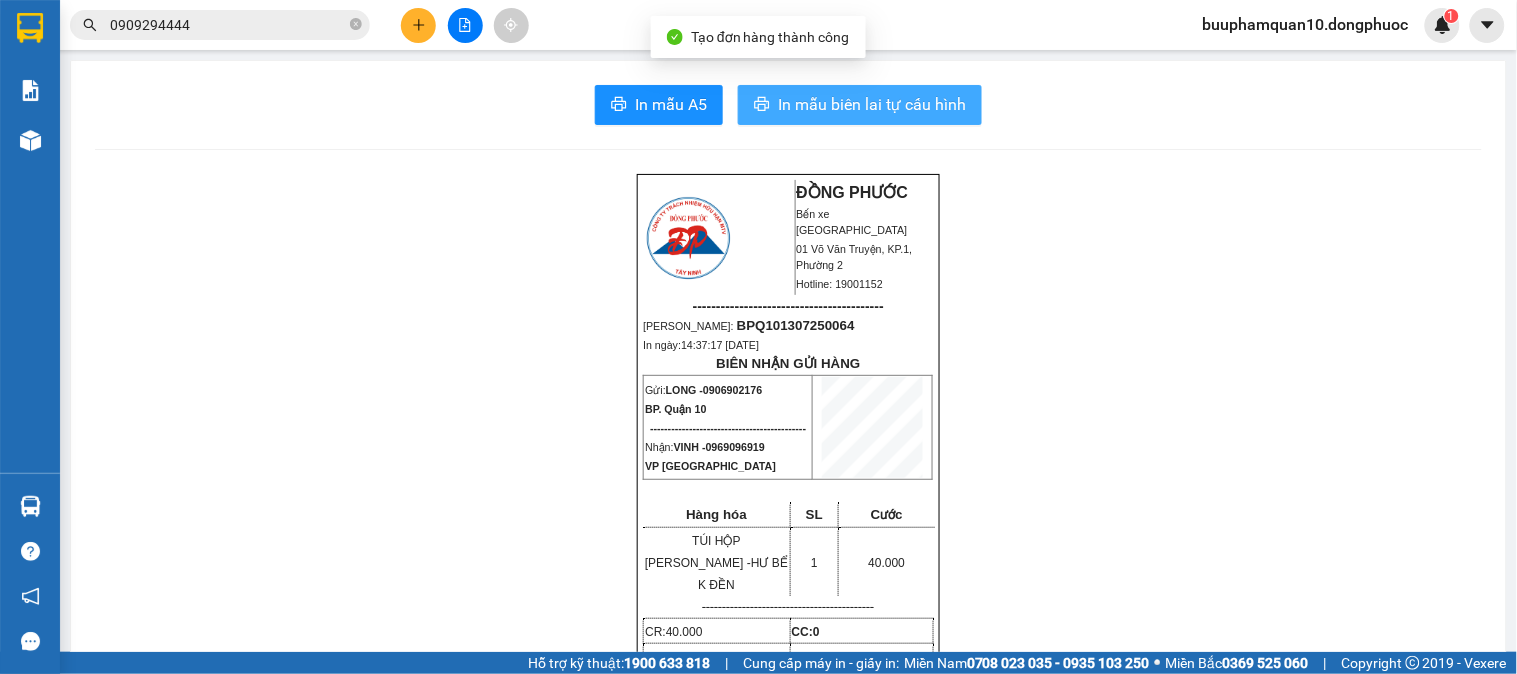 click on "In mẫu biên lai tự cấu hình" at bounding box center (872, 104) 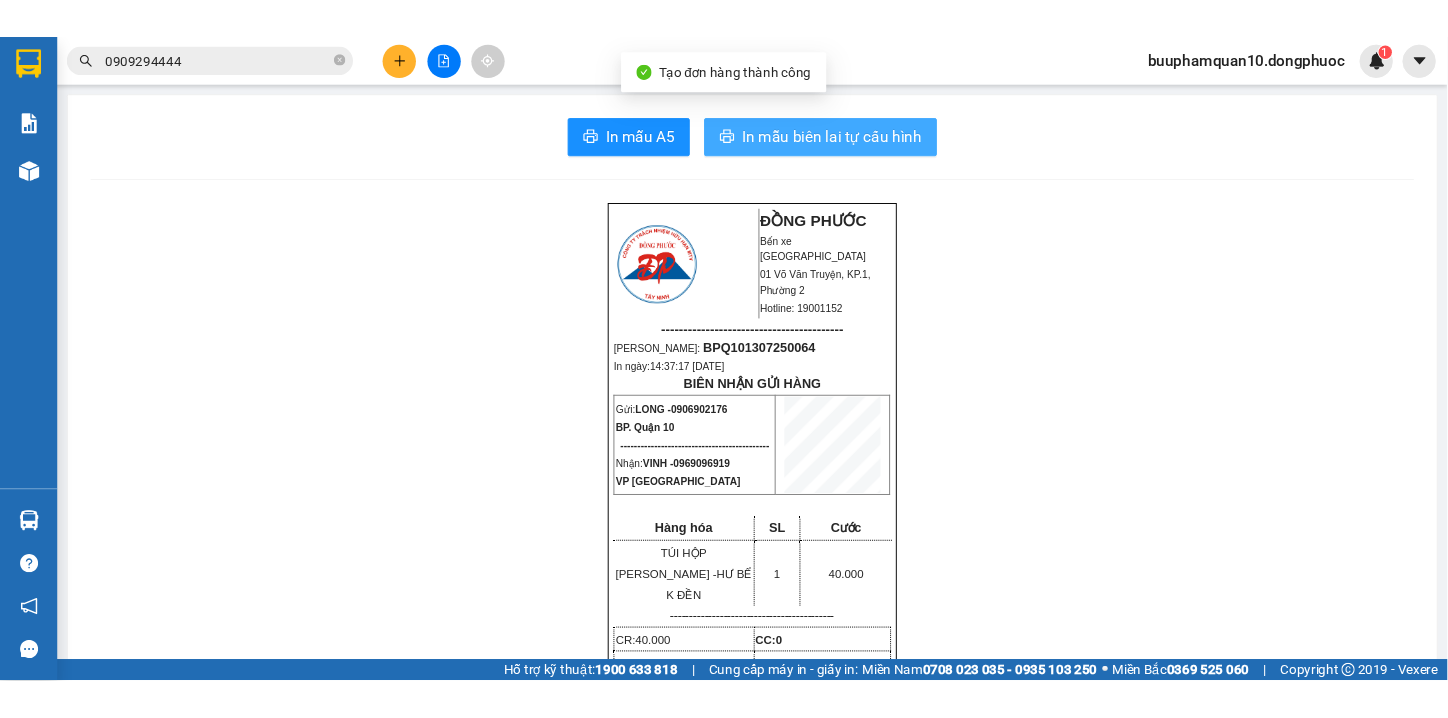 scroll, scrollTop: 0, scrollLeft: 0, axis: both 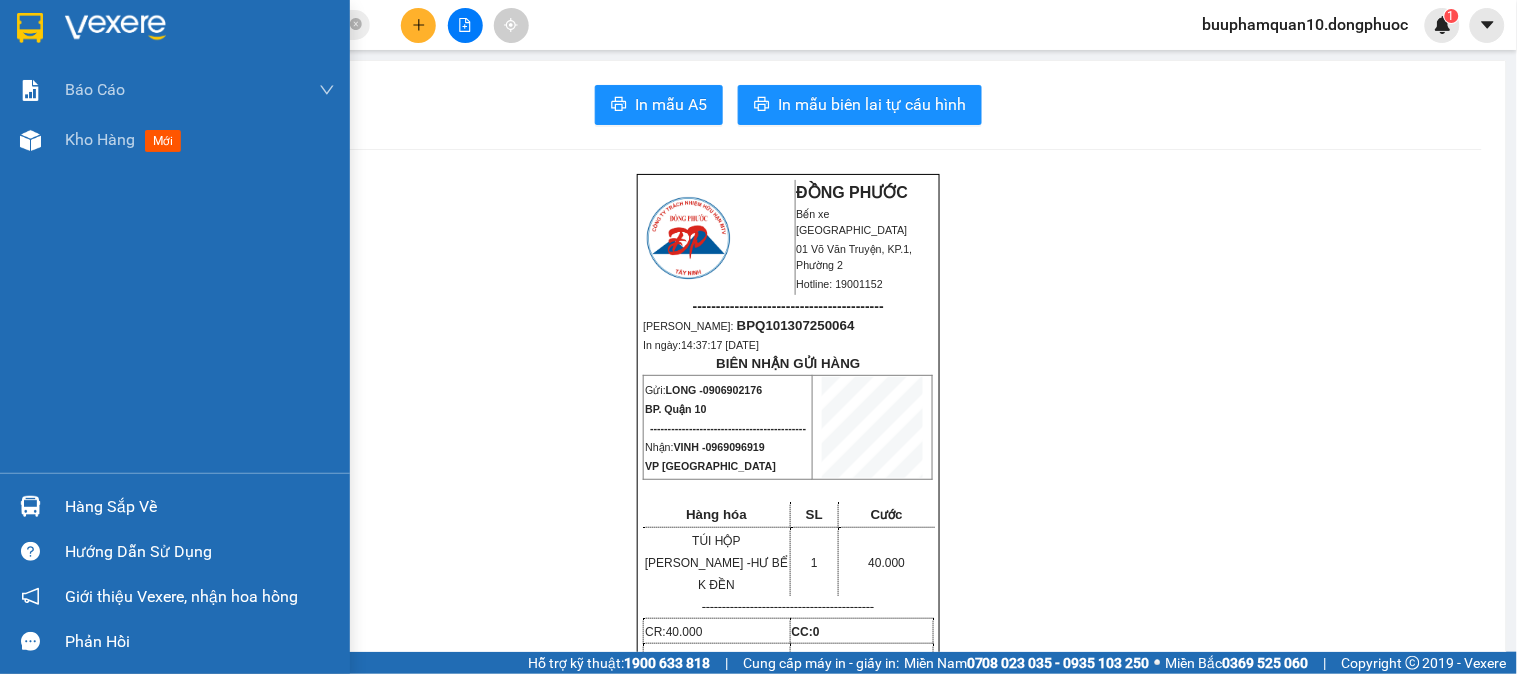 click on "Hàng sắp về" at bounding box center (175, 506) 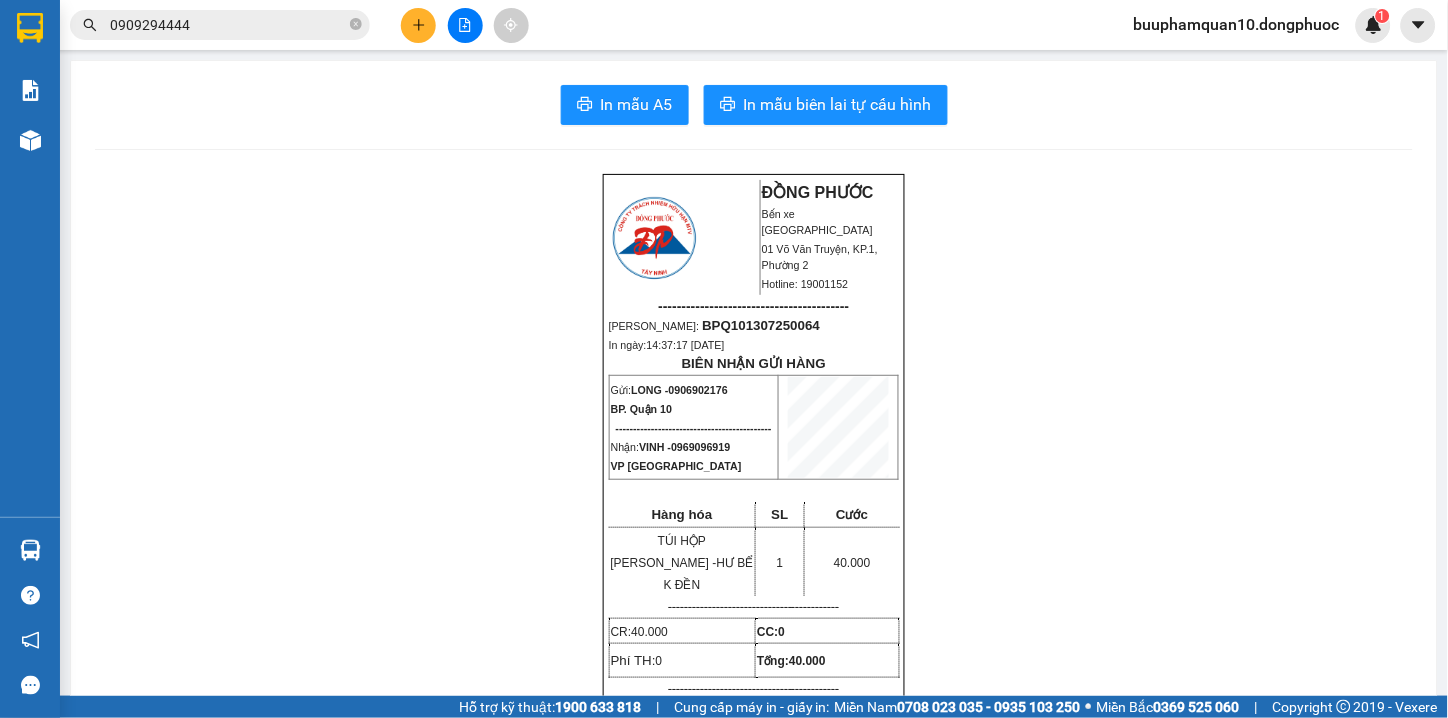 click on "Kết quả tìm kiếm ( 685 )  Bộ lọc  Mã ĐH Trạng thái Món hàng Tổng cước Chưa cước Nhãn Người gửi VP Gửi Người nhận VP Nhận VPGD1307250008 09:59 - 13/07 VP Nhận   70B-023.16 13:03 - 13/07 HỘP LK SL:  1 40.000 0966192592 MINH  VP Gò Dầu 0909294444 TRANG BP. Quận 10 BXAS0408230211 16:20 - 04/08 Trên xe   70B-020.13 06:30  -   05/08 HỘP PK SL:  1 30.000 0909294444 trang VP Bến xe An Sương 0907797111 CƯỜNG VP Tân Lập BXAS2404230144 13:17 - 24/04 Trên xe   70B-020.13 13:50  -   24/04 HỘP Lk SL:  1 30.000 0909294444 TRANG VP Bến xe An Sương 0987060952 TÍ VP Tân Biên BXAS1702230142 12:44 - 17/02 Trên xe   70B-016.04 13:30  -   17/02 GOI LK SL:  1 30.000 0909294444 TRANG VP Bến xe An Sương 0966192592 MINH VP Trảng Bàng Giao DĐ: GO DAU BXAS0902230177 14:25 - 09/02 Trên xe   70B-022.81 14:45  -   09/02 HỘP LK SL:  1 30.000 0909294444 TRANG VP Bến xe An Sương 0909112161 TÂM  VP Mỏ Công BXAS1001230337 18:41 - 10/01 Trên xe   07:00" at bounding box center (724, 359) 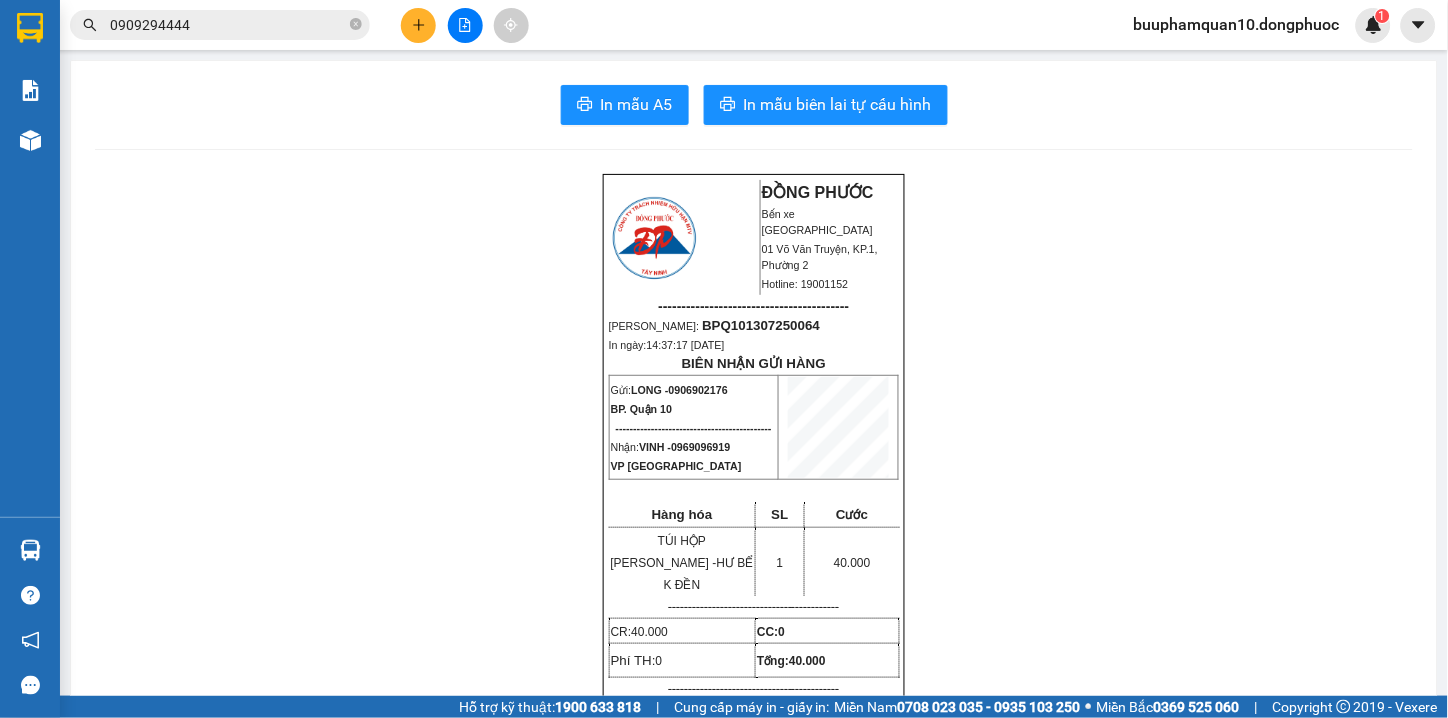 click 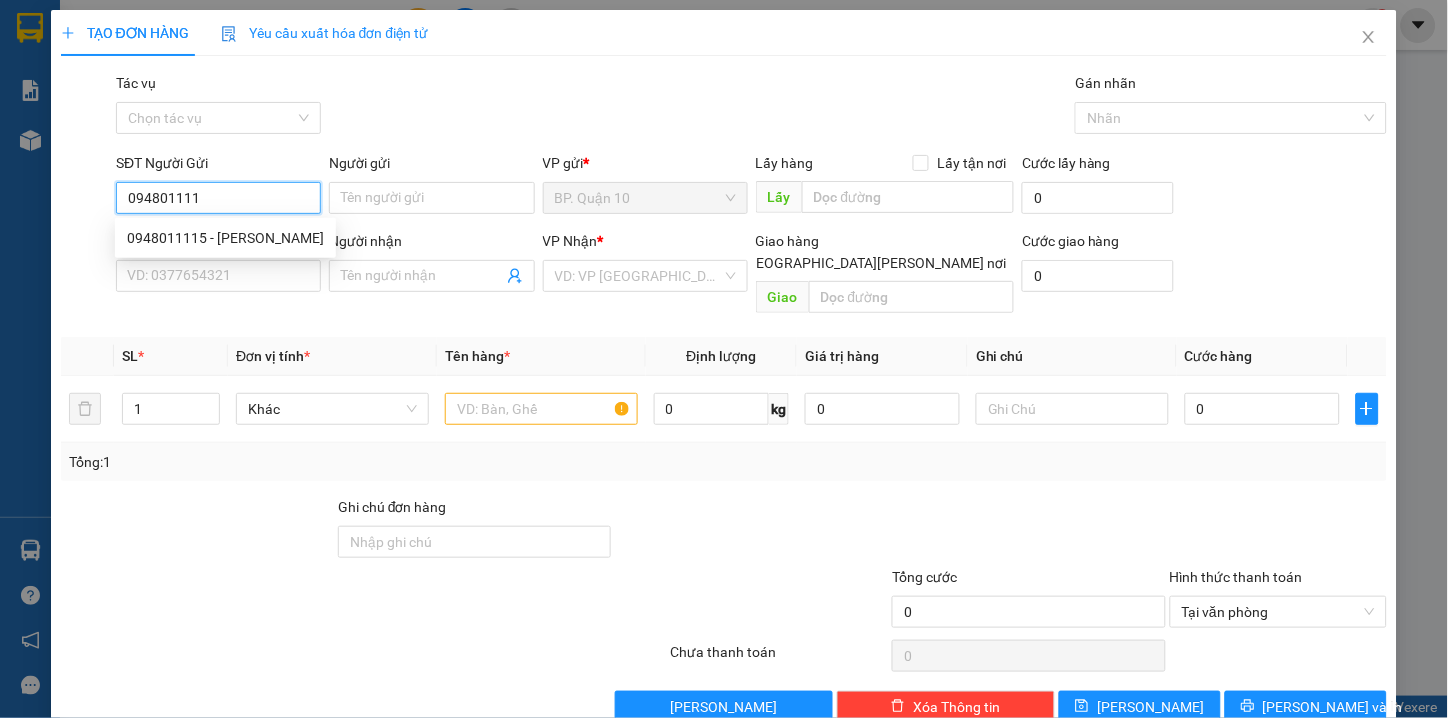 type on "0948011115" 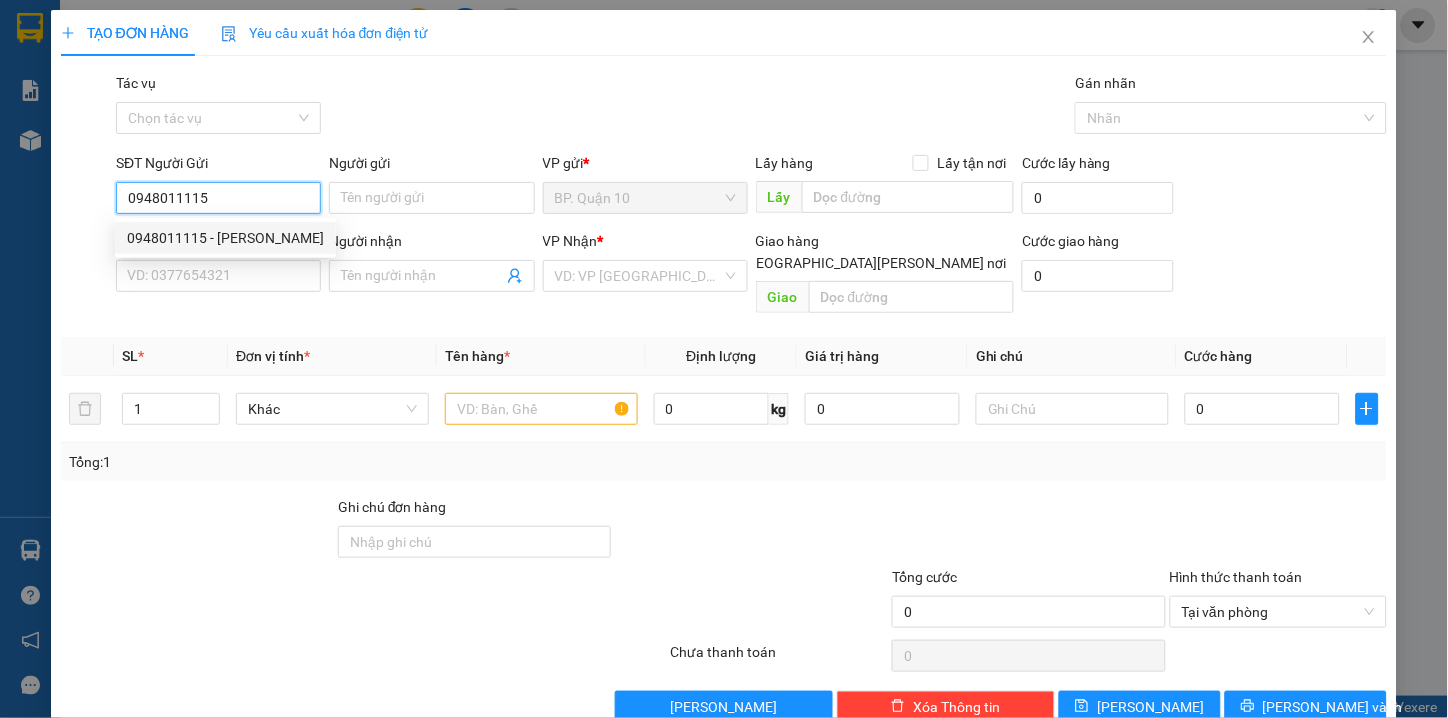 click on "0948011115 - TẤN ANH" at bounding box center [225, 238] 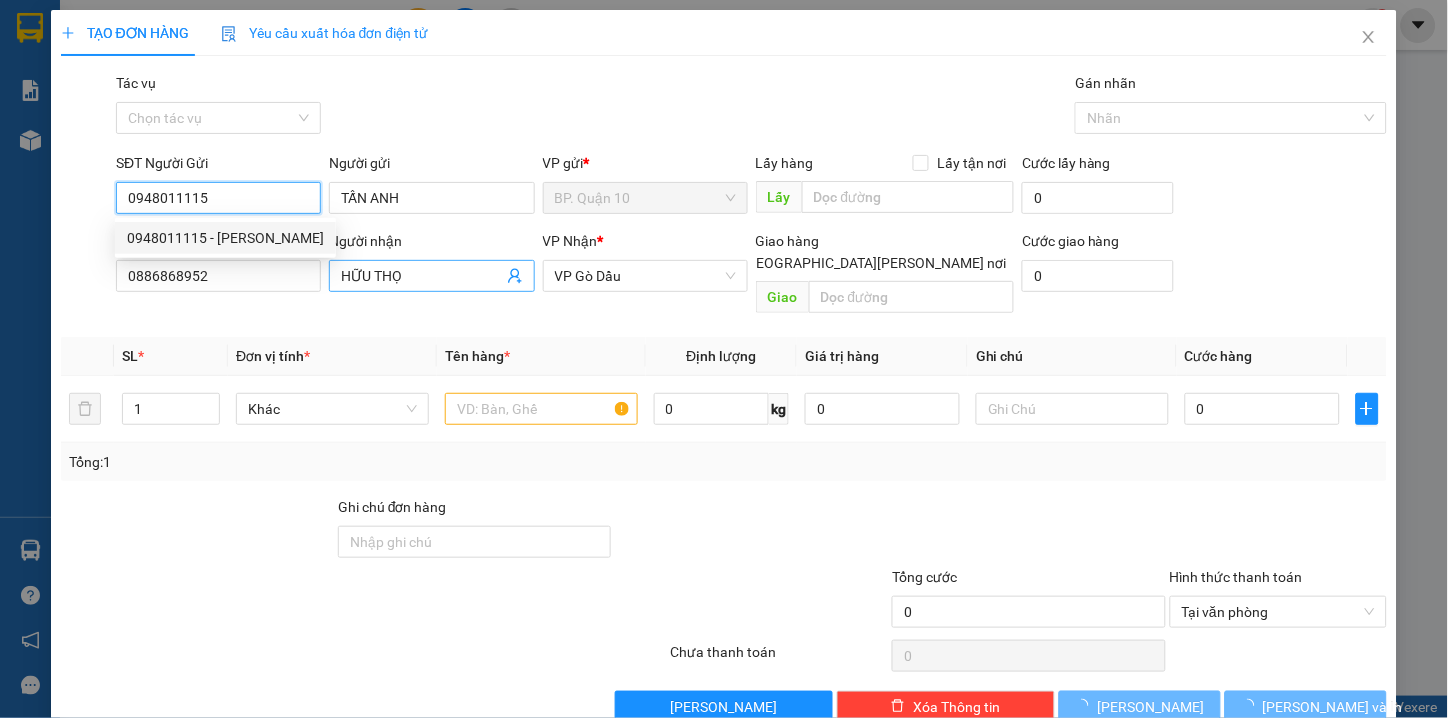 type on "40.000" 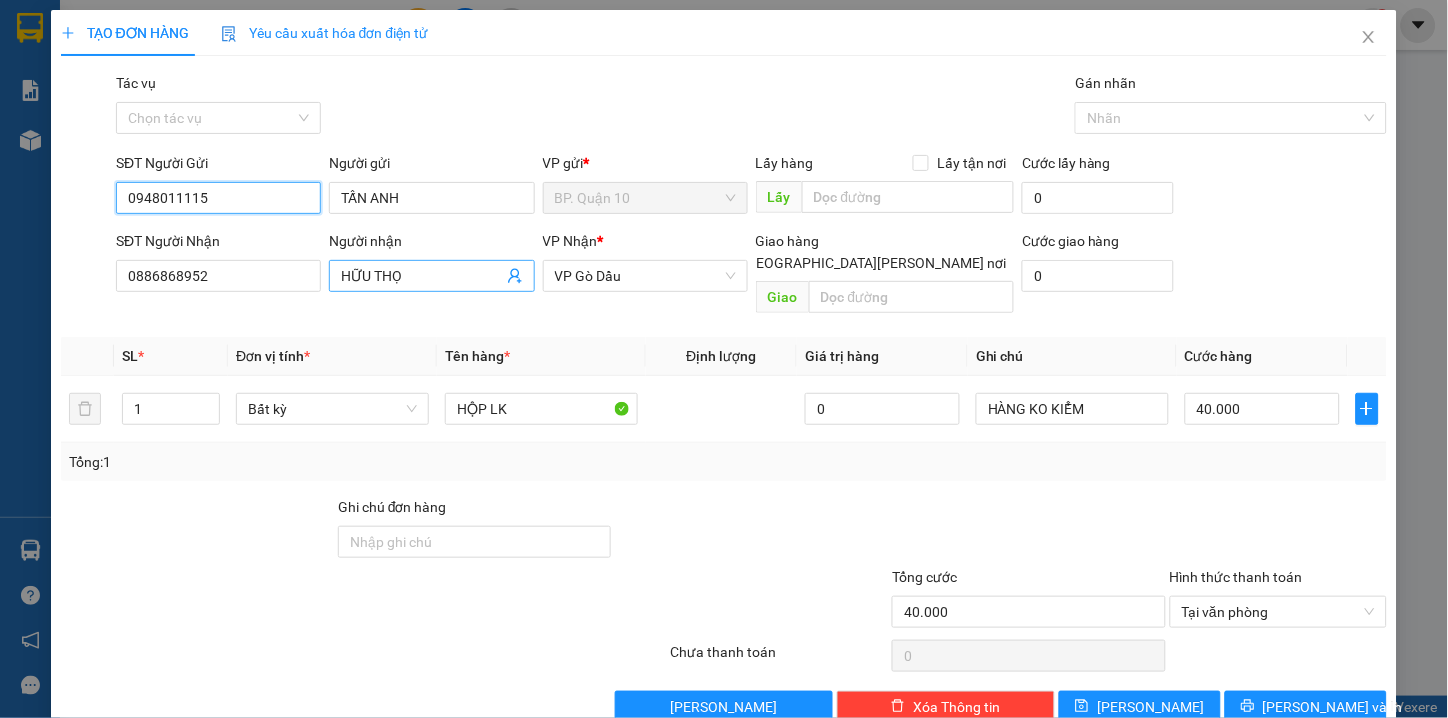 type on "0948011115" 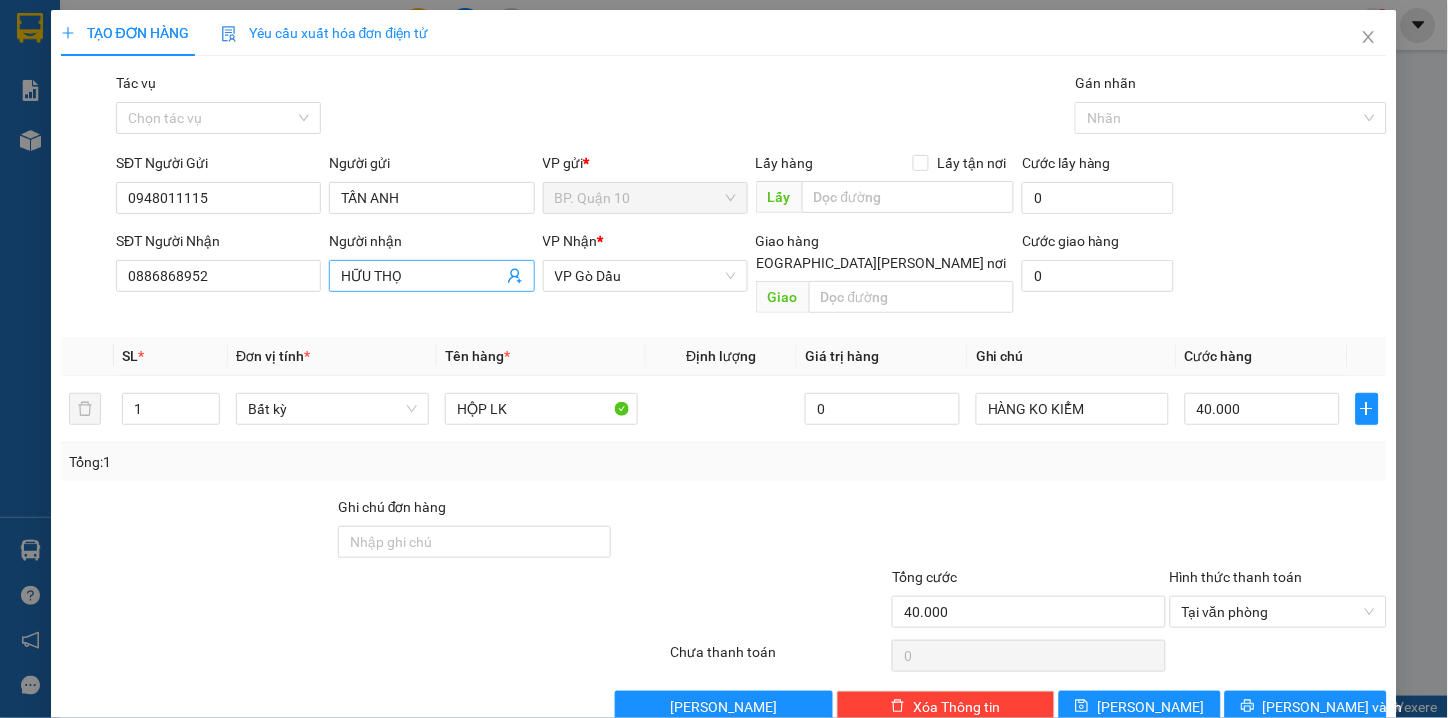 click 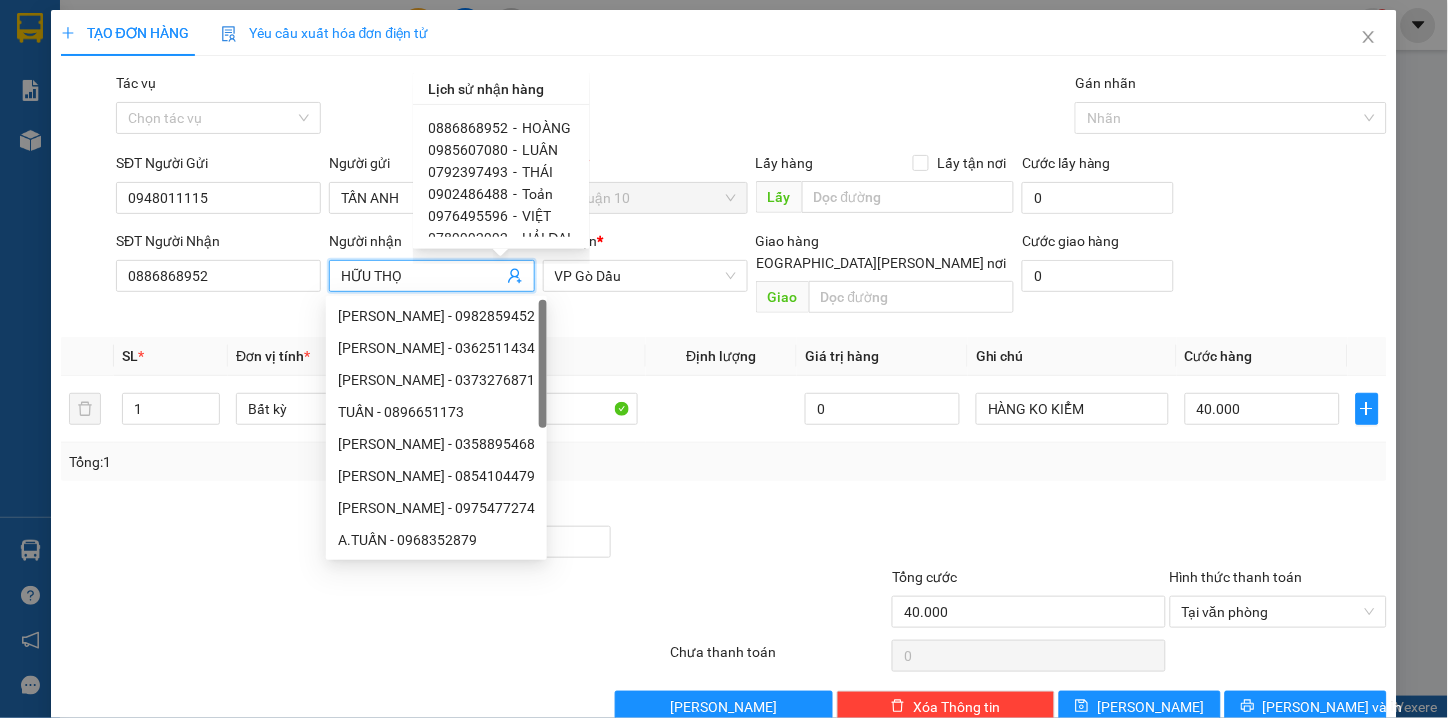 click on "0792397493" at bounding box center (469, 172) 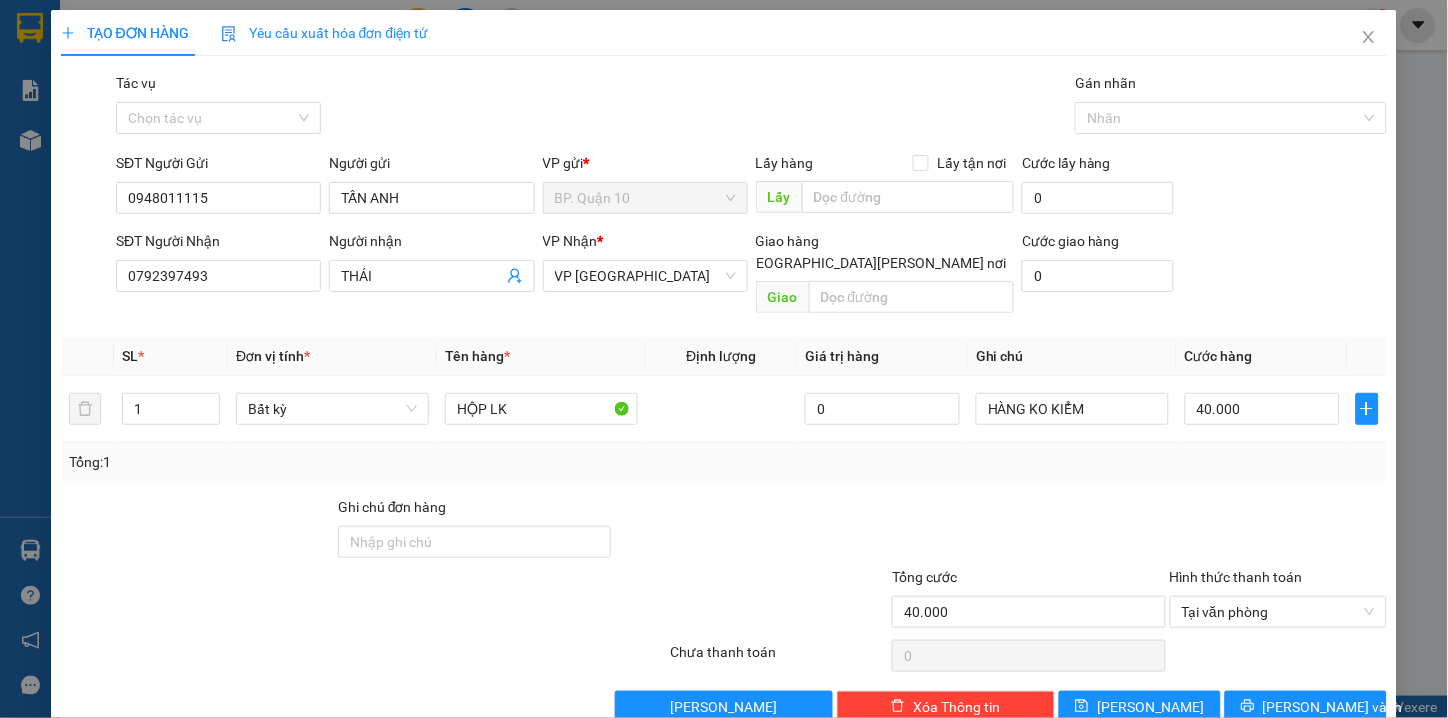 click at bounding box center (751, 531) 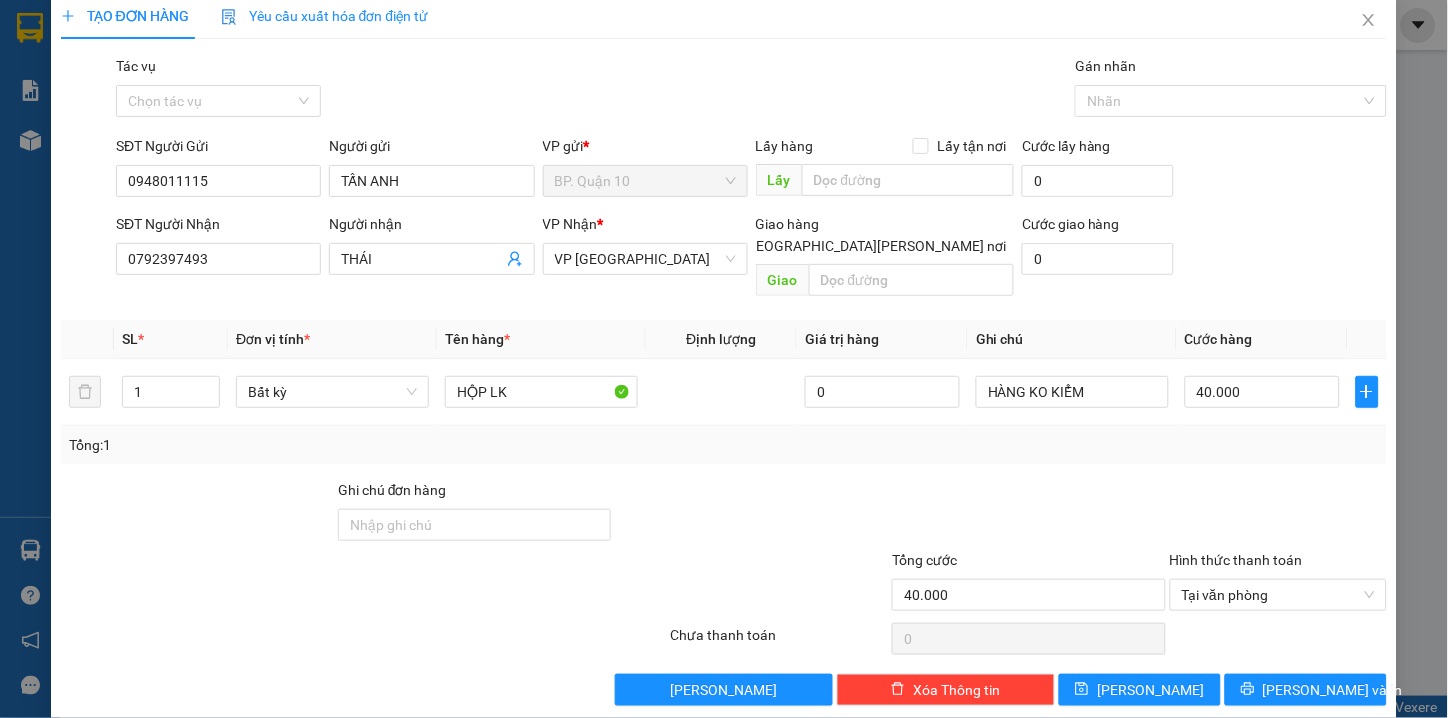 scroll, scrollTop: 21, scrollLeft: 0, axis: vertical 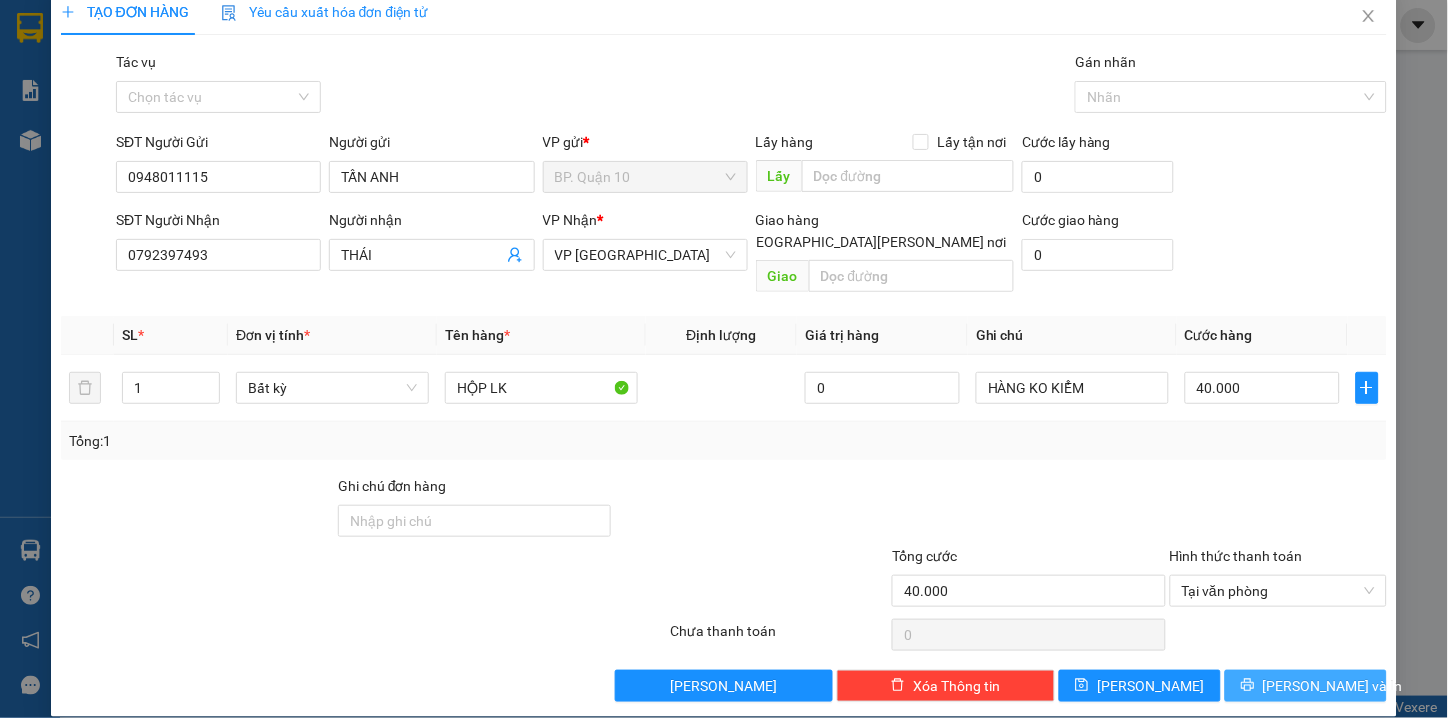 click on "[PERSON_NAME] và In" at bounding box center [1306, 686] 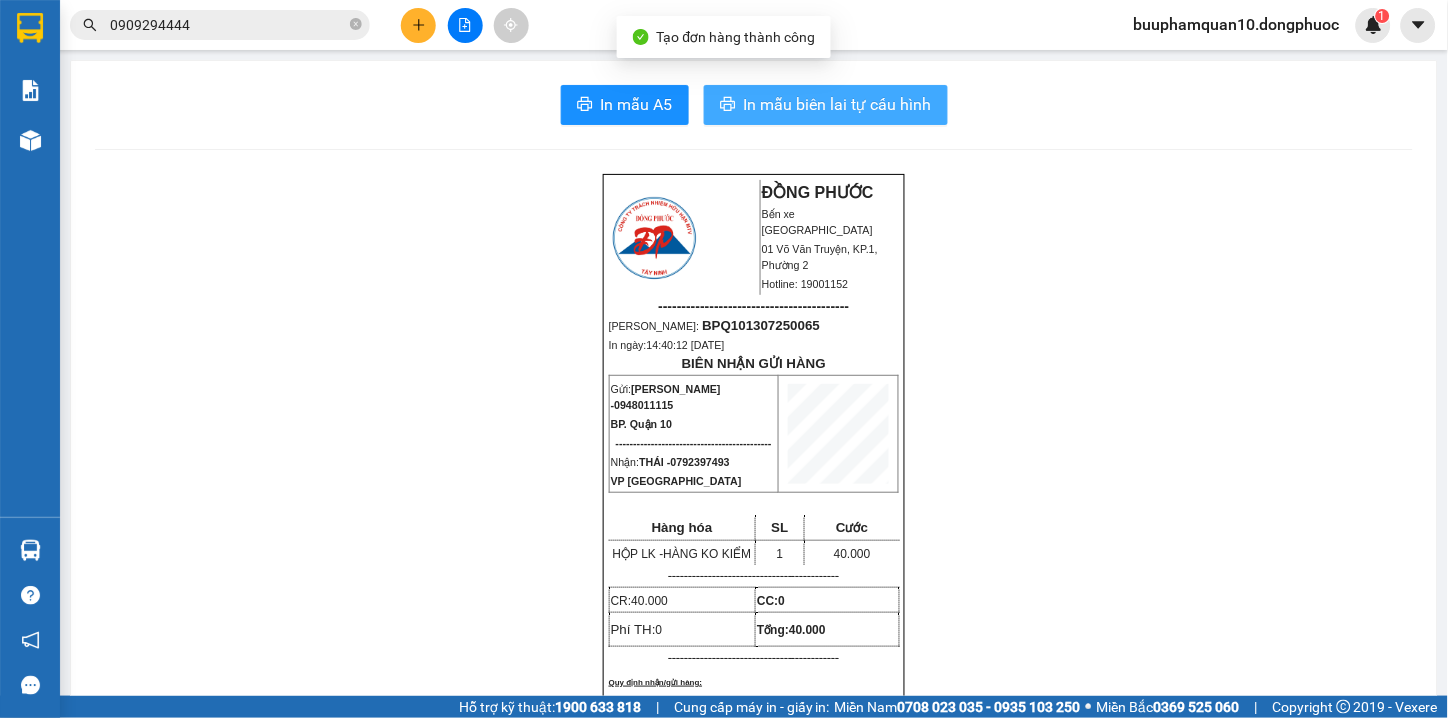 click on "In mẫu biên lai tự cấu hình" at bounding box center (838, 104) 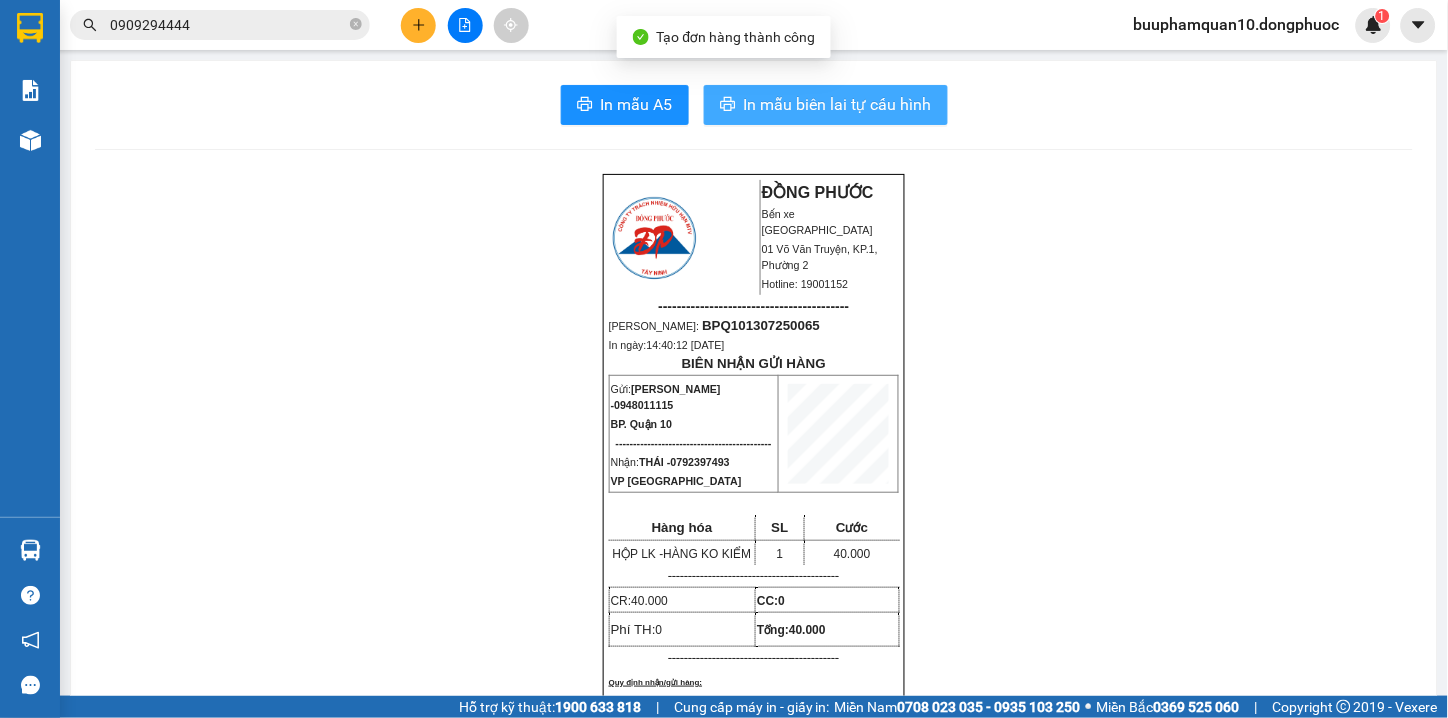 scroll, scrollTop: 0, scrollLeft: 0, axis: both 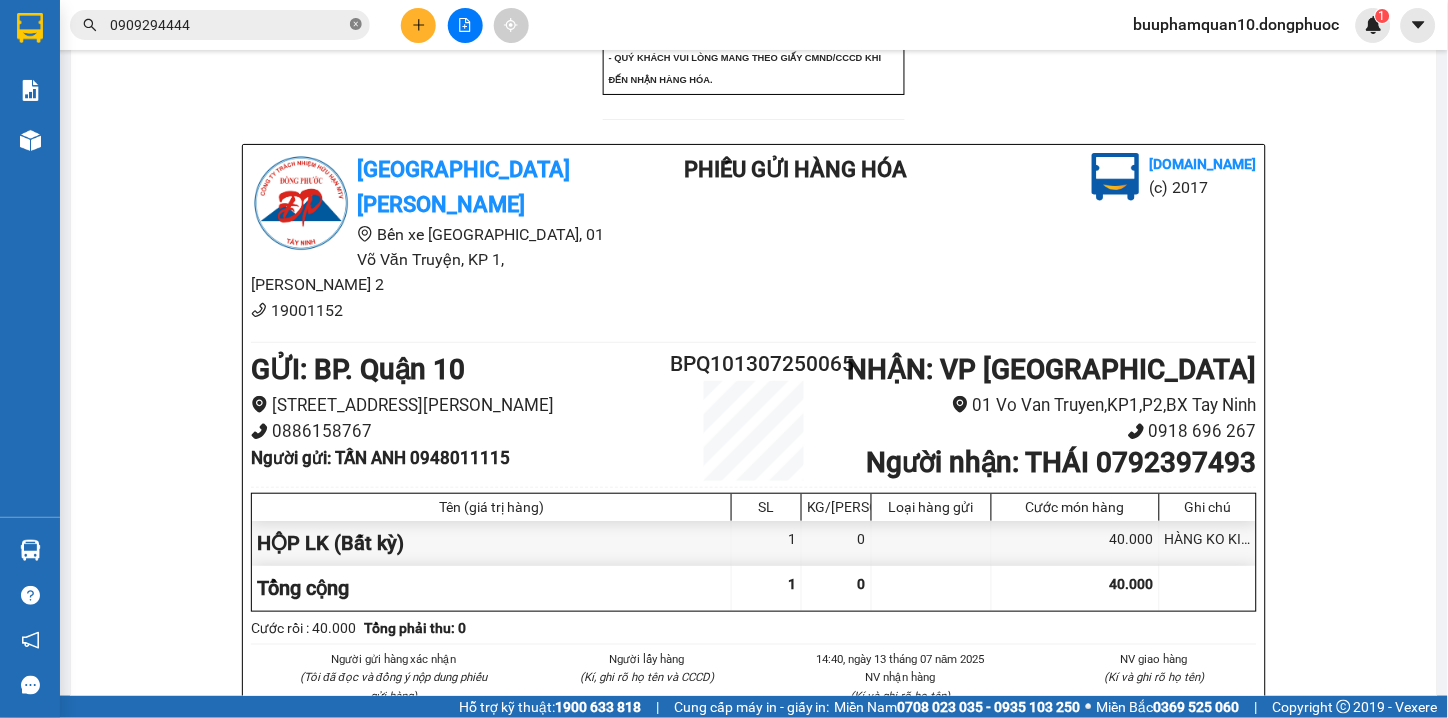 click 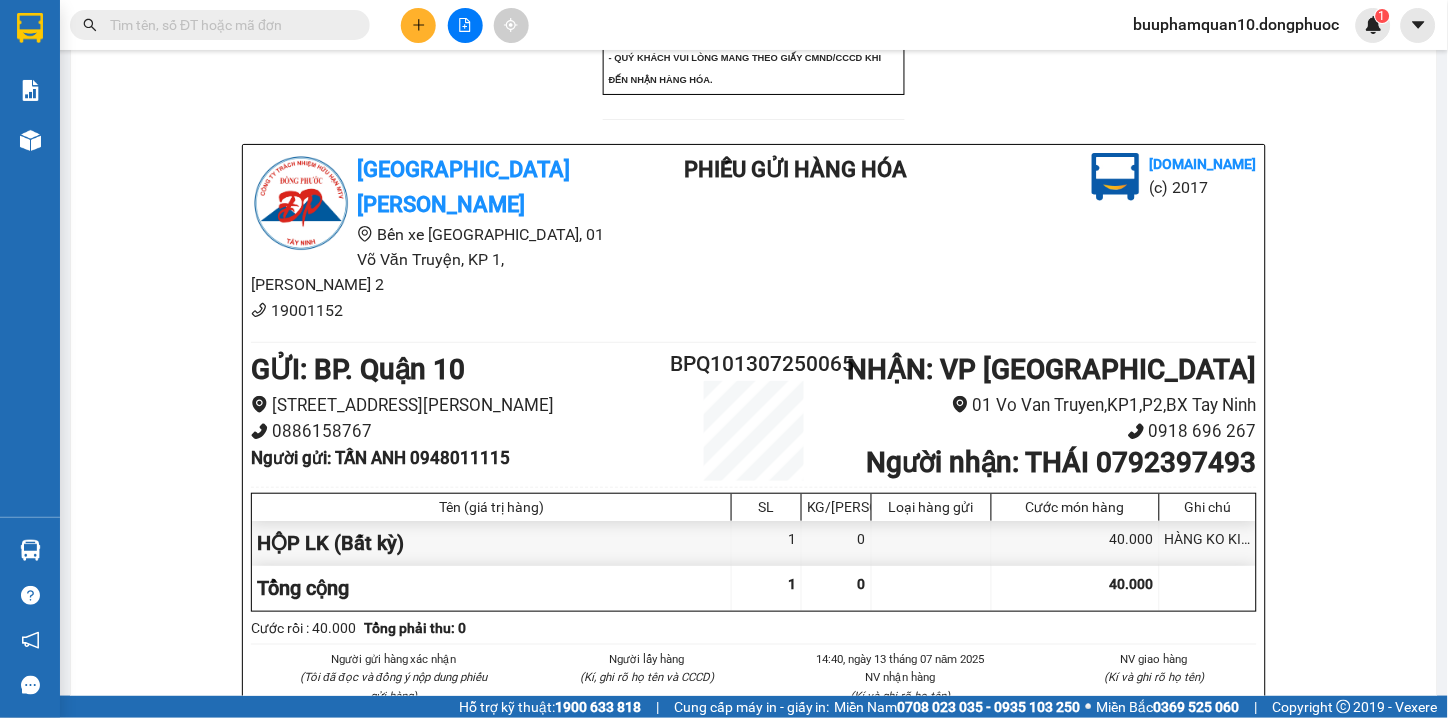 click on "ĐỒNG PHƯỚC
Bến xe Tây Ninh
01 Võ Văn Truyện, KP.1, Phường 2
Hotline: 19001152
-----------------------------------------
Mã ĐH:   BPQ101307250065
In ngày:  14:40:12 - 13/07/2025
BIÊN NHẬN GỬI HÀNG
Gửi:  TẤN ANH -  0948011115
BP. Quận 10
--------------------------------------------
Nhận:  THÁI -  0792397493
VP Tây Ninh
Hàng hóa
SL
Cước
HỘP LK -  HÀNG KO KIỂM
1
40.000
-------------------------------------------
CR:  40.000
CC:  0
Phí TH:  0
Tổng:  40.000
-------------------------------------------
Quy định nhận/gửi hàng: - Sau 03 ngày gửi hàng, nếu quý khách không đến nhận hàng hóa thì mọi khiếu nại công ty sẽ không giải quyết.
- Nếu mất hàng: công ty sẽ hoàn bằng giá cước phí x 20 lần.
- QUÝ KHÁCH VUI LÒNG MANG THEO GIẤY CMND/CCCD KHI ĐẾN NHẬN HÀNG HÓA." at bounding box center [754, 259] 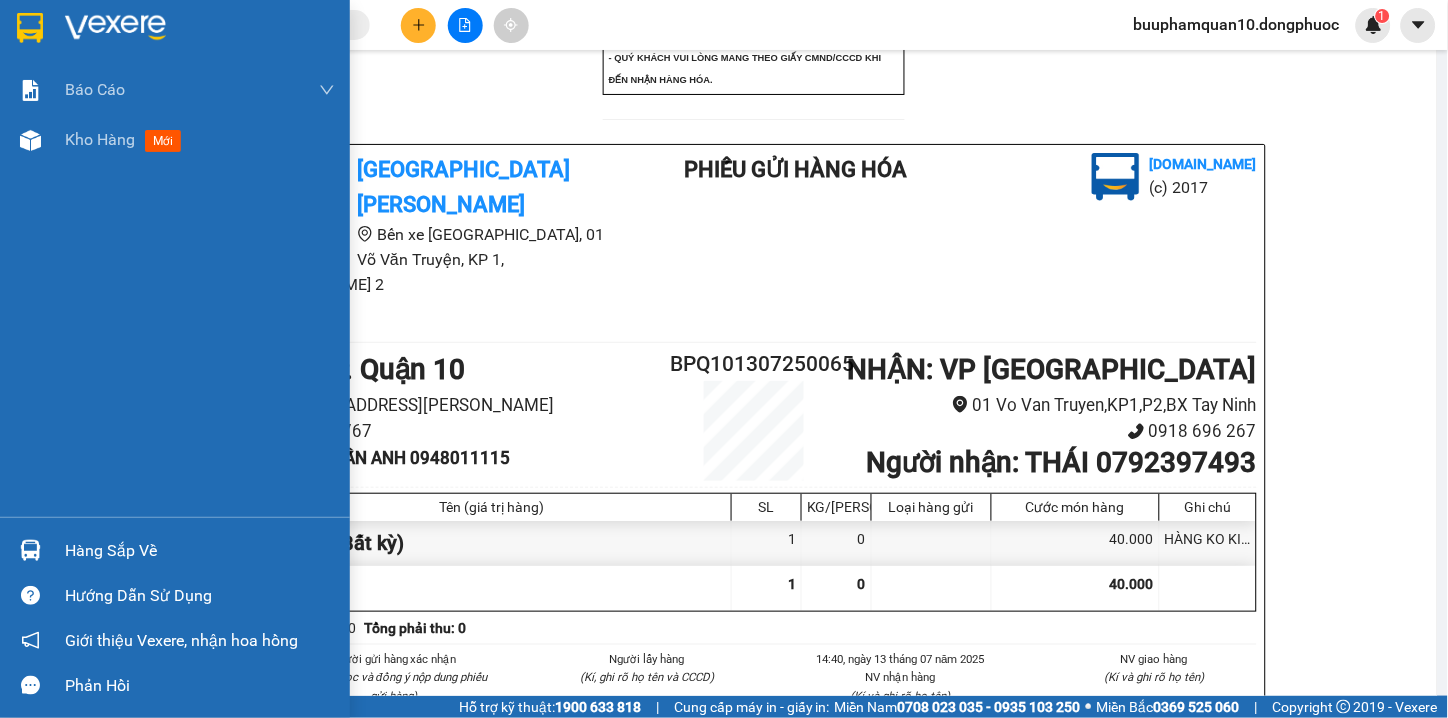 click at bounding box center (30, 28) 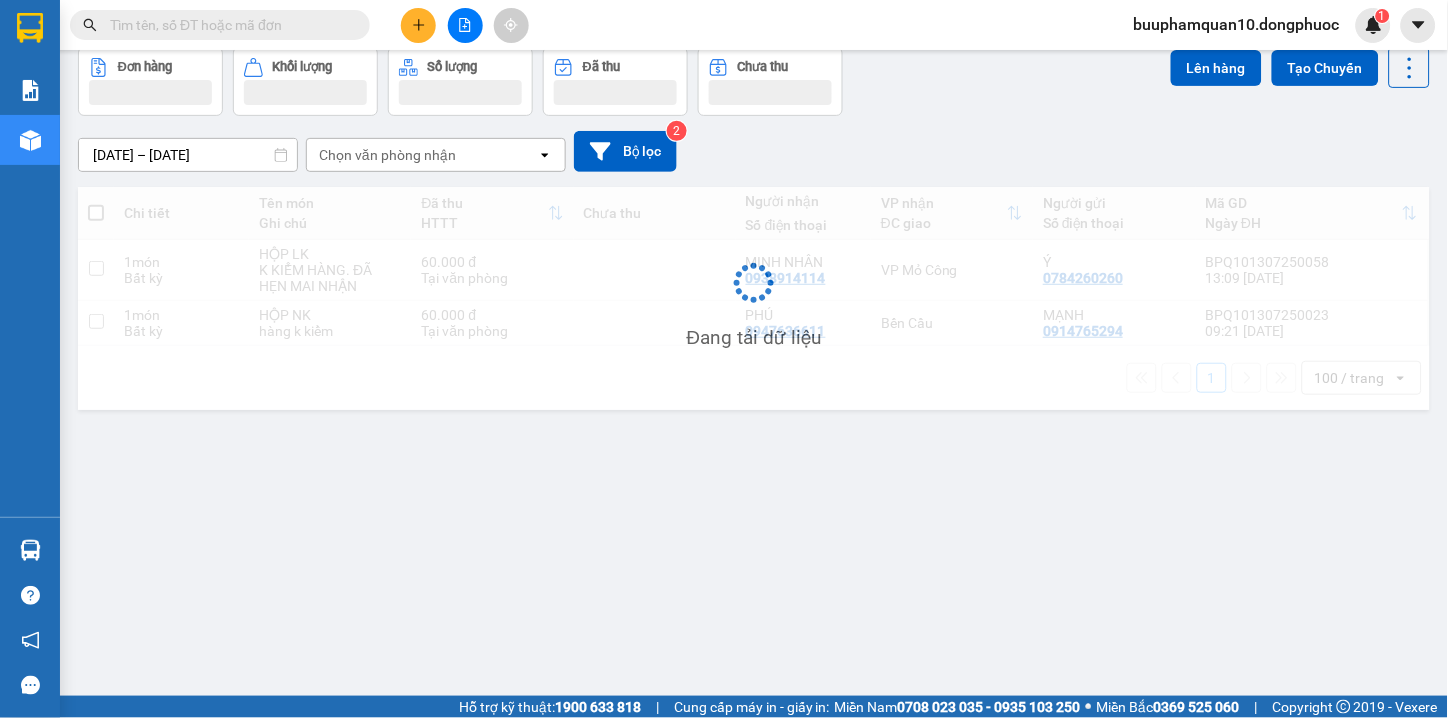 scroll, scrollTop: 92, scrollLeft: 0, axis: vertical 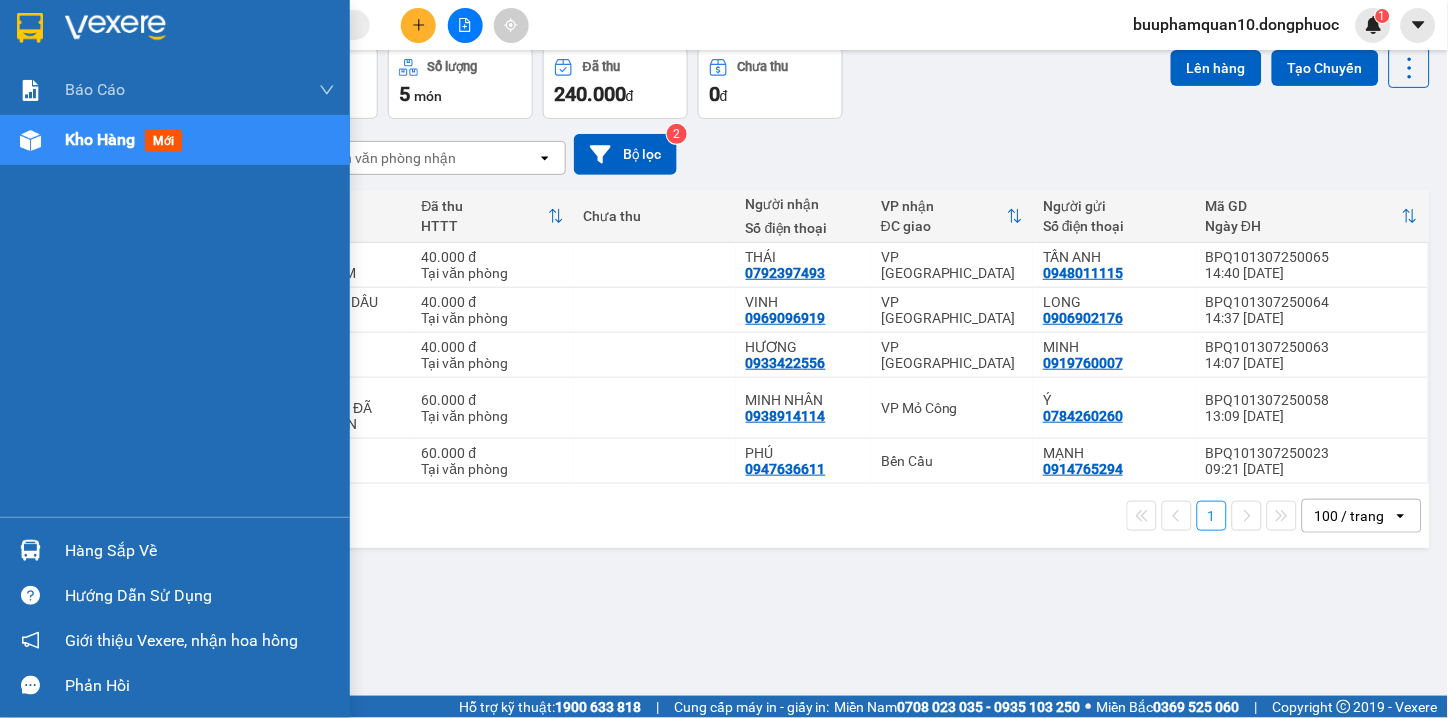 click at bounding box center [30, 550] 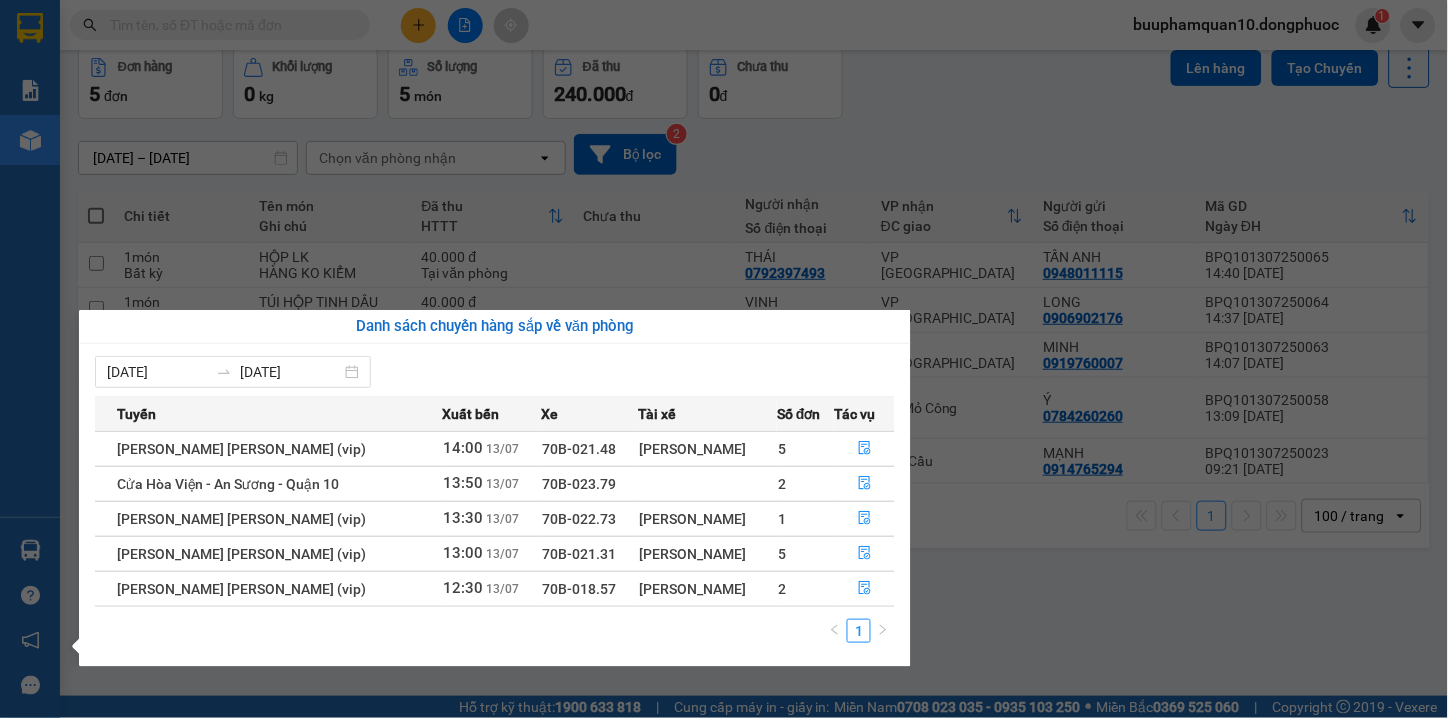 click on "Kết quả tìm kiếm ( 685 )  Bộ lọc  Mã ĐH Trạng thái Món hàng Tổng cước Chưa cước Nhãn Người gửi VP Gửi Người nhận VP Nhận VPGD1307250008 09:59 - 13/07 VP Nhận   70B-023.16 13:03 - 13/07 HỘP LK SL:  1 40.000 0966192592 MINH  VP Gò Dầu 0909294444 TRANG BP. Quận 10 BXAS0408230211 16:20 - 04/08 Trên xe   70B-020.13 06:30  -   05/08 HỘP PK SL:  1 30.000 0909294444 trang VP Bến xe An Sương 0907797111 CƯỜNG VP Tân Lập BXAS2404230144 13:17 - 24/04 Trên xe   70B-020.13 13:50  -   24/04 HỘP Lk SL:  1 30.000 0909294444 TRANG VP Bến xe An Sương 0987060952 TÍ VP Tân Biên BXAS1702230142 12:44 - 17/02 Trên xe   70B-016.04 13:30  -   17/02 GOI LK SL:  1 30.000 0909294444 TRANG VP Bến xe An Sương 0966192592 MINH VP Trảng Bàng Giao DĐ: GO DAU BXAS0902230177 14:25 - 09/02 Trên xe   70B-022.81 14:45  -   09/02 HỘP LK SL:  1 30.000 0909294444 TRANG VP Bến xe An Sương 0909112161 TÂM  VP Mỏ Công BXAS1001230337 18:41 - 10/01 Trên xe   07:00" at bounding box center (724, 359) 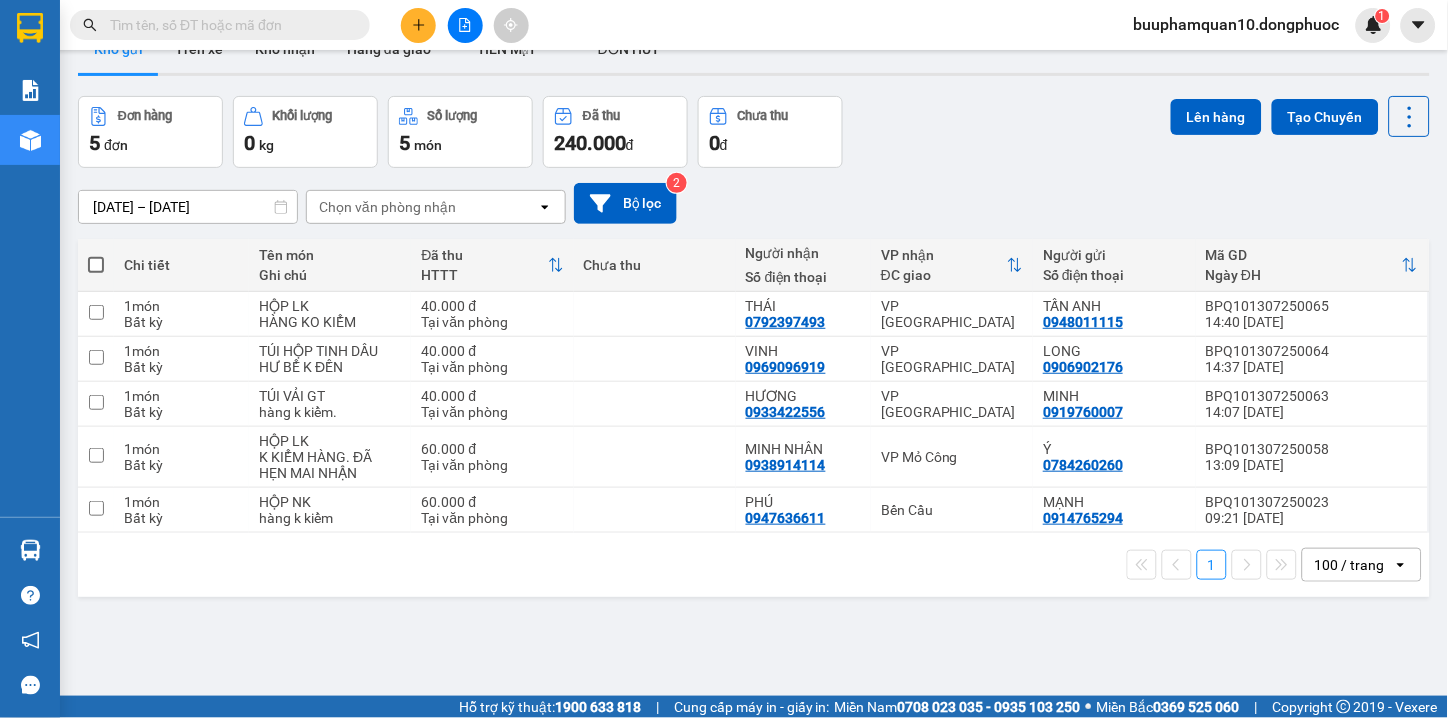 scroll, scrollTop: 0, scrollLeft: 0, axis: both 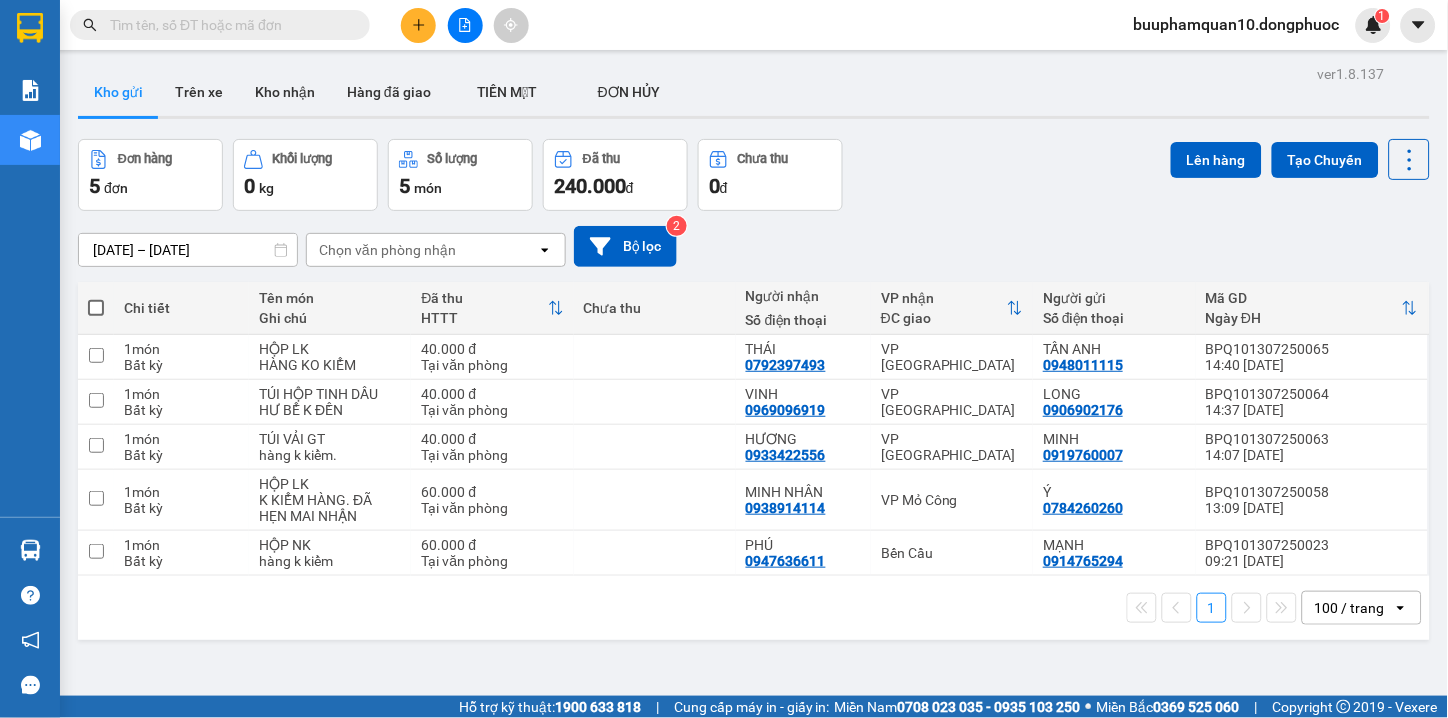 click on "Đơn hàng 5 đơn Khối lượng 0 kg Số lượng 5 món Đã thu 240.000  đ Chưa thu 0  đ Lên hàng Tạo Chuyến" at bounding box center [754, 175] 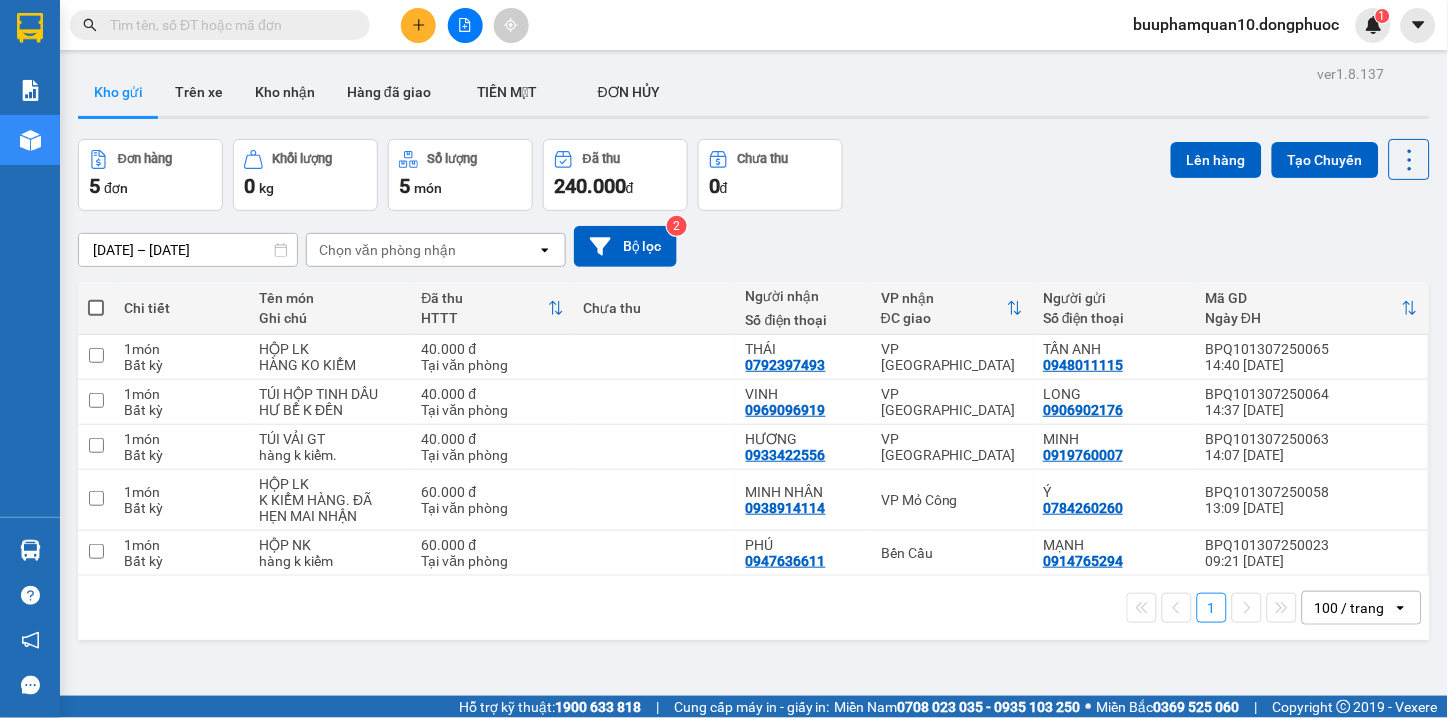 click on "Đơn hàng 5 đơn Khối lượng 0 kg Số lượng 5 món Đã thu 240.000  đ Chưa thu 0  đ Lên hàng Tạo Chuyến" at bounding box center [754, 175] 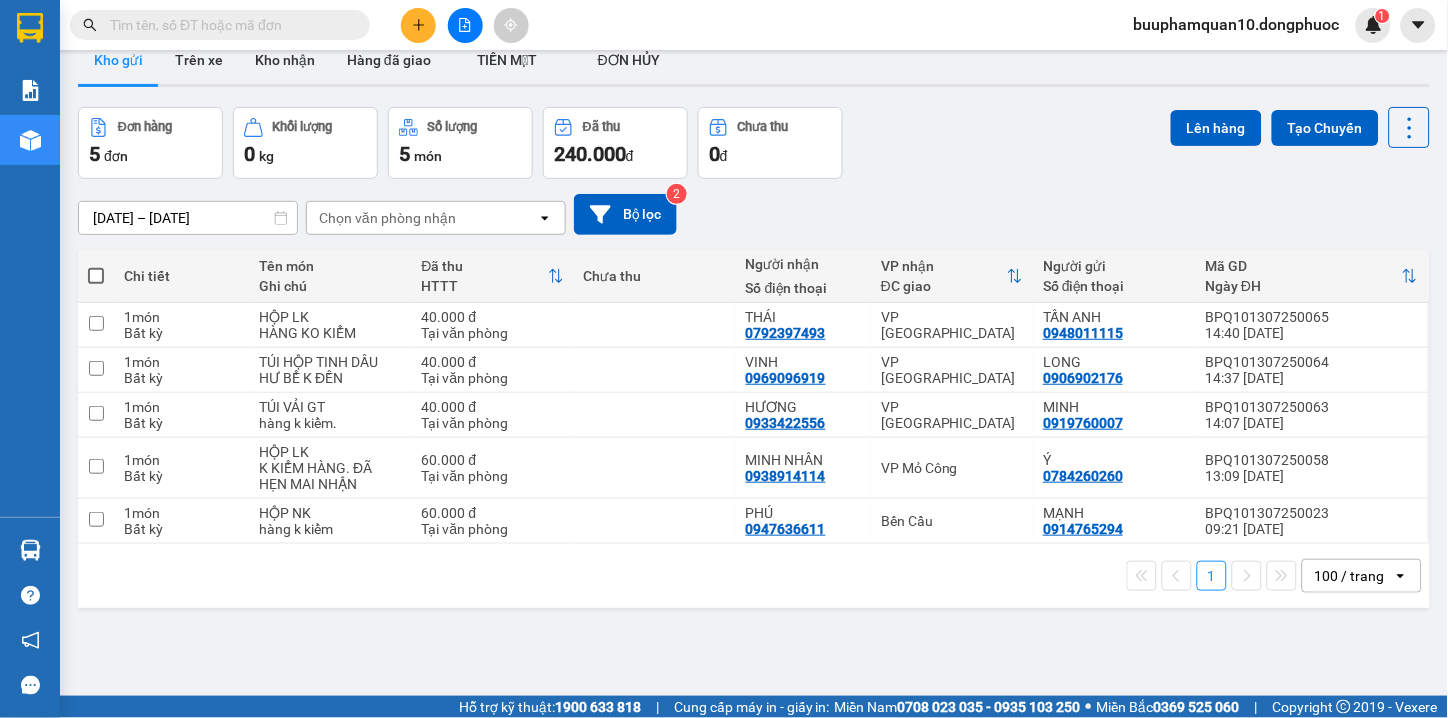 scroll, scrollTop: 0, scrollLeft: 0, axis: both 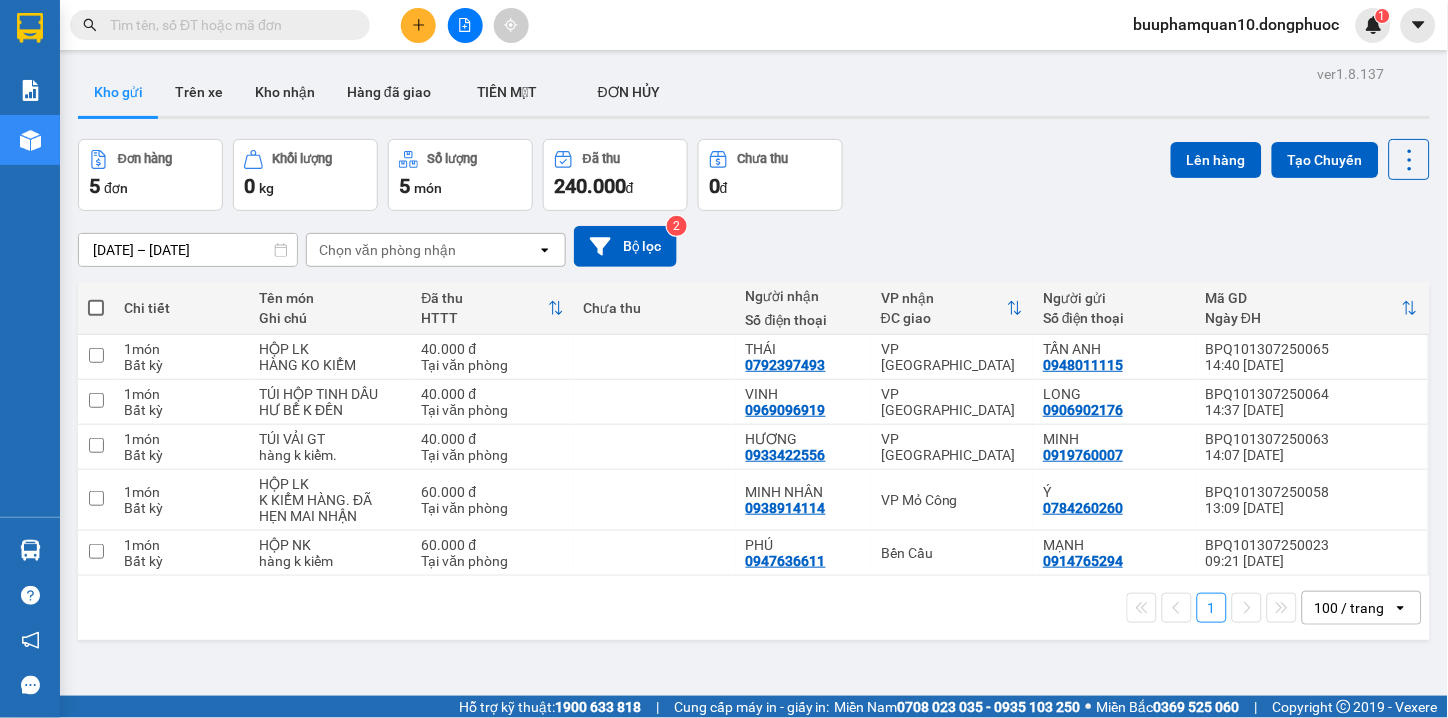 click on "11/07/2025 – 13/07/2025 Press the down arrow key to interact with the calendar and select a date. Press the escape button to close the calendar. Selected date range is from 11/07/2025 to 13/07/2025. Chọn văn phòng nhận open Bộ lọc 2" at bounding box center (754, 246) 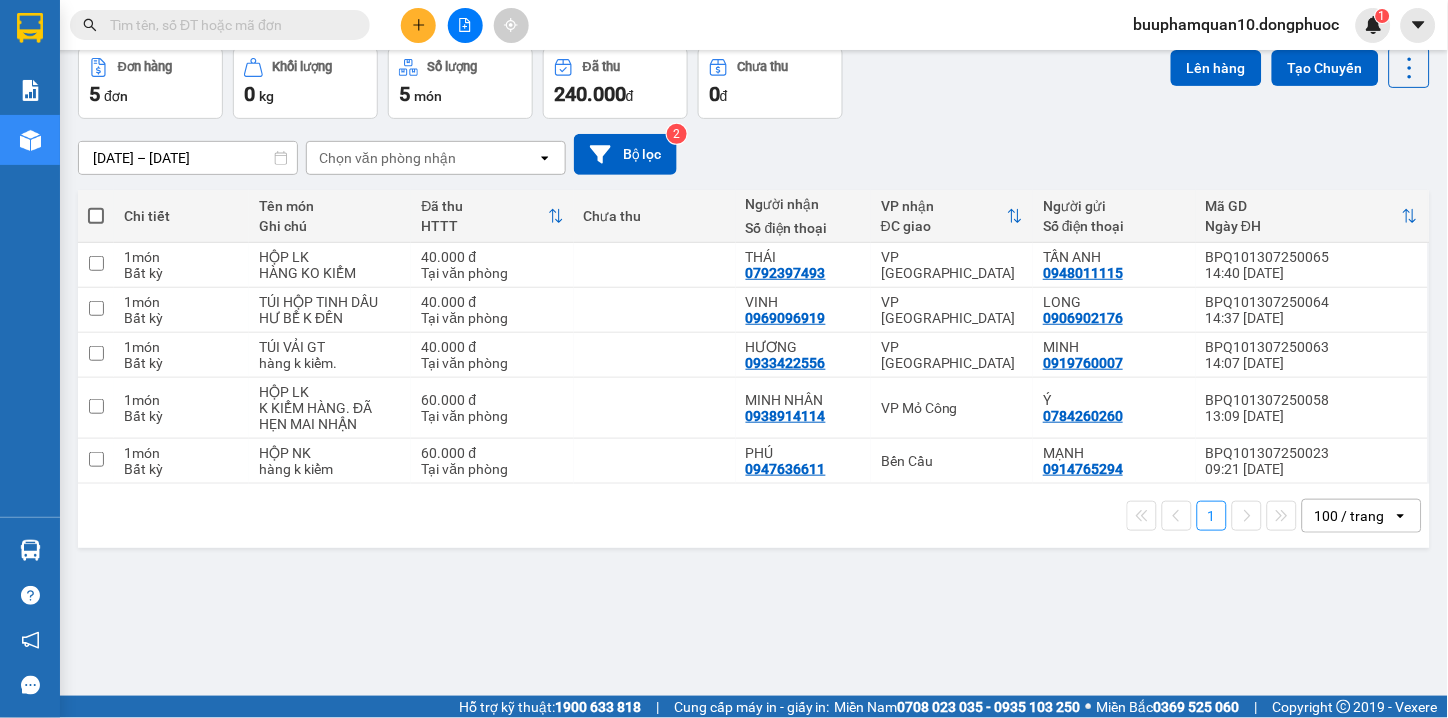 scroll, scrollTop: 0, scrollLeft: 0, axis: both 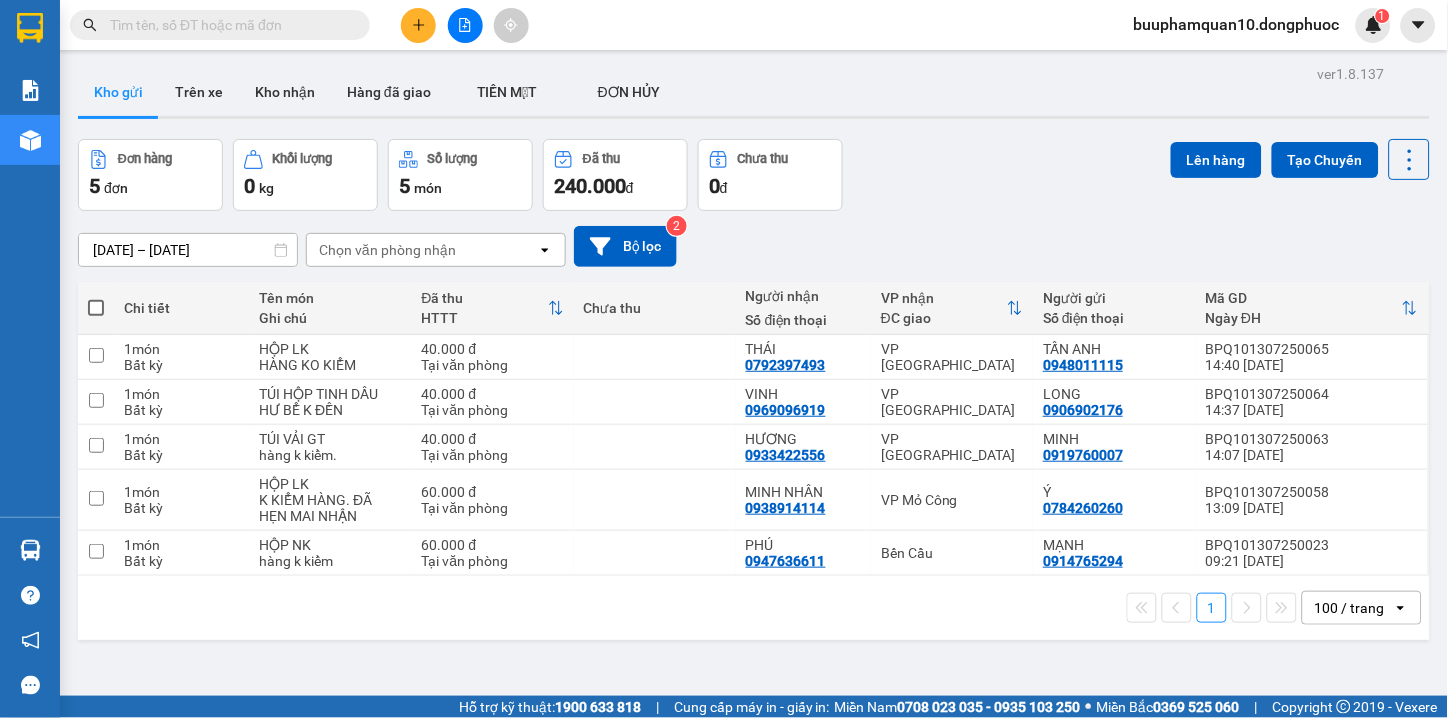 click on "Đơn hàng 5 đơn Khối lượng 0 kg Số lượng 5 món Đã thu 240.000  đ Chưa thu 0  đ Lên hàng Tạo Chuyến" at bounding box center [754, 175] 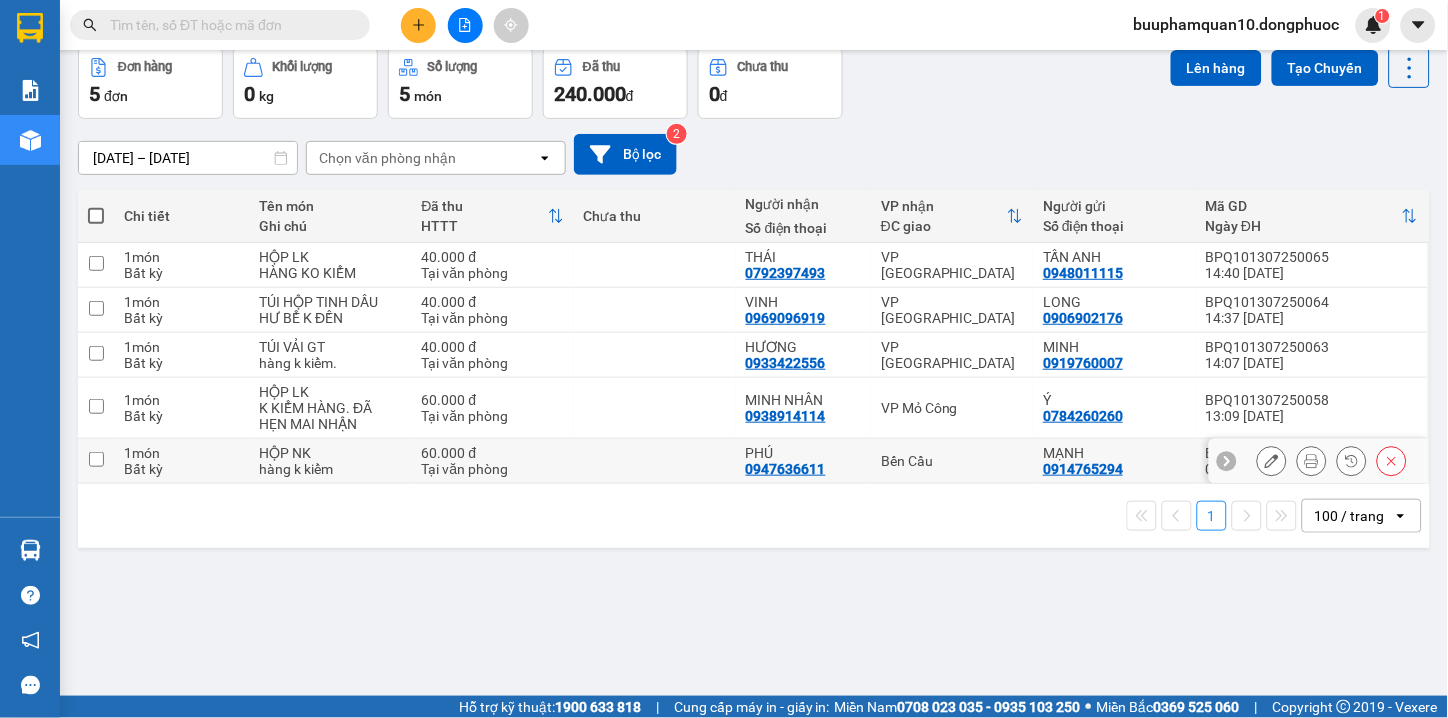 scroll, scrollTop: 0, scrollLeft: 0, axis: both 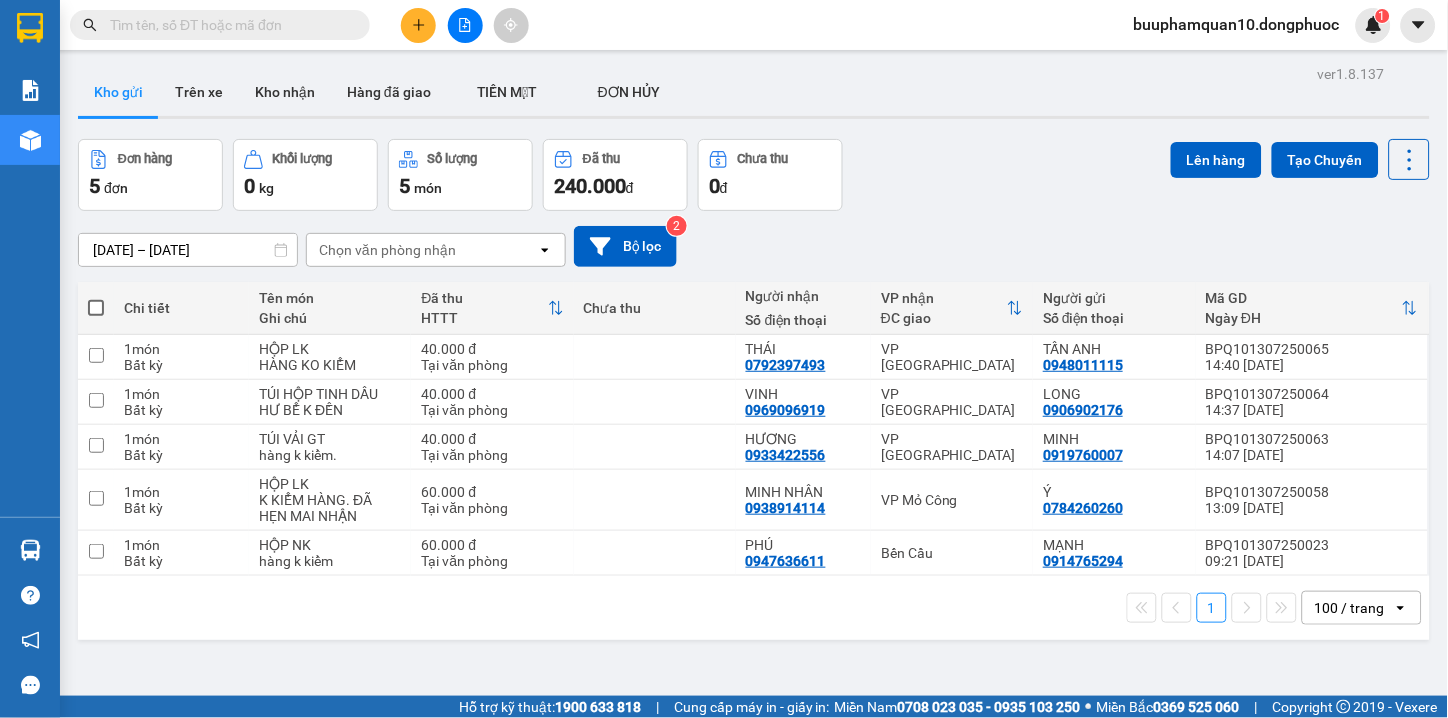 click on "Đơn hàng 5 đơn Khối lượng 0 kg Số lượng 5 món Đã thu 240.000  đ Chưa thu 0  đ Lên hàng Tạo Chuyến" at bounding box center [754, 175] 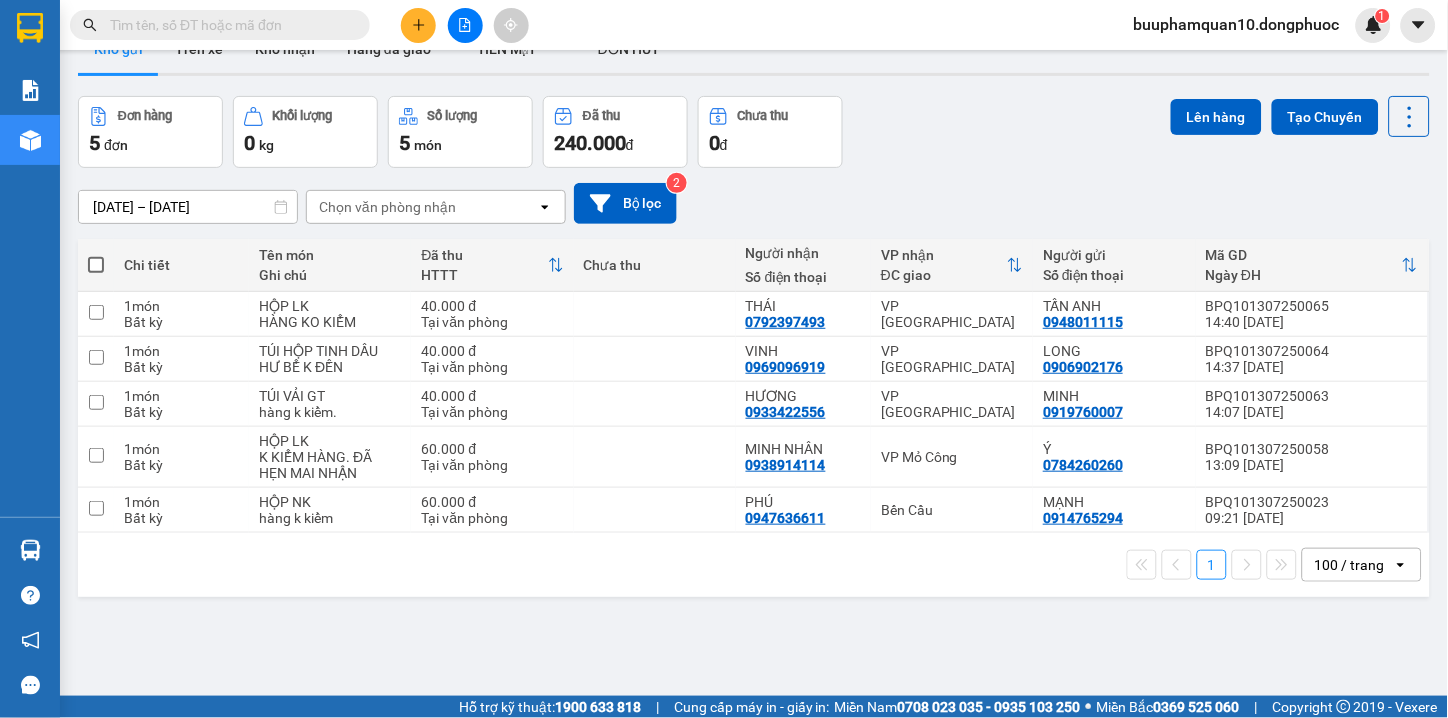 scroll, scrollTop: 0, scrollLeft: 0, axis: both 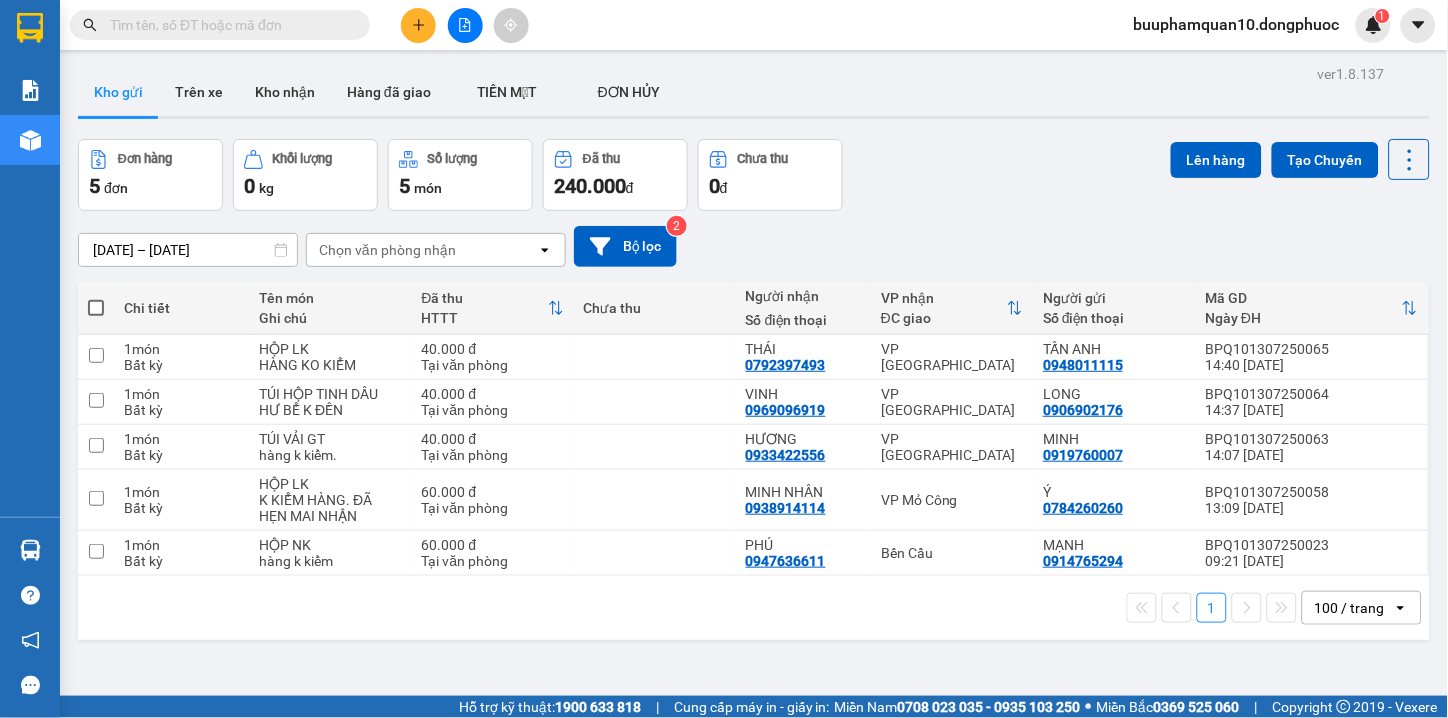 click on "Đơn hàng 5 đơn Khối lượng 0 kg Số lượng 5 món Đã thu 240.000  đ Chưa thu 0  đ Lên hàng Tạo Chuyến" at bounding box center [754, 175] 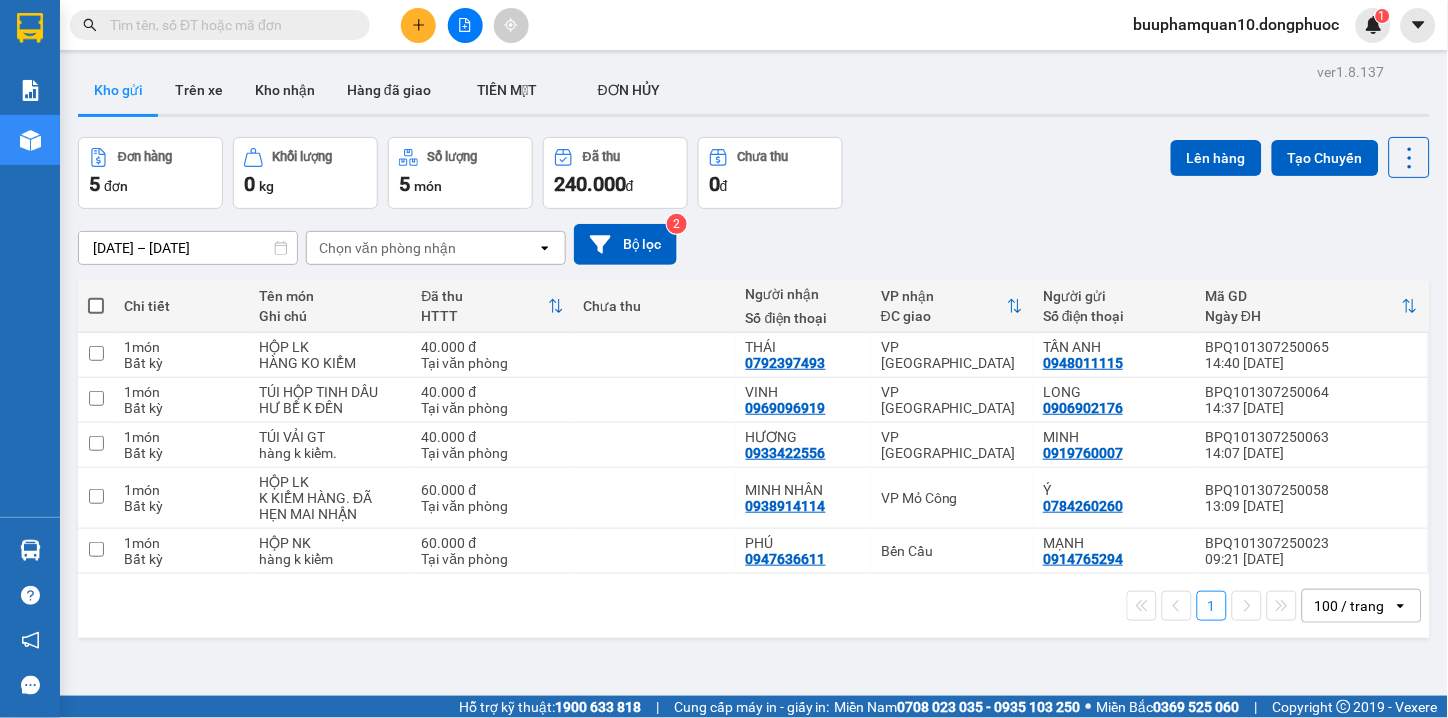scroll, scrollTop: 0, scrollLeft: 0, axis: both 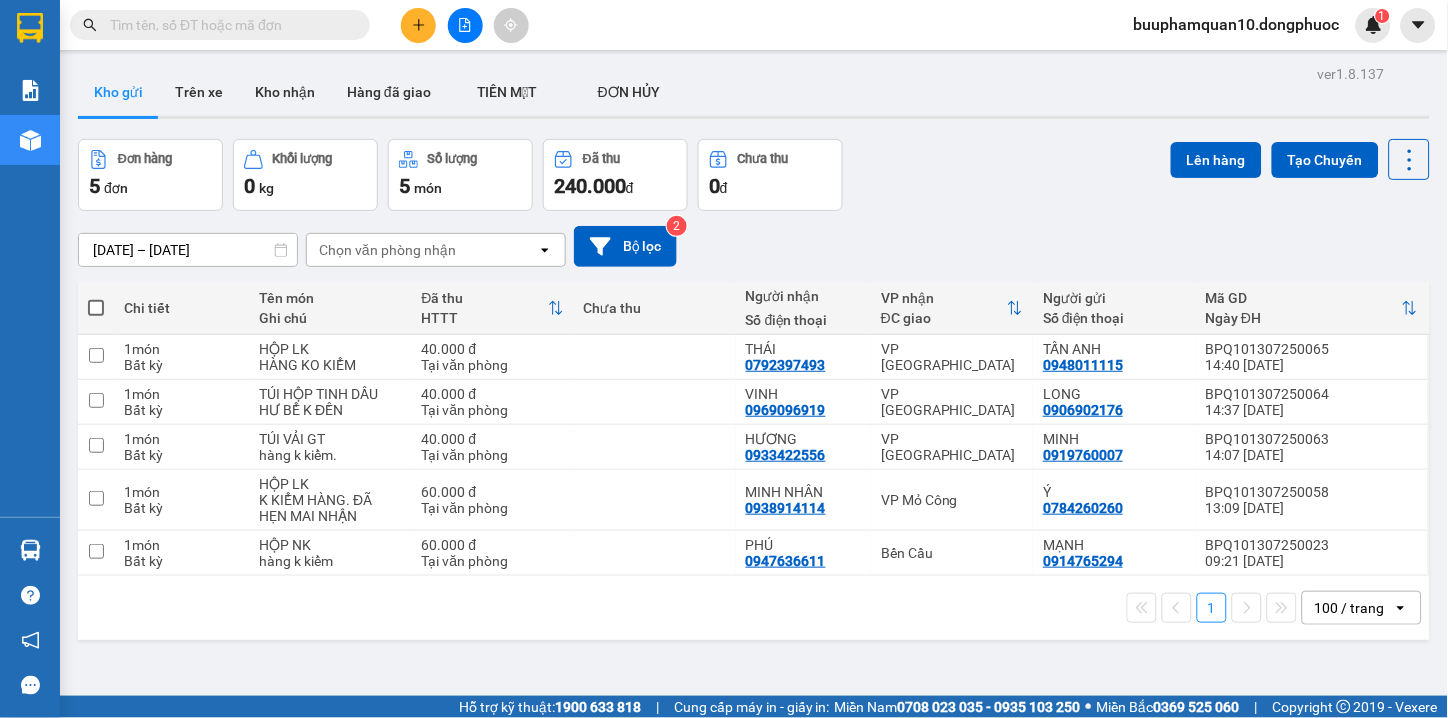 click on "11/07/2025 – 13/07/2025 Press the down arrow key to interact with the calendar and select a date. Press the escape button to close the calendar. Selected date range is from 11/07/2025 to 13/07/2025. Chọn văn phòng nhận open Bộ lọc 2" at bounding box center (754, 246) 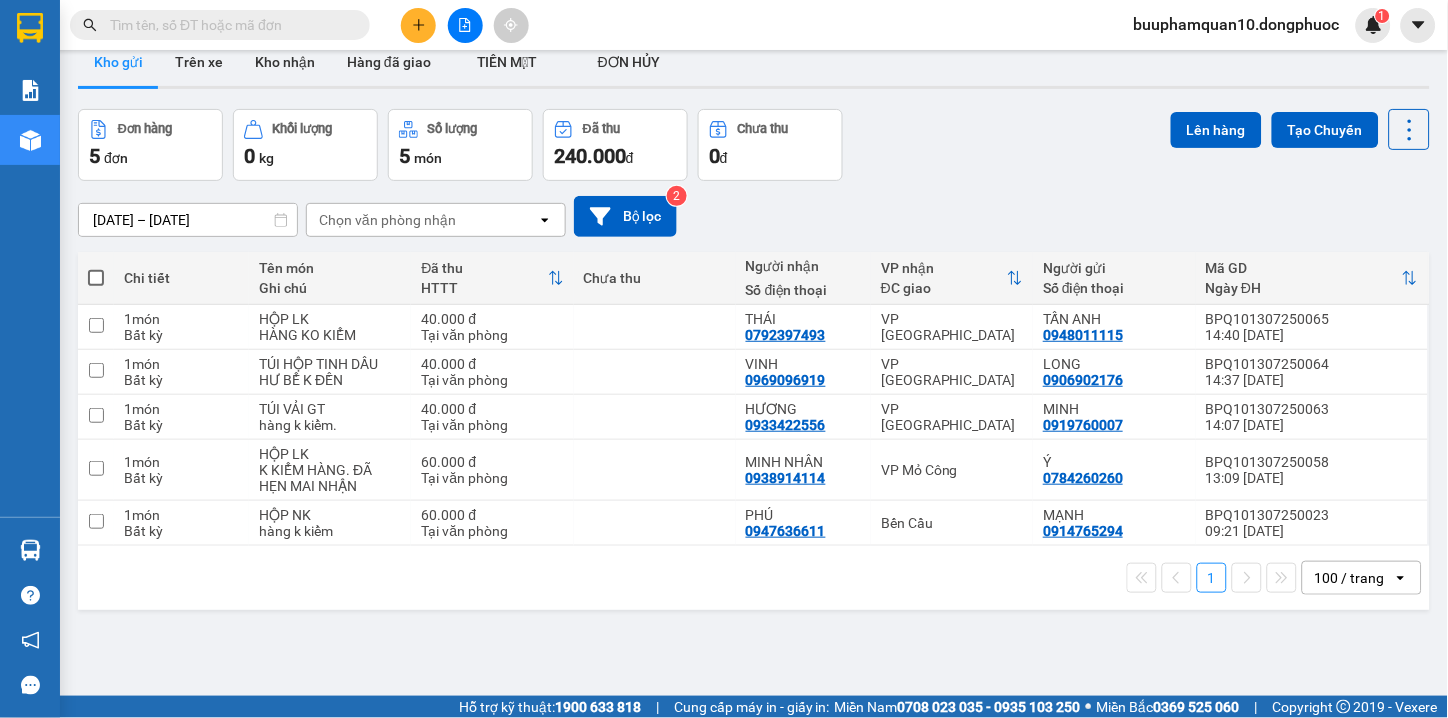 scroll, scrollTop: 0, scrollLeft: 0, axis: both 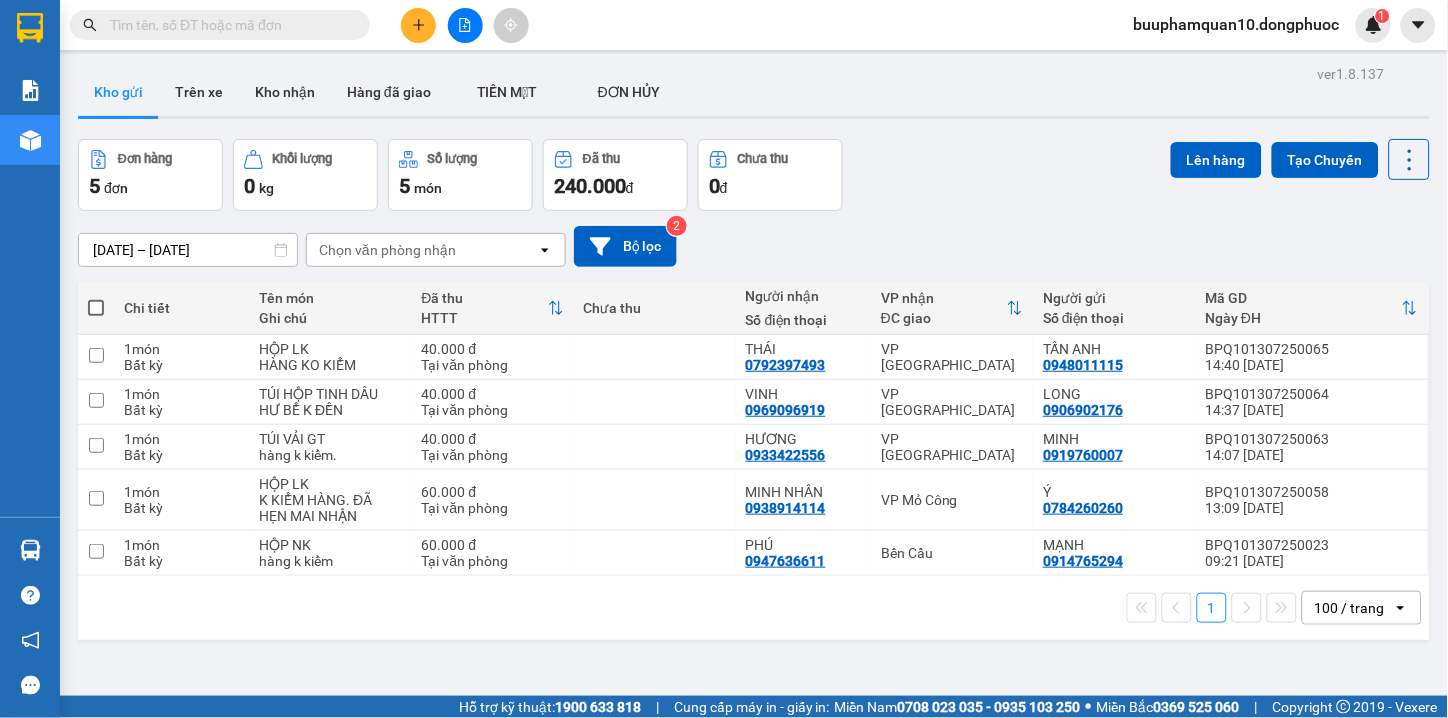 click on "11/07/2025 – 13/07/2025 Press the down arrow key to interact with the calendar and select a date. Press the escape button to close the calendar. Selected date range is from 11/07/2025 to 13/07/2025. Chọn văn phòng nhận open Bộ lọc 2" at bounding box center (754, 246) 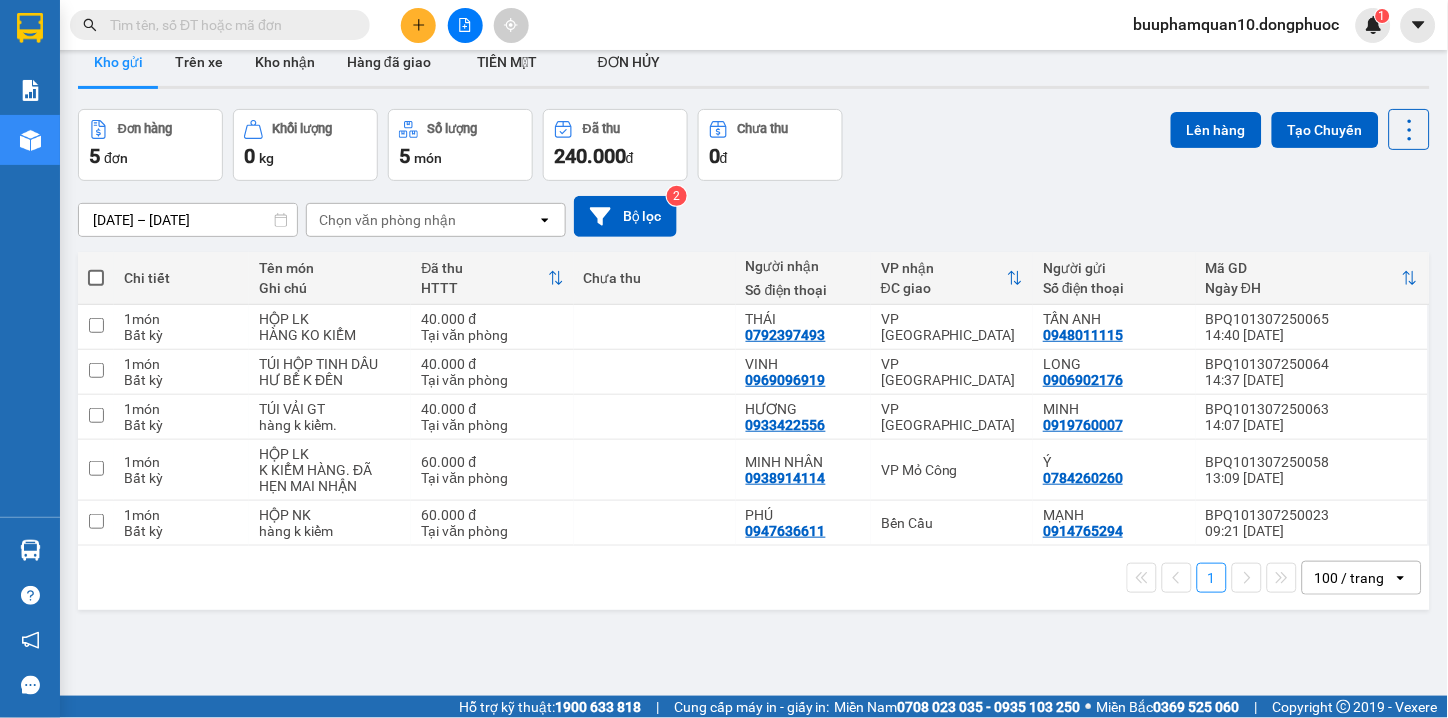 scroll, scrollTop: 0, scrollLeft: 0, axis: both 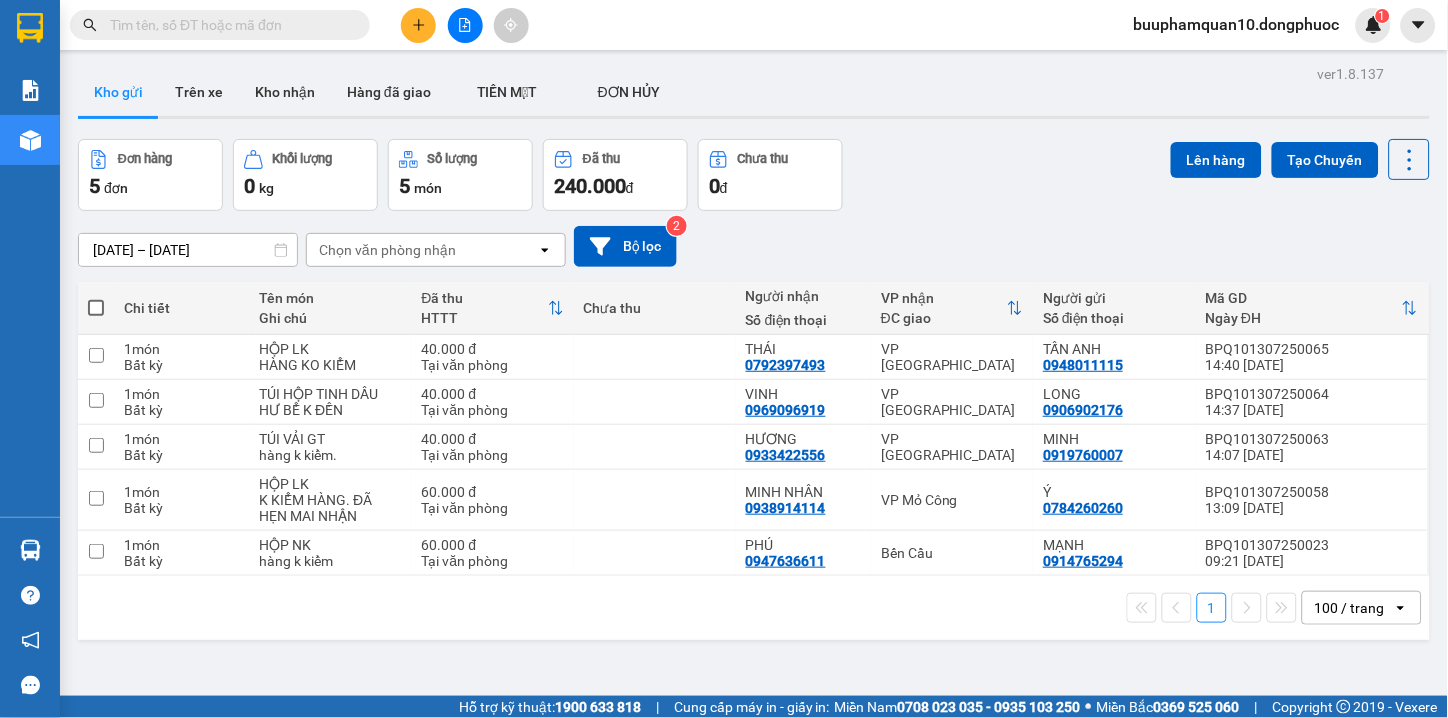 click on "Đơn hàng 5 đơn Khối lượng 0 kg Số lượng 5 món Đã thu 240.000  đ Chưa thu 0  đ Lên hàng Tạo Chuyến" at bounding box center [754, 175] 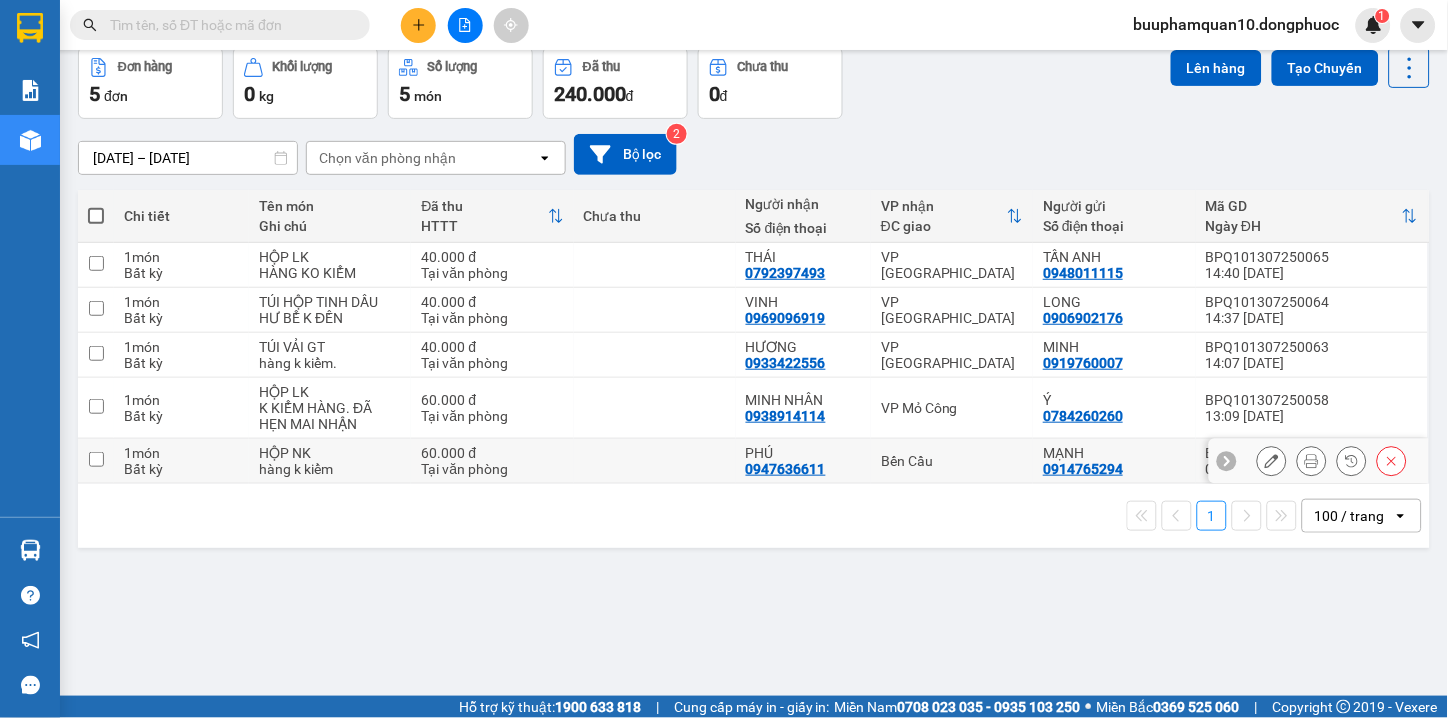 scroll, scrollTop: 0, scrollLeft: 0, axis: both 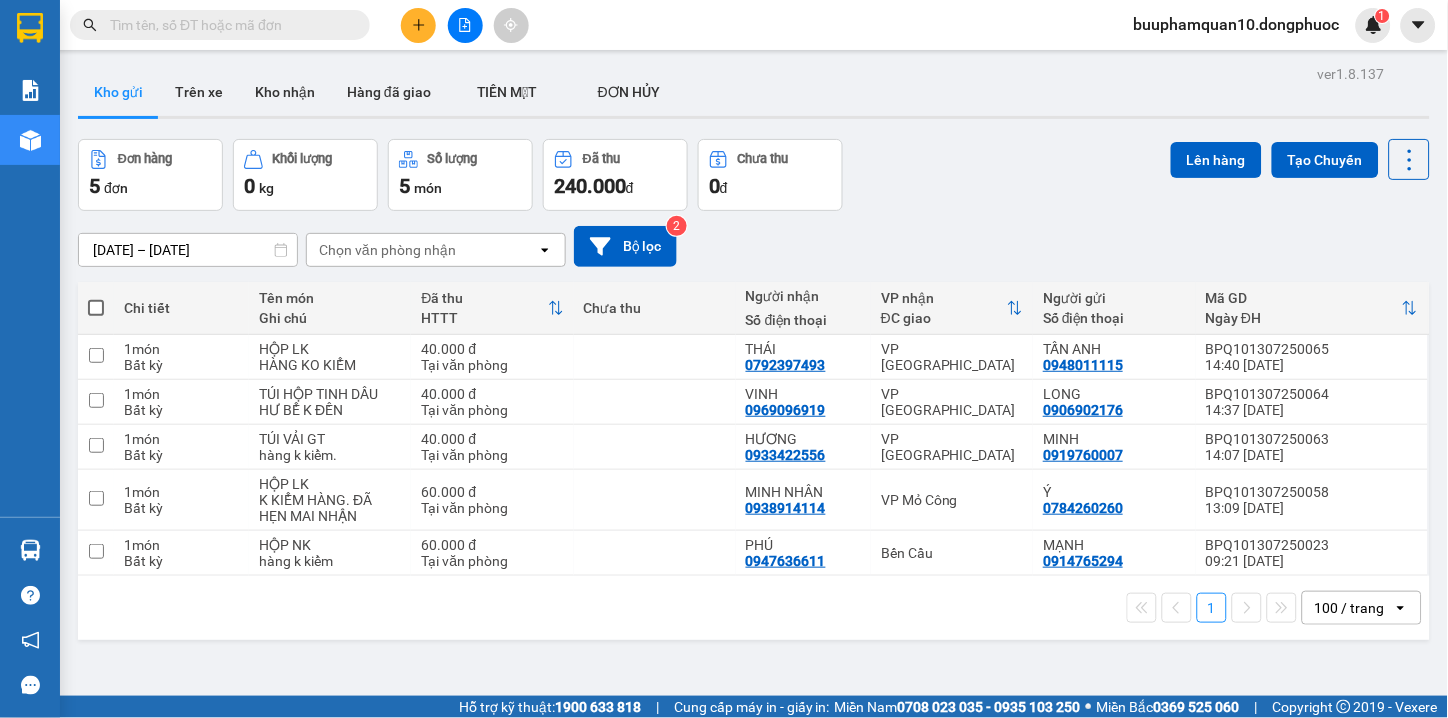 click at bounding box center (228, 25) 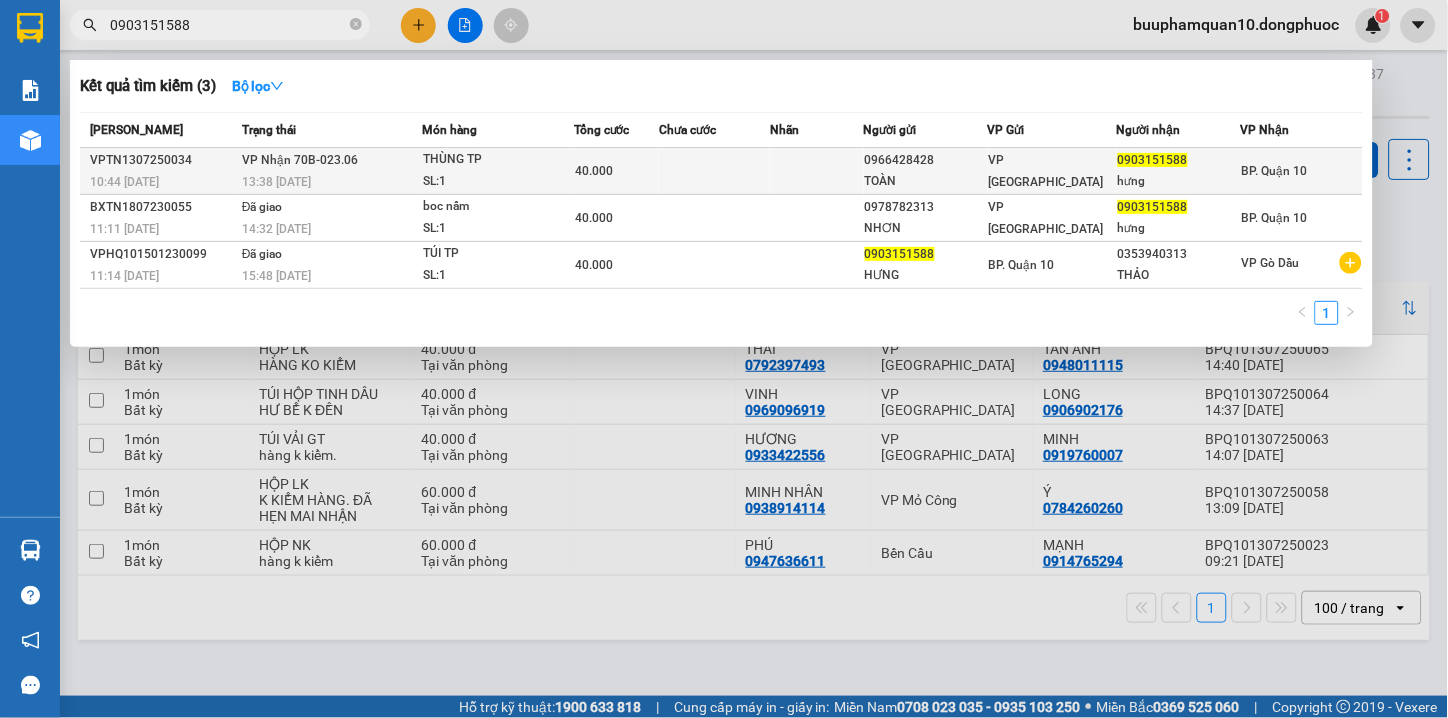 type on "0903151588" 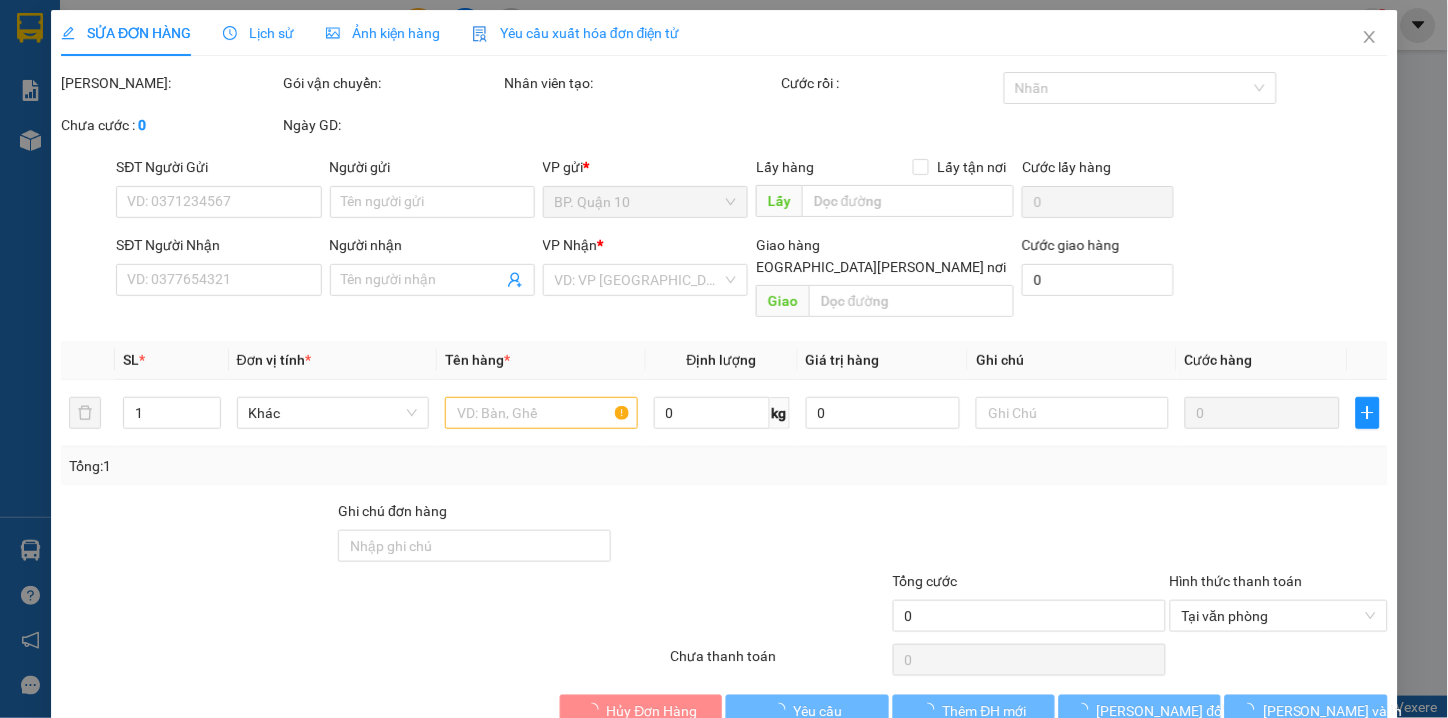 type on "0966428428" 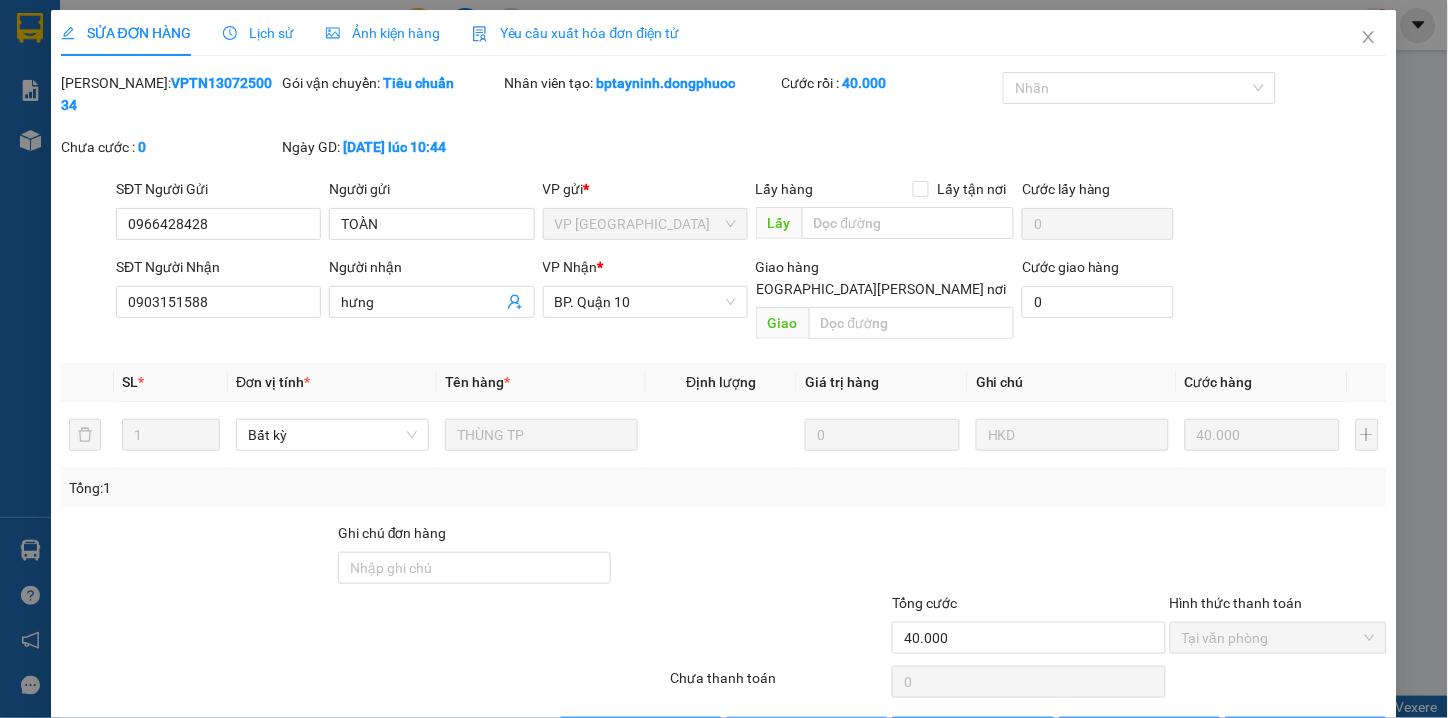 click on "Giao hàng" at bounding box center [818, 733] 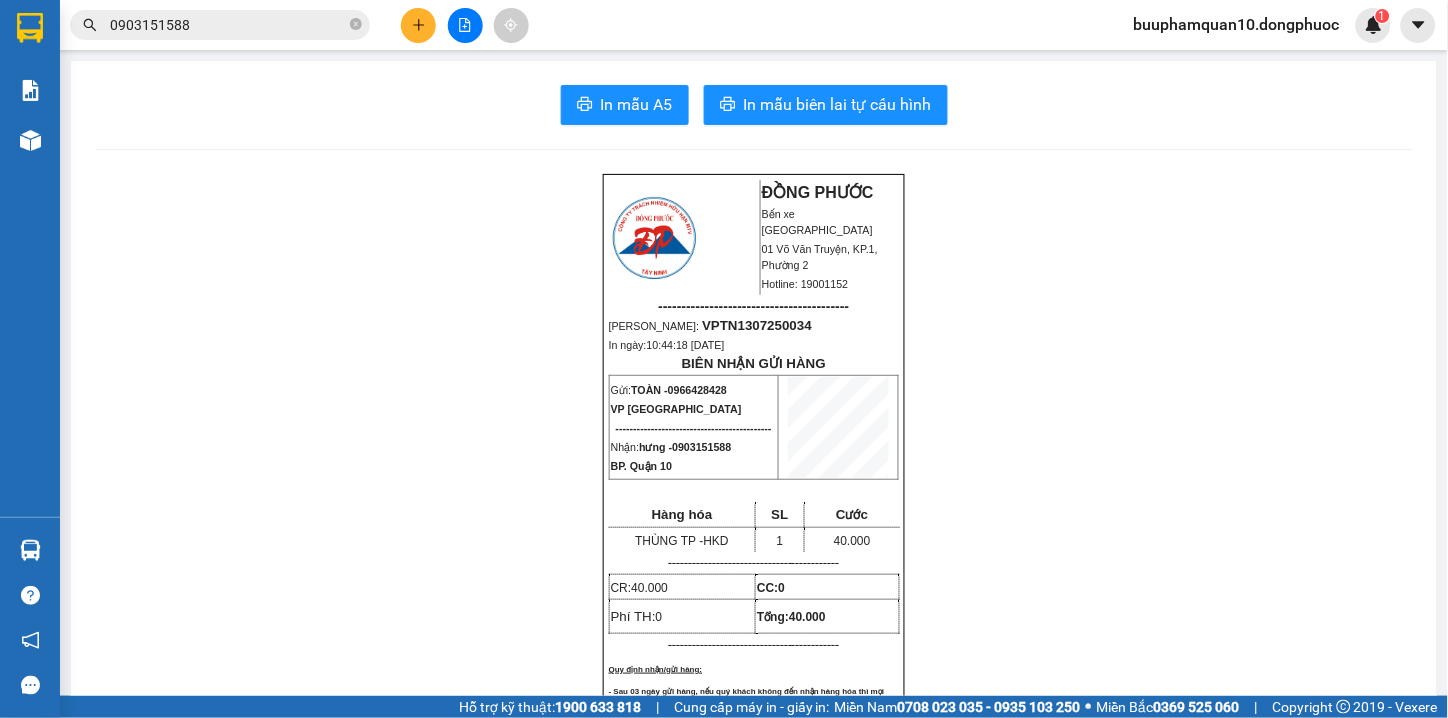 click on "0903151588" at bounding box center (220, 25) 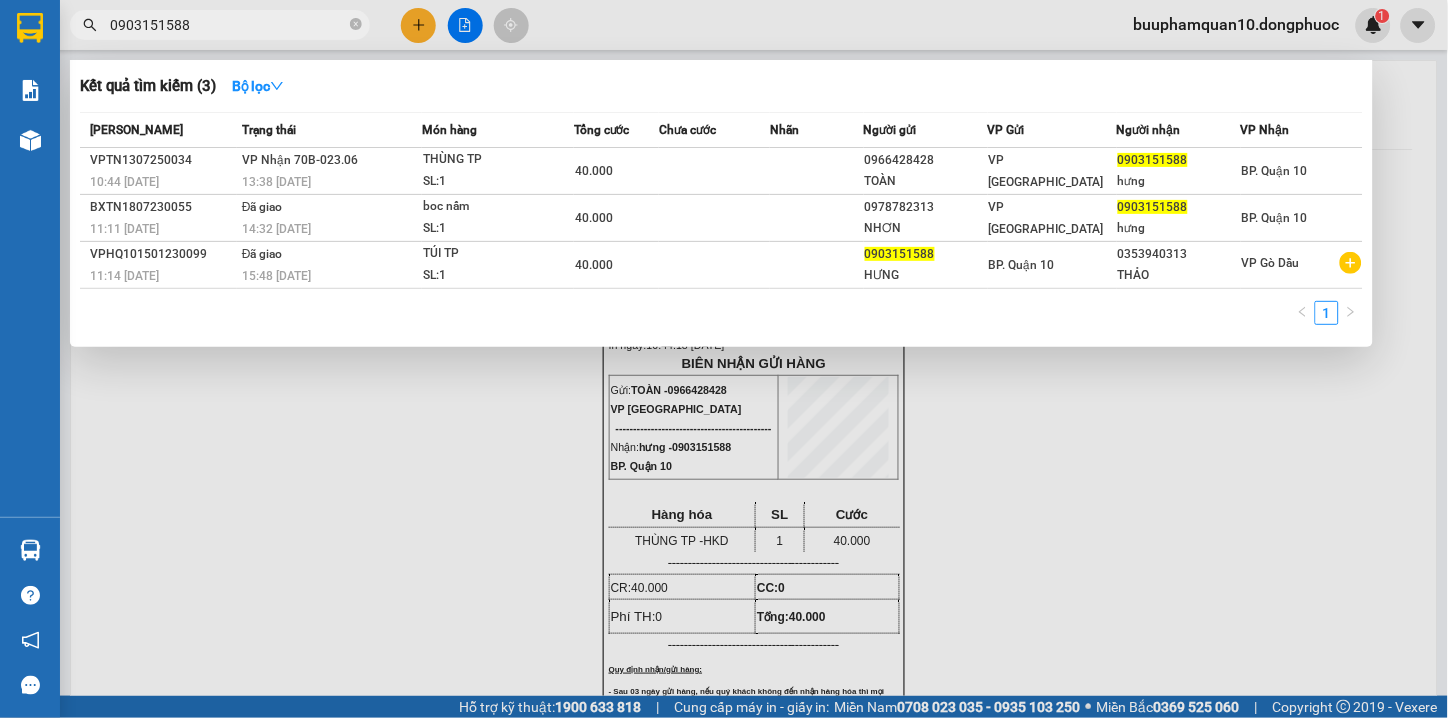 click on "0903151588" at bounding box center [228, 25] 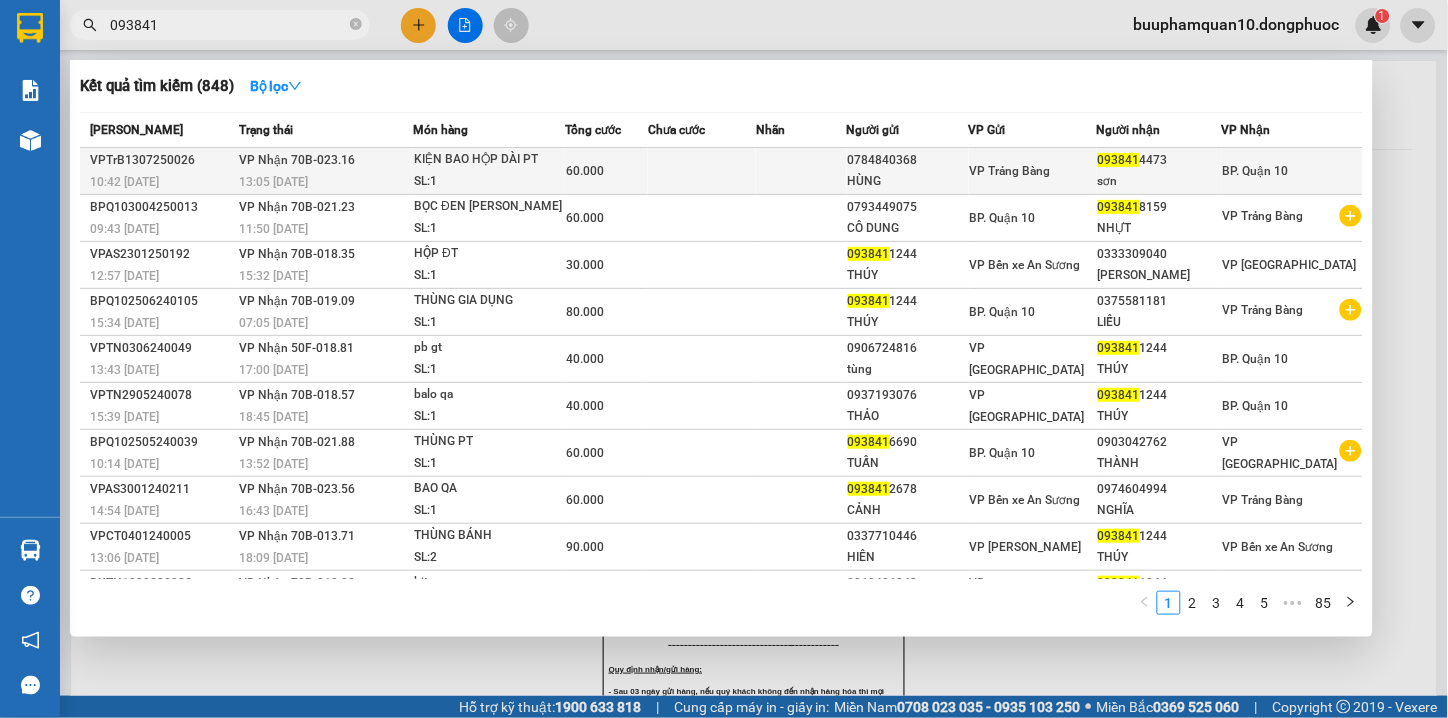 type on "093841" 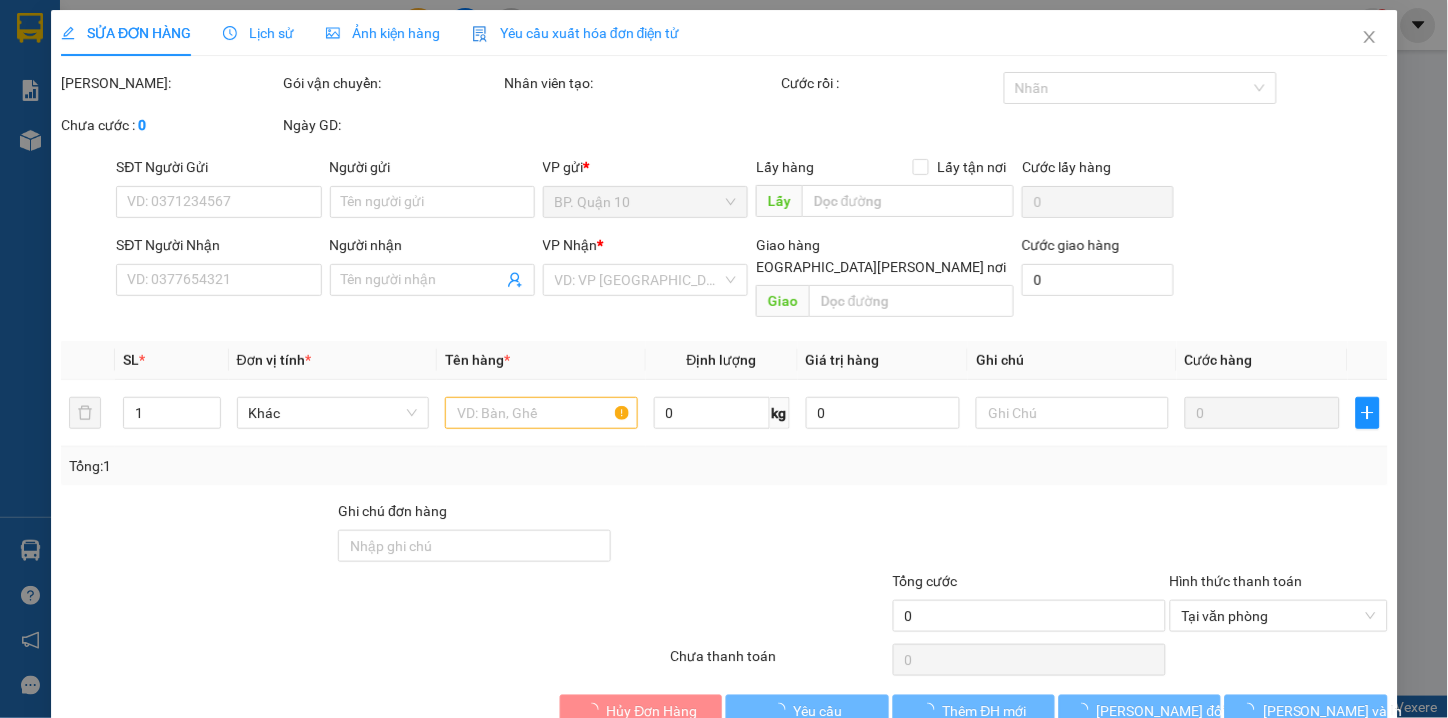 type on "0784840368" 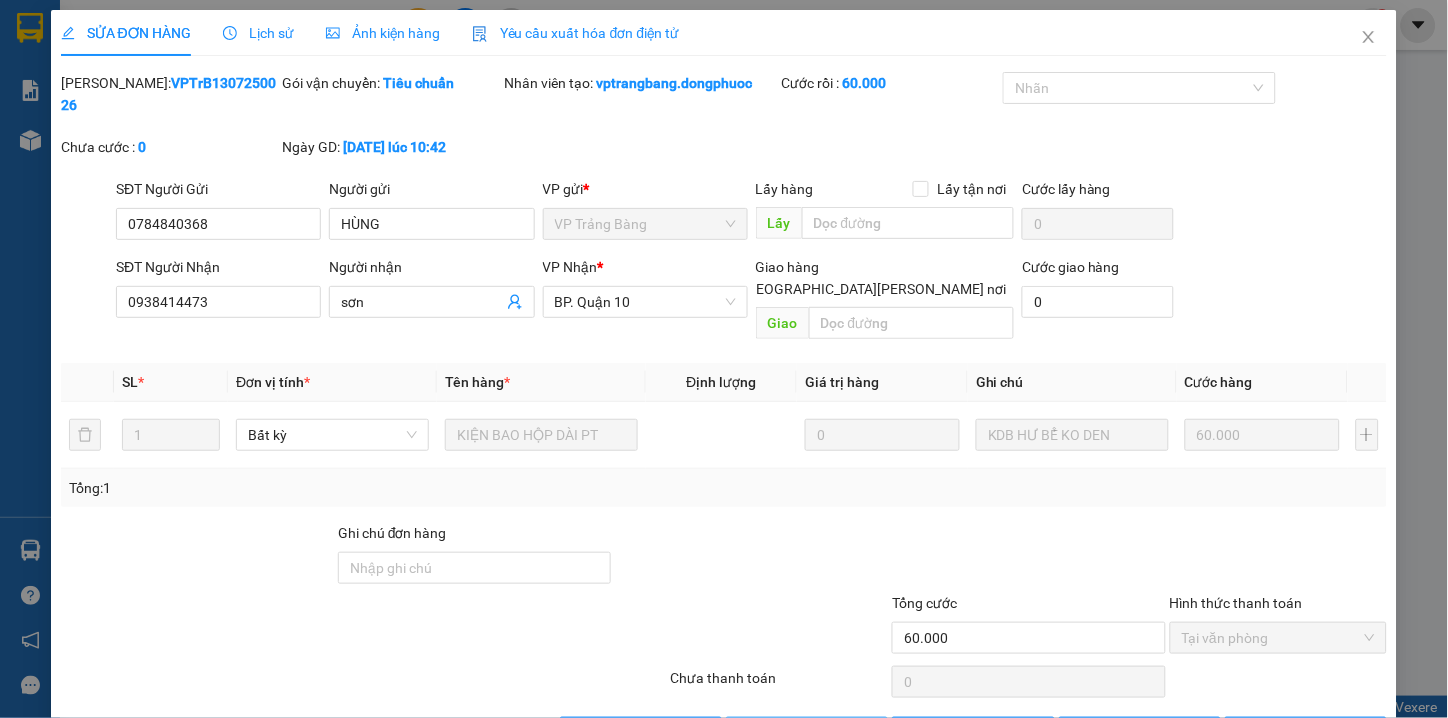 click on "Giao hàng" at bounding box center [818, 733] 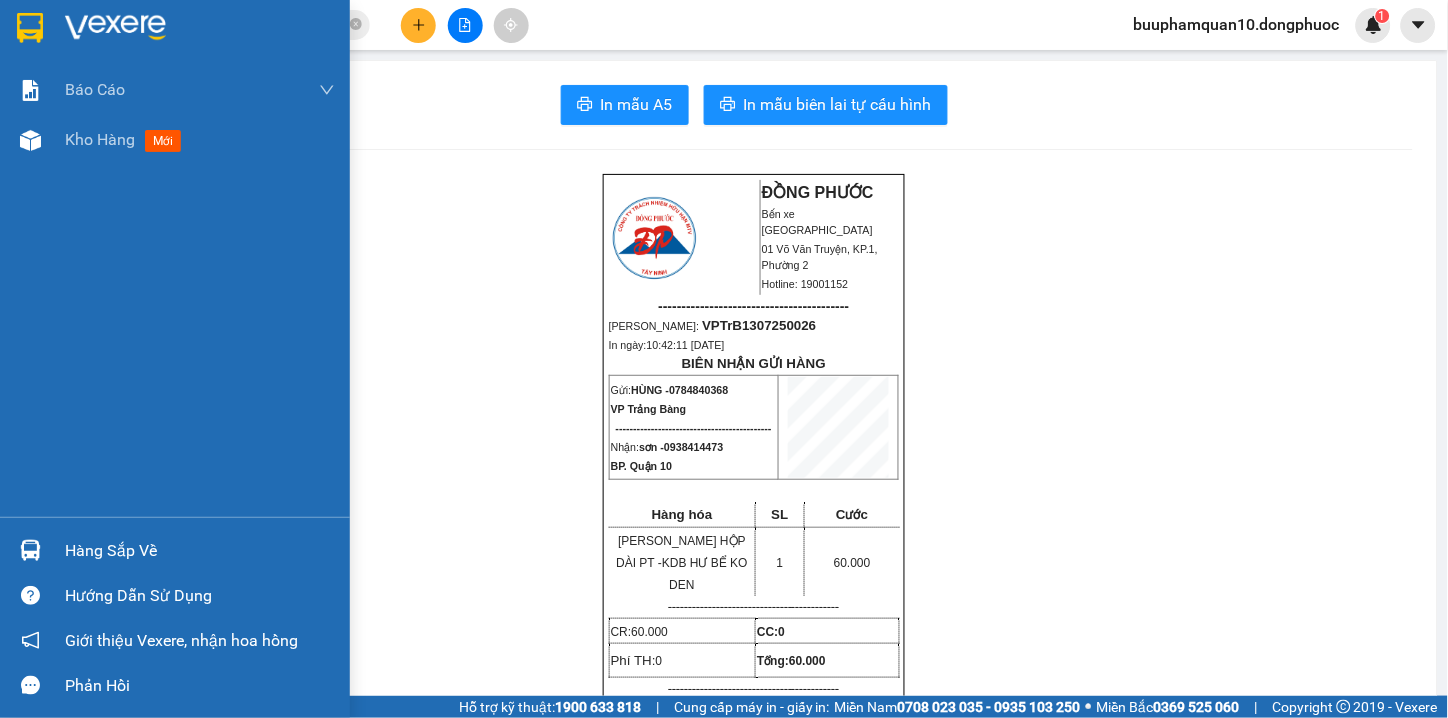 click on "Hàng sắp về" at bounding box center (175, 550) 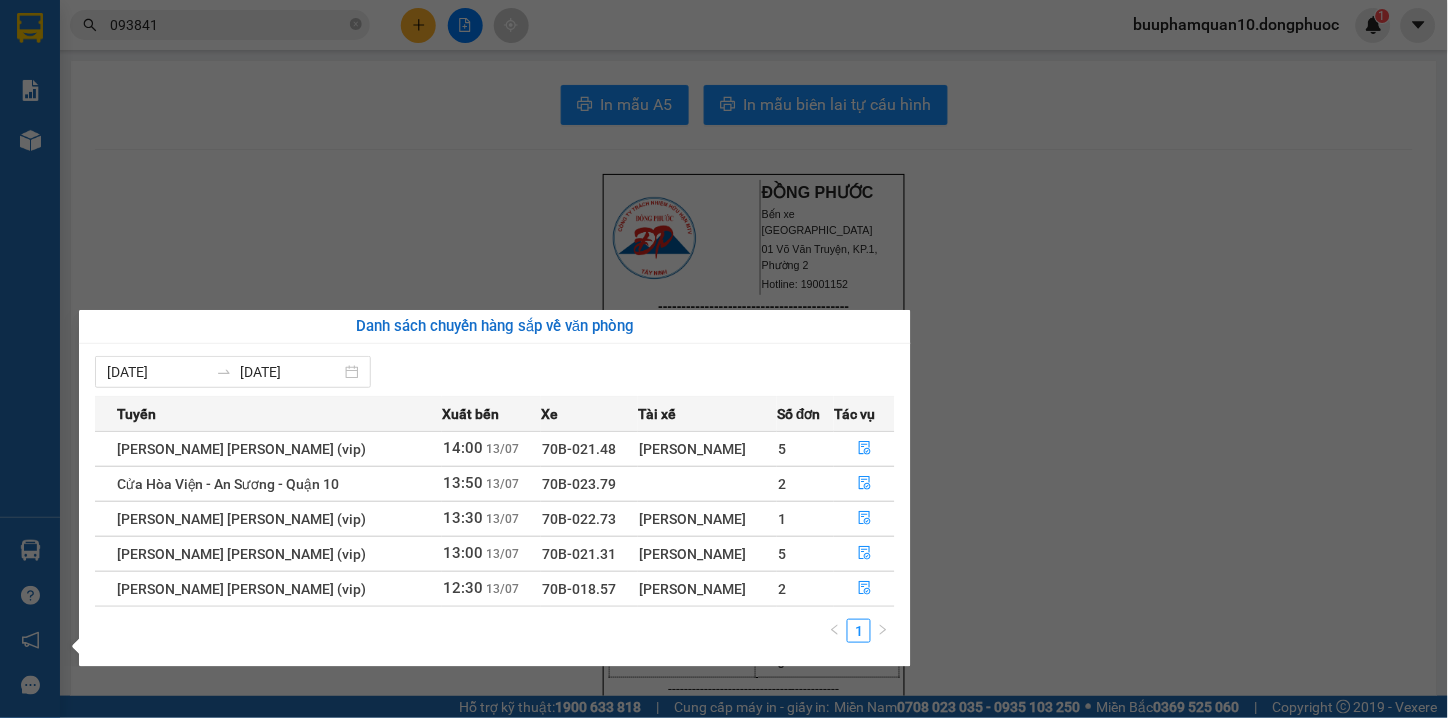 click on "Kết quả tìm kiếm ( 848 )  Bộ lọc  Mã ĐH Trạng thái Món hàng Tổng cước Chưa cước Nhãn Người gửi VP Gửi Người nhận VP Nhận VPTrB1307250026 10:42 - 13/07 VP Nhận   70B-023.16 13:05 - 13/07 KIỆN BAO HỘP DÀI PT SL:  1 60.000 0784840368 HÙNG VP Trảng Bàng 093841 4473 sơn BP. Quận 10 BPQ103004250013 09:43 - 30/04 VP Nhận   70B-021.23 11:50 - 30/04 BỌC ĐEN THỰC PHẨM SL:  1 60.000 0793449075 CÔ DUNG BP. Quận 10 093841 8159 NHỰT VP Trảng Bàng VPAS2301250192 12:57 - 23/01 VP Nhận   70B-018.35 15:32 - 23/01 HỘP ĐT SL:  1 30.000 093841 1244 THÚY VP Bến xe An Sương 0333309040 DƯỠNG VP Phước Đông BPQ102506240105 15:34 - 25/06 VP Nhận   70B-019.09 07:05 - 26/06 THÙNG GIA DỤNG SL:  1 80.000 093841 1244 THÚY  BP. Quận 10 0375581181 LIỄU  VP Trảng Bàng VPTN0306240049 13:43 - 03/06 VP Nhận   50F-018.81 17:00 - 03/06 pb gt SL:  1 40.000 0906724816 tùng VP Tây Ninh 093841 1244 THÚY  BP. Quận 10 VPTN2905240078   SL:  1" at bounding box center (724, 359) 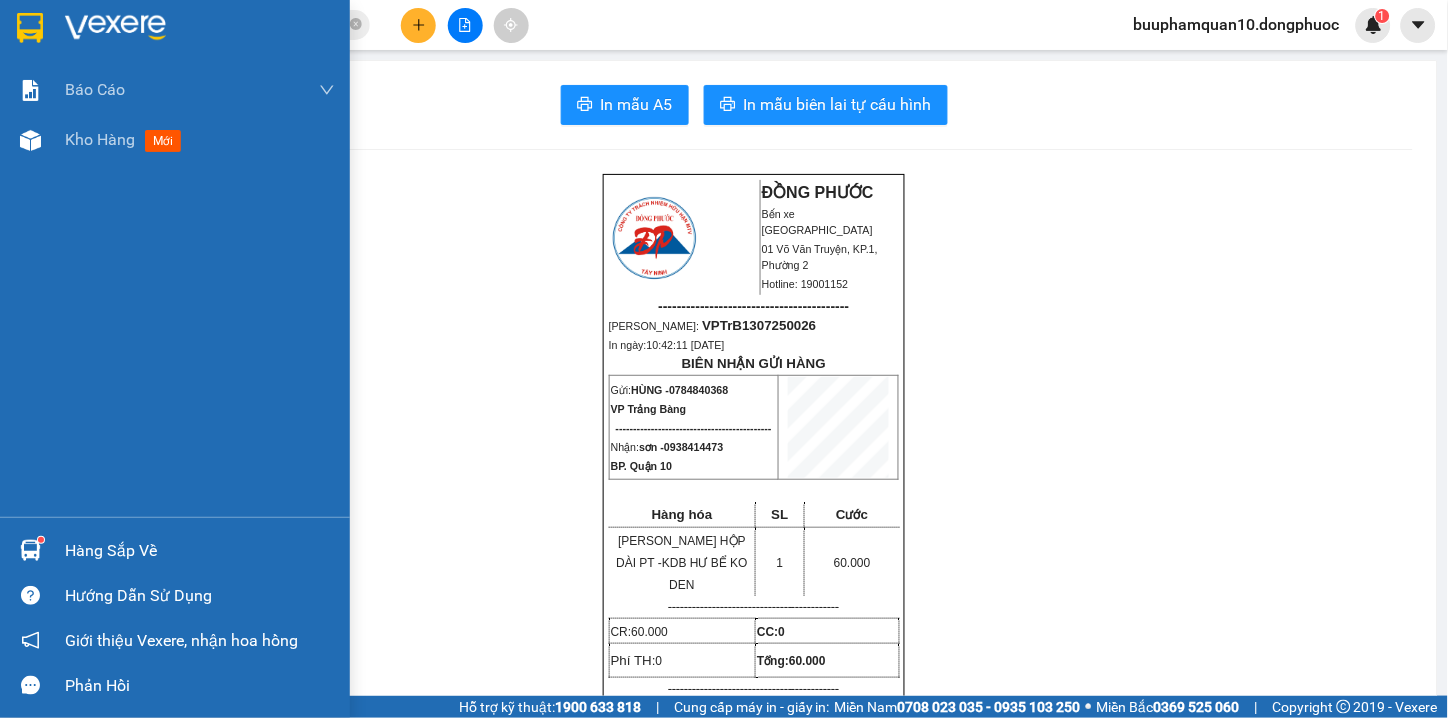click on "Hàng sắp về" at bounding box center [200, 551] 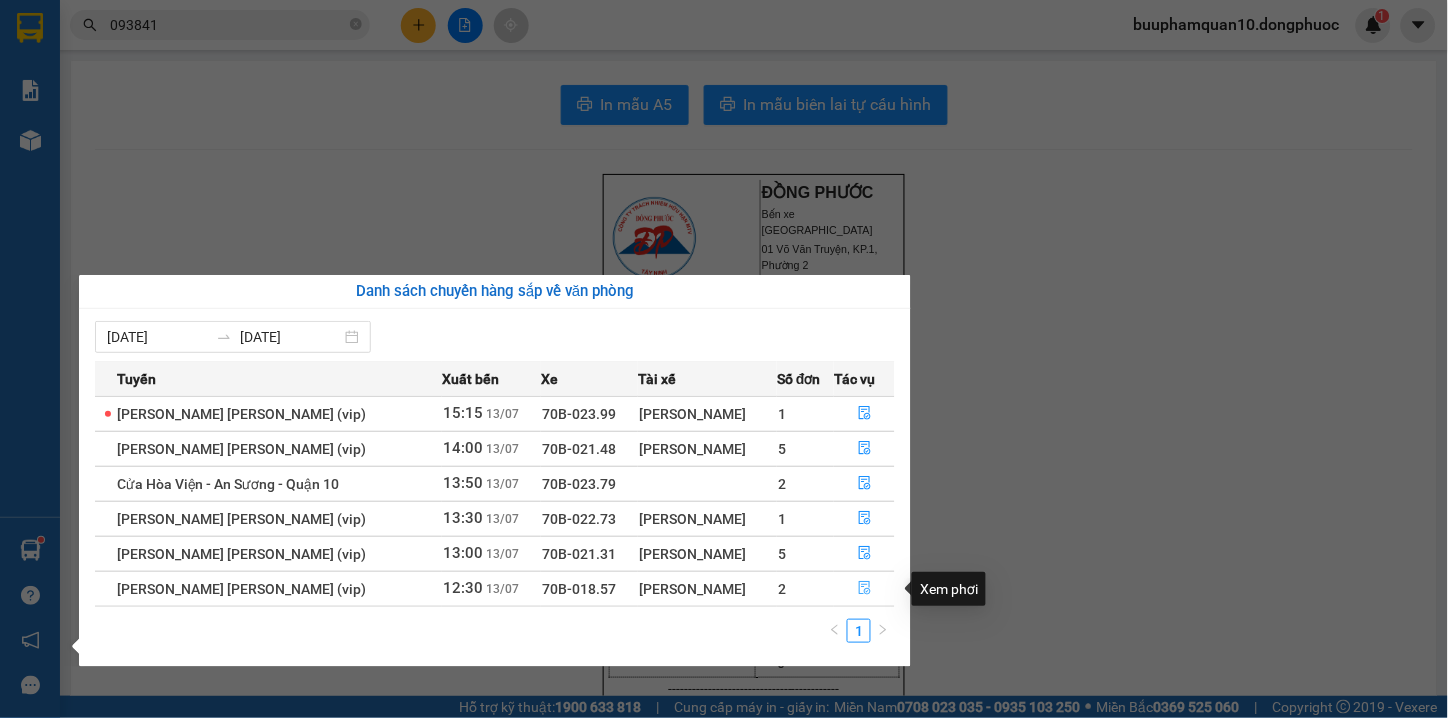 click at bounding box center [864, 589] 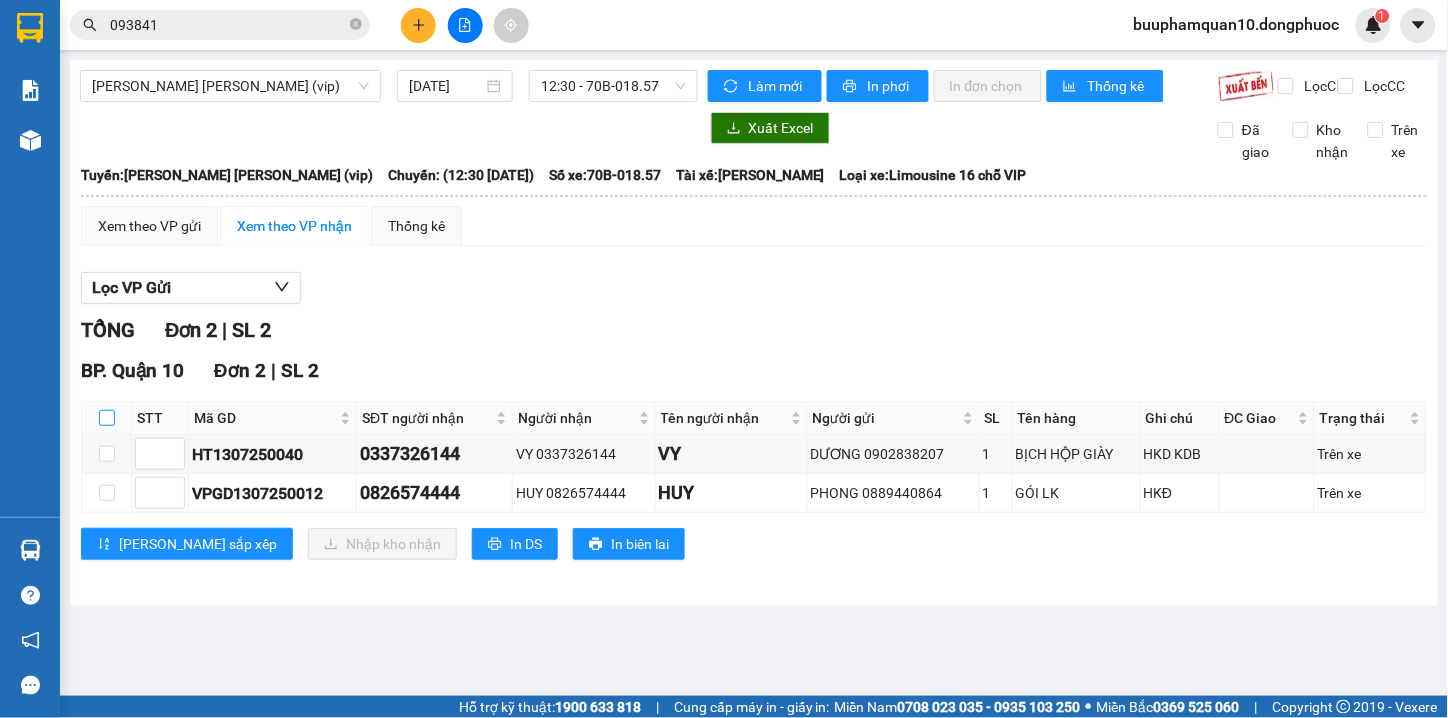 click at bounding box center (107, 418) 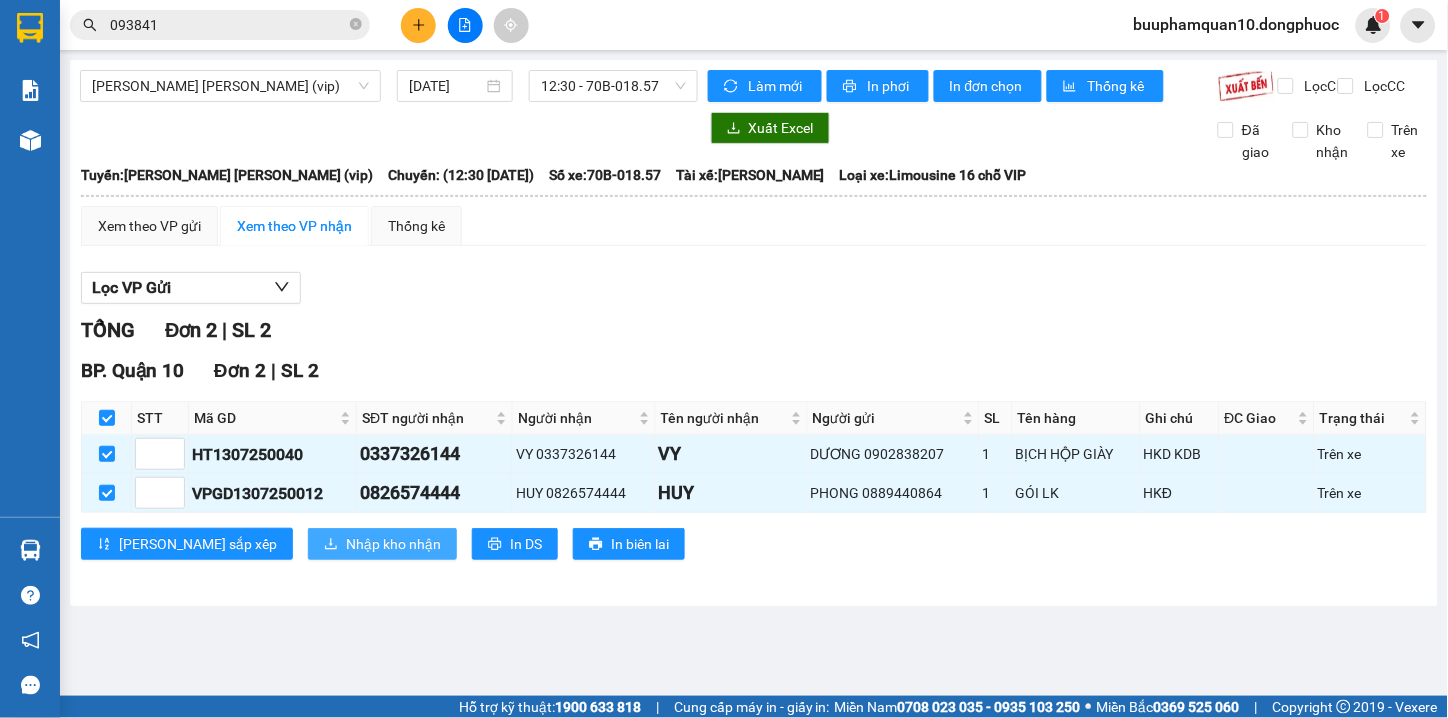 click on "Nhập kho nhận" at bounding box center (382, 544) 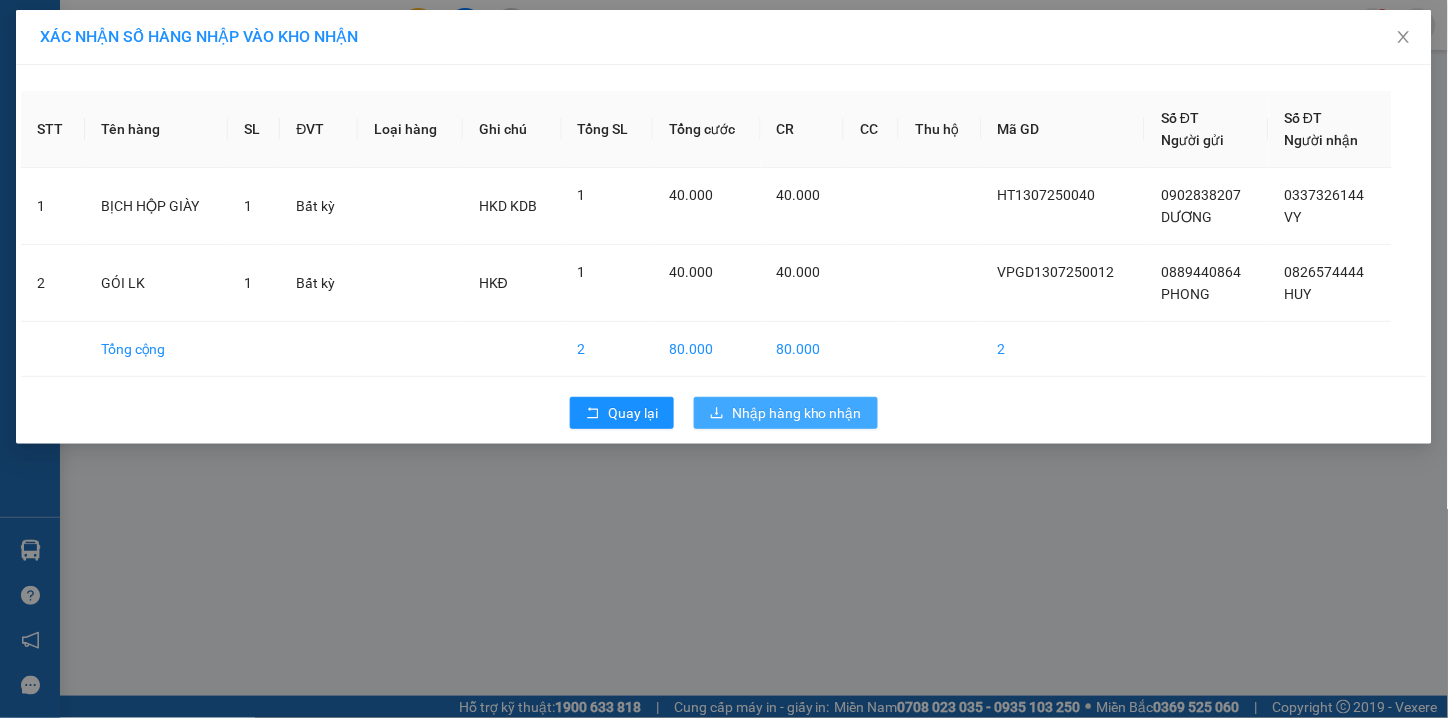 click on "Nhập hàng kho nhận" at bounding box center (797, 413) 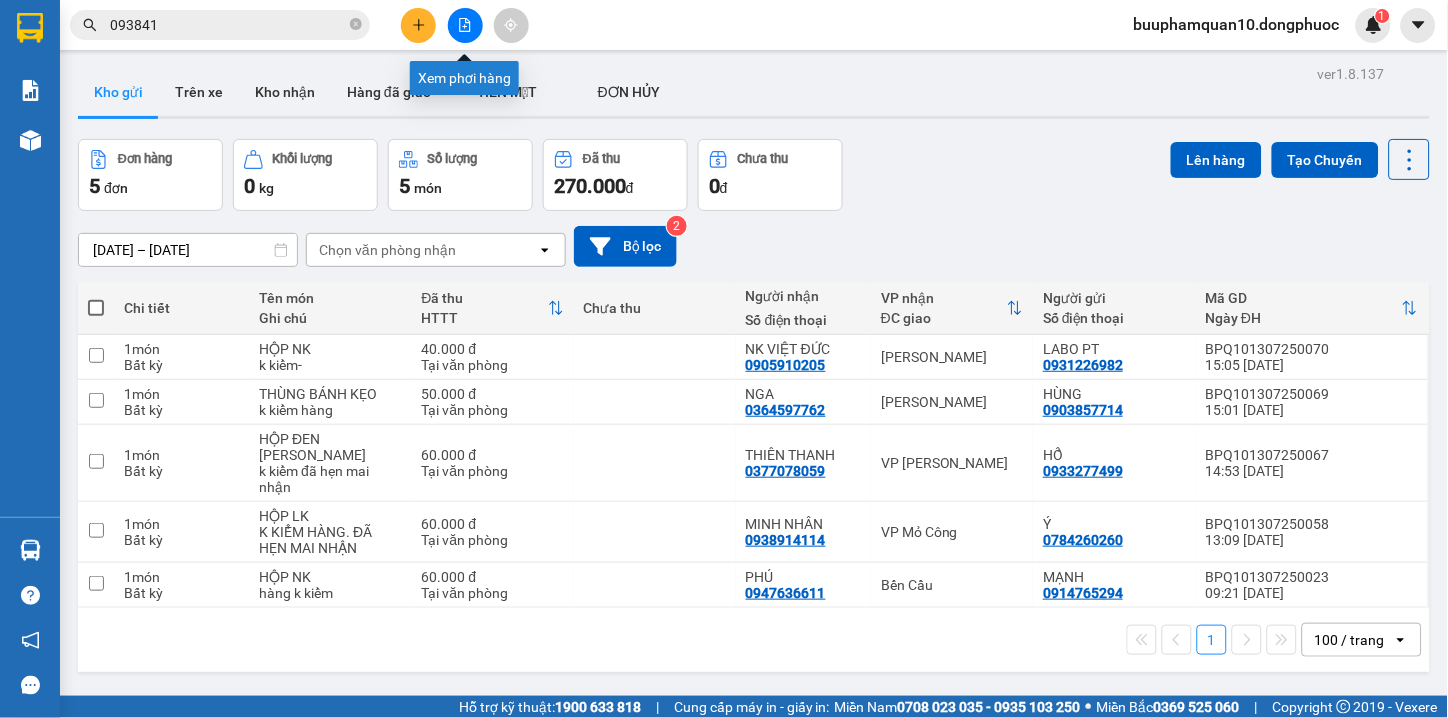 click 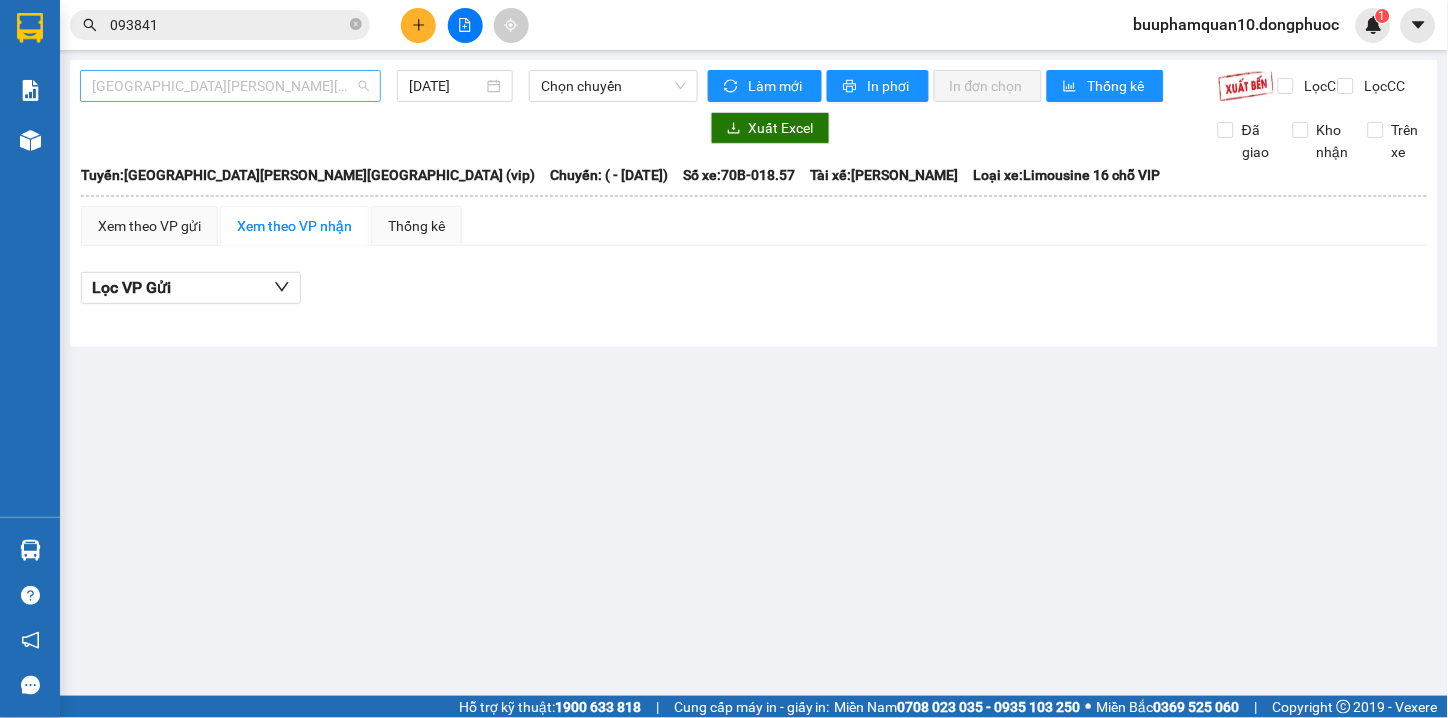 click on "Hồ Chí Minh - Tây Ninh (vip)" at bounding box center (230, 86) 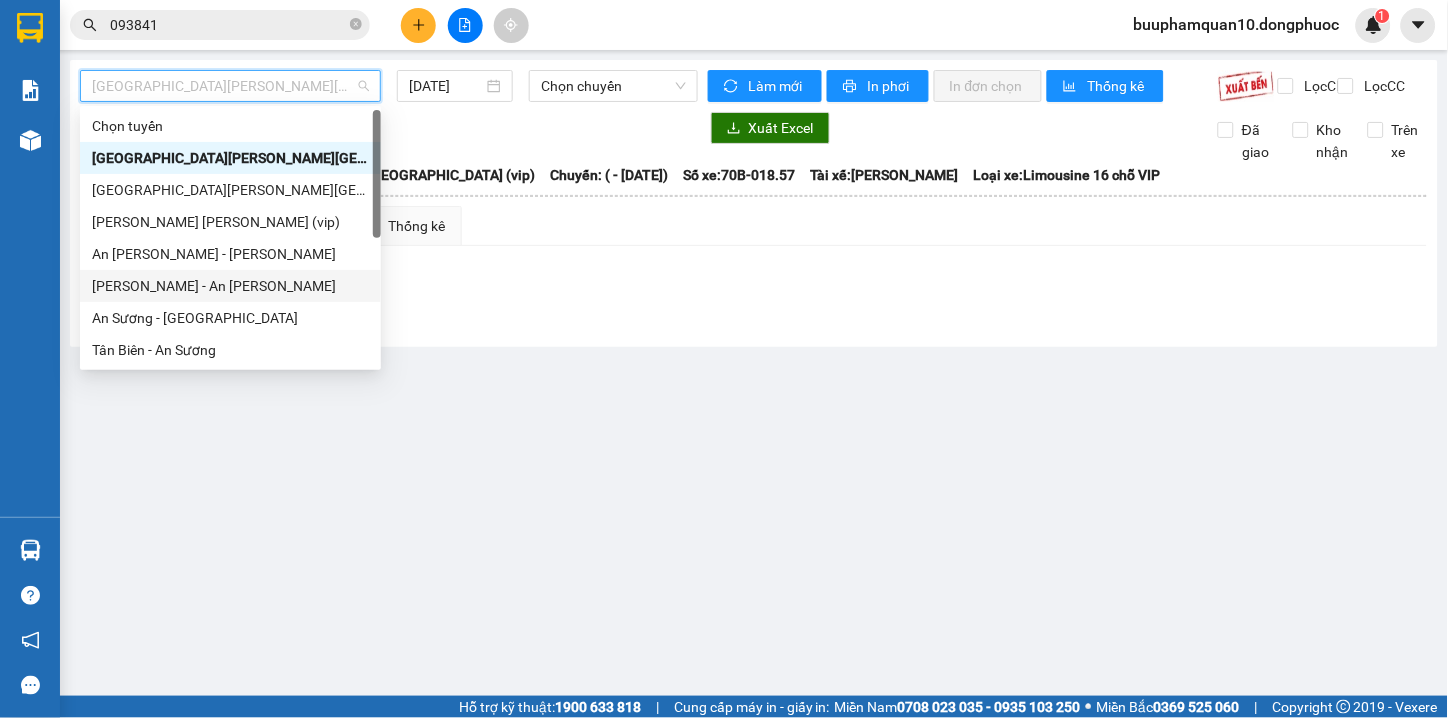 scroll, scrollTop: 287, scrollLeft: 0, axis: vertical 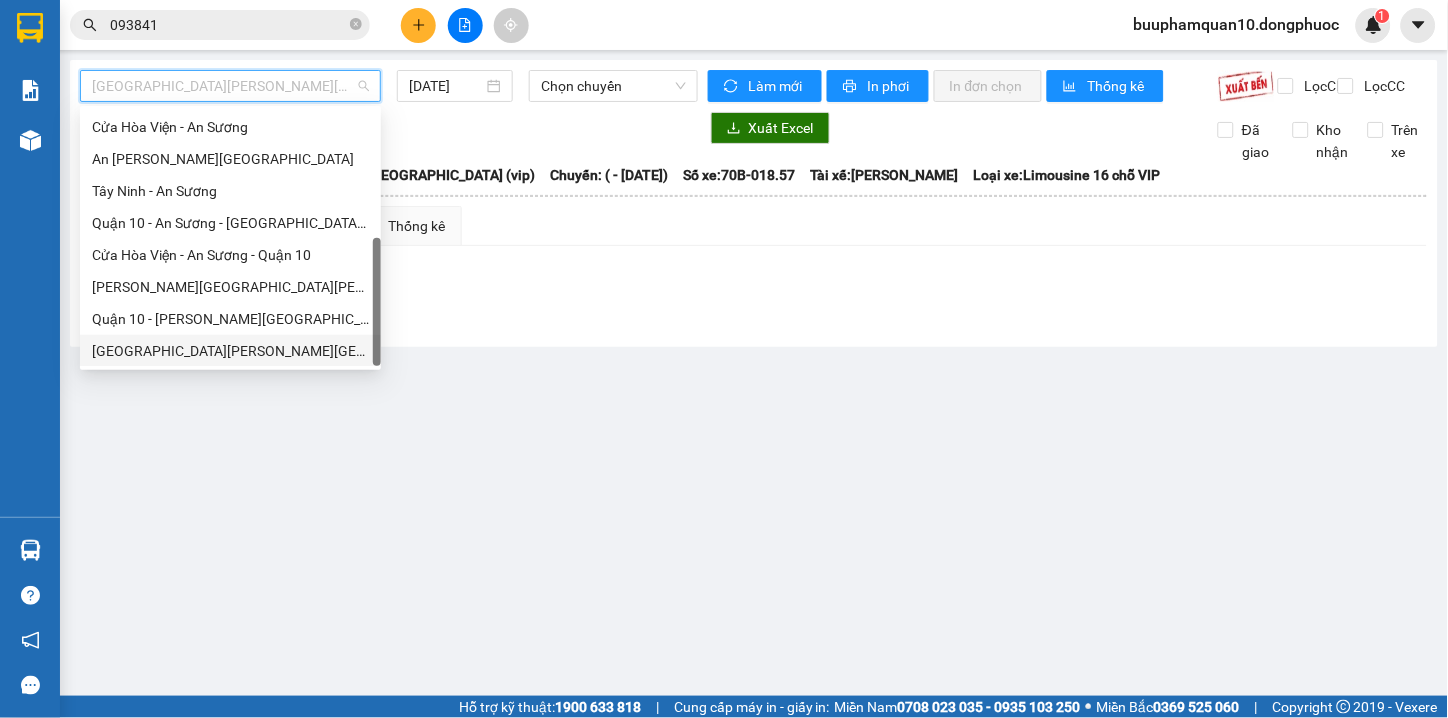 click on "Hồ Chí Minh - Tây Ninh (vip)" at bounding box center [230, 351] 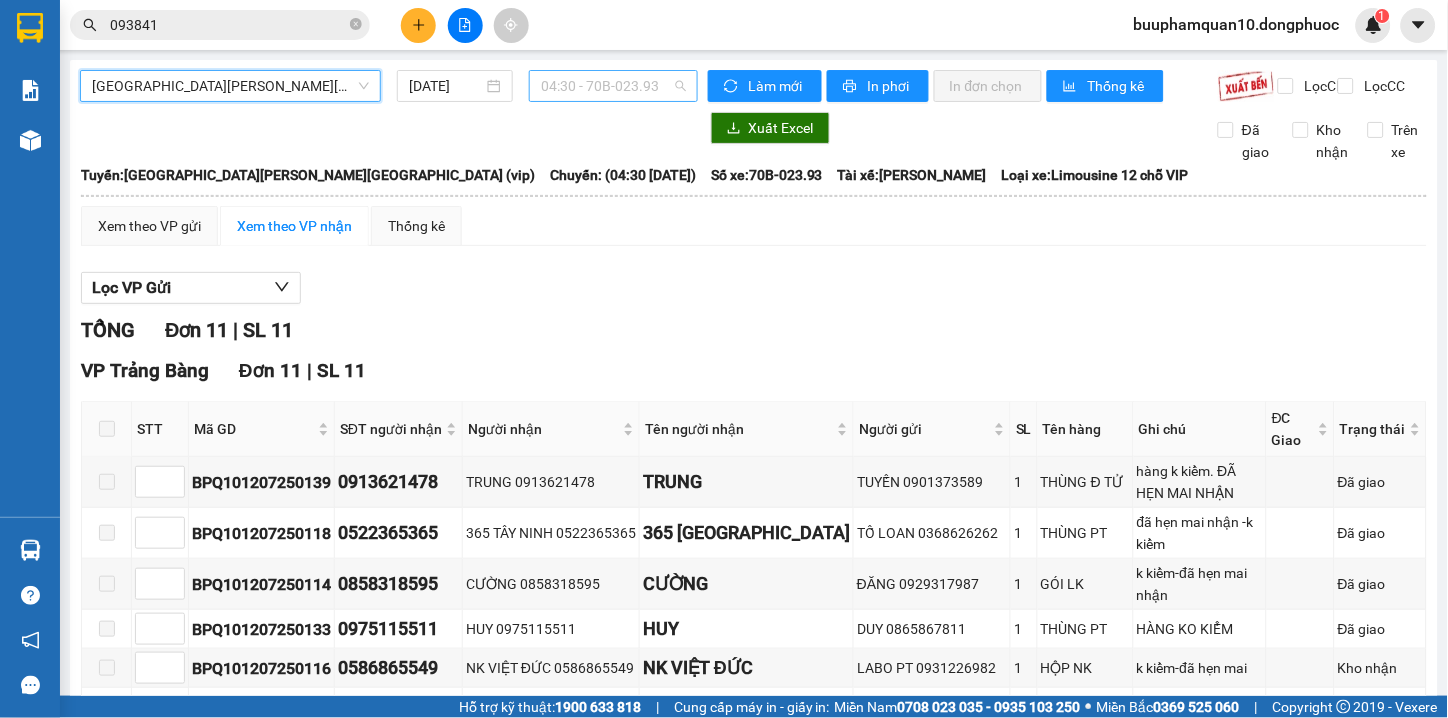 click on "04:30     - 70B-023.93" at bounding box center [613, 86] 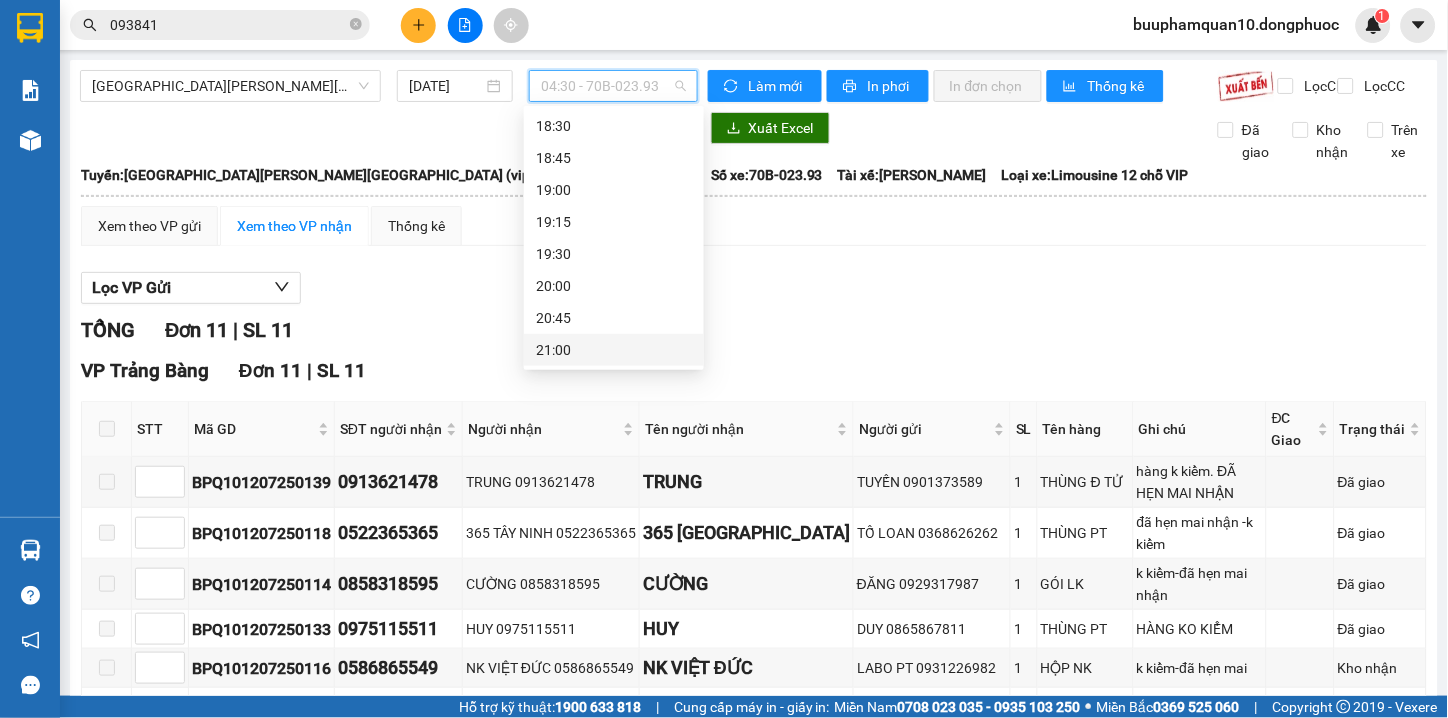 scroll, scrollTop: 1454, scrollLeft: 0, axis: vertical 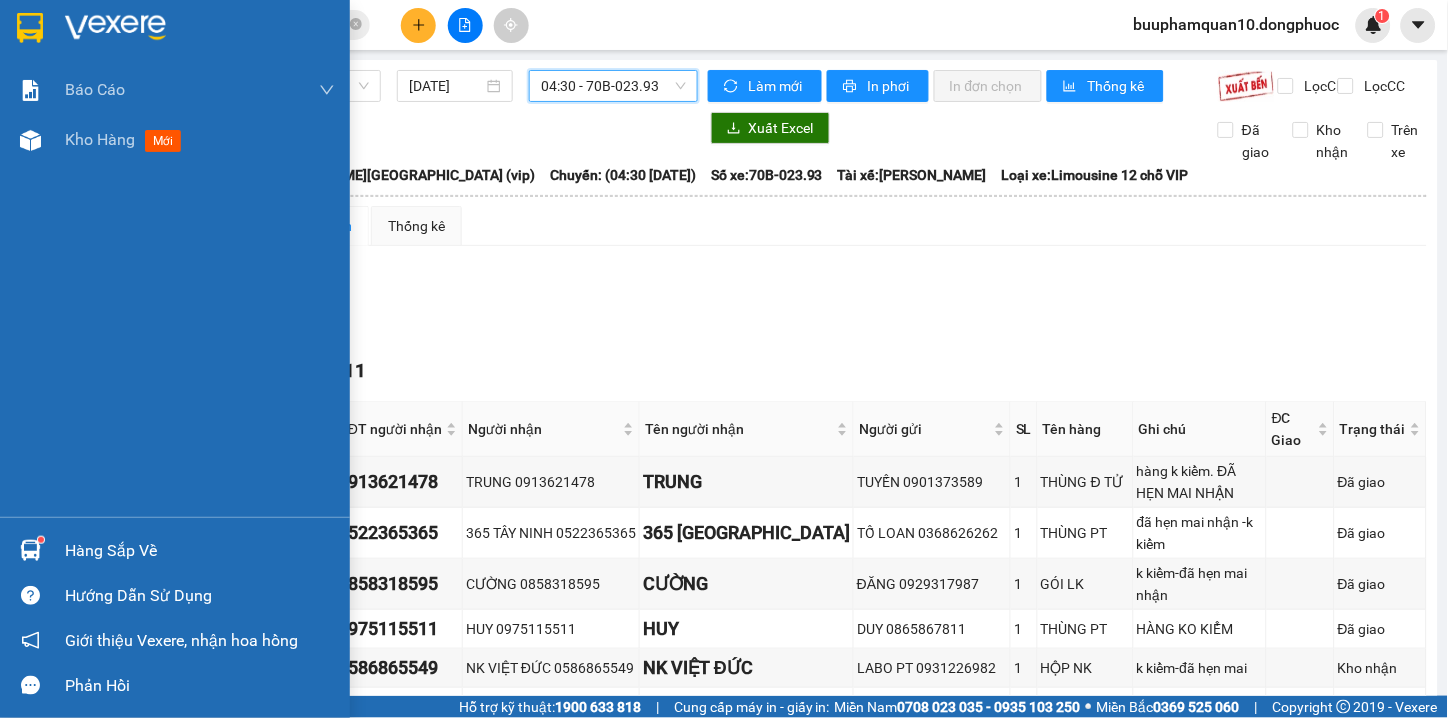 click at bounding box center [30, 550] 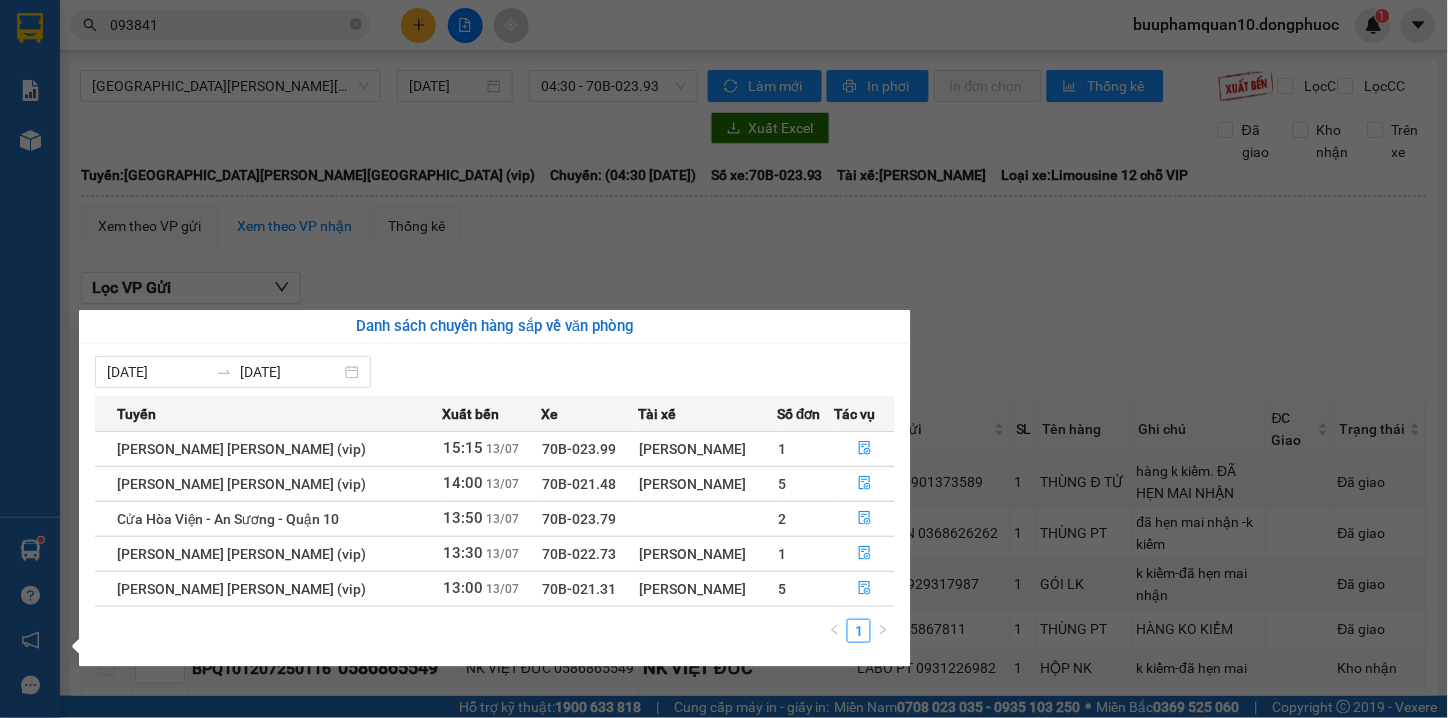 click on "70B-023.99" at bounding box center [589, 448] 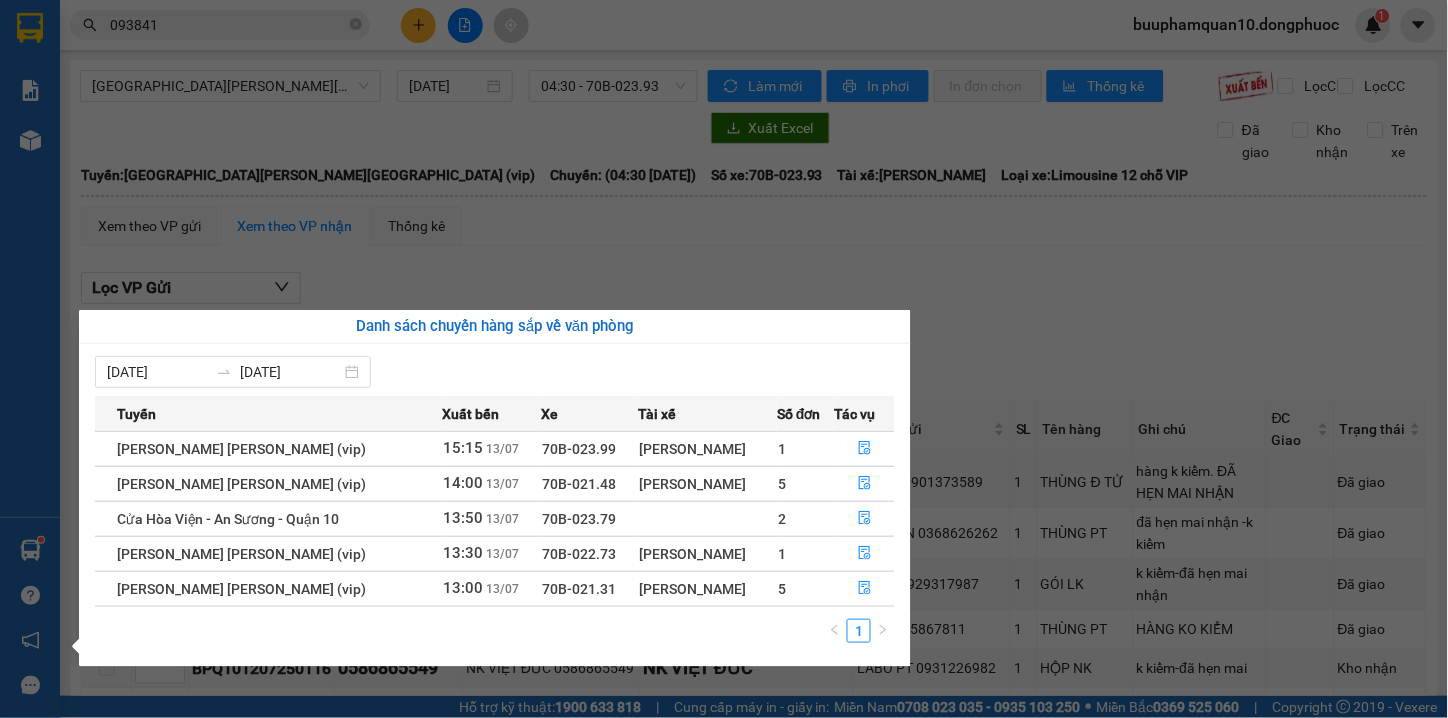 click on "Kết quả tìm kiếm ( 848 )  Bộ lọc  Mã ĐH Trạng thái Món hàng Tổng cước Chưa cước Nhãn Người gửi VP Gửi Người nhận VP Nhận VPTrB1307250026 10:42 - 13/07 VP Nhận   70B-023.16 13:05 - 13/07 KIỆN BAO HỘP DÀI PT SL:  1 60.000 0784840368 HÙNG VP Trảng Bàng 093841 4473 sơn BP. Quận 10 BPQ103004250013 09:43 - 30/04 VP Nhận   70B-021.23 11:50 - 30/04 BỌC ĐEN THỰC PHẨM SL:  1 60.000 0793449075 CÔ DUNG BP. Quận 10 093841 8159 NHỰT VP Trảng Bàng VPAS2301250192 12:57 - 23/01 VP Nhận   70B-018.35 15:32 - 23/01 HỘP ĐT SL:  1 30.000 093841 1244 THÚY VP Bến xe An Sương 0333309040 DƯỠNG VP Phước Đông BPQ102506240105 15:34 - 25/06 VP Nhận   70B-019.09 07:05 - 26/06 THÙNG GIA DỤNG SL:  1 80.000 093841 1244 THÚY  BP. Quận 10 0375581181 LIỄU  VP Trảng Bàng VPTN0306240049 13:43 - 03/06 VP Nhận   50F-018.81 17:00 - 03/06 pb gt SL:  1 40.000 0906724816 tùng VP Tây Ninh 093841 1244 THÚY  BP. Quận 10 VPTN2905240078   SL:  1" at bounding box center (724, 359) 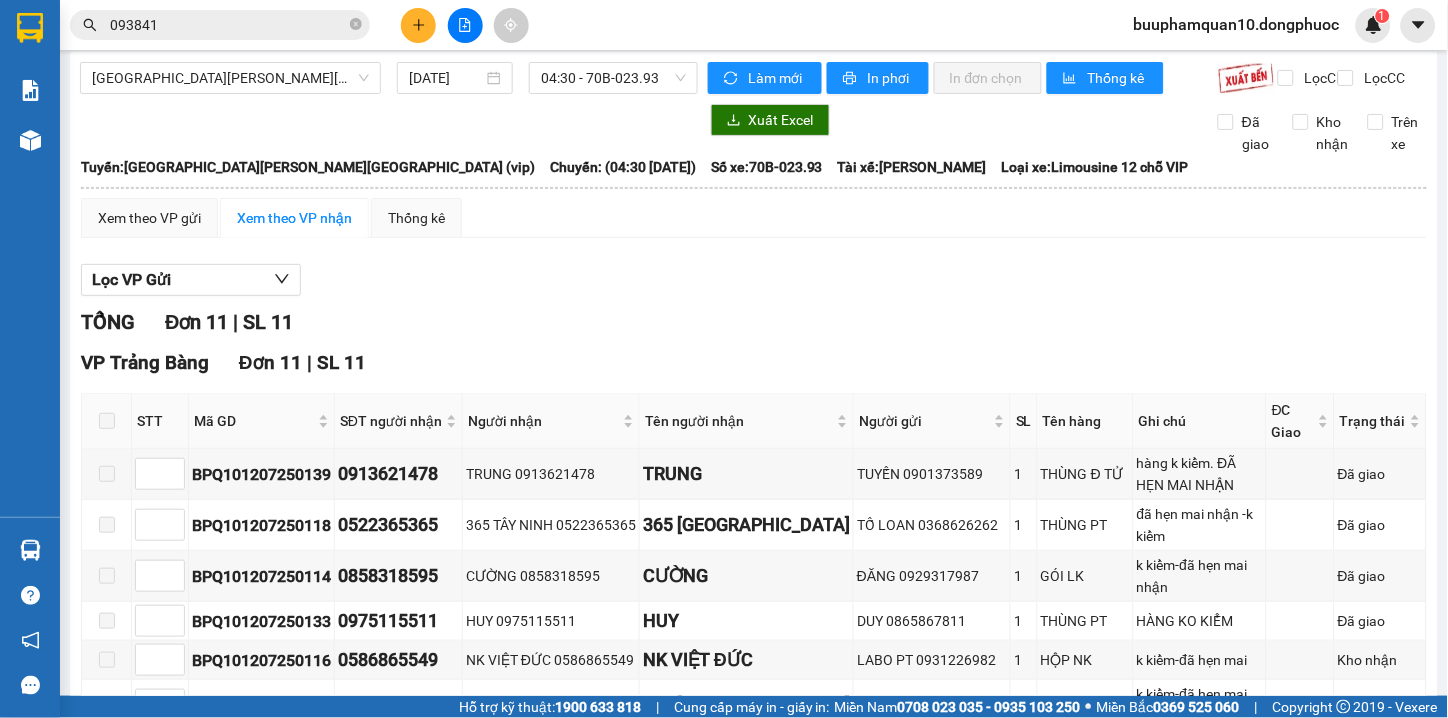 scroll, scrollTop: 0, scrollLeft: 0, axis: both 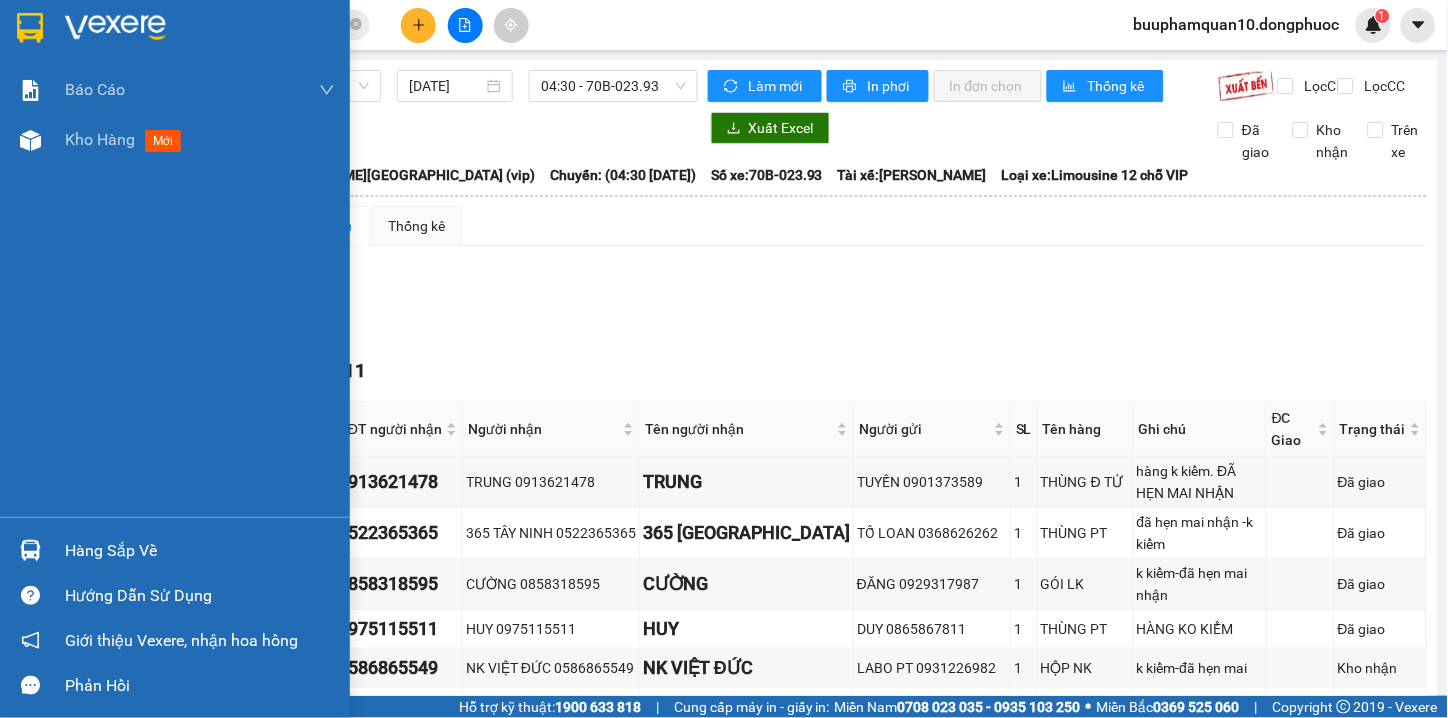 click on "Hàng sắp về" at bounding box center [175, 550] 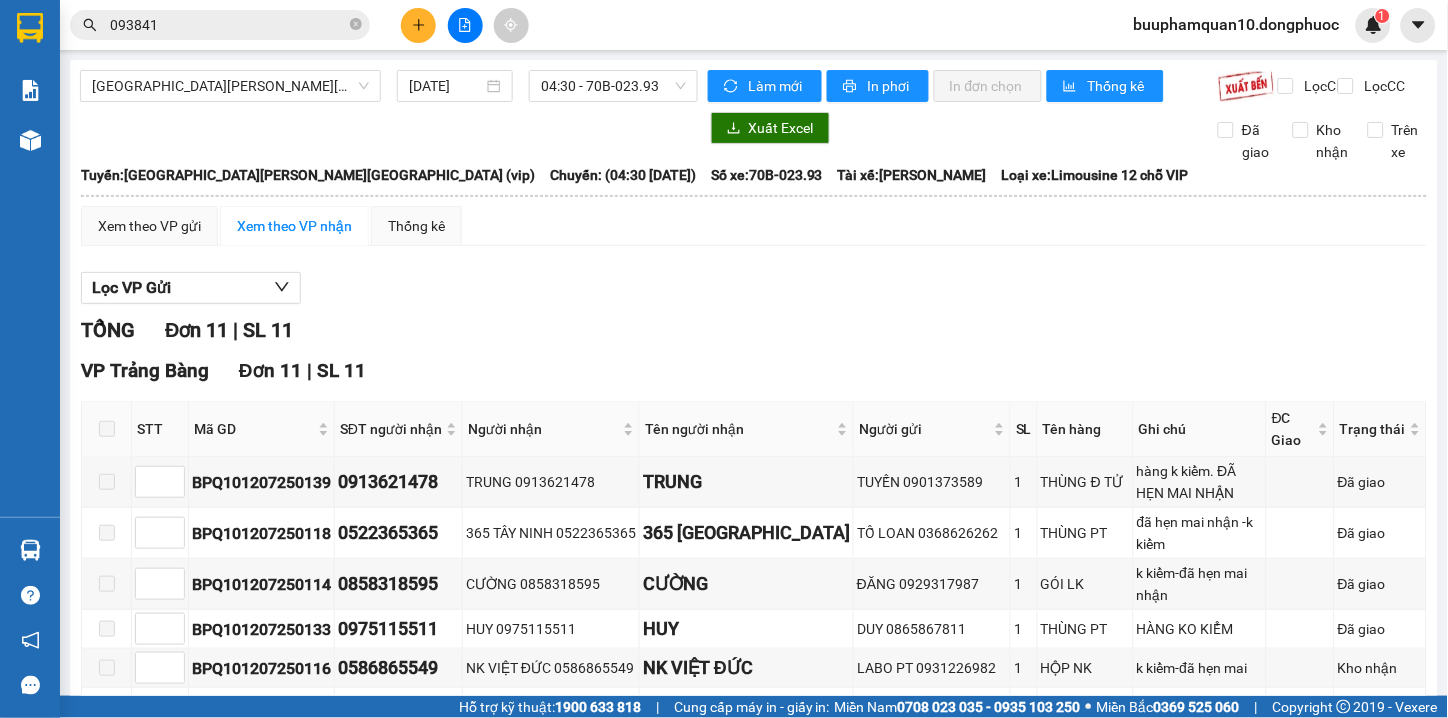 click on "Kết quả tìm kiếm ( 848 )  Bộ lọc  Mã ĐH Trạng thái Món hàng Tổng cước Chưa cước Nhãn Người gửi VP Gửi Người nhận VP Nhận VPTrB1307250026 10:42 - 13/07 VP Nhận   70B-023.16 13:05 - 13/07 KIỆN BAO HỘP DÀI PT SL:  1 60.000 0784840368 HÙNG VP Trảng Bàng 093841 4473 sơn BP. Quận 10 BPQ103004250013 09:43 - 30/04 VP Nhận   70B-021.23 11:50 - 30/04 BỌC ĐEN THỰC PHẨM SL:  1 60.000 0793449075 CÔ DUNG BP. Quận 10 093841 8159 NHỰT VP Trảng Bàng VPAS2301250192 12:57 - 23/01 VP Nhận   70B-018.35 15:32 - 23/01 HỘP ĐT SL:  1 30.000 093841 1244 THÚY VP Bến xe An Sương 0333309040 DƯỠNG VP Phước Đông BPQ102506240105 15:34 - 25/06 VP Nhận   70B-019.09 07:05 - 26/06 THÙNG GIA DỤNG SL:  1 80.000 093841 1244 THÚY  BP. Quận 10 0375581181 LIỄU  VP Trảng Bàng VPTN0306240049 13:43 - 03/06 VP Nhận   50F-018.81 17:00 - 03/06 pb gt SL:  1 40.000 0906724816 tùng VP Tây Ninh 093841 1244 THÚY  BP. Quận 10 VPTN2905240078   SL:  1" at bounding box center (724, 359) 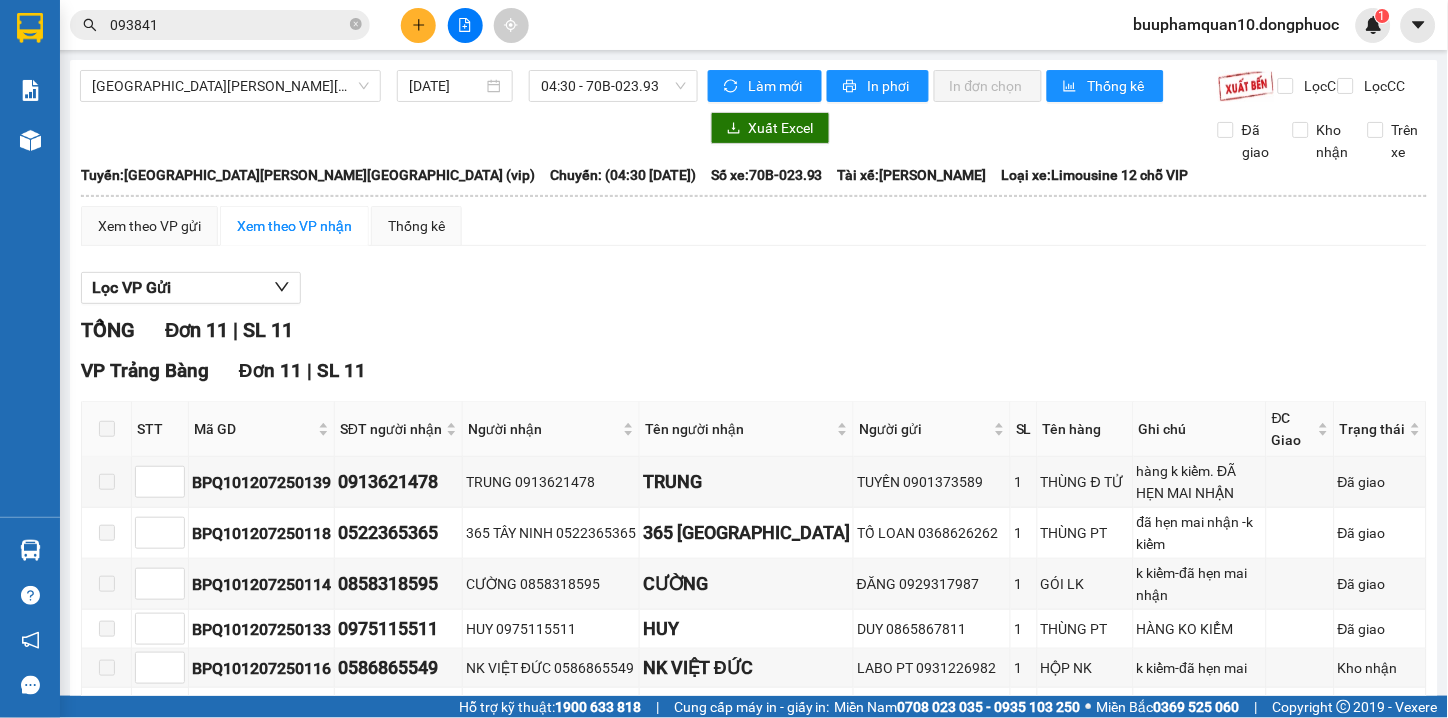 click on "Lọc VP Gửi" at bounding box center (754, 288) 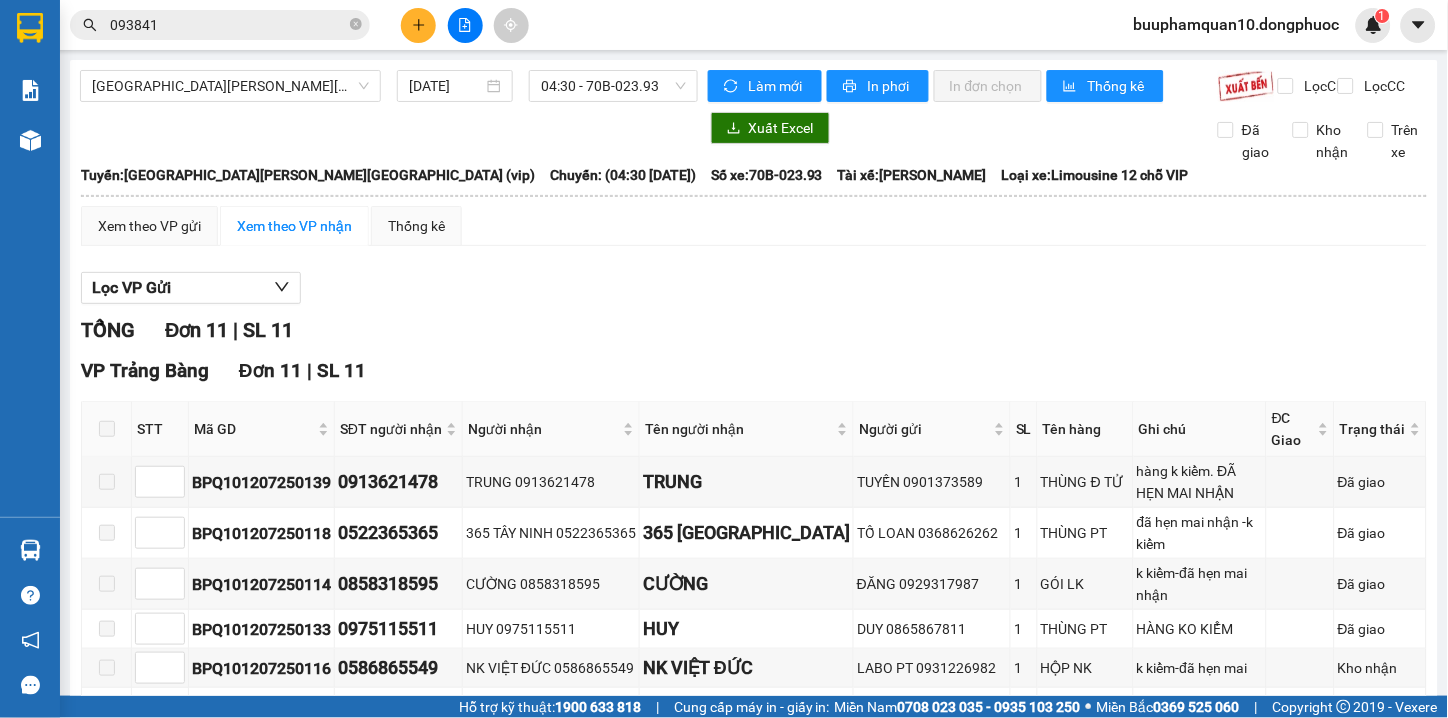 click on "Lọc VP Gửi TỔNG Đơn   11 | SL   11 VP Trảng Bàng Đơn   11 | SL   11 STT Mã GD SĐT người nhận Người nhận Tên người nhận Người gửi SL Tên hàng Ghi chú ĐC Giao Trạng thái Ký nhận                           BPQ101207250139 0913621478 TRUNG  0913621478 TRUNG  TUYẾN 0901373589 1 THÙNG Đ TỬ  hàng k kiểm. ĐÃ HẸN MAI NHẬN Đã giao BPQ101207250118 0522365365 365  TÂY NINH 0522365365 365  TÂY NINH TỐ LOAN 0368626262 1 THÙNG PT đã hẹn mai nhận -k kiểm Đã giao BPQ101207250114 0858318595 CƯỜNG 0858318595 CƯỜNG ĐĂNG 0929317987 1 GÓI LK k kiểm-đã hẹn mai nhận  Đã giao BPQ101207250133 0975115511 HUY 0975115511 HUY DUY 0865867811 1 THÙNG PT  HÀNG KO KIỂM Đã giao BPQ101207250116 0586865549 NK VIỆT ĐỨC  0586865549 NK VIỆT ĐỨC  LABO PT 0931226982 1 HỘP NK  k kiểm-đã hẹn mai Kho nhận BPQ101207250131 0522365365 365  TÂY NINH 0522365365 365  TÂY NINH MINH TÂM 0395200611 1 BỌC THẢM  Đã giao 1" at bounding box center [754, 664] 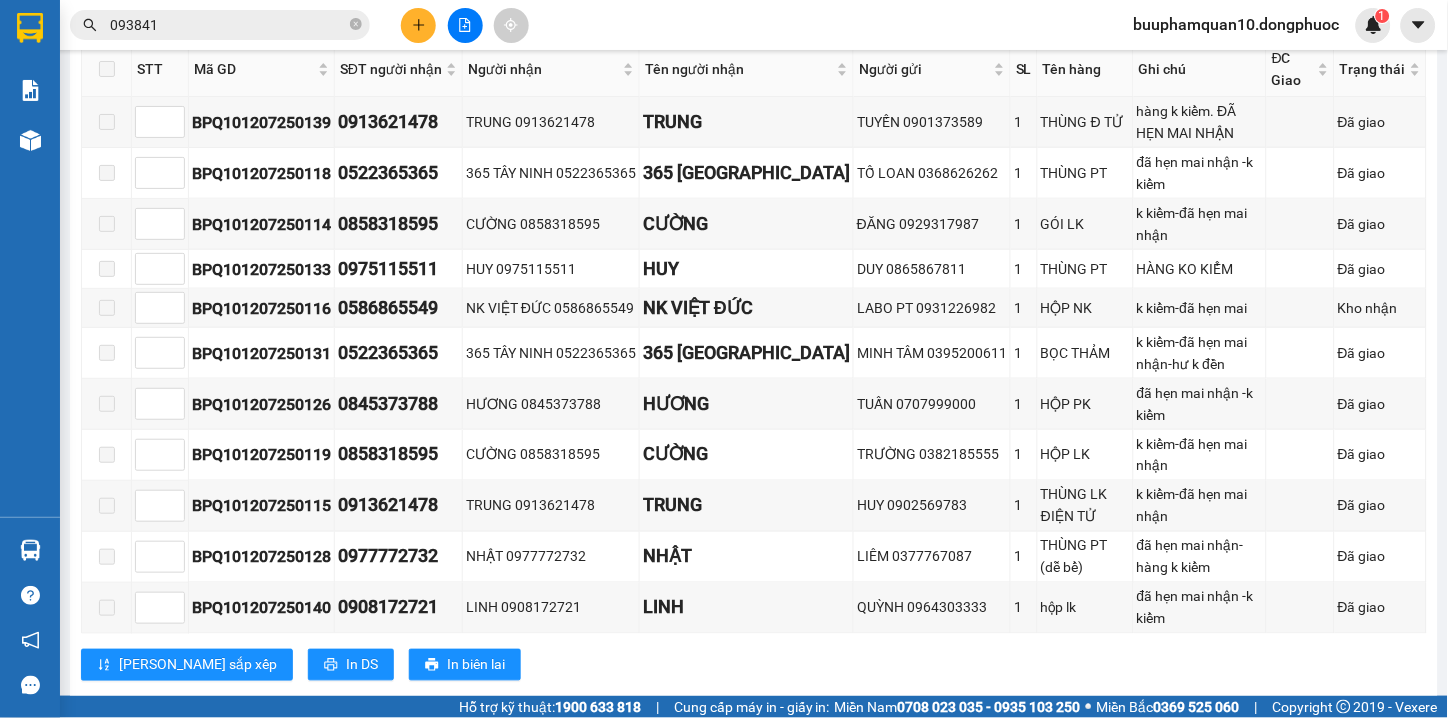scroll, scrollTop: 0, scrollLeft: 0, axis: both 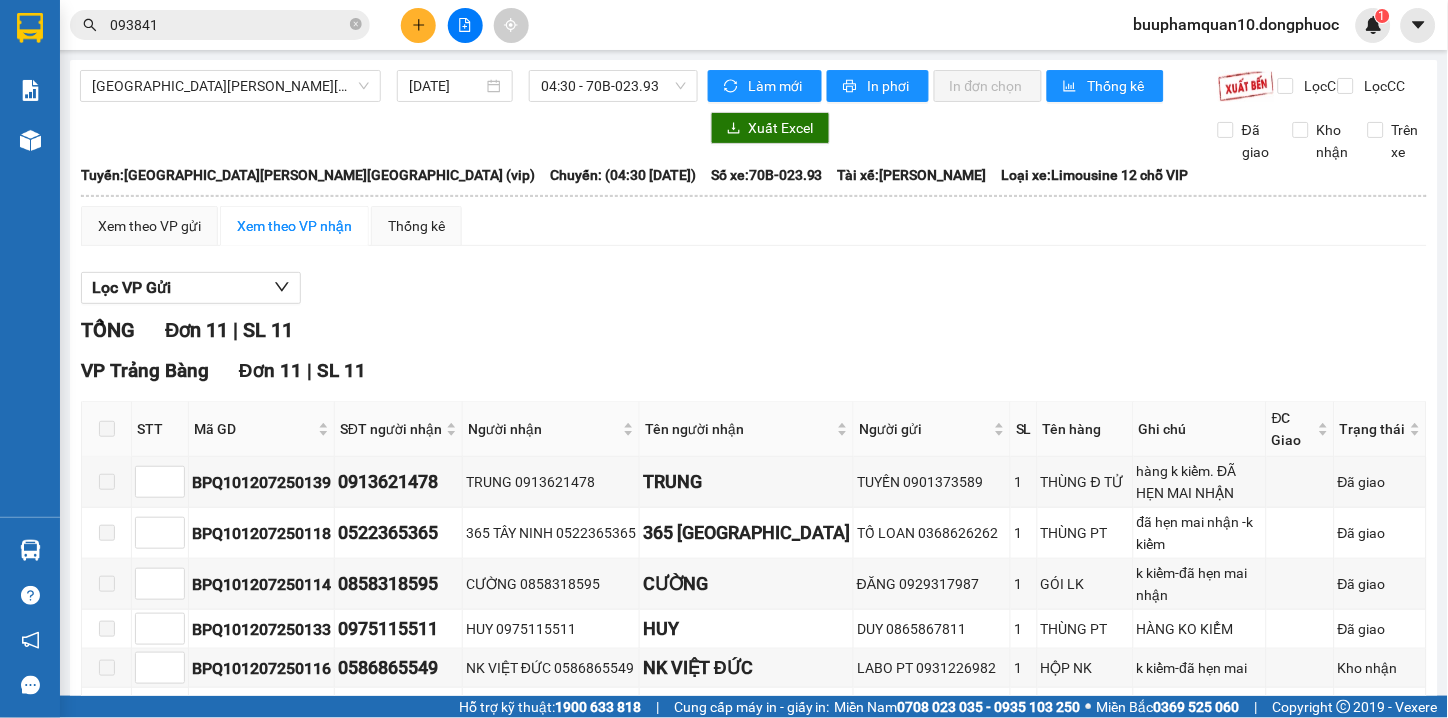 click on "Lọc VP Gửi TỔNG Đơn   11 | SL   11 VP Trảng Bàng Đơn   11 | SL   11 STT Mã GD SĐT người nhận Người nhận Tên người nhận Người gửi SL Tên hàng Ghi chú ĐC Giao Trạng thái Ký nhận                           BPQ101207250139 0913621478 TRUNG  0913621478 TRUNG  TUYẾN 0901373589 1 THÙNG Đ TỬ  hàng k kiểm. ĐÃ HẸN MAI NHẬN Đã giao BPQ101207250118 0522365365 365  TÂY NINH 0522365365 365  TÂY NINH TỐ LOAN 0368626262 1 THÙNG PT đã hẹn mai nhận -k kiểm Đã giao BPQ101207250114 0858318595 CƯỜNG 0858318595 CƯỜNG ĐĂNG 0929317987 1 GÓI LK k kiểm-đã hẹn mai nhận  Đã giao BPQ101207250133 0975115511 HUY 0975115511 HUY DUY 0865867811 1 THÙNG PT  HÀNG KO KIỂM Đã giao BPQ101207250116 0586865549 NK VIỆT ĐỨC  0586865549 NK VIỆT ĐỨC  LABO PT 0931226982 1 HỘP NK  k kiểm-đã hẹn mai Kho nhận BPQ101207250131 0522365365 365  TÂY NINH 0522365365 365  TÂY NINH MINH TÂM 0395200611 1 BỌC THẢM  Đã giao 1" at bounding box center [754, 664] 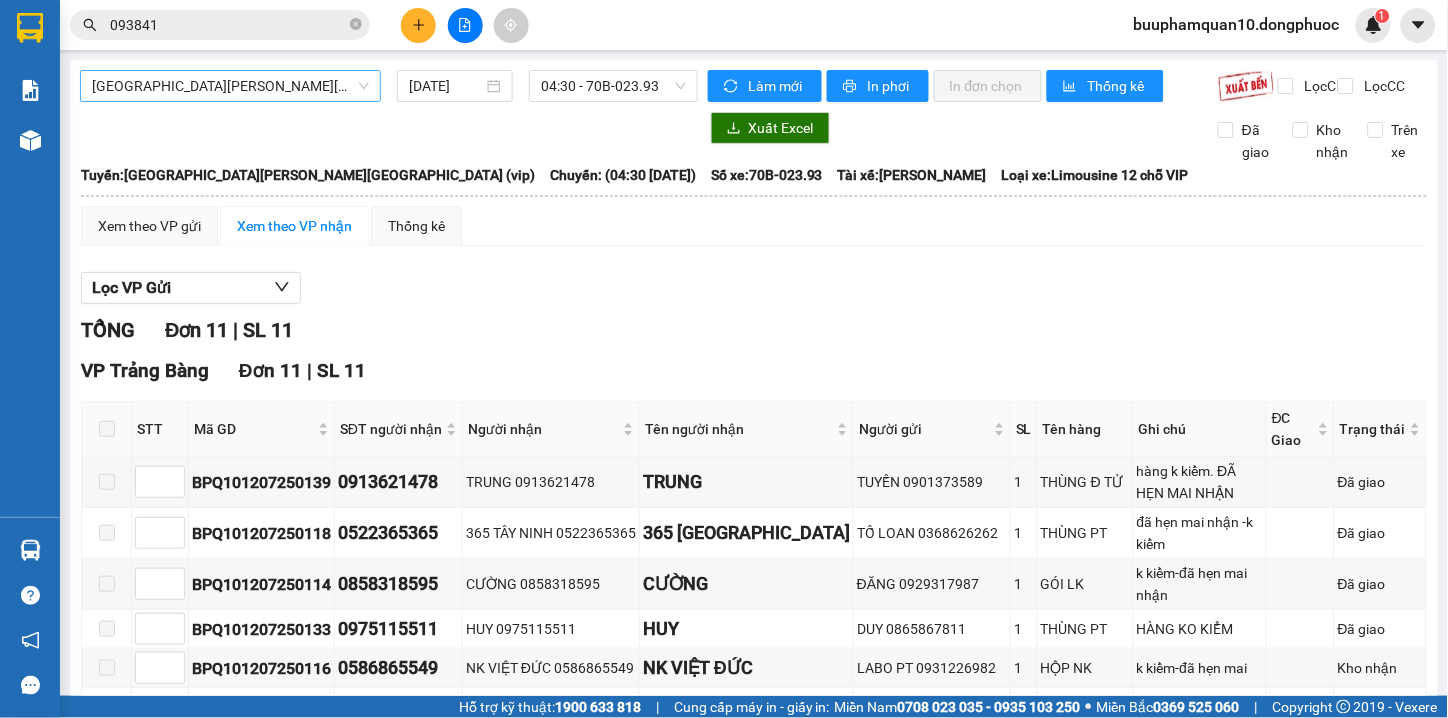 click on "Hồ Chí Minh - Tây Ninh (vip)" at bounding box center [230, 86] 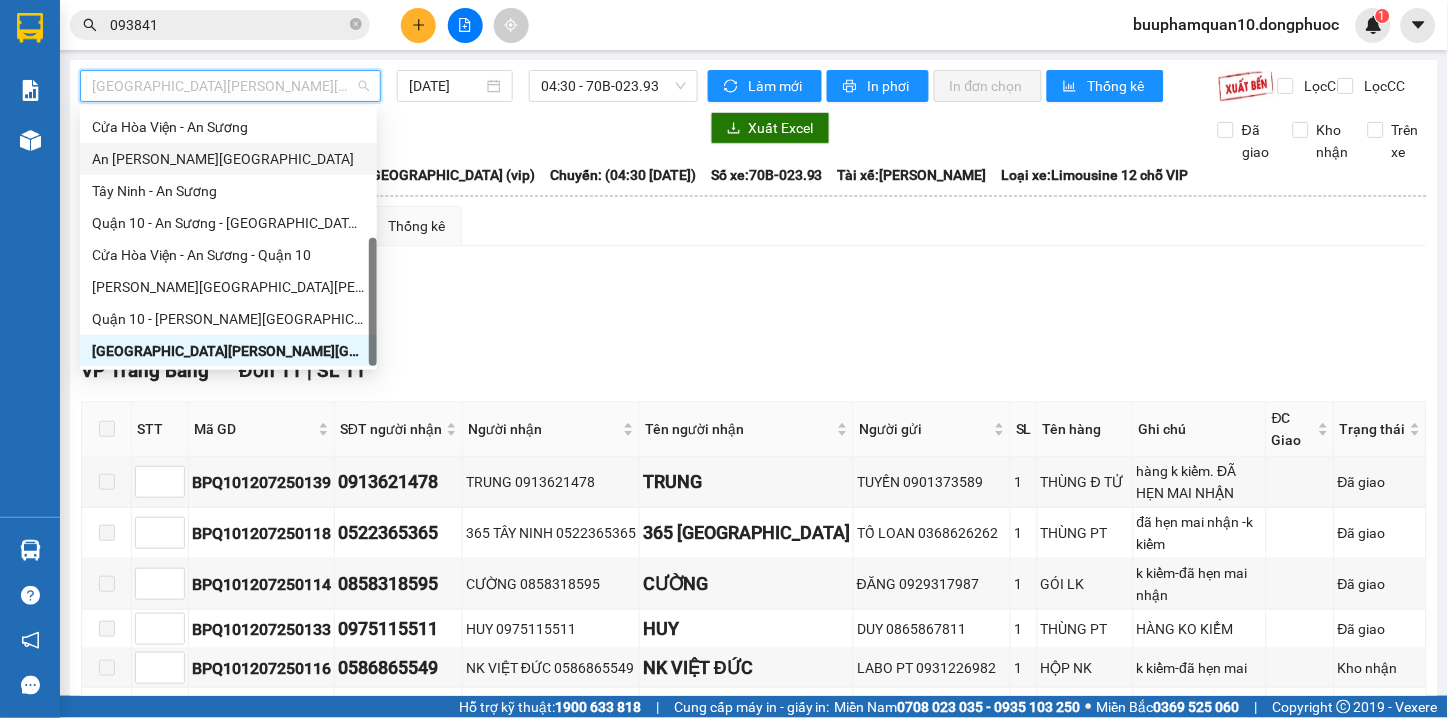 scroll, scrollTop: 0, scrollLeft: 0, axis: both 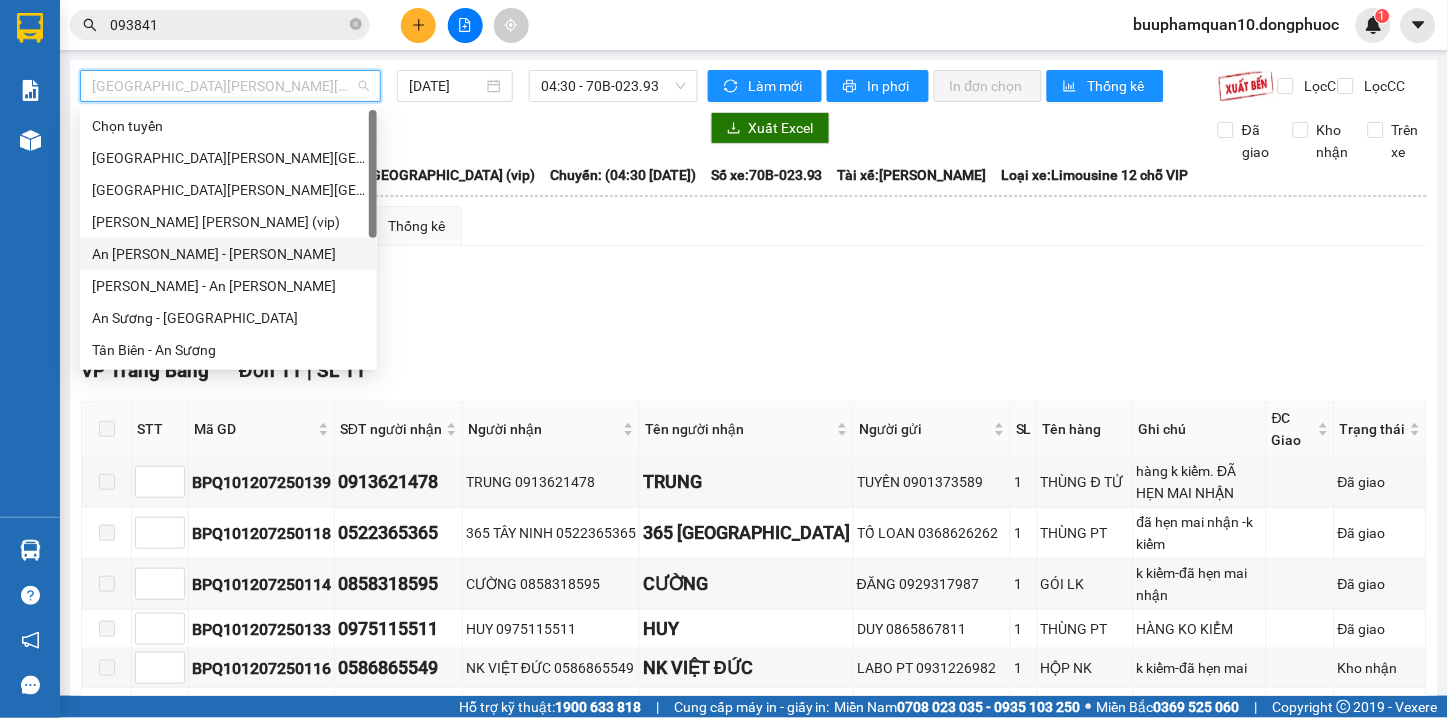 click on "Xem theo VP gửi Xem theo VP nhận Thống kê Lọc VP Gửi TỔNG Đơn   11 | SL   11 VP Trảng Bàng Đơn   11 | SL   11 STT Mã GD SĐT người nhận Người nhận Tên người nhận Người gửi SL Tên hàng Ghi chú ĐC Giao Trạng thái Ký nhận                           BPQ101207250139 0913621478 TRUNG  0913621478 TRUNG  TUYẾN 0901373589 1 THÙNG Đ TỬ  hàng k kiểm. ĐÃ HẸN MAI NHẬN Đã giao BPQ101207250118 0522365365 365  TÂY NINH 0522365365 365  TÂY NINH TỐ LOAN 0368626262 1 THÙNG PT đã hẹn mai nhận -k kiểm Đã giao BPQ101207250114 0858318595 CƯỜNG 0858318595 CƯỜNG ĐĂNG 0929317987 1 GÓI LK k kiểm-đã hẹn mai nhận  Đã giao BPQ101207250133 0975115511 HUY 0975115511 HUY DUY 0865867811 1 THÙNG PT  HÀNG KO KIỂM Đã giao BPQ101207250116 0586865549 NK VIỆT ĐỨC  0586865549 NK VIỆT ĐỨC  LABO PT 0931226982 1 HỘP NK  k kiểm-đã hẹn mai Kho nhận BPQ101207250131 0522365365 365  TÂY NINH 0522365365 365  TÂY NINH" at bounding box center (754, 636) 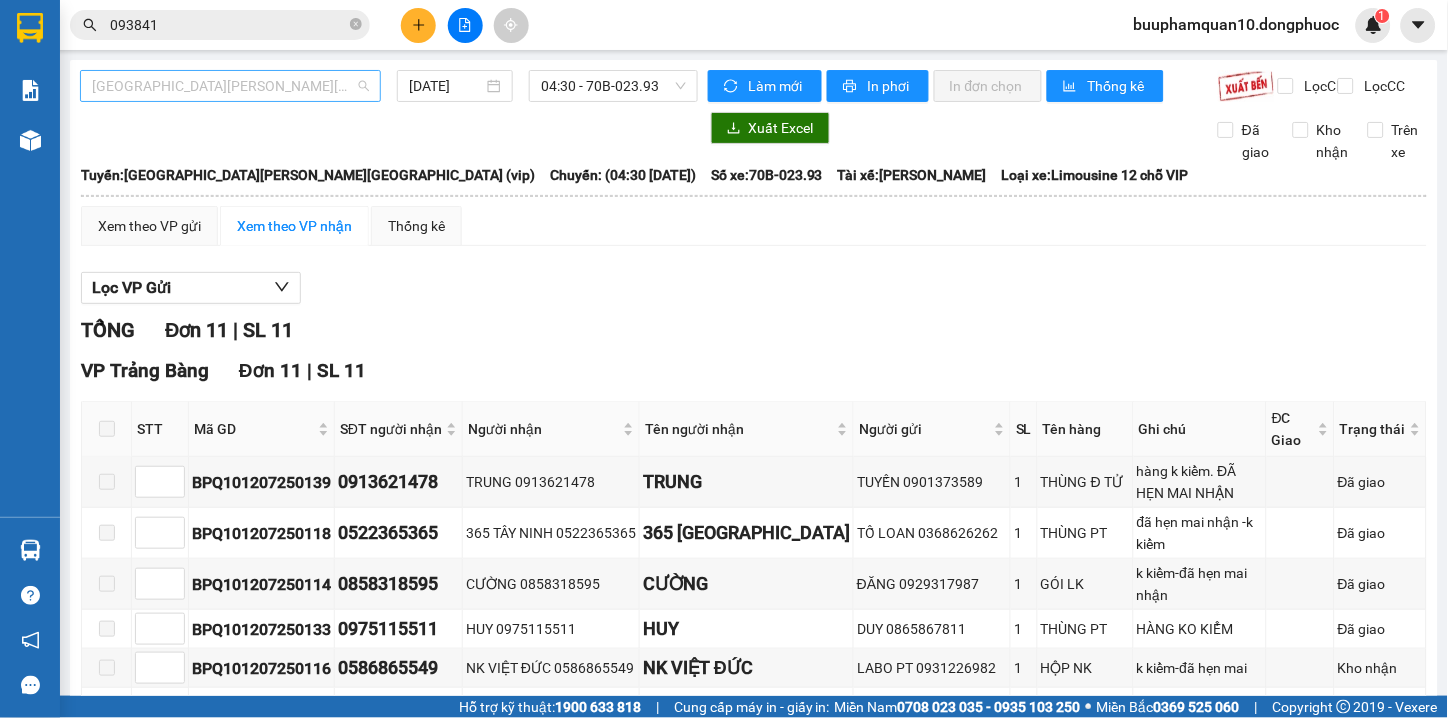 click on "Hồ Chí Minh - Tây Ninh (vip)" at bounding box center (230, 86) 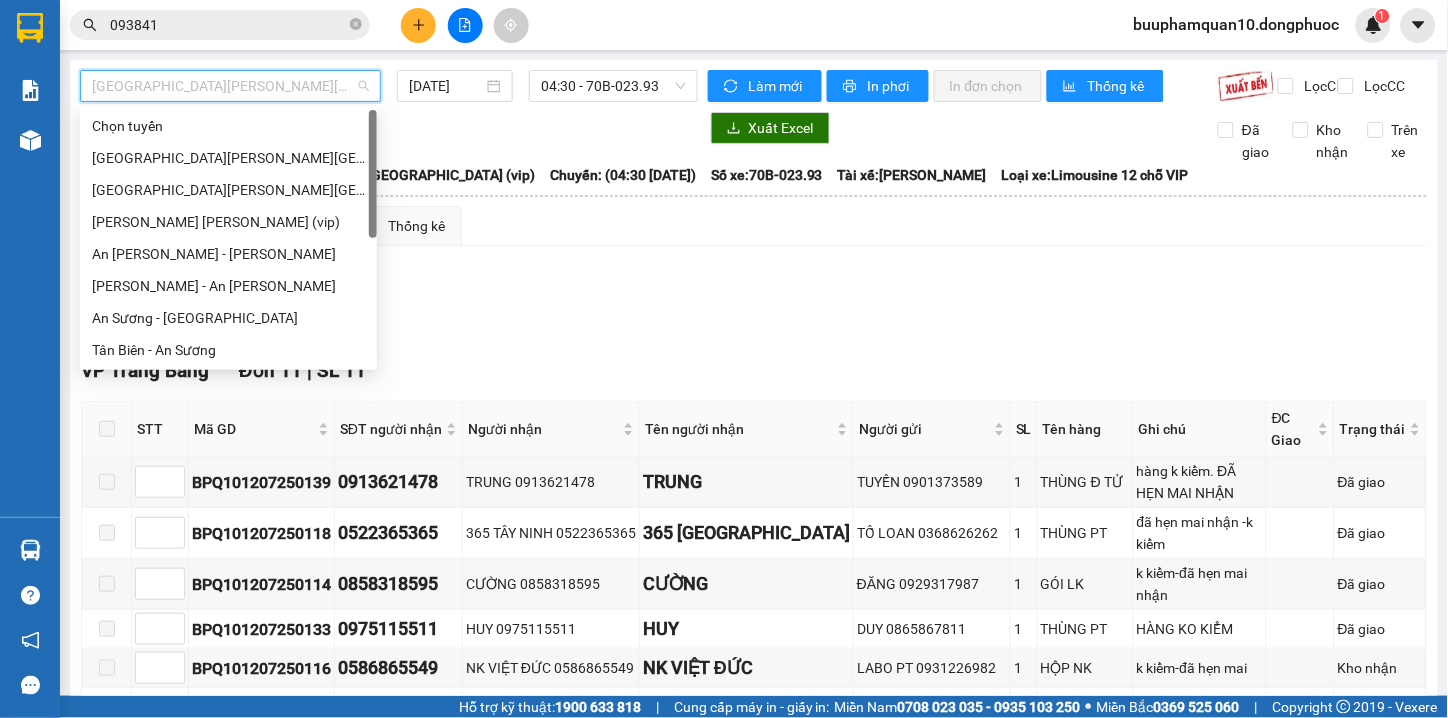 scroll, scrollTop: 287, scrollLeft: 0, axis: vertical 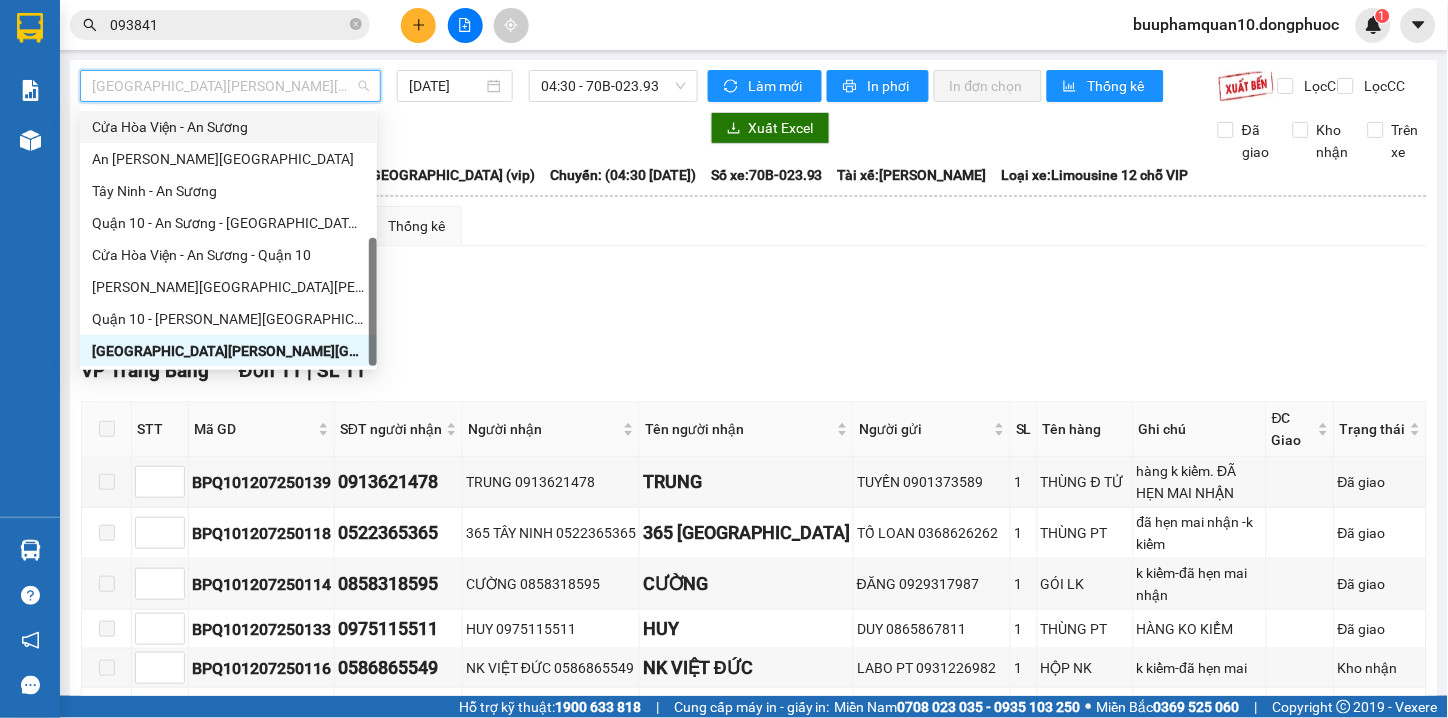click on "Cửa Hòa Viện - An Sương" at bounding box center [228, 127] 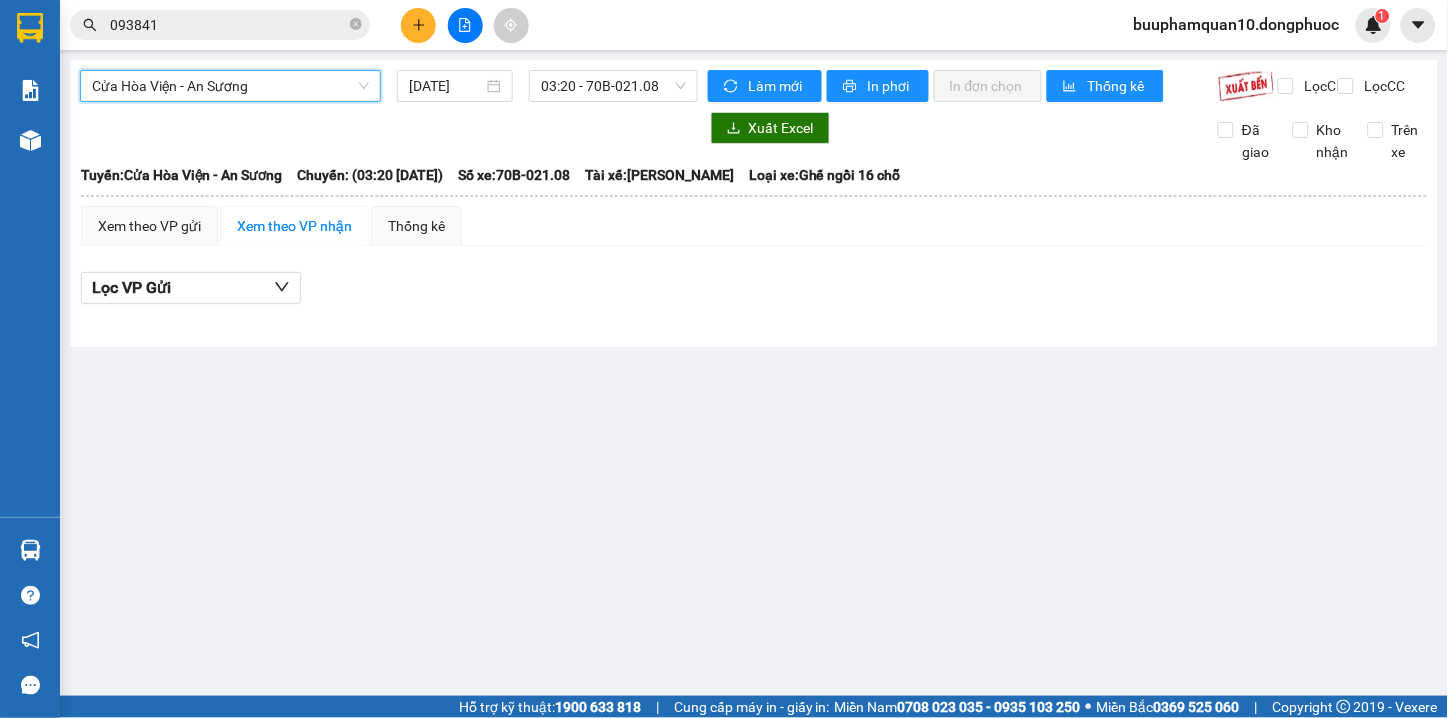 click on "Cửa Hòa Viện - An Sương" at bounding box center [230, 86] 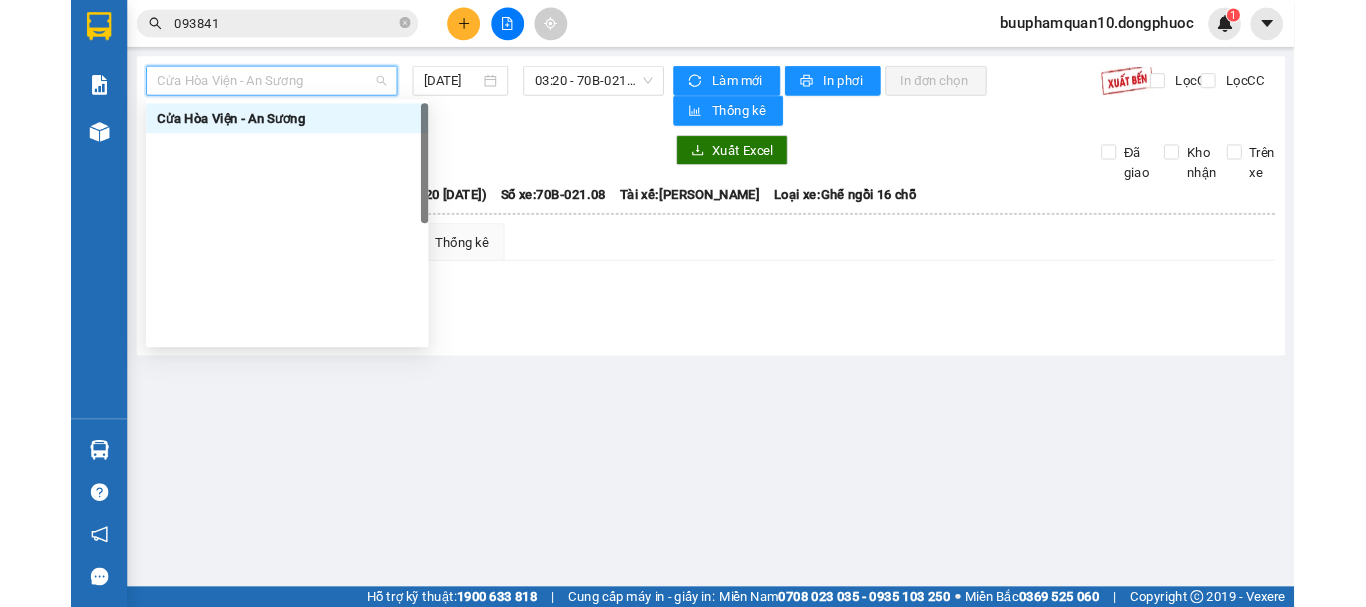 scroll, scrollTop: 0, scrollLeft: 0, axis: both 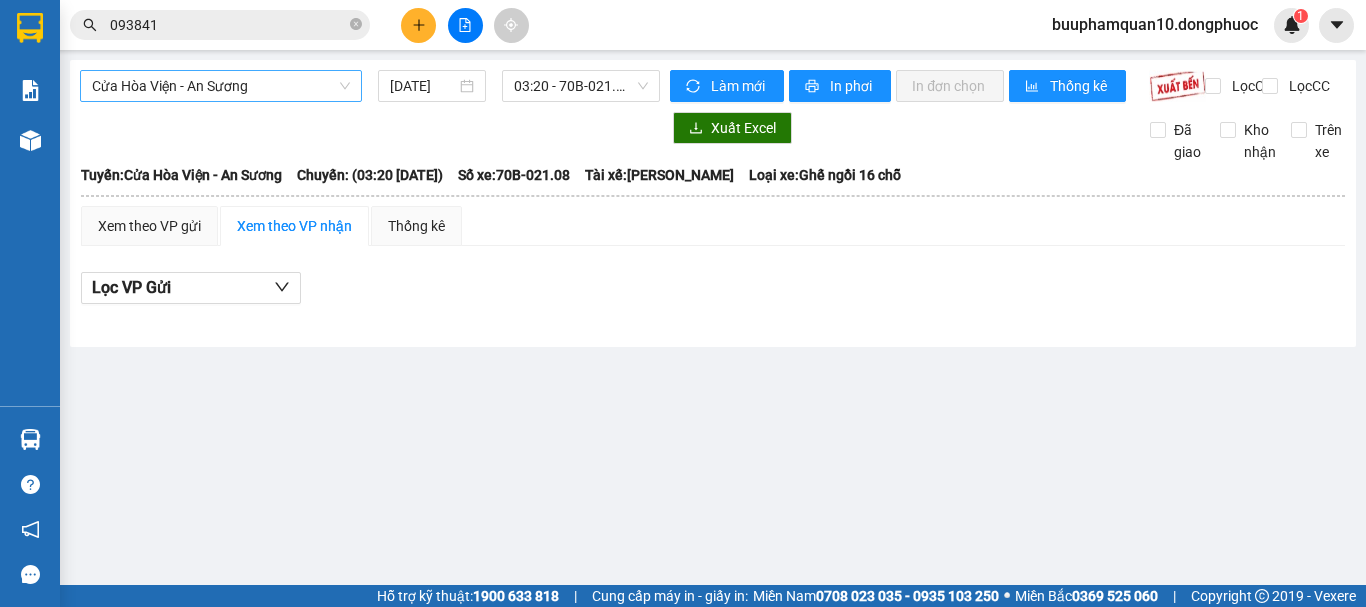 click on "Cửa Hòa Viện - An Sương" at bounding box center (221, 86) 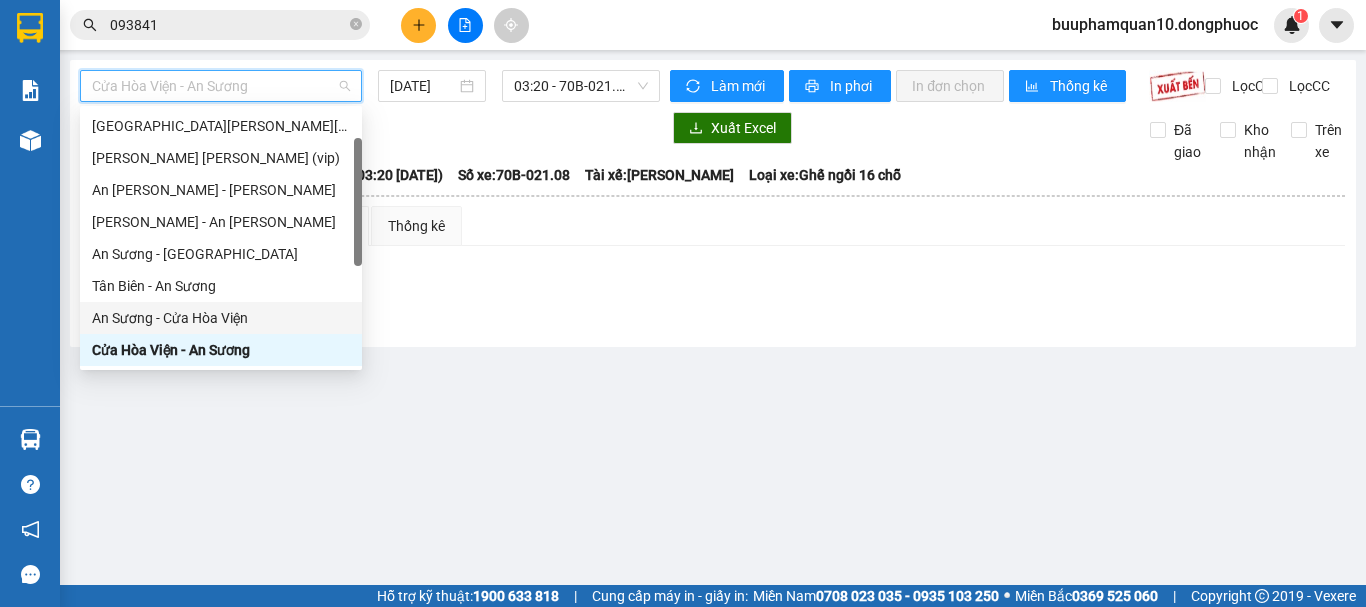 click on "An Sương - Cửa Hòa Viện" at bounding box center [221, 318] 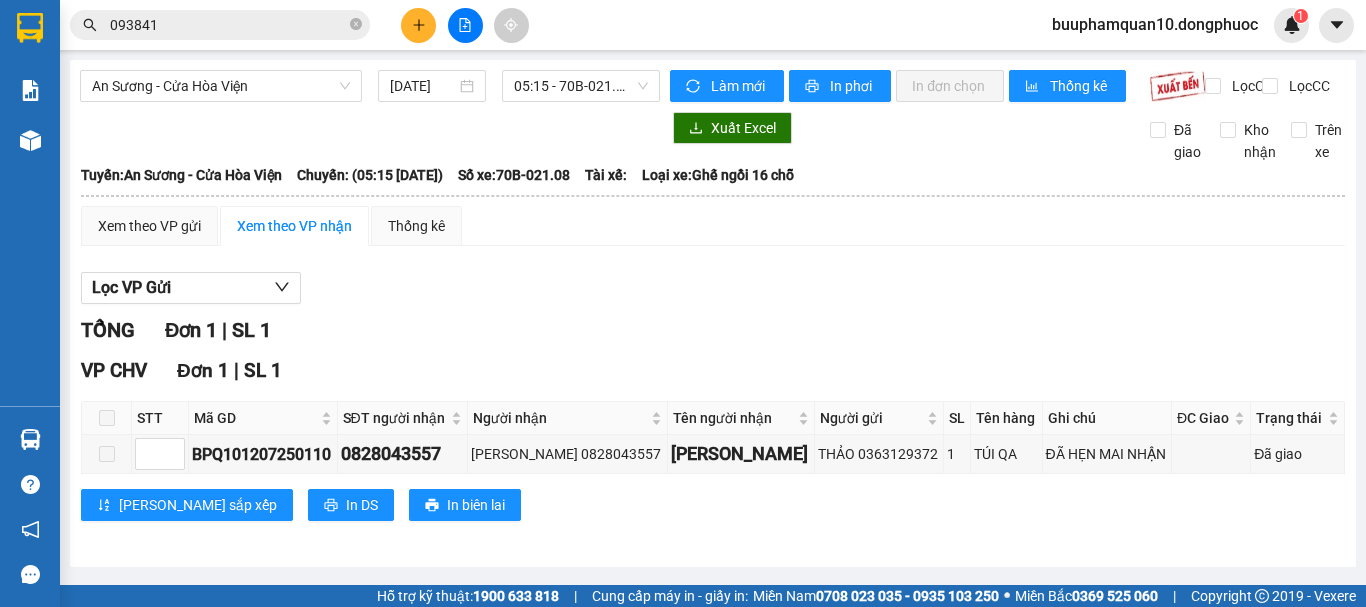 click at bounding box center (370, 128) 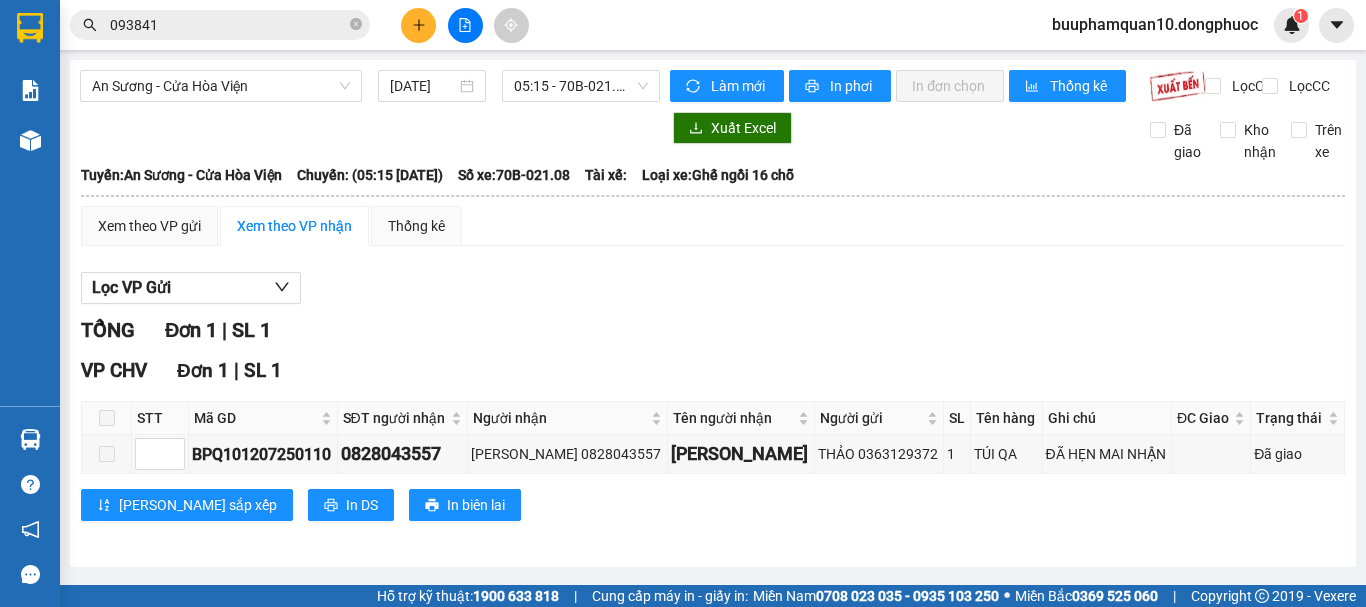 scroll, scrollTop: 0, scrollLeft: 0, axis: both 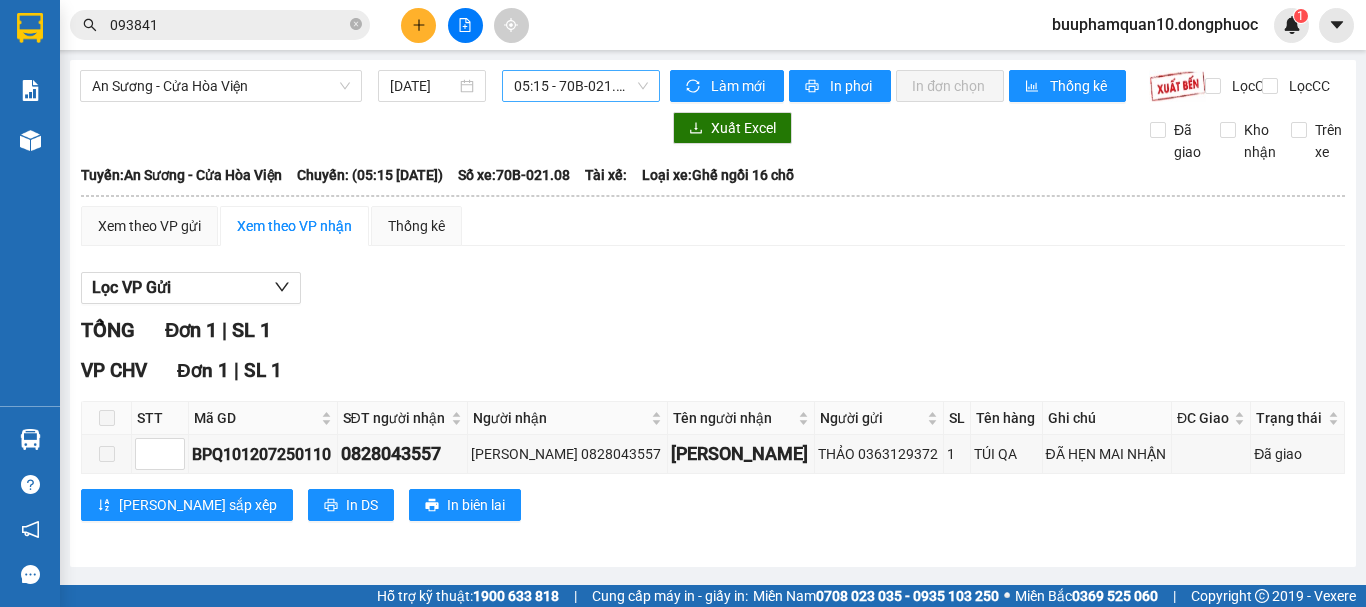 click on "05:15     - 70B-021.08" at bounding box center [581, 86] 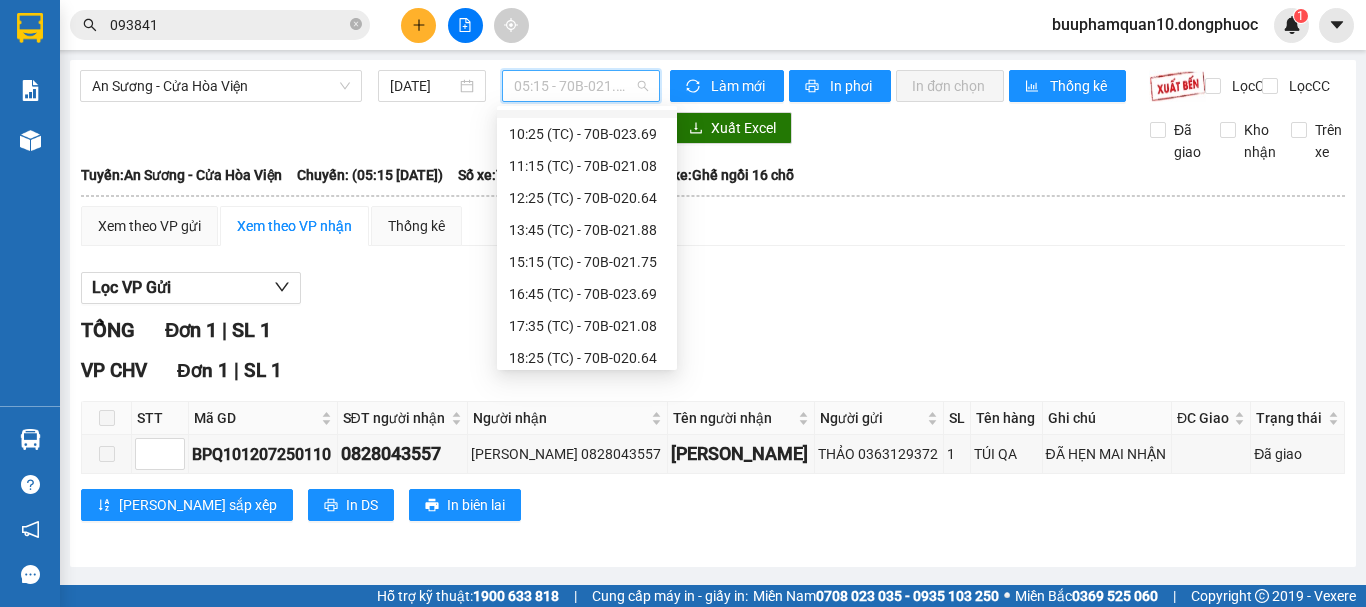 scroll, scrollTop: 224, scrollLeft: 0, axis: vertical 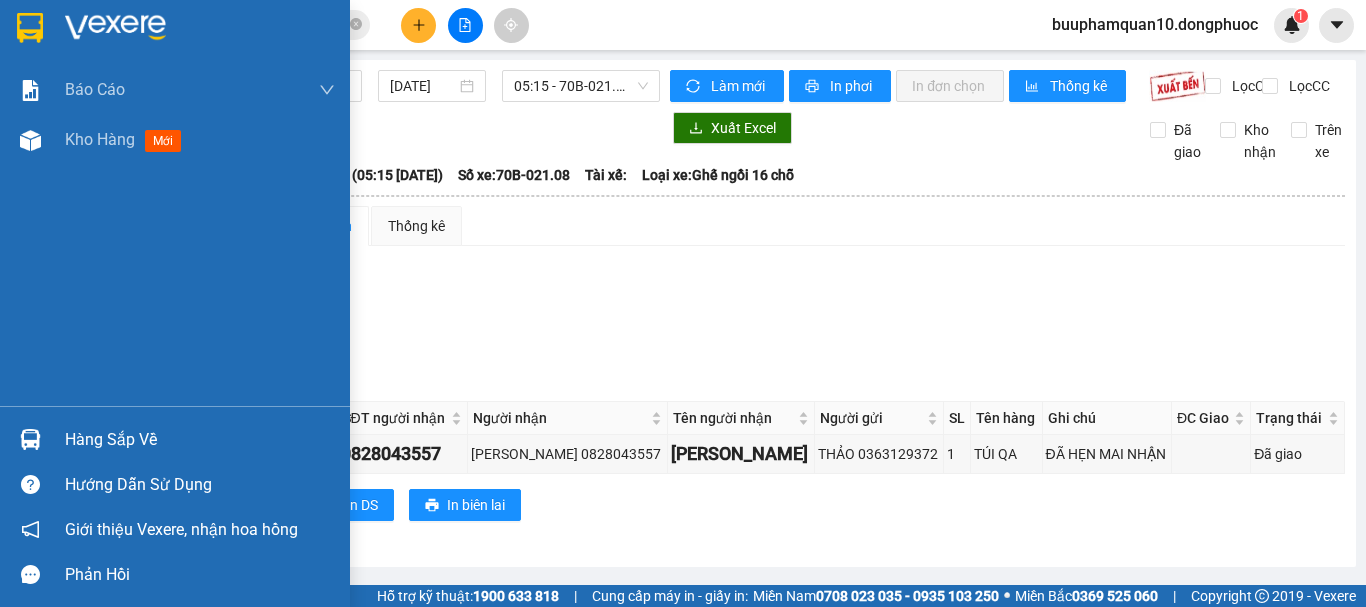 drag, startPoint x: 16, startPoint y: 409, endPoint x: 15, endPoint y: 436, distance: 27.018513 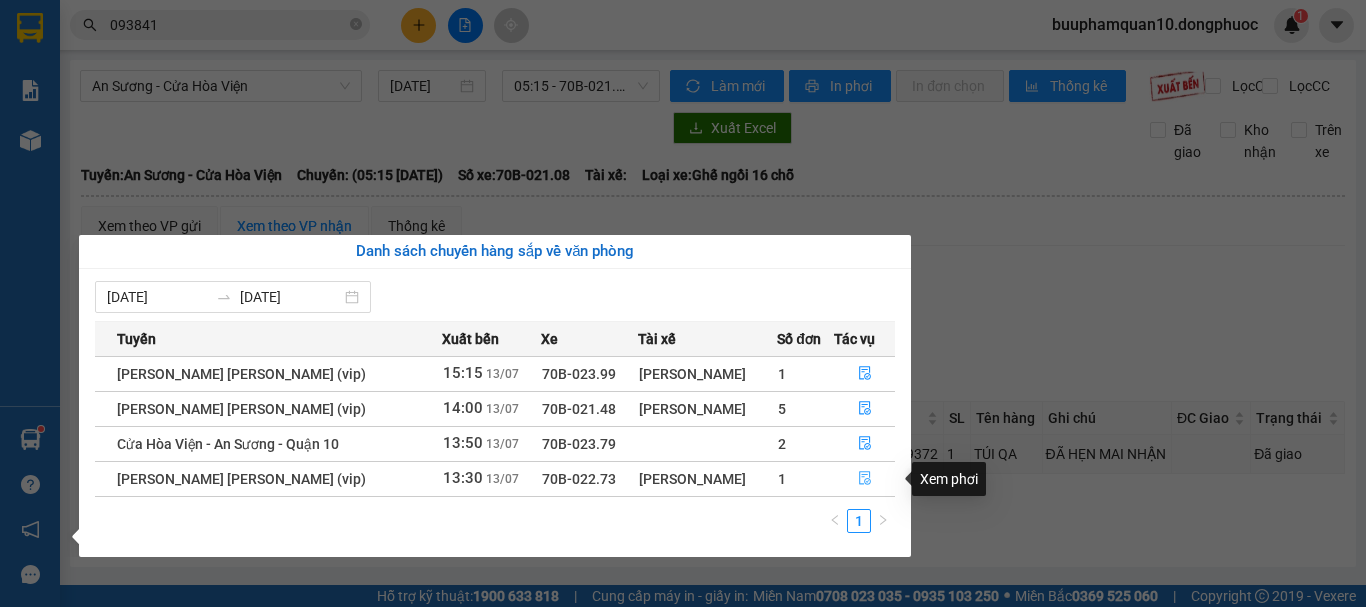 click 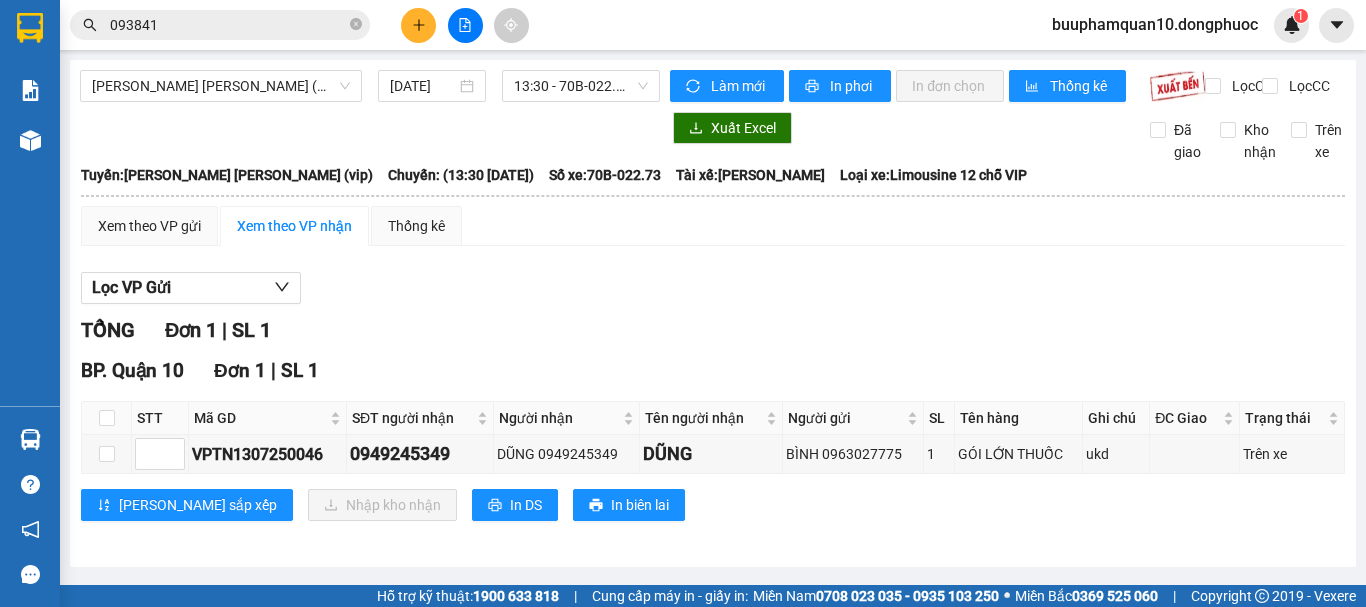 scroll, scrollTop: 9, scrollLeft: 0, axis: vertical 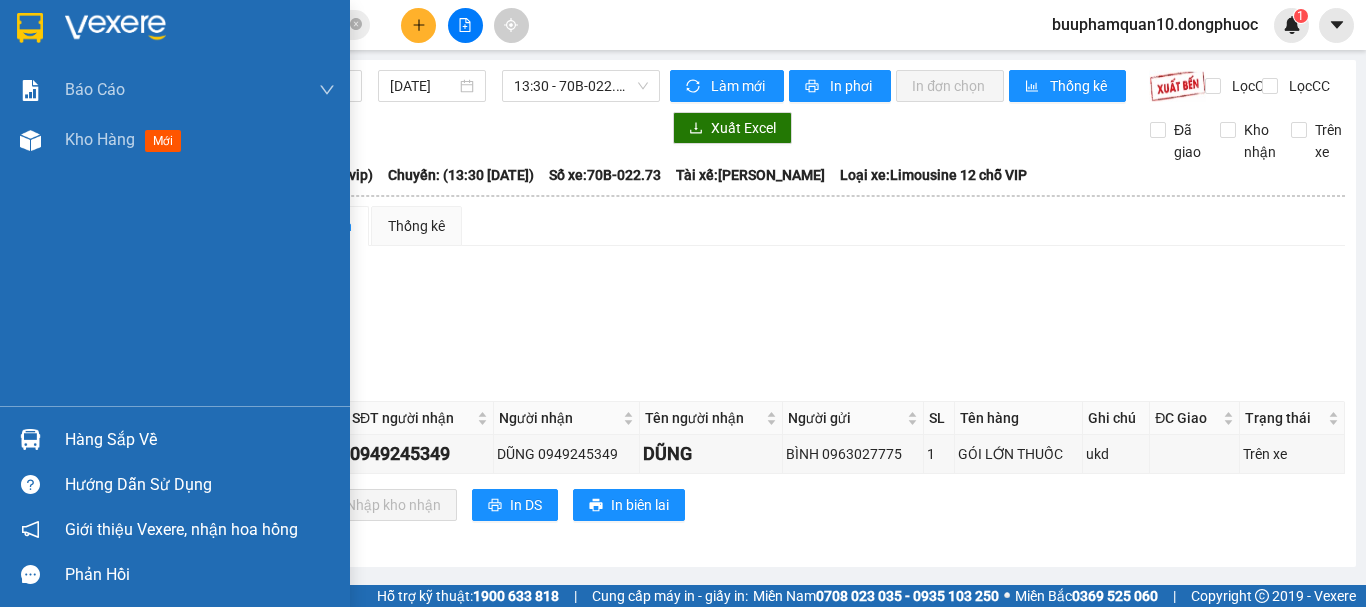 click at bounding box center [30, 439] 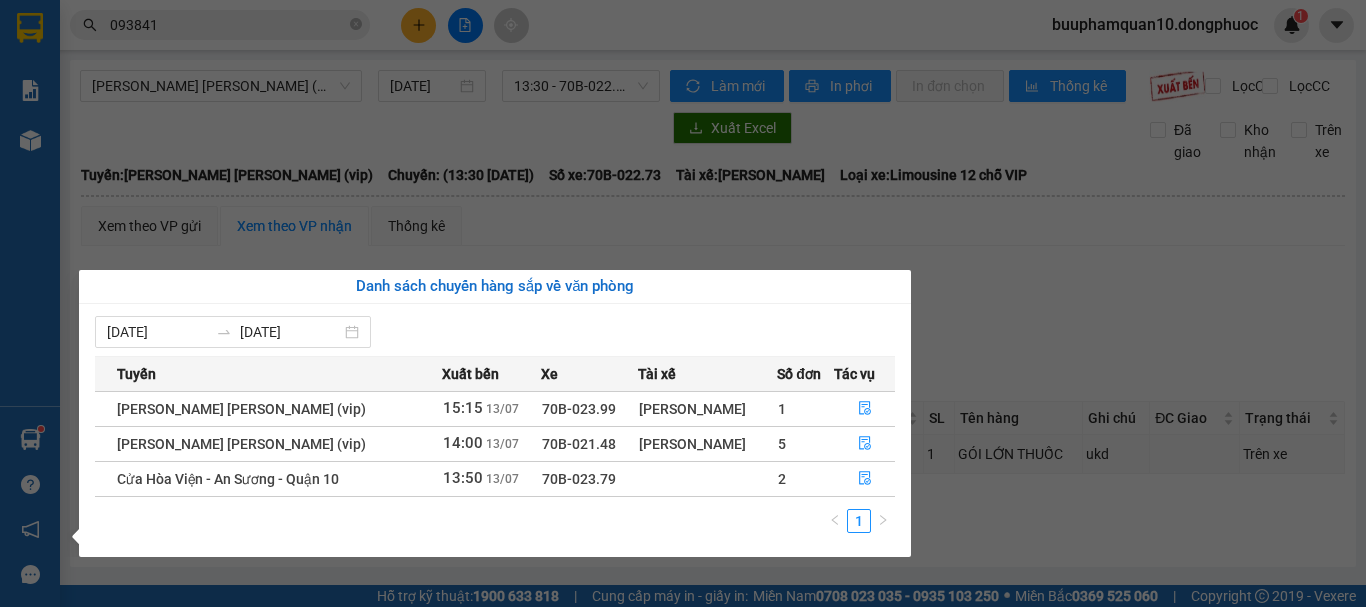 click on "Kết quả tìm kiếm ( 848 )  Bộ lọc  Mã ĐH Trạng thái Món hàng Tổng cước Chưa cước Nhãn Người gửi VP Gửi Người nhận VP Nhận VPTrB1307250026 10:42 - 13/07 VP Nhận   70B-023.16 13:05 - 13/07 KIỆN BAO HỘP DÀI PT SL:  1 60.000 0784840368 HÙNG VP Trảng Bàng 093841 4473 sơn BP. Quận 10 BPQ103004250013 09:43 - 30/04 VP Nhận   70B-021.23 11:50 - 30/04 BỌC ĐEN THỰC PHẨM SL:  1 60.000 0793449075 CÔ DUNG BP. Quận 10 093841 8159 NHỰT VP Trảng Bàng VPAS2301250192 12:57 - 23/01 VP Nhận   70B-018.35 15:32 - 23/01 HỘP ĐT SL:  1 30.000 093841 1244 THÚY VP Bến xe An Sương 0333309040 DƯỠNG VP Phước Đông BPQ102506240105 15:34 - 25/06 VP Nhận   70B-019.09 07:05 - 26/06 THÙNG GIA DỤNG SL:  1 80.000 093841 1244 THÚY  BP. Quận 10 0375581181 LIỄU  VP Trảng Bàng VPTN0306240049 13:43 - 03/06 VP Nhận   50F-018.81 17:00 - 03/06 pb gt SL:  1 40.000 0906724816 tùng VP Tây Ninh 093841 1244 THÚY  BP. Quận 10 VPTN2905240078   SL:  1" at bounding box center [683, 303] 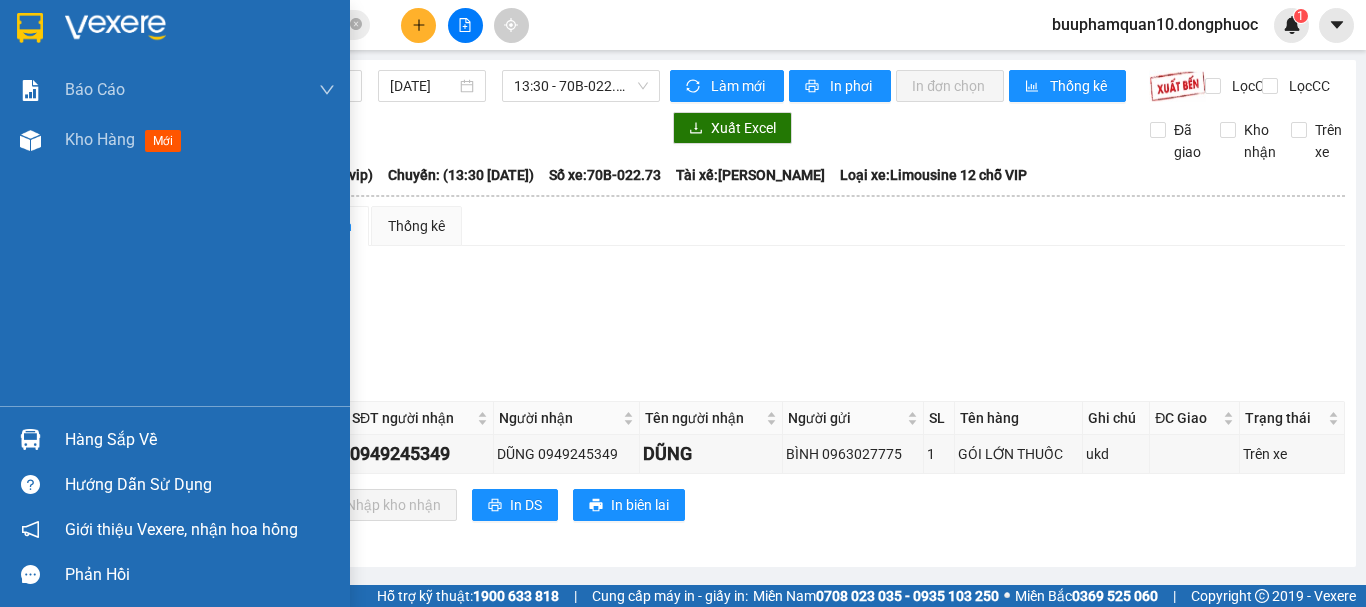 click on "Hàng sắp về" at bounding box center [175, 439] 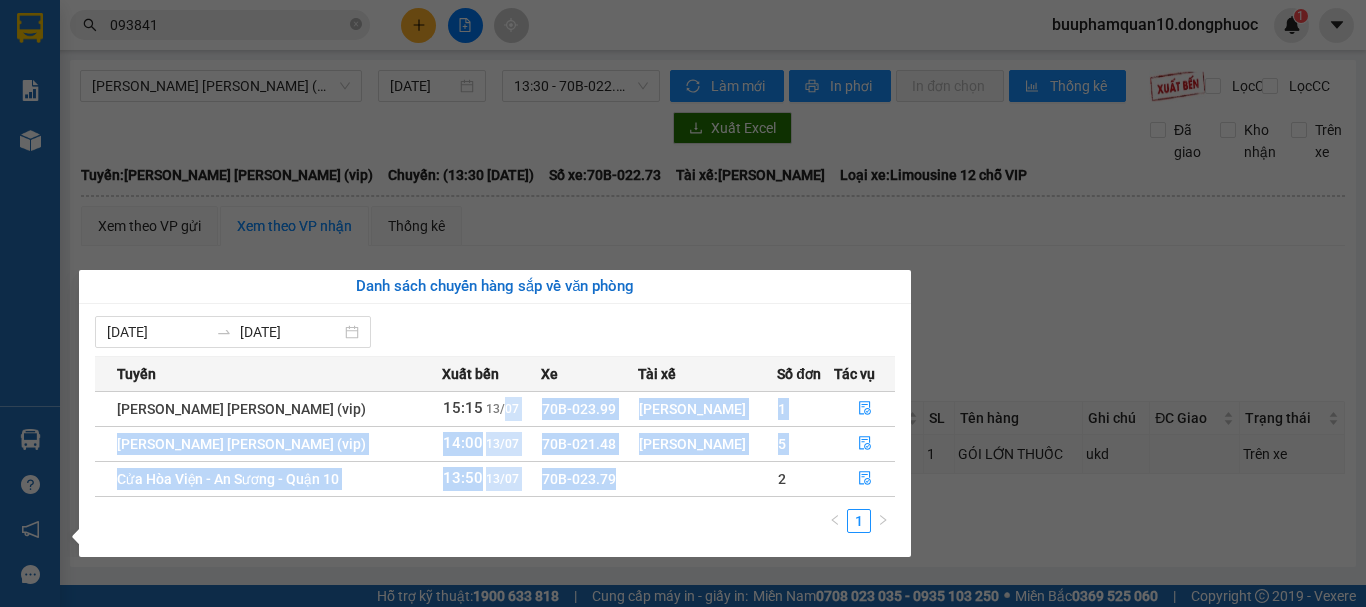 drag, startPoint x: 496, startPoint y: 401, endPoint x: 632, endPoint y: 470, distance: 152.50246 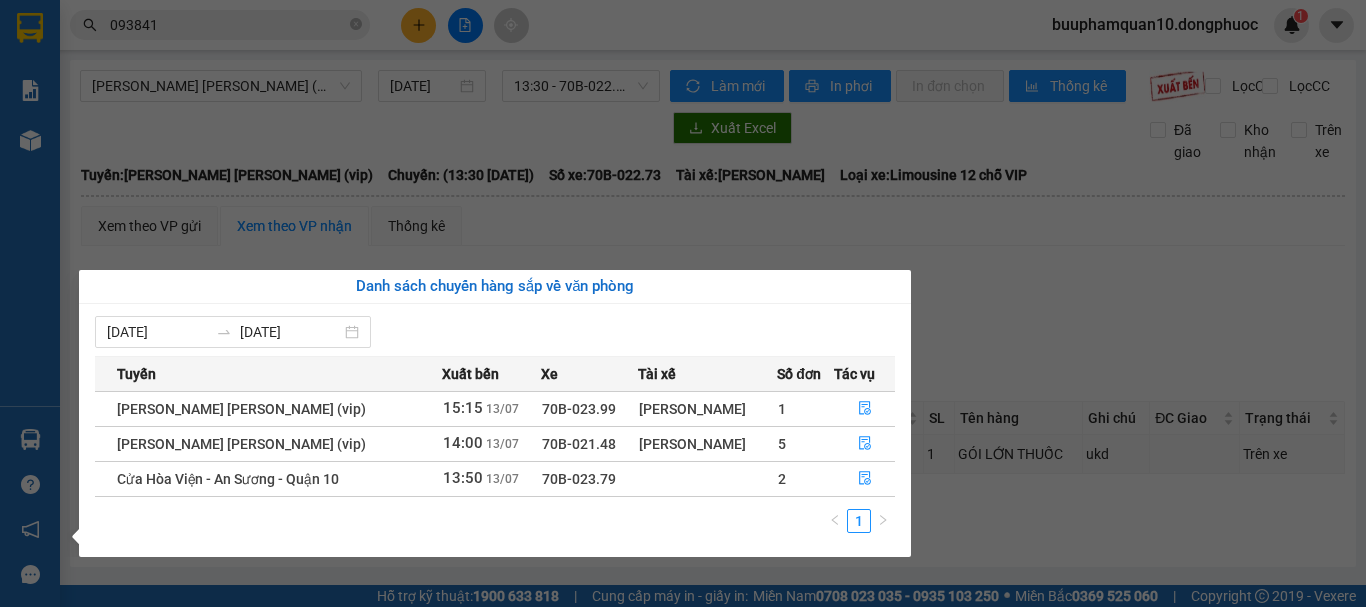 click at bounding box center (707, 478) 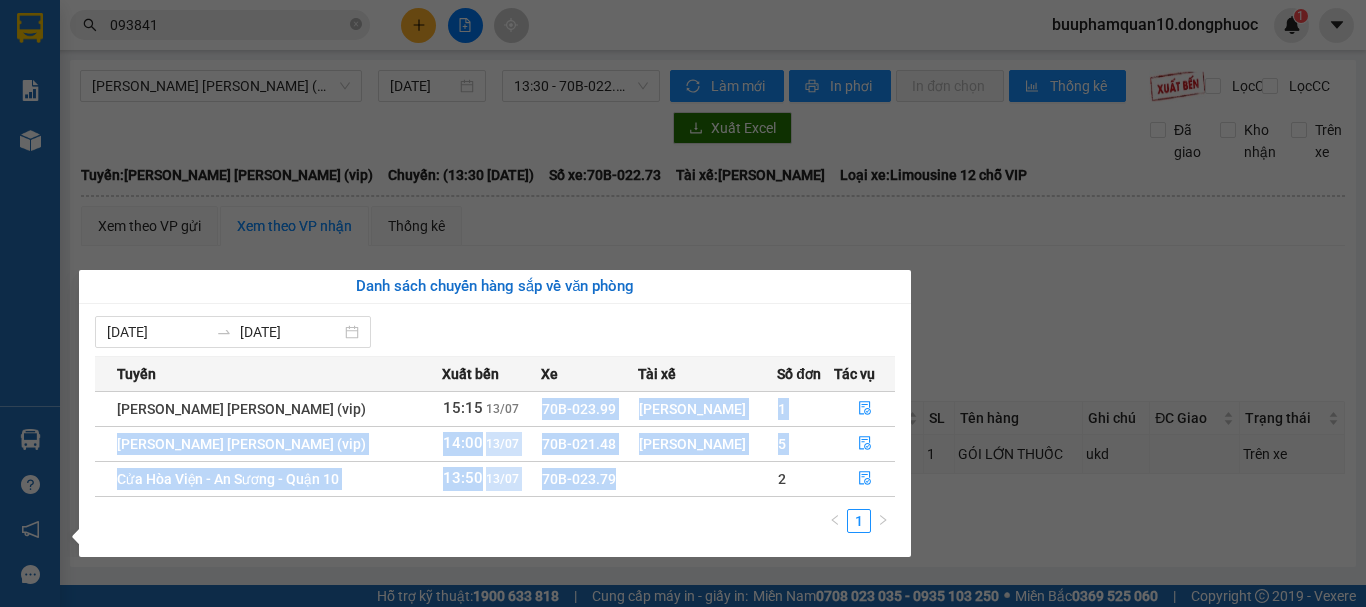 drag, startPoint x: 628, startPoint y: 476, endPoint x: 529, endPoint y: 415, distance: 116.284134 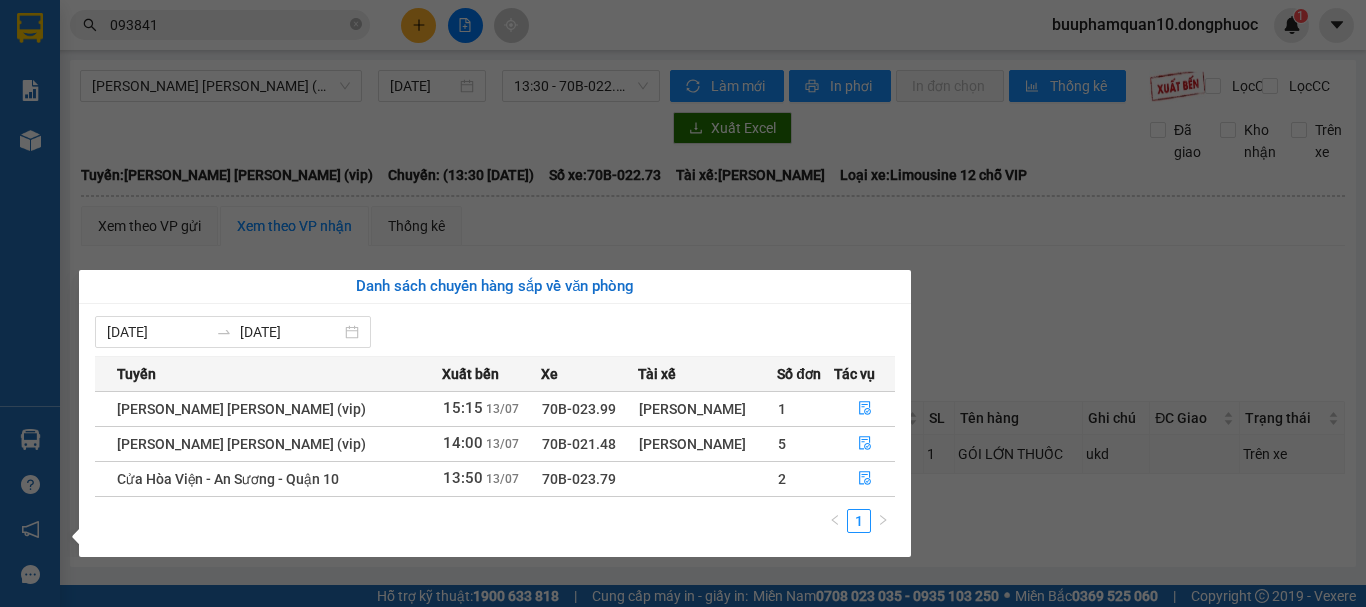click on "Kết quả tìm kiếm ( 848 )  Bộ lọc  Mã ĐH Trạng thái Món hàng Tổng cước Chưa cước Nhãn Người gửi VP Gửi Người nhận VP Nhận VPTrB1307250026 10:42 - 13/07 VP Nhận   70B-023.16 13:05 - 13/07 KIỆN BAO HỘP DÀI PT SL:  1 60.000 0784840368 HÙNG VP Trảng Bàng 093841 4473 sơn BP. Quận 10 BPQ103004250013 09:43 - 30/04 VP Nhận   70B-021.23 11:50 - 30/04 BỌC ĐEN THỰC PHẨM SL:  1 60.000 0793449075 CÔ DUNG BP. Quận 10 093841 8159 NHỰT VP Trảng Bàng VPAS2301250192 12:57 - 23/01 VP Nhận   70B-018.35 15:32 - 23/01 HỘP ĐT SL:  1 30.000 093841 1244 THÚY VP Bến xe An Sương 0333309040 DƯỠNG VP Phước Đông BPQ102506240105 15:34 - 25/06 VP Nhận   70B-019.09 07:05 - 26/06 THÙNG GIA DỤNG SL:  1 80.000 093841 1244 THÚY  BP. Quận 10 0375581181 LIỄU  VP Trảng Bàng VPTN0306240049 13:43 - 03/06 VP Nhận   50F-018.81 17:00 - 03/06 pb gt SL:  1 40.000 0906724816 tùng VP Tây Ninh 093841 1244 THÚY  BP. Quận 10 VPTN2905240078   SL:  1" at bounding box center [683, 303] 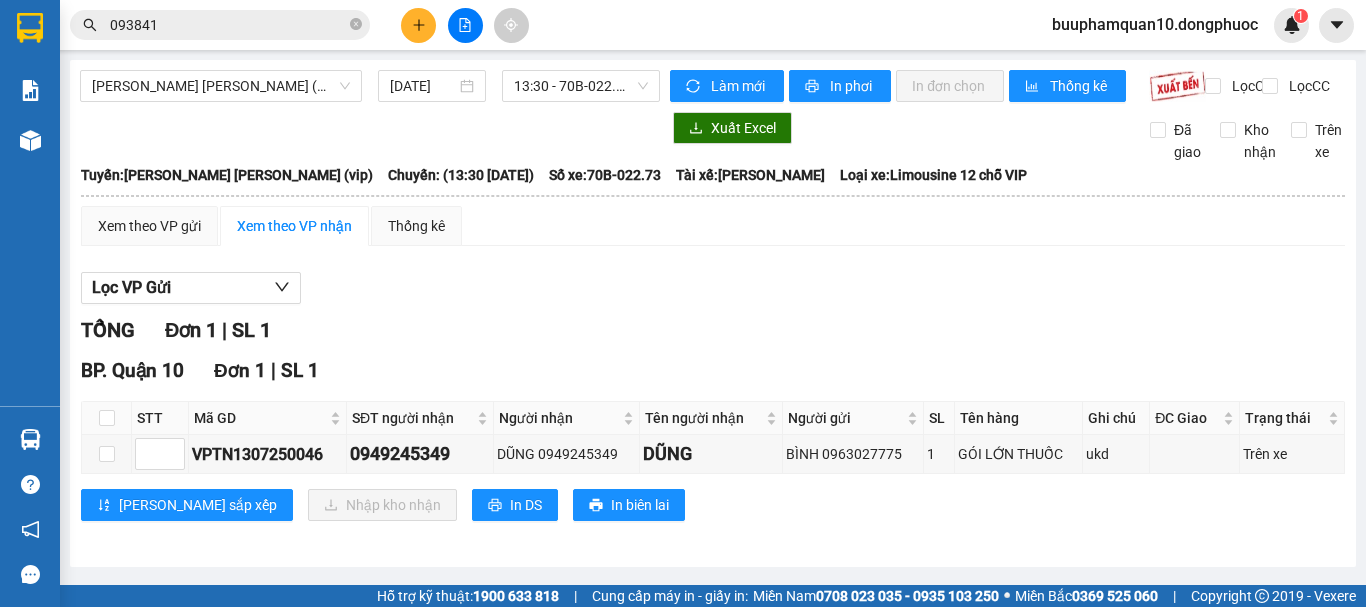 scroll, scrollTop: 0, scrollLeft: 0, axis: both 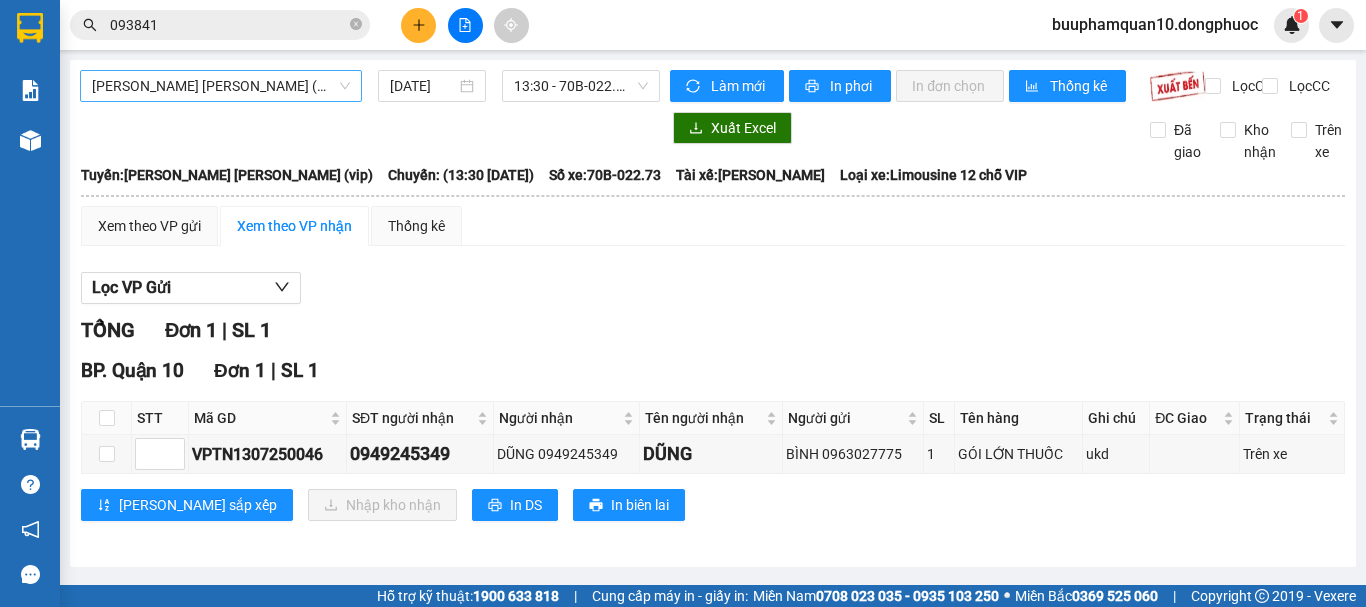 click on "Tây Ninh - [PERSON_NAME] (vip)" at bounding box center [221, 86] 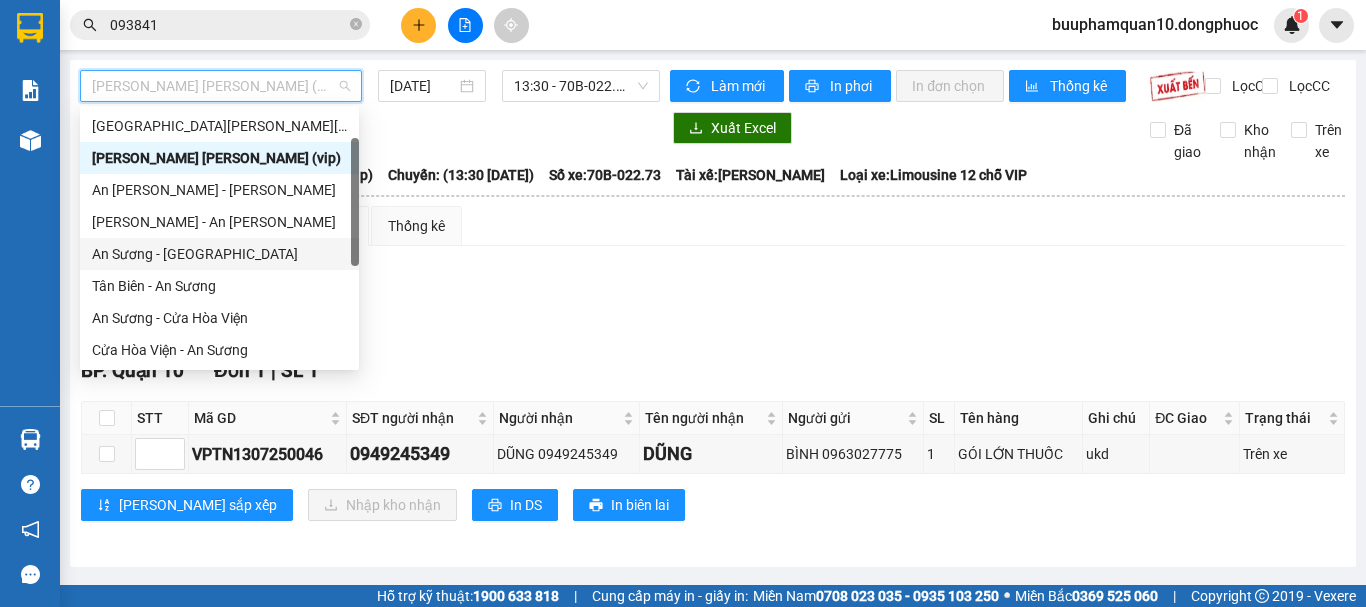 scroll, scrollTop: 288, scrollLeft: 0, axis: vertical 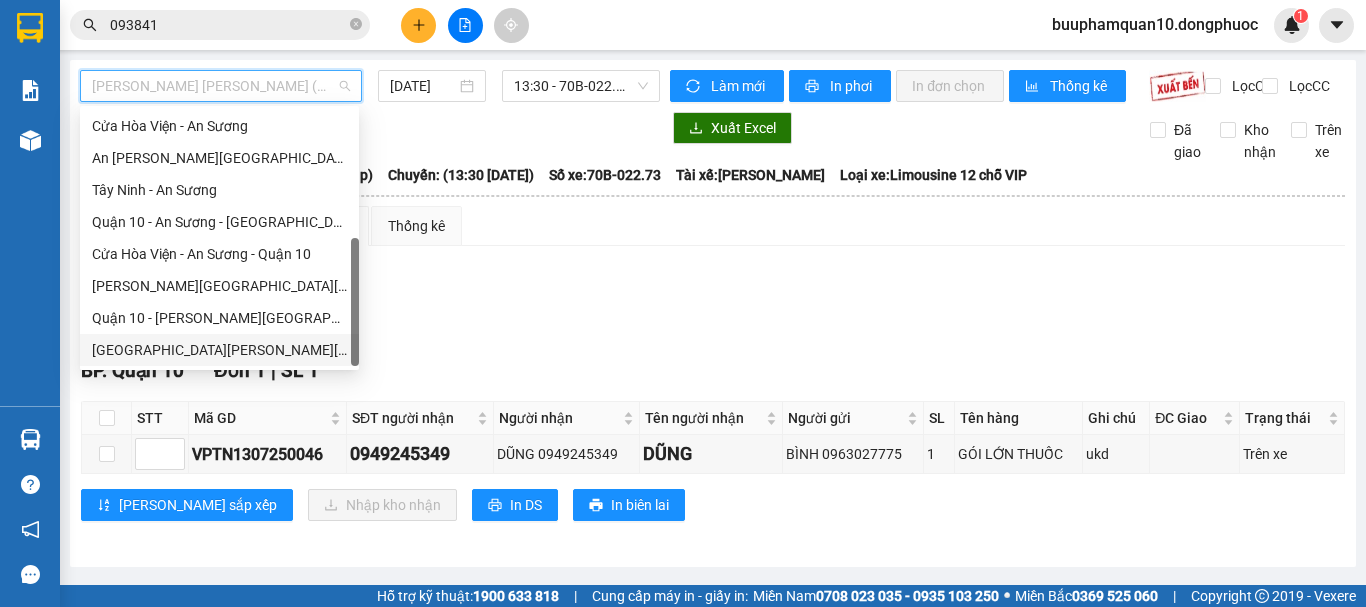 click on "Hồ Chí Minh - Tây Ninh (vip)" at bounding box center [219, 350] 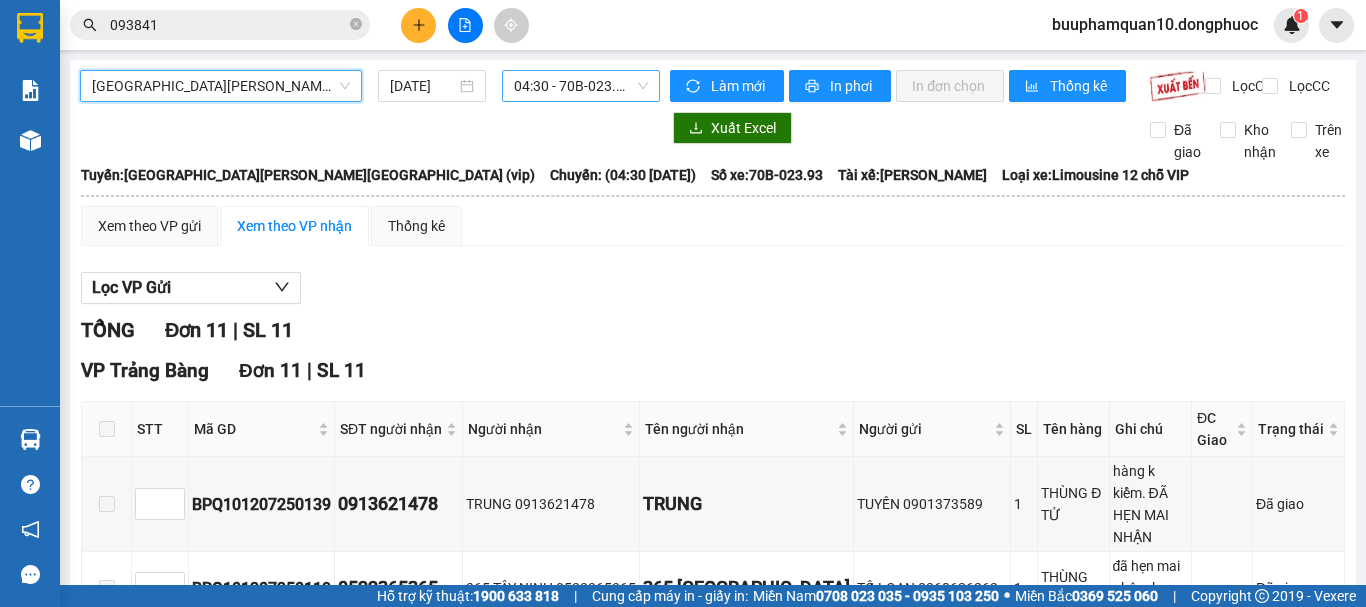click on "04:30     - 70B-023.93" at bounding box center [581, 86] 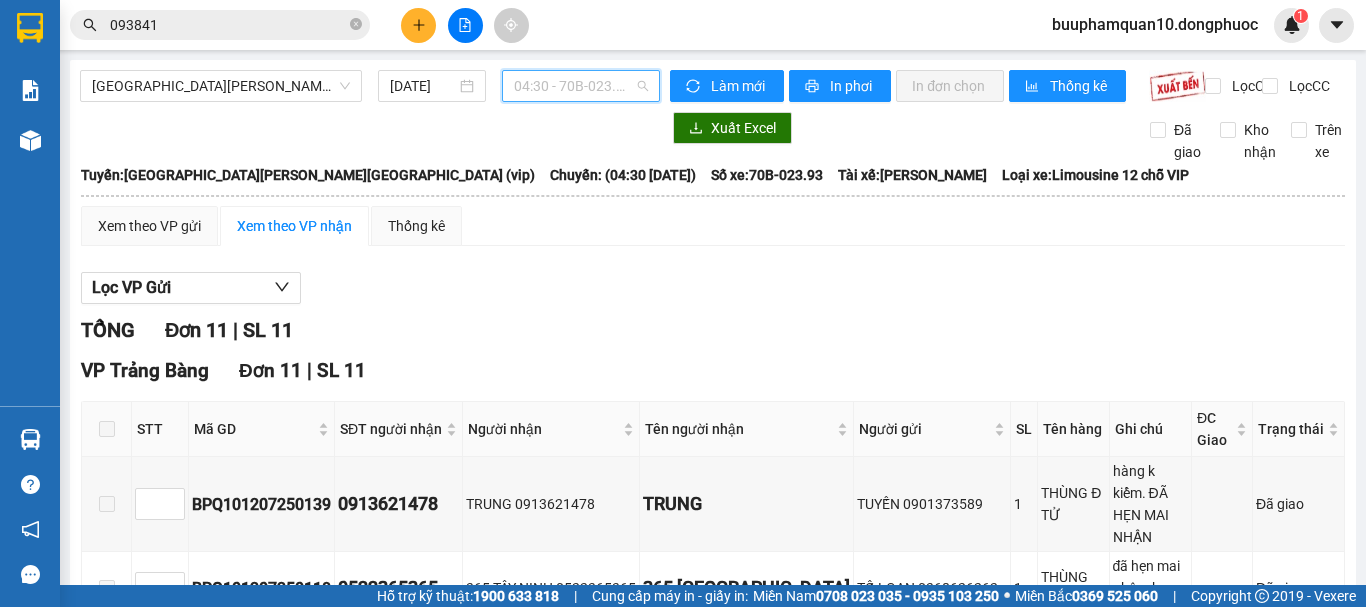 scroll, scrollTop: 32, scrollLeft: 0, axis: vertical 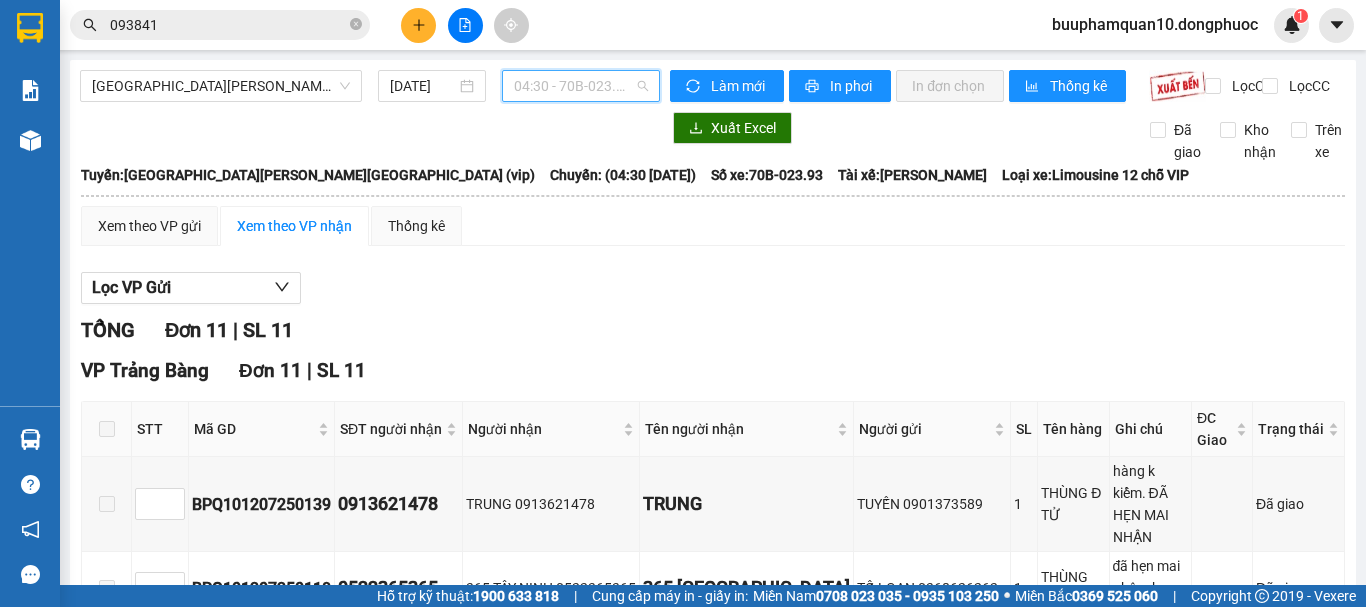 click on "04:30     - 70B-023.93" at bounding box center [581, 86] 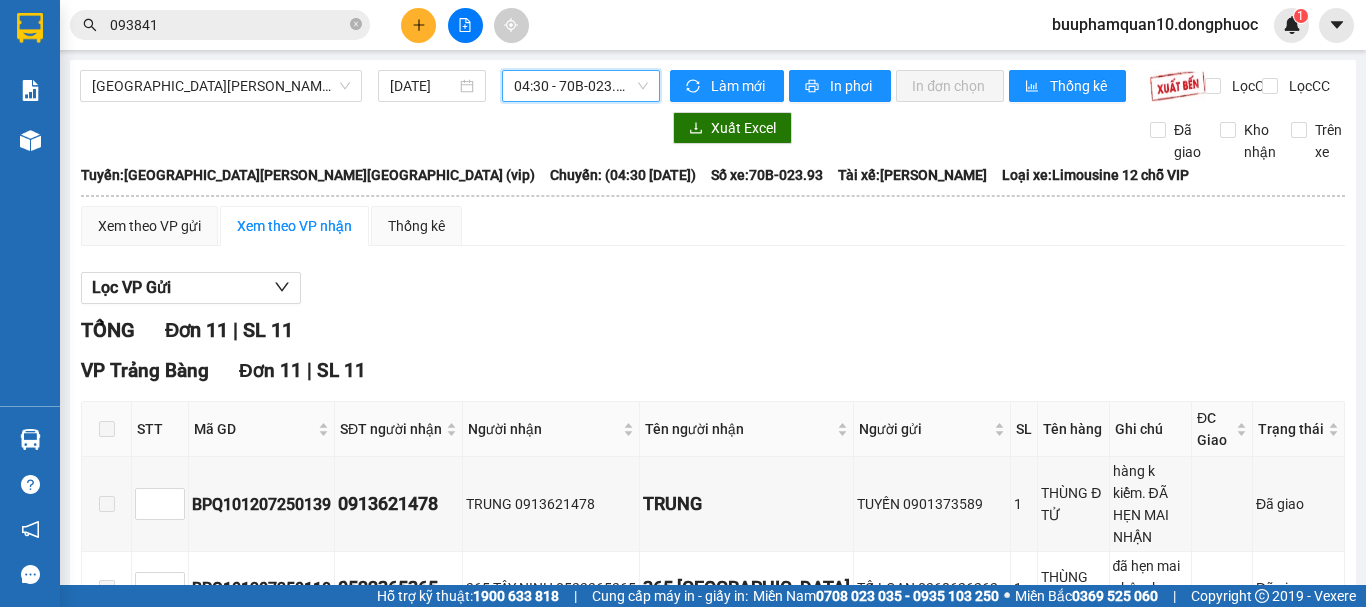 click on "04:30     - 70B-023.93" at bounding box center (581, 86) 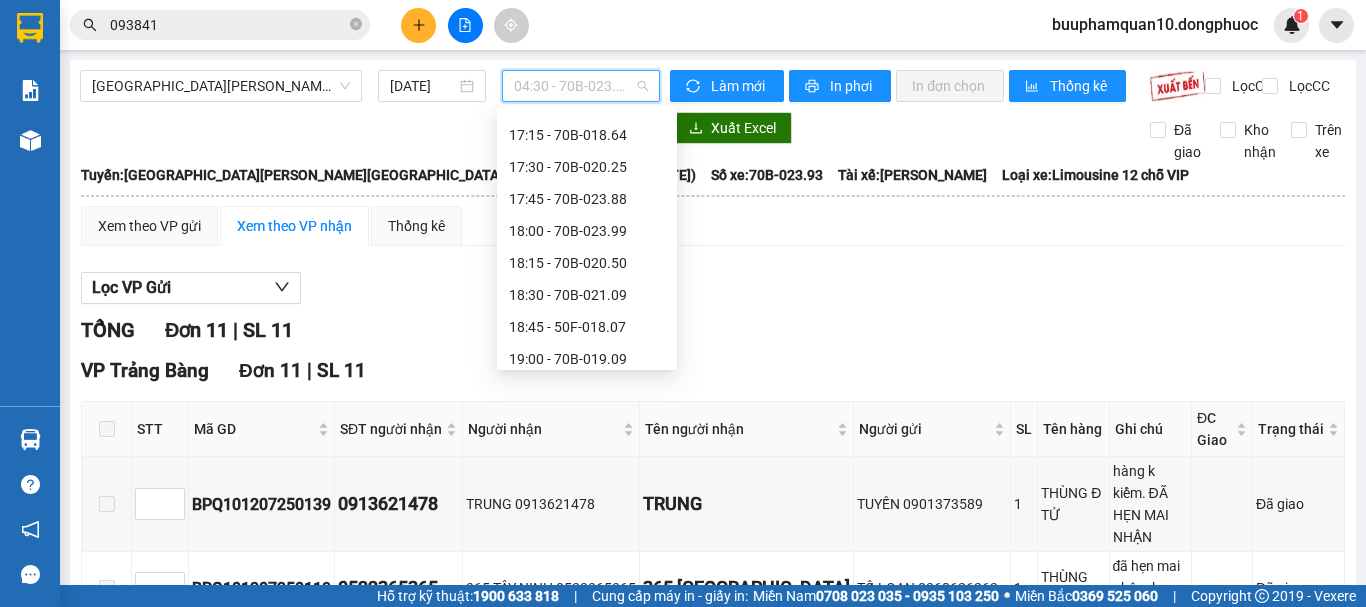 scroll, scrollTop: 1651, scrollLeft: 0, axis: vertical 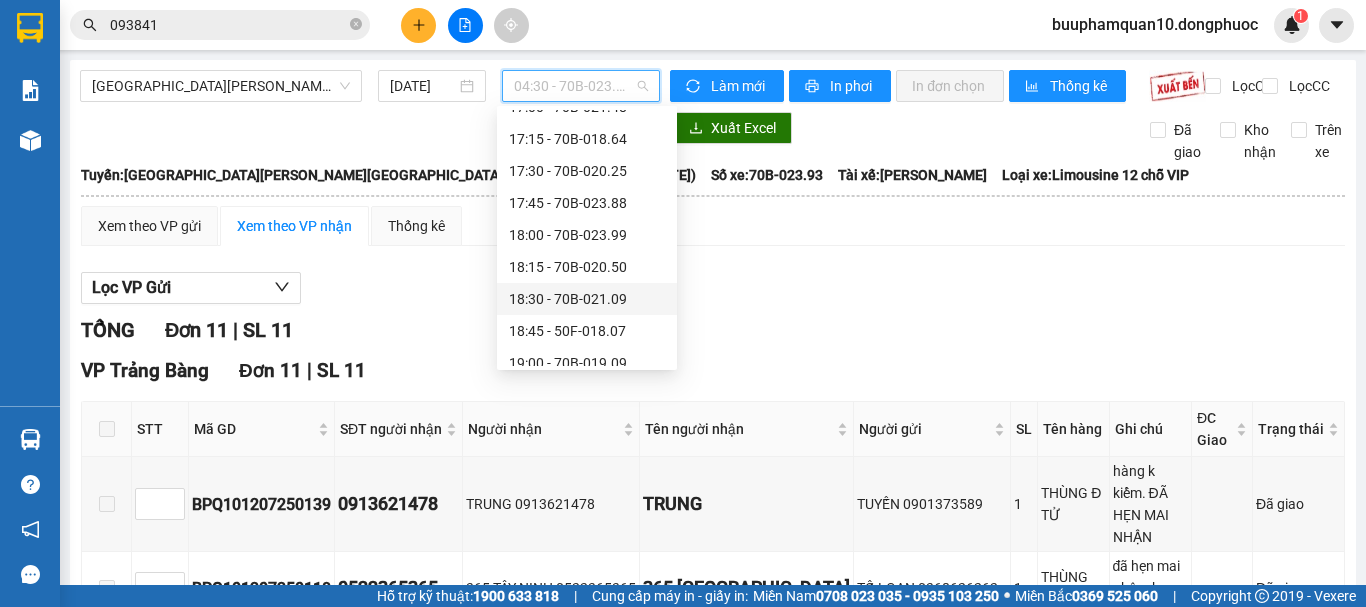 click on "Lọc VP Gửi TỔNG Đơn   11 | SL   11 VP Trảng Bàng Đơn   11 | SL   11 STT Mã GD SĐT người nhận Người nhận Tên người nhận Người gửi SL Tên hàng Ghi chú ĐC Giao Trạng thái Ký nhận                           BPQ101207250139 0913621478 TRUNG  0913621478 TRUNG  TUYẾN 0901373589 1 THÙNG Đ TỬ  hàng k kiểm. ĐÃ HẸN MAI NHẬN Đã giao BPQ101207250118 0522365365 365  TÂY NINH 0522365365 365  TÂY NINH TỐ LOAN 0368626262 1 THÙNG PT đã hẹn mai nhận -k kiểm Đã giao BPQ101207250114 0858318595 CƯỜNG 0858318595 CƯỜNG ĐĂNG 0929317987 1 GÓI LK k kiểm-đã hẹn mai nhận  Đã giao BPQ101207250133 0975115511 HUY 0975115511 HUY DUY 0865867811 1 THÙNG PT  HÀNG KO KIỂM Đã giao BPQ101207250116 0586865549 NK VIỆT ĐỨC  0586865549 NK VIỆT ĐỨC  LABO PT 0931226982 1 HỘP NK  k kiểm-đã hẹn mai Đã giao BPQ101207250131 0522365365 365  TÂY NINH 0522365365 365  TÂY NINH MINH TÂM 0395200611 1 BỌC THẢM  Đã giao 1" at bounding box center (713, 797) 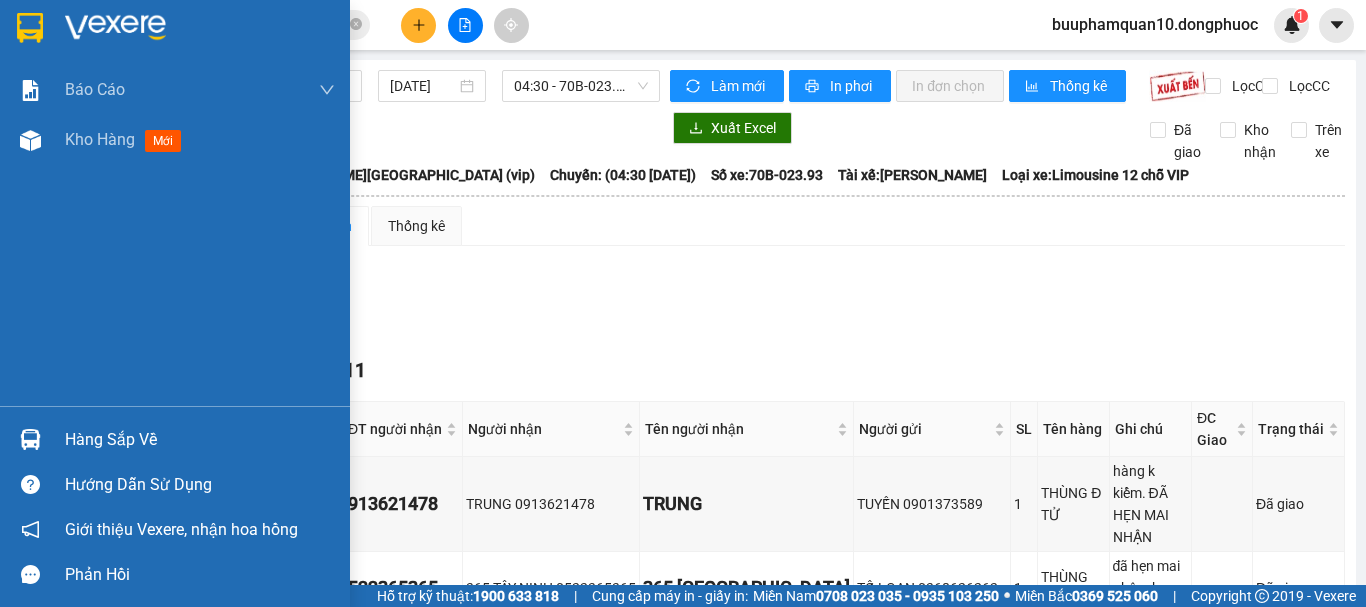 click on "Hàng sắp về" at bounding box center [175, 439] 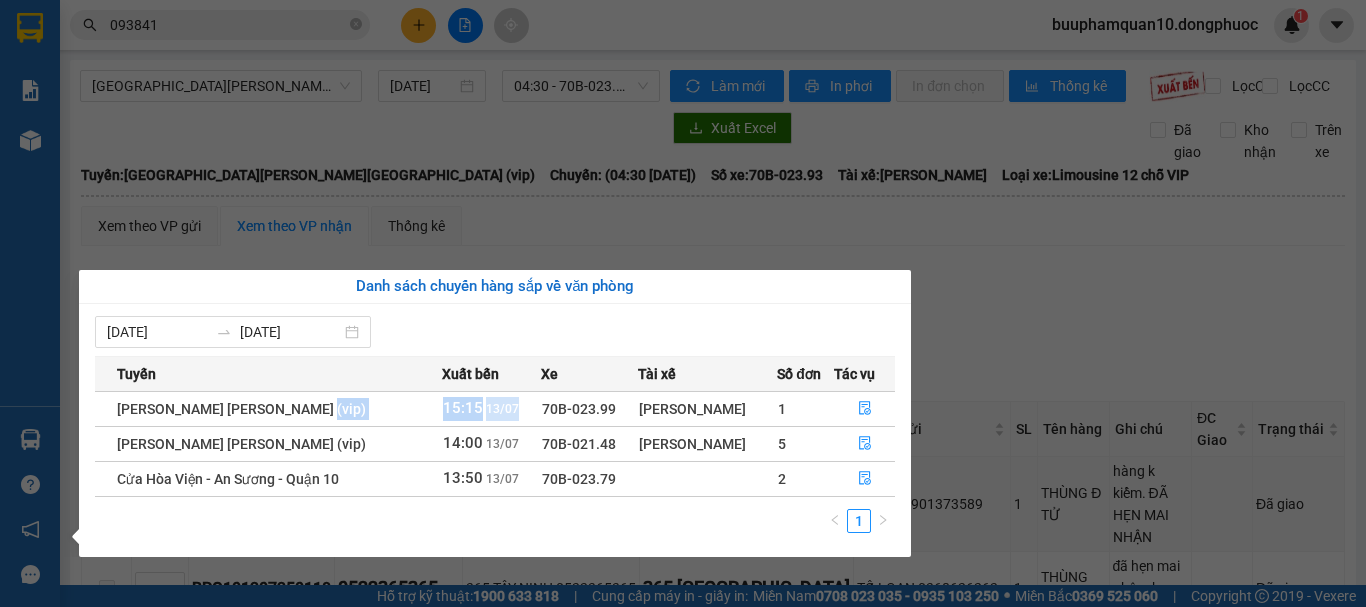 drag, startPoint x: 435, startPoint y: 407, endPoint x: 504, endPoint y: 404, distance: 69.065186 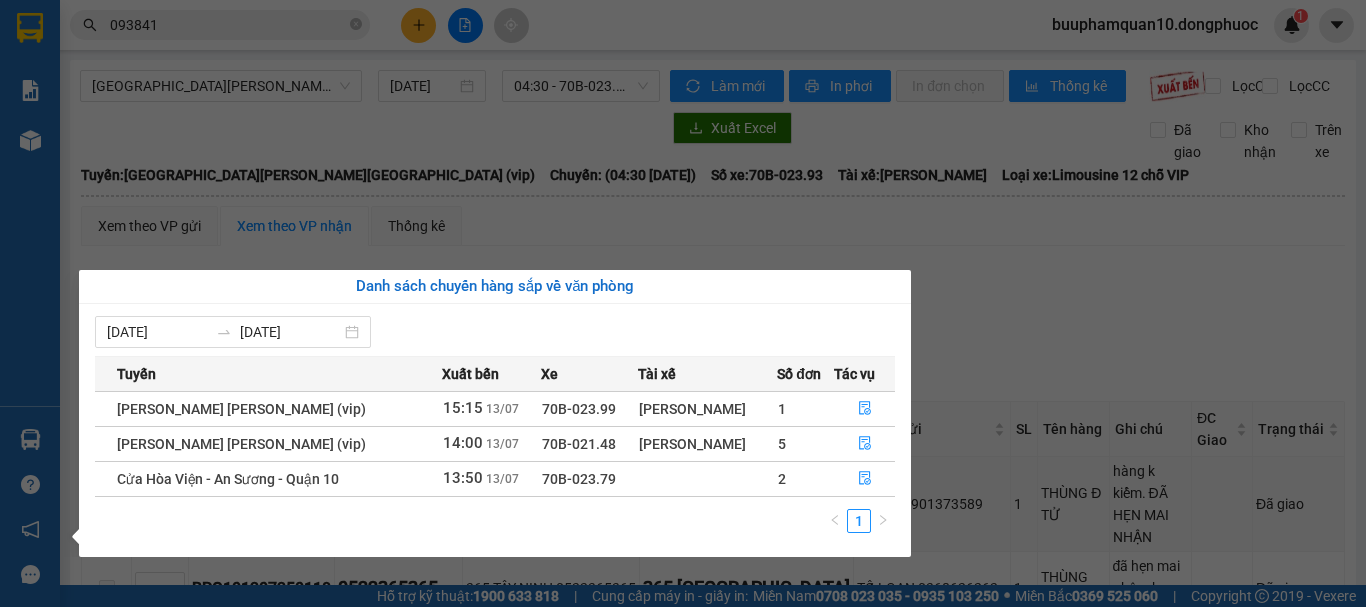 click on "70B-023.99" at bounding box center [579, 409] 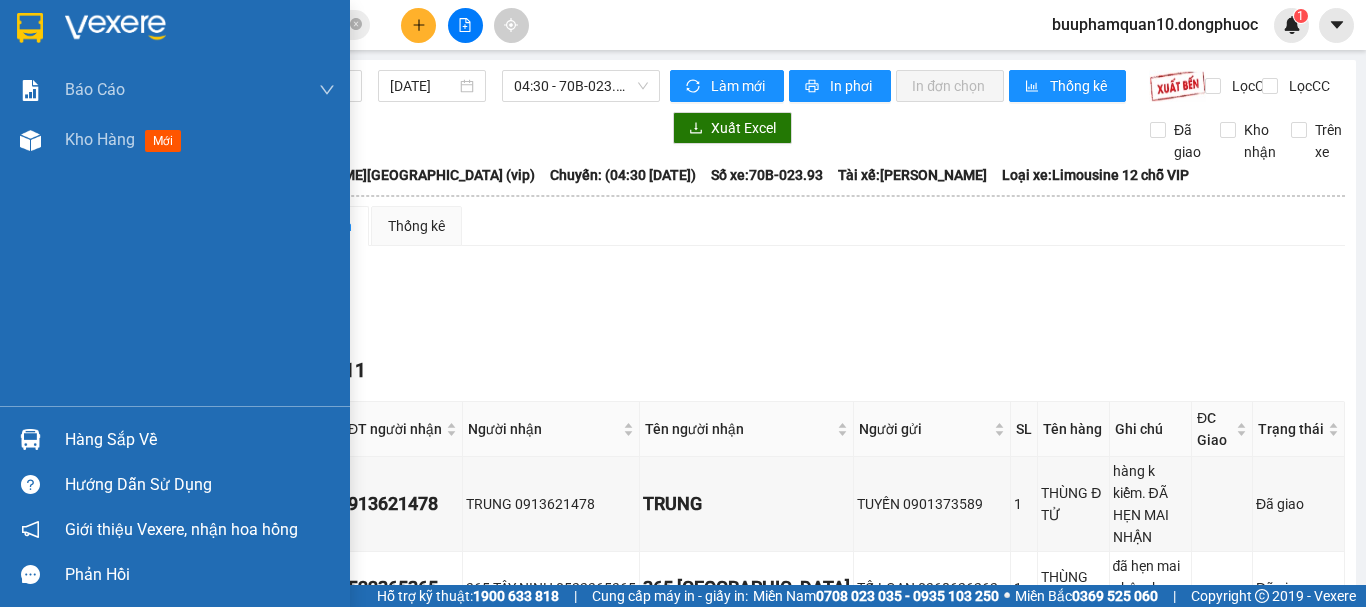 click at bounding box center [30, 439] 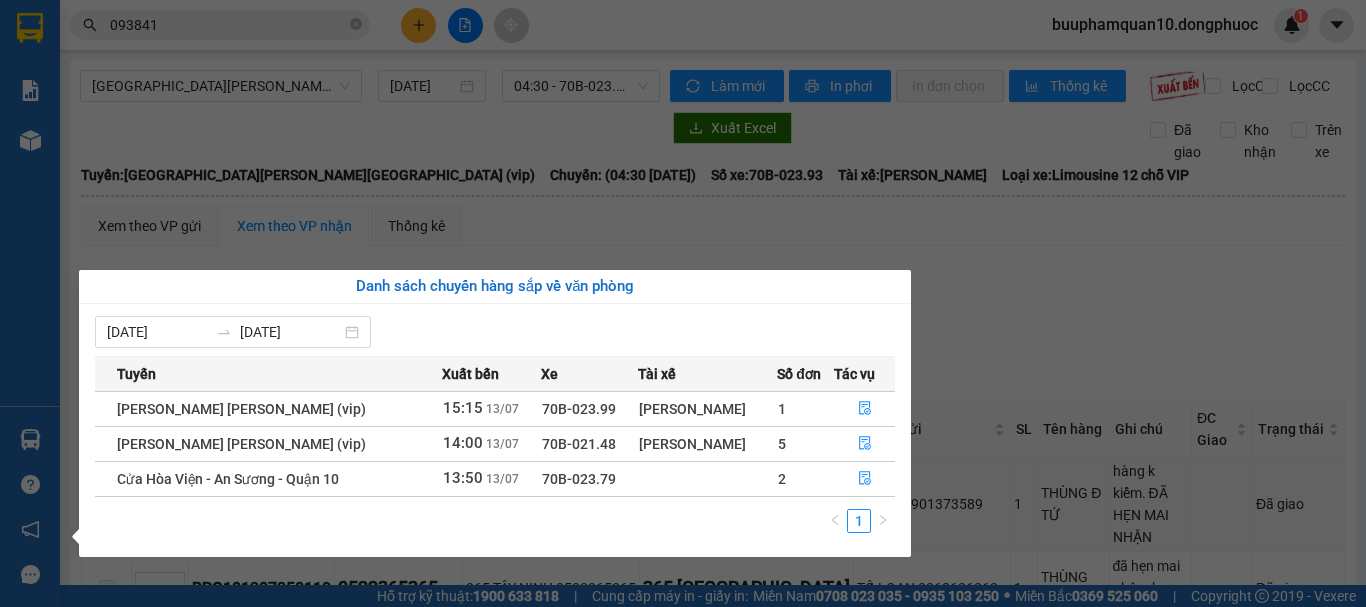 click on "Kết quả tìm kiếm ( 848 )  Bộ lọc  Mã ĐH Trạng thái Món hàng Tổng cước Chưa cước Nhãn Người gửi VP Gửi Người nhận VP Nhận VPTrB1307250026 10:42 - 13/07 VP Nhận   70B-023.16 13:05 - 13/07 KIỆN BAO HỘP DÀI PT SL:  1 60.000 0784840368 HÙNG VP Trảng Bàng 093841 4473 sơn BP. Quận 10 BPQ103004250013 09:43 - 30/04 VP Nhận   70B-021.23 11:50 - 30/04 BỌC ĐEN THỰC PHẨM SL:  1 60.000 0793449075 CÔ DUNG BP. Quận 10 093841 8159 NHỰT VP Trảng Bàng VPAS2301250192 12:57 - 23/01 VP Nhận   70B-018.35 15:32 - 23/01 HỘP ĐT SL:  1 30.000 093841 1244 THÚY VP Bến xe An Sương 0333309040 DƯỠNG VP Phước Đông BPQ102506240105 15:34 - 25/06 VP Nhận   70B-019.09 07:05 - 26/06 THÙNG GIA DỤNG SL:  1 80.000 093841 1244 THÚY  BP. Quận 10 0375581181 LIỄU  VP Trảng Bàng VPTN0306240049 13:43 - 03/06 VP Nhận   50F-018.81 17:00 - 03/06 pb gt SL:  1 40.000 0906724816 tùng VP Tây Ninh 093841 1244 THÚY  BP. Quận 10 VPTN2905240078   SL:  1" at bounding box center [683, 303] 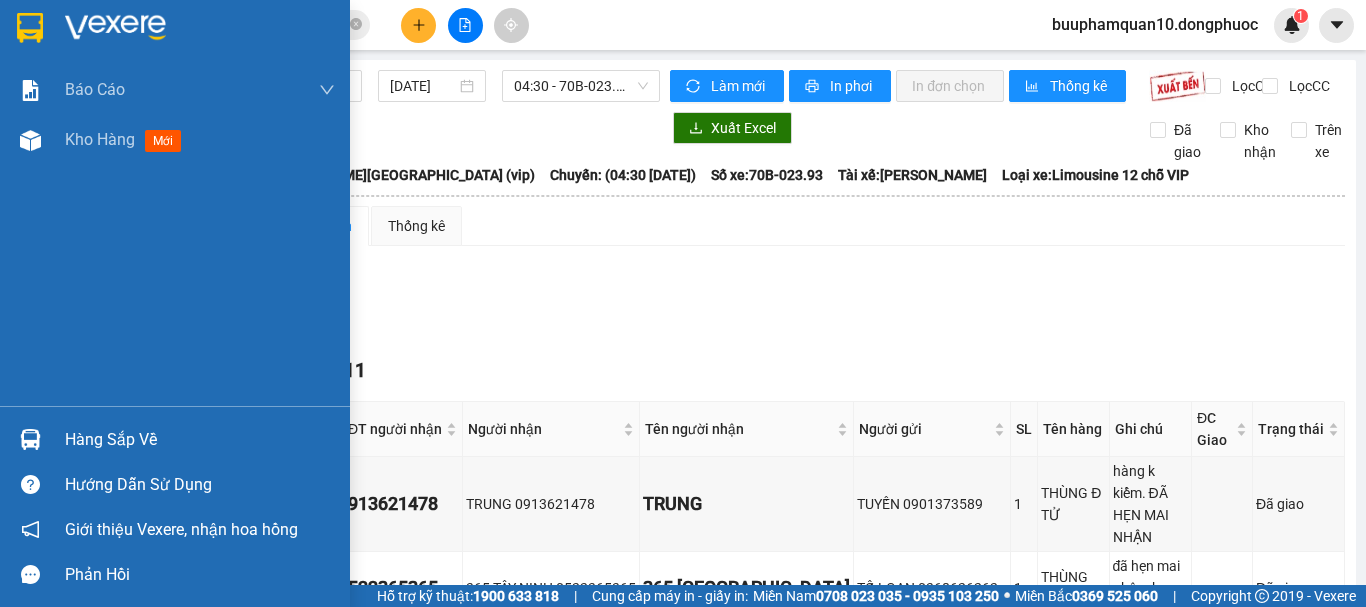 click at bounding box center [30, 439] 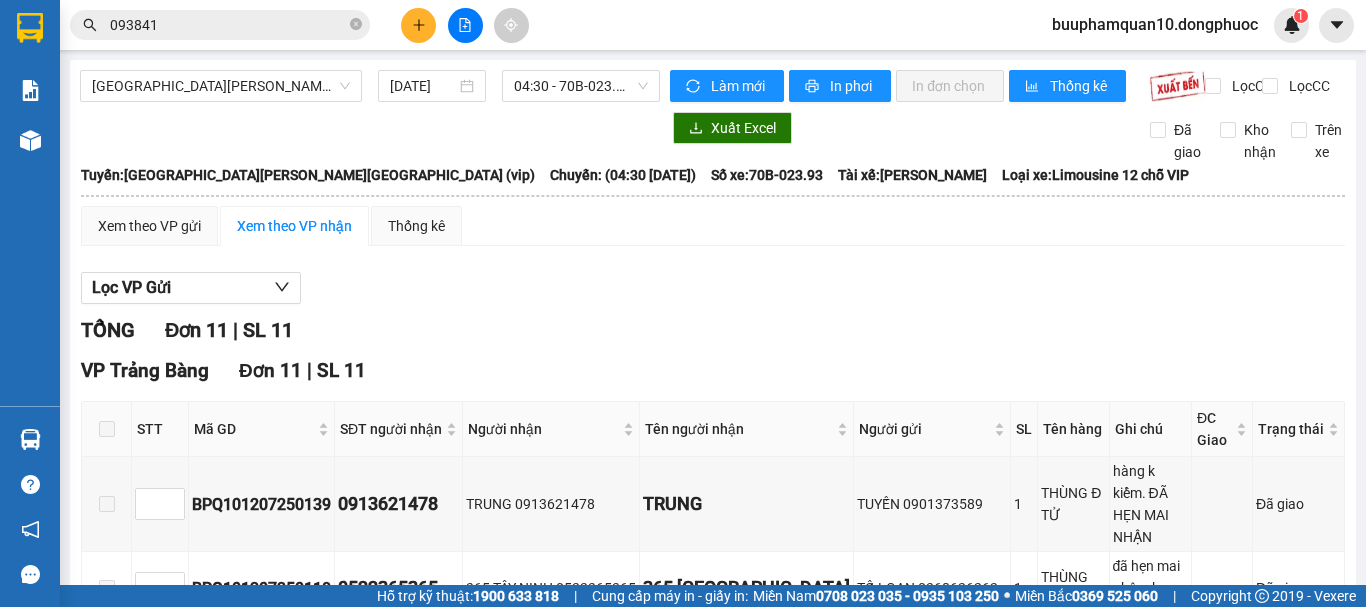 click on "Kết quả tìm kiếm ( 848 )  Bộ lọc  Mã ĐH Trạng thái Món hàng Tổng cước Chưa cước Nhãn Người gửi VP Gửi Người nhận VP Nhận VPTrB1307250026 10:42 - 13/07 VP Nhận   70B-023.16 13:05 - 13/07 KIỆN BAO HỘP DÀI PT SL:  1 60.000 0784840368 HÙNG VP Trảng Bàng 093841 4473 sơn BP. Quận 10 BPQ103004250013 09:43 - 30/04 VP Nhận   70B-021.23 11:50 - 30/04 BỌC ĐEN THỰC PHẨM SL:  1 60.000 0793449075 CÔ DUNG BP. Quận 10 093841 8159 NHỰT VP Trảng Bàng VPAS2301250192 12:57 - 23/01 VP Nhận   70B-018.35 15:32 - 23/01 HỘP ĐT SL:  1 30.000 093841 1244 THÚY VP Bến xe An Sương 0333309040 DƯỠNG VP Phước Đông BPQ102506240105 15:34 - 25/06 VP Nhận   70B-019.09 07:05 - 26/06 THÙNG GIA DỤNG SL:  1 80.000 093841 1244 THÚY  BP. Quận 10 0375581181 LIỄU  VP Trảng Bàng VPTN0306240049 13:43 - 03/06 VP Nhận   50F-018.81 17:00 - 03/06 pb gt SL:  1 40.000 0906724816 tùng VP Tây Ninh 093841 1244 THÚY  BP. Quận 10 VPTN2905240078   SL:  1" at bounding box center [683, 303] 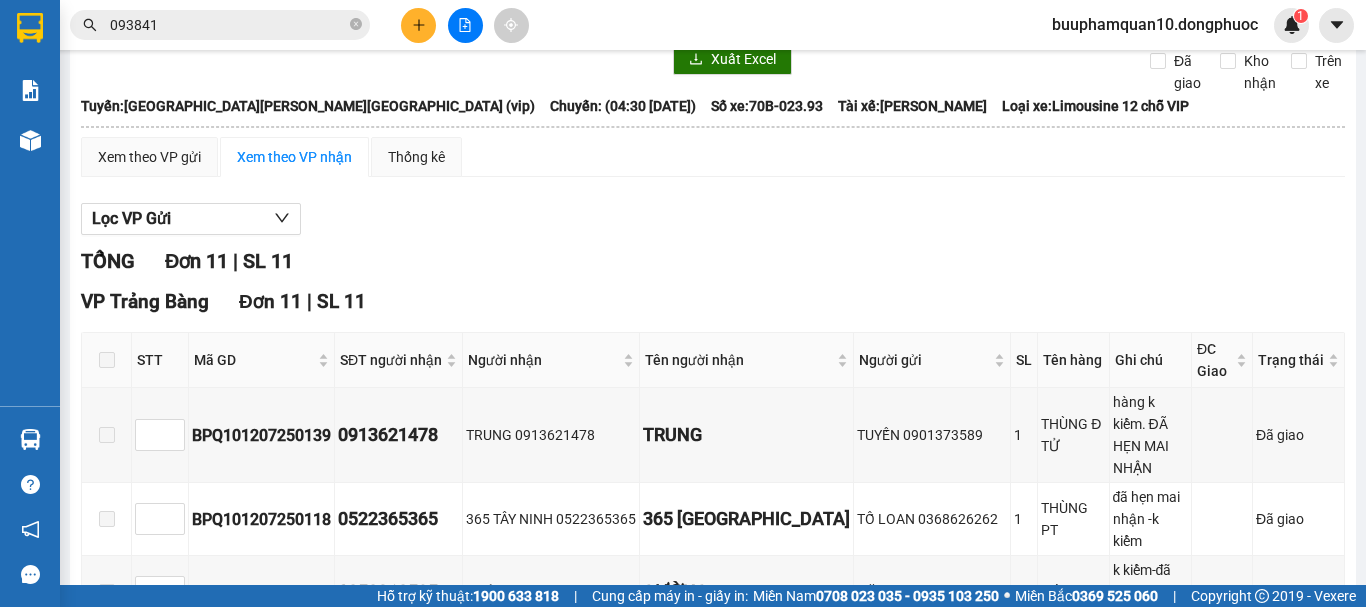 scroll, scrollTop: 0, scrollLeft: 0, axis: both 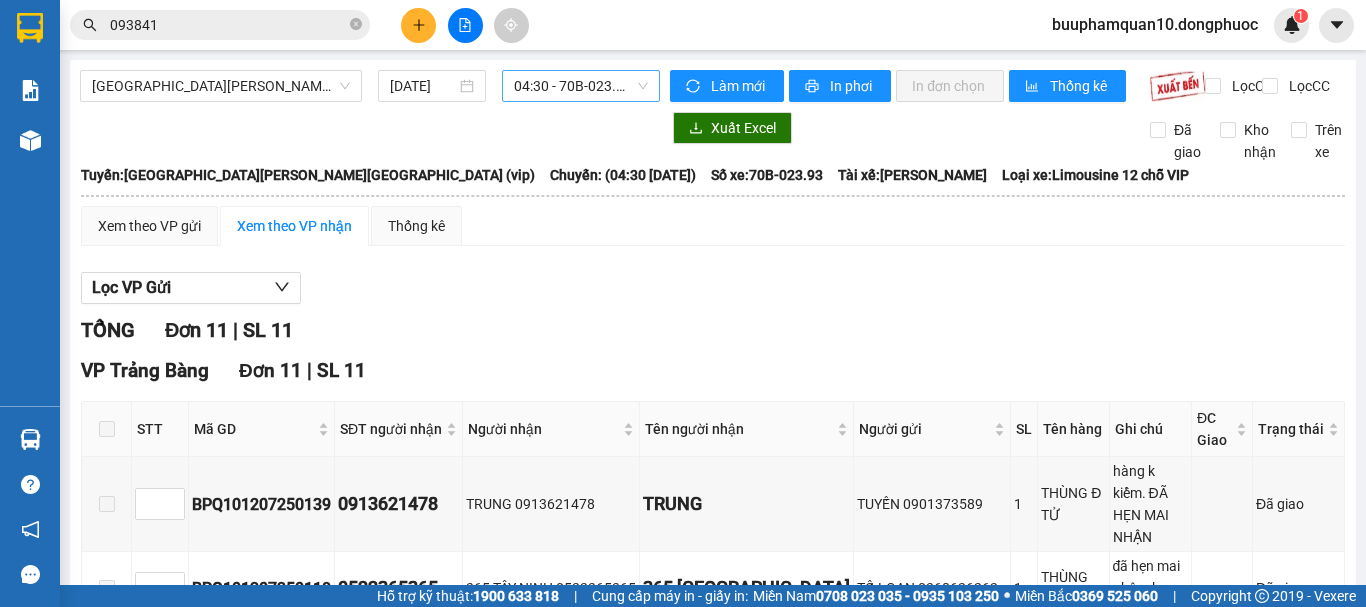 click on "04:30     - 70B-023.93" at bounding box center [581, 86] 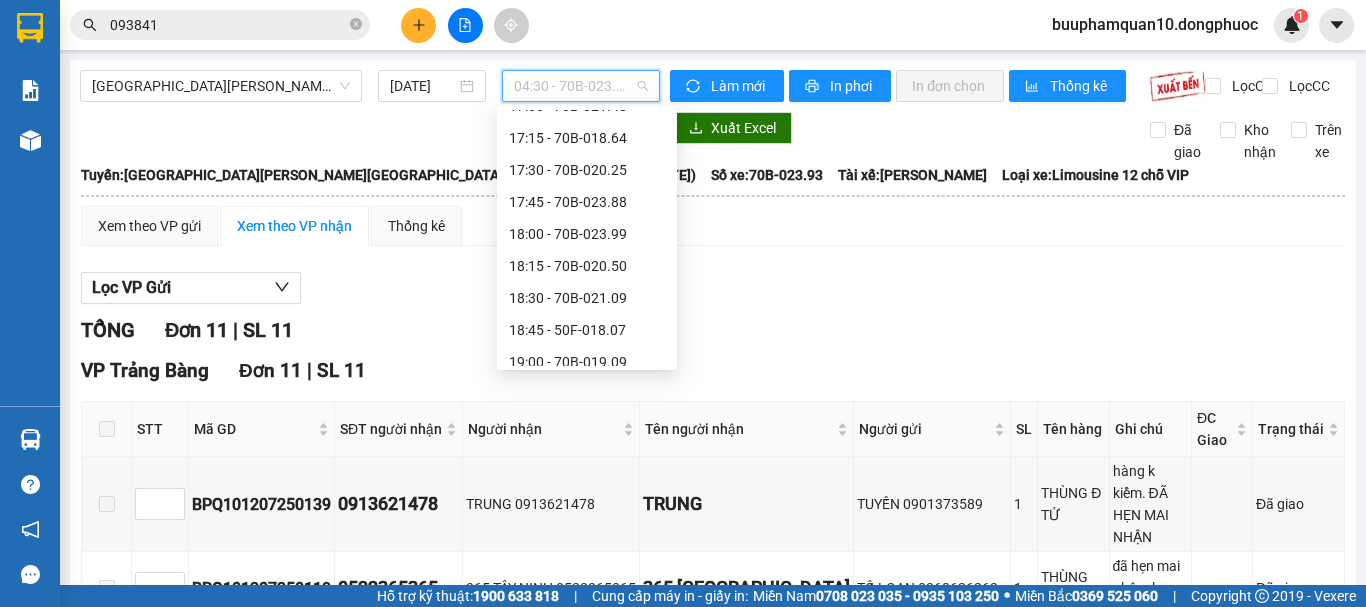 scroll, scrollTop: 1651, scrollLeft: 0, axis: vertical 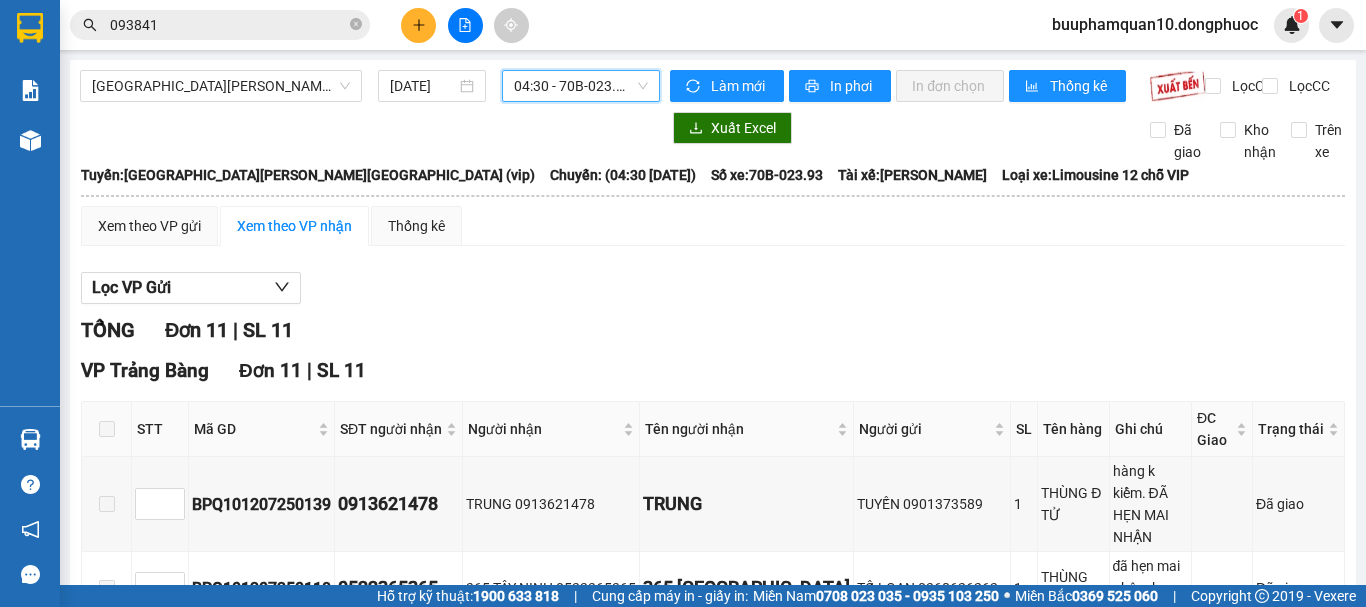 click on "093841" at bounding box center (228, 25) 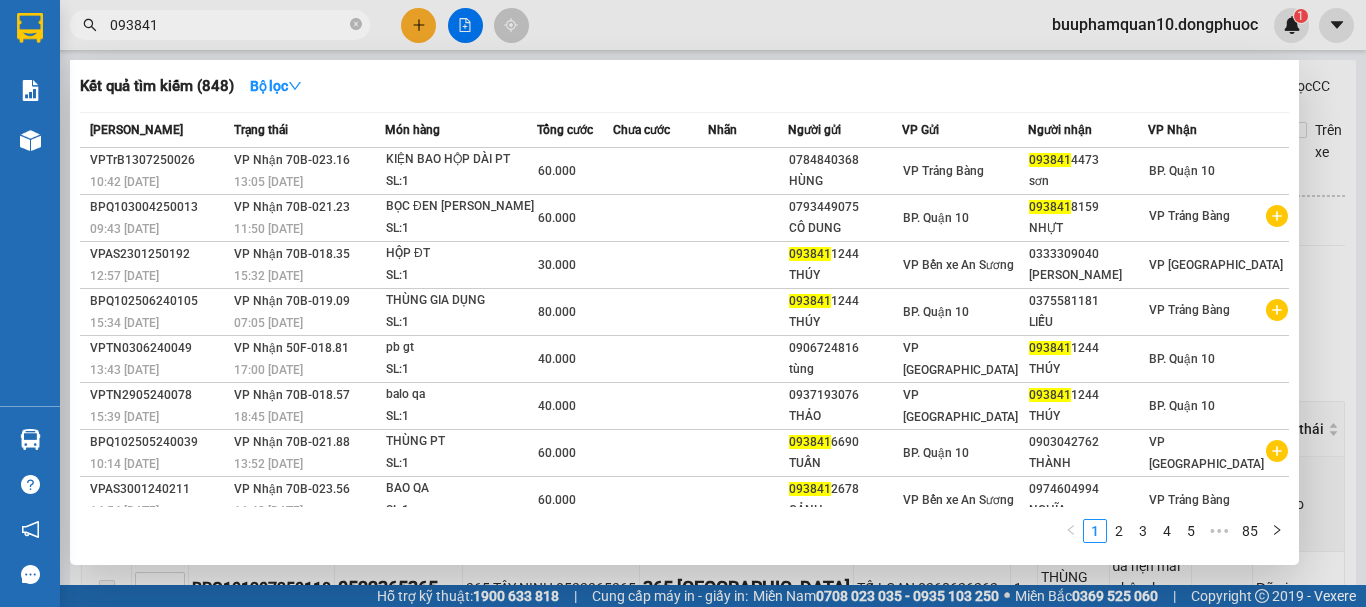 click on "093841" at bounding box center (228, 25) 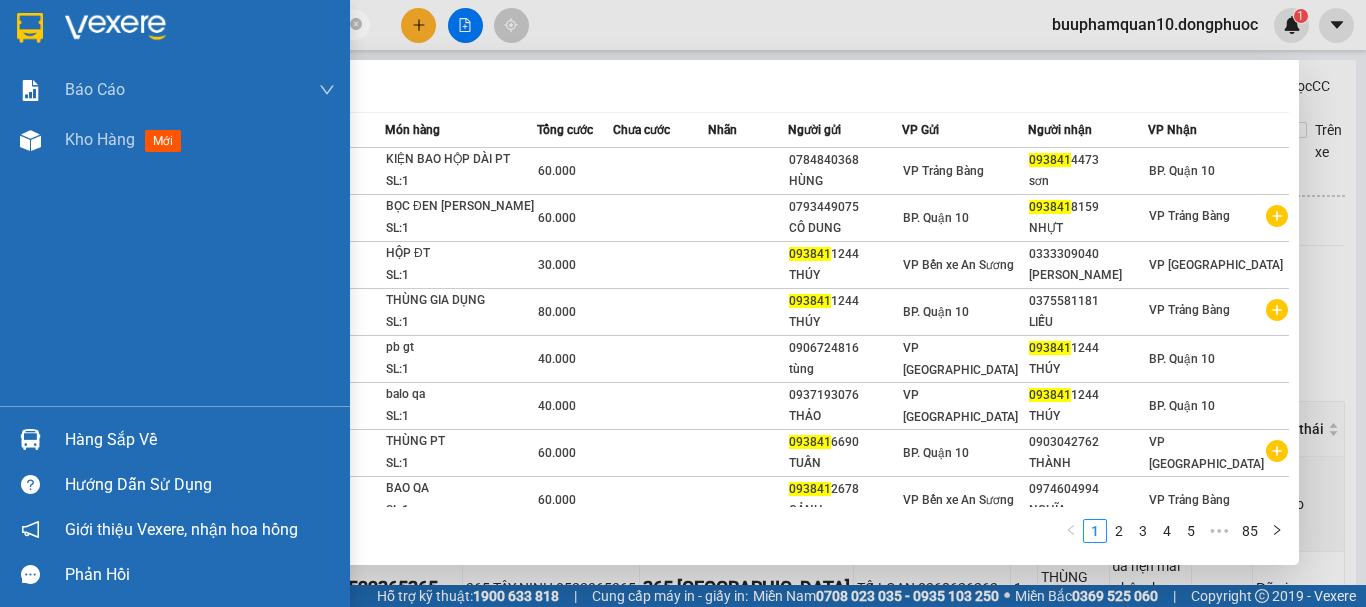 click on "Hàng sắp về" at bounding box center [175, 439] 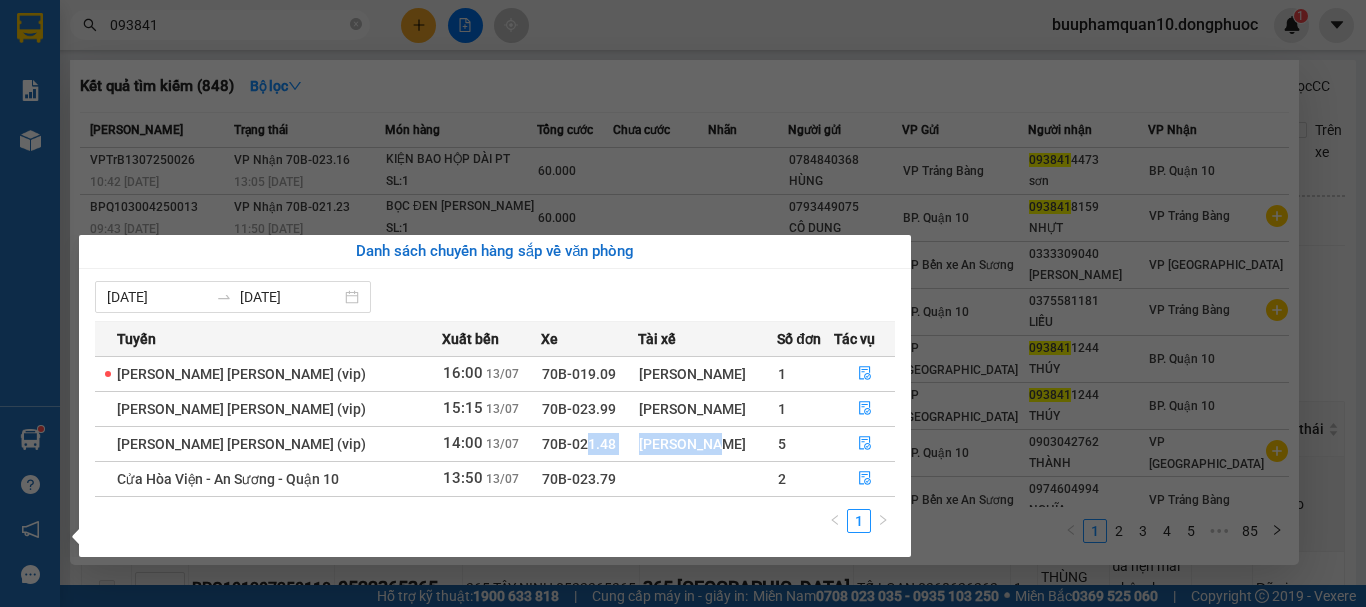 drag, startPoint x: 562, startPoint y: 453, endPoint x: 688, endPoint y: 455, distance: 126.01587 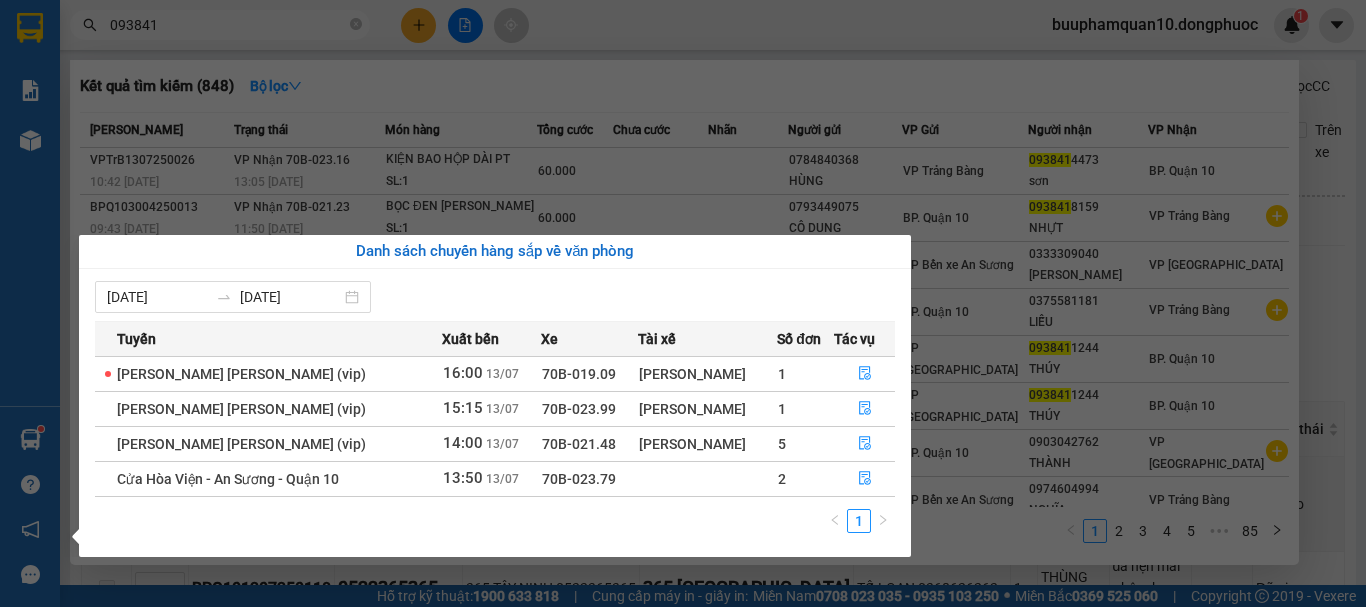 click on "1" at bounding box center (495, 527) 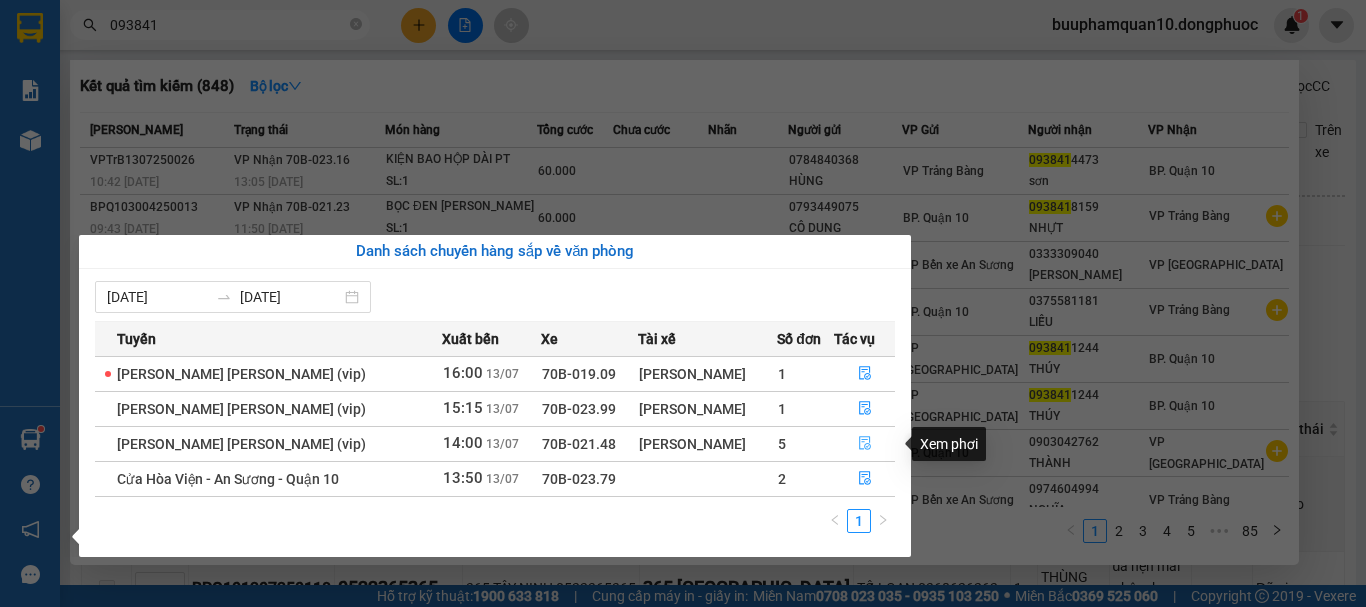click 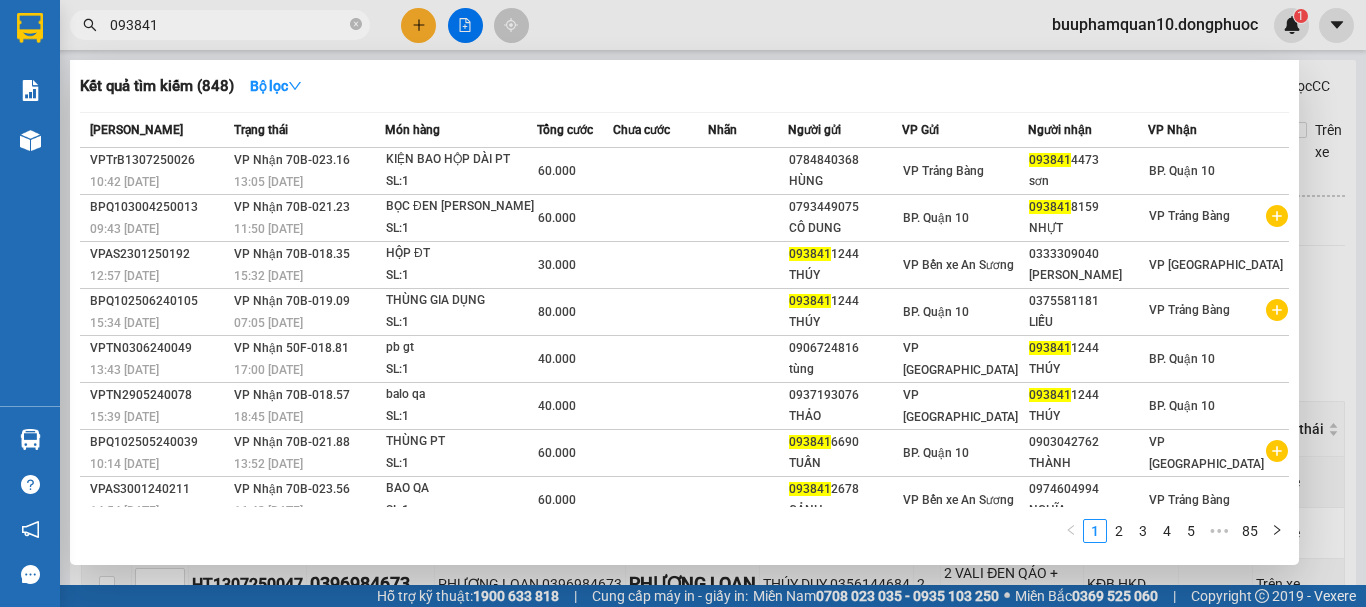 click at bounding box center (683, 303) 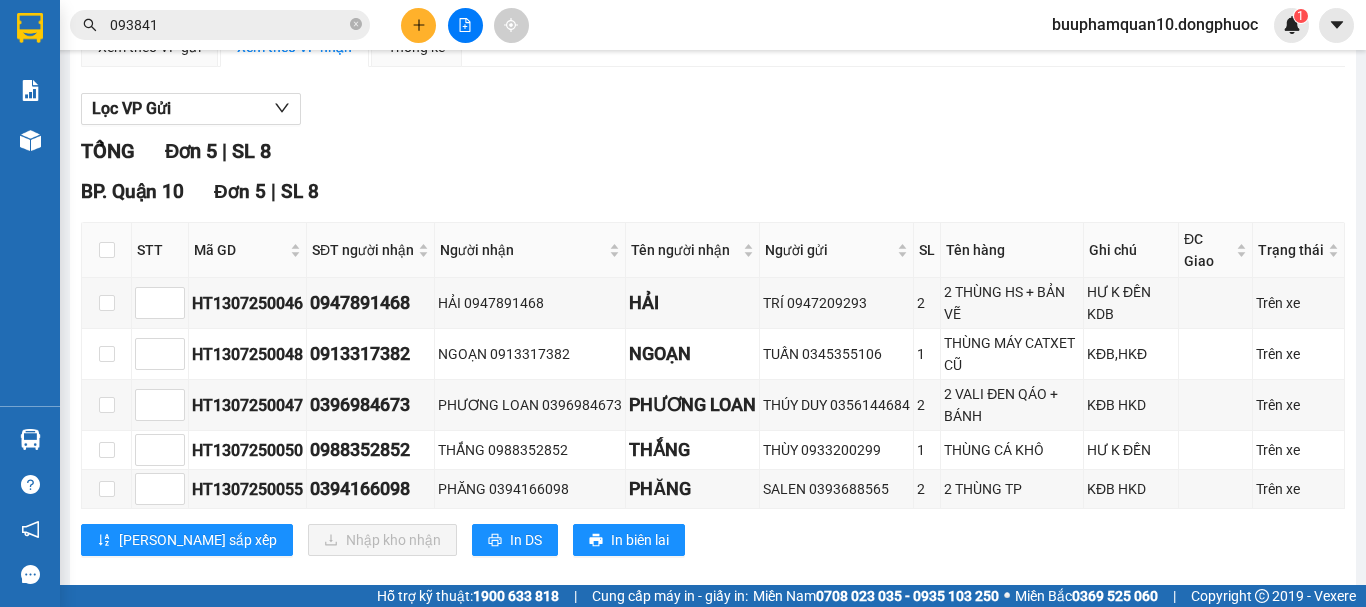 scroll, scrollTop: 223, scrollLeft: 0, axis: vertical 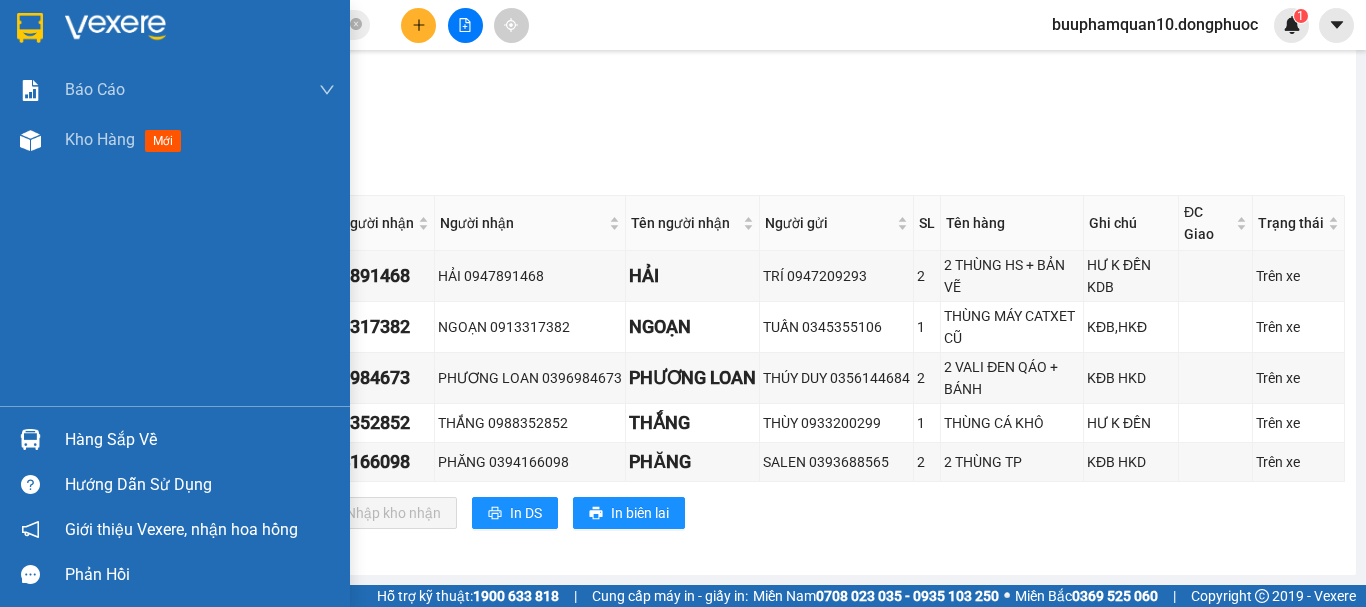 click at bounding box center (30, 439) 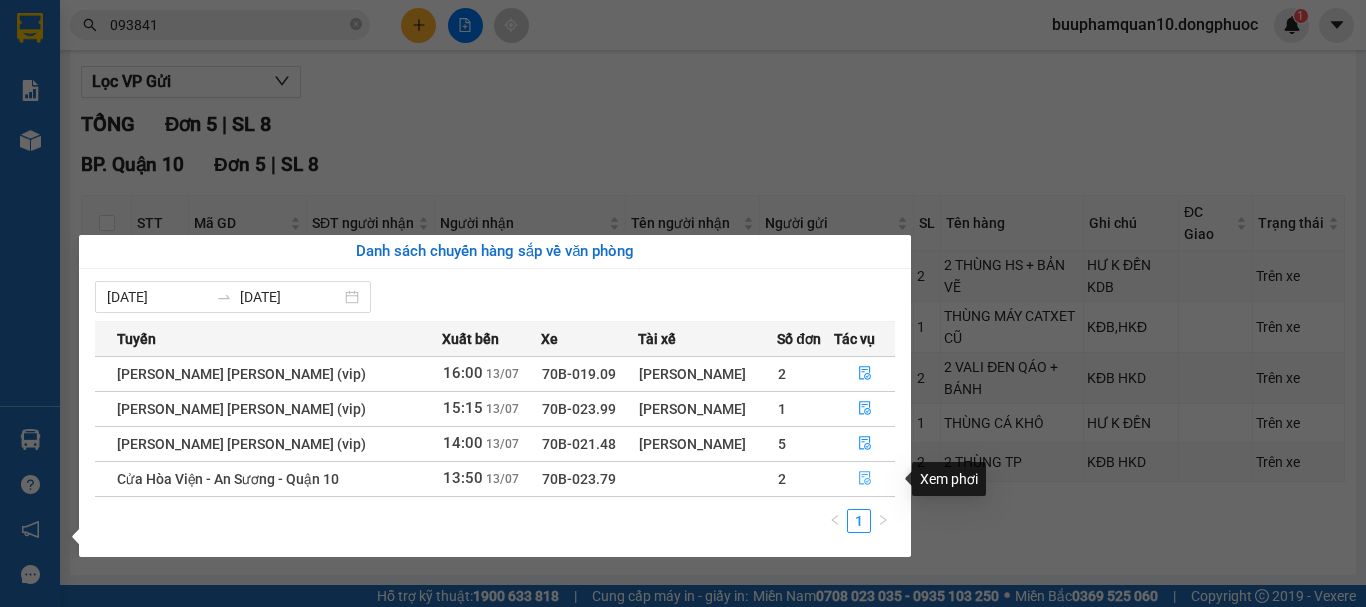 click at bounding box center [864, 479] 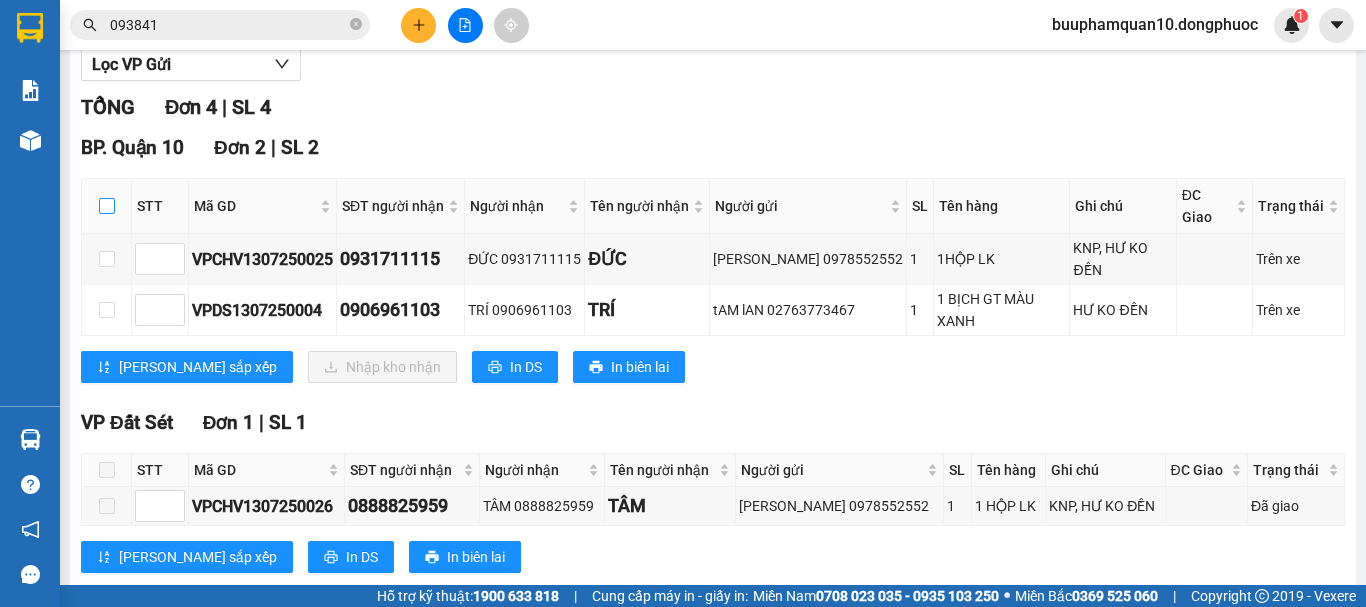 click at bounding box center [107, 206] 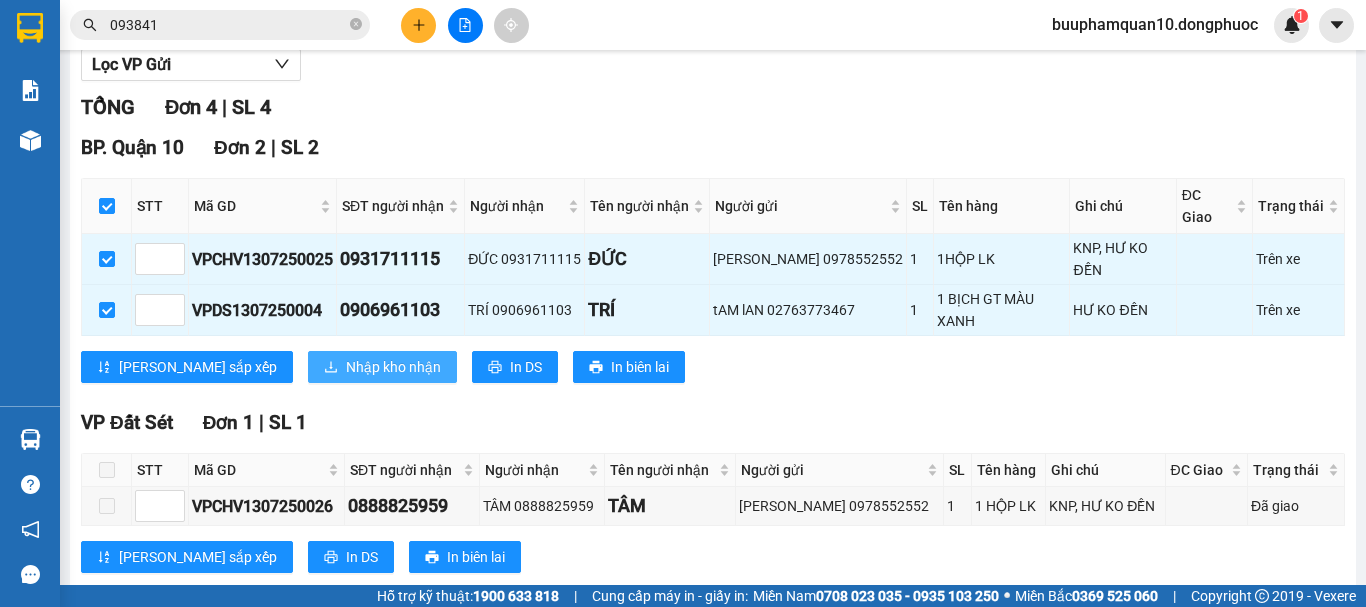 click on "Nhập kho nhận" at bounding box center [382, 367] 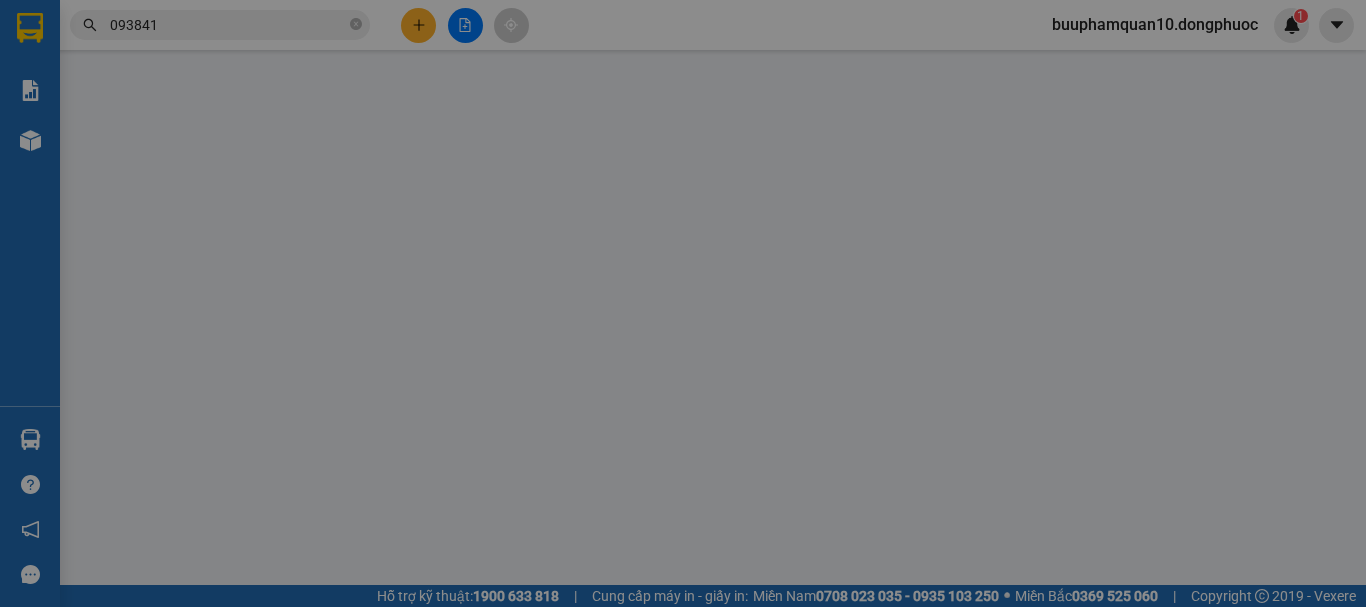scroll, scrollTop: 0, scrollLeft: 0, axis: both 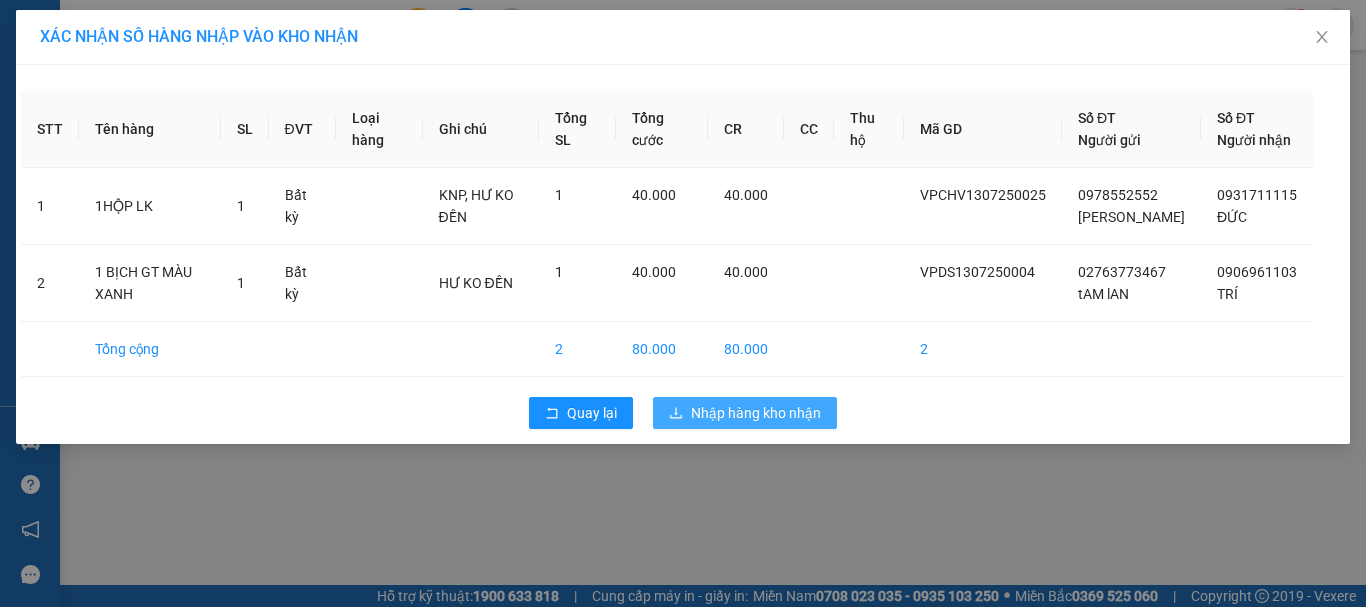 click on "Nhập hàng kho nhận" at bounding box center [756, 413] 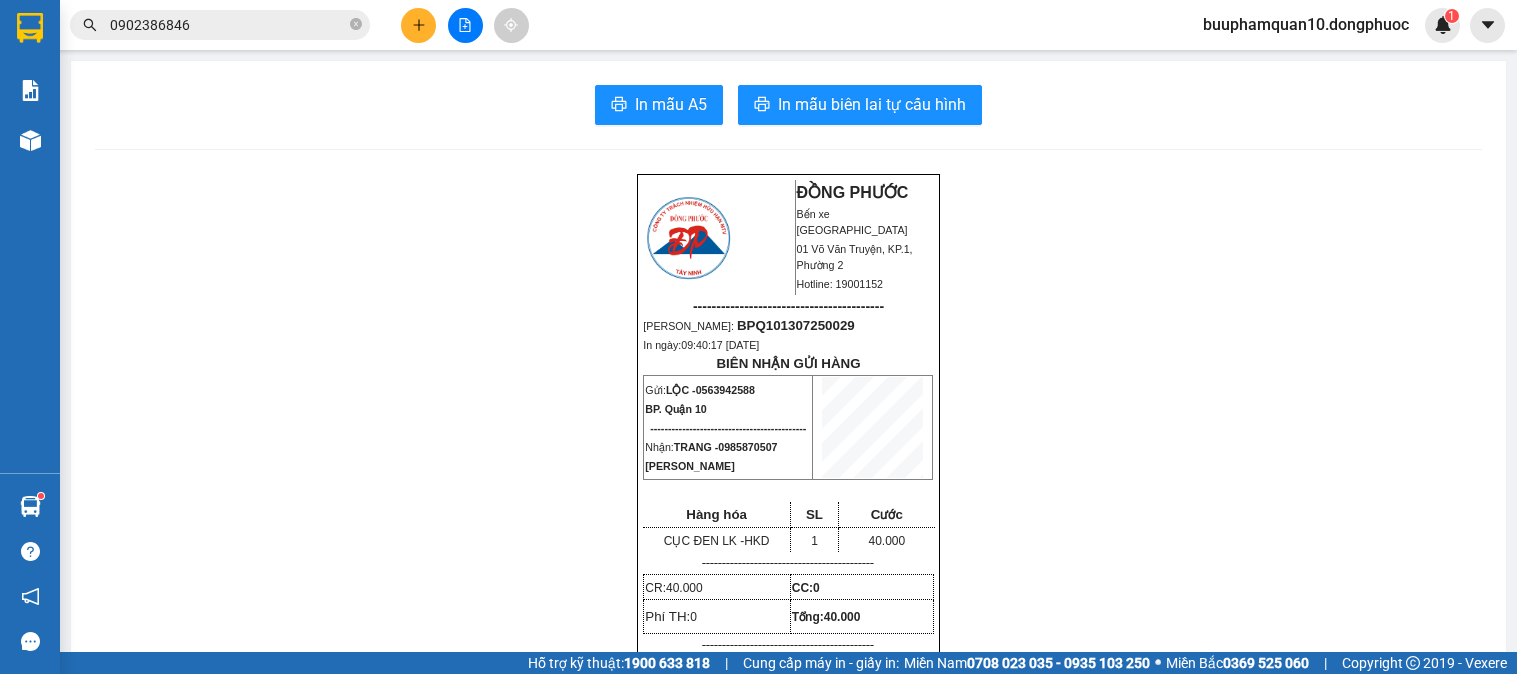scroll, scrollTop: 0, scrollLeft: 0, axis: both 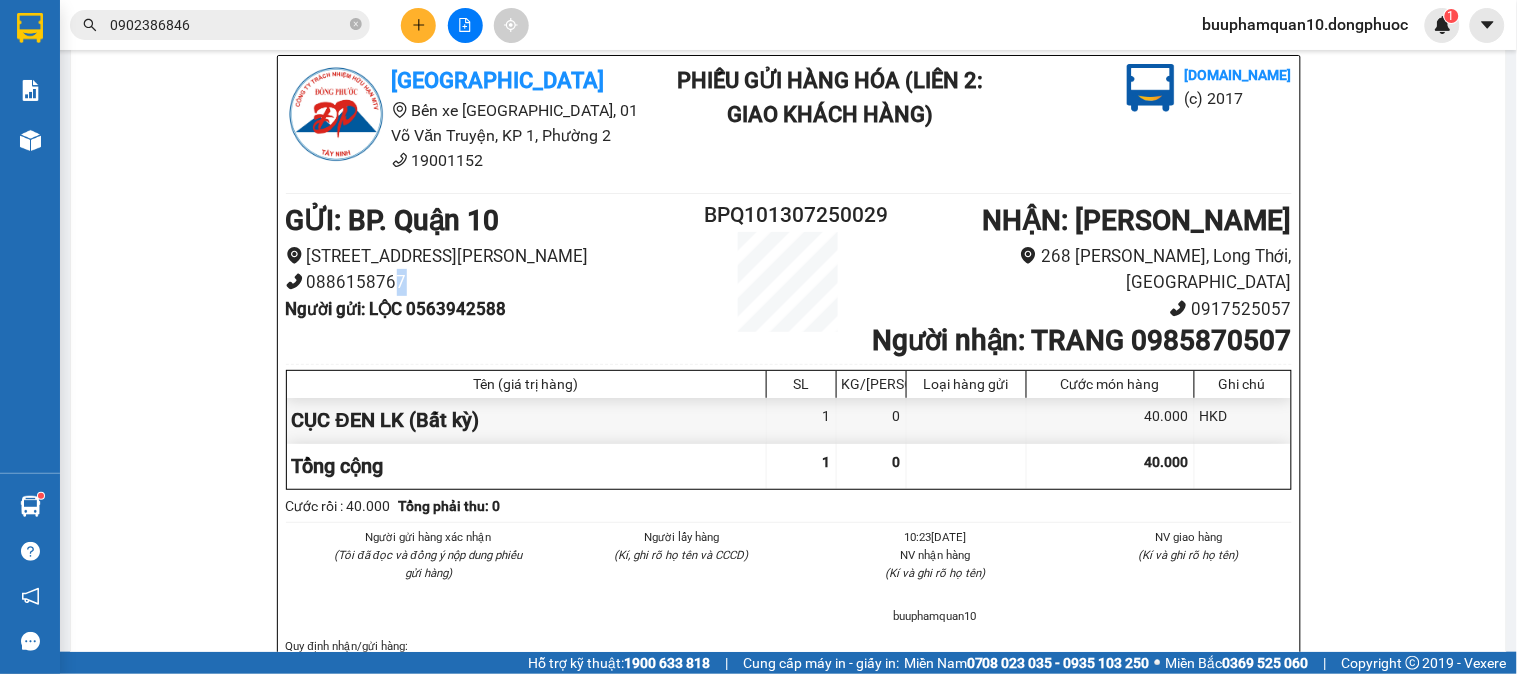 drag, startPoint x: 383, startPoint y: 398, endPoint x: 411, endPoint y: 404, distance: 28.635643 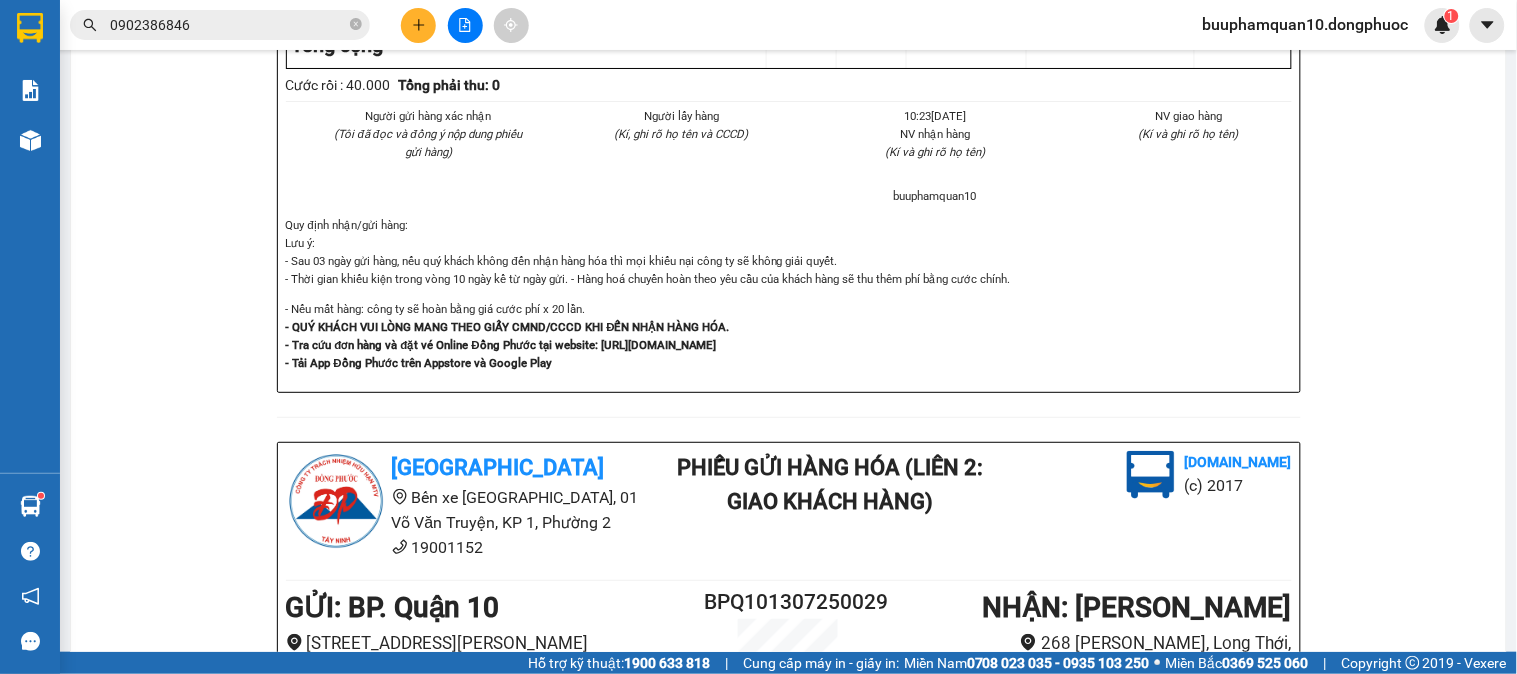 scroll, scrollTop: 1611, scrollLeft: 0, axis: vertical 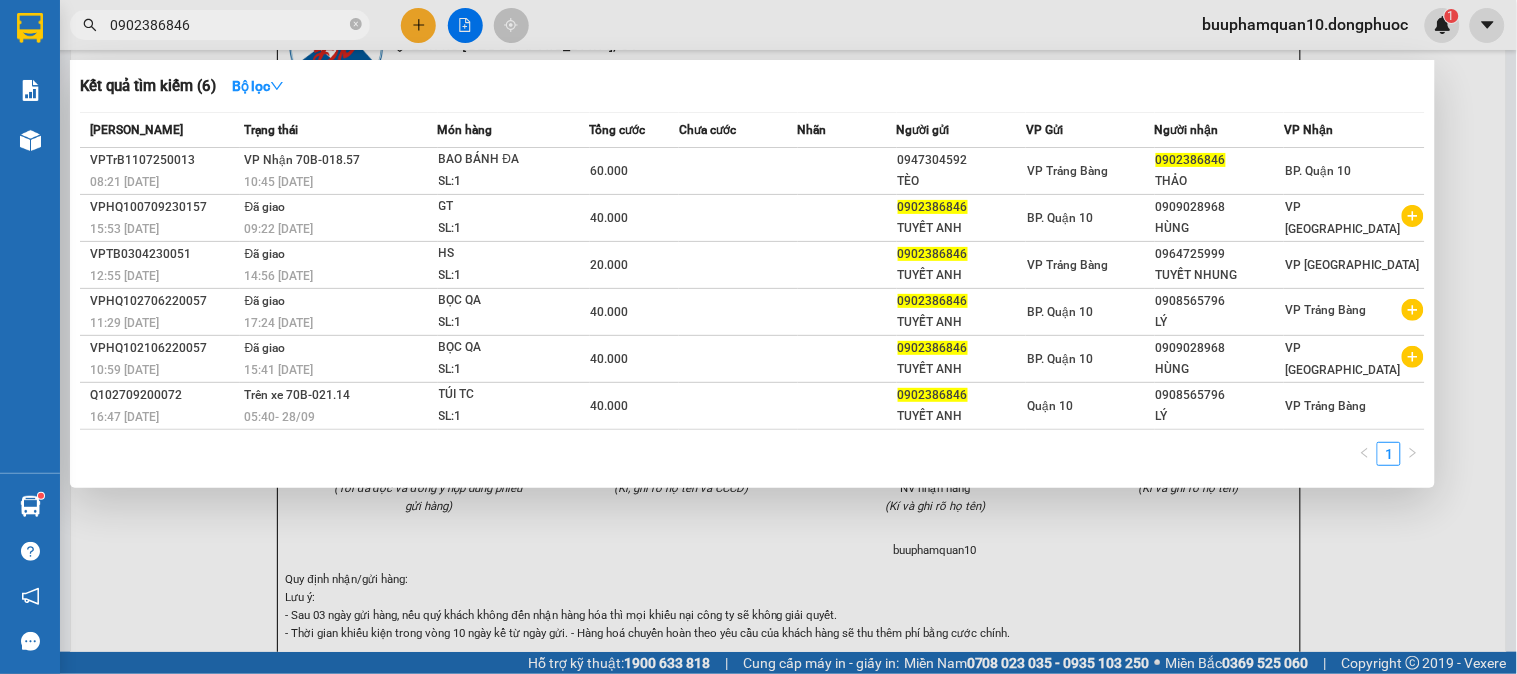 click on "0902386846" at bounding box center [220, 25] 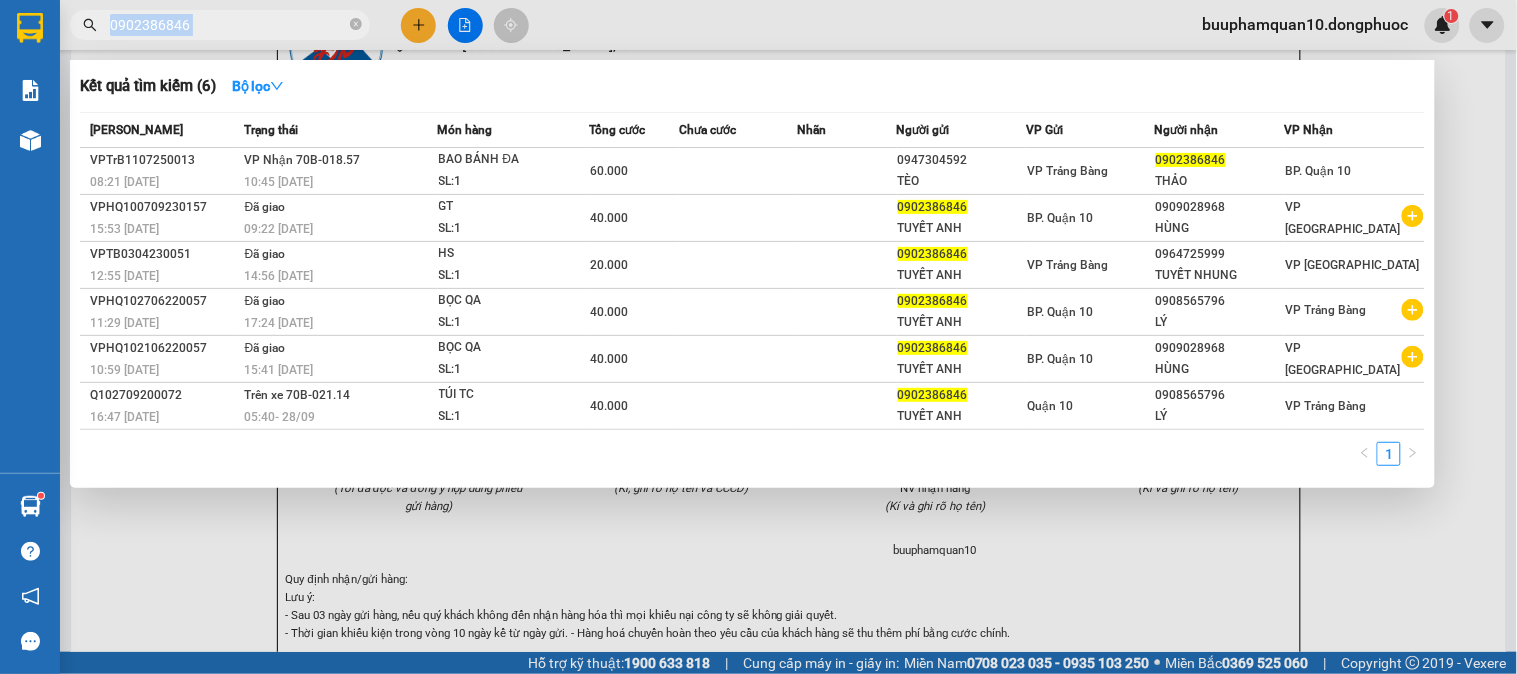 click on "0902386846" at bounding box center (220, 25) 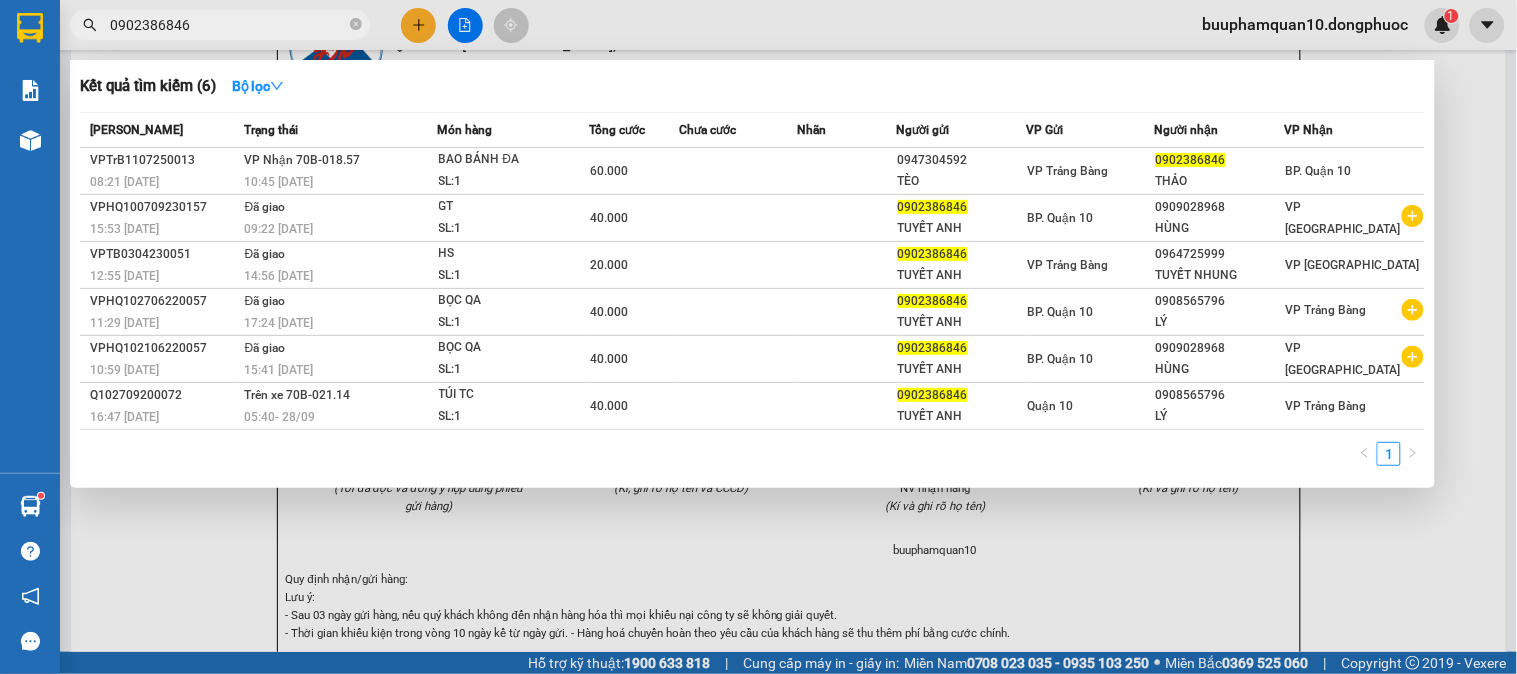 click on "0902386846" at bounding box center [228, 25] 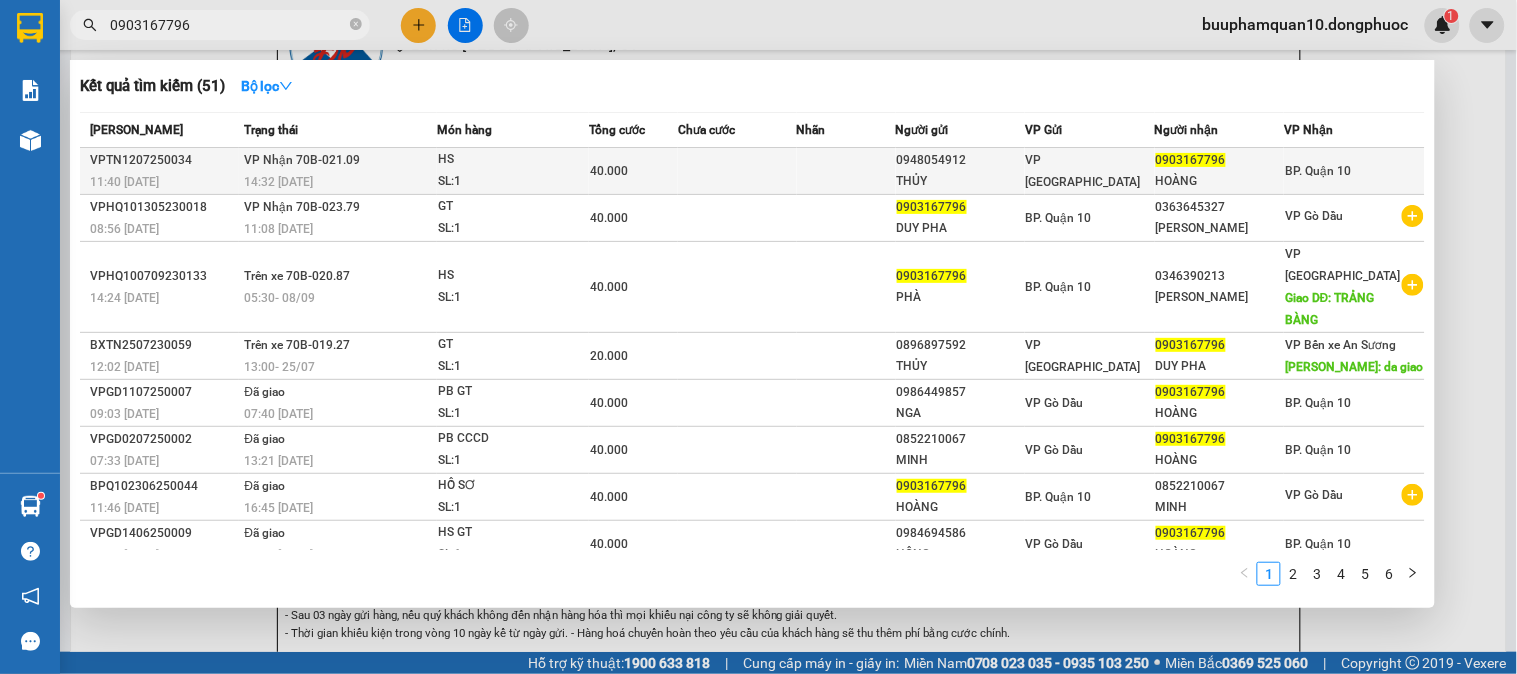 type on "0903167796" 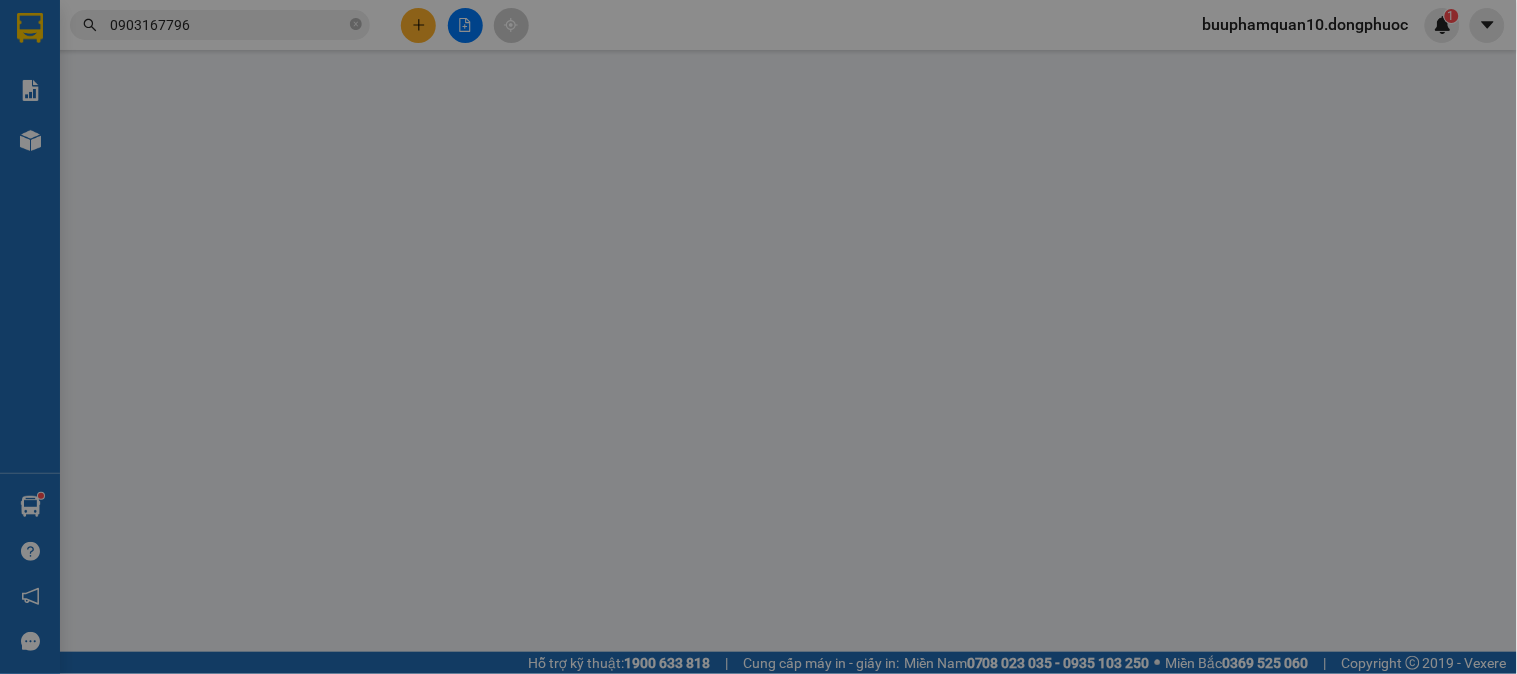 type on "0948054912" 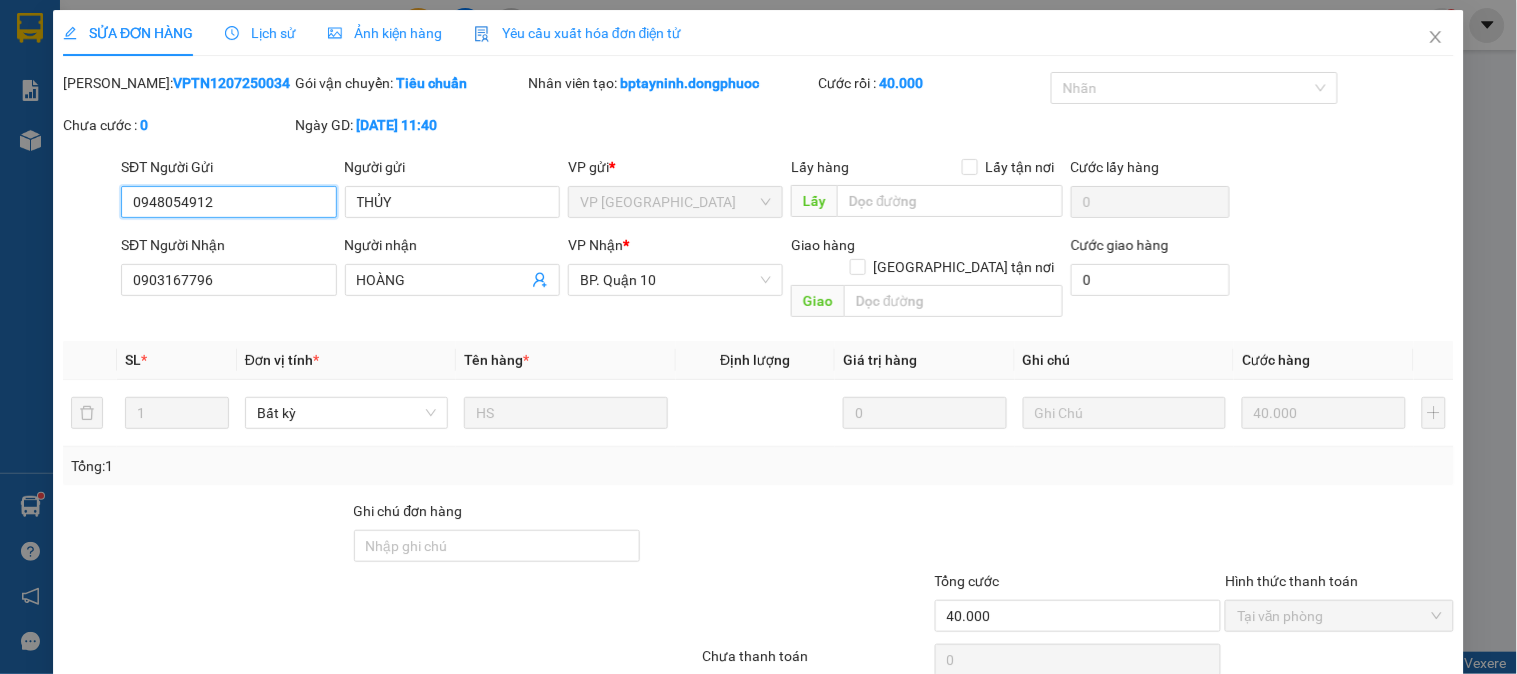 scroll, scrollTop: 0, scrollLeft: 0, axis: both 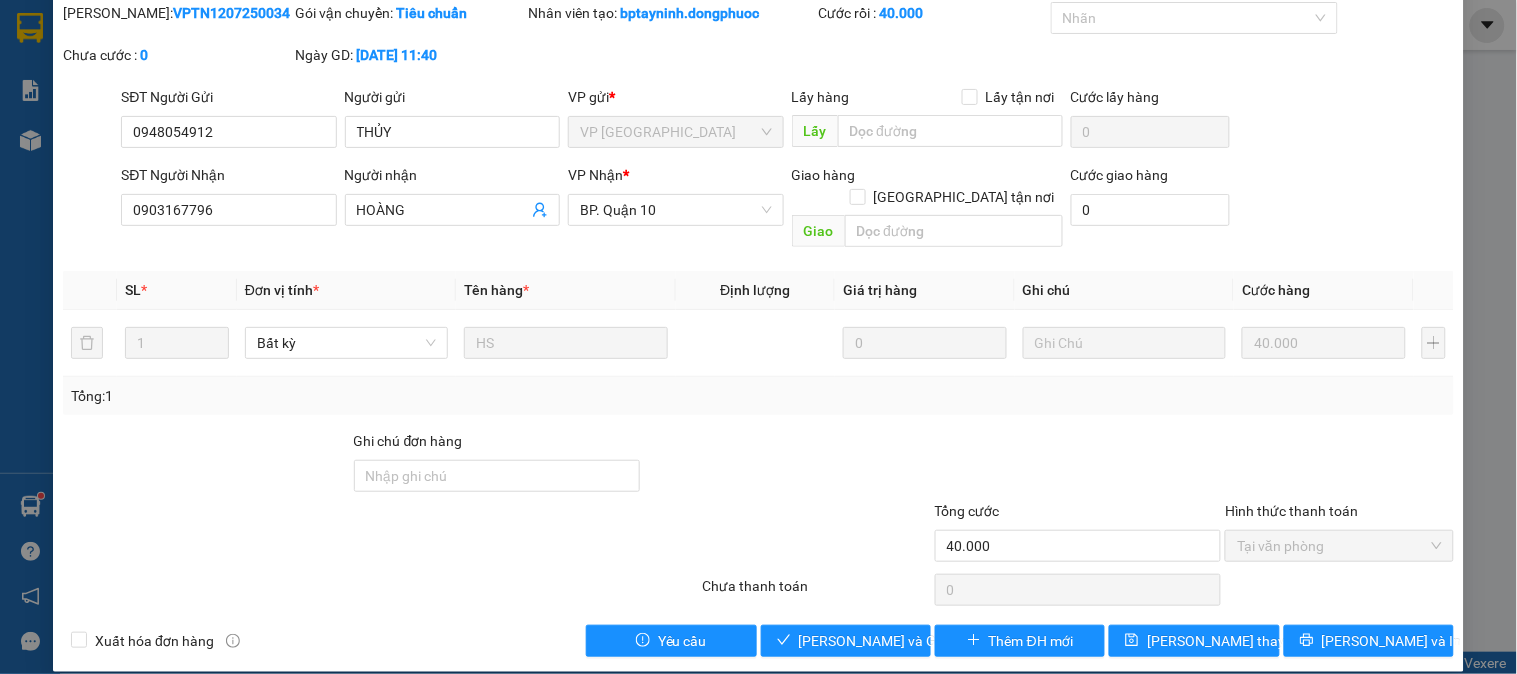 click on "Total Paid Fee 40.000 Total UnPaid Fee 0 Cash Collection Total Fee Mã ĐH:  VPTN1207250034 Gói vận chuyển:   Tiêu chuẩn Nhân viên tạo:   bptayninh.dongphuoc Cước rồi :   40.000   Nhãn Chưa cước :   0 Ngày GD:   12-07-2025 lúc 11:40 SĐT Người Gửi 0948054912 0948054912 Người gửi THỦY VP gửi  * VP Tây Ninh Lấy hàng Lấy tận nơi Lấy Cước lấy hàng 0 SĐT Người Nhận 0903167796 Người nhận HOÀNG VP Nhận  * BP. Quận 10 Giao hàng Giao tận nơi Giao Cước giao hàng 0 SL  * Đơn vị tính  * Tên hàng  * Định lượng Giá trị hàng Ghi chú Cước hàng                   1 Bất kỳ HS 0 40.000 Tổng:  1 Ghi chú đơn hàng Tổng cước 40.000 Hình thức thanh toán Tại văn phòng Số tiền thu trước 40.000 Chọn HT Thanh Toán Chưa thanh toán 0 Chọn HT Thanh Toán Xuất hóa đơn hàng Yêu cầu Lưu và Giao hàng Thêm ĐH mới Lưu thay đổi Lưu và In" at bounding box center [758, 329] 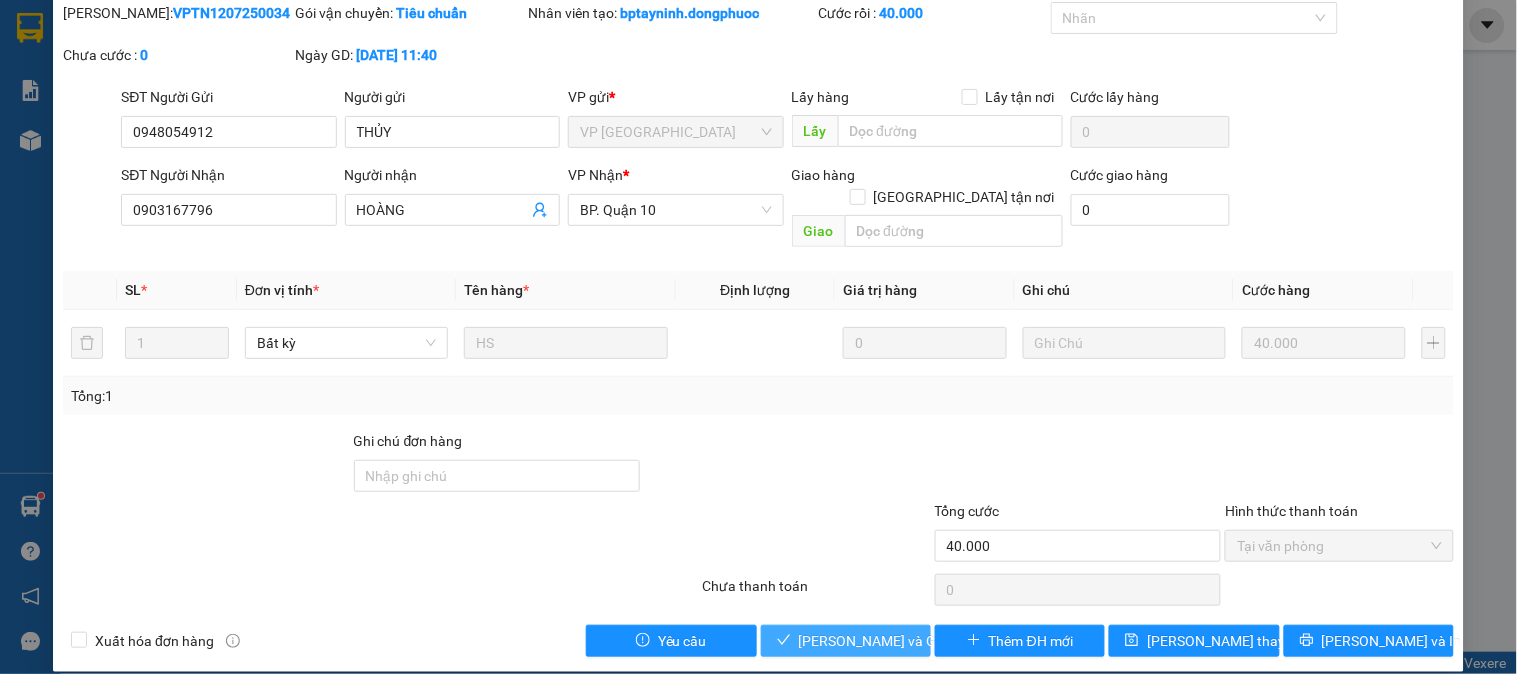 click on "[PERSON_NAME] và Giao hàng" at bounding box center (895, 641) 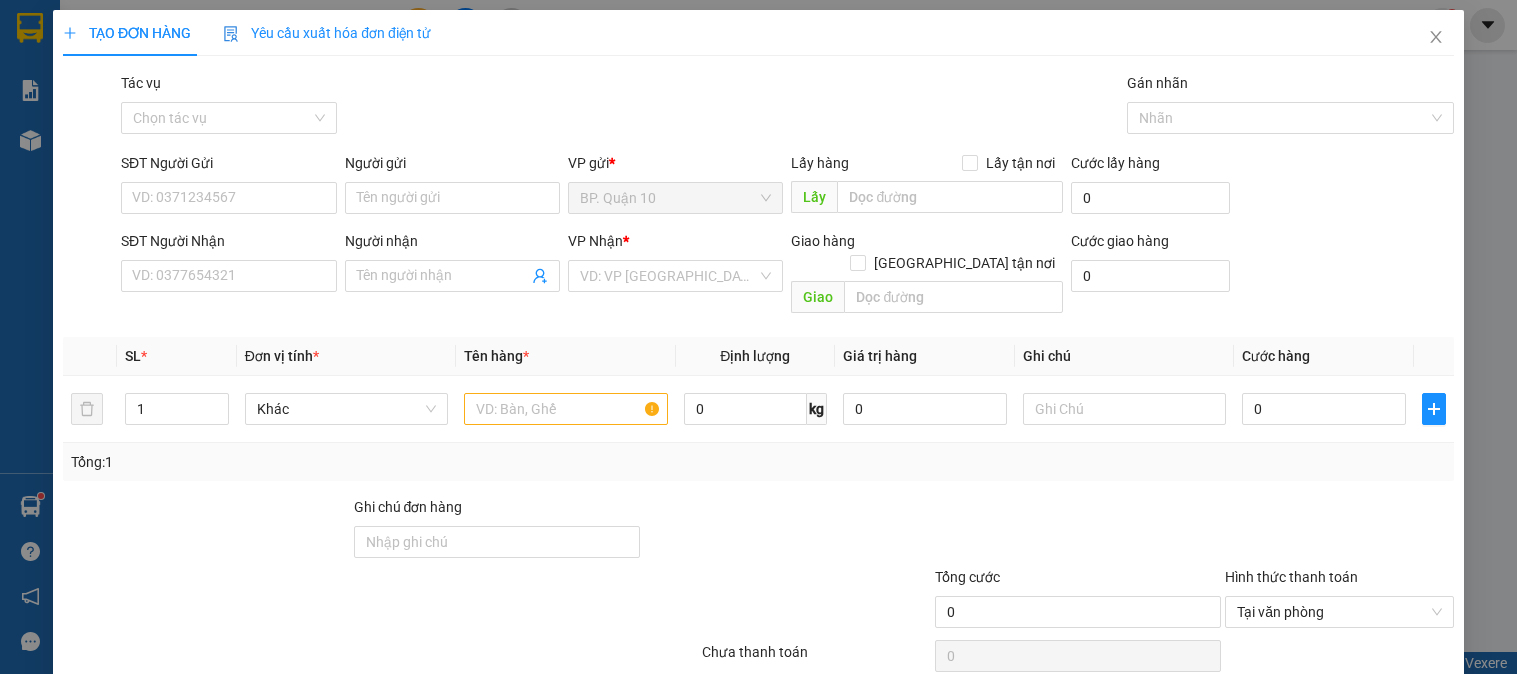 scroll, scrollTop: 0, scrollLeft: 0, axis: both 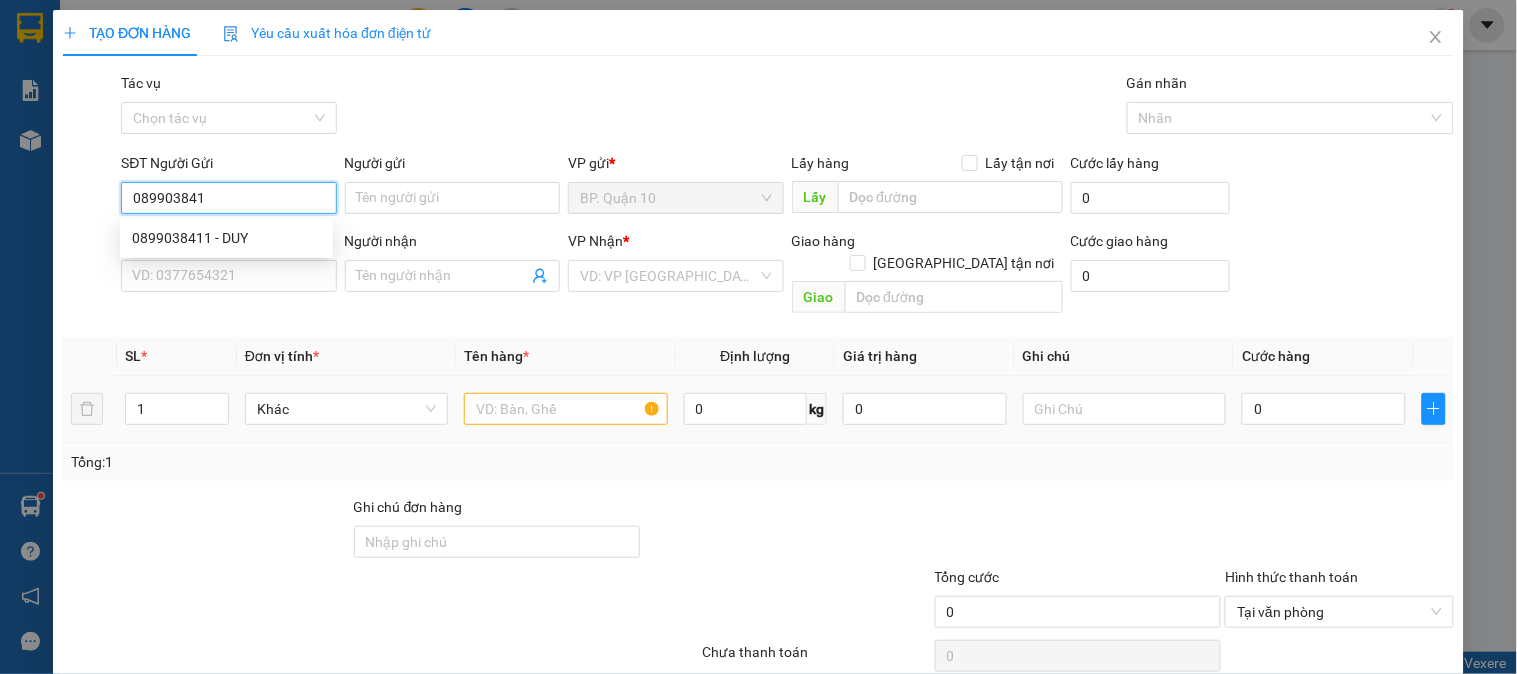 type on "0899038411" 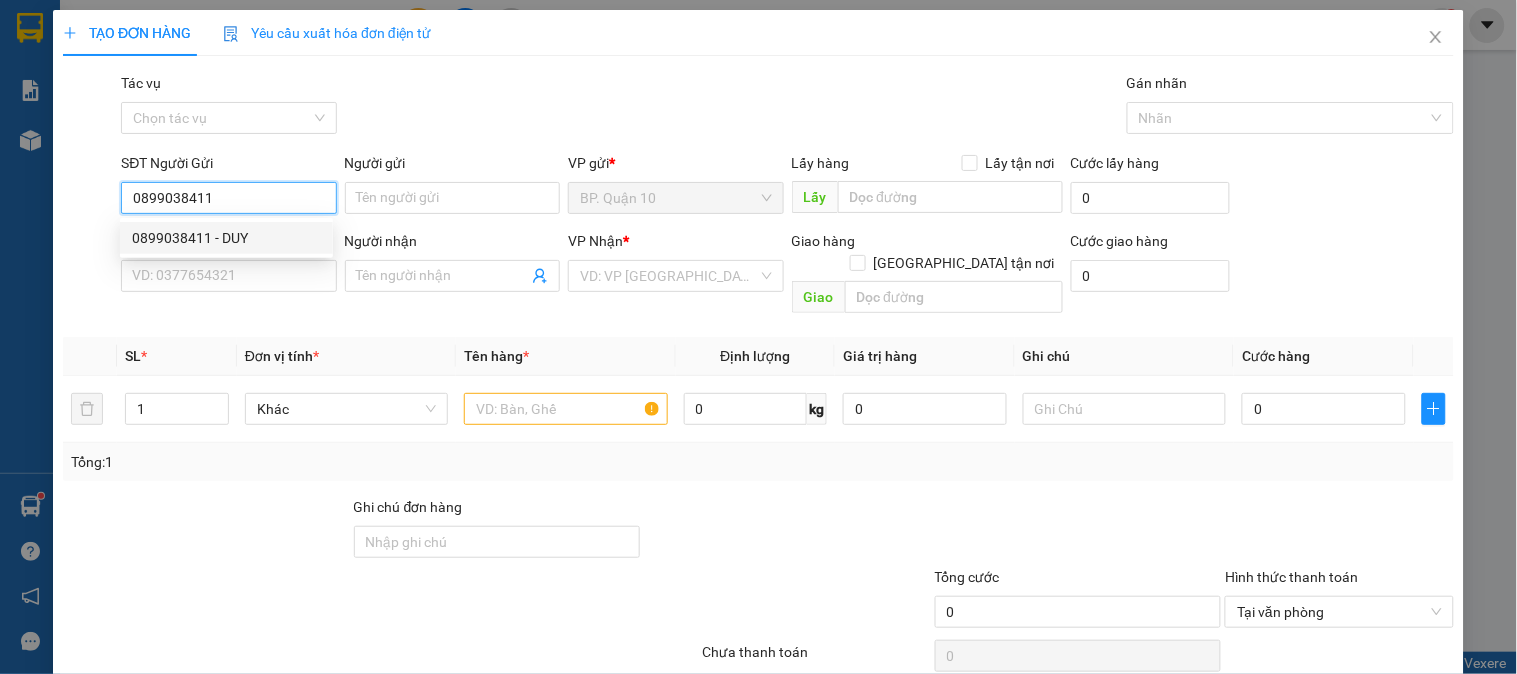 click on "0899038411 - DUY" at bounding box center (226, 238) 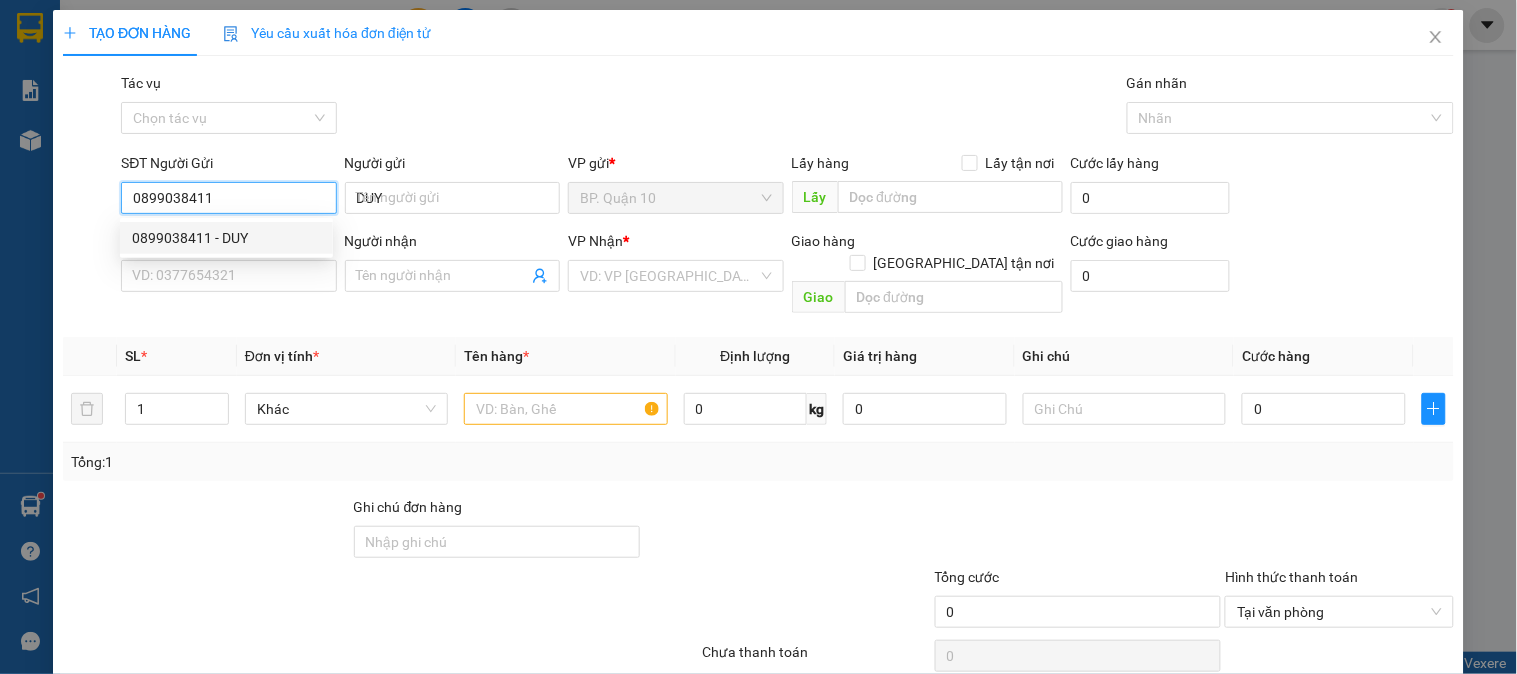 type on "0971609512" 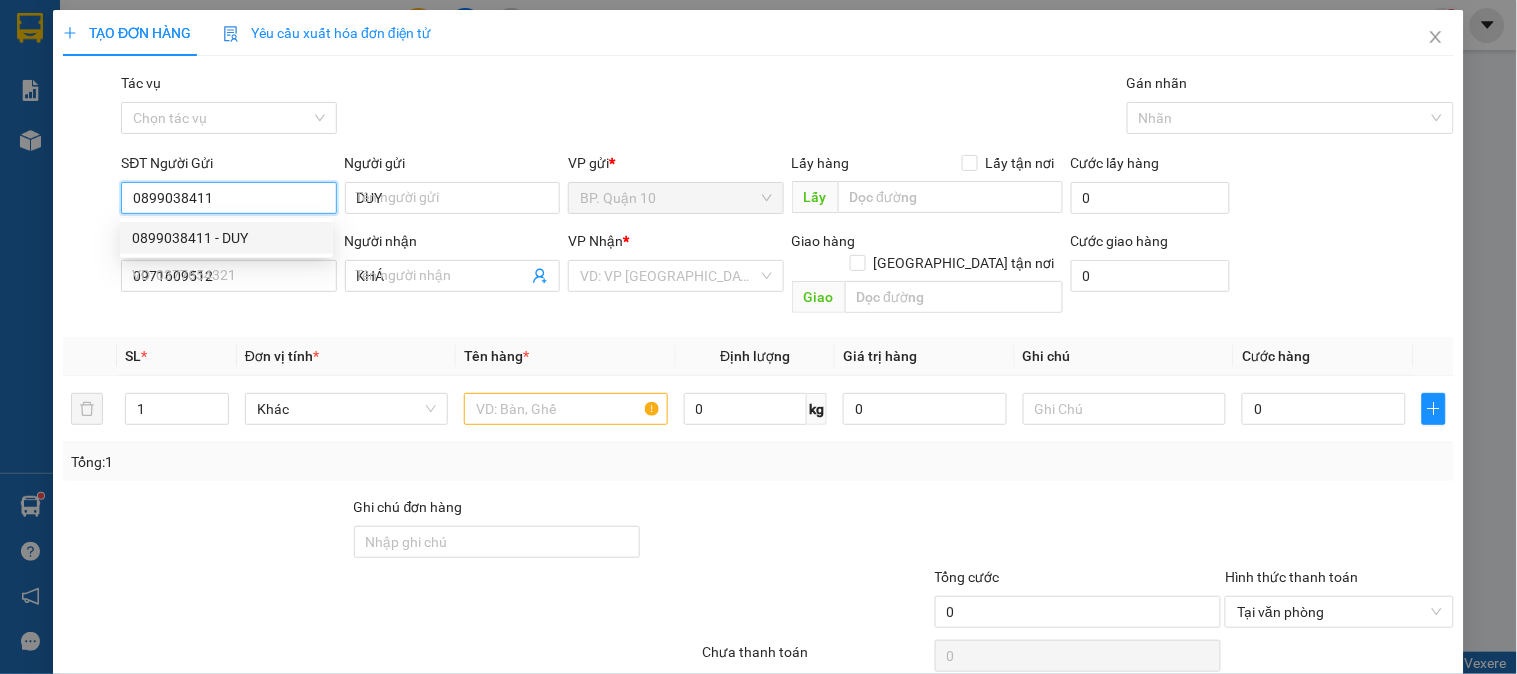 type on "40.000" 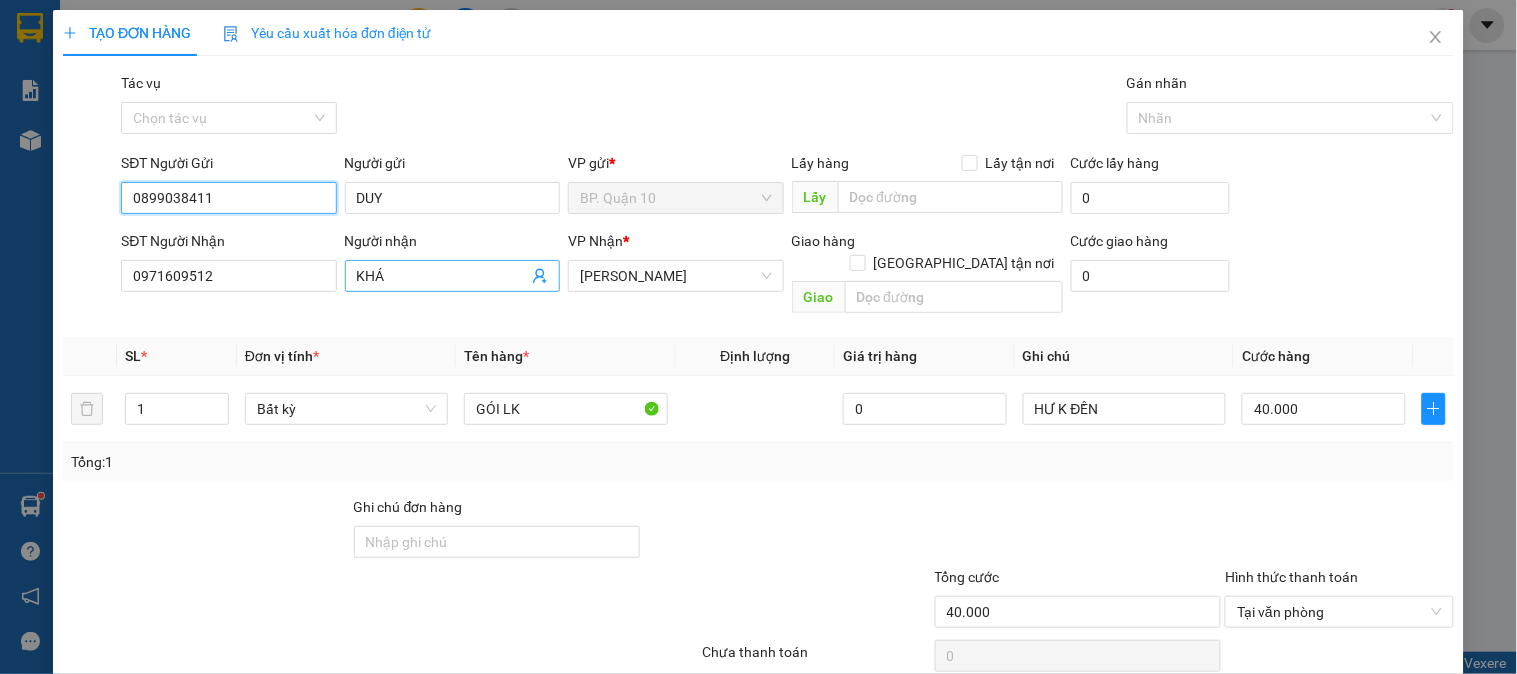 type on "0899038411" 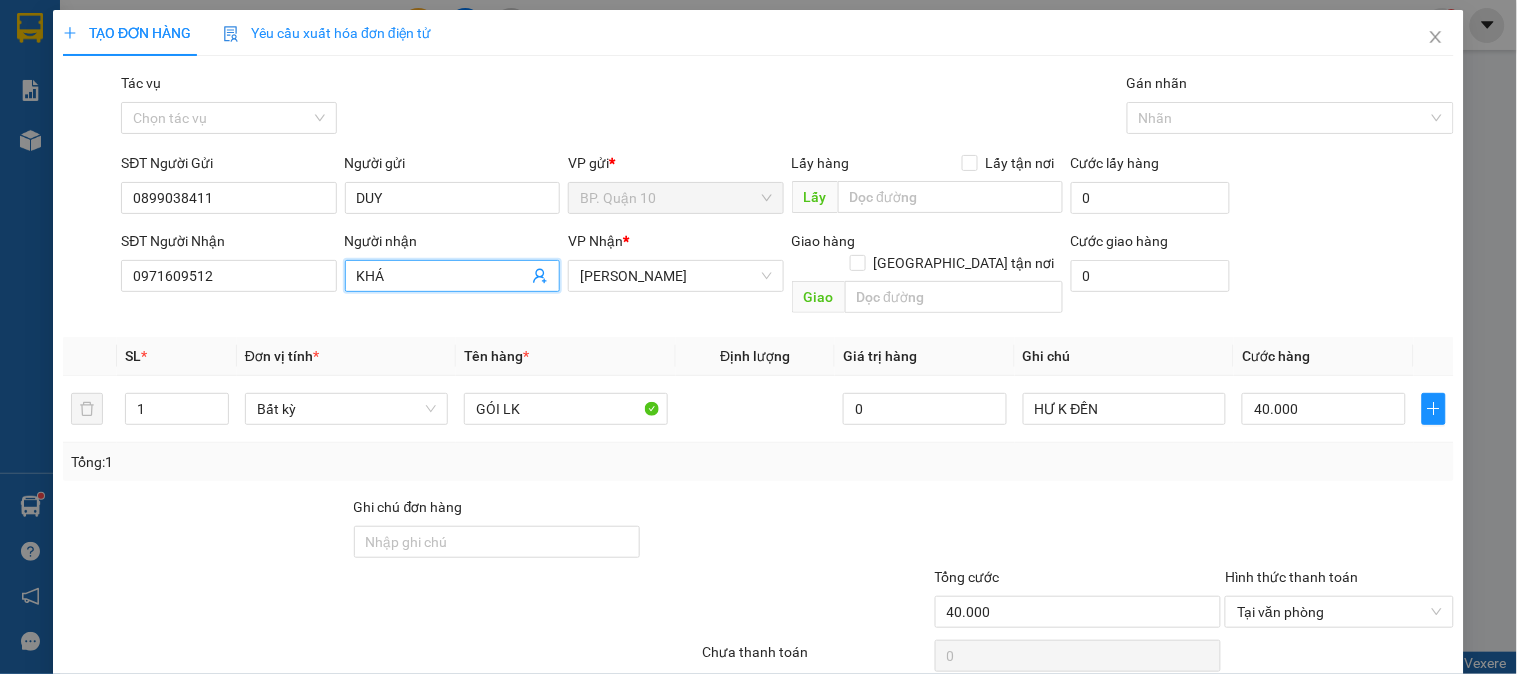click on "KHÁ" at bounding box center [452, 276] 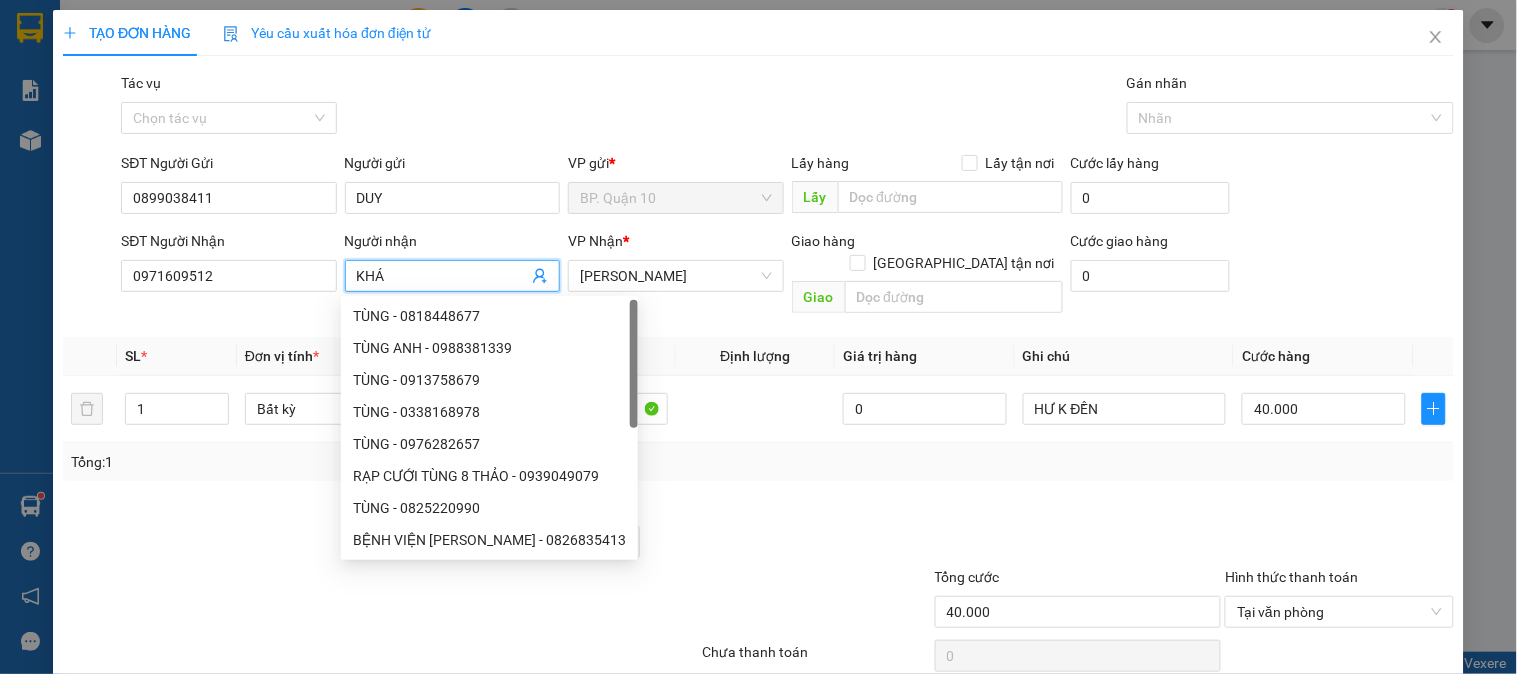 click 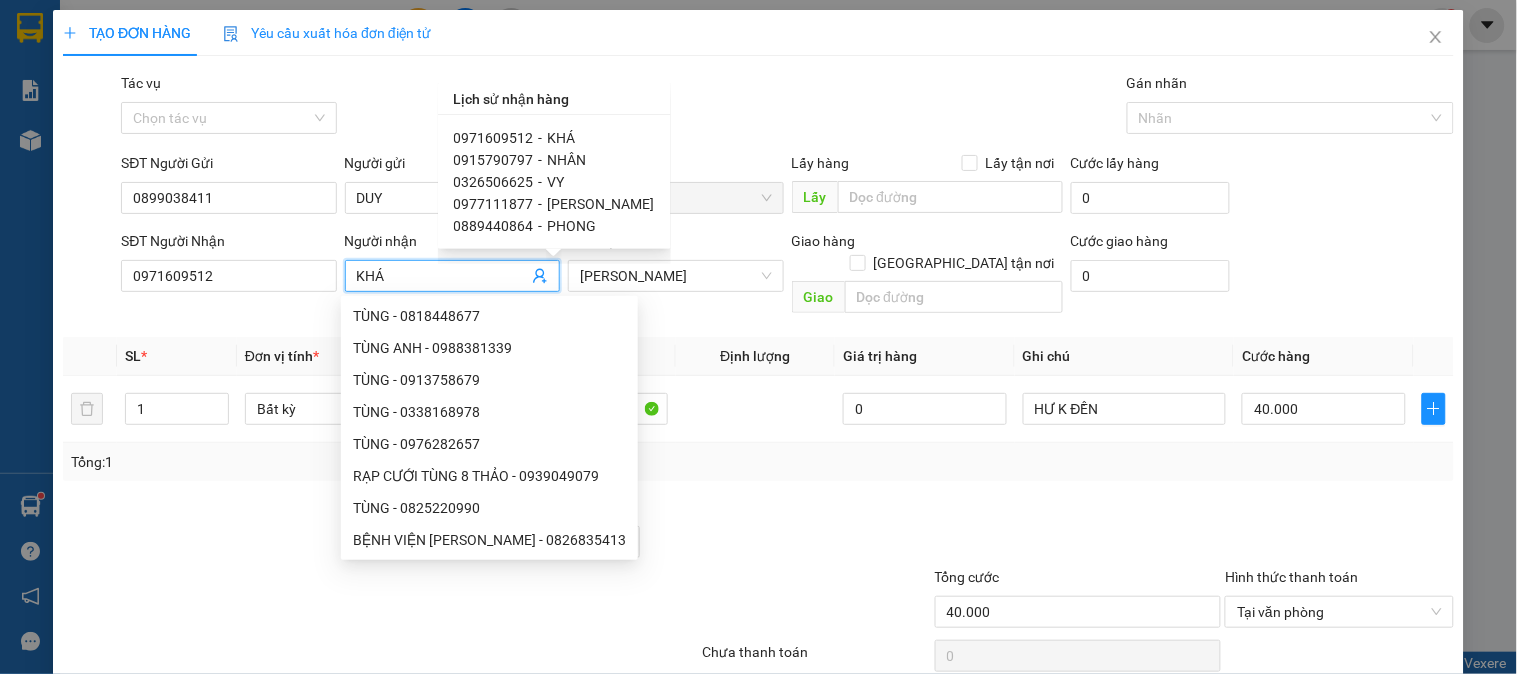 click on "0915790797" at bounding box center (494, 160) 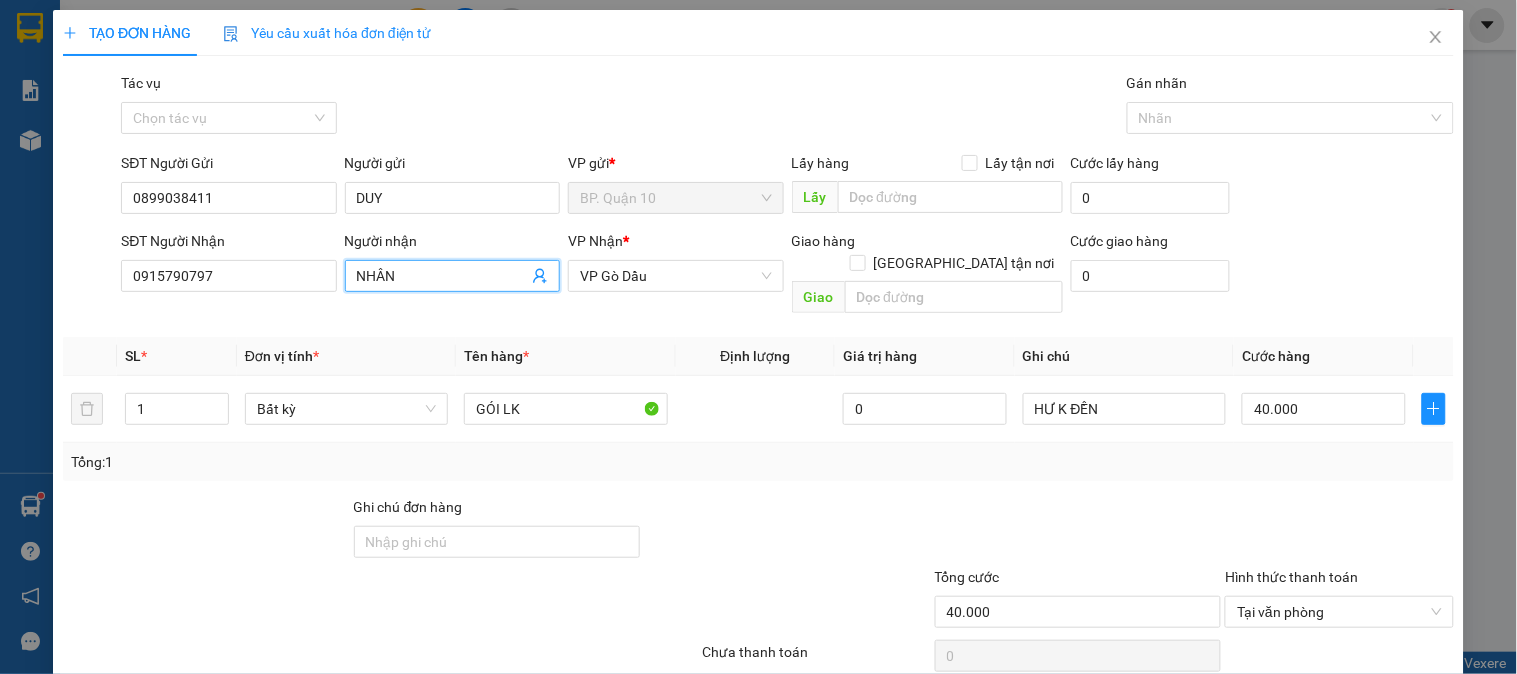 click at bounding box center [787, 531] 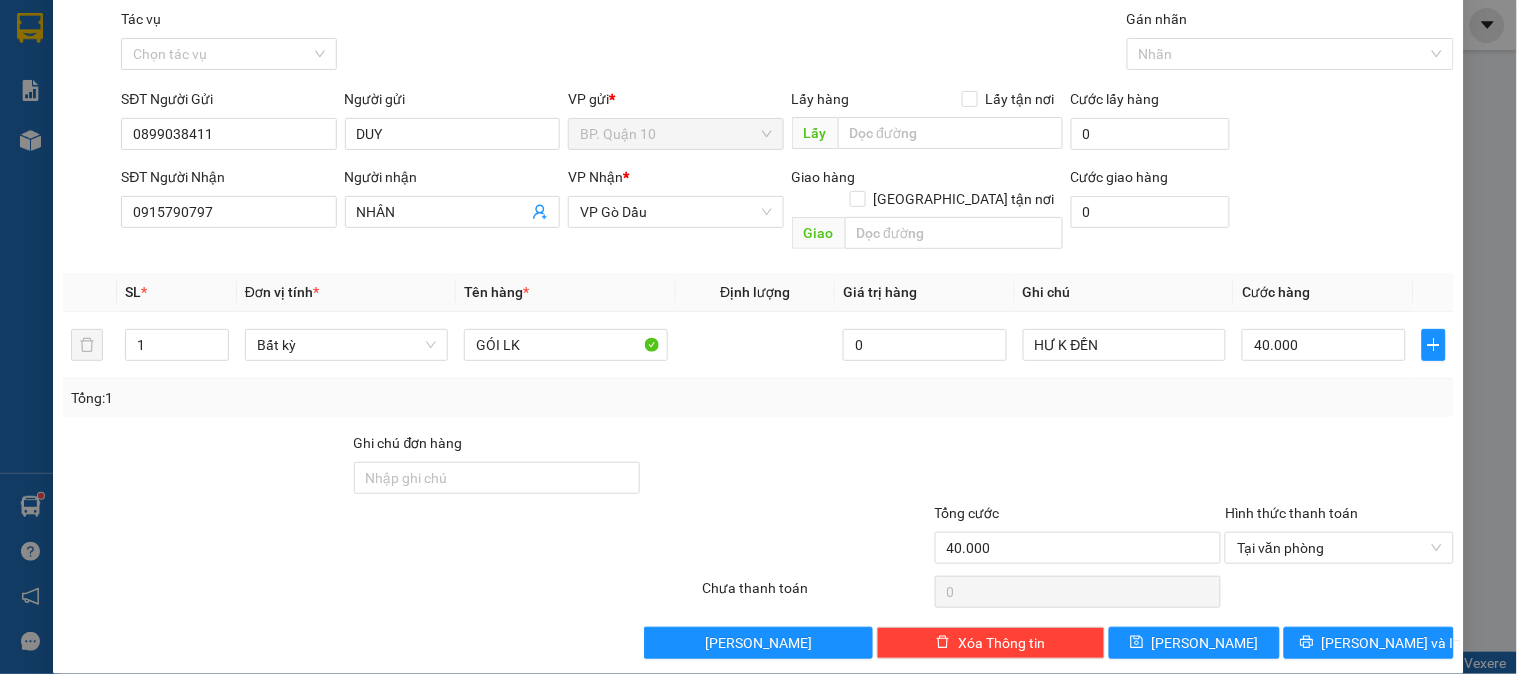 scroll, scrollTop: 65, scrollLeft: 0, axis: vertical 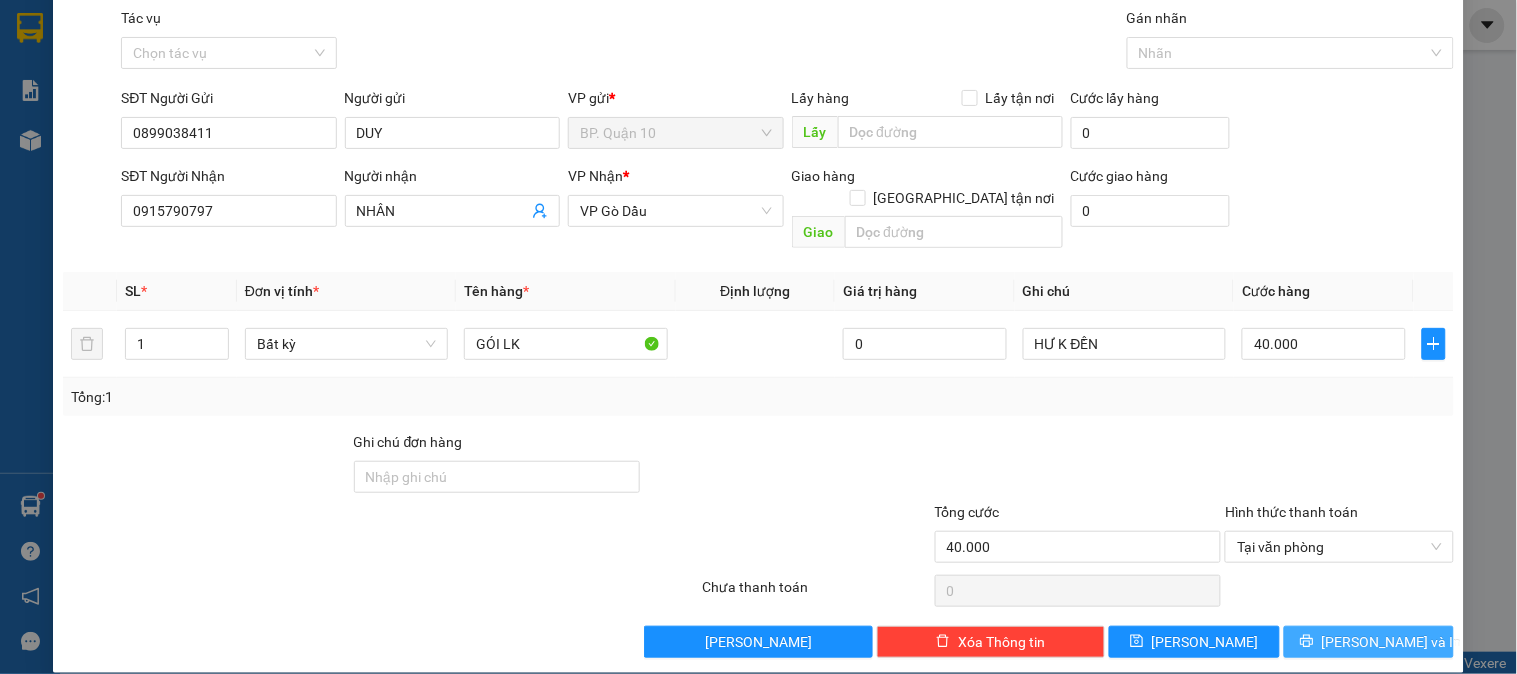 click 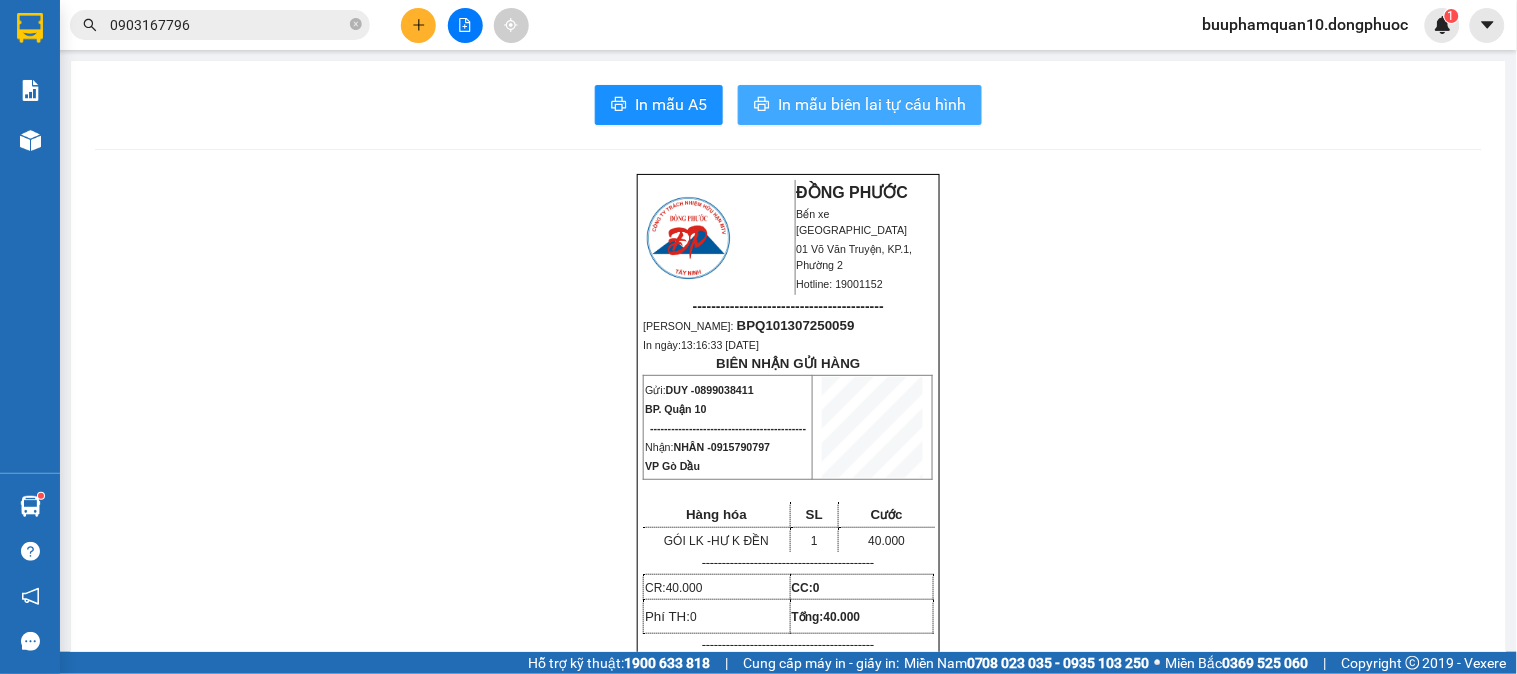 click on "In mẫu biên lai tự cấu hình" at bounding box center [872, 104] 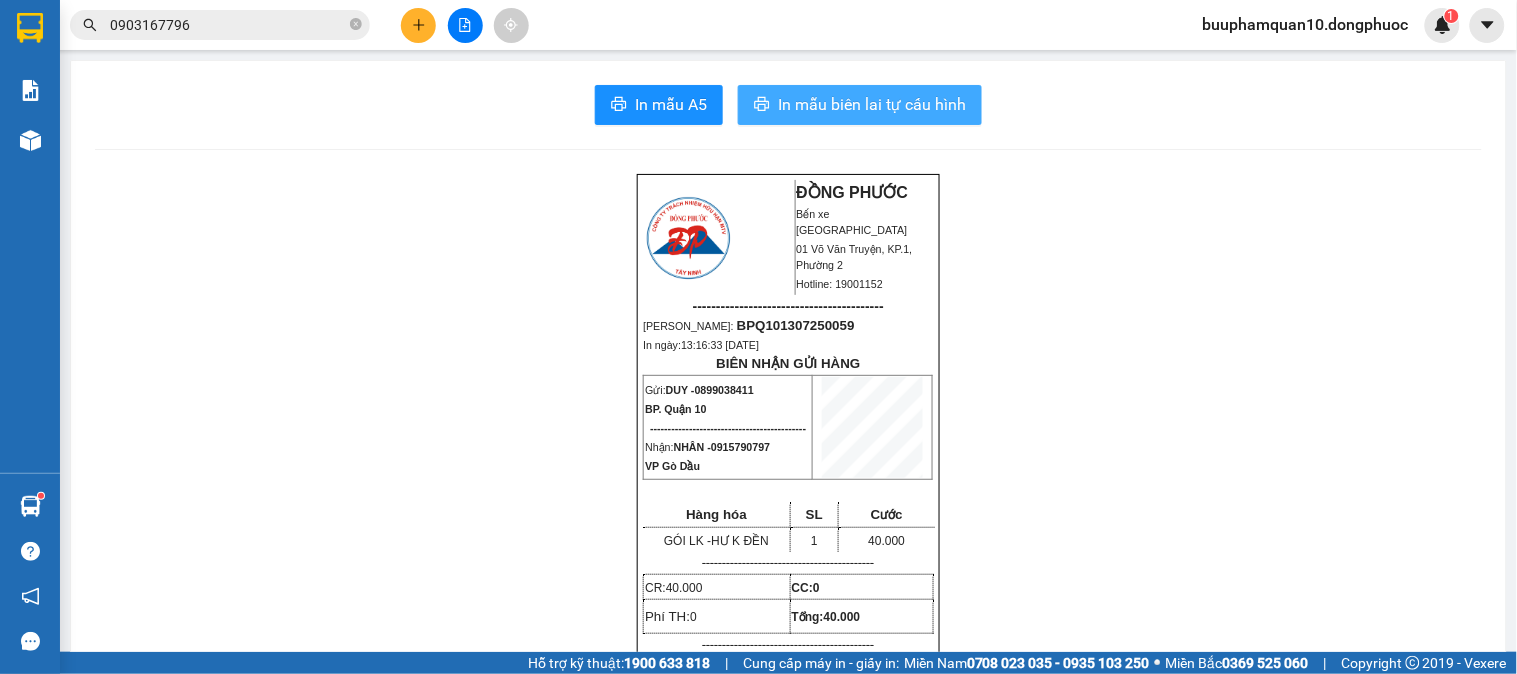 scroll, scrollTop: 0, scrollLeft: 0, axis: both 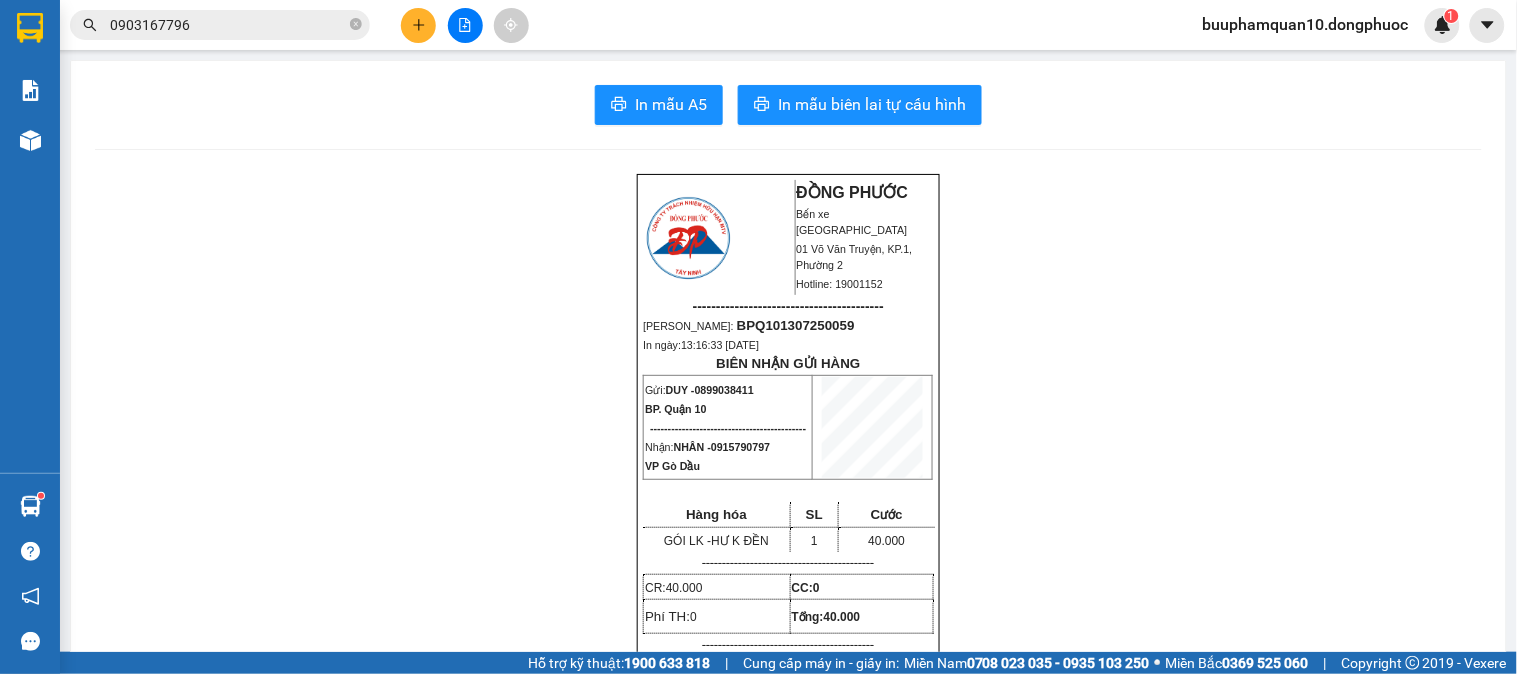 click 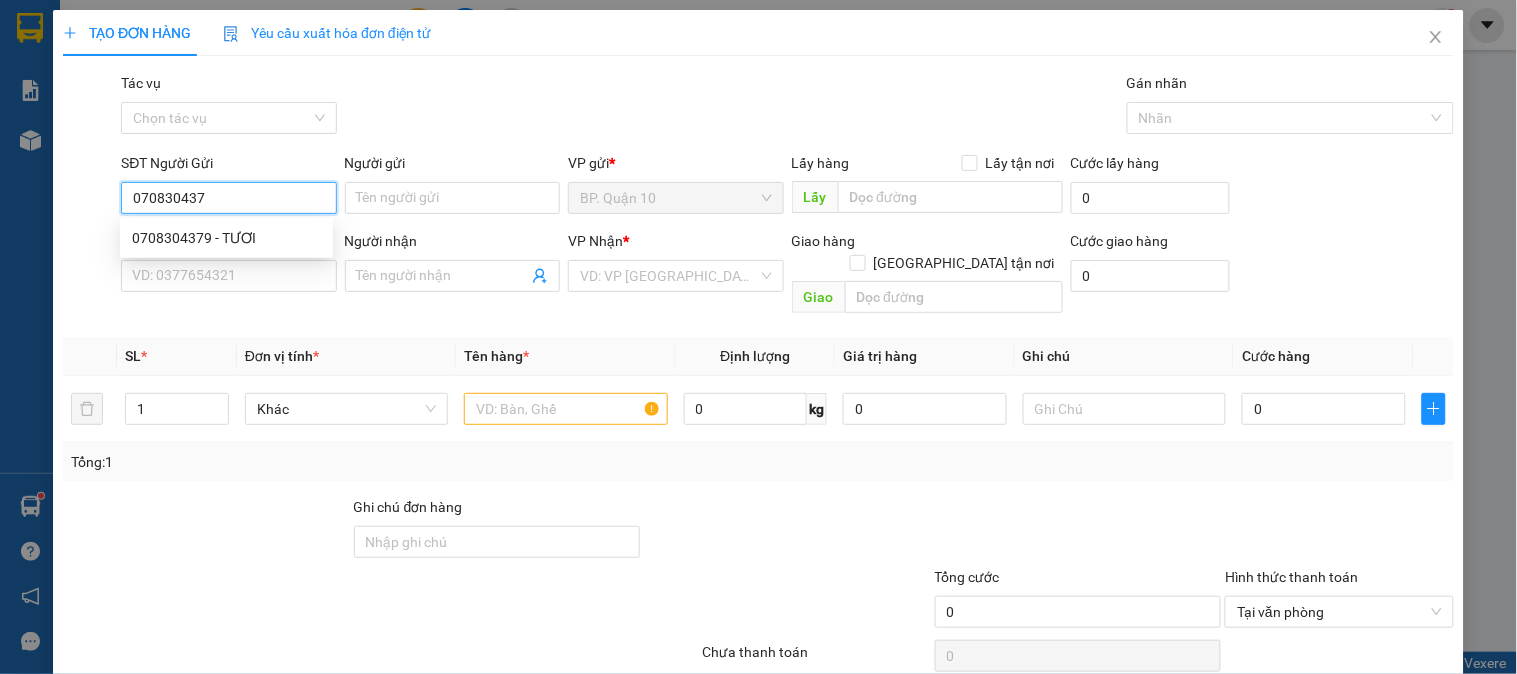 type on "0708304379" 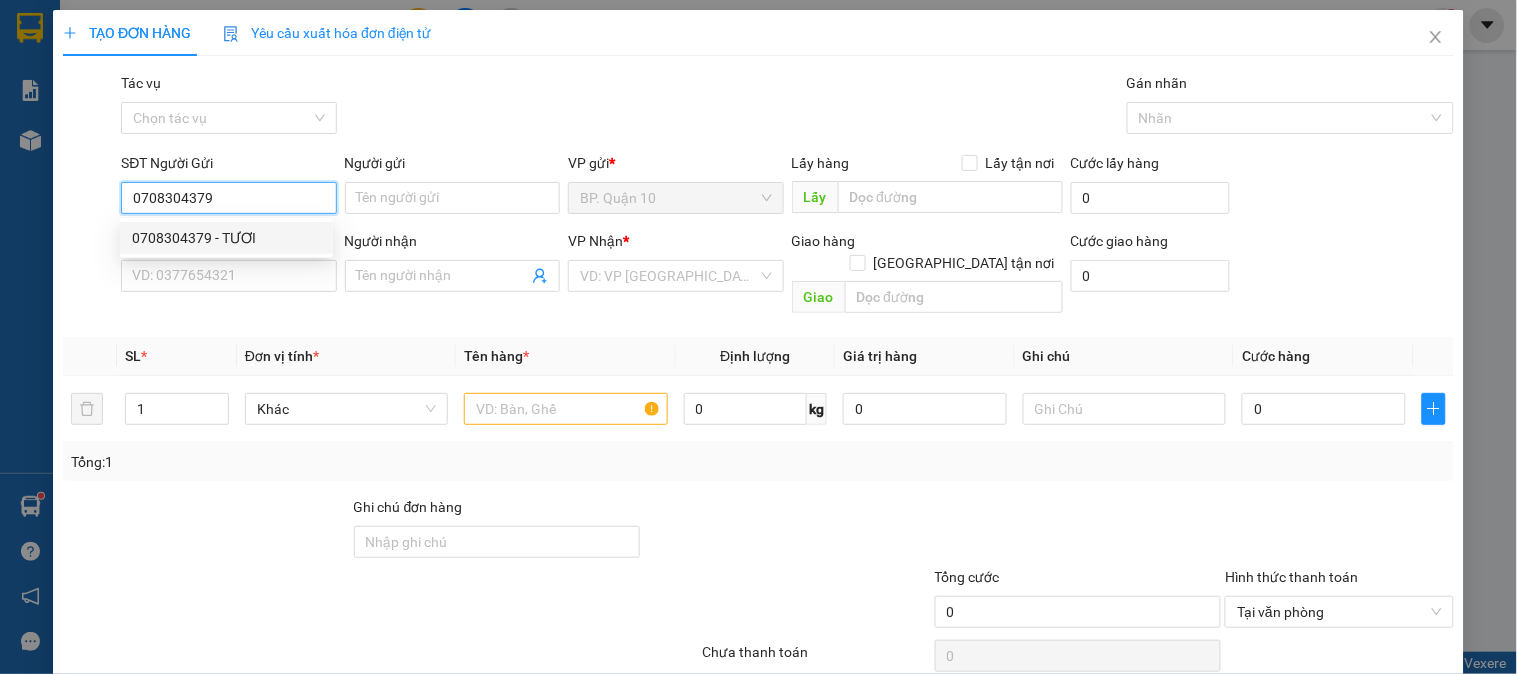 click on "0708304379 - TƯƠI" at bounding box center [226, 238] 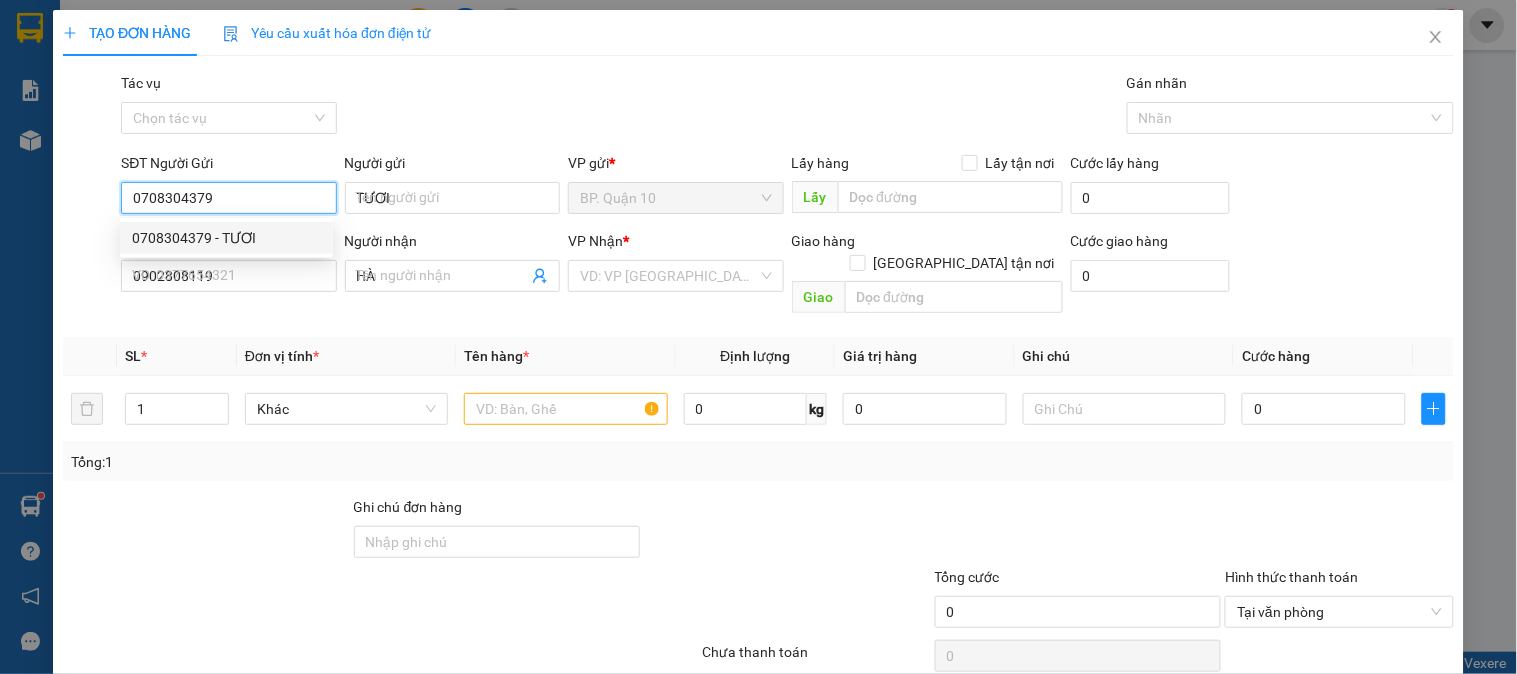 type on "40.000" 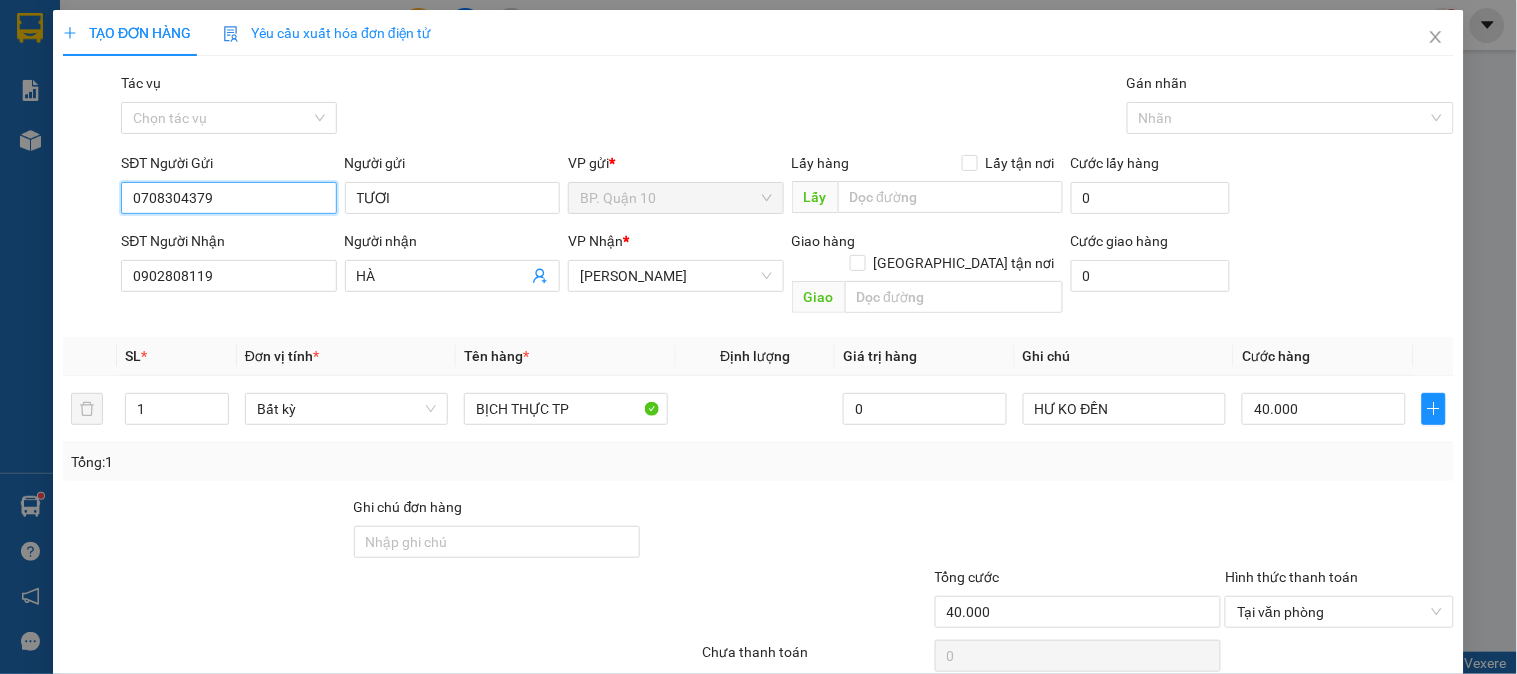 type on "0708304379" 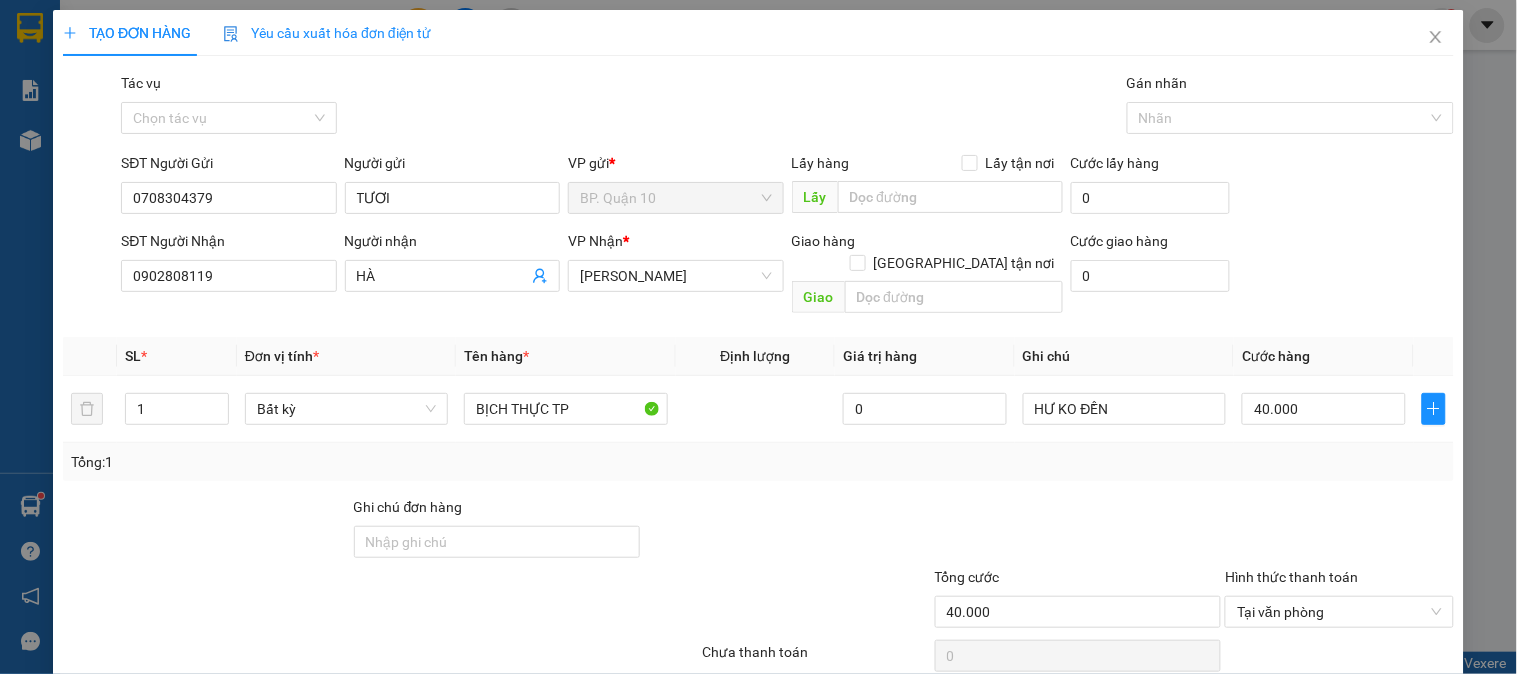 click on "Tên hàng  *" at bounding box center [565, 356] 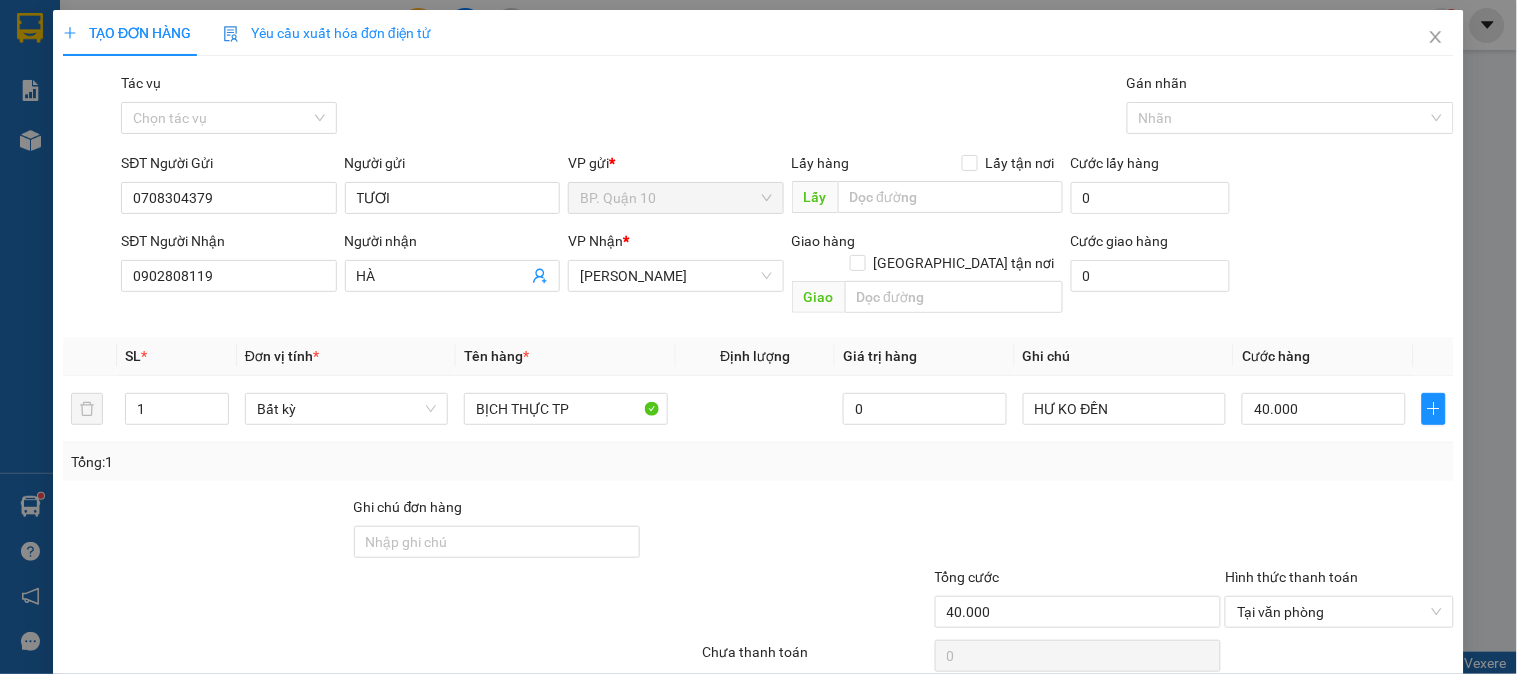 click on "Tên hàng  *" at bounding box center (565, 356) 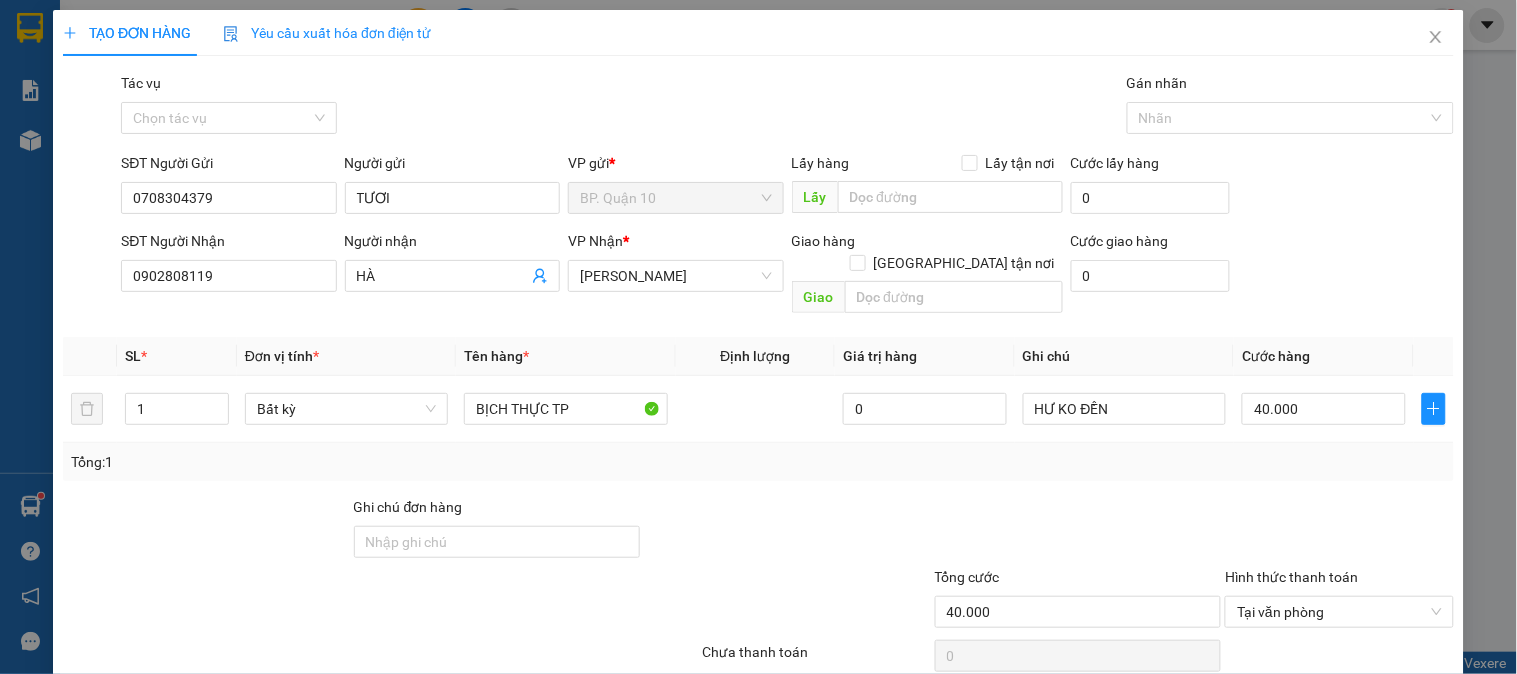 click at bounding box center [816, 601] 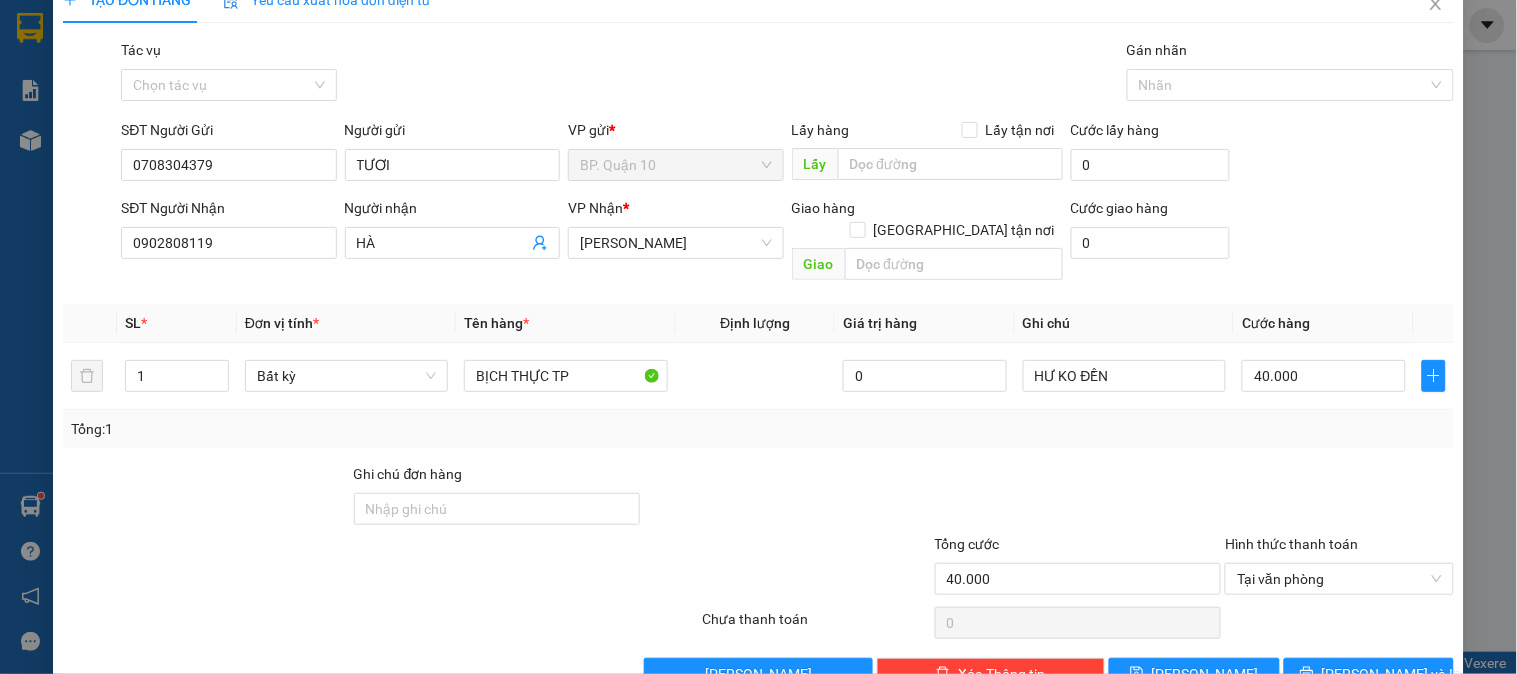 scroll, scrollTop: 65, scrollLeft: 0, axis: vertical 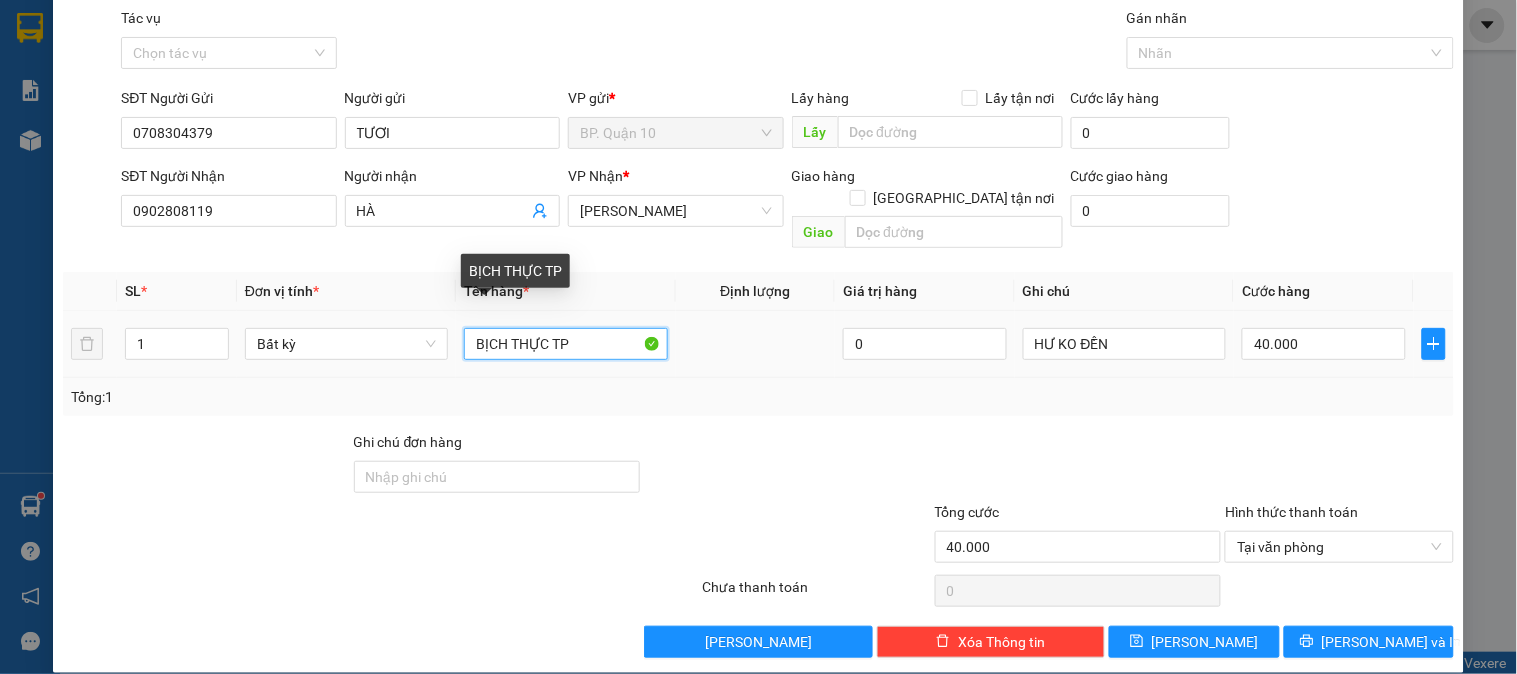 click on "BỊCH THỰC TP" at bounding box center [565, 344] 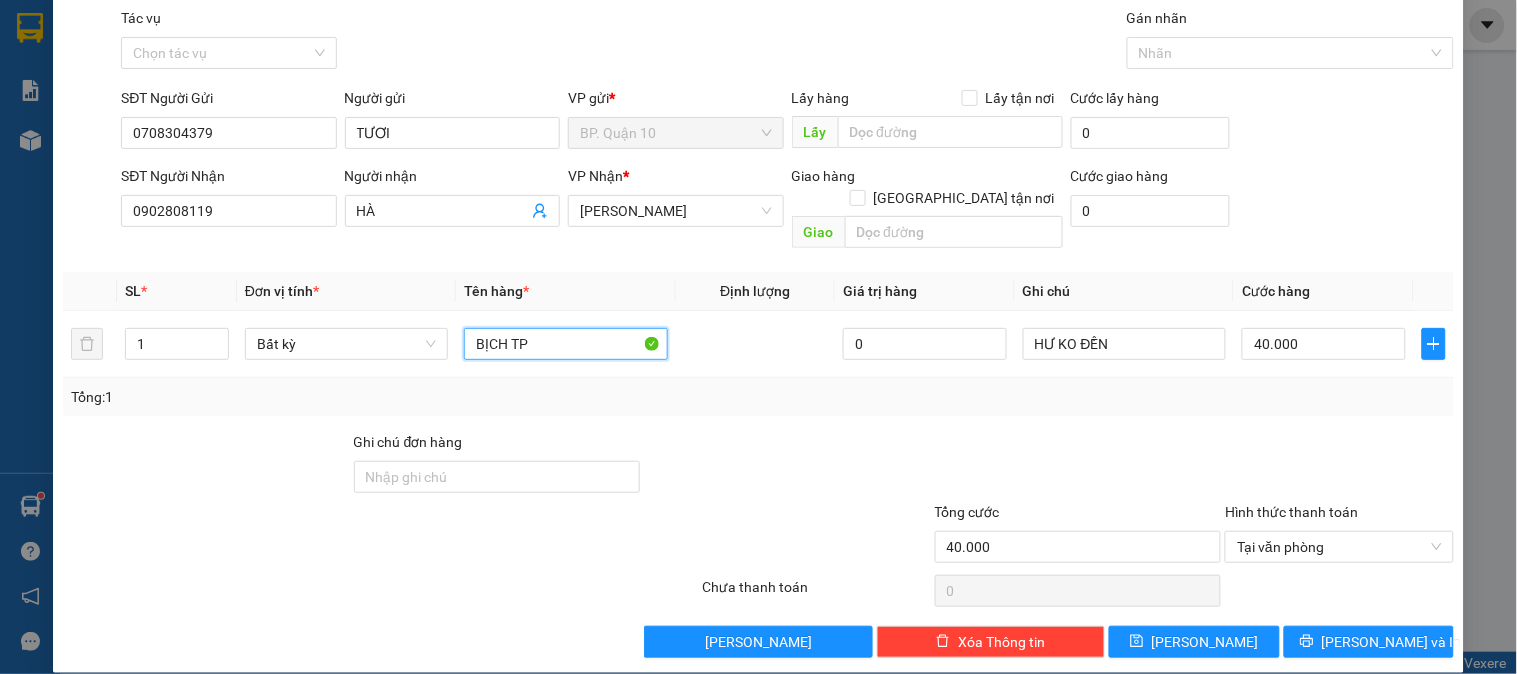type on "BỊCH TP" 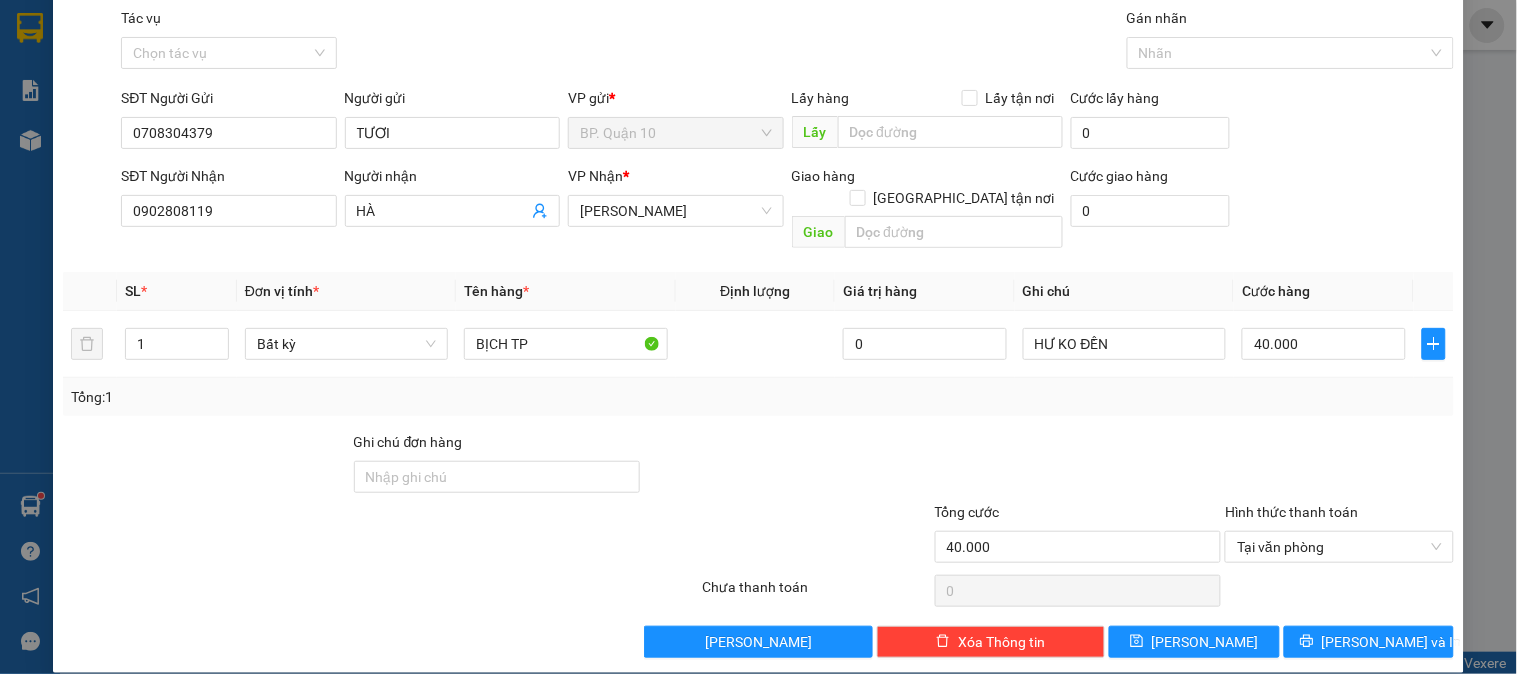 click at bounding box center [787, 466] 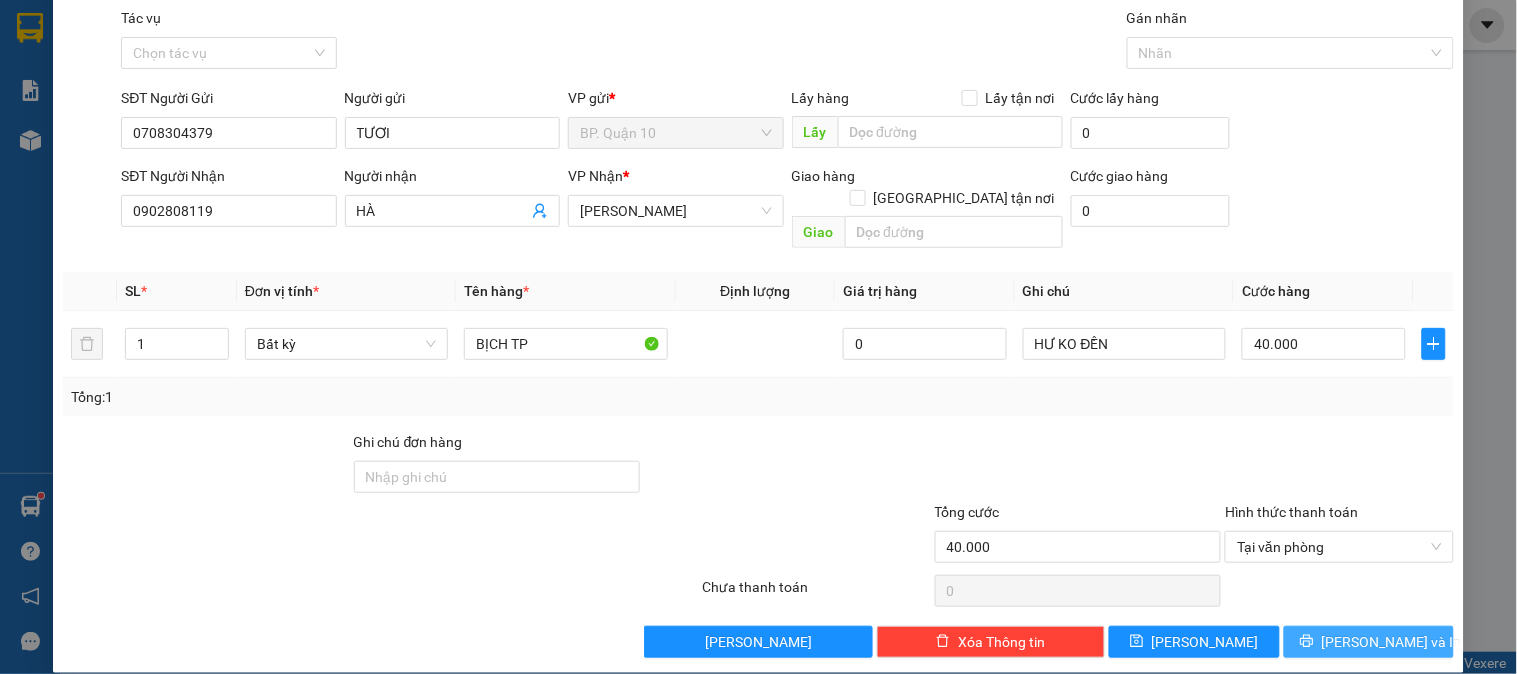 click on "[PERSON_NAME] và In" at bounding box center [1369, 642] 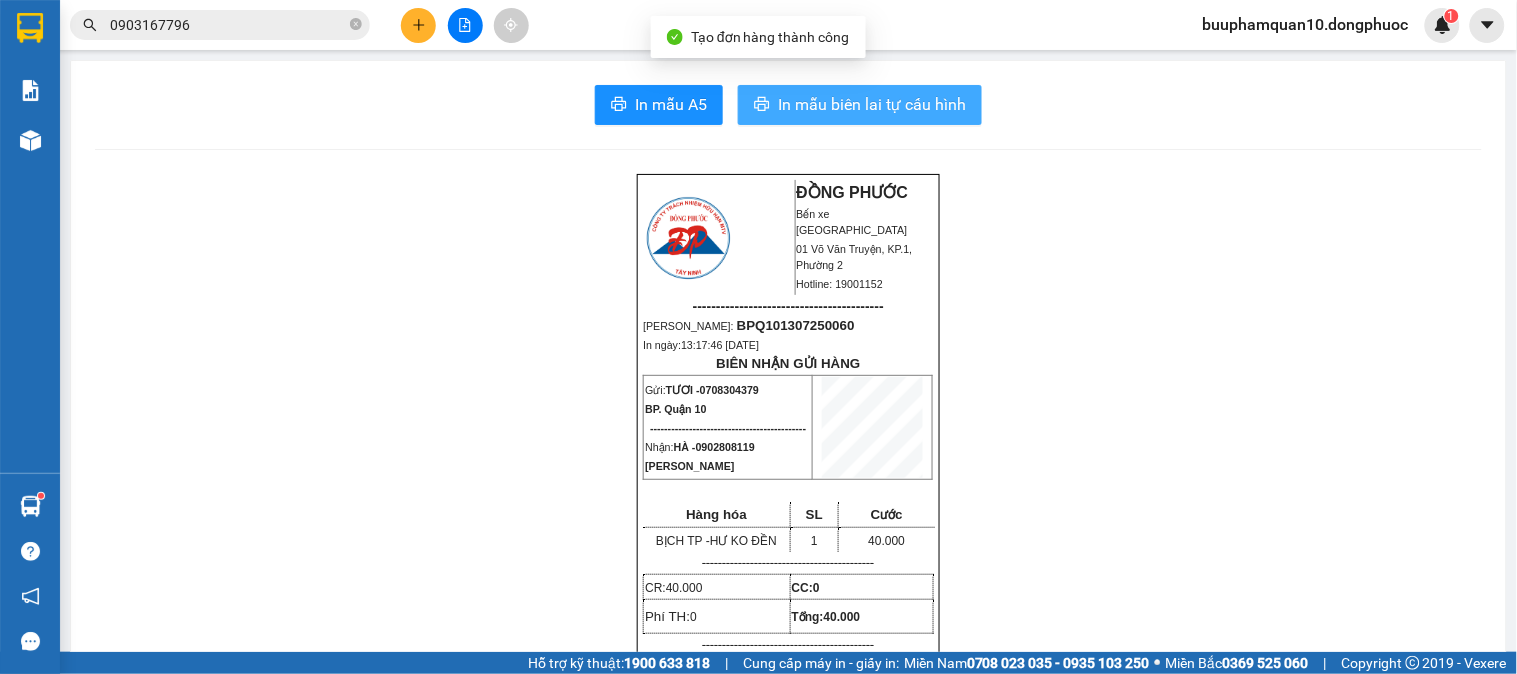 click on "In mẫu biên lai tự cấu hình" at bounding box center (872, 104) 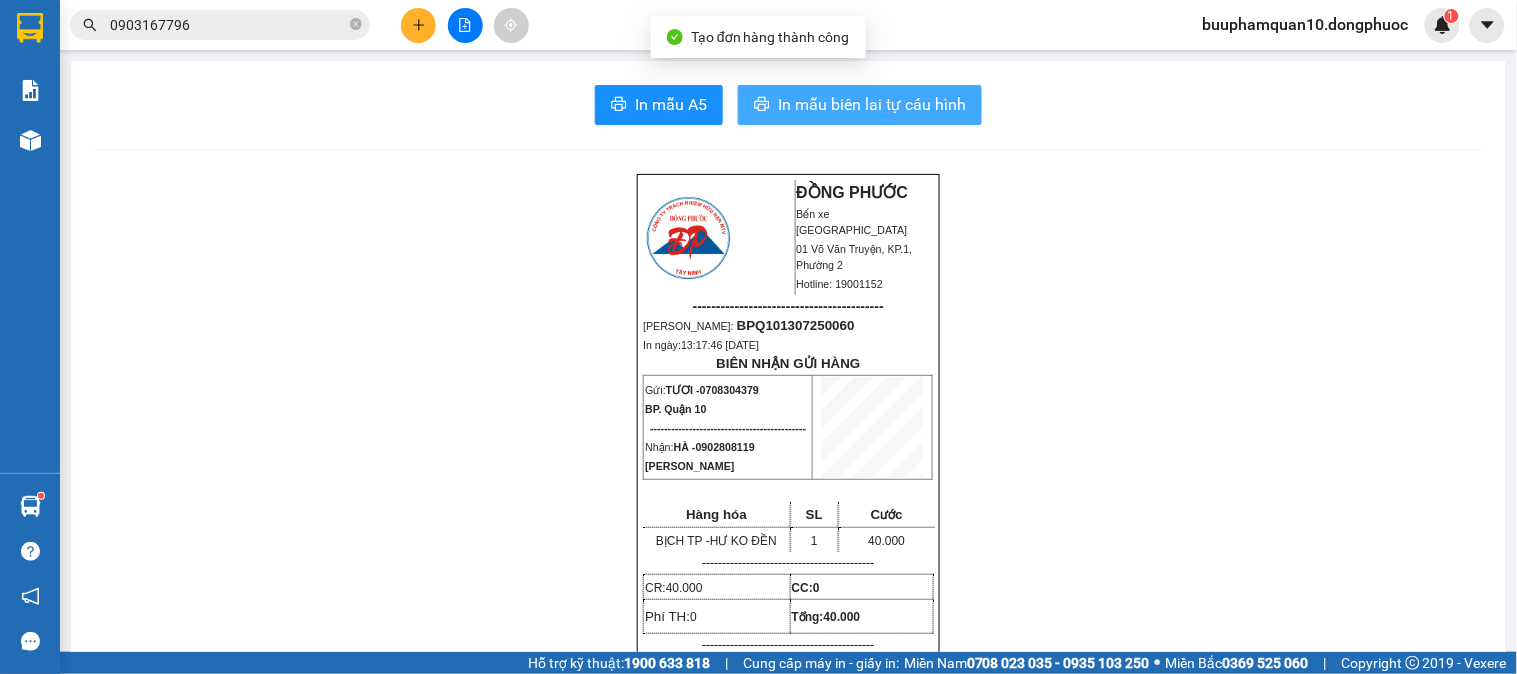 scroll, scrollTop: 0, scrollLeft: 0, axis: both 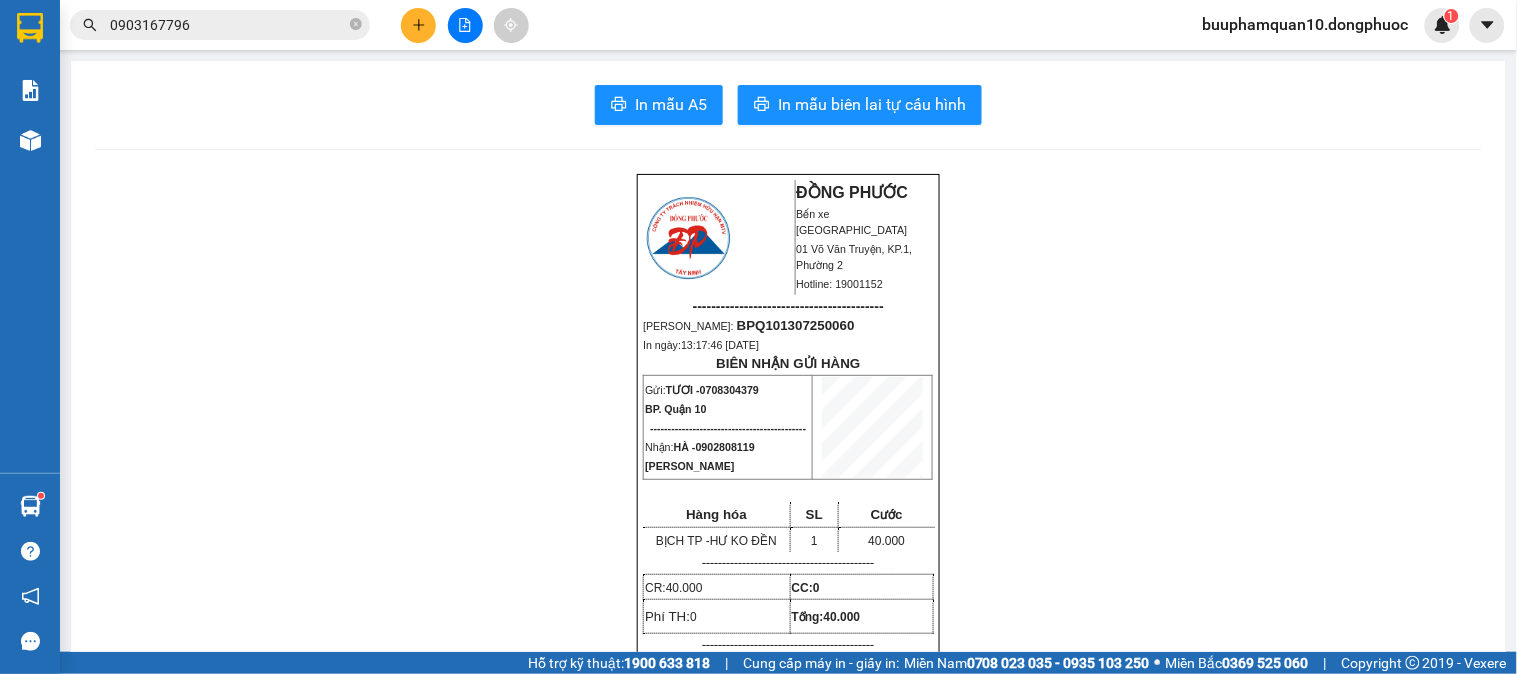 click on "0903167796" at bounding box center [228, 25] 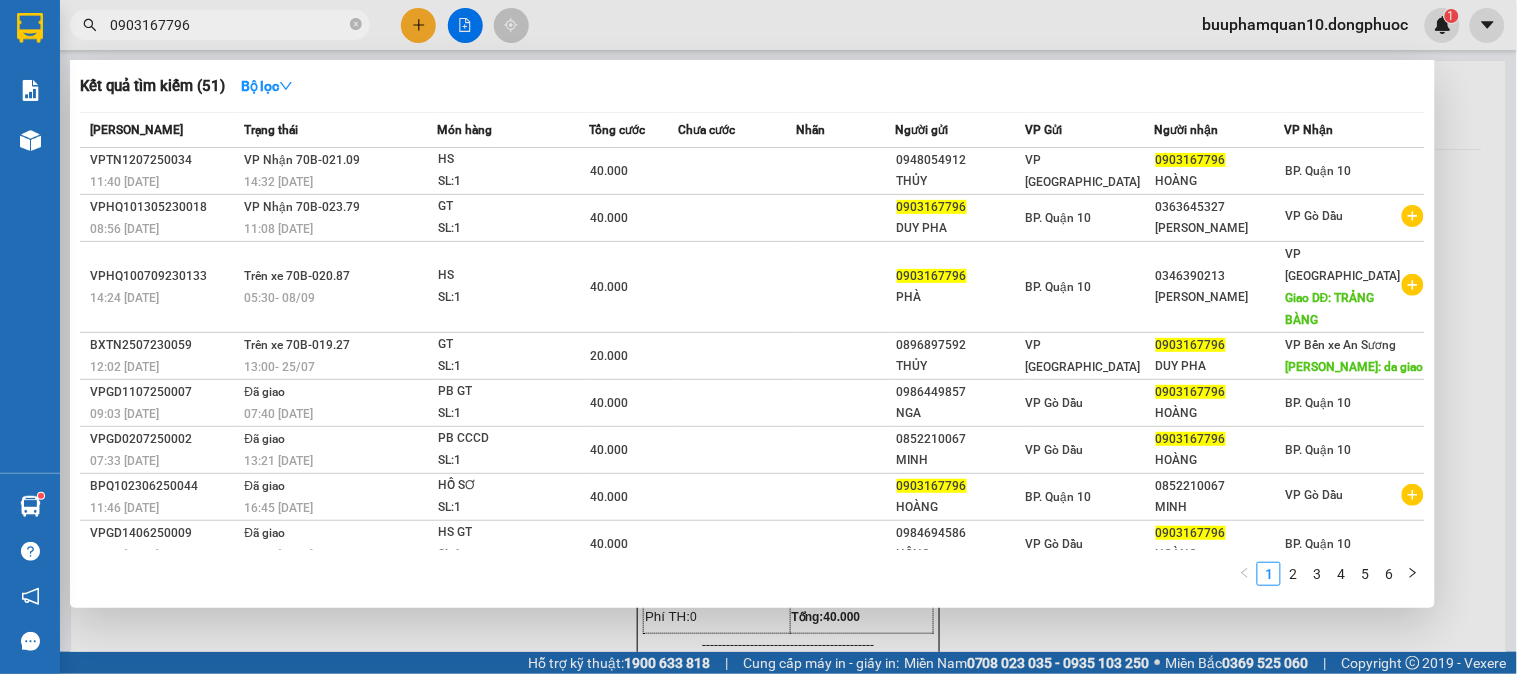 click on "0903167796" at bounding box center [228, 25] 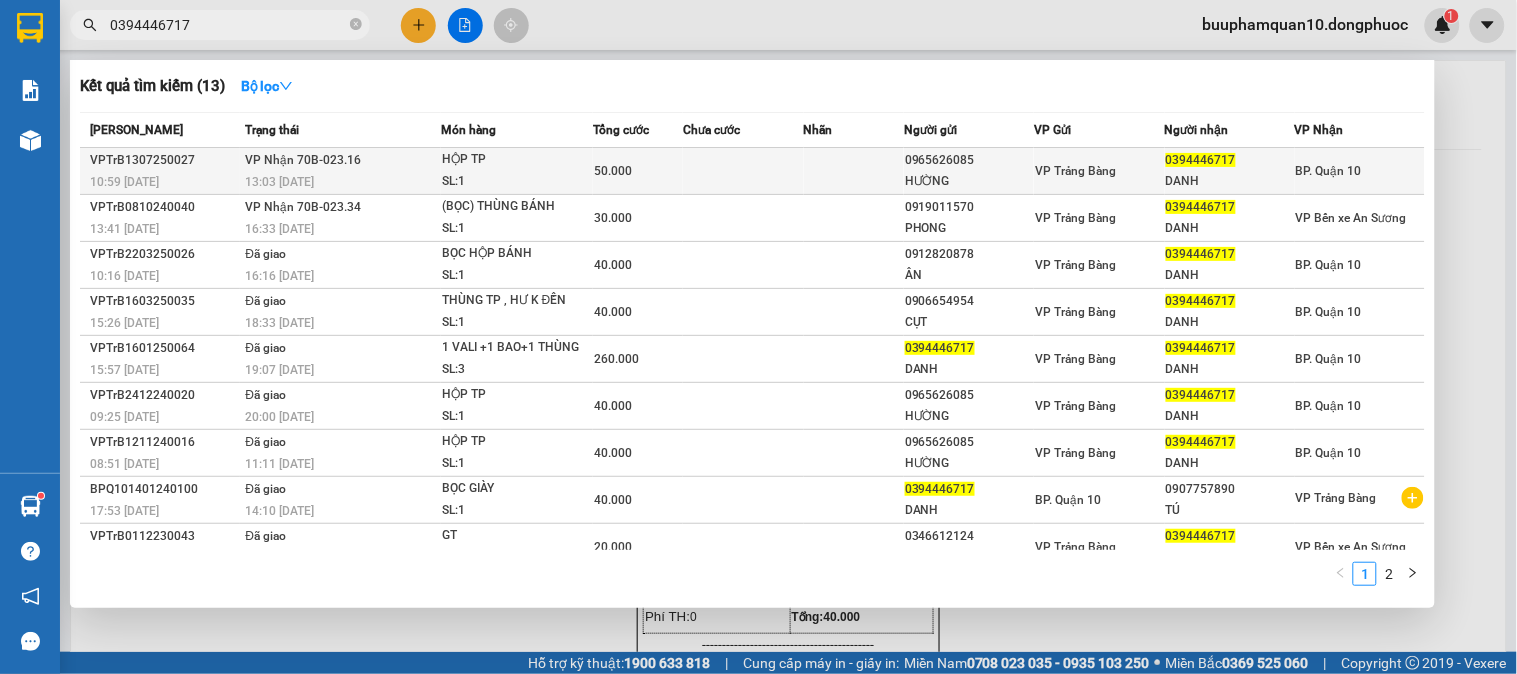 type on "0394446717" 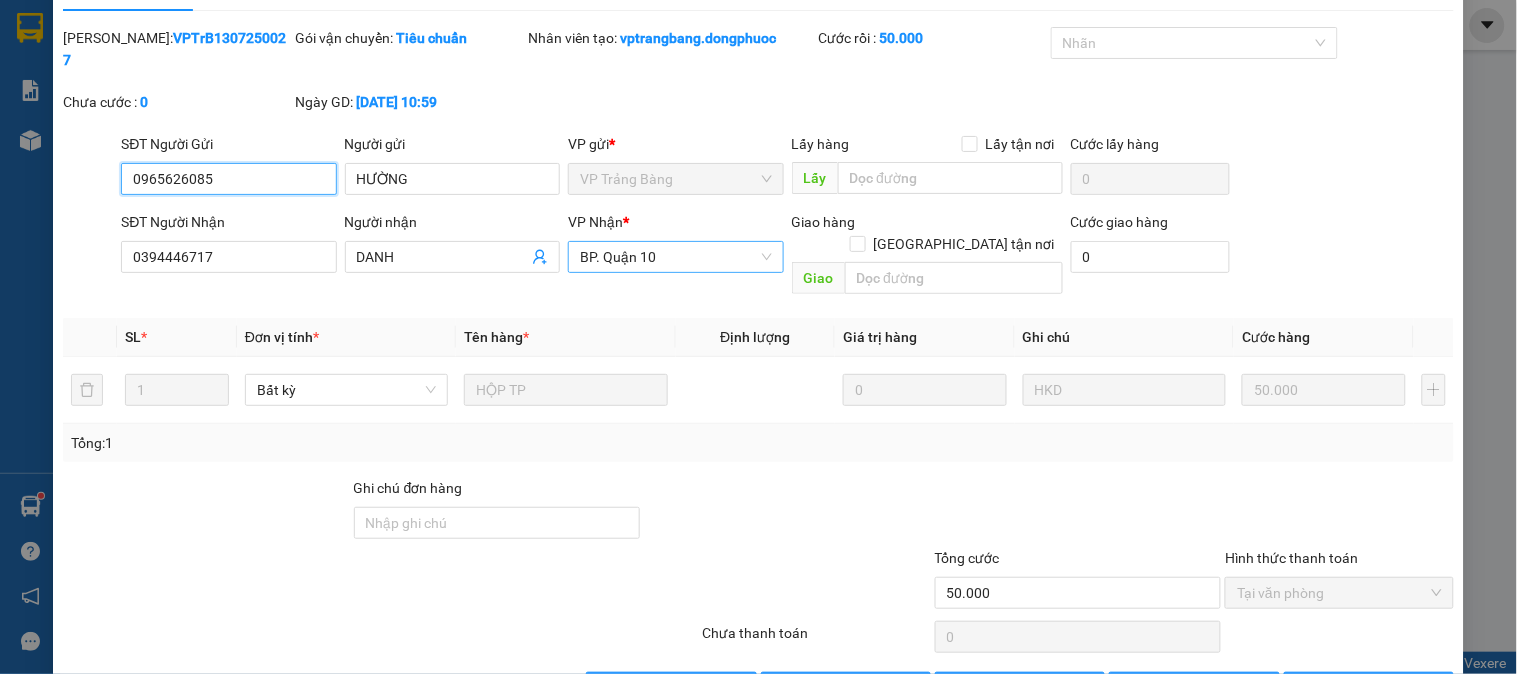scroll, scrollTop: 70, scrollLeft: 0, axis: vertical 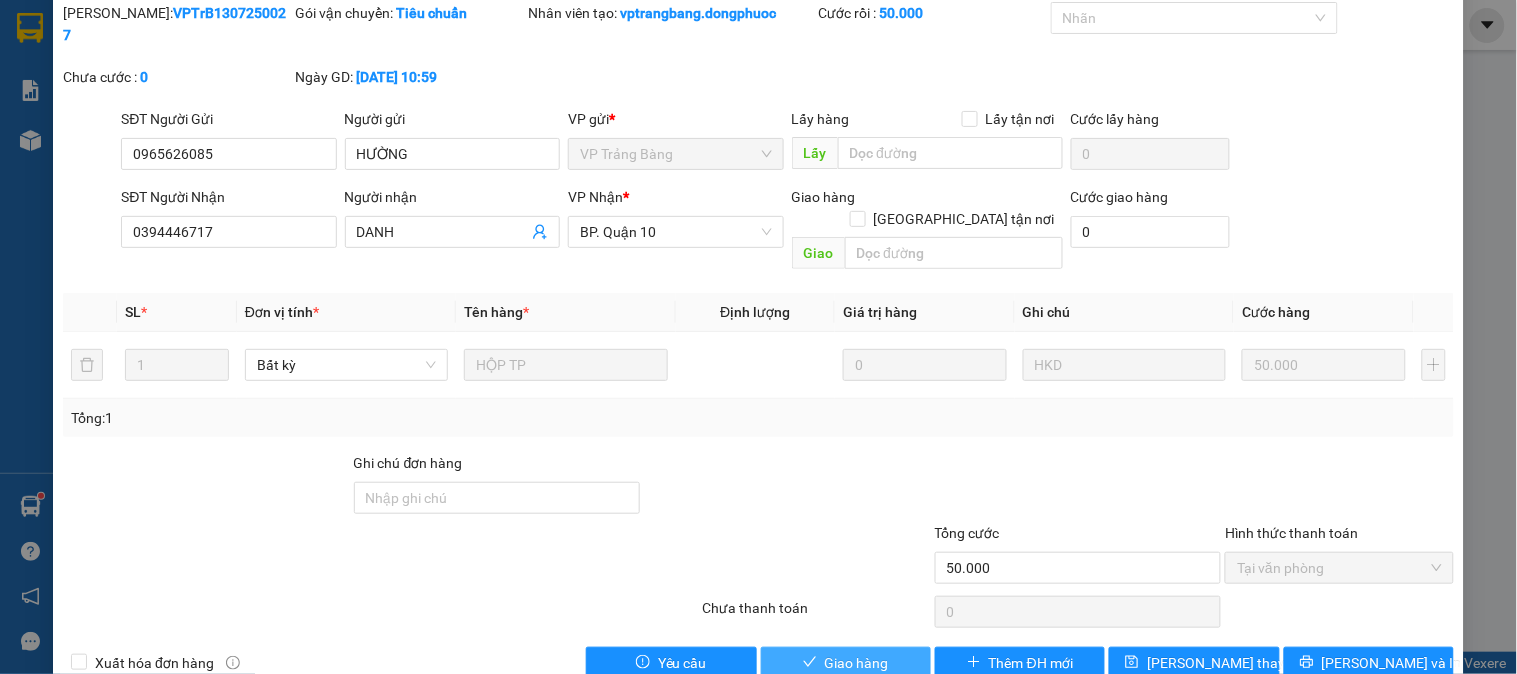 click on "Giao hàng" at bounding box center (846, 663) 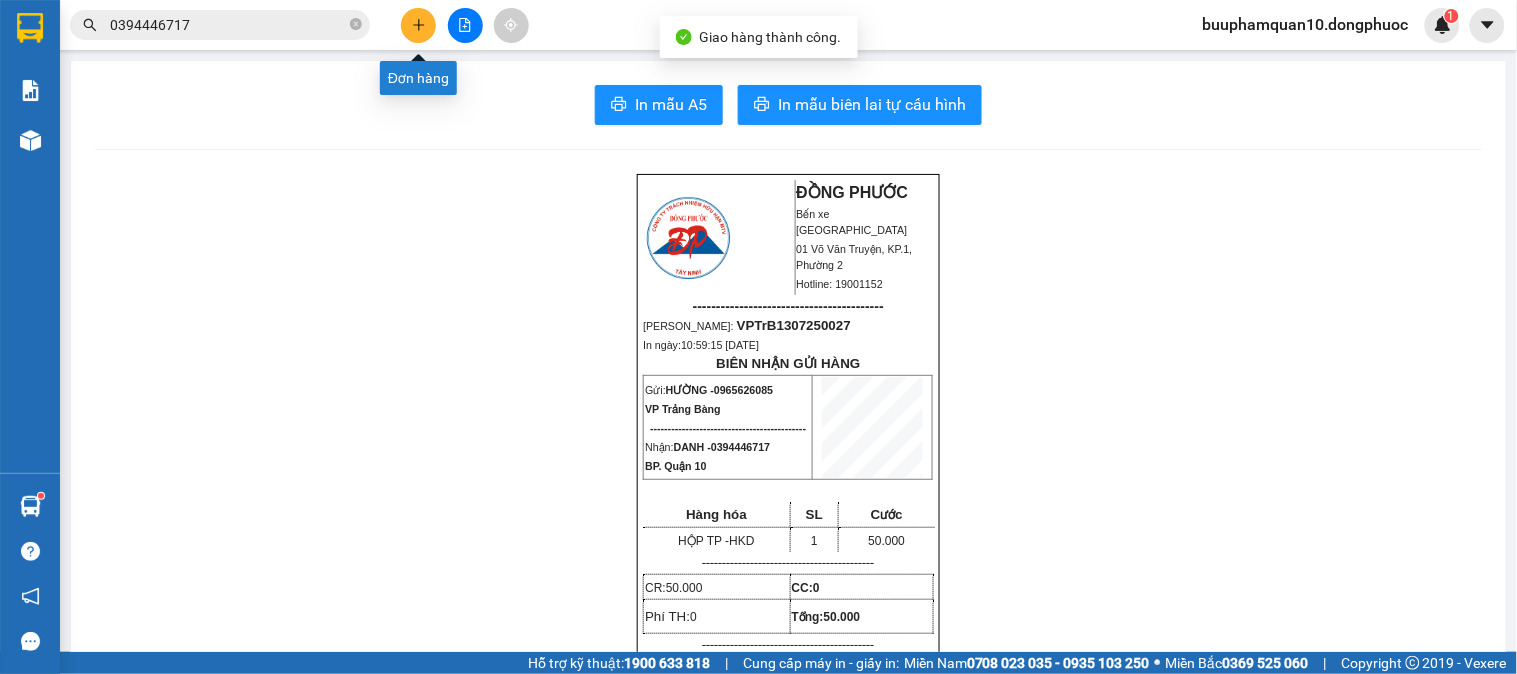 click at bounding box center (418, 25) 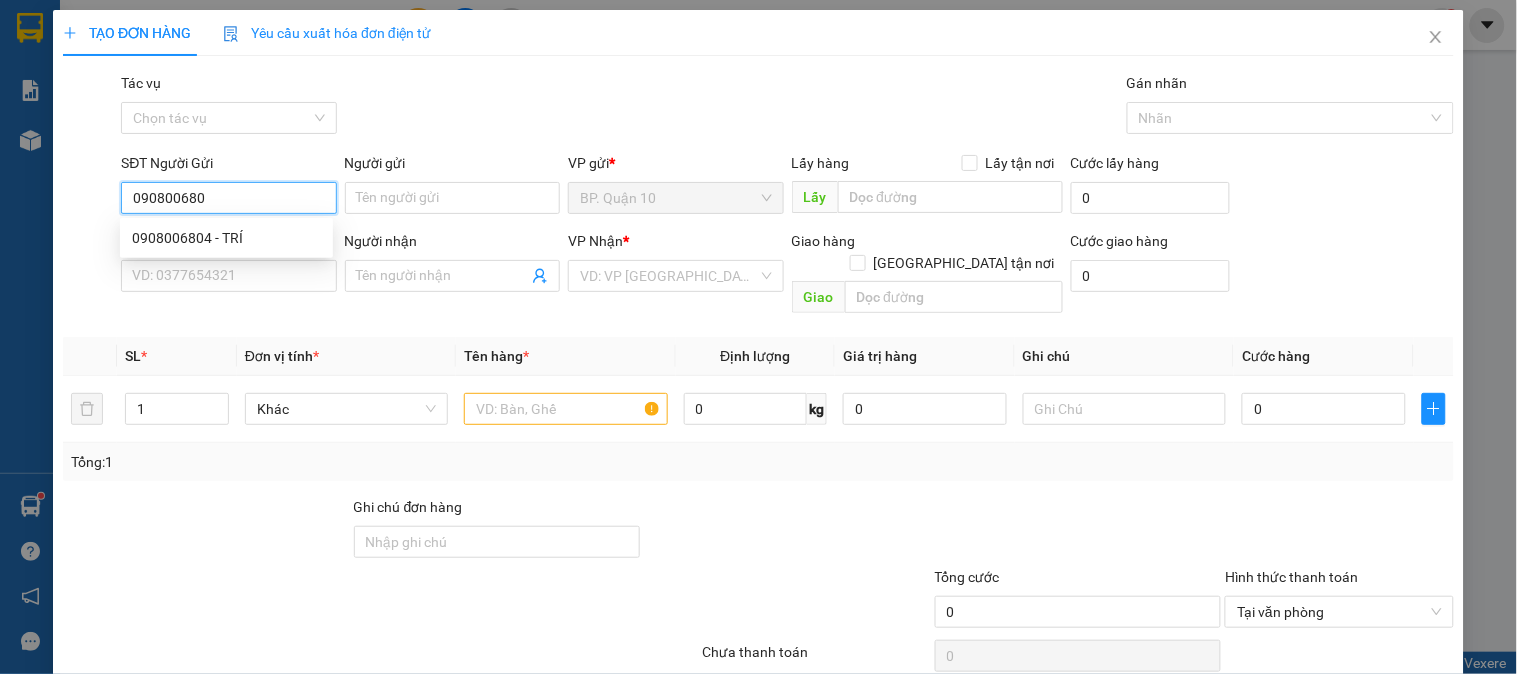 type on "0908006804" 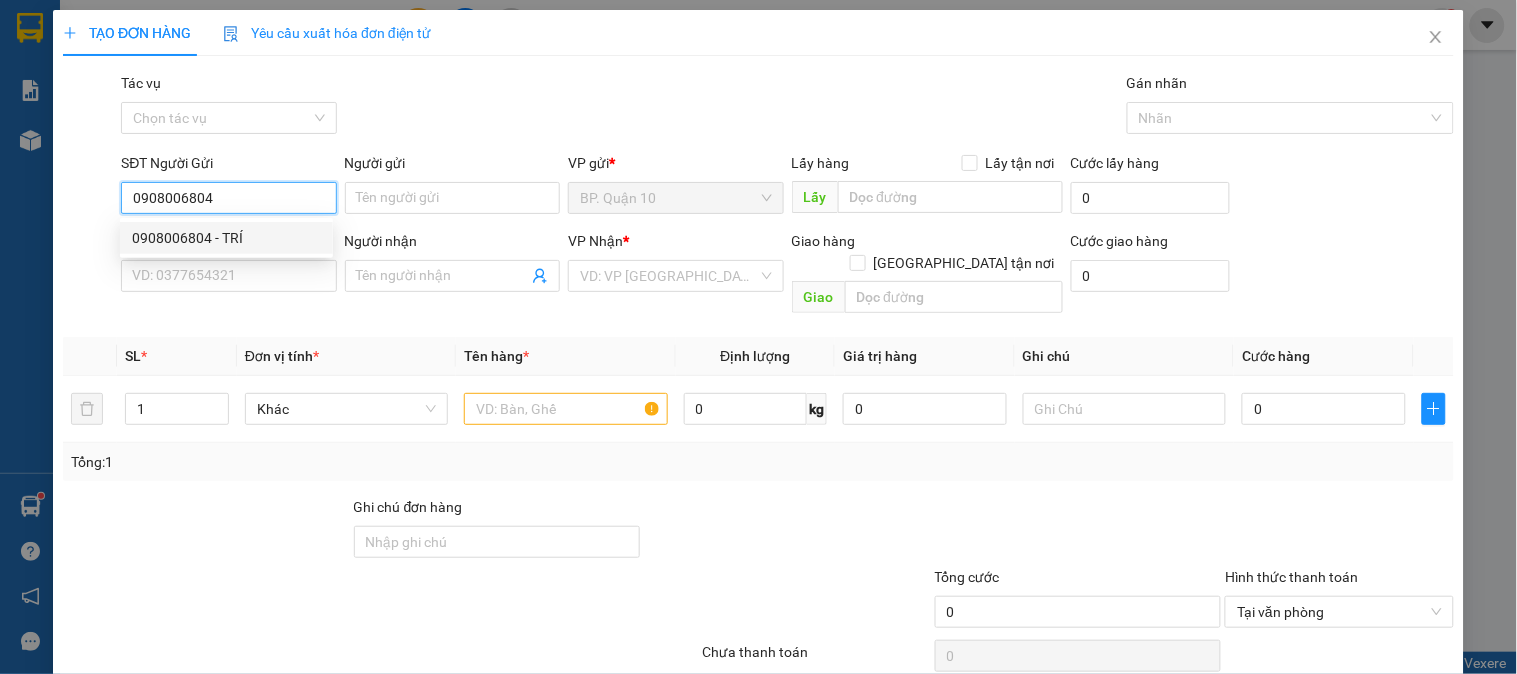 click on "0908006804 - TRÍ" at bounding box center (226, 238) 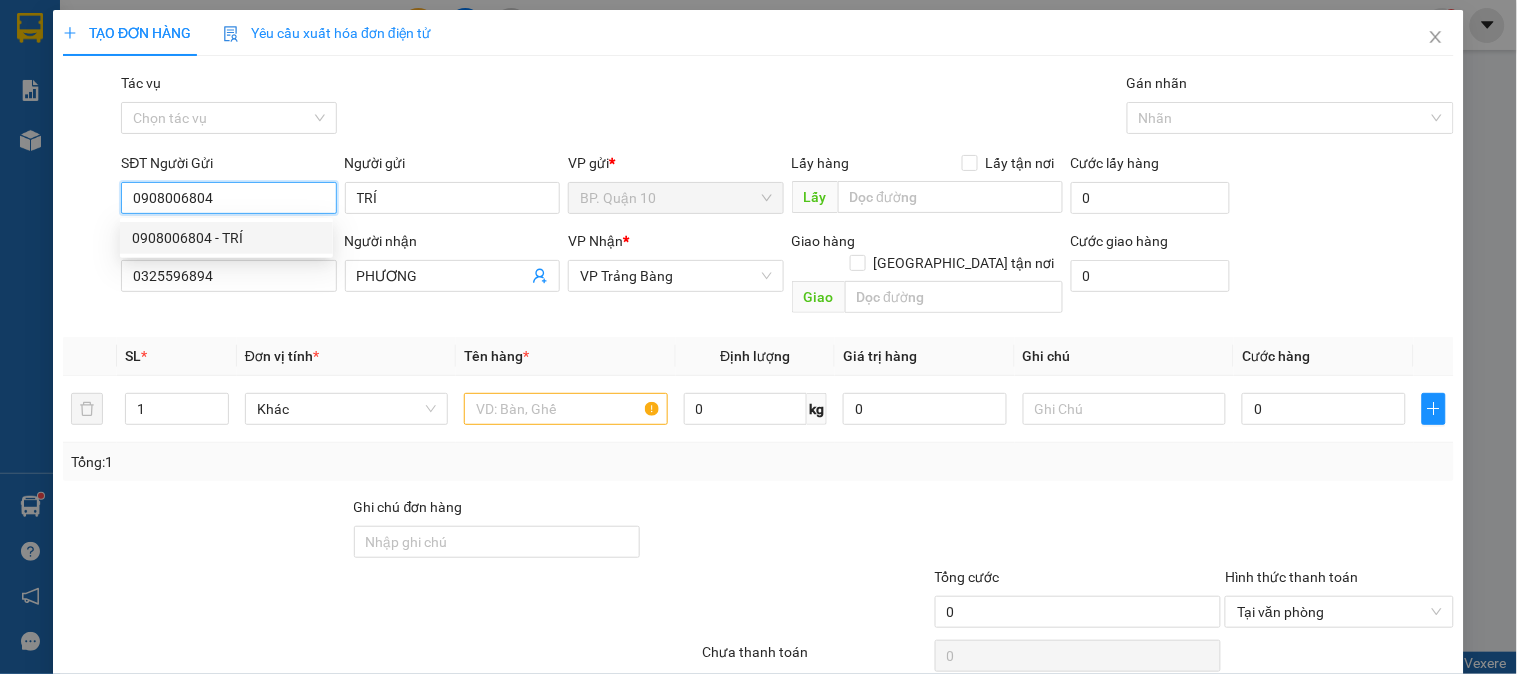 type on "80.000" 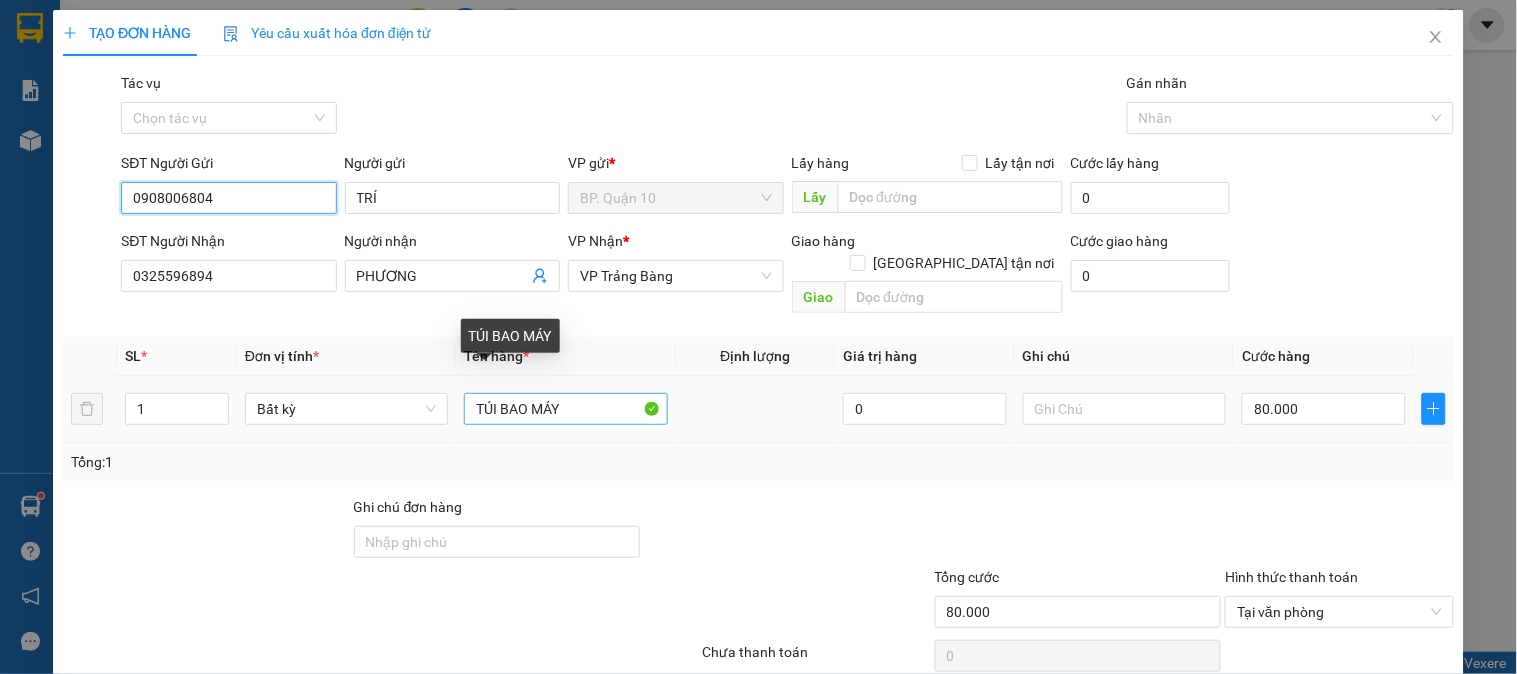 type on "0908006804" 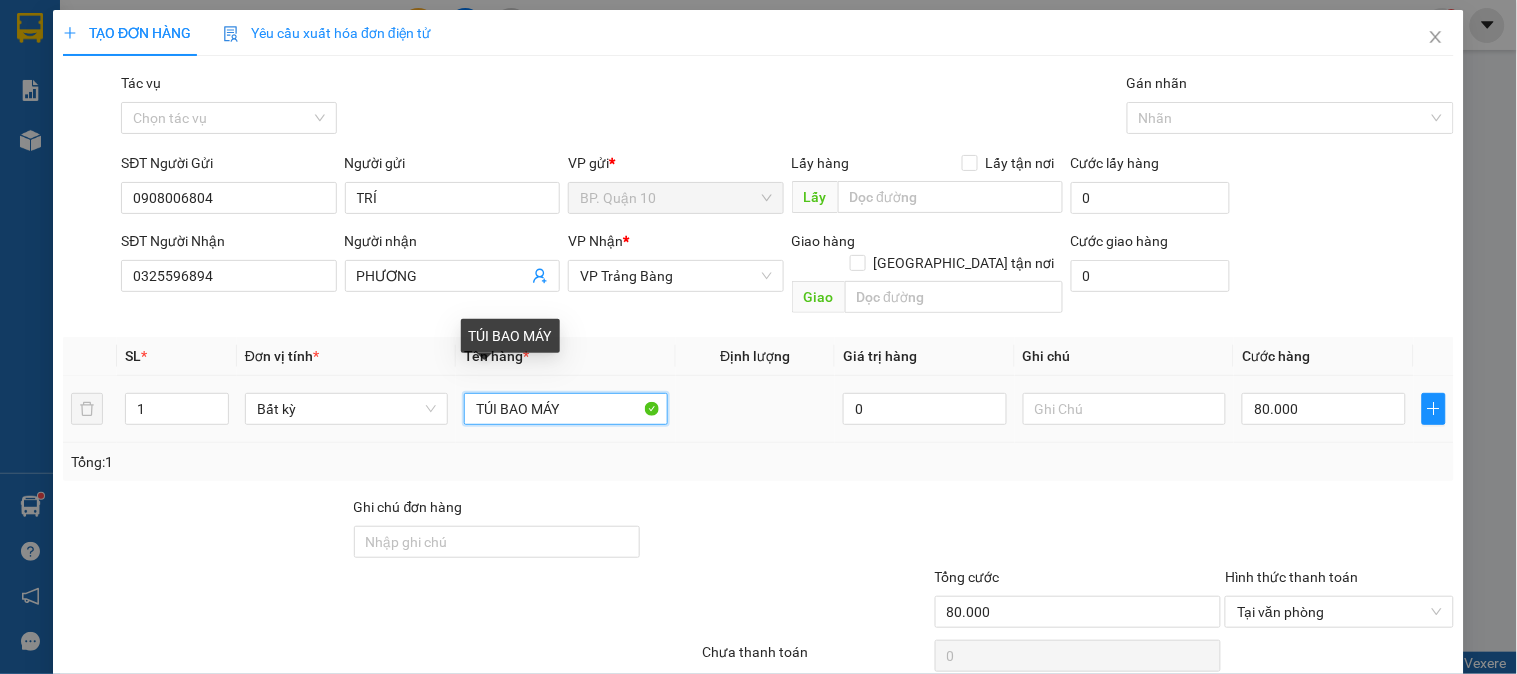 click on "TÚI BAO MÁY" at bounding box center [565, 409] 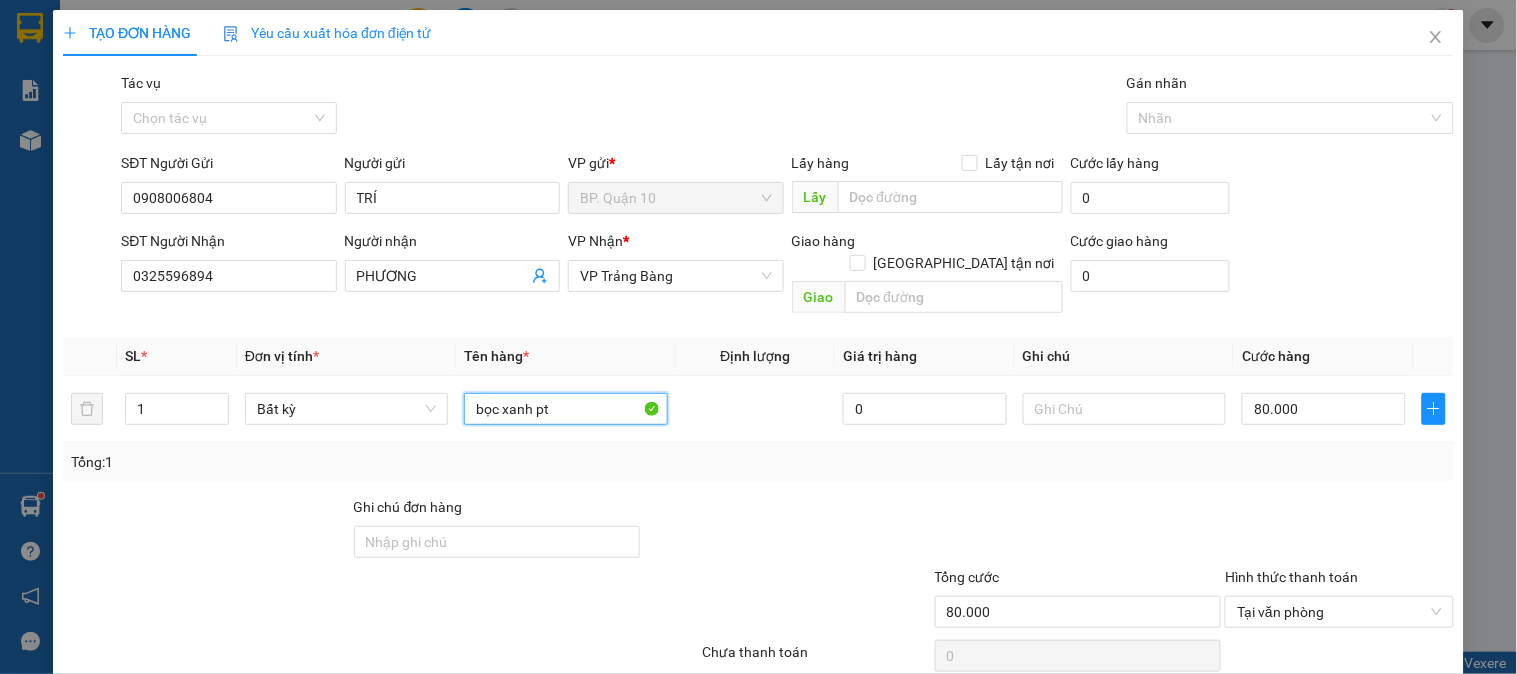 type on "bọc xanh pt" 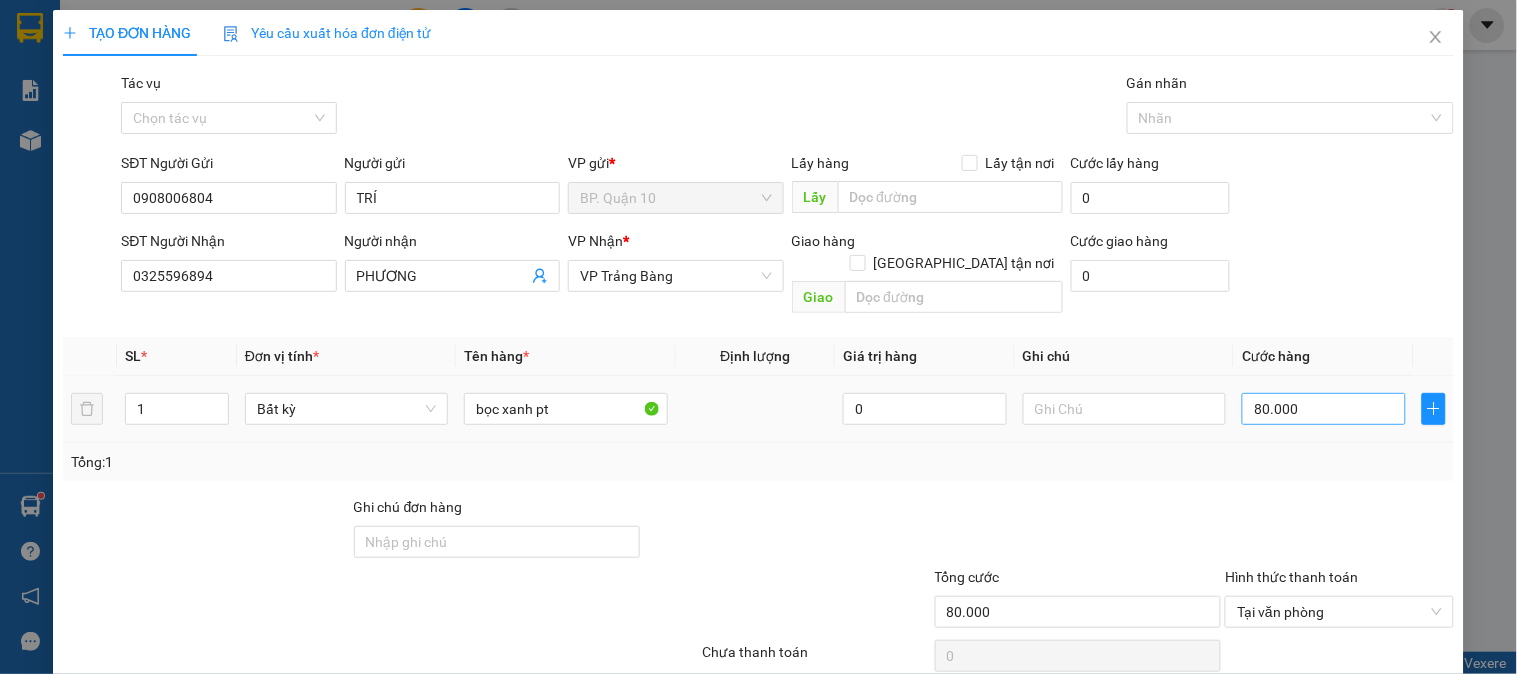 drag, startPoint x: 891, startPoint y: 457, endPoint x: 1228, endPoint y: 386, distance: 344.39804 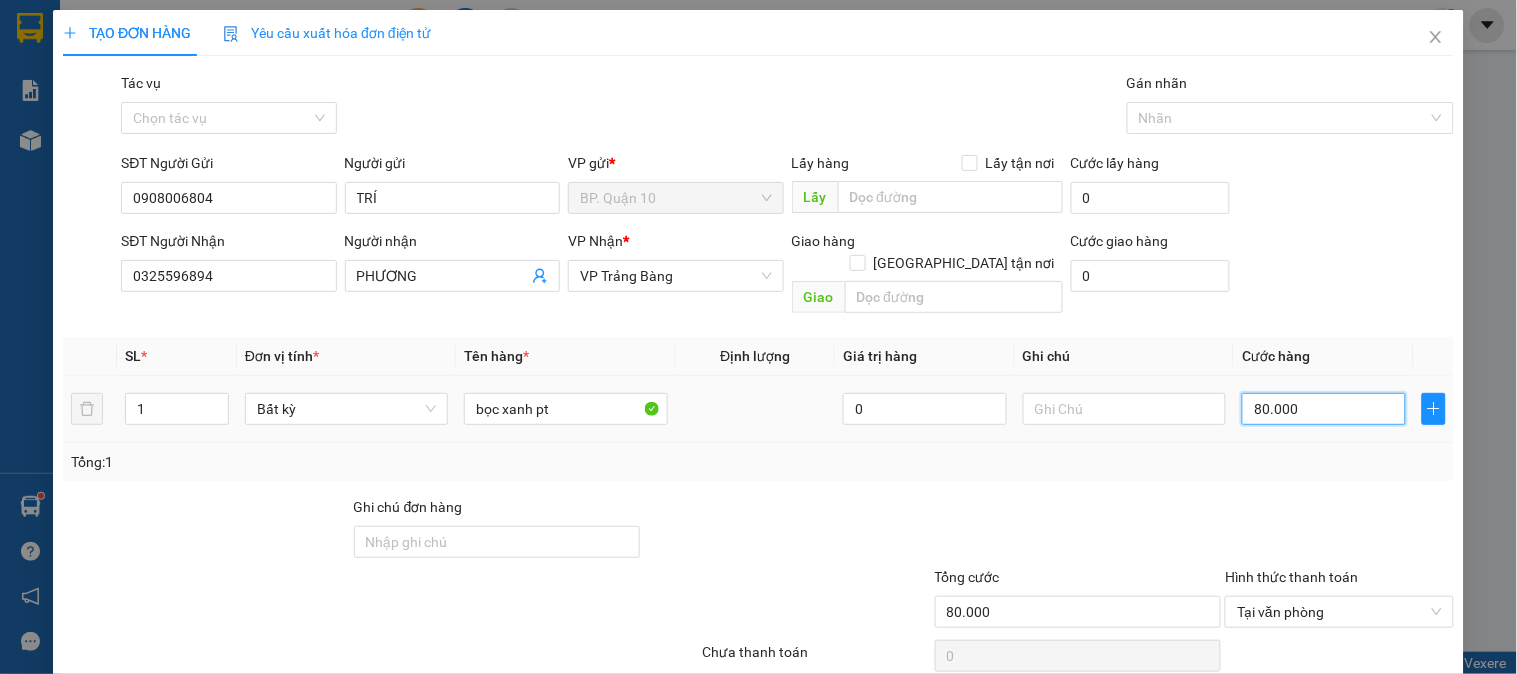 click on "80.000" at bounding box center (1324, 409) 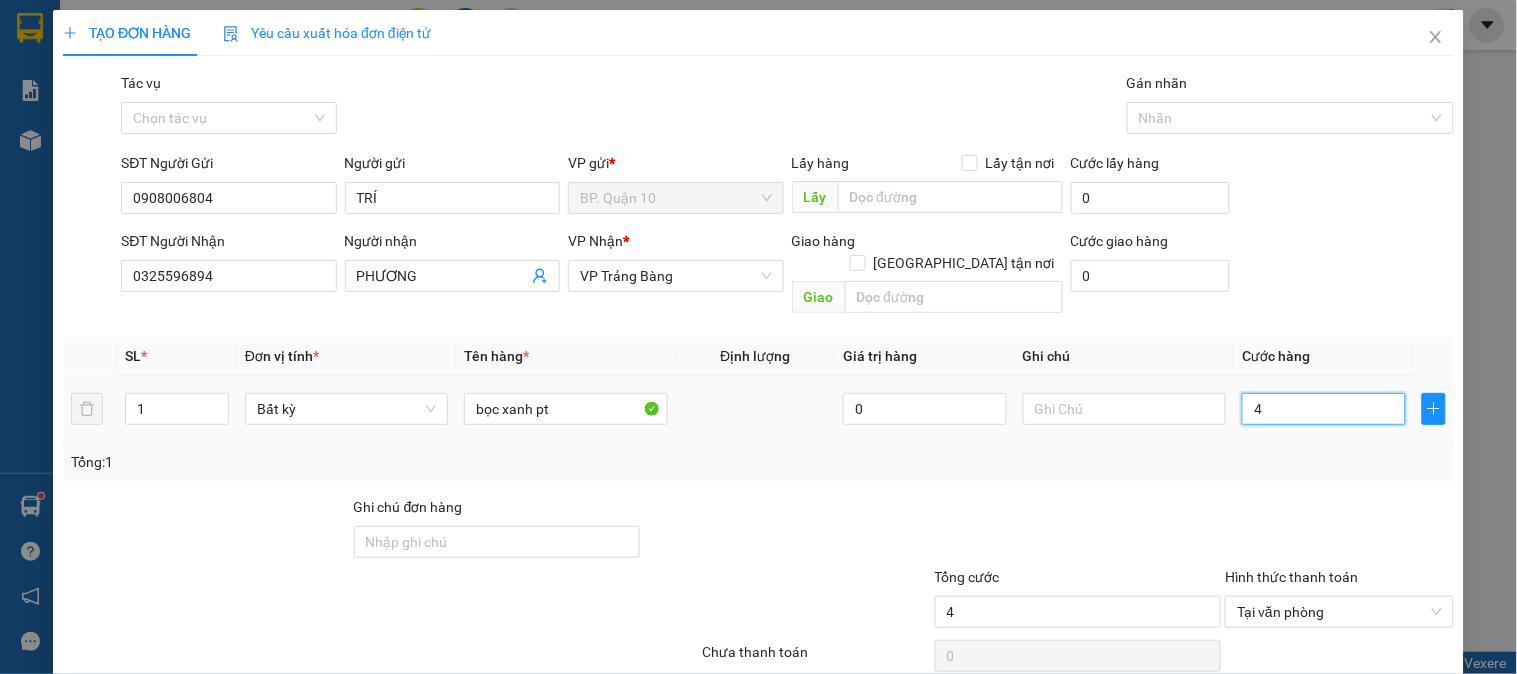 type on "40" 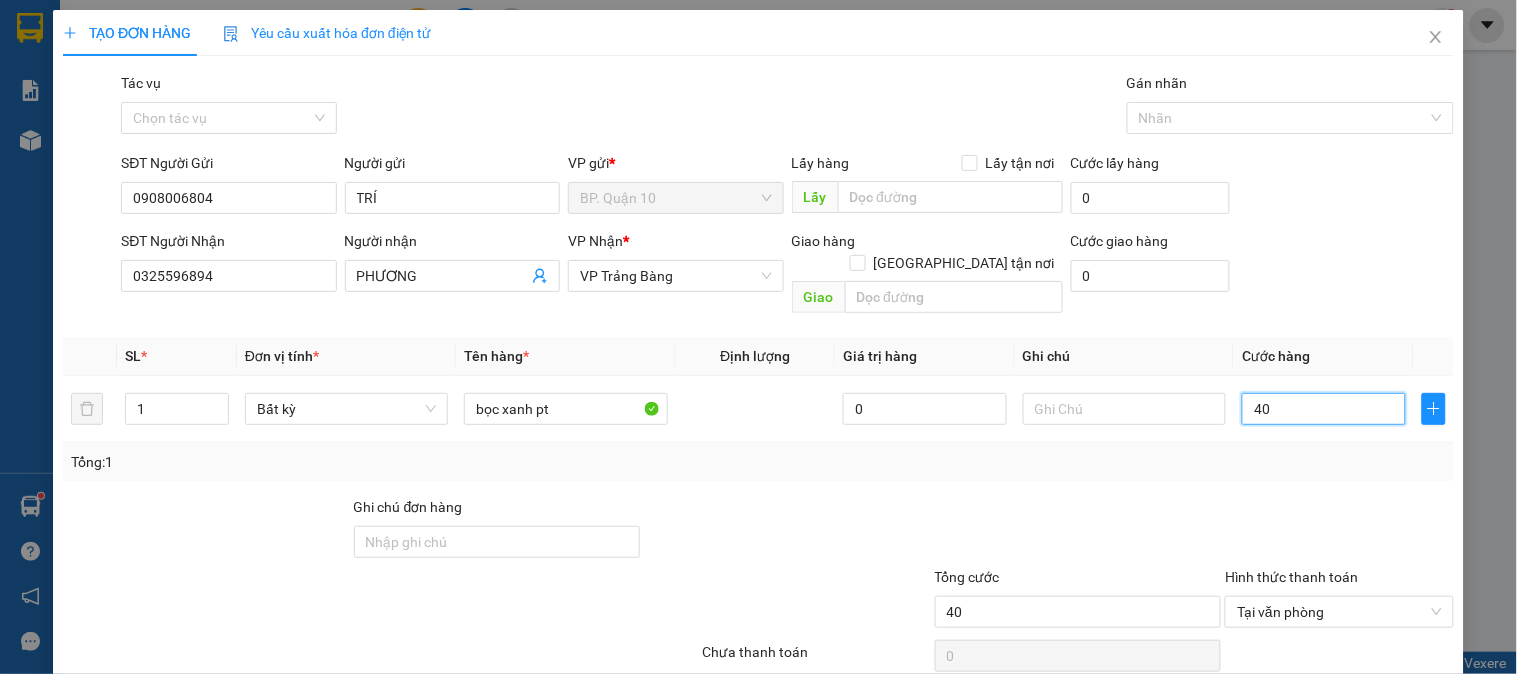 type on "40" 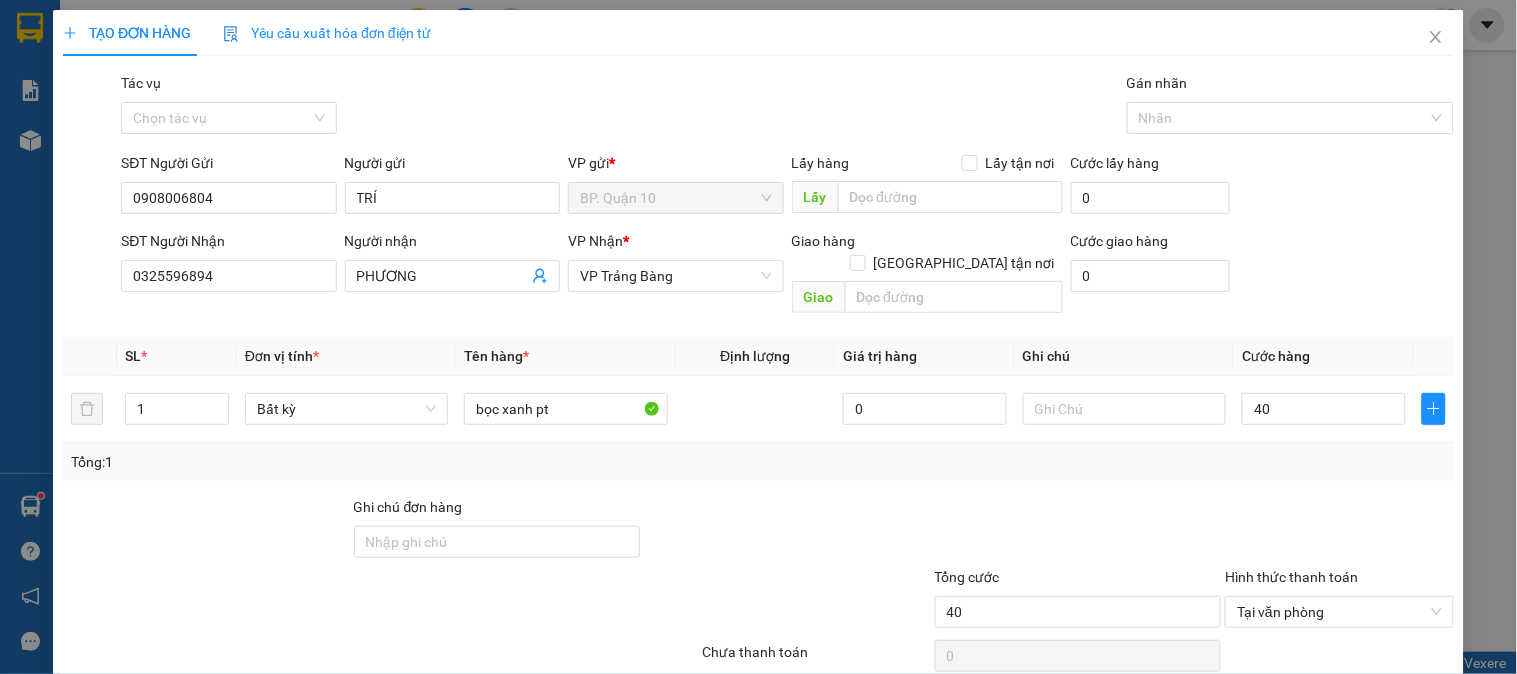 type on "40.000" 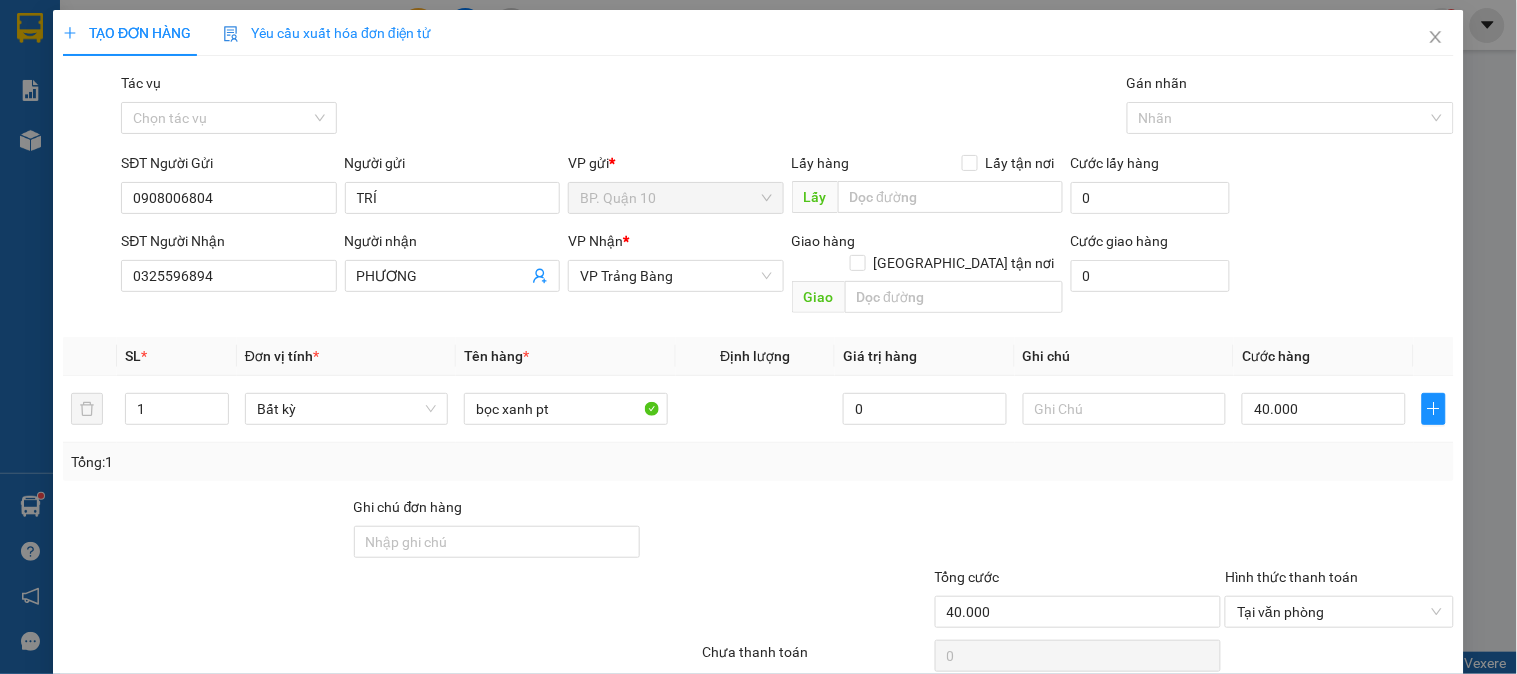 drag, startPoint x: 1210, startPoint y: 432, endPoint x: 1156, endPoint y: 352, distance: 96.519424 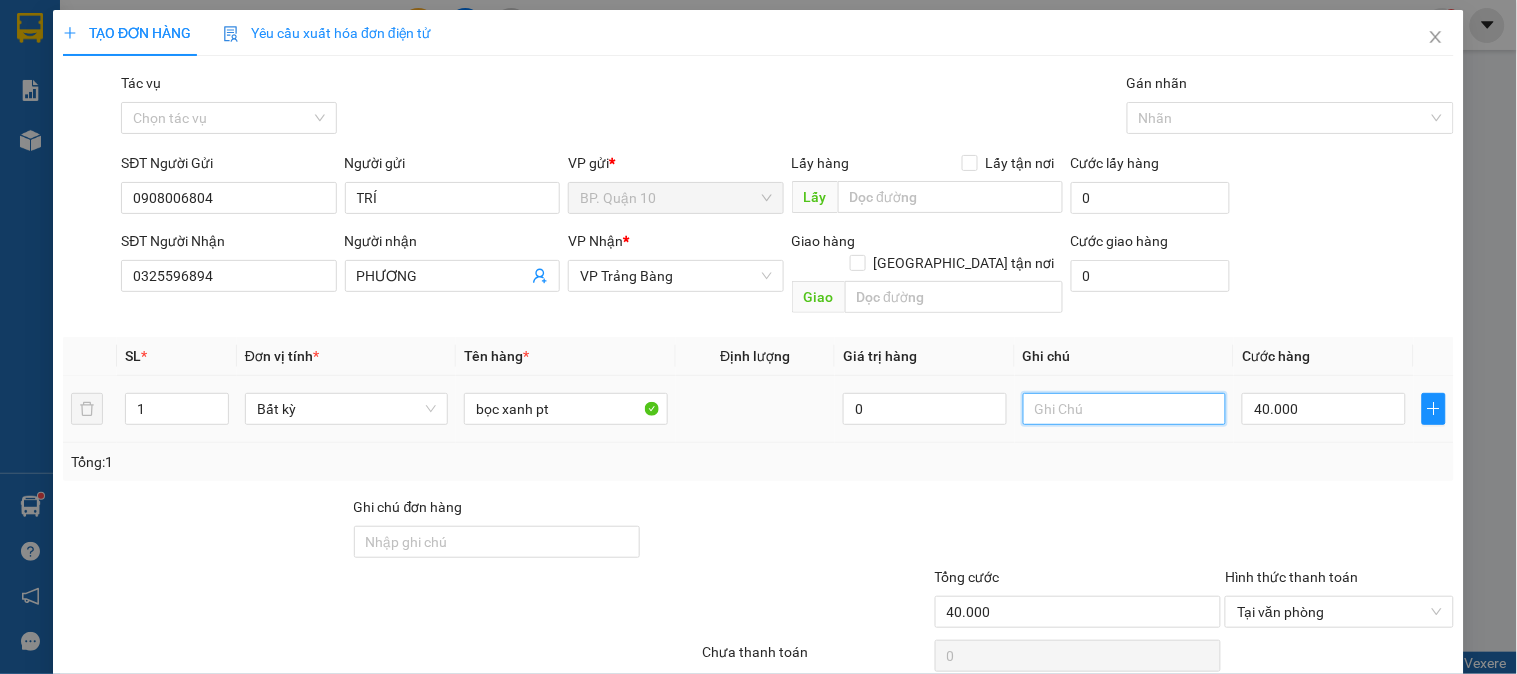 click at bounding box center (1124, 409) 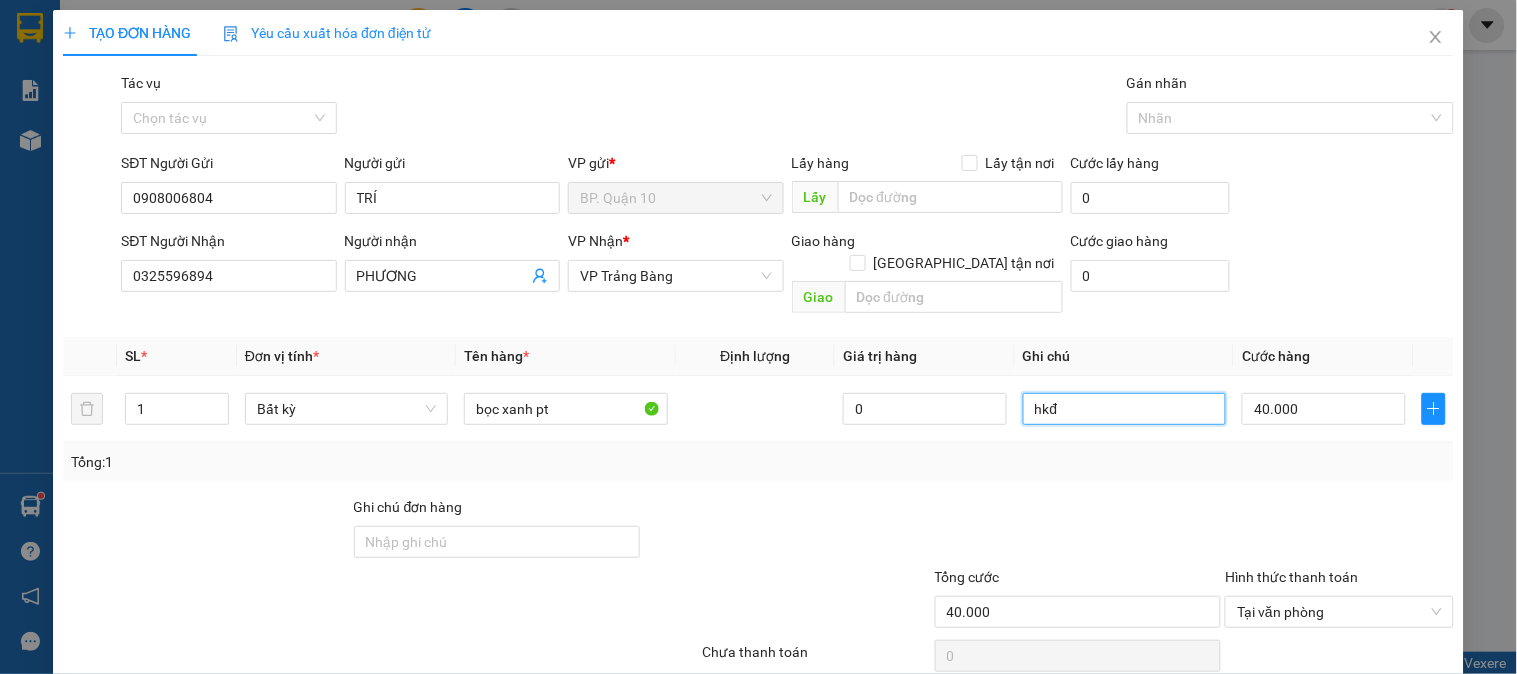 type on "hkđ" 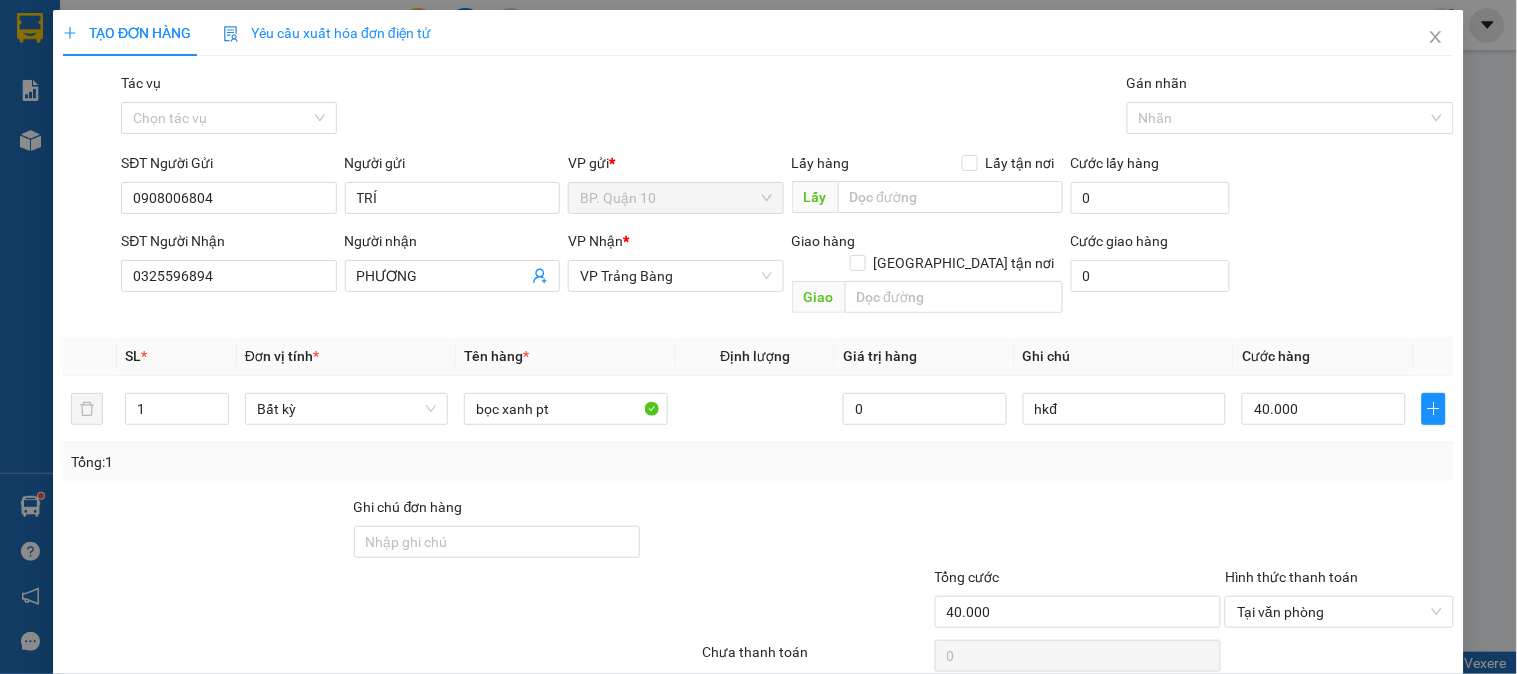 click on "Transit Pickup Surcharge Ids Transit Deliver Surcharge Ids Transit Deliver Surcharge Transit Deliver Surcharge Gói vận chuyển  * Tiêu chuẩn Tác vụ Chọn tác vụ Gán nhãn   Nhãn SĐT Người Gửi 0908006804 Người gửi TRÍ VP gửi  * BP. Quận 10 Lấy hàng Lấy tận nơi Lấy Cước lấy hàng 0 SĐT Người Nhận 0325596894 Người nhận PHƯƠNG VP Nhận  * VP Trảng Bàng Giao hàng Giao tận nơi Giao Cước giao hàng 0 SL  * Đơn vị tính  * Tên hàng  * Định lượng Giá trị hàng Ghi chú Cước hàng                   1 Bất kỳ bọc xanh pt 0 hkđ 40.000 Tổng:  1 Ghi chú đơn hàng Tổng cước 40.000 Hình thức thanh toán Tại văn phòng Số tiền thu trước 0 Chưa thanh toán 0 Chọn HT Thanh Toán Lưu nháp Xóa Thông tin Lưu Lưu và In bọc xanh pt" at bounding box center (758, 397) 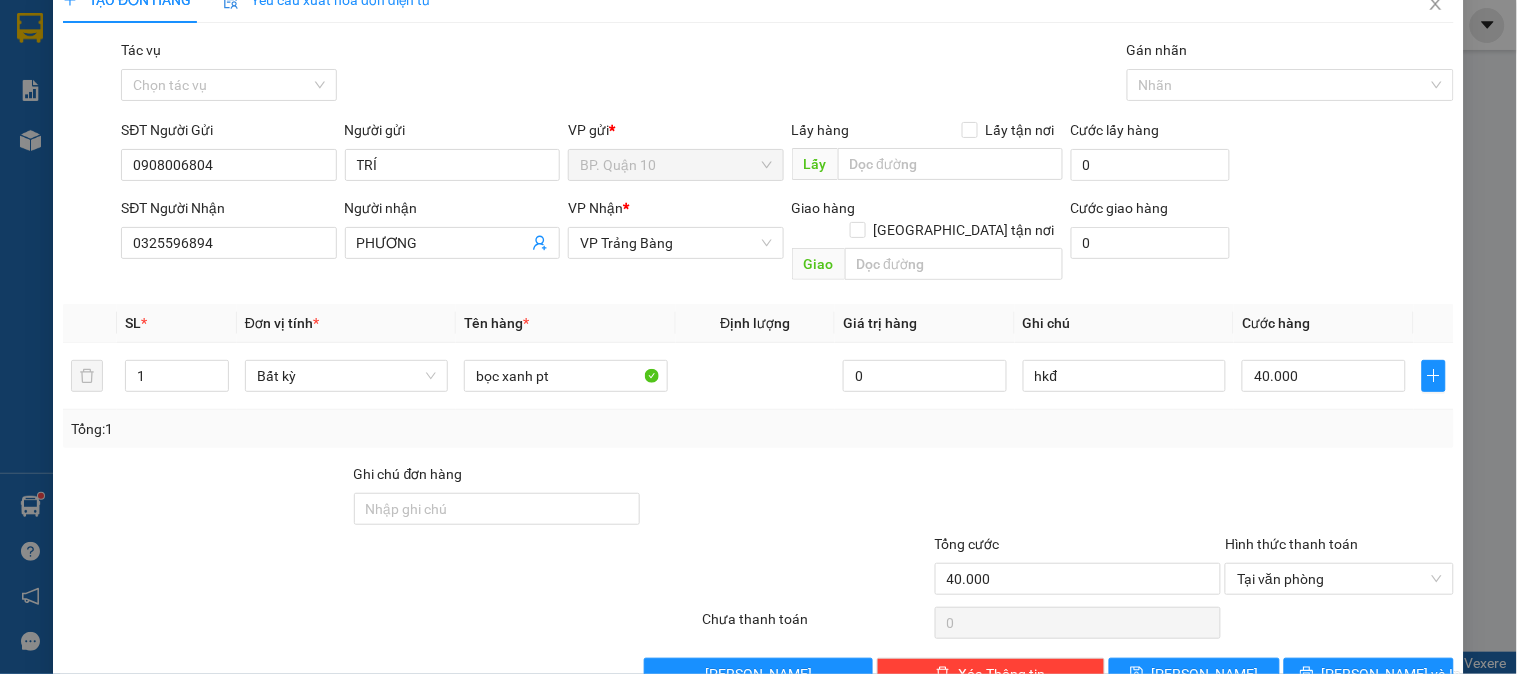 scroll, scrollTop: 65, scrollLeft: 0, axis: vertical 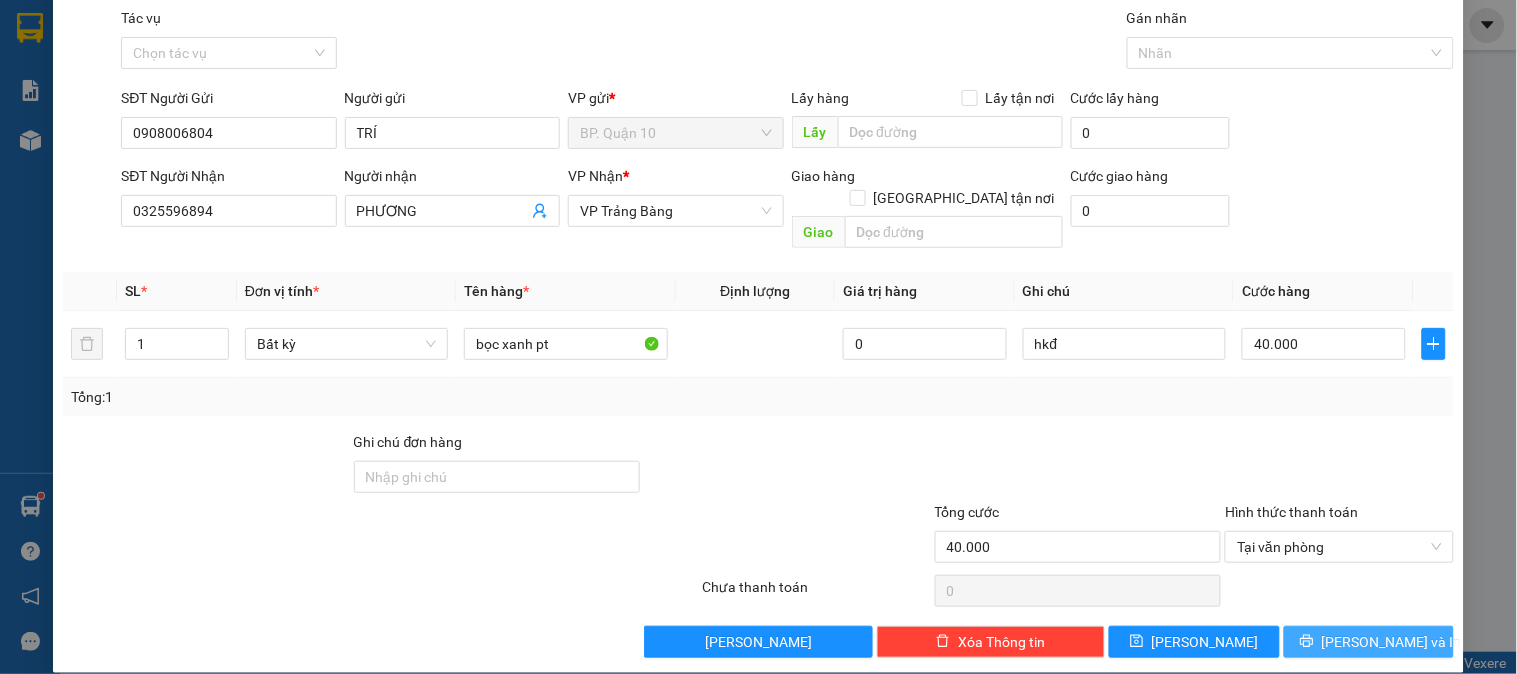 click on "[PERSON_NAME] và In" at bounding box center (1369, 642) 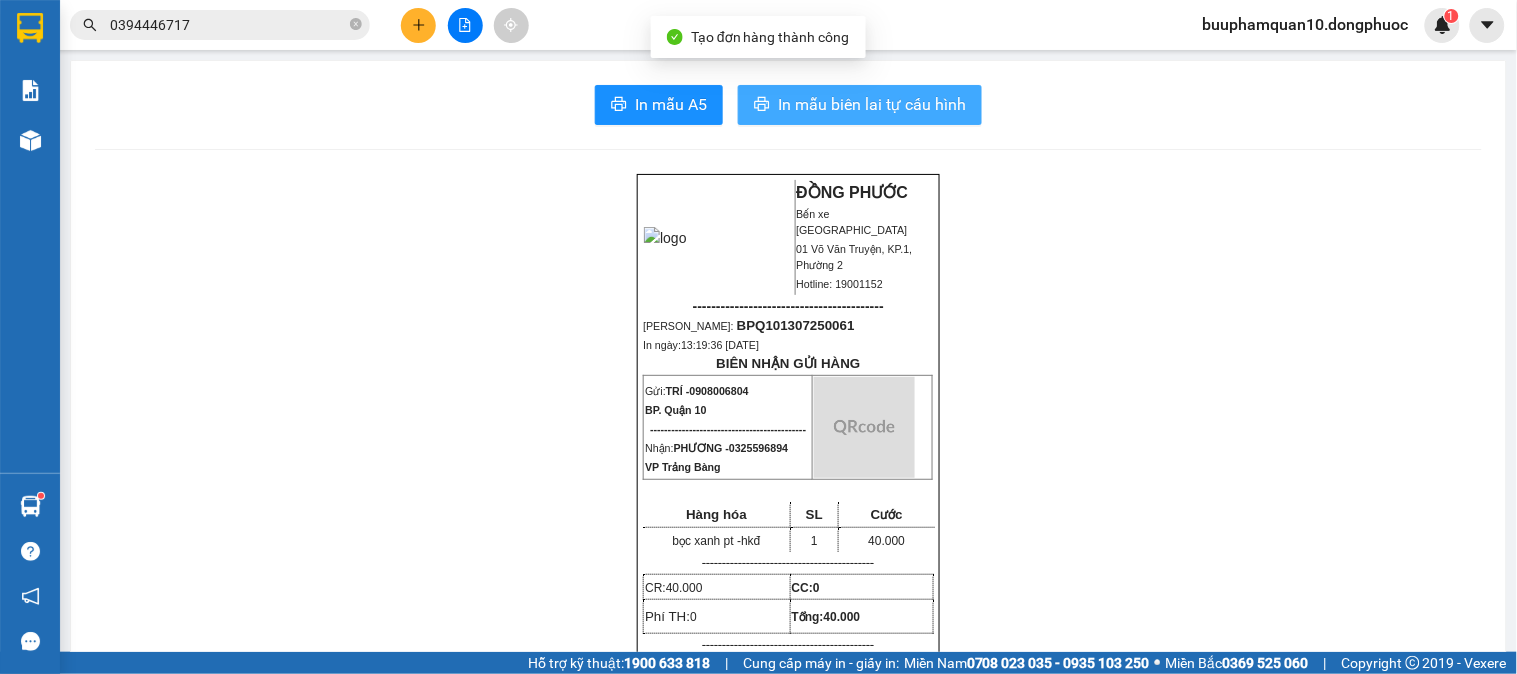 click on "In mẫu biên lai tự cấu hình" at bounding box center [872, 104] 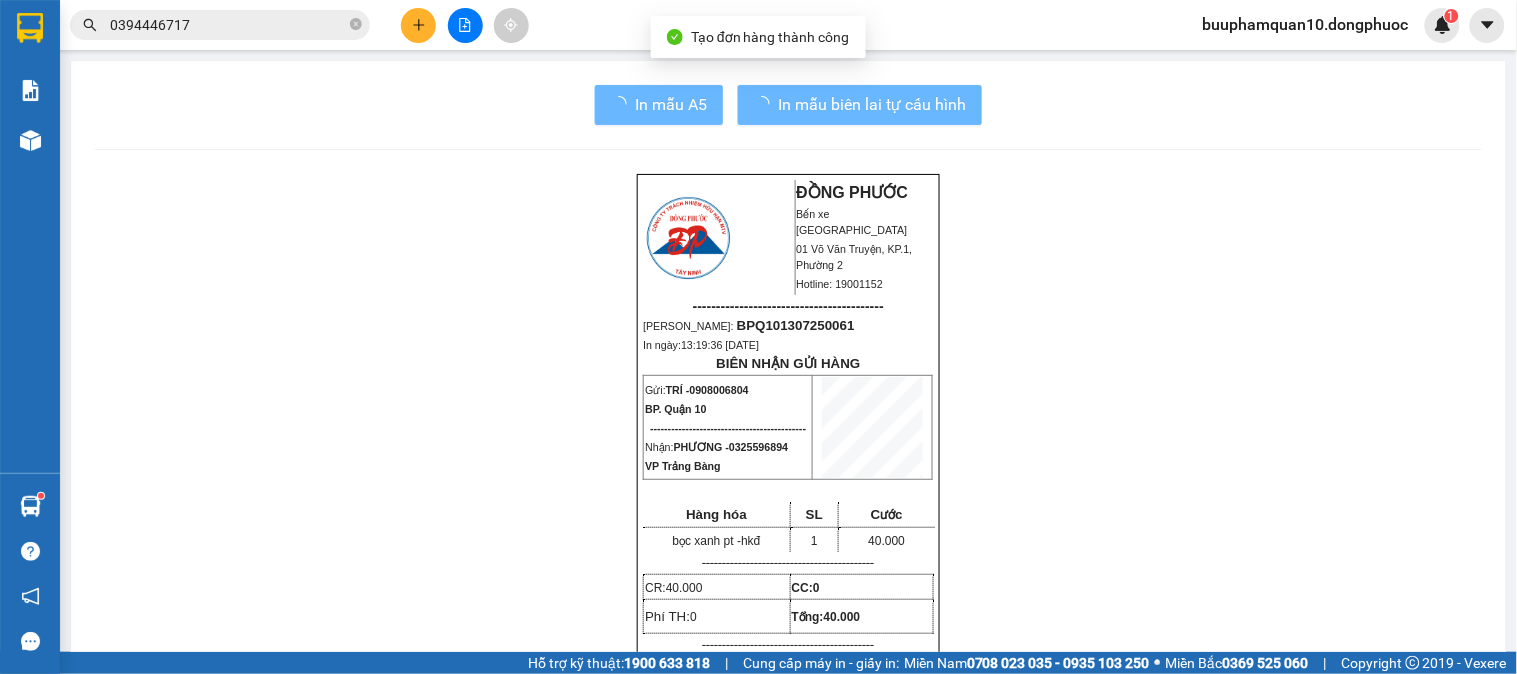 scroll, scrollTop: 393, scrollLeft: 0, axis: vertical 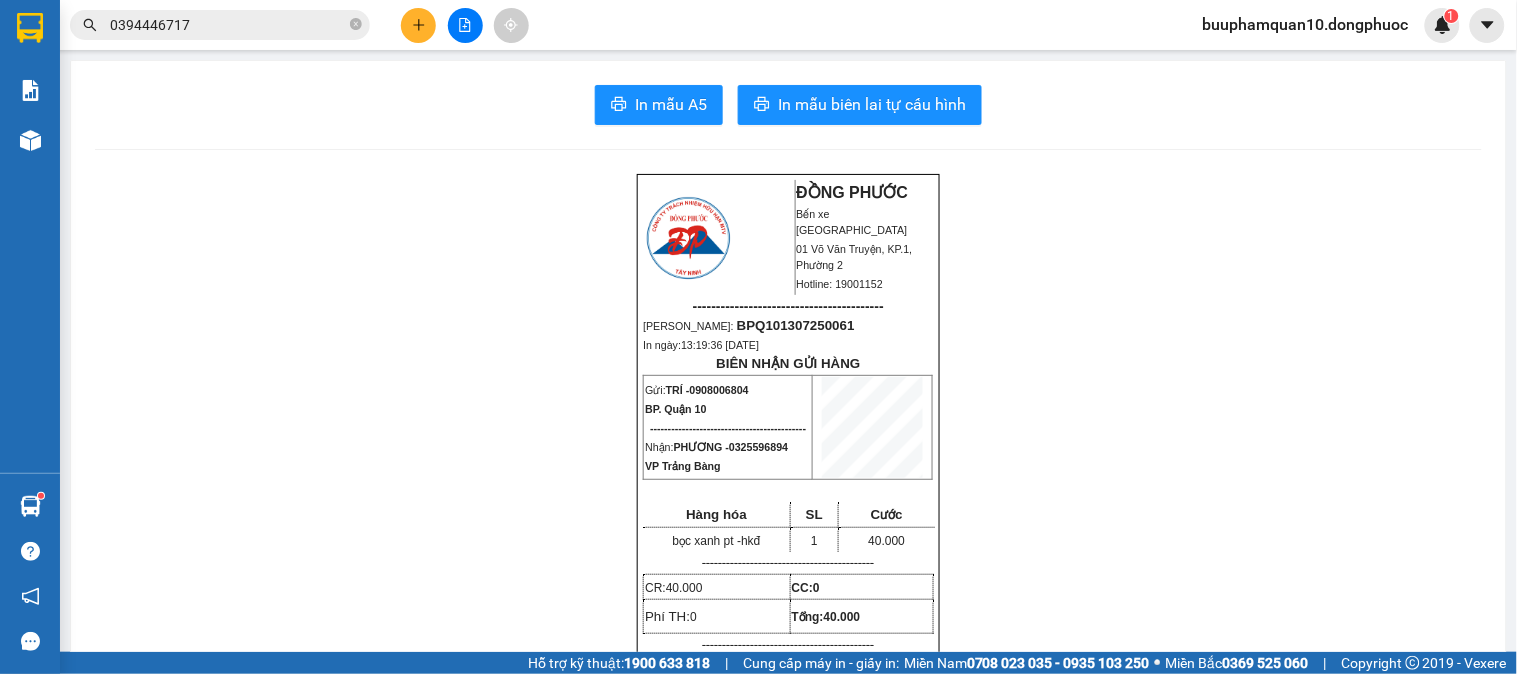 click on "0394446717" at bounding box center [228, 25] 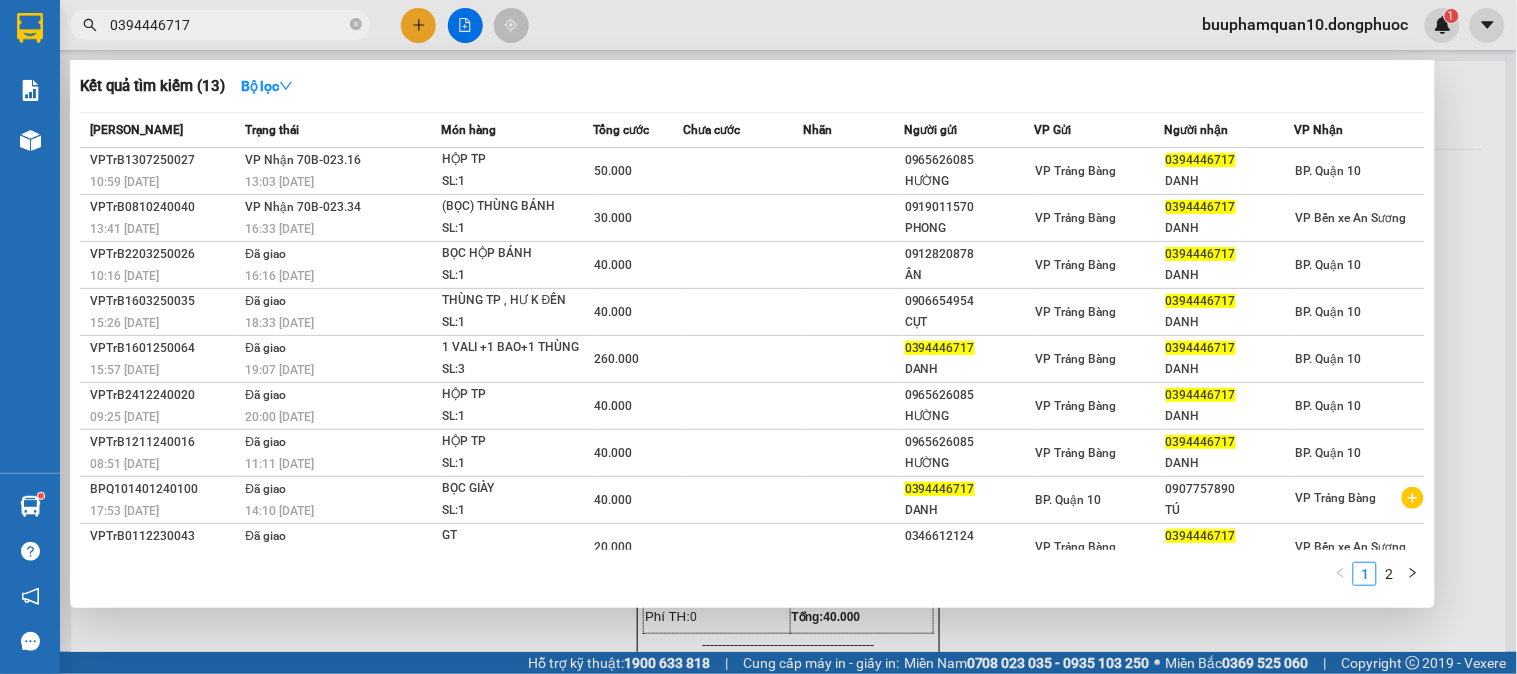 click on "0394446717" at bounding box center [228, 25] 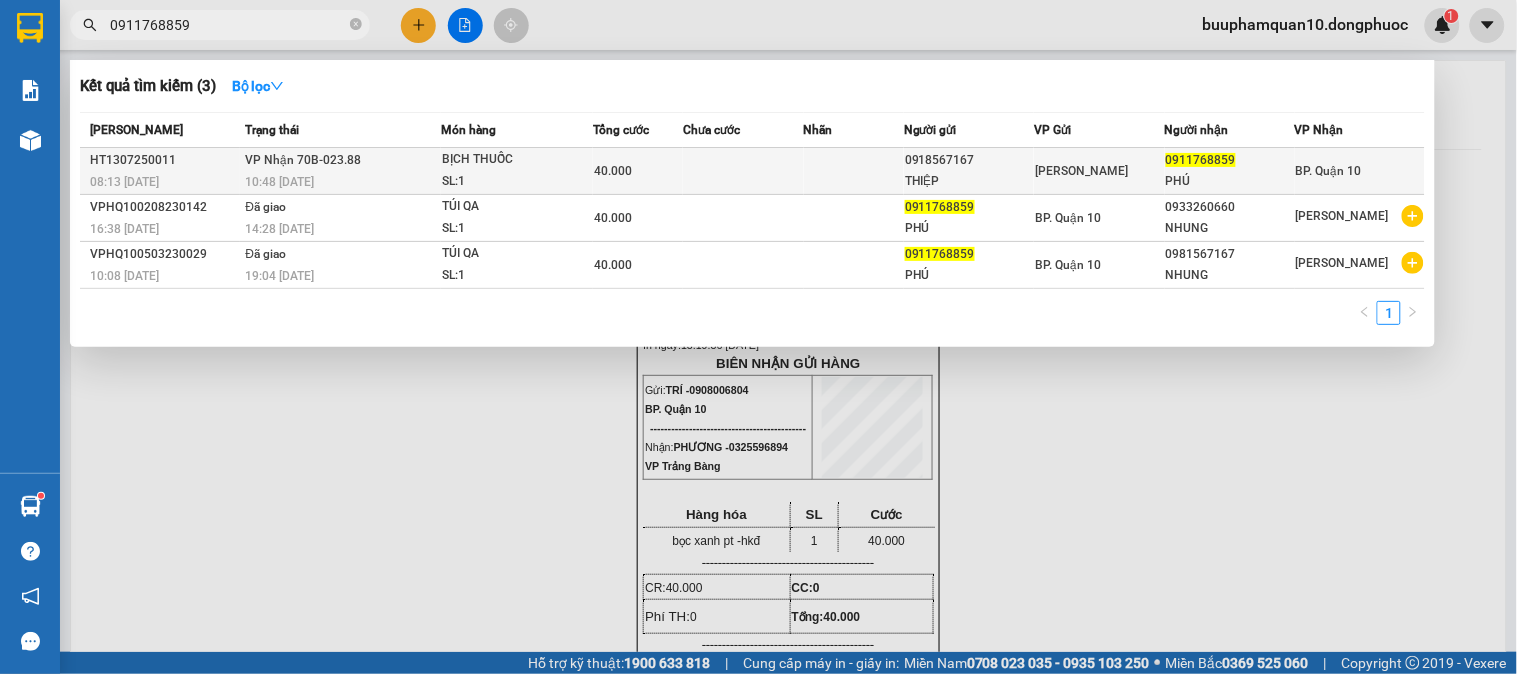 type on "0911768859" 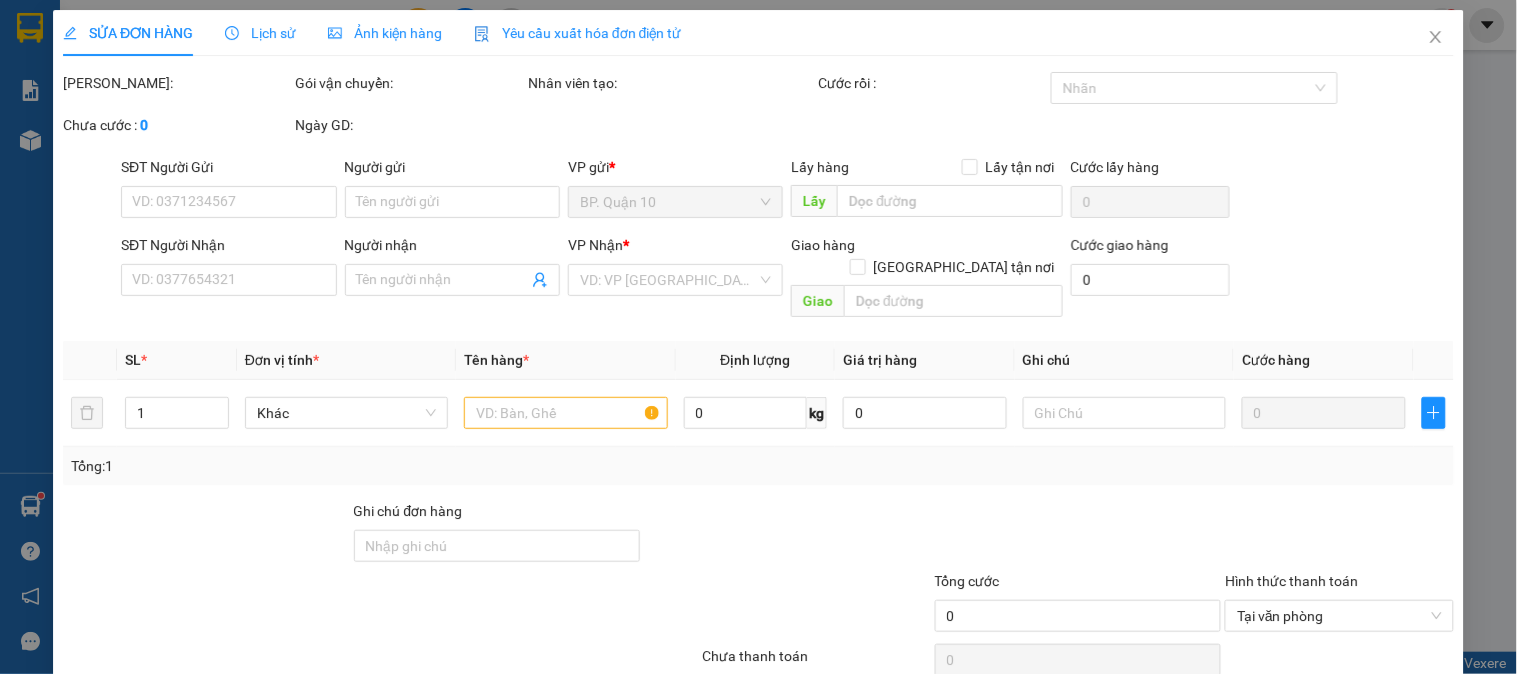 type on "0918567167" 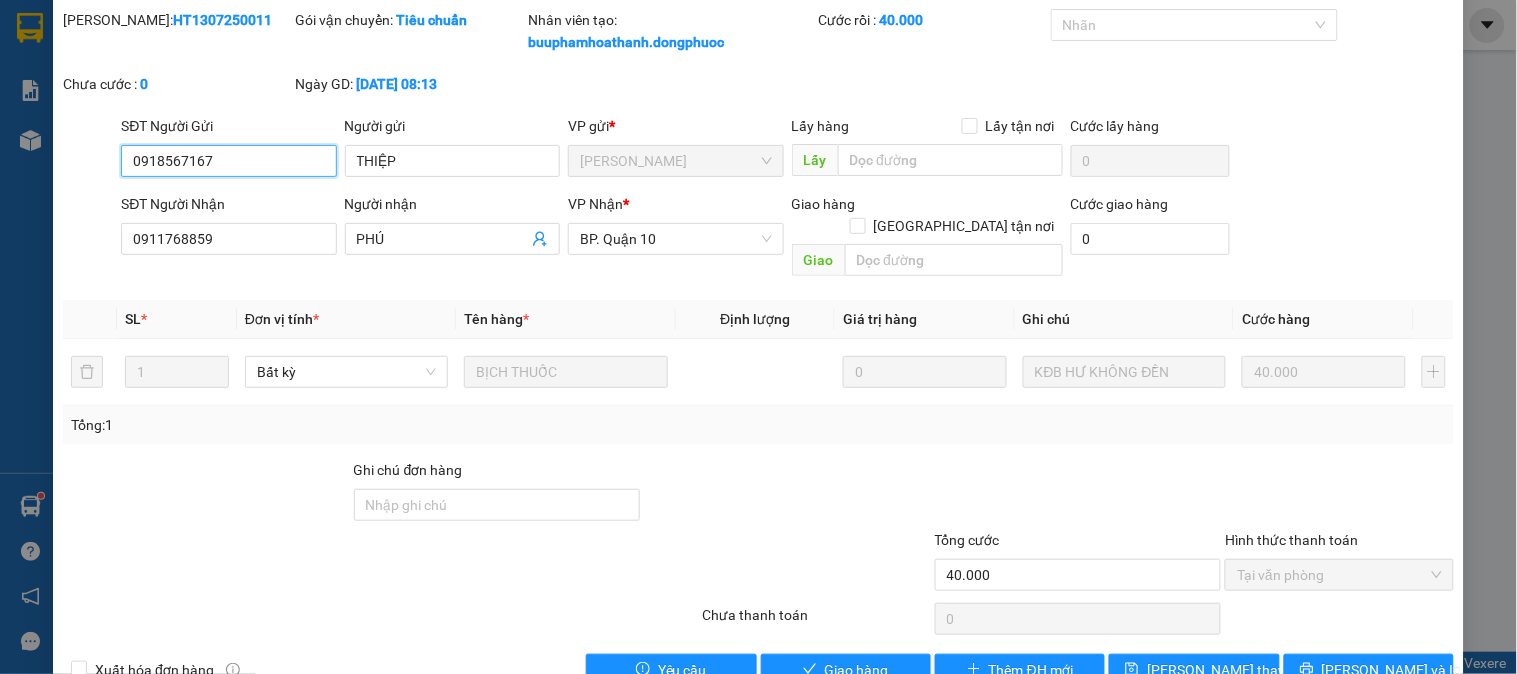 scroll, scrollTop: 91, scrollLeft: 0, axis: vertical 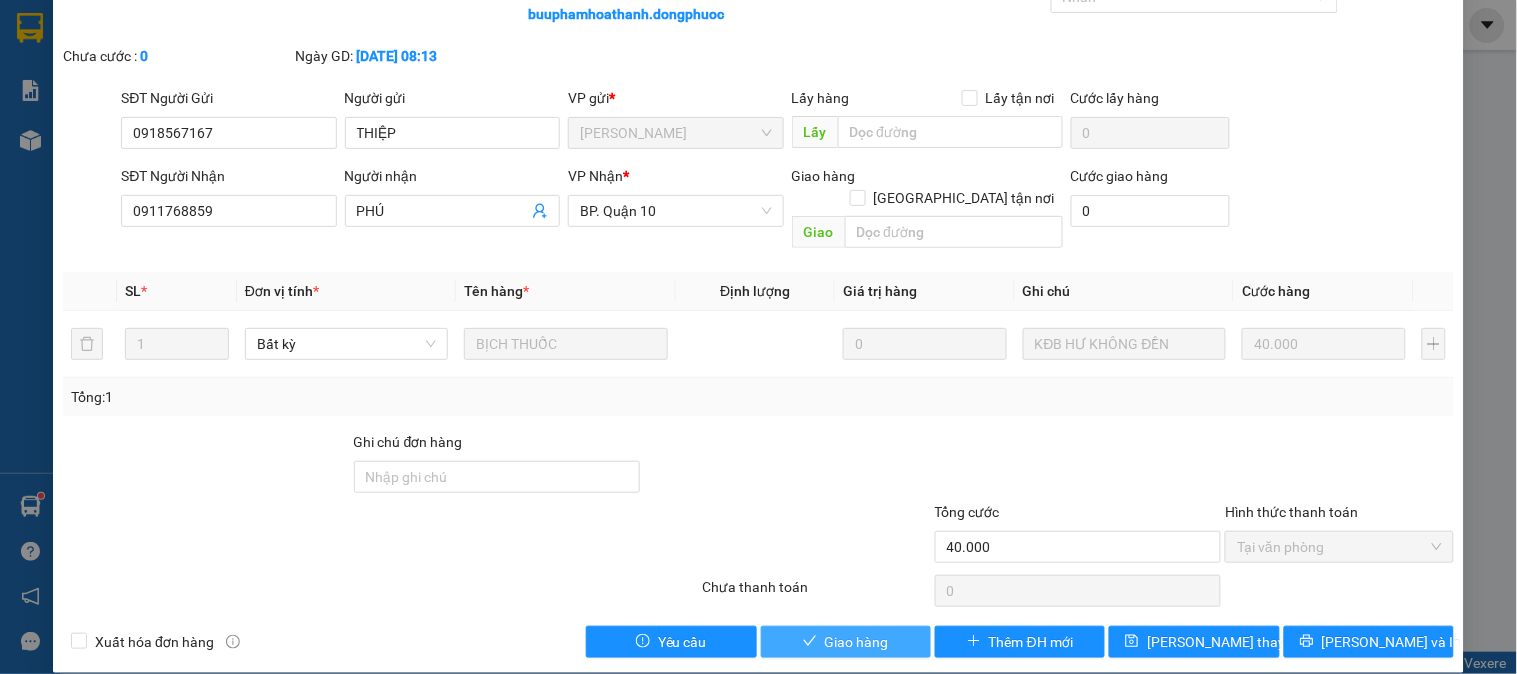 click on "Giao hàng" at bounding box center (846, 642) 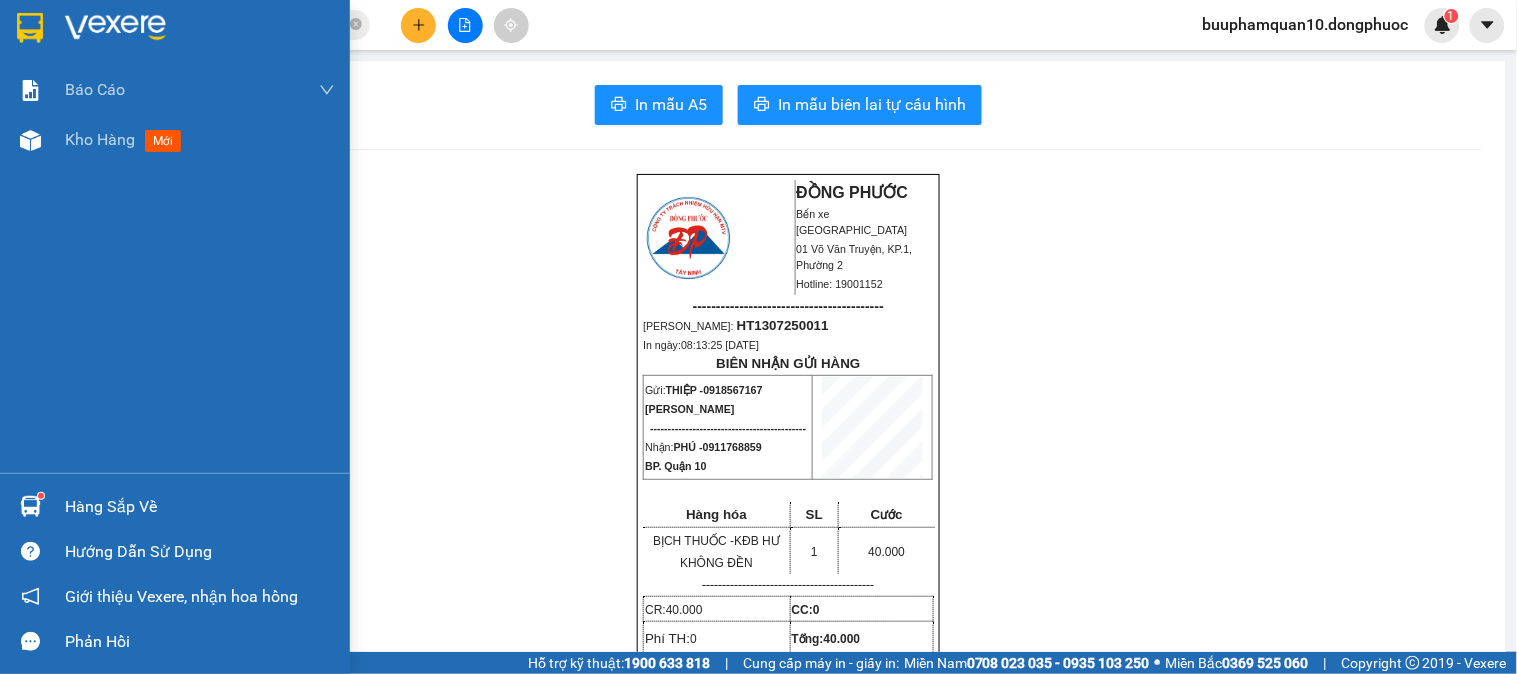 click at bounding box center (175, 32) 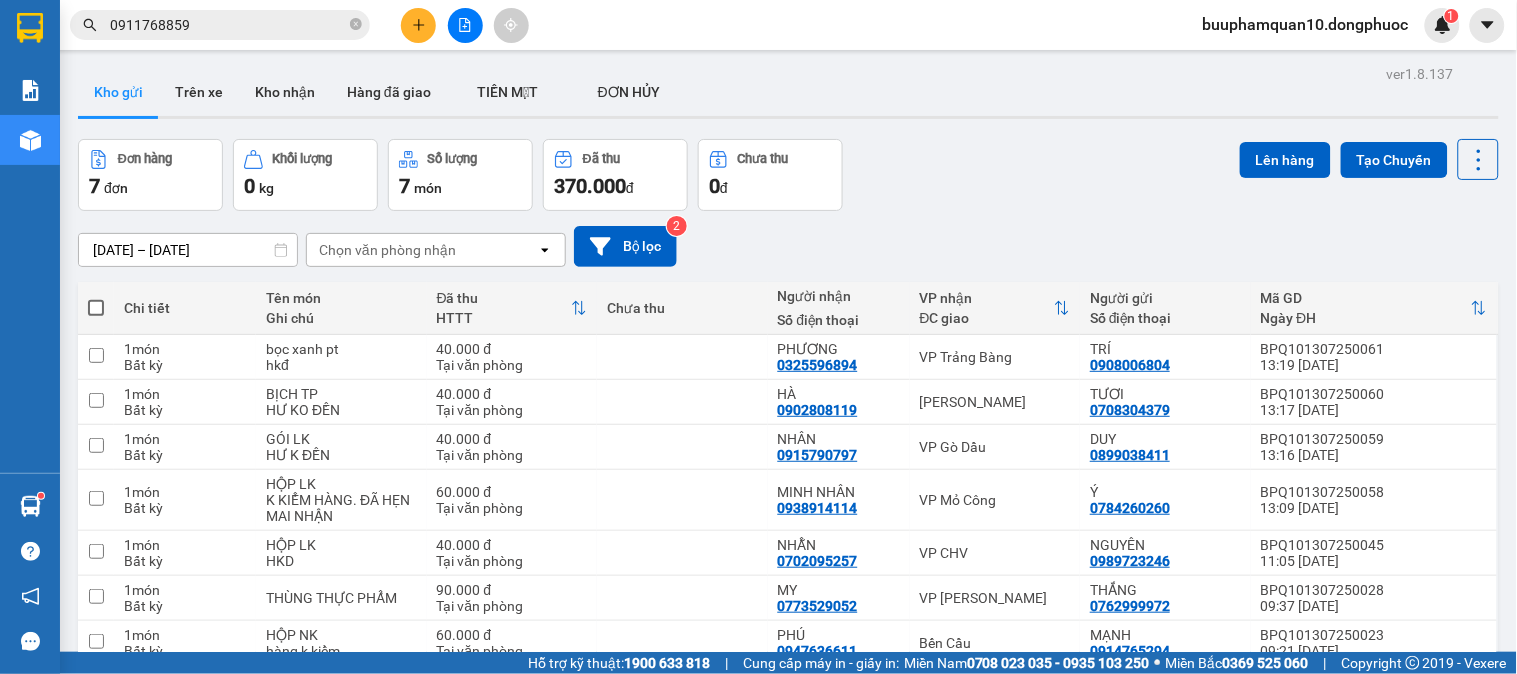 scroll, scrollTop: 97, scrollLeft: 0, axis: vertical 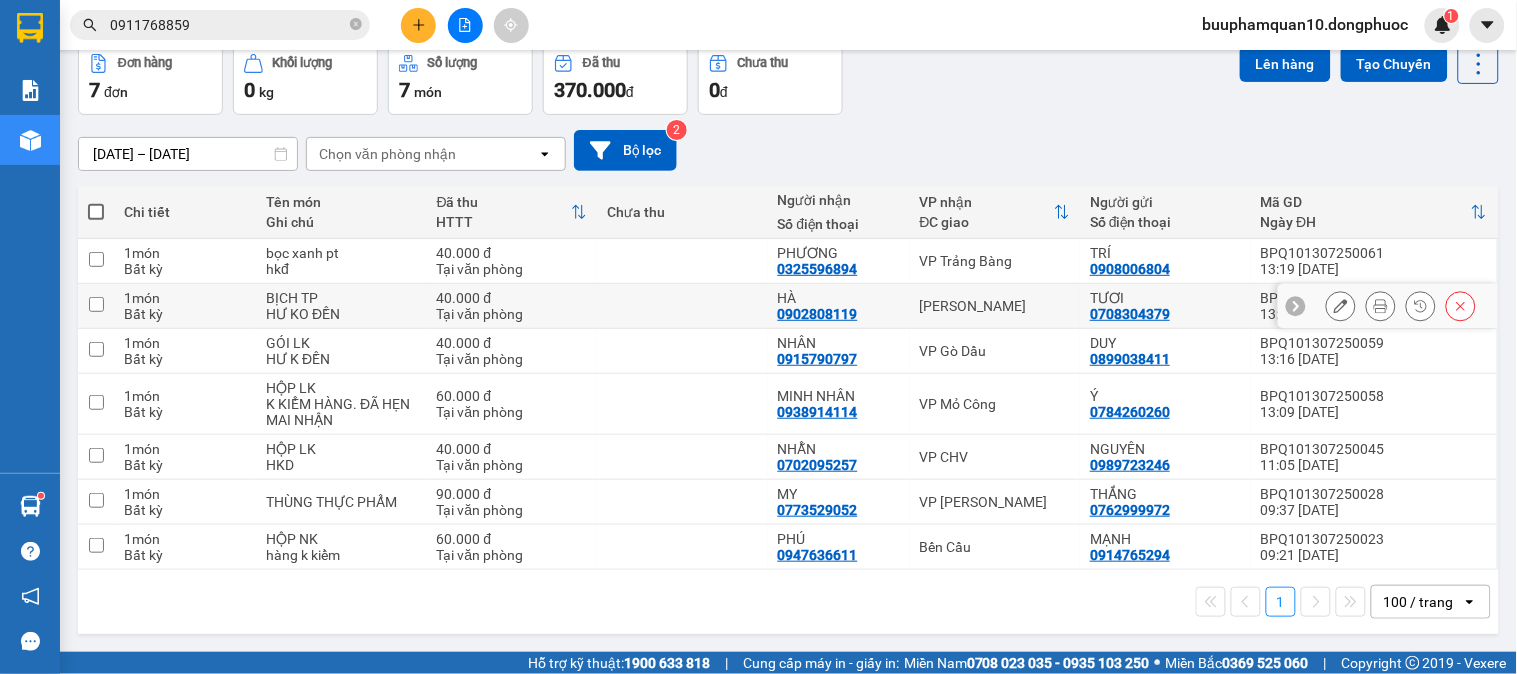 click on "[PERSON_NAME]" at bounding box center [995, 306] 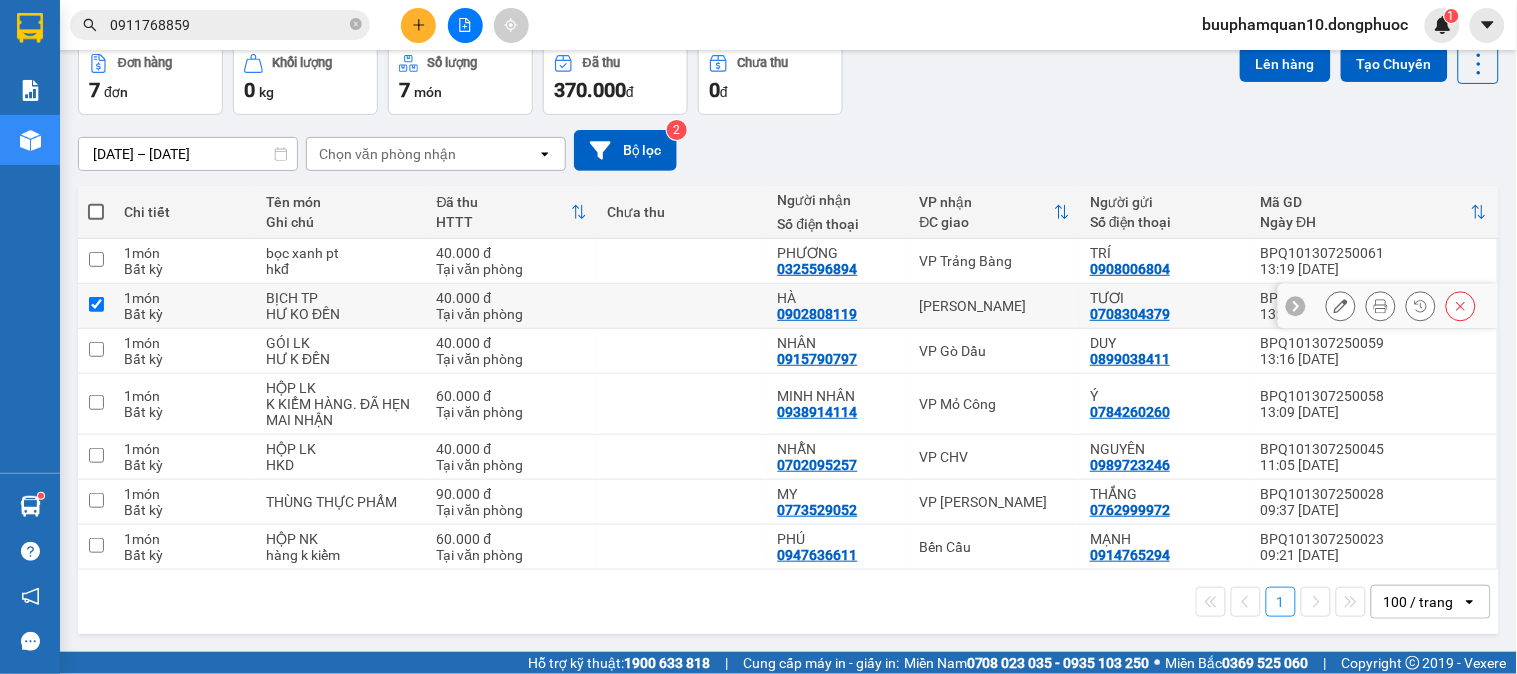 checkbox on "true" 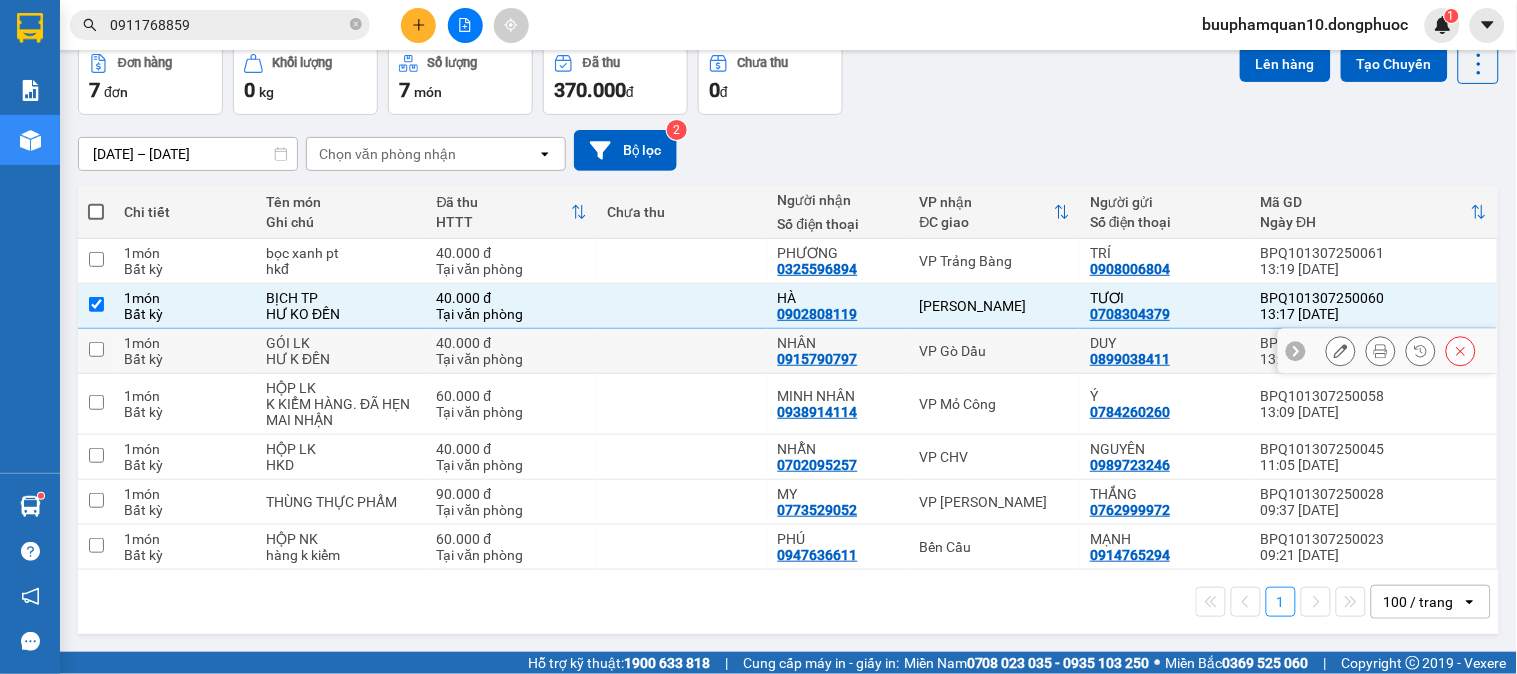 click on "VP Gò Dầu" at bounding box center [995, 351] 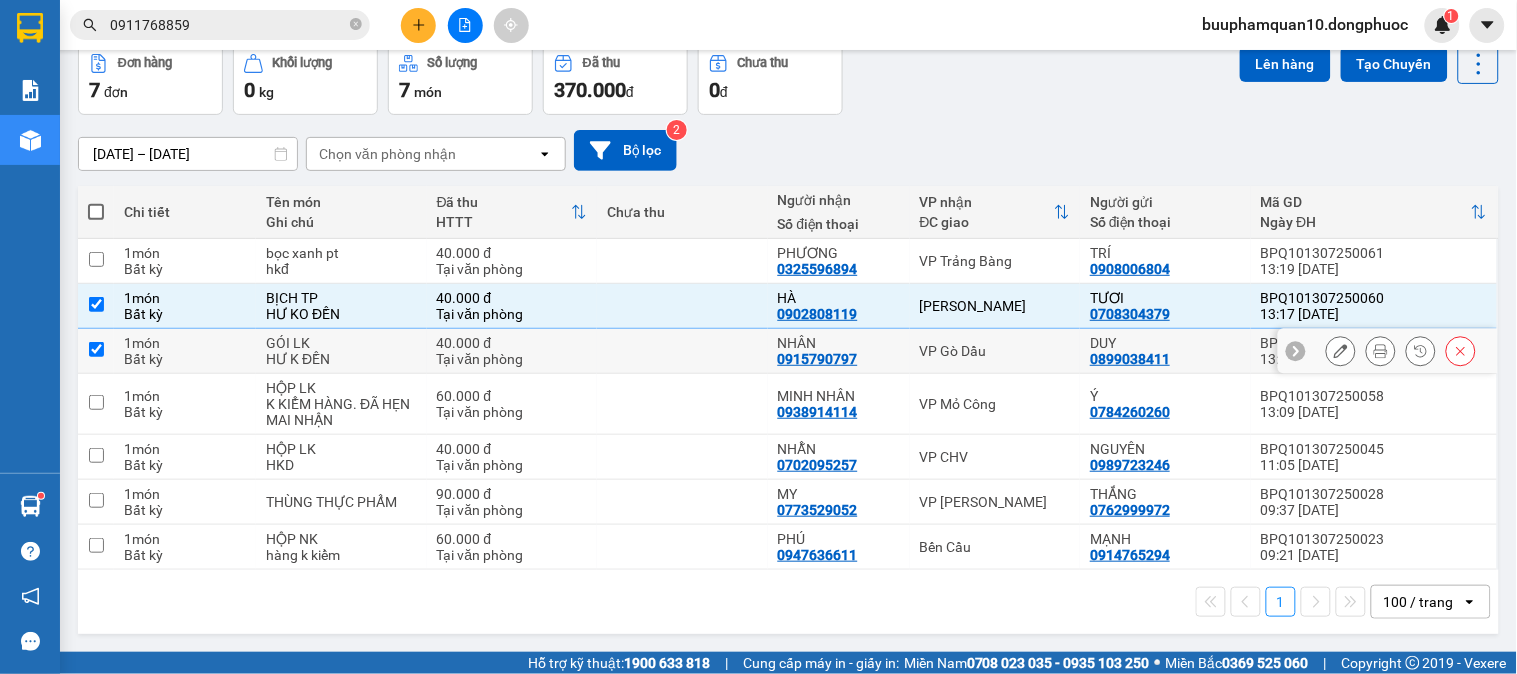 checkbox on "true" 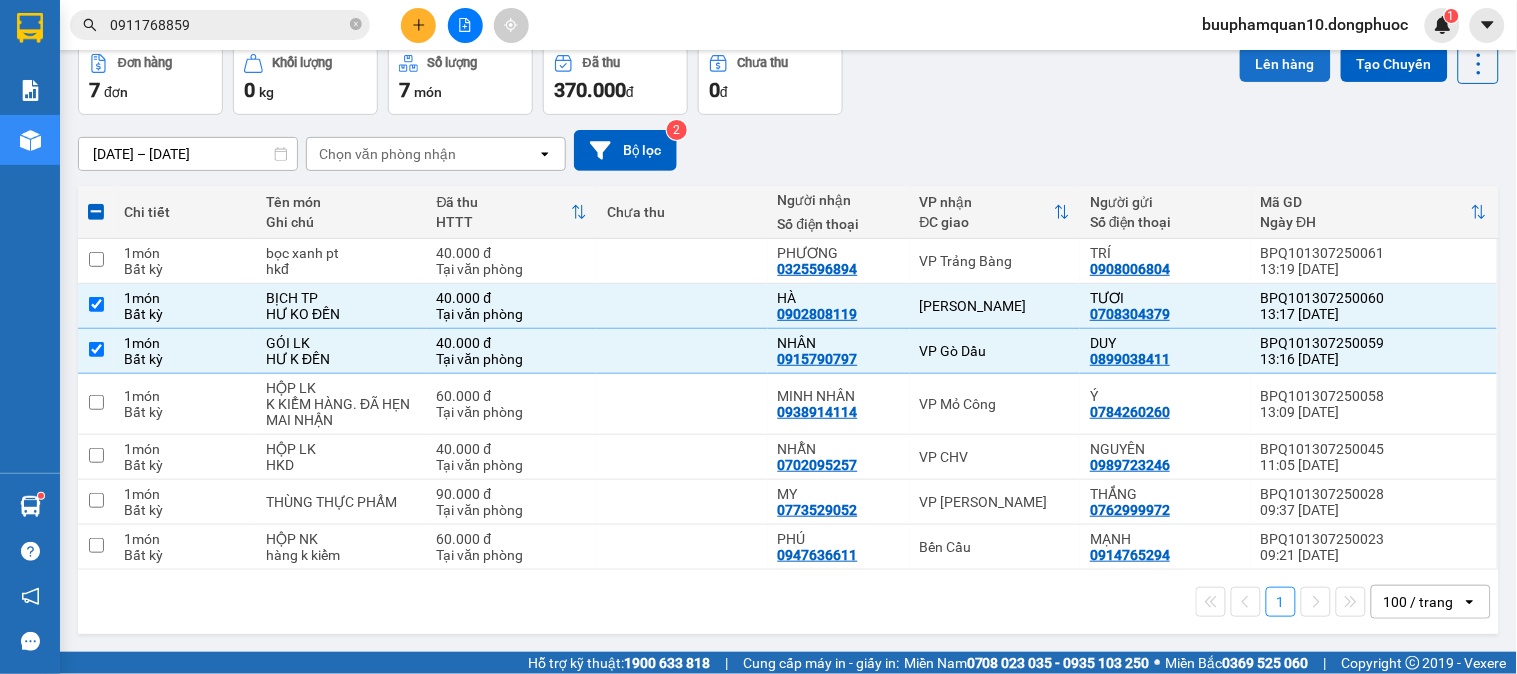 click on "Lên hàng" at bounding box center [1285, 64] 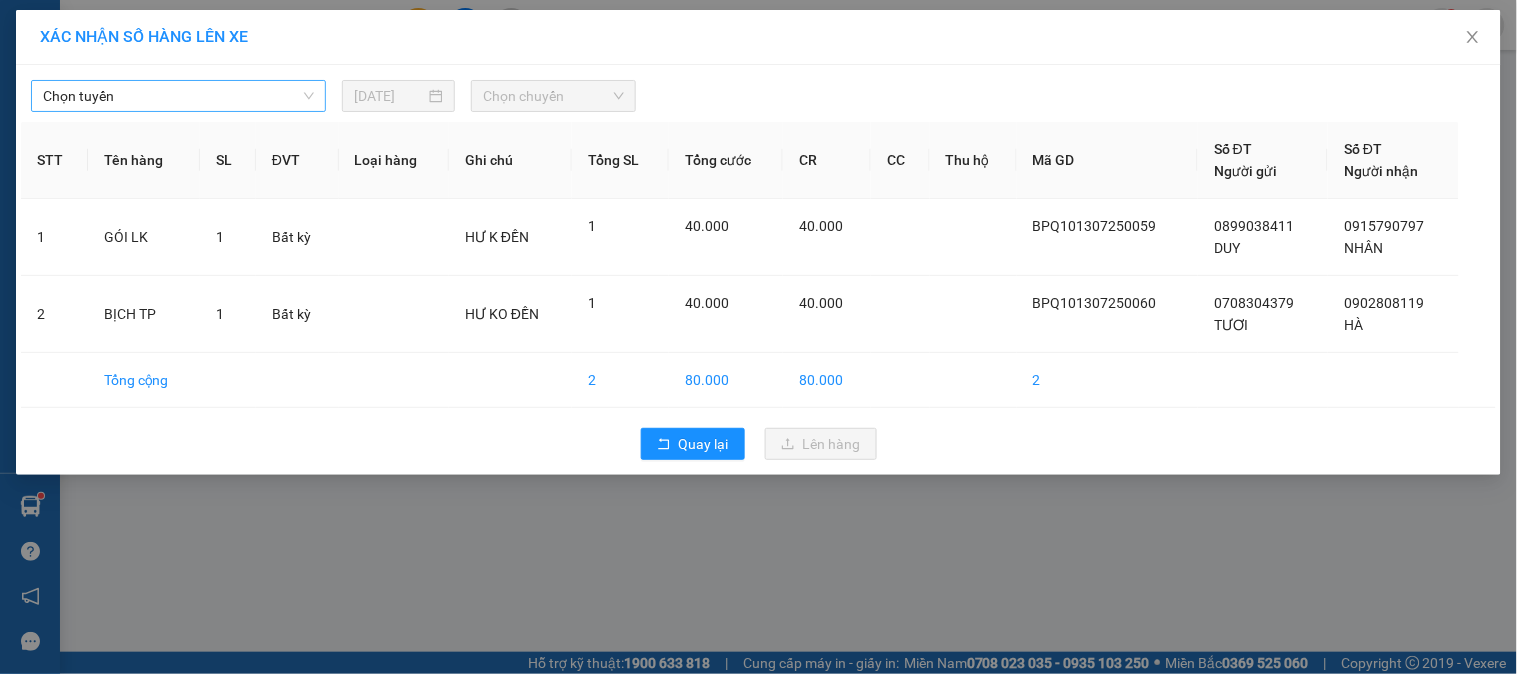 click on "Chọn tuyến" at bounding box center (178, 96) 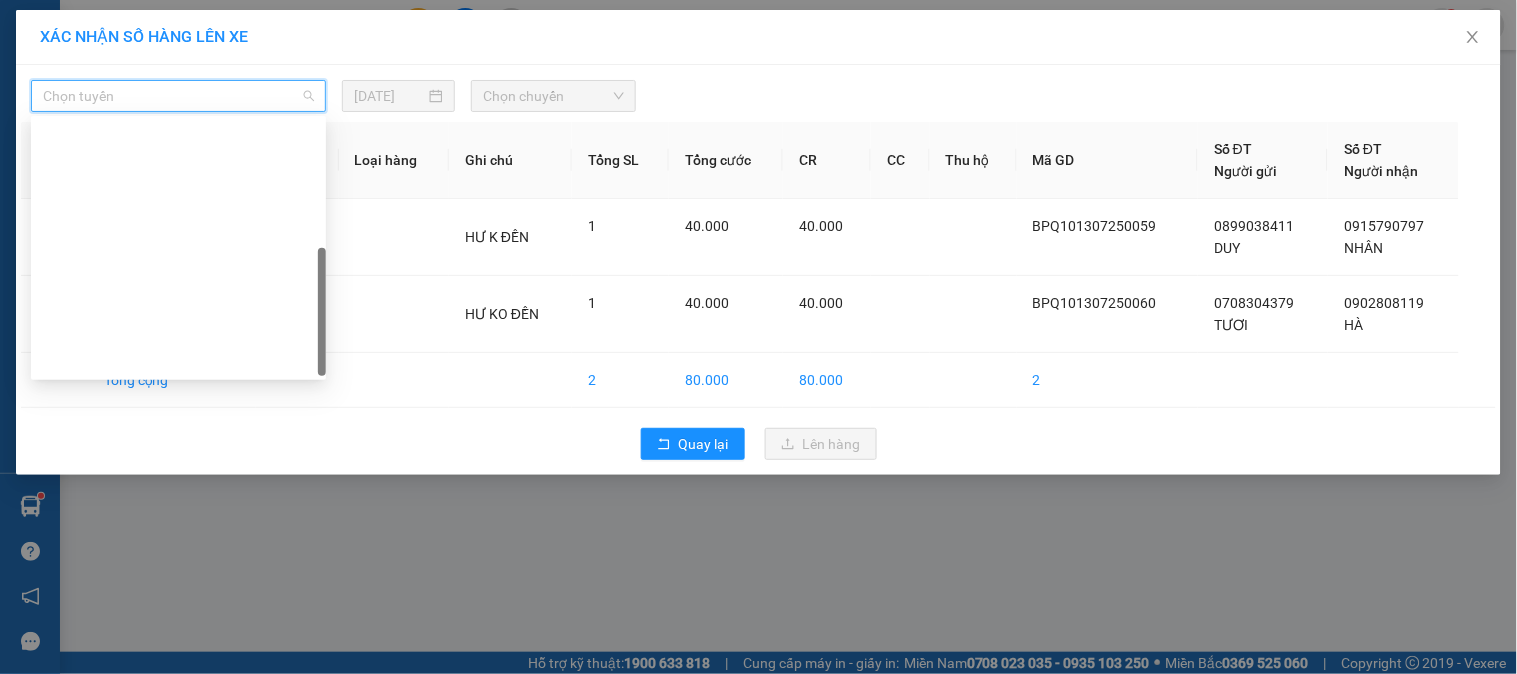 scroll, scrollTop: 287, scrollLeft: 0, axis: vertical 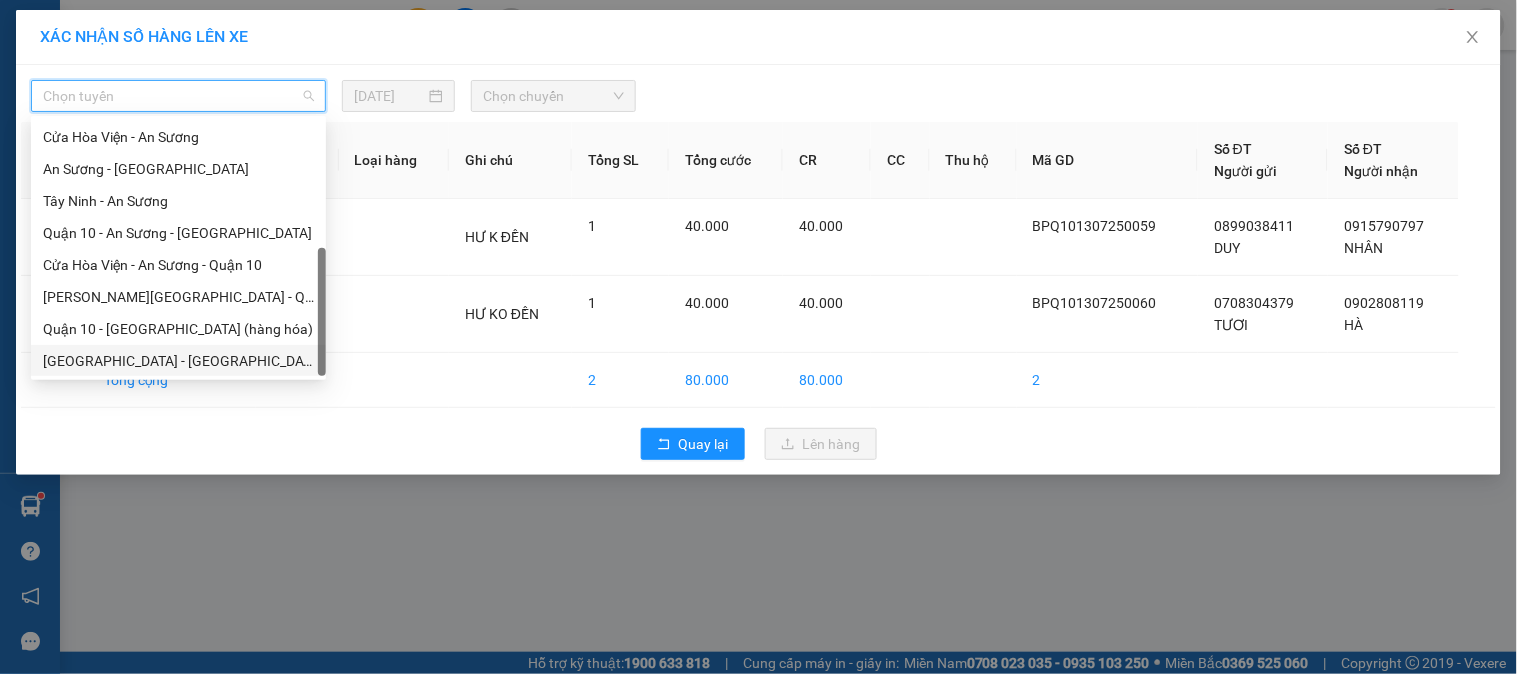 click on "Hồ Chí Minh - Tây Ninh (vip)" at bounding box center (178, 361) 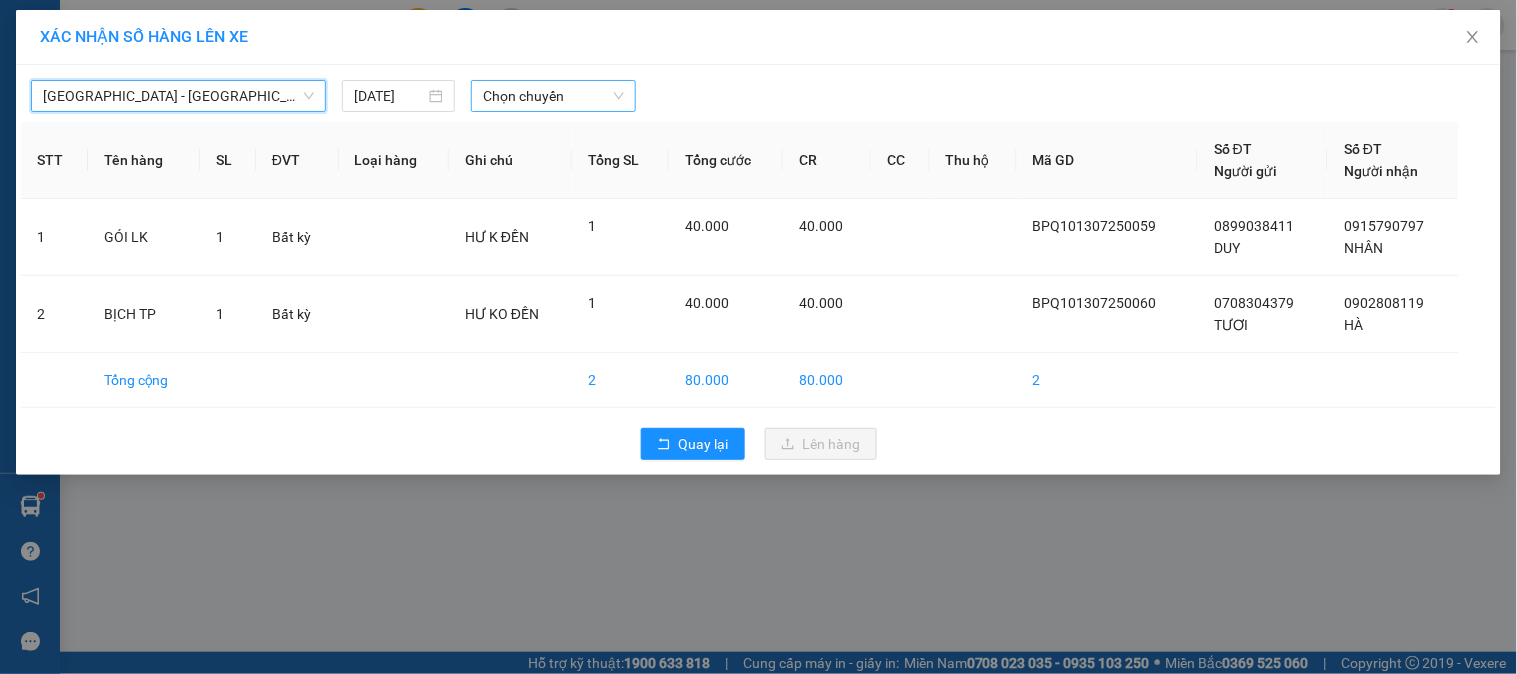 click on "Chọn chuyến" at bounding box center (553, 96) 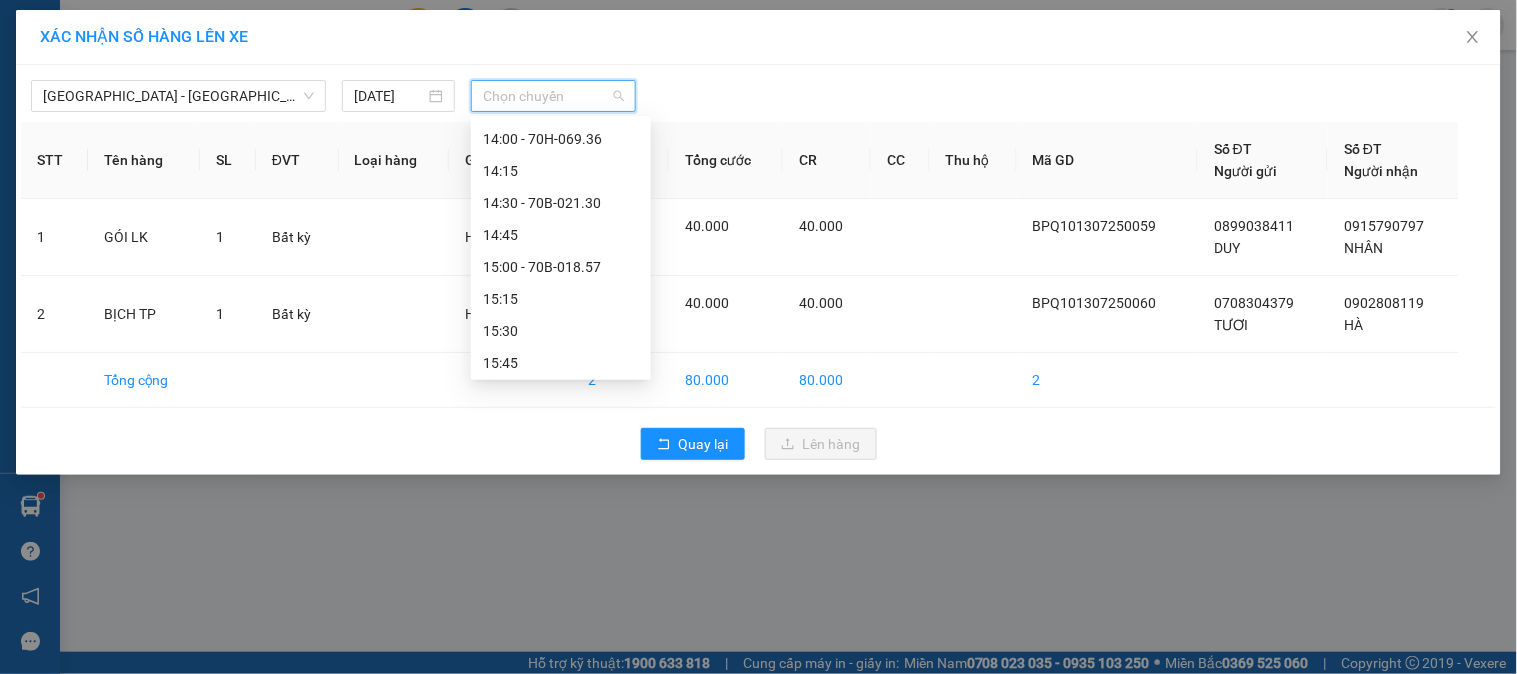 scroll, scrollTop: 1083, scrollLeft: 0, axis: vertical 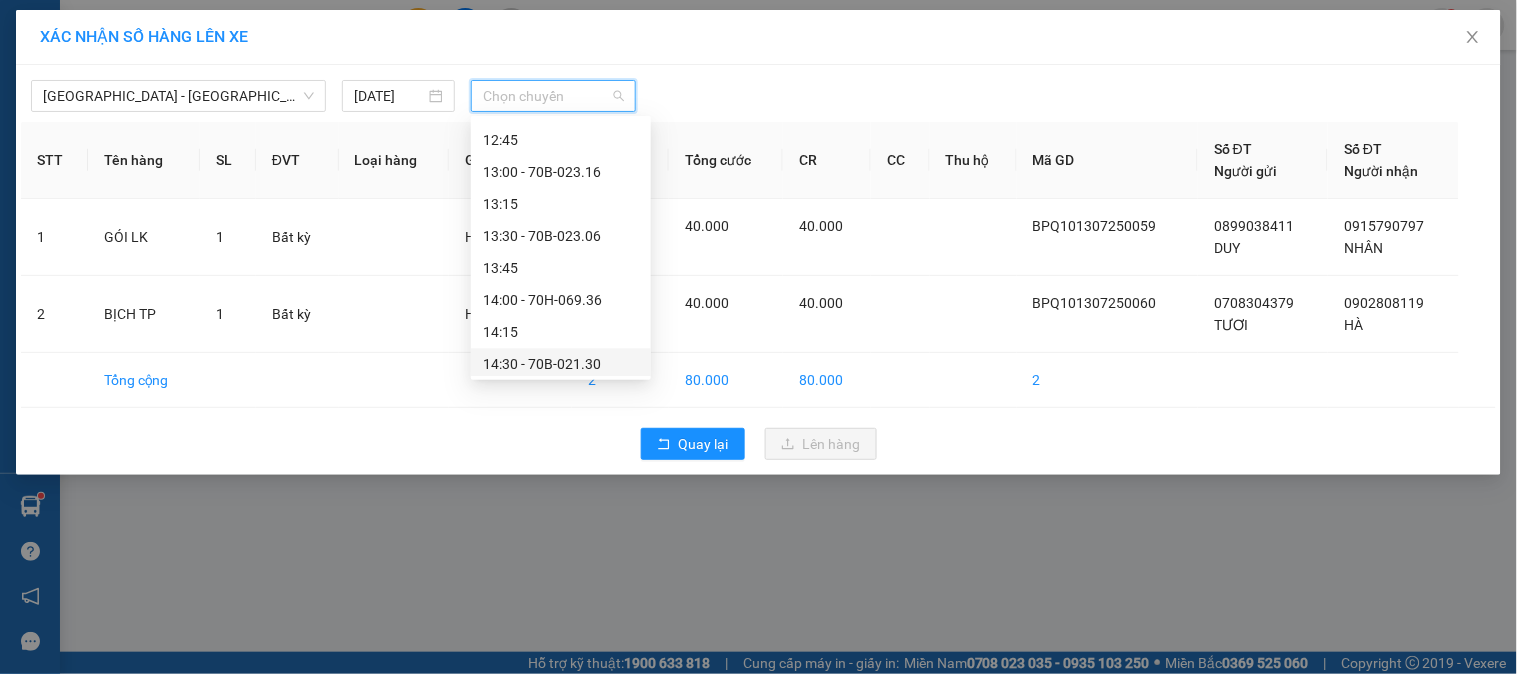 click on "14:30     - 70B-021.30" at bounding box center [561, 365] 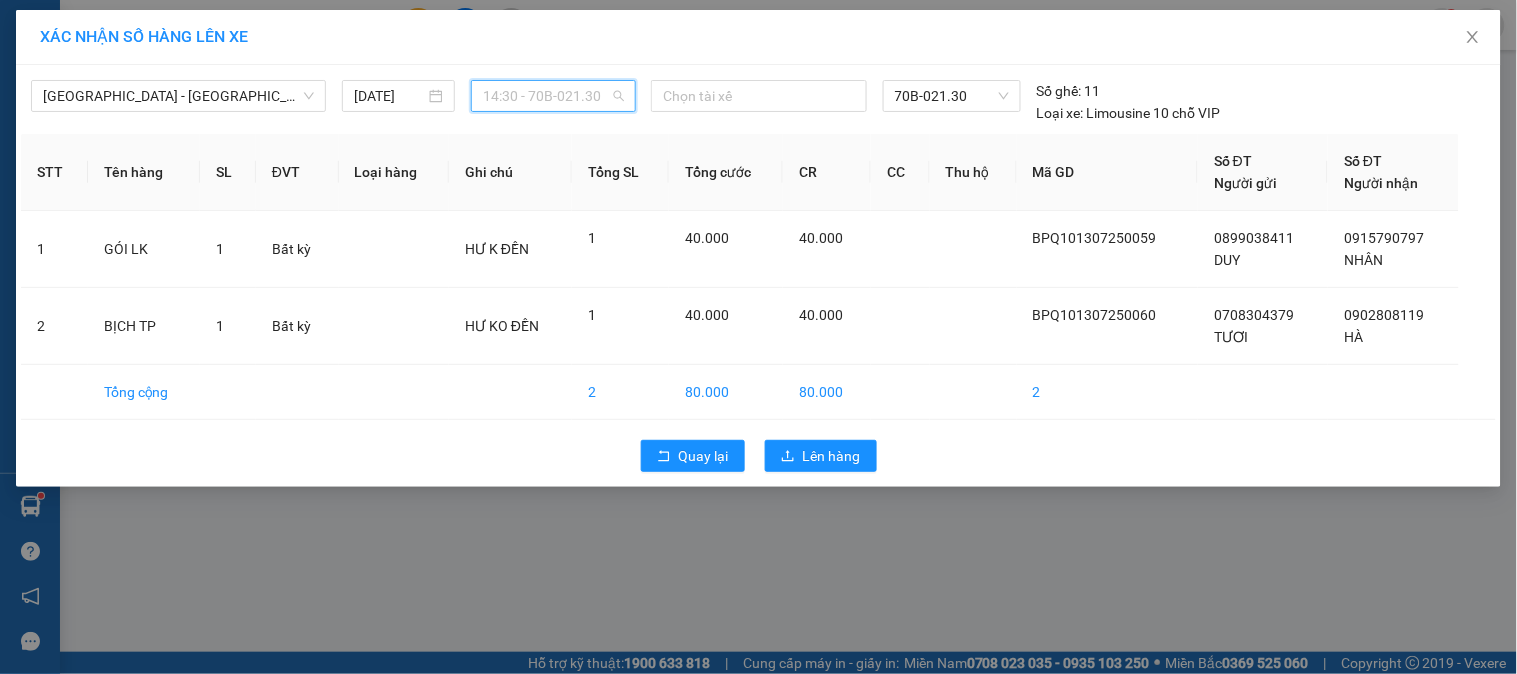 click on "14:30     - 70B-021.30" at bounding box center [553, 96] 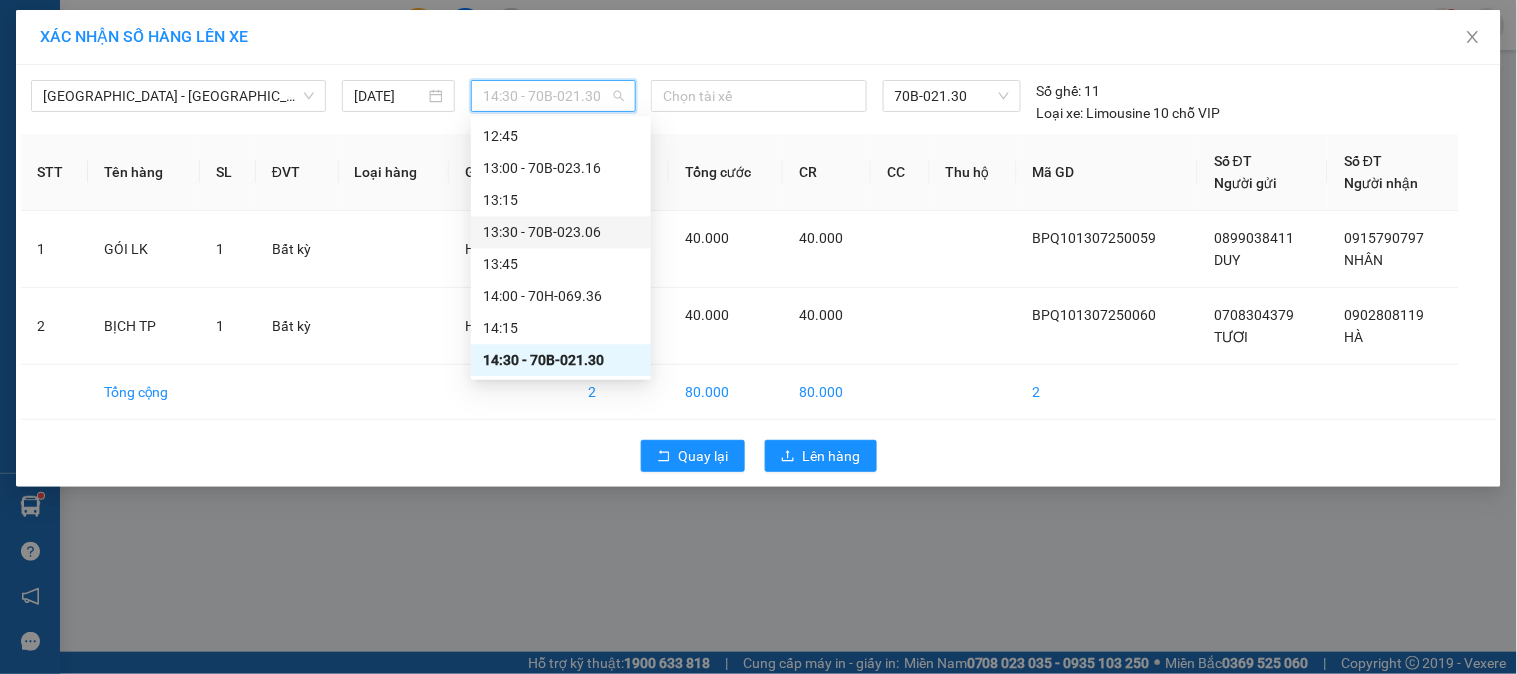 click on "13:30     - 70B-023.06" at bounding box center [561, 233] 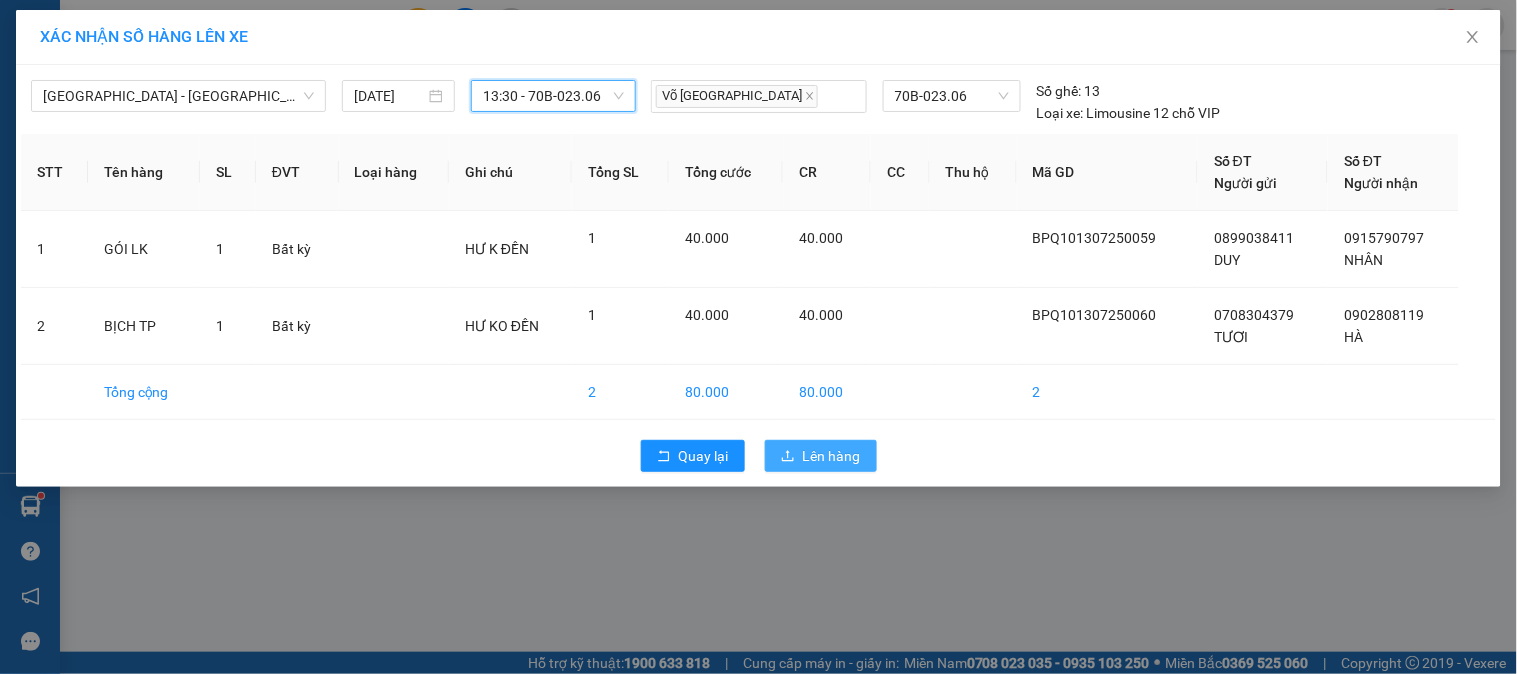 click on "Lên hàng" at bounding box center [832, 456] 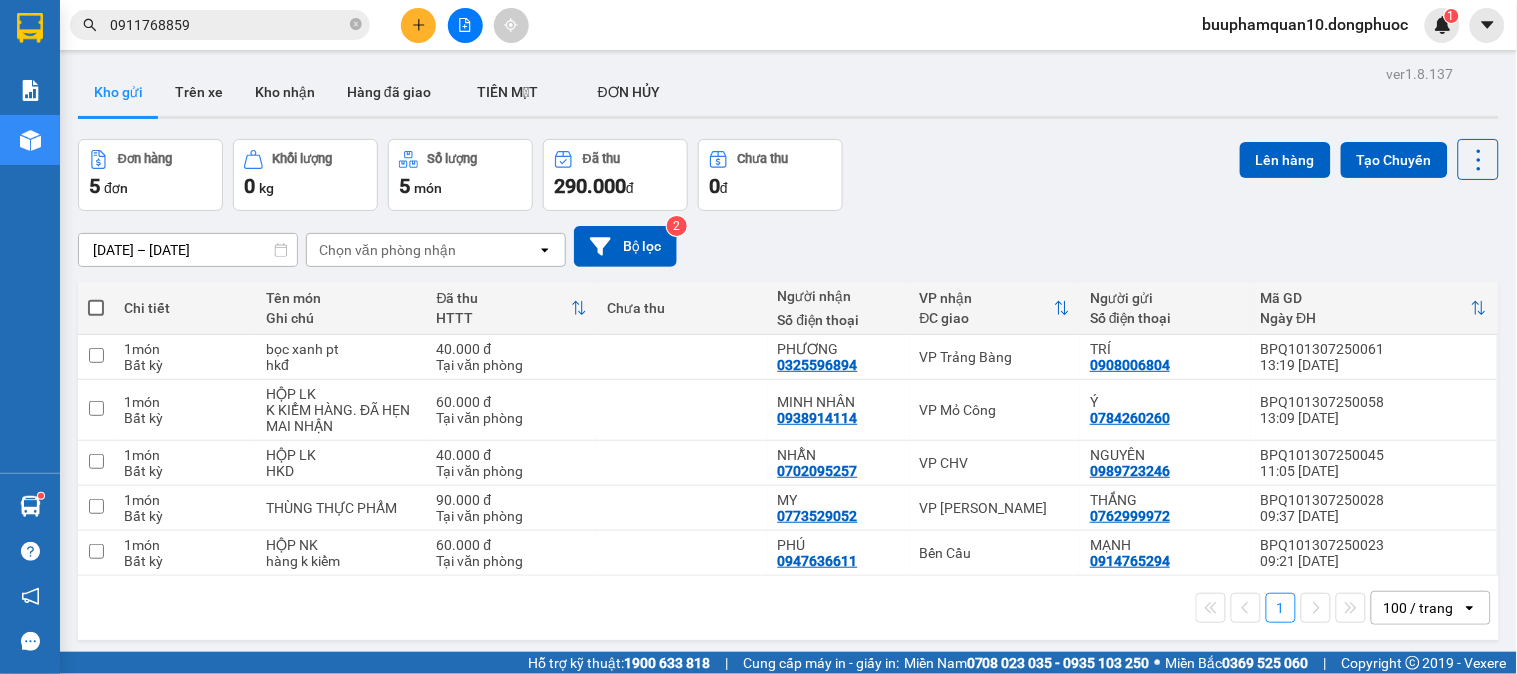 click on "Đơn hàng 5 đơn Khối lượng 0 kg Số lượng 5 món Đã thu 290.000  đ Chưa thu 0  đ Lên hàng Tạo Chuyến" at bounding box center (788, 175) 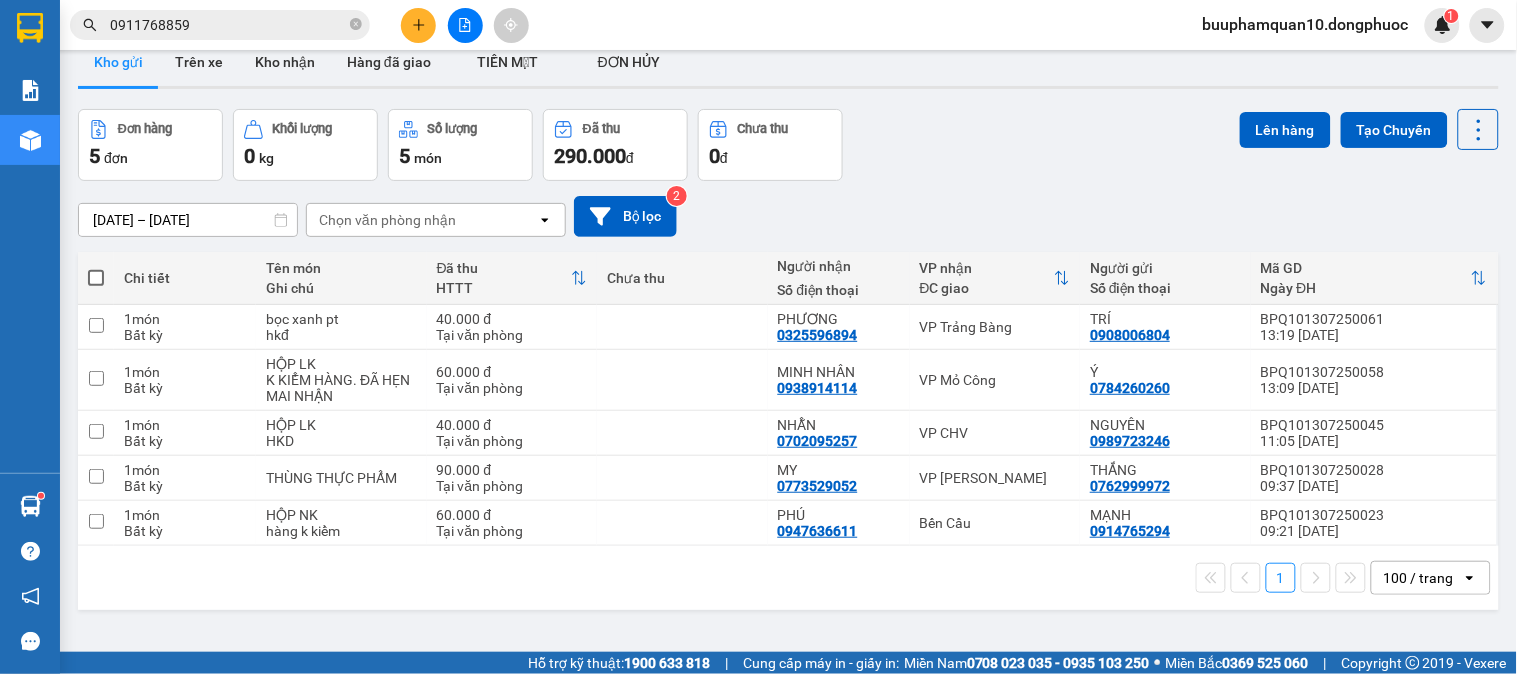 scroll, scrollTop: 0, scrollLeft: 0, axis: both 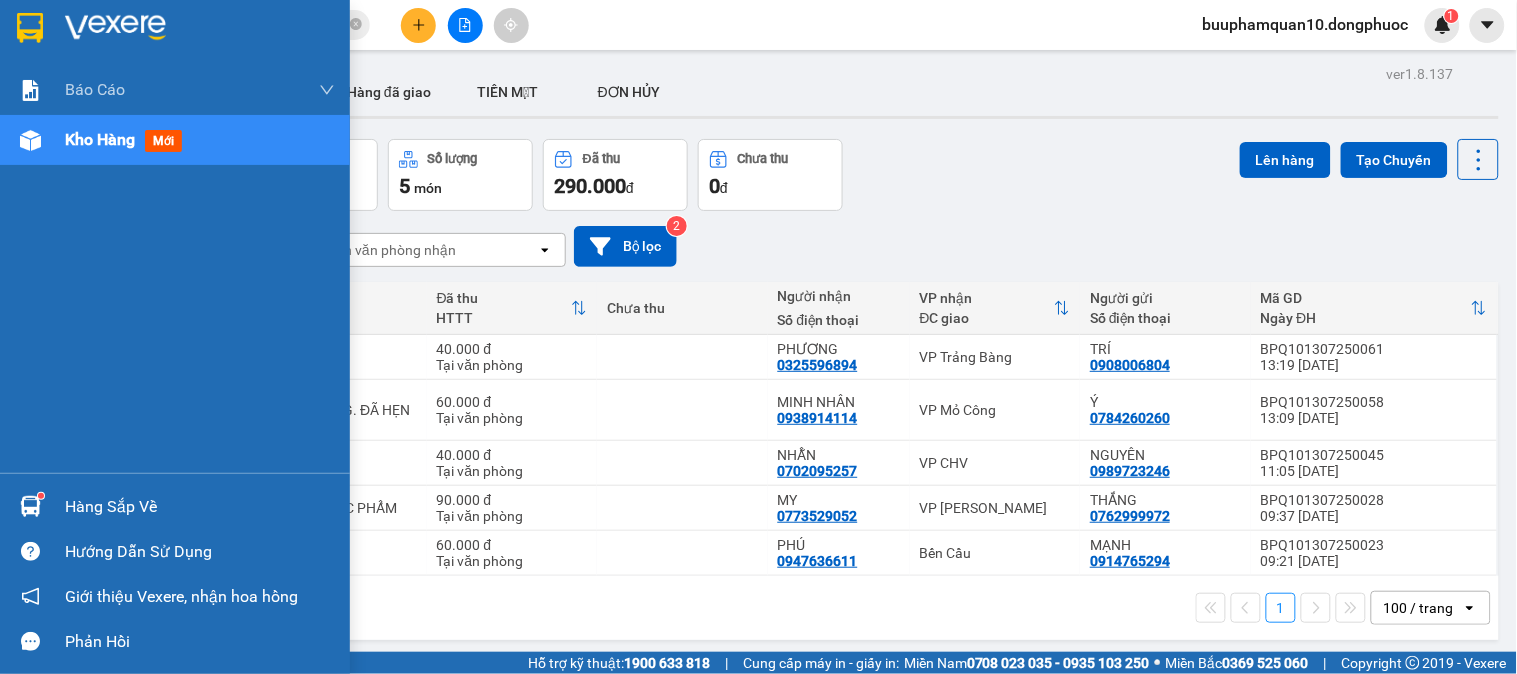 click at bounding box center [30, 28] 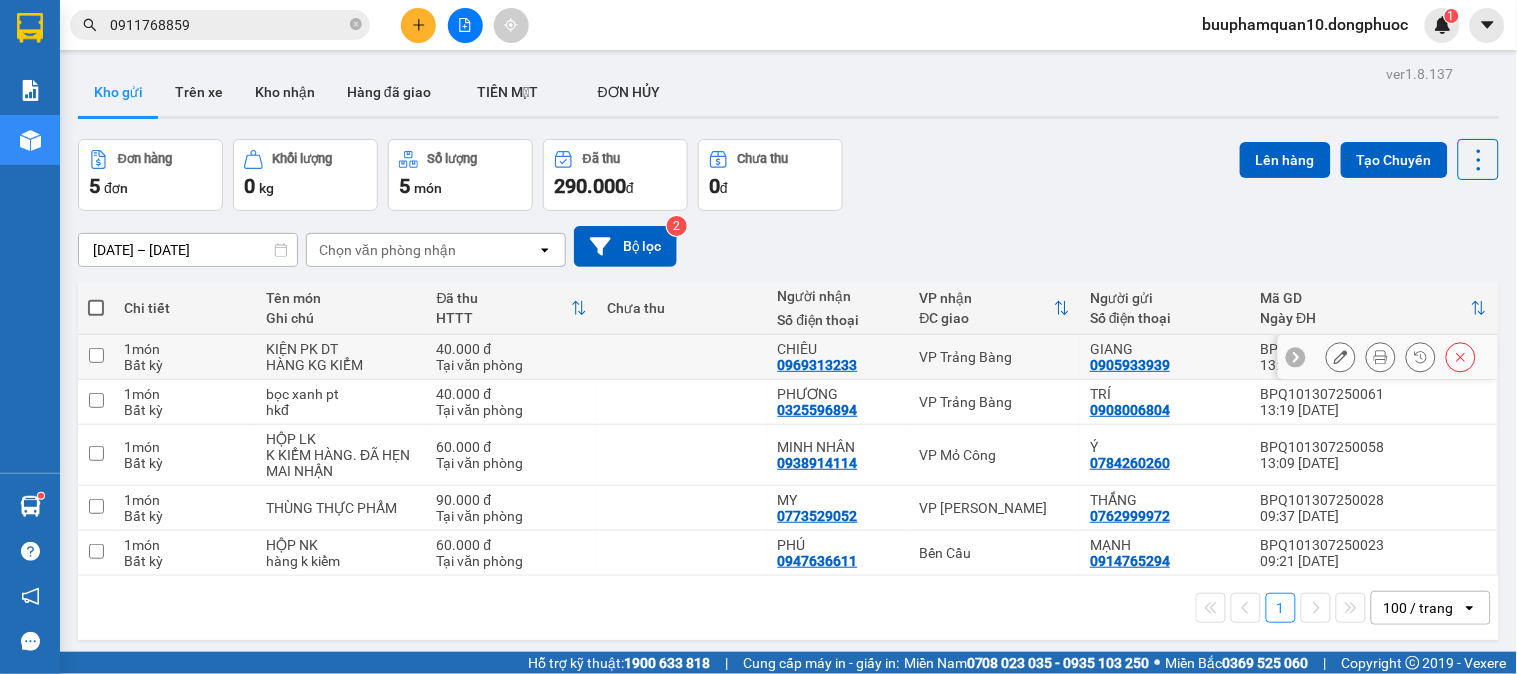 click on "VP Trảng Bàng" at bounding box center [995, 357] 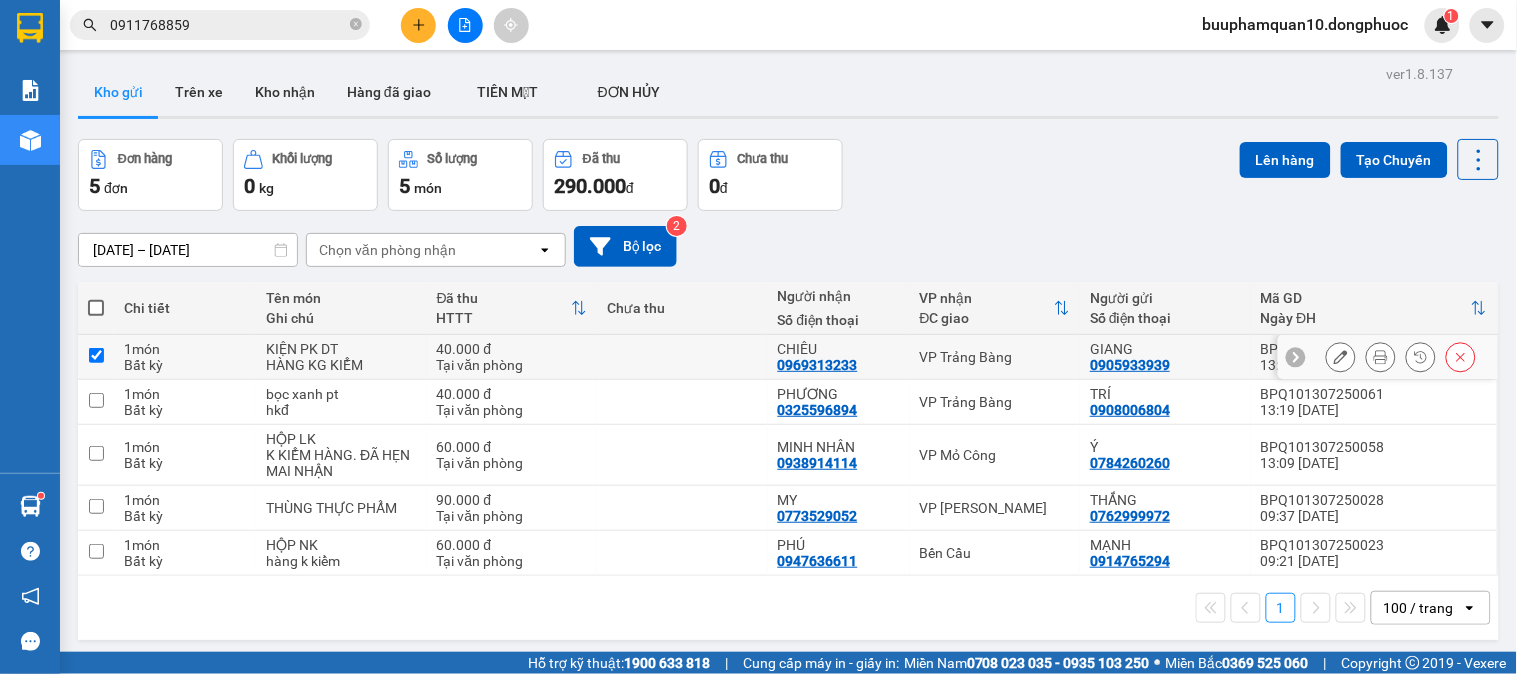 checkbox on "true" 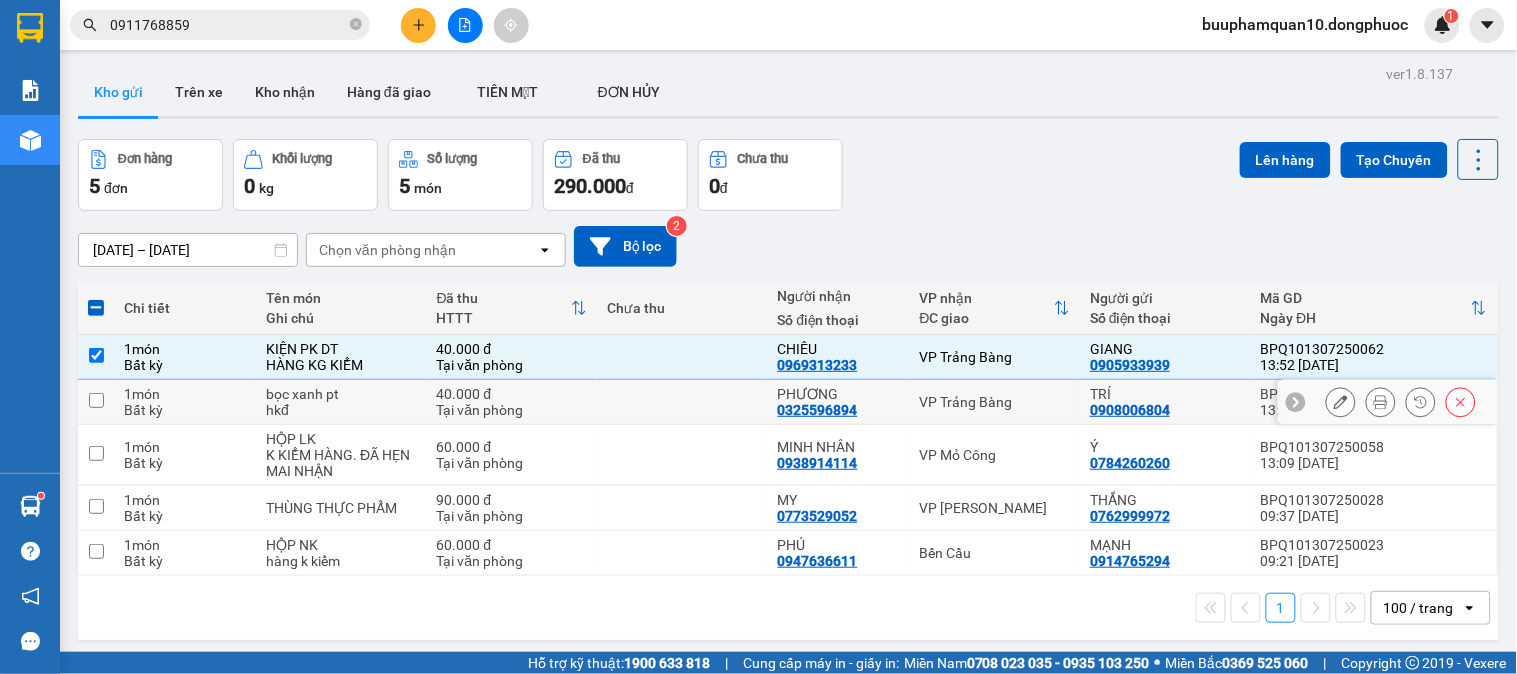 click on "VP Trảng Bàng" at bounding box center [995, 402] 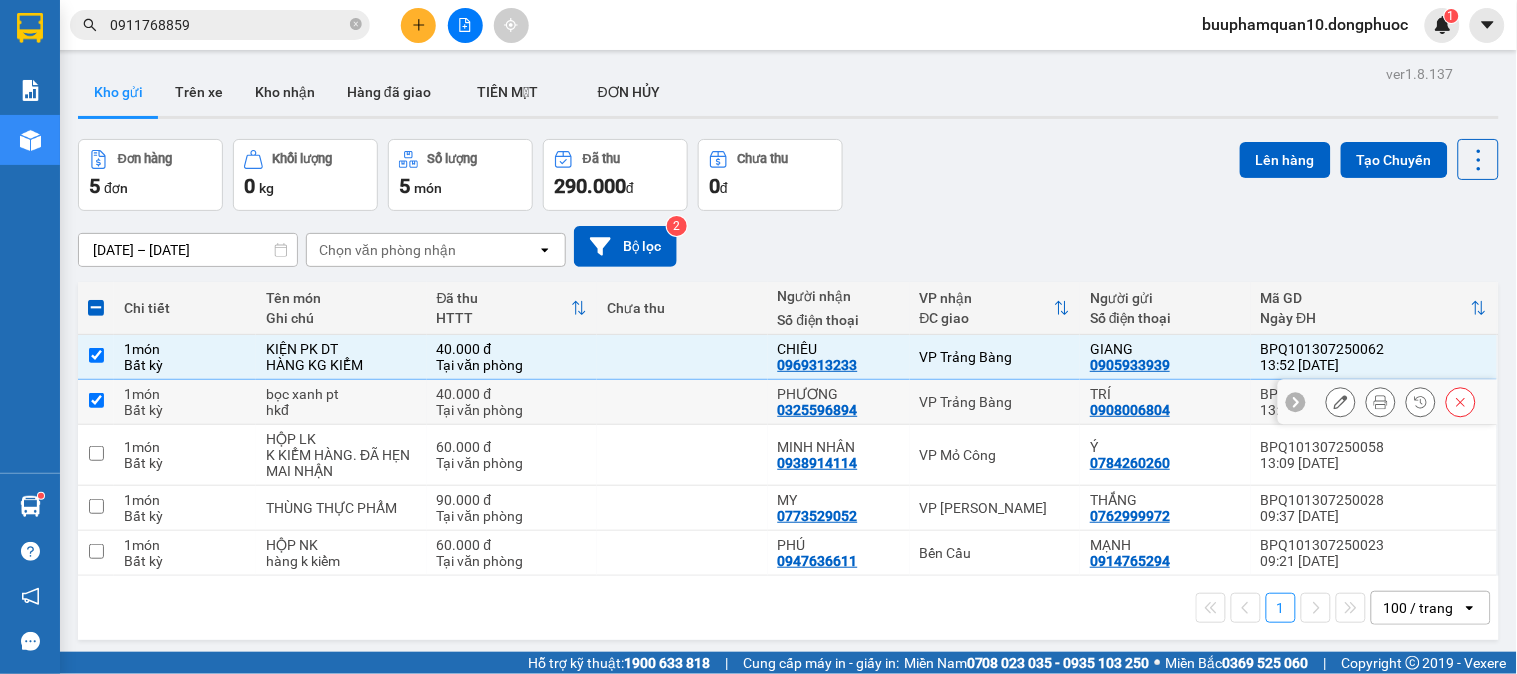 checkbox on "true" 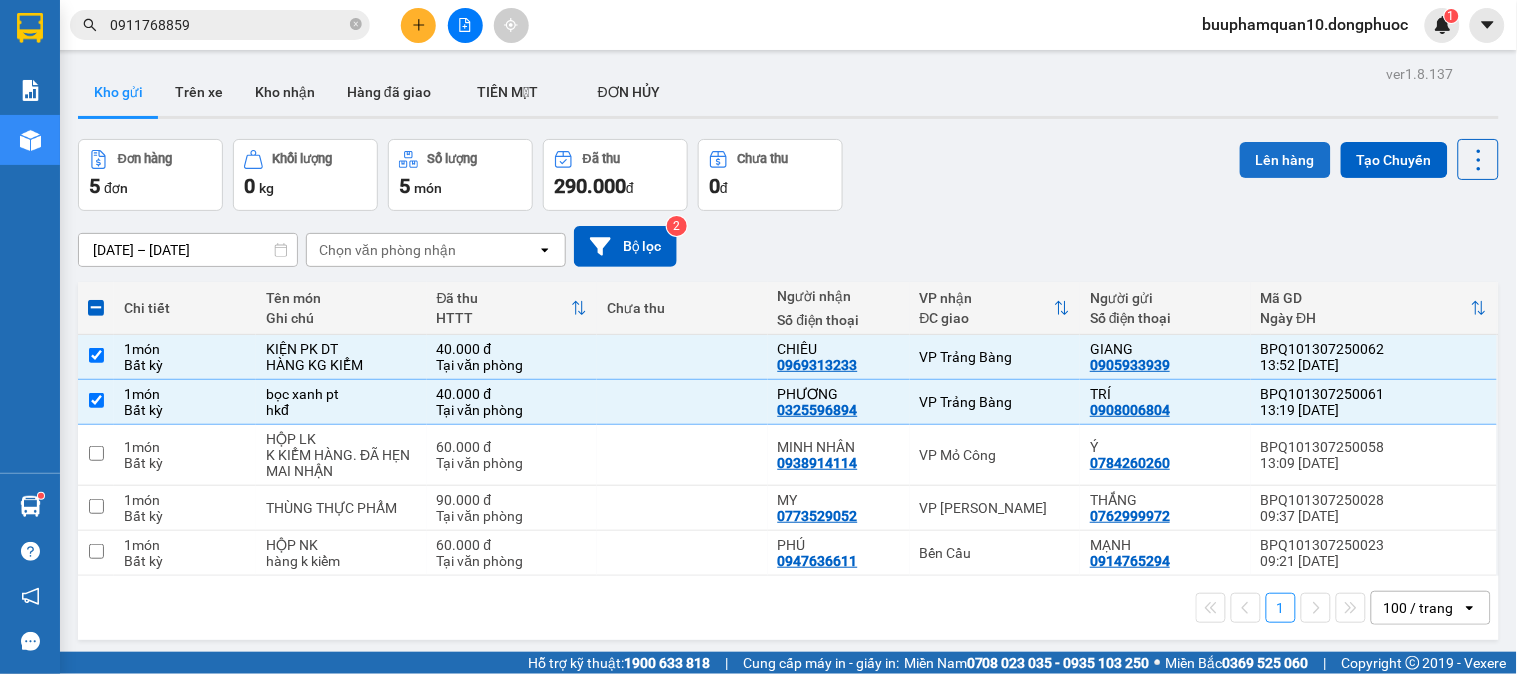 click on "Lên hàng" at bounding box center (1285, 160) 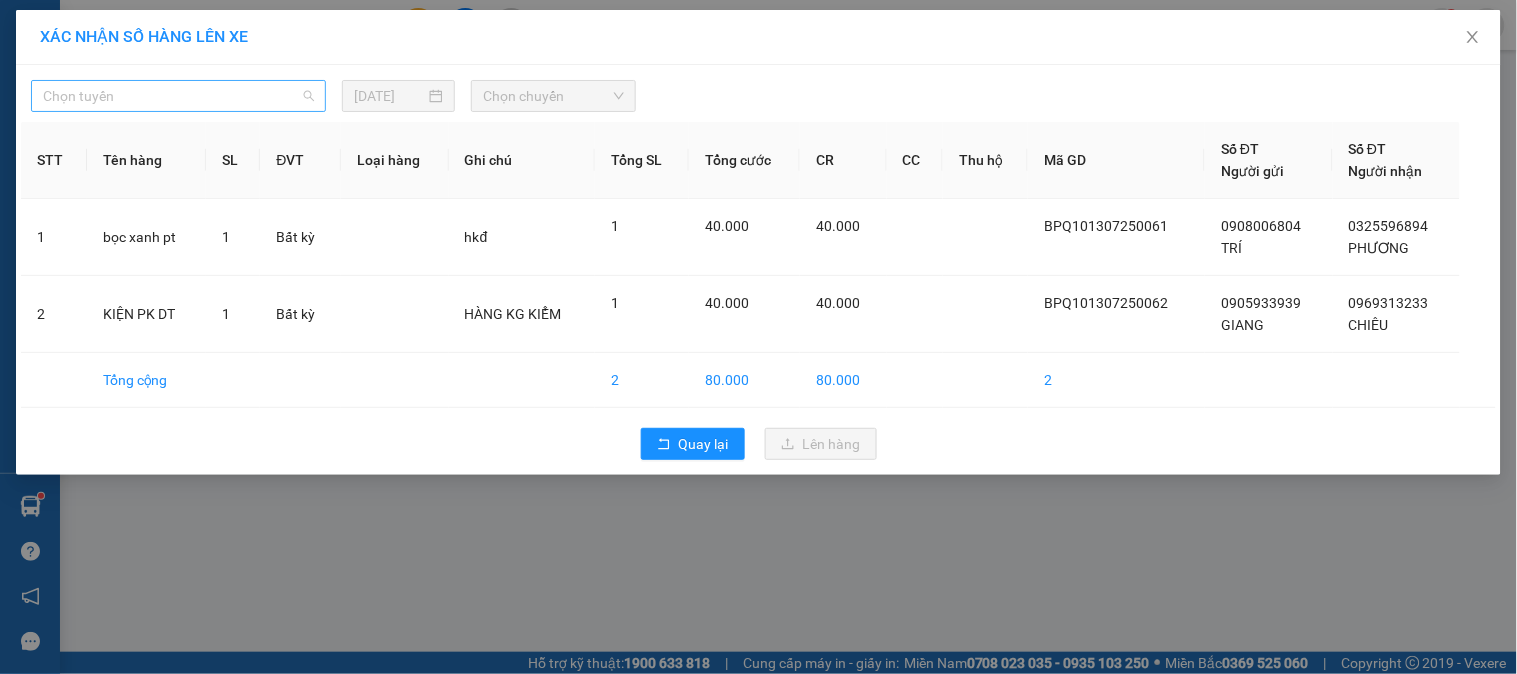 click on "Chọn tuyến" at bounding box center (178, 96) 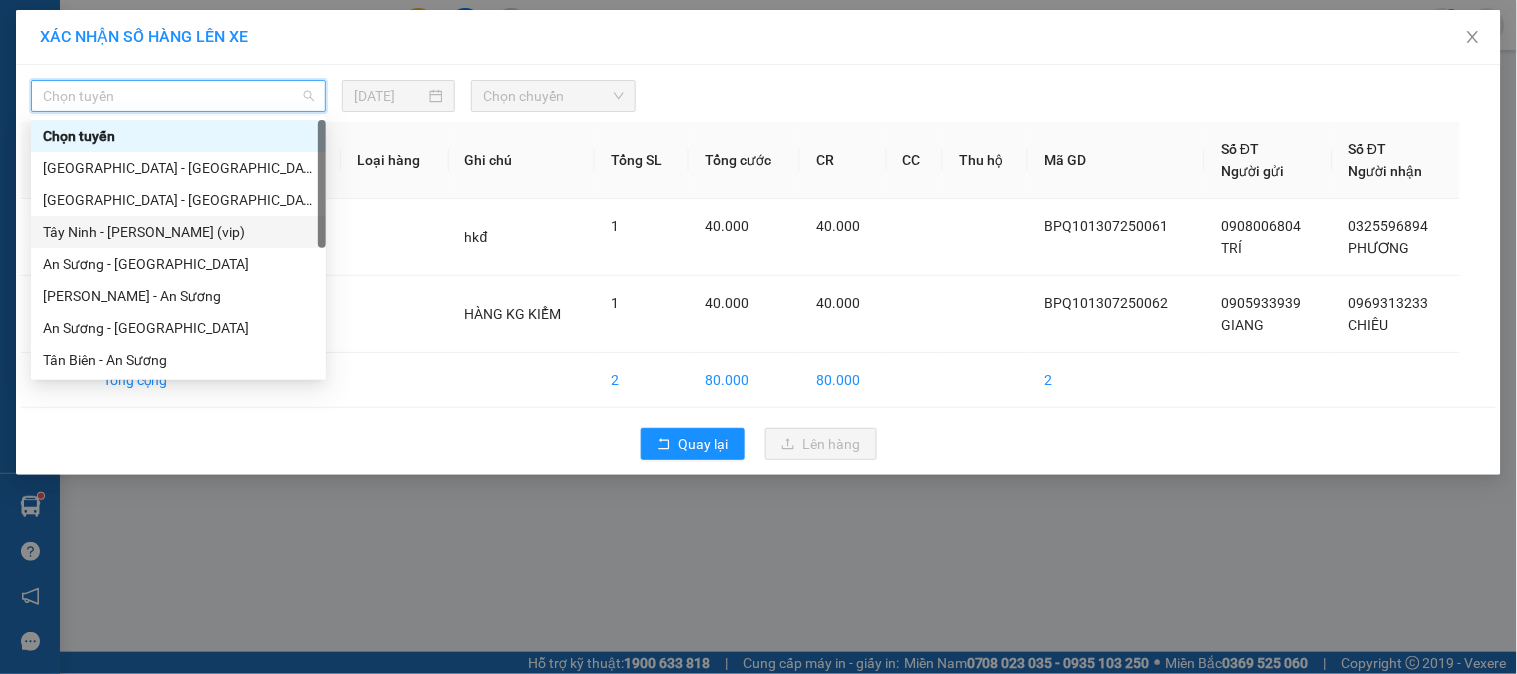 scroll, scrollTop: 287, scrollLeft: 0, axis: vertical 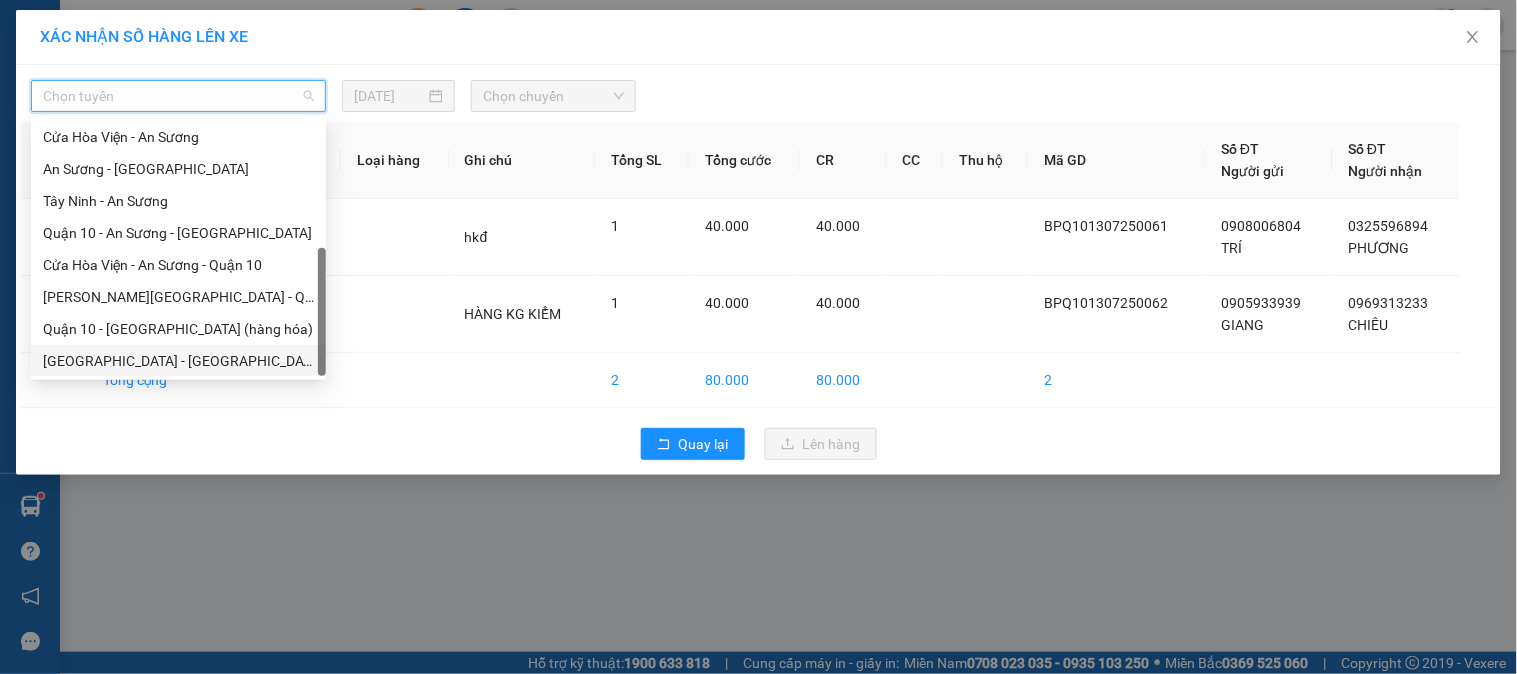 click on "Hồ Chí Minh - Tây Ninh (vip)" at bounding box center [178, 361] 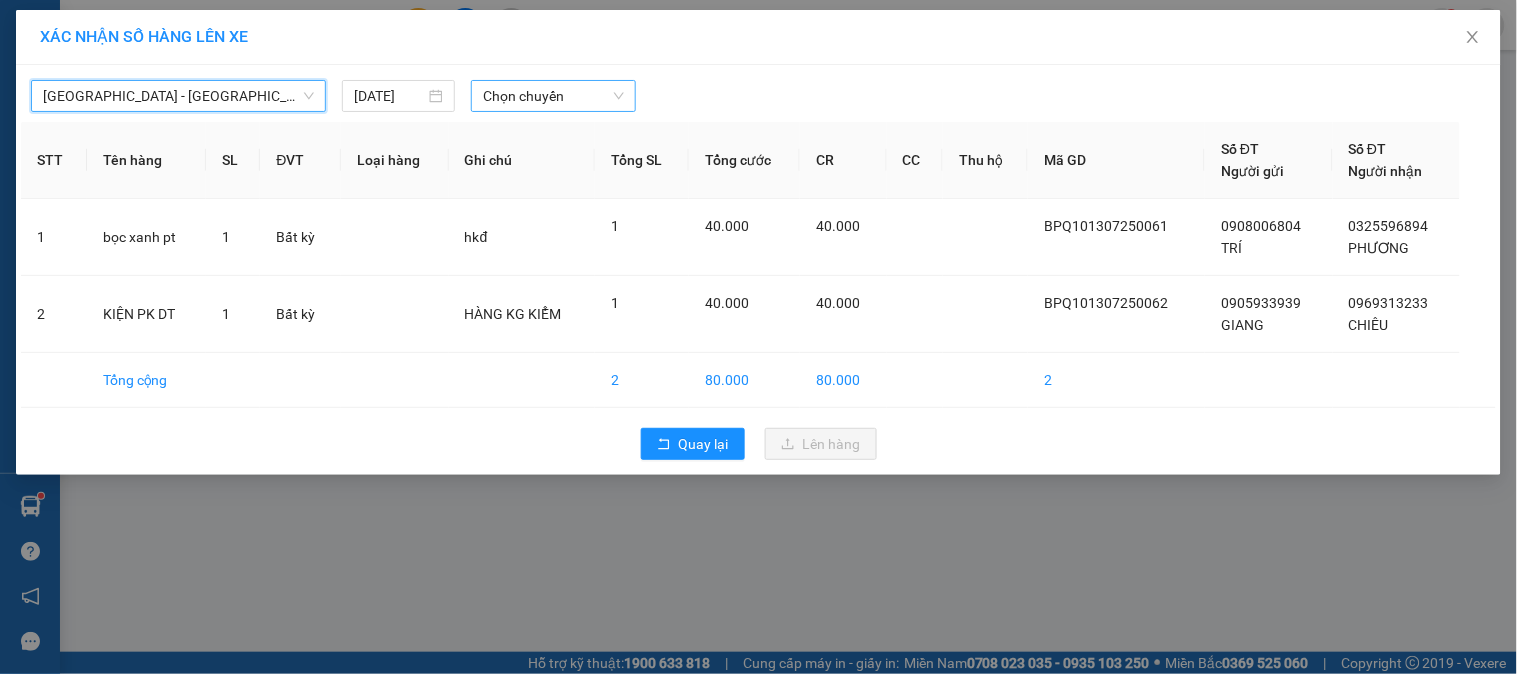 click on "Chọn chuyến" at bounding box center [553, 96] 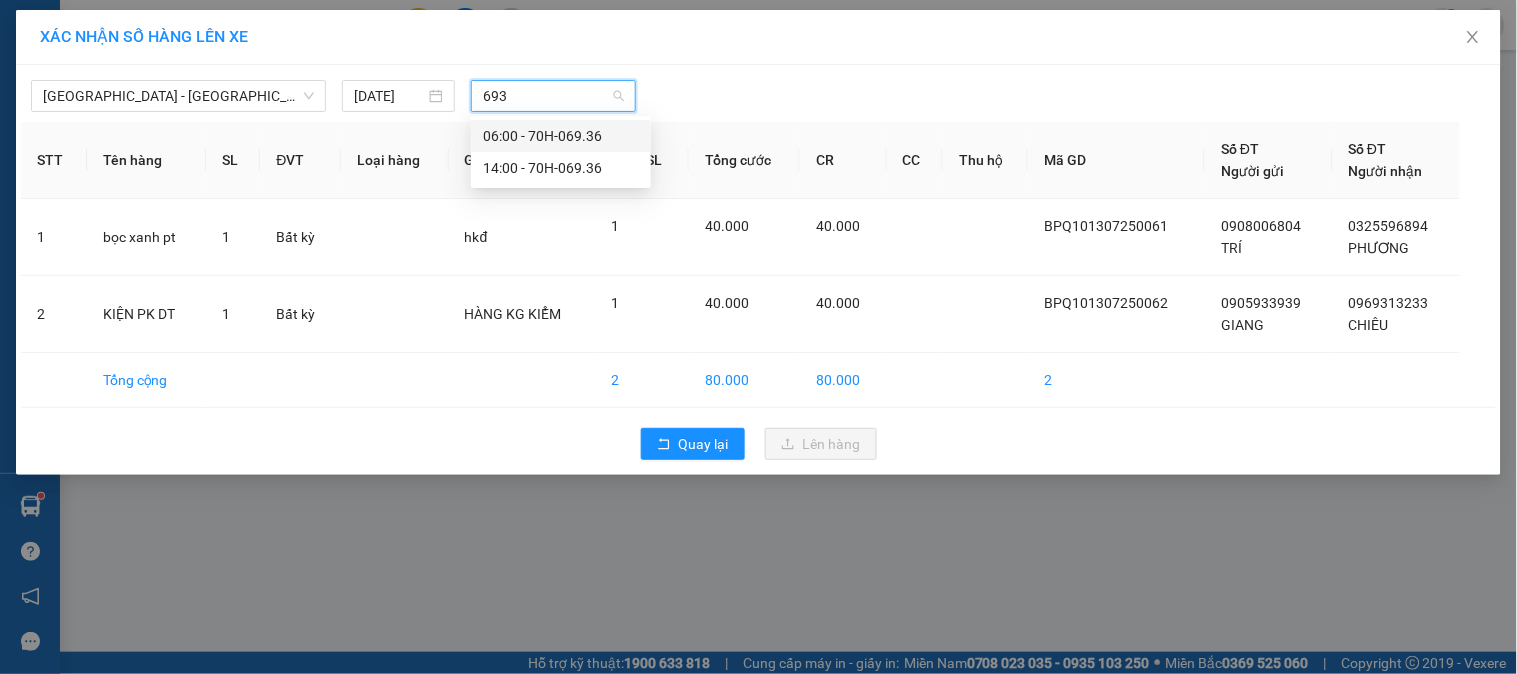 type on "6936" 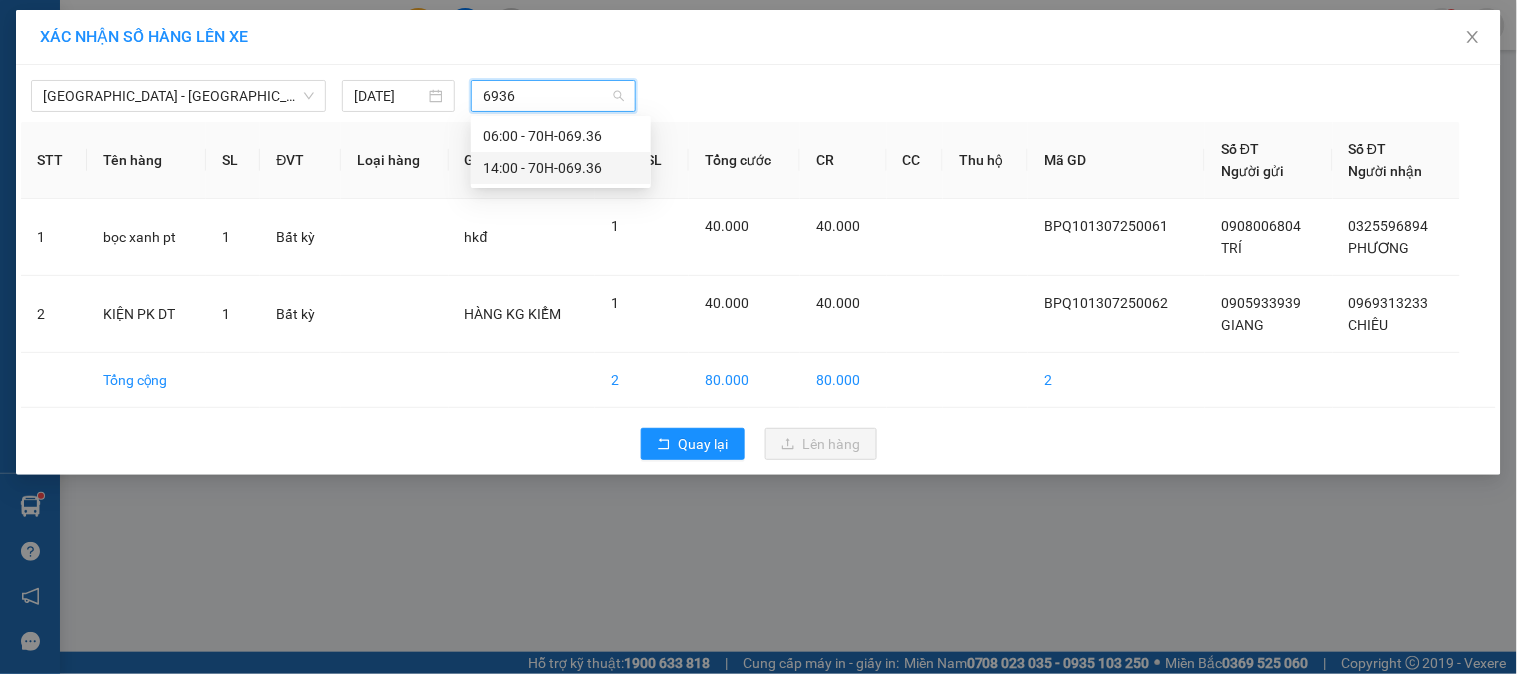 click on "14:00     - 70H-069.36" at bounding box center (561, 168) 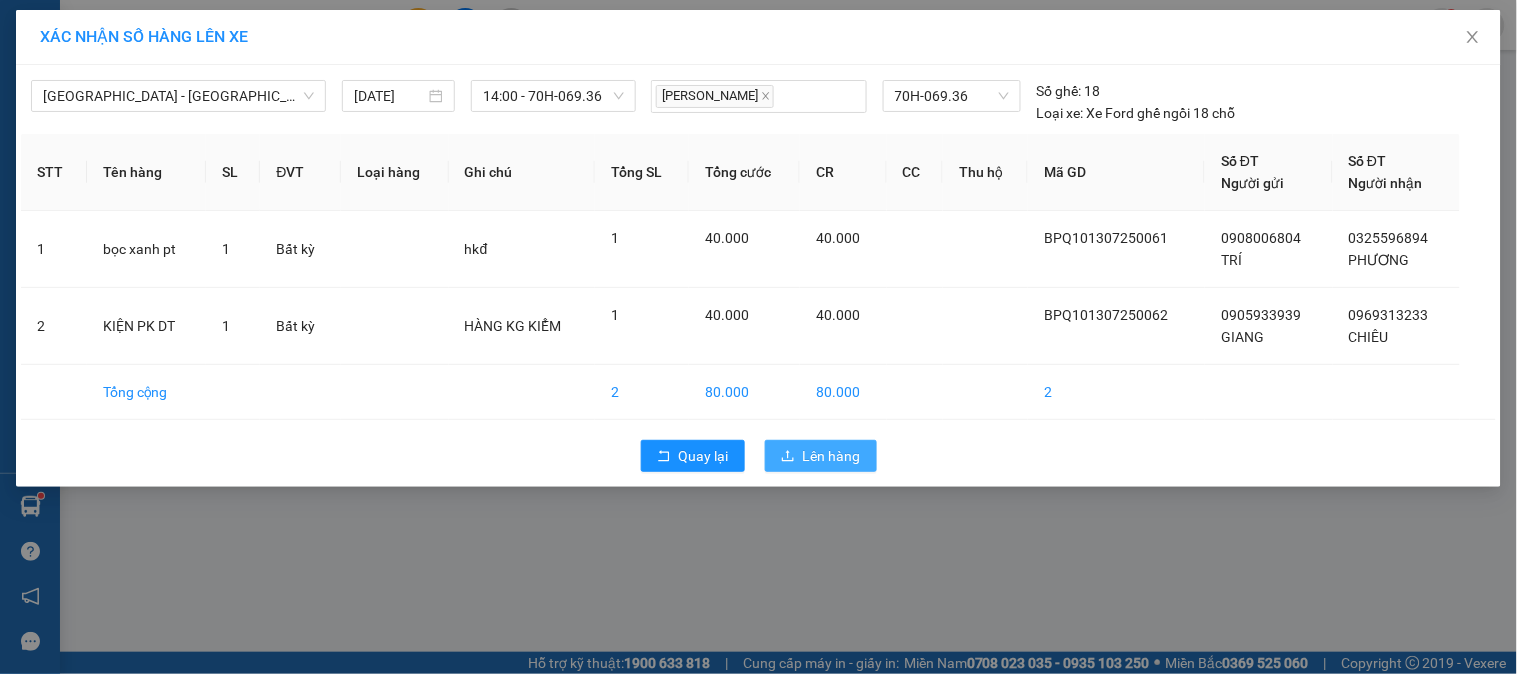 click on "Lên hàng" at bounding box center [832, 456] 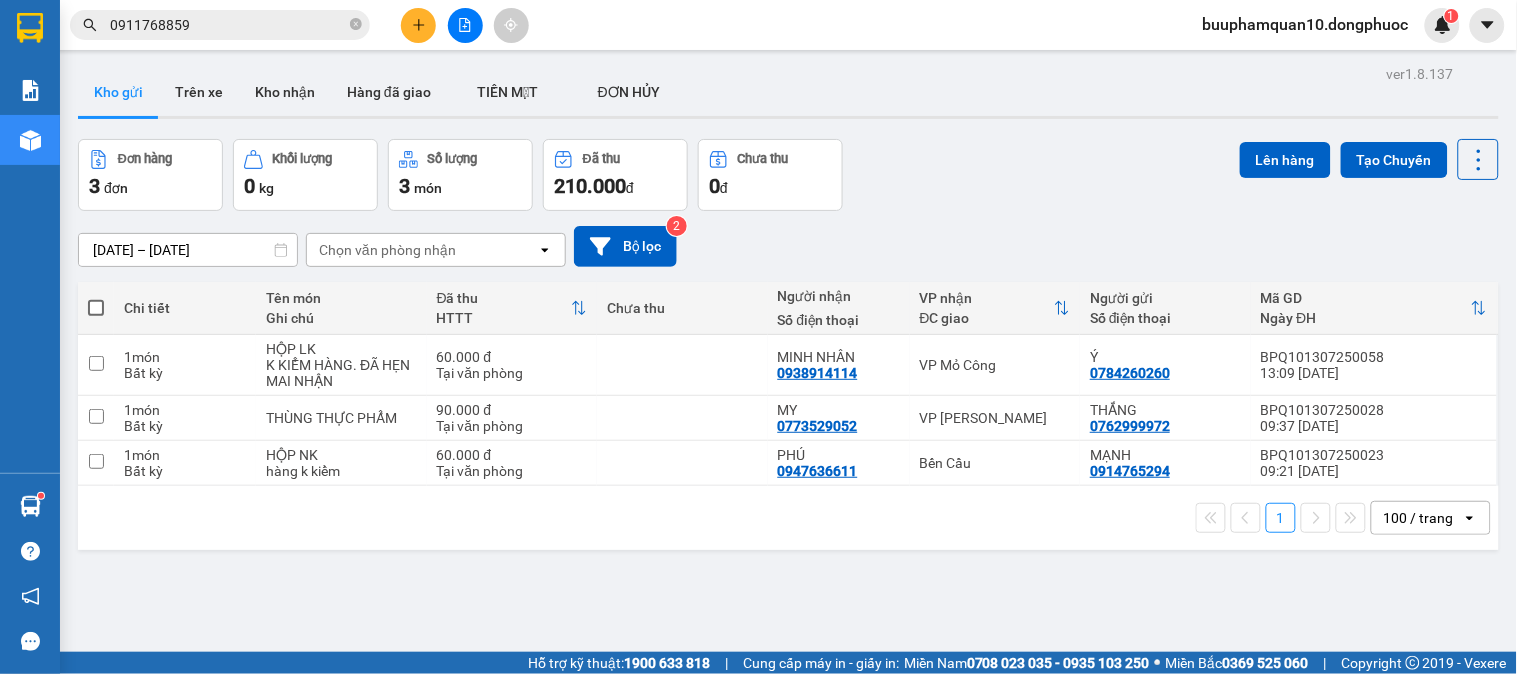 click on "0911768859" at bounding box center [228, 25] 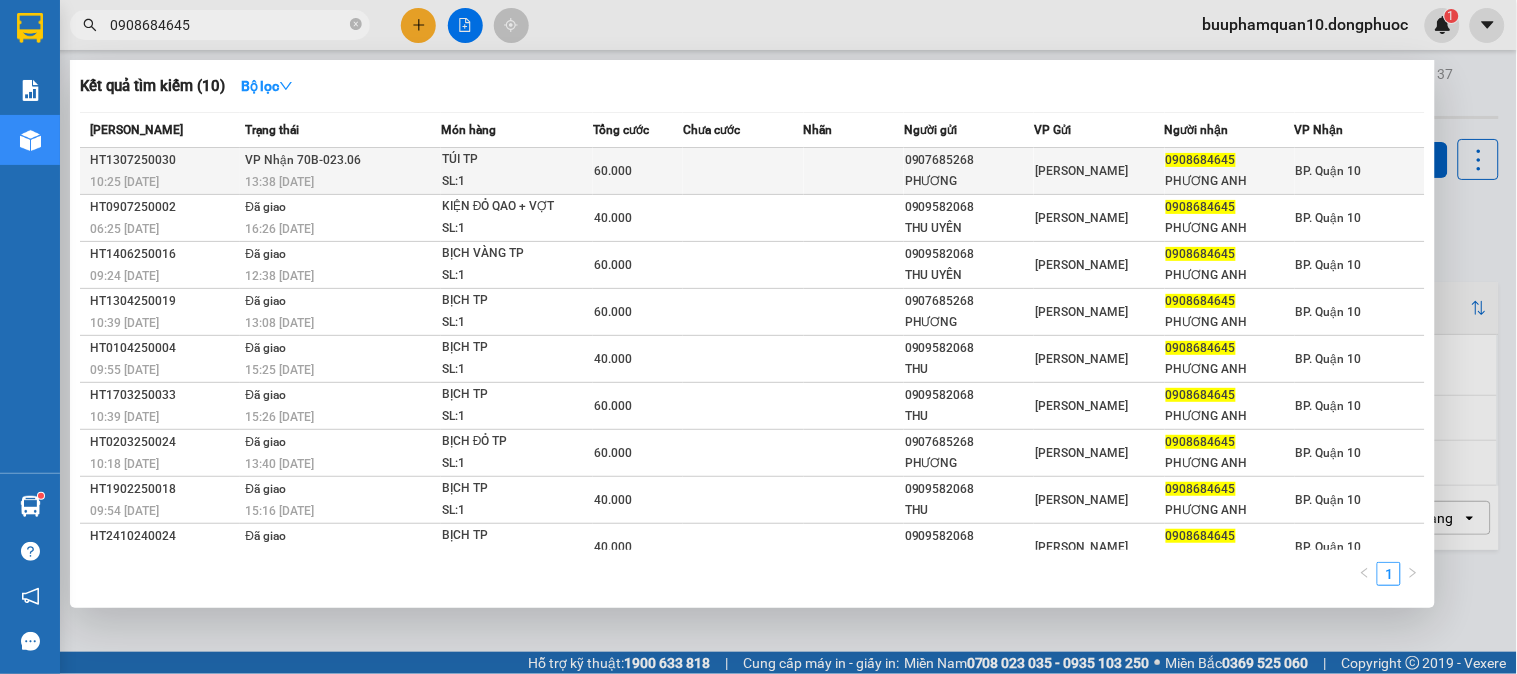 type on "0908684645" 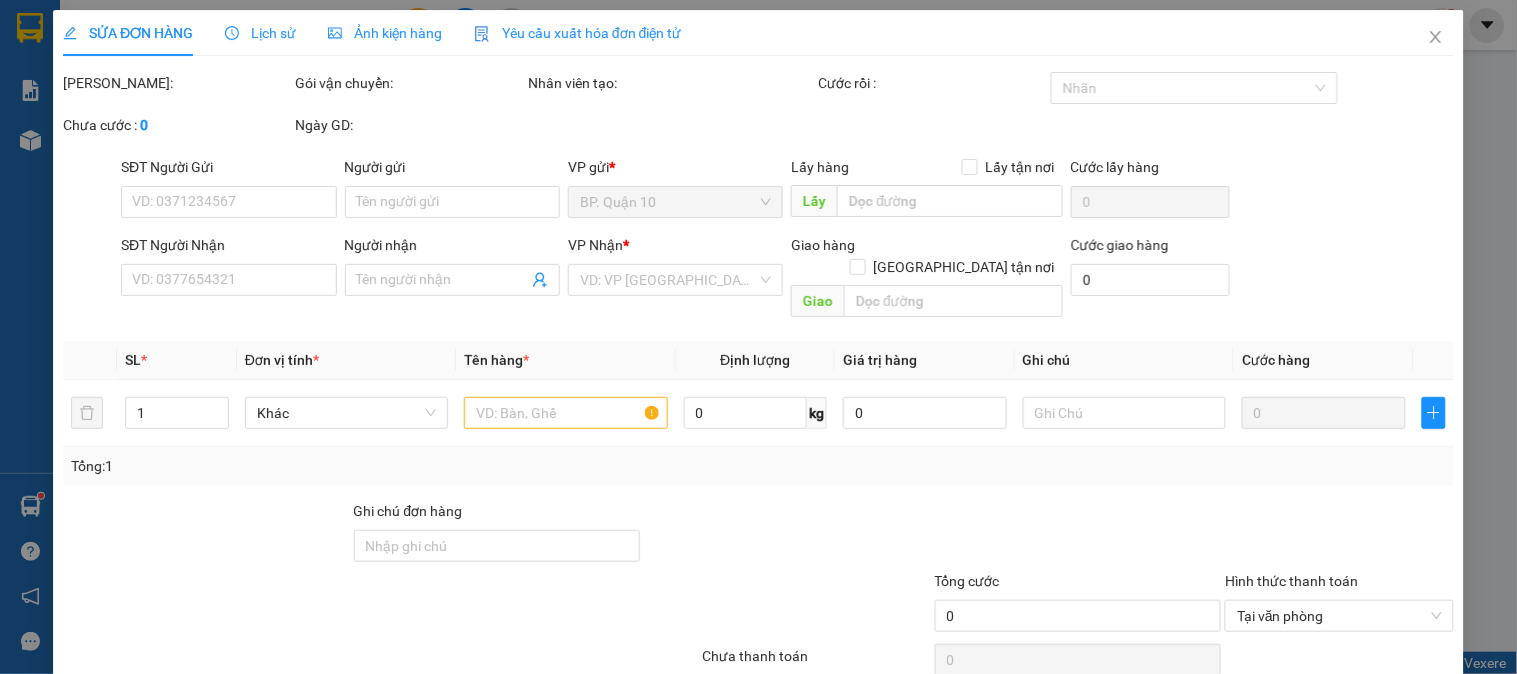 type on "0907685268" 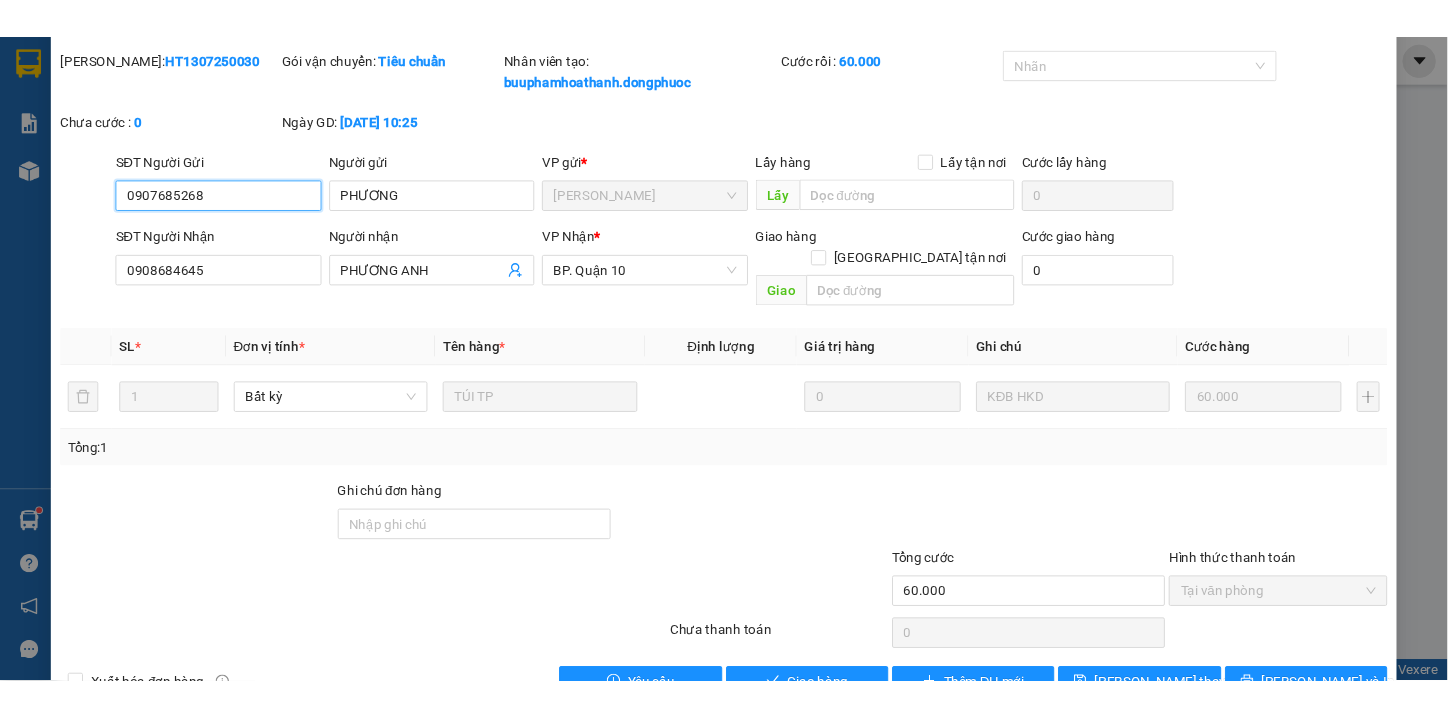 scroll, scrollTop: 91, scrollLeft: 0, axis: vertical 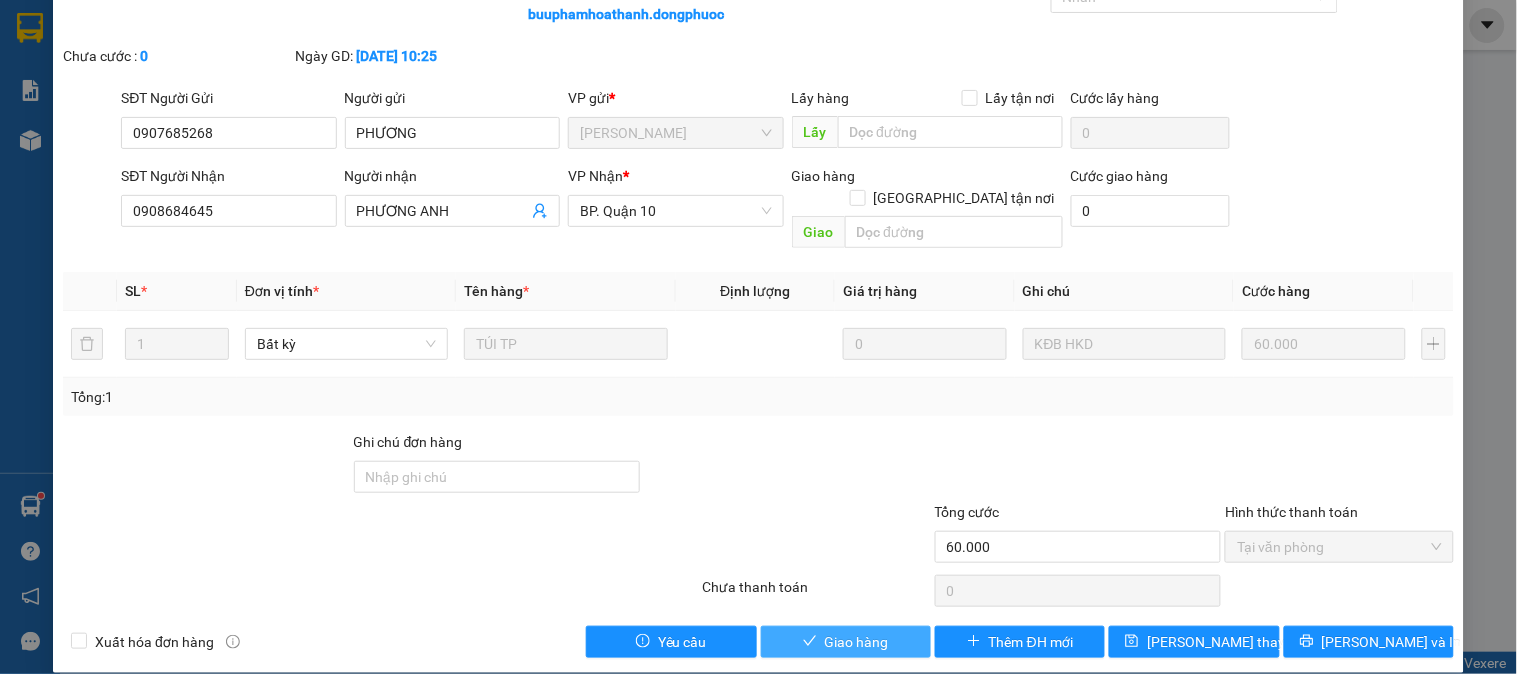 click on "Giao hàng" at bounding box center (857, 642) 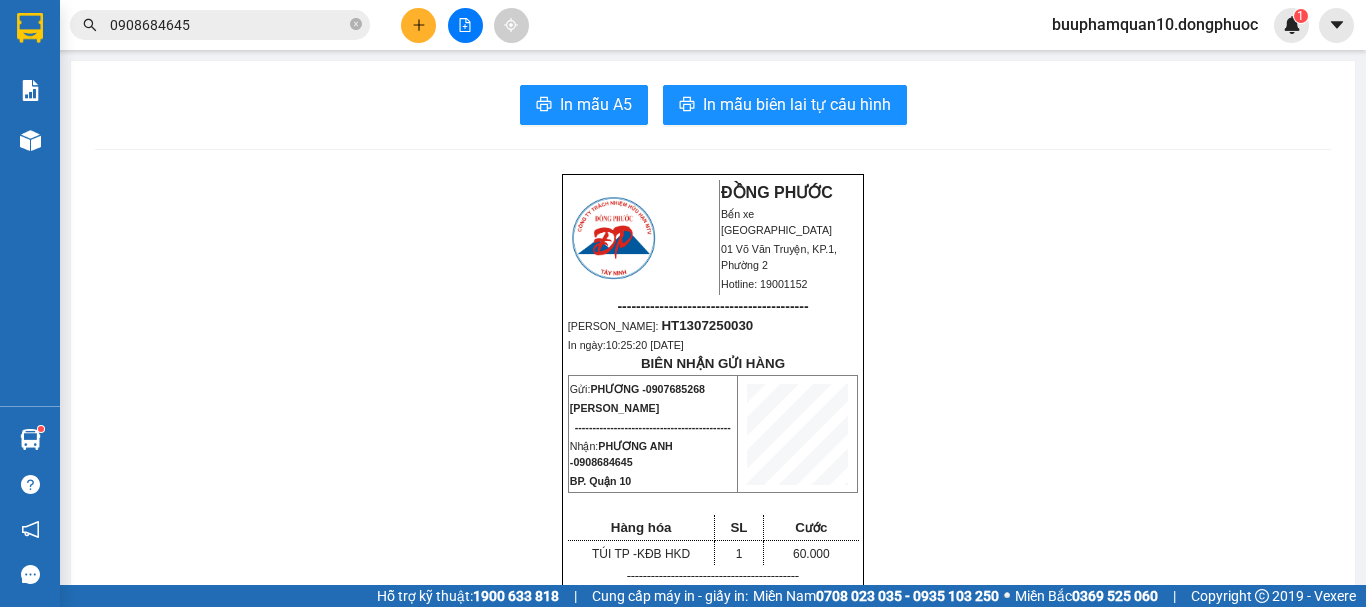 scroll, scrollTop: 0, scrollLeft: 0, axis: both 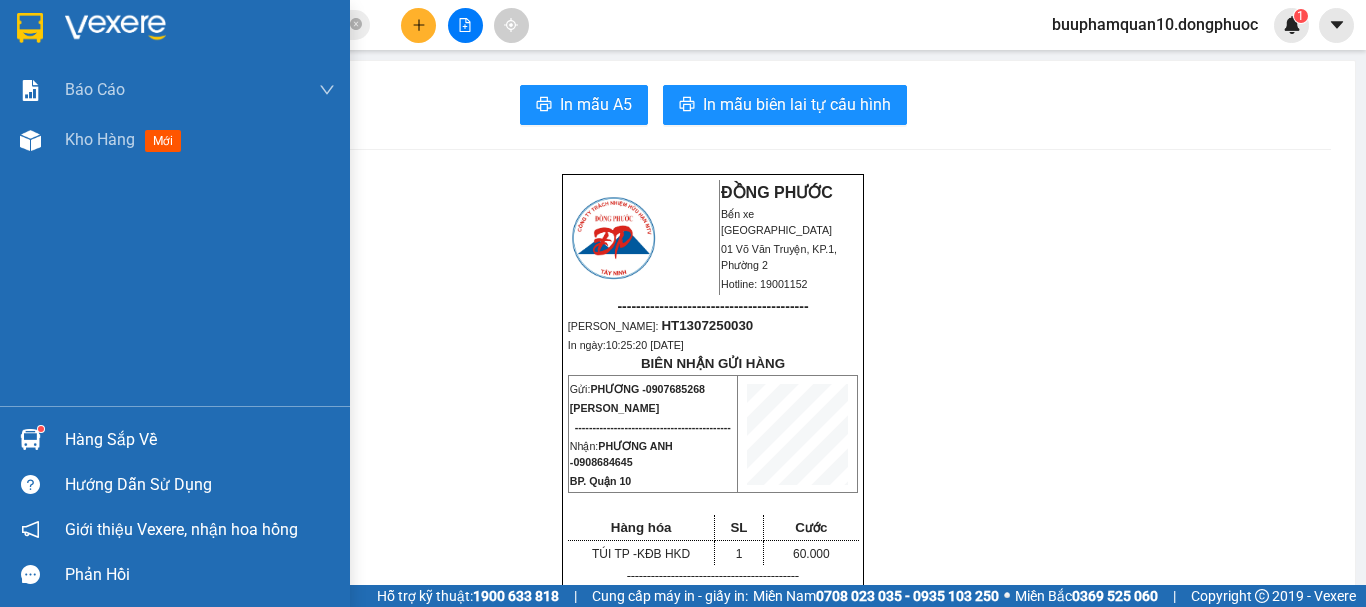 click on "Hàng sắp về" at bounding box center [200, 440] 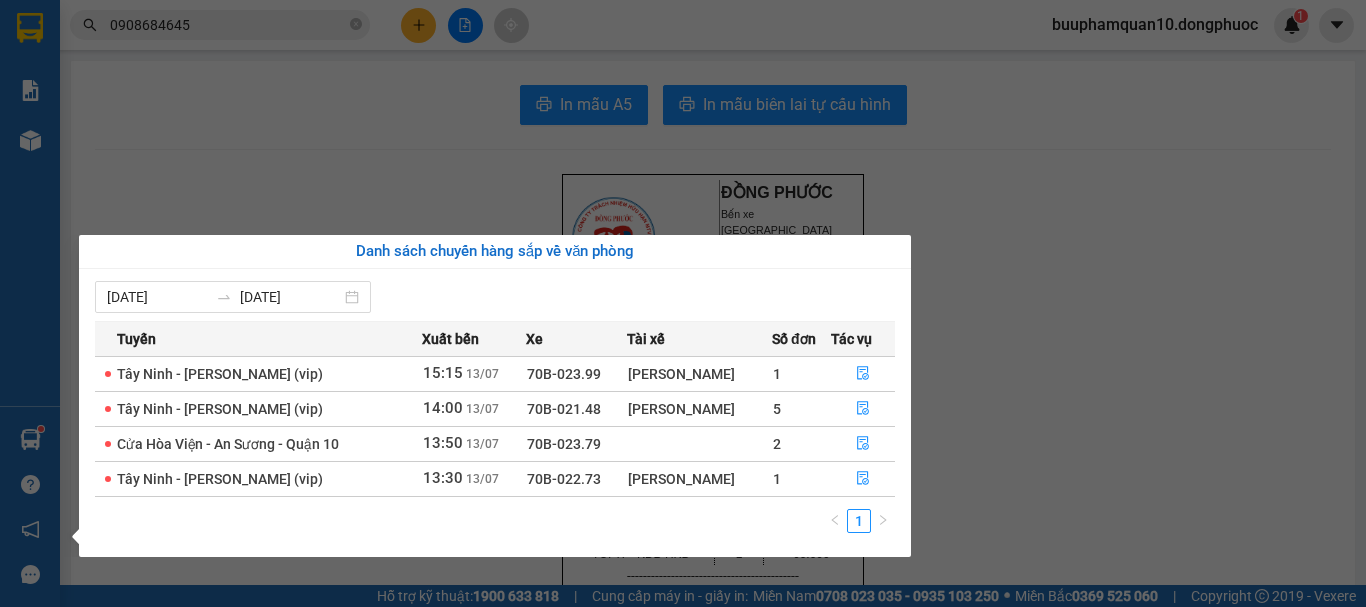click on "Kết quả tìm kiếm ( 10 )  Bộ lọc  Mã ĐH Trạng thái Món hàng Tổng cước Chưa cước Nhãn Người gửi VP Gửi Người nhận VP Nhận HT1307250030 10:25 - 13/07 VP Nhận   70B-023.06 13:38 - 13/07 TÚI TP SL:  1 60.000 0907685268 PHƯƠNG Hòa Thành 0908684645 PHƯƠNG ANH BP. Quận 10 HT0907250002 06:25 - 09/07 Đã giao   16:26 - 09/07 KIỆN ĐỎ QAO + VỢT SL:  1 40.000 0909582068 THU UYÊN Hòa Thành 0908684645 PHƯƠNG ANH BP. Quận 10 HT1406250016 09:24 - 14/06 Đã giao   12:38 - 14/06 BỊCH VÀNG TP SL:  1 60.000 0909582068 THU UYÊN Hòa Thành 0908684645 PHƯƠNG ANH BP. Quận 10 HT1304250019 10:39 - 13/04 Đã giao   13:08 - 13/04 BỊCH TP SL:  1 60.000 0907685268 PHƯƠNG Hòa Thành 0908684645 PHƯƠNG ANH BP. Quận 10 HT0104250004 09:55 - 01/04 Đã giao   15:25 - 01/04 BỊCH TP SL:  1 40.000 0909582068 THU Hòa Thành 0908684645 PHƯƠNG ANH BP. Quận 10 HT1703250033 10:39 - 17/03 Đã giao   15:26 - 17/03 BỊCH TP SL:  1 60.000 0909582068 THU   SL:  1" at bounding box center (683, 303) 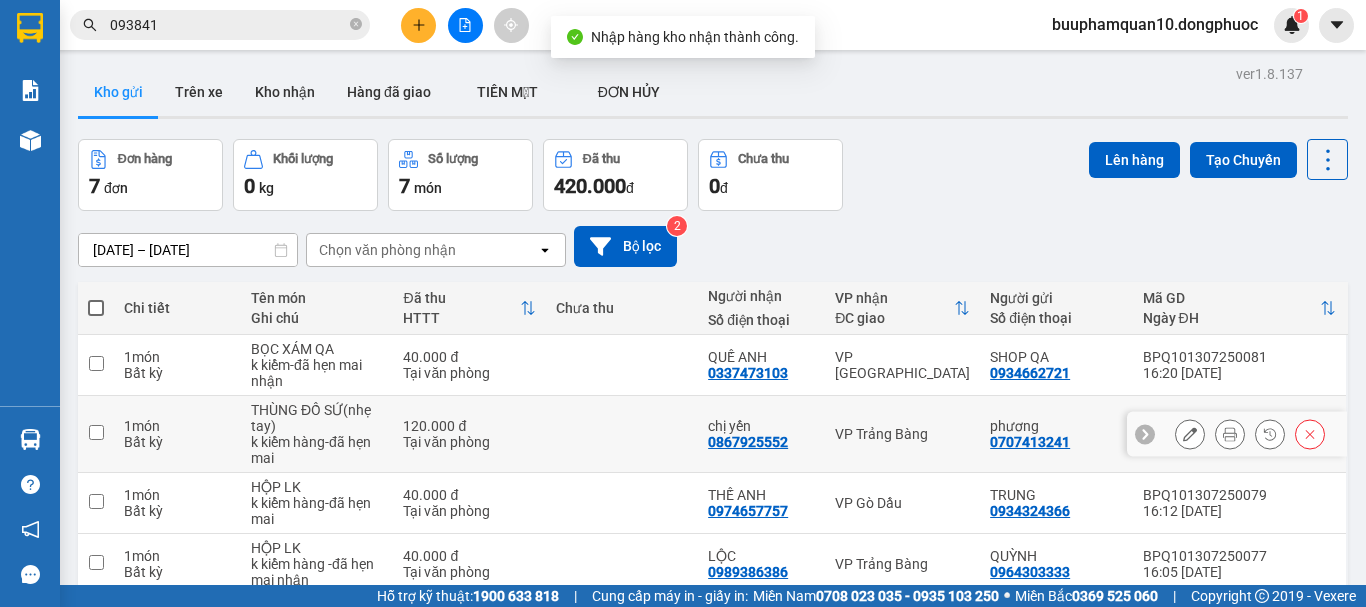 scroll, scrollTop: 0, scrollLeft: 0, axis: both 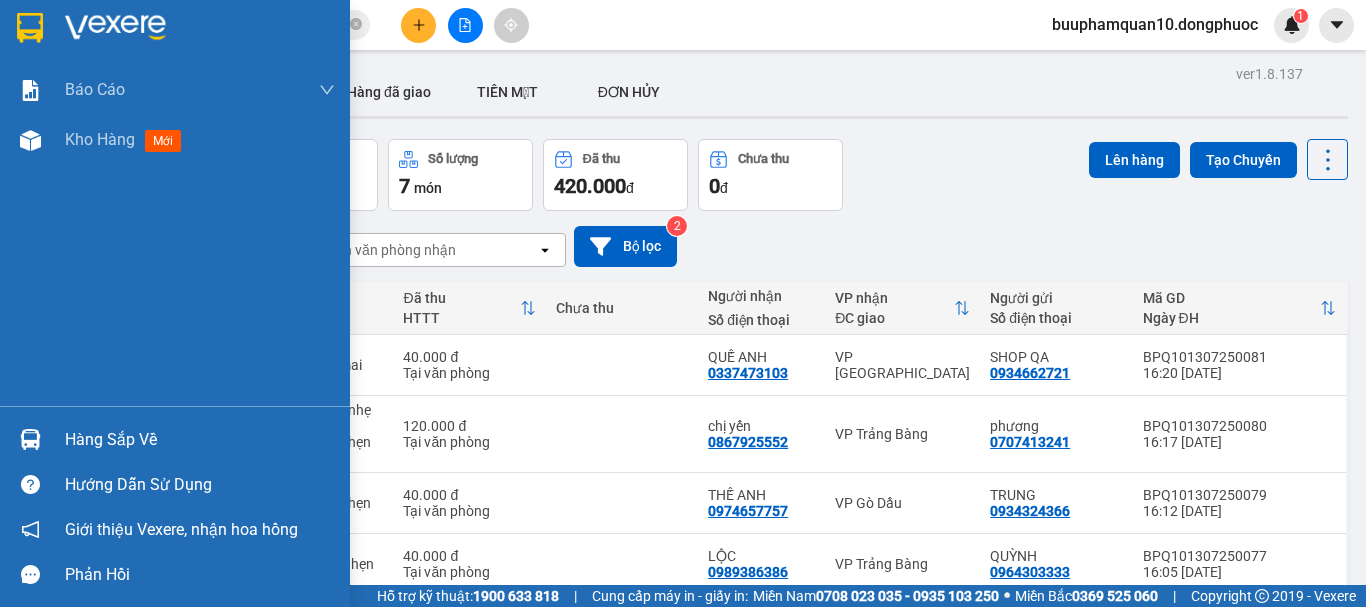 drag, startPoint x: 80, startPoint y: 443, endPoint x: 174, endPoint y: 414, distance: 98.37174 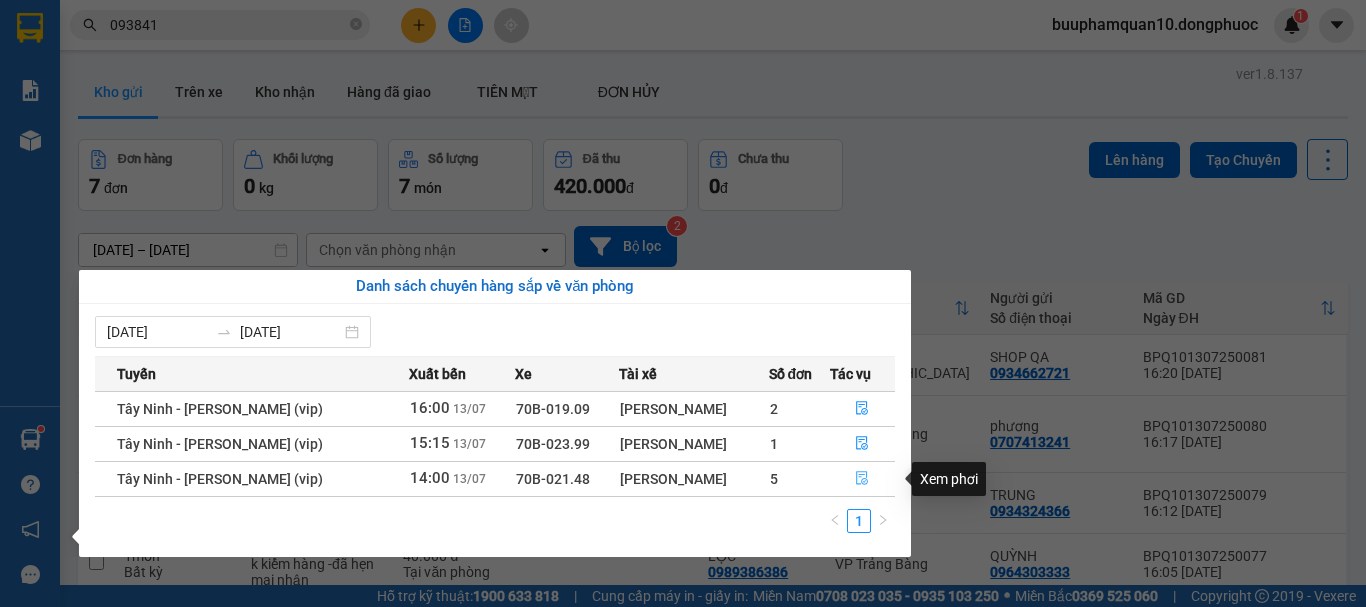 click 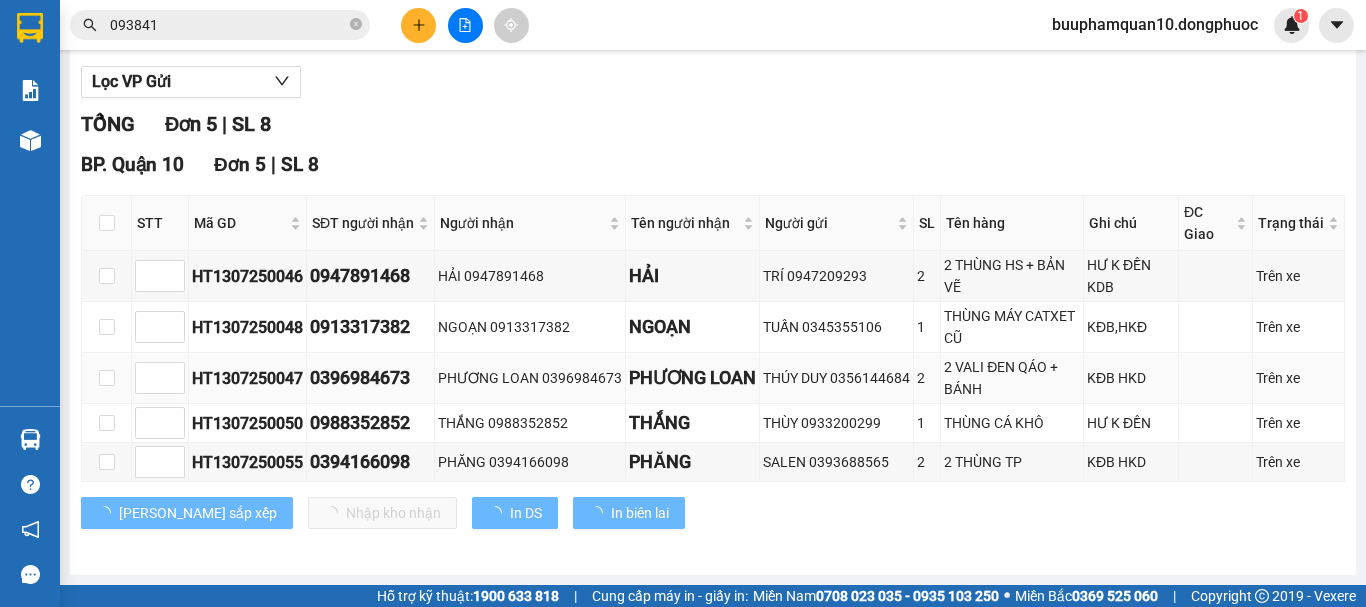 scroll, scrollTop: 223, scrollLeft: 0, axis: vertical 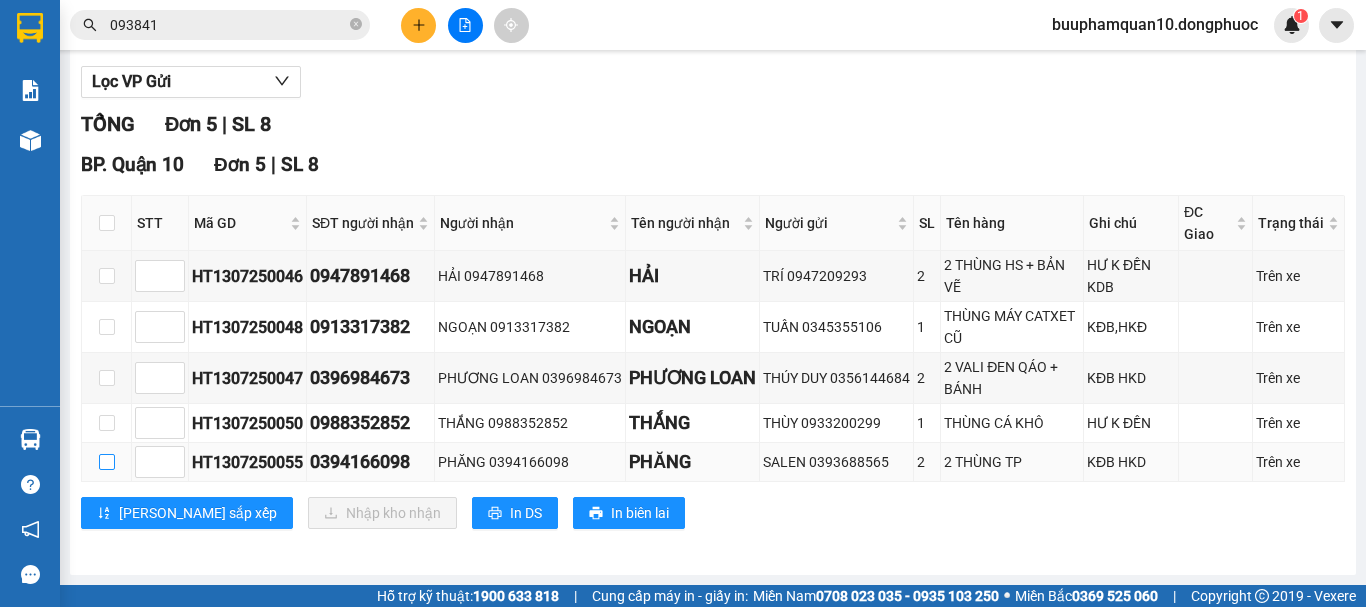 click at bounding box center [107, 462] 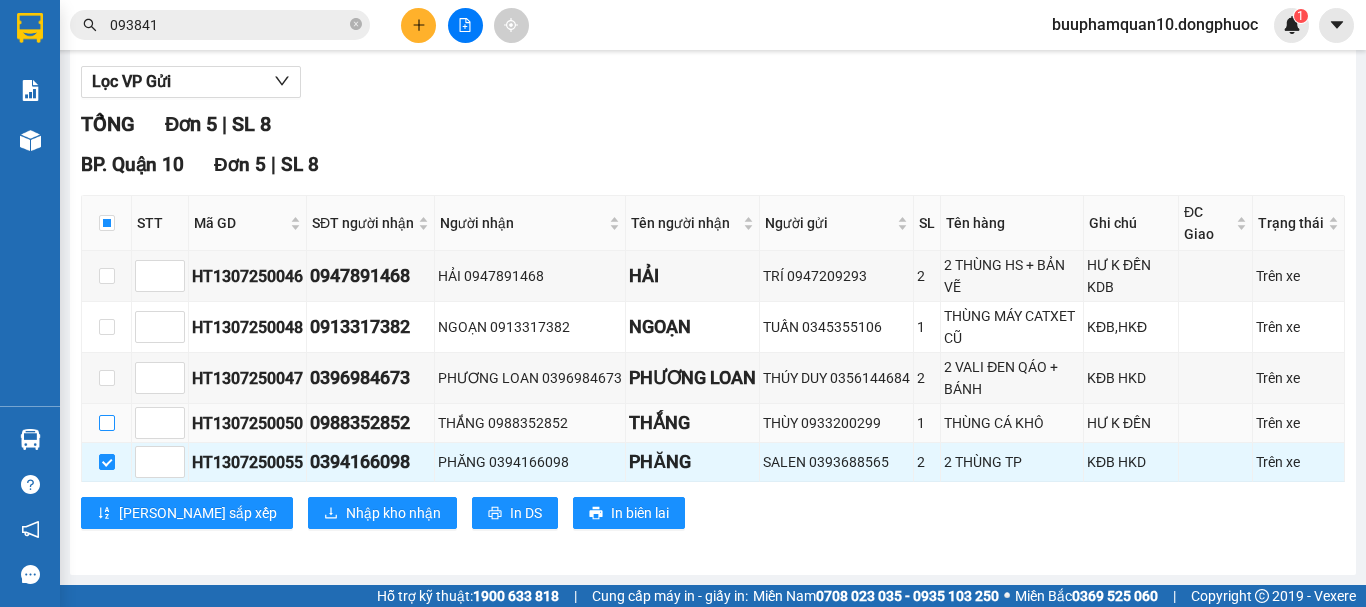 click at bounding box center (107, 423) 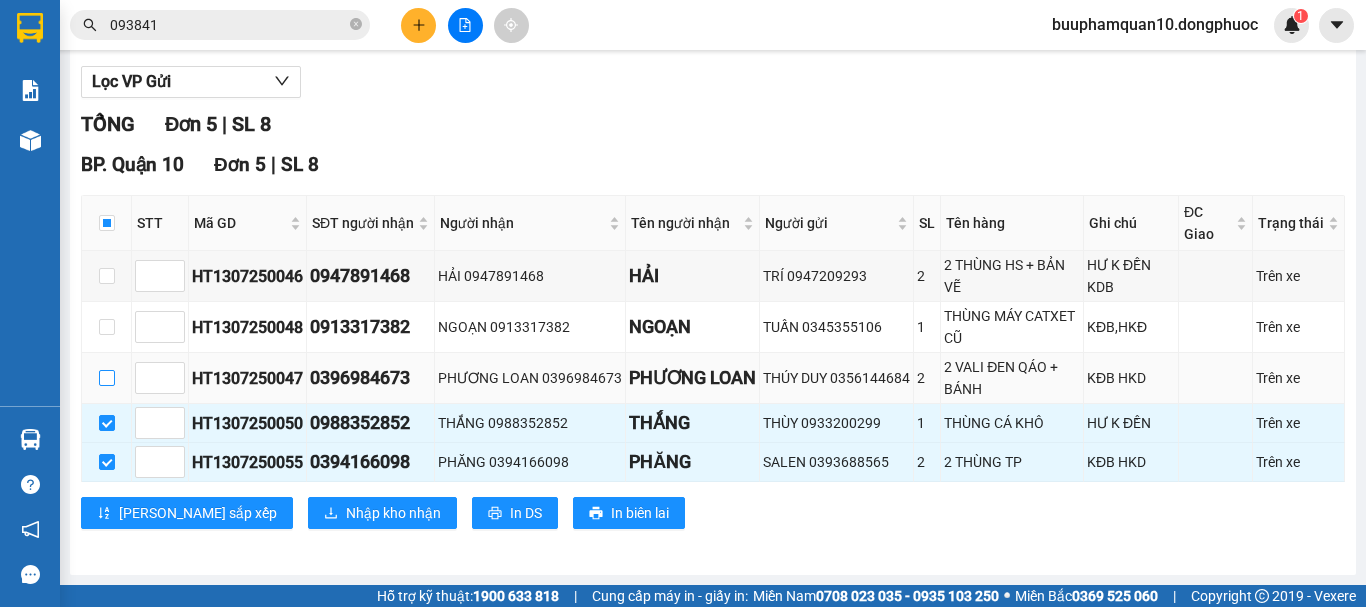 click at bounding box center (107, 378) 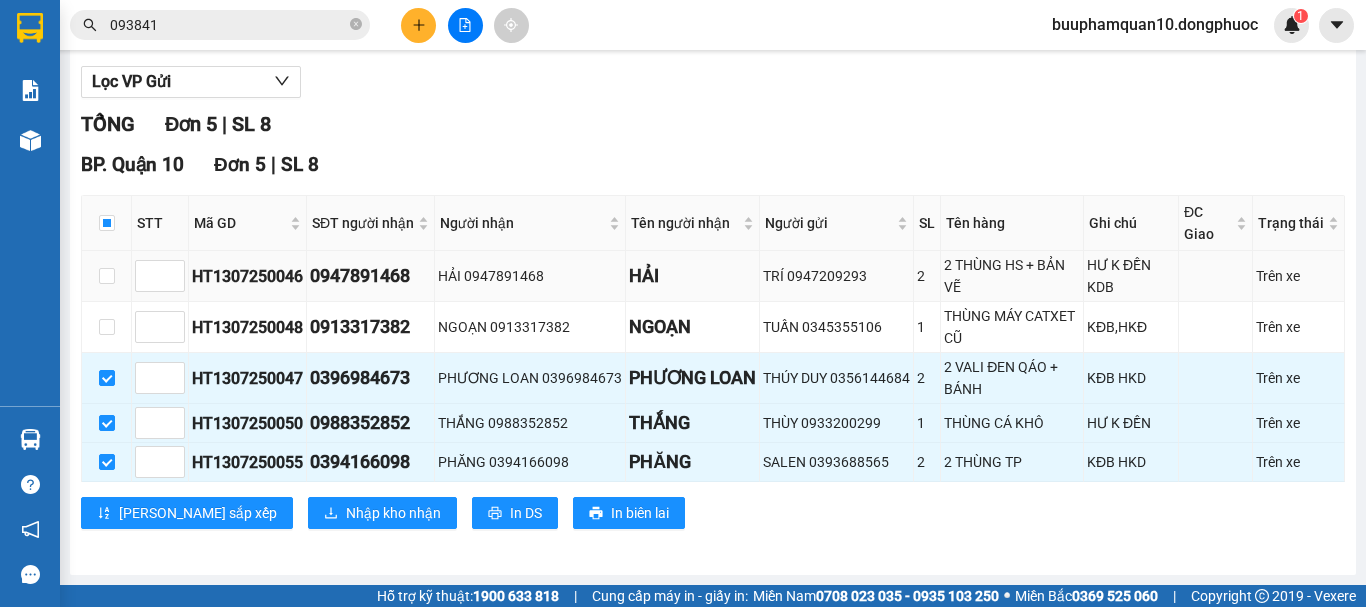 click at bounding box center (107, 276) 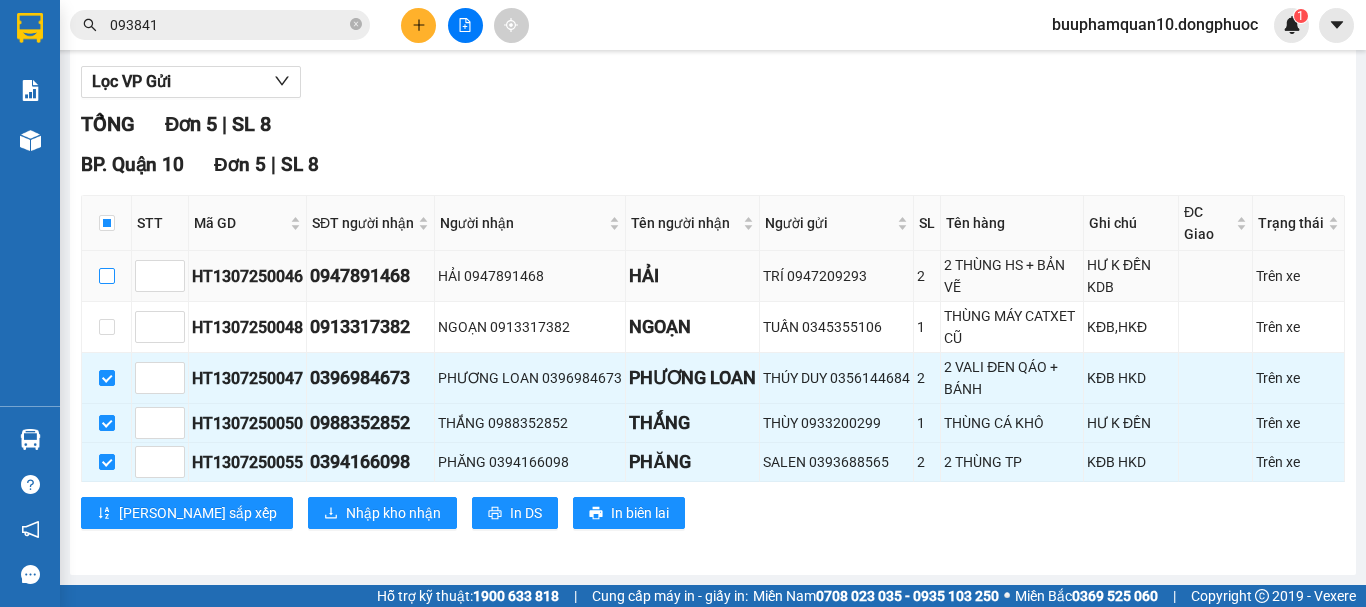 click at bounding box center [107, 276] 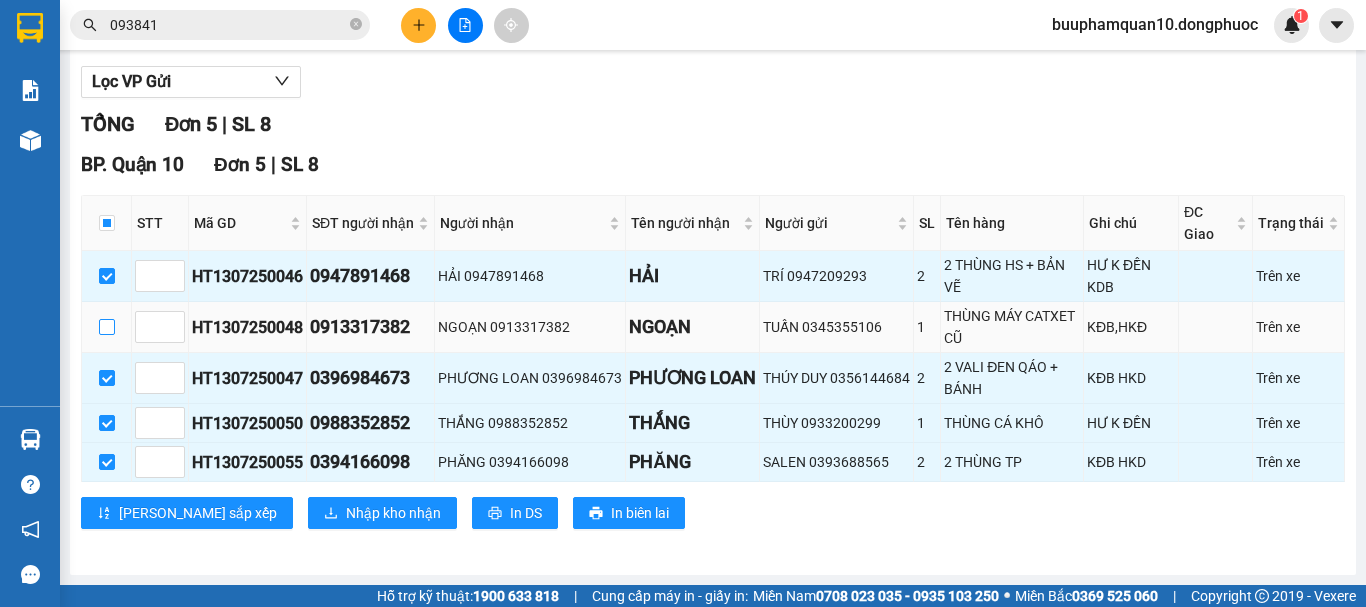 click at bounding box center [107, 327] 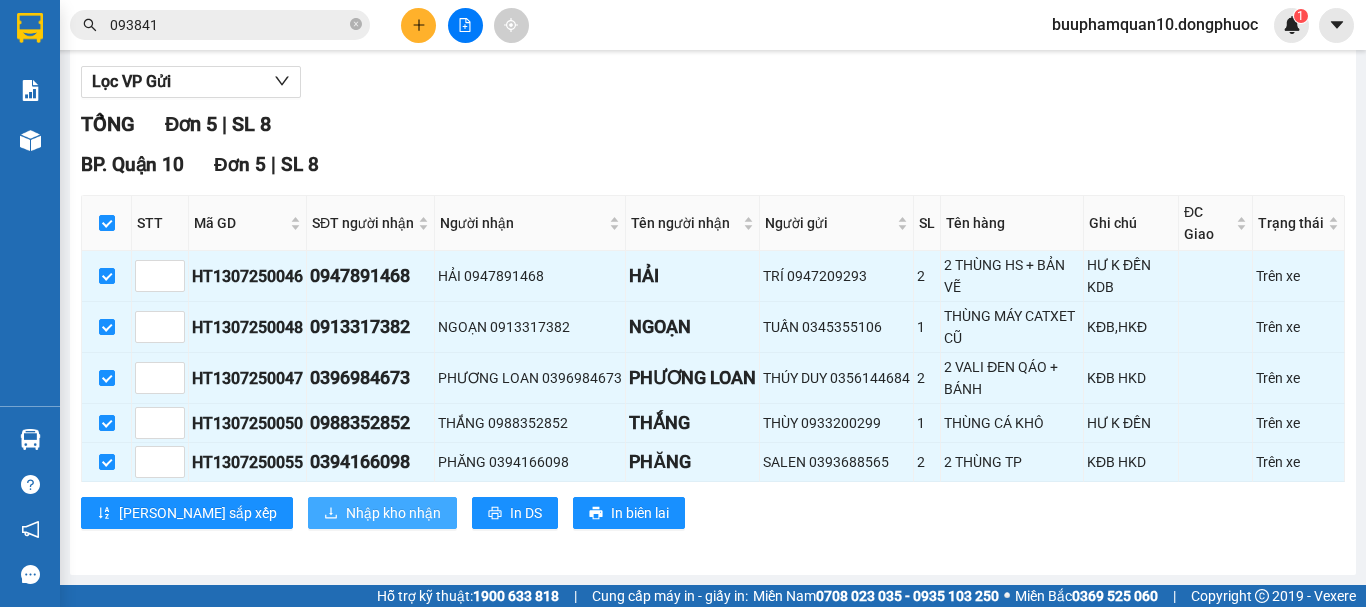 click on "Nhập kho nhận" at bounding box center (393, 513) 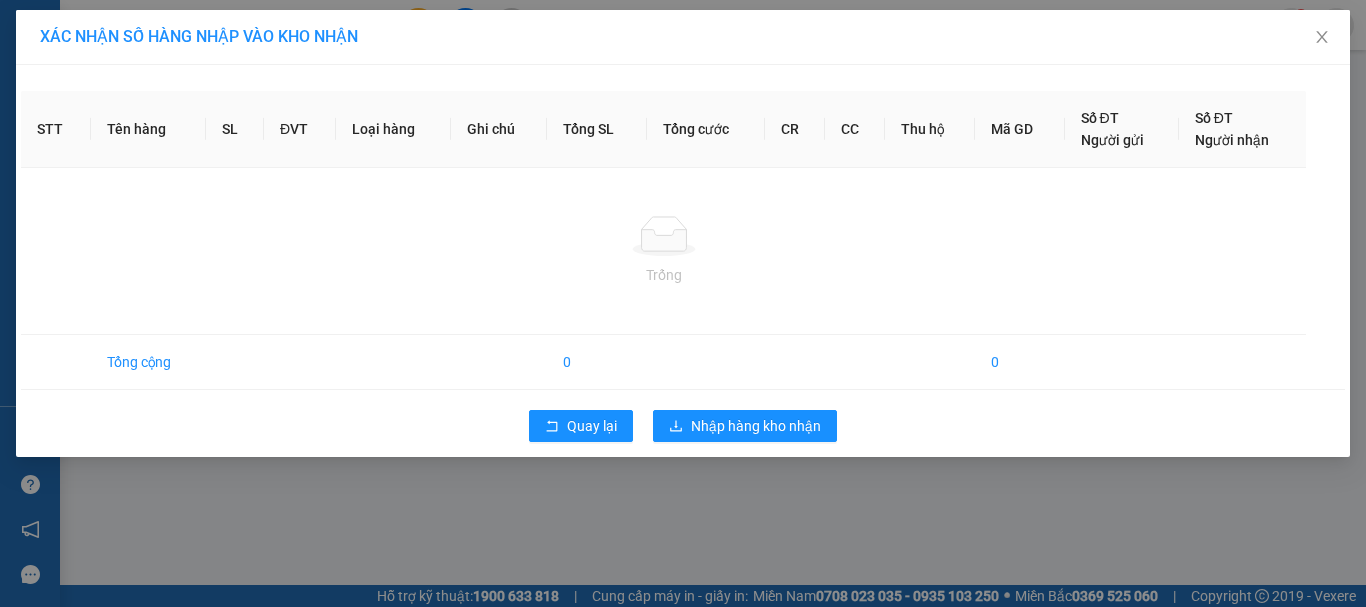 scroll, scrollTop: 0, scrollLeft: 0, axis: both 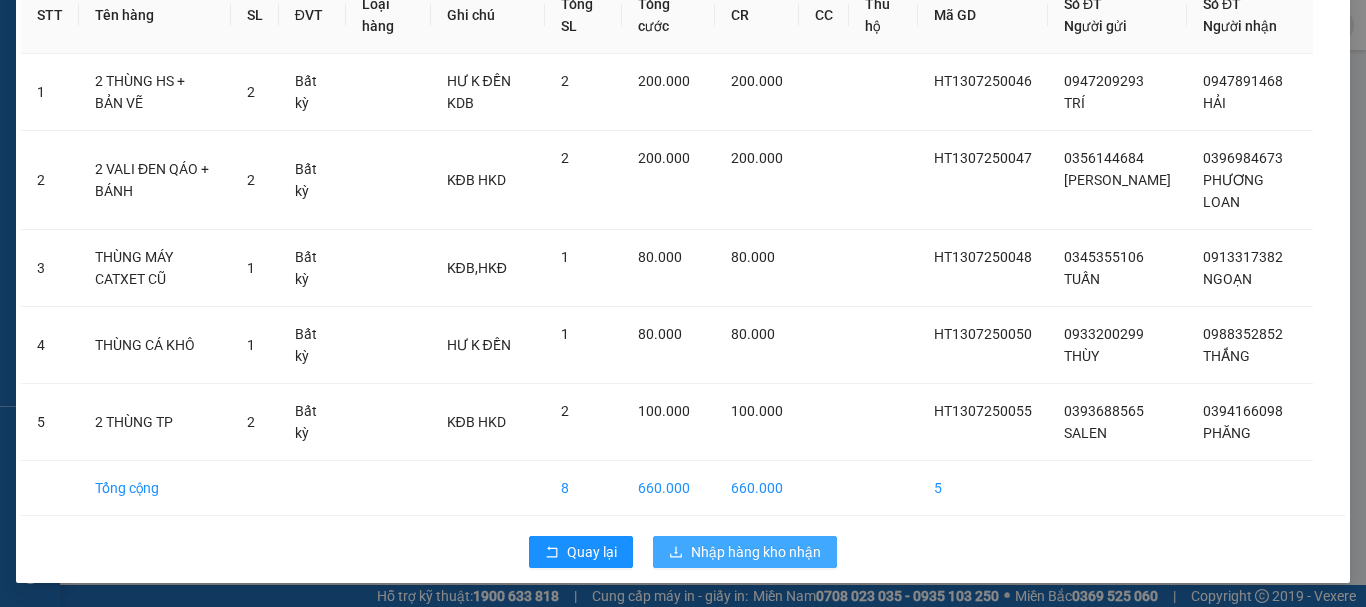 click on "Nhập hàng kho nhận" at bounding box center [756, 552] 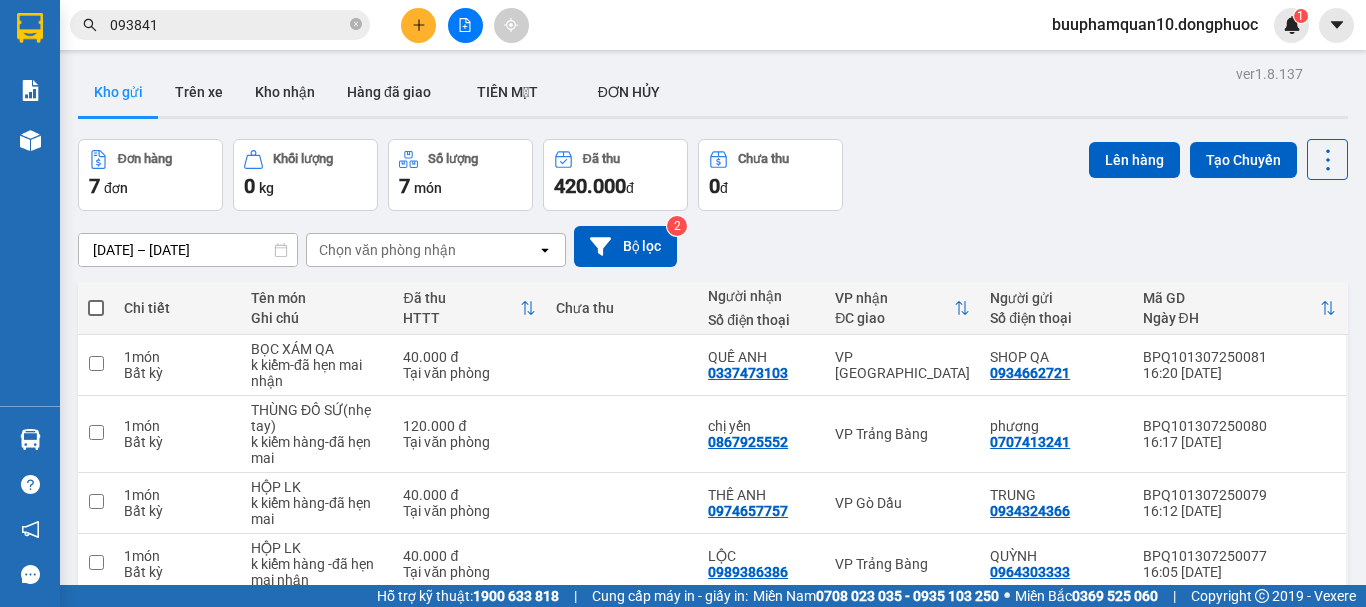 click on "093841" at bounding box center (228, 25) 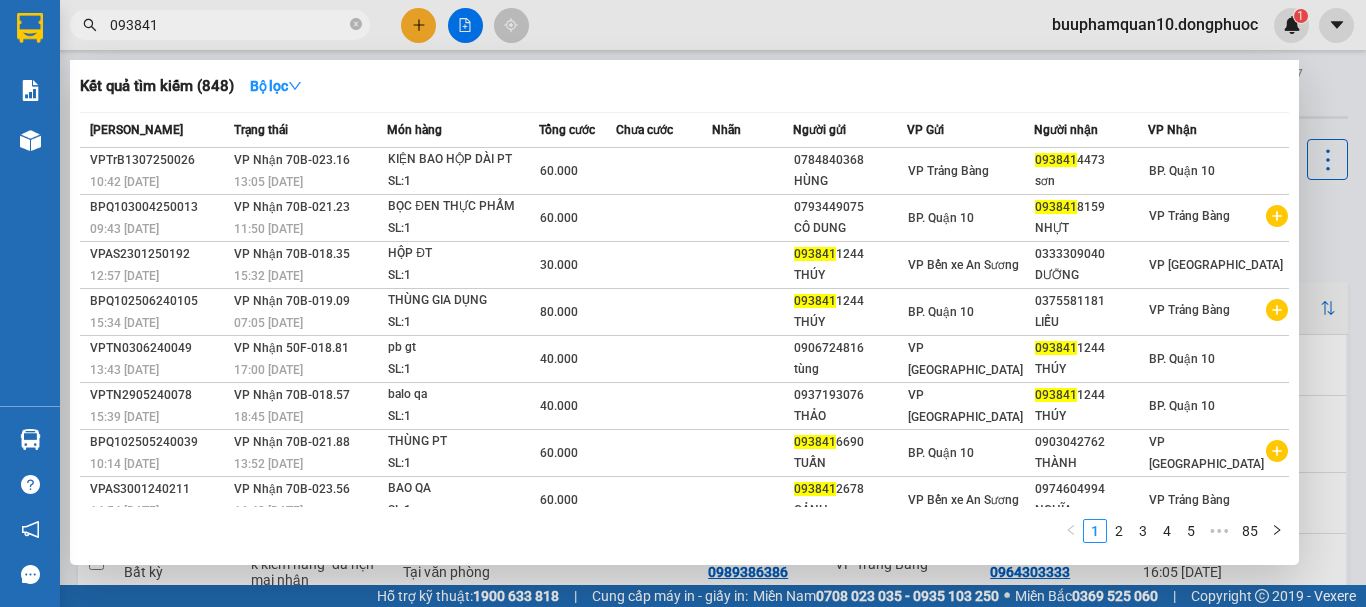 click on "093841" at bounding box center (228, 25) 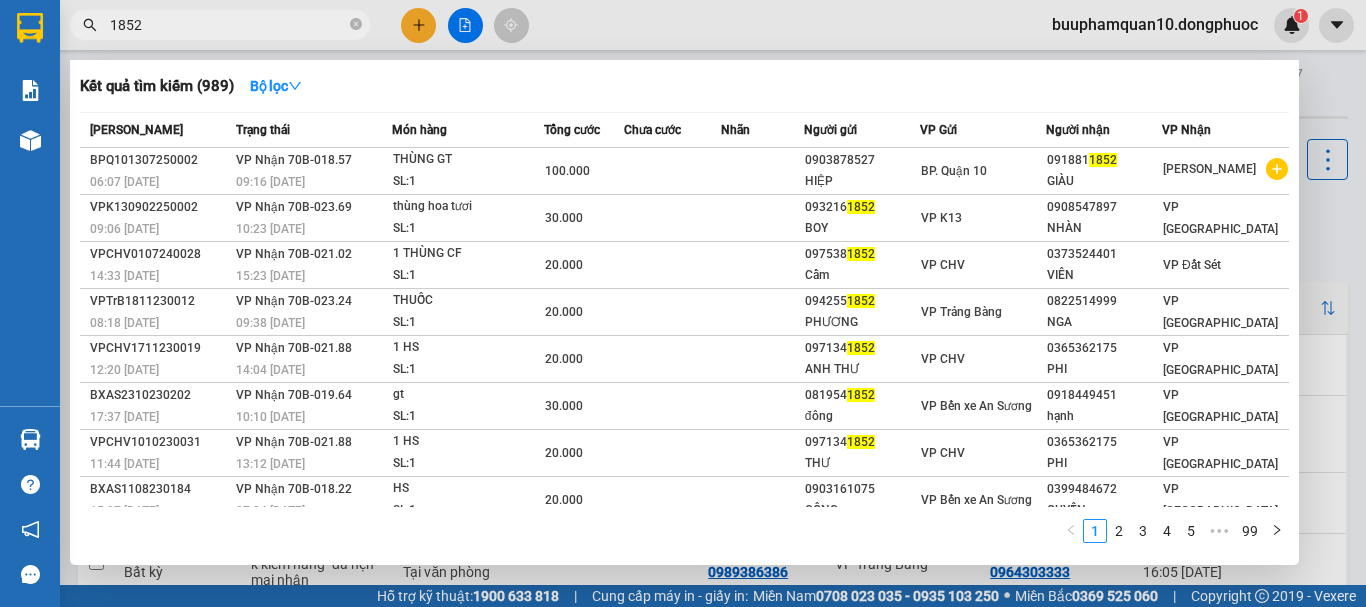 click on "1852" at bounding box center (228, 25) 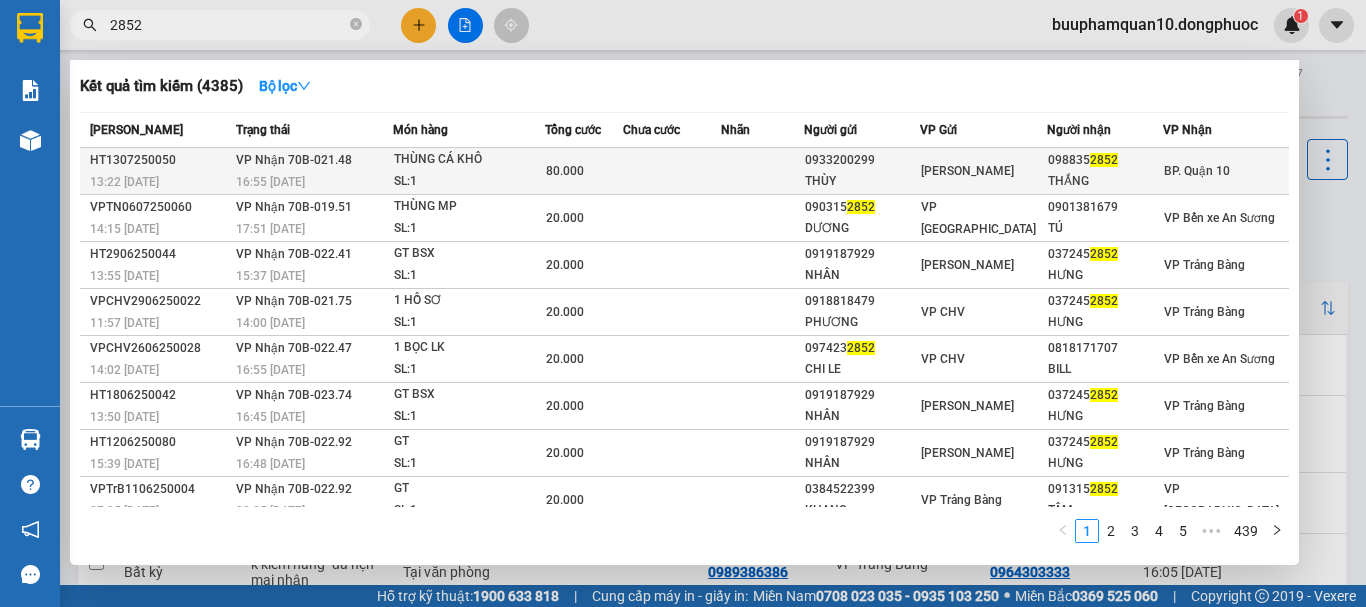 type on "2852" 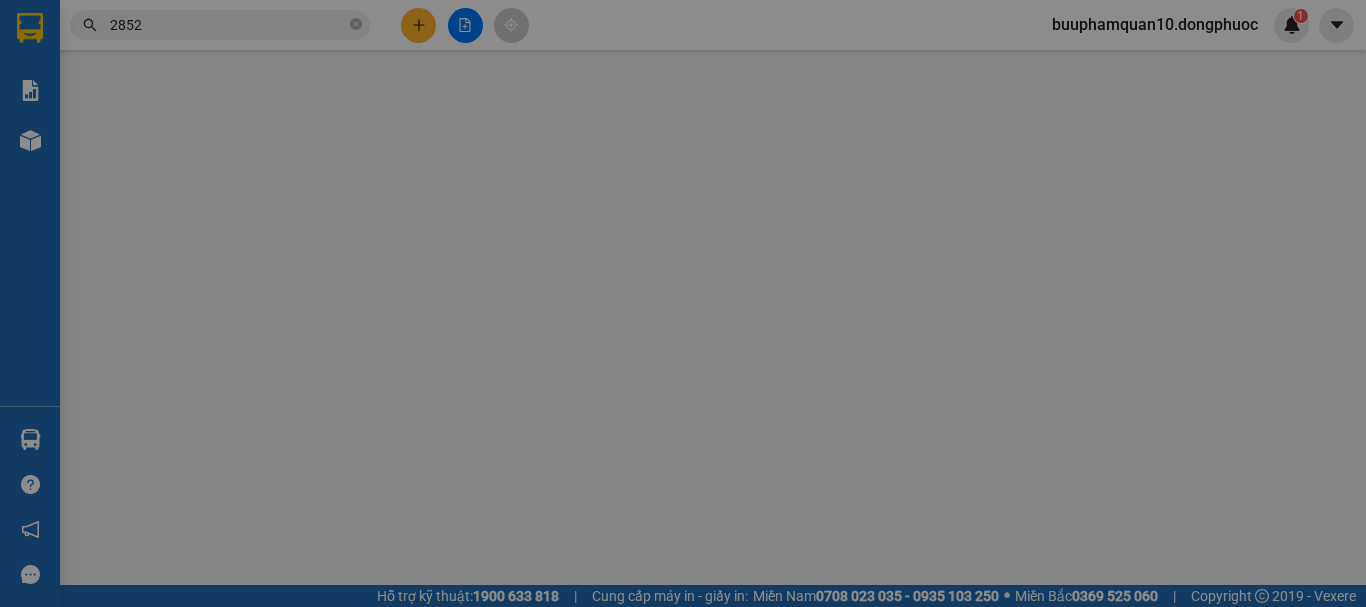 type on "0933200299" 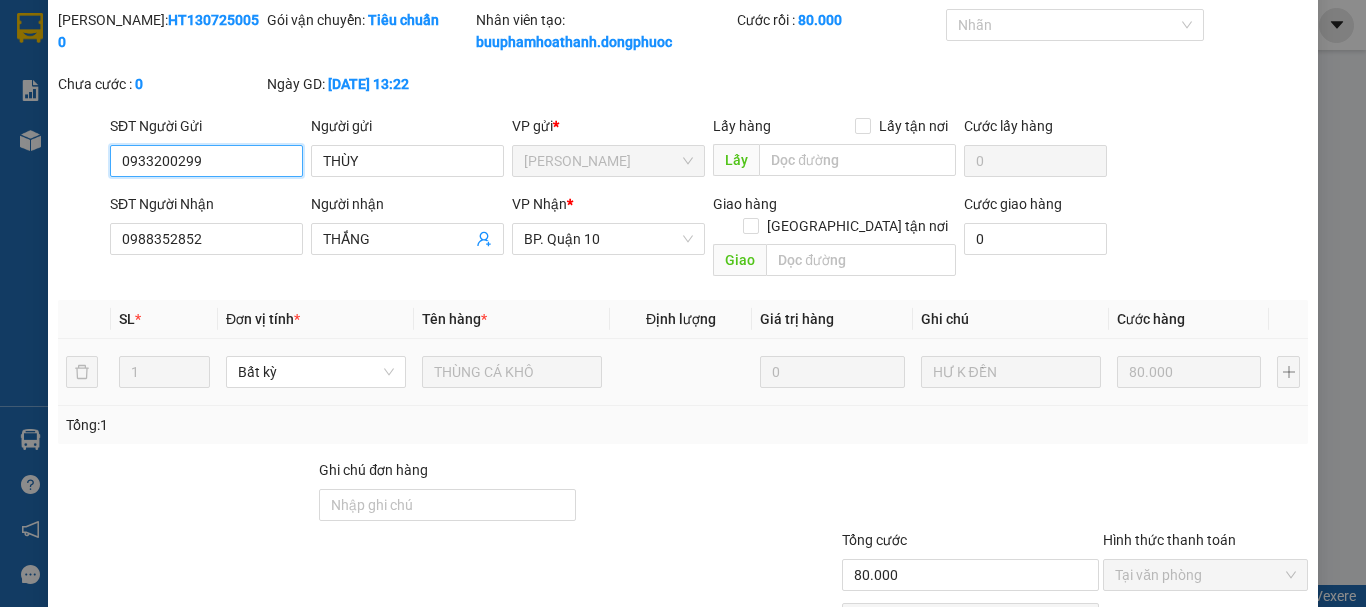 scroll, scrollTop: 159, scrollLeft: 0, axis: vertical 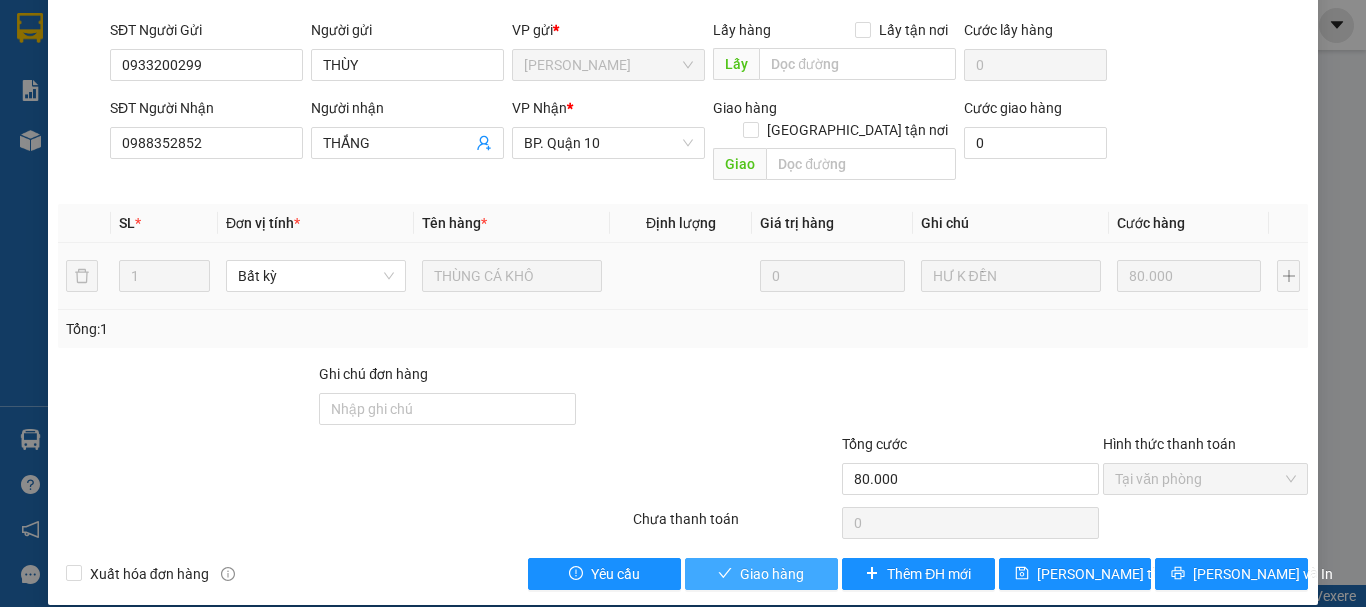 click on "Giao hàng" at bounding box center (761, 574) 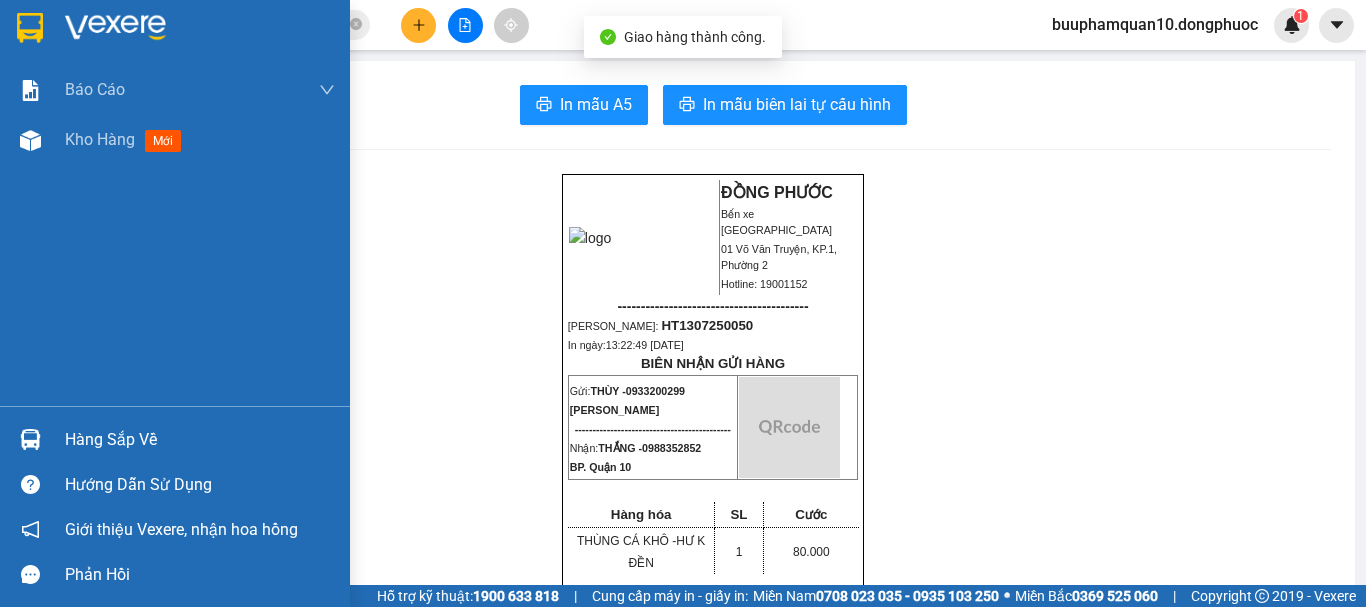 click on "Hàng sắp về" at bounding box center (175, 439) 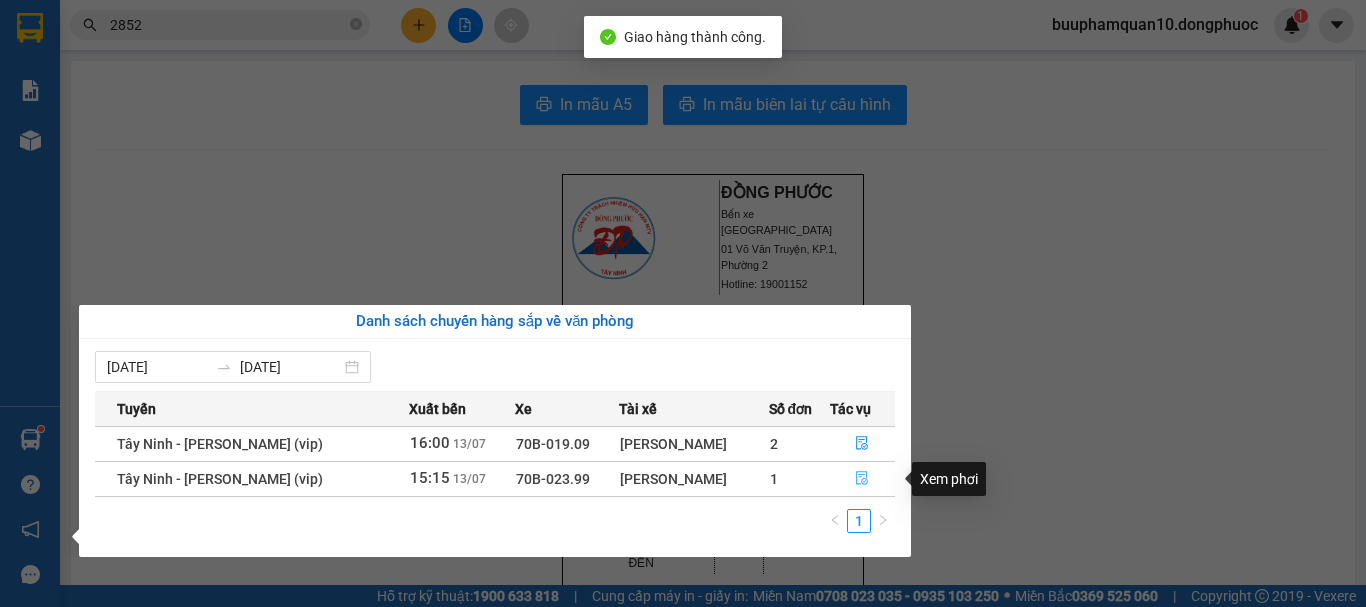click at bounding box center [863, 479] 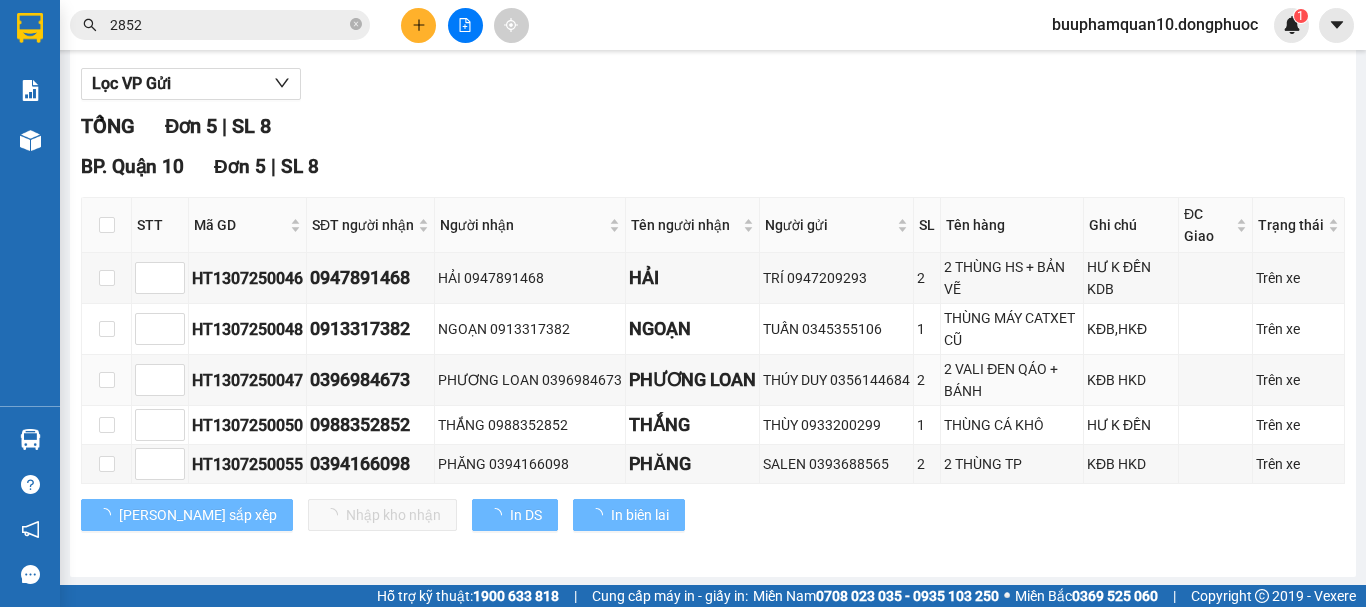 scroll, scrollTop: 9, scrollLeft: 0, axis: vertical 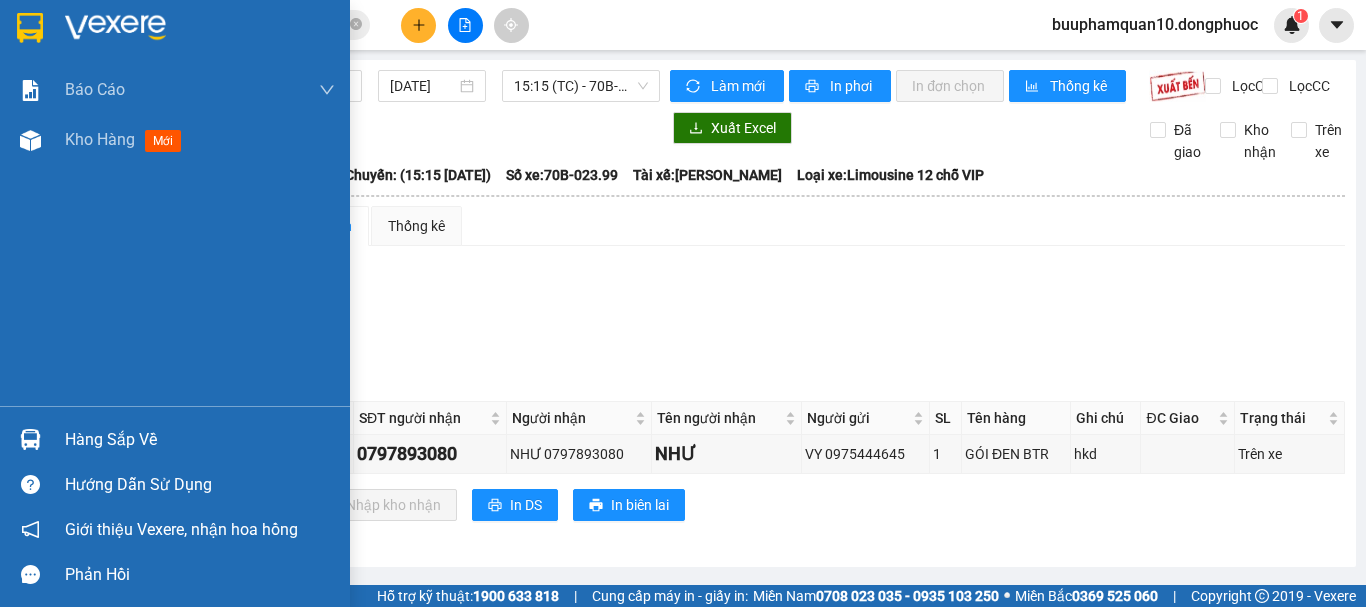 drag, startPoint x: 37, startPoint y: 423, endPoint x: 617, endPoint y: 373, distance: 582.1512 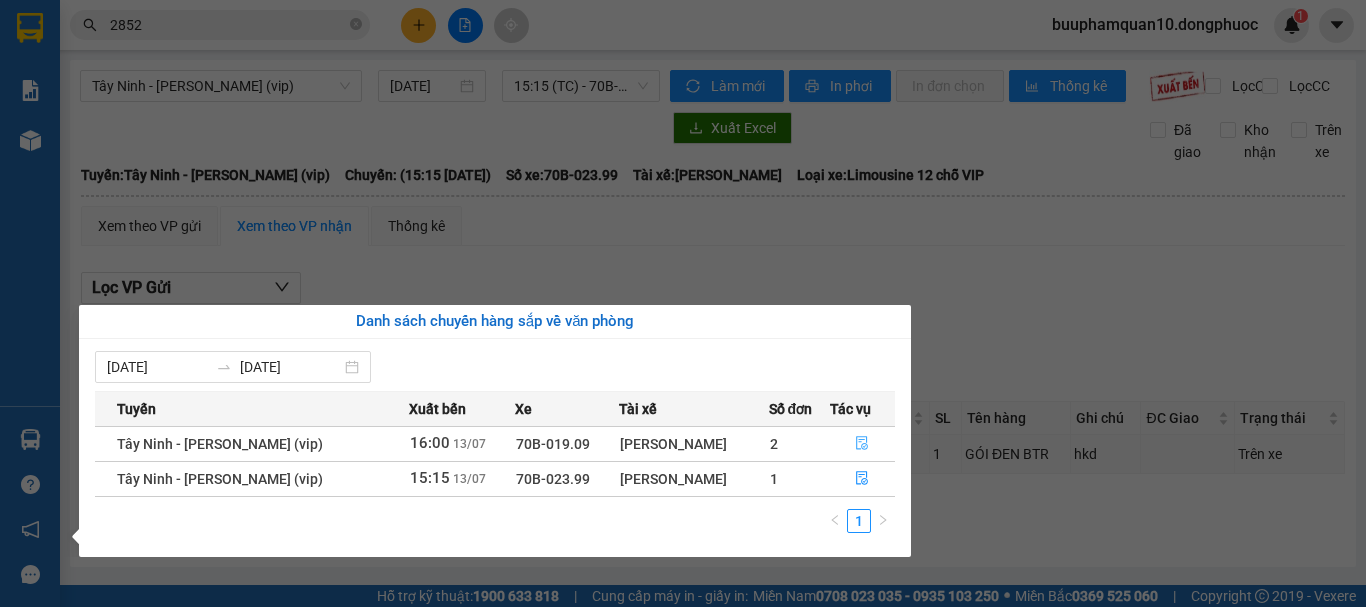 click at bounding box center [863, 444] 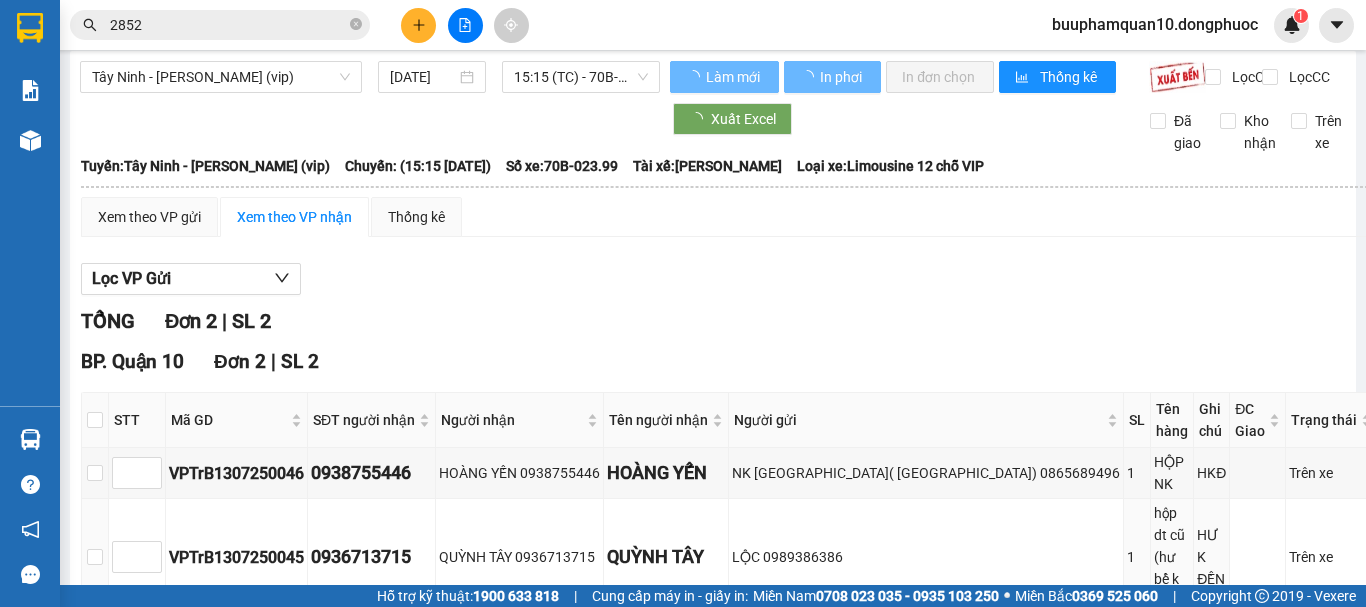 scroll, scrollTop: 82, scrollLeft: 0, axis: vertical 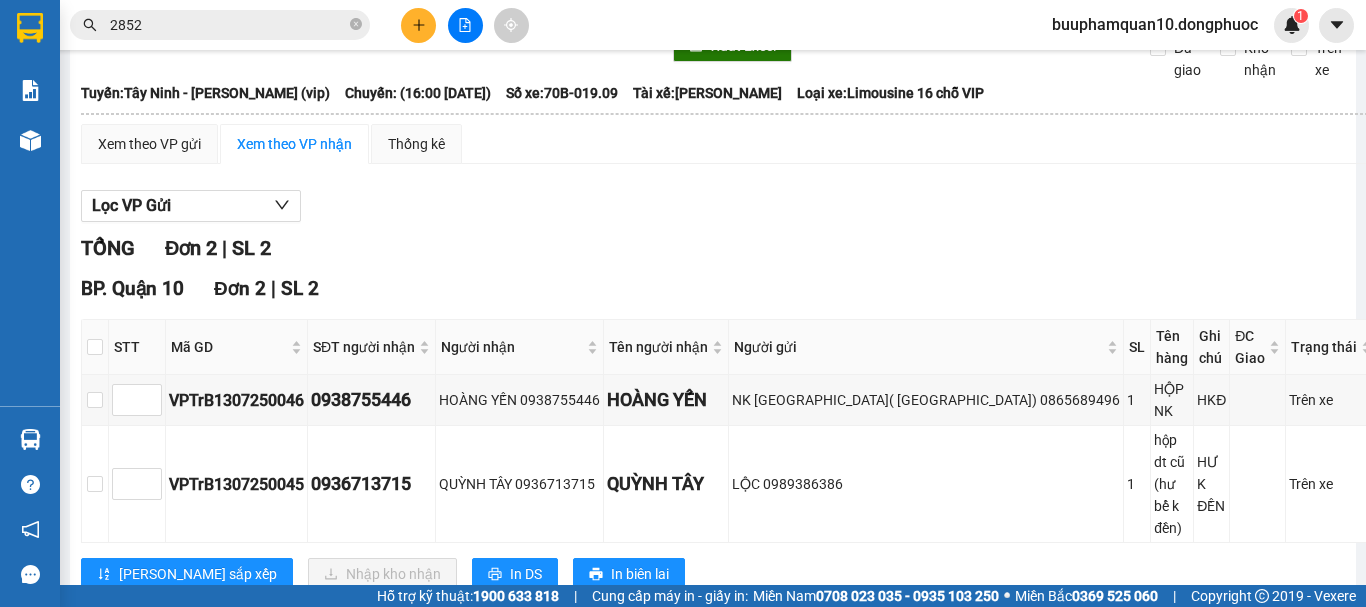 click on "TỔNG Đơn   2 | SL   2 BP. Quận 10 Đơn   2 | SL   2 STT Mã GD SĐT người nhận Người nhận Tên người nhận Người gửi SL Tên hàng Ghi chú ĐC Giao Trạng thái Ký nhận                           VPTrB1307250046 0938755446 HOÀNG YẾN 0938755446 HOÀNG YẾN NK SÀI GÒN( LỘC HƯNG) 0865689496 1 HỘP NK HKĐ Trên xe VPTrB1307250045 0936713715 QUỲNH TÂY 0936713715 QUỲNH TÂY LỘC  0989386386 1 hộp dt cũ (hư bể k đền) HƯ K ĐỀN Trên xe Lưu sắp xếp Nhập kho nhận In DS In biên lai Đồng Phước   19001152   Bến xe Tây Ninh, 01 Võ Văn Truyện, KP 1, Phường 2 BP. Quận 10  -  16:56 - 13/07/2025 Tuyến:  Tây Ninh - Hồ Chí Minh (vip) Chuyến:   (16:00 - 13/07/2025) Tài xế:  Nguyễn Trọng Cầu   Số xe:  70B-019.09   Loại xe:  Limousine 16 chỗ VIP STT Mã GD SĐT người nhận Người nhận Tên người nhận Người gửi SL Tên hàng Ghi chú ĐC Giao Trạng thái Ký nhận BP. Quận 10 Đơn   2 |" at bounding box center [729, 424] 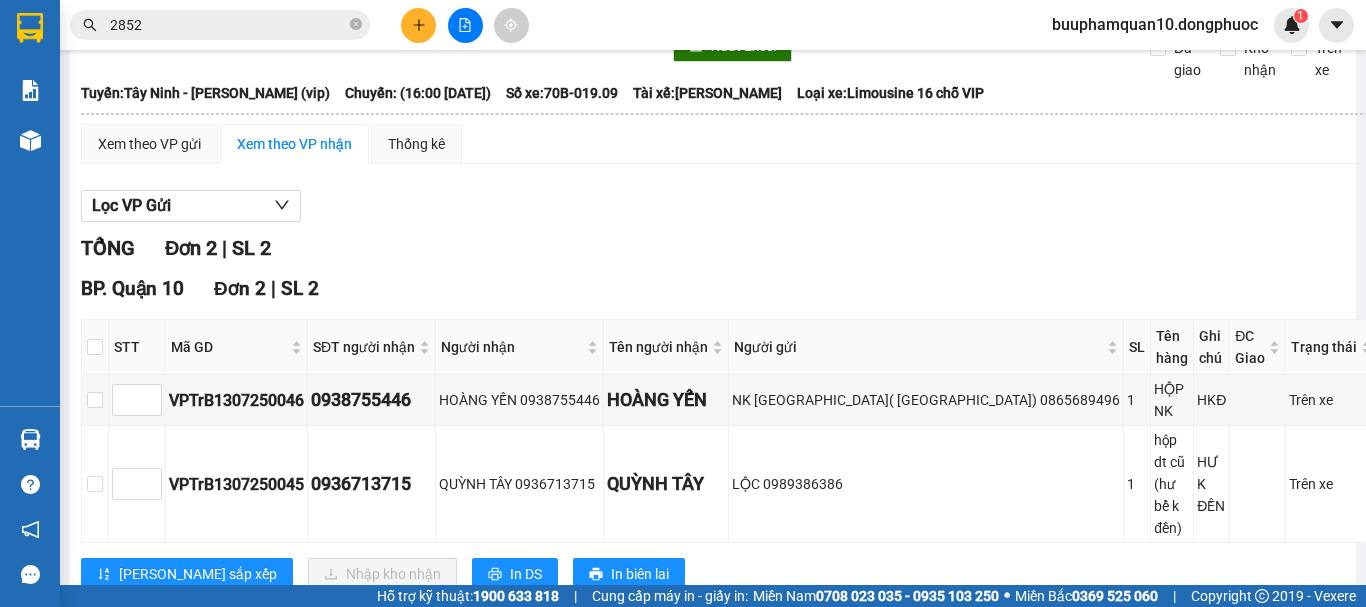 click on "Lọc VP Gửi TỔNG Đơn   2 | SL   2 BP. Quận 10 Đơn   2 | SL   2 STT Mã GD SĐT người nhận Người nhận Tên người nhận Người gửi SL Tên hàng Ghi chú ĐC Giao Trạng thái Ký nhận                           VPTrB1307250046 0938755446 HOÀNG YẾN 0938755446 HOÀNG YẾN NK SÀI GÒN( LỘC HƯNG) 0865689496 1 HỘP NK HKĐ Trên xe VPTrB1307250045 0936713715 QUỲNH TÂY 0936713715 QUỲNH TÂY LỘC  0989386386 1 hộp dt cũ (hư bể k đền) HƯ K ĐỀN Trên xe Lưu sắp xếp Nhập kho nhận In DS In biên lai Đồng Phước   19001152   Bến xe Tây Ninh, 01 Võ Văn Truyện, KP 1, Phường 2 BP. Quận 10  -  16:56 - 13/07/2025 Tuyến:  Tây Ninh - Hồ Chí Minh (vip) Chuyến:   (16:00 - 13/07/2025) Tài xế:  Nguyễn Trọng Cầu   Số xe:  70B-019.09   Loại xe:  Limousine 16 chỗ VIP STT Mã GD SĐT người nhận Người nhận Tên người nhận Người gửi SL Tên hàng Ghi chú ĐC Giao Trạng thái Ký nhận Đơn   2" at bounding box center (729, 397) 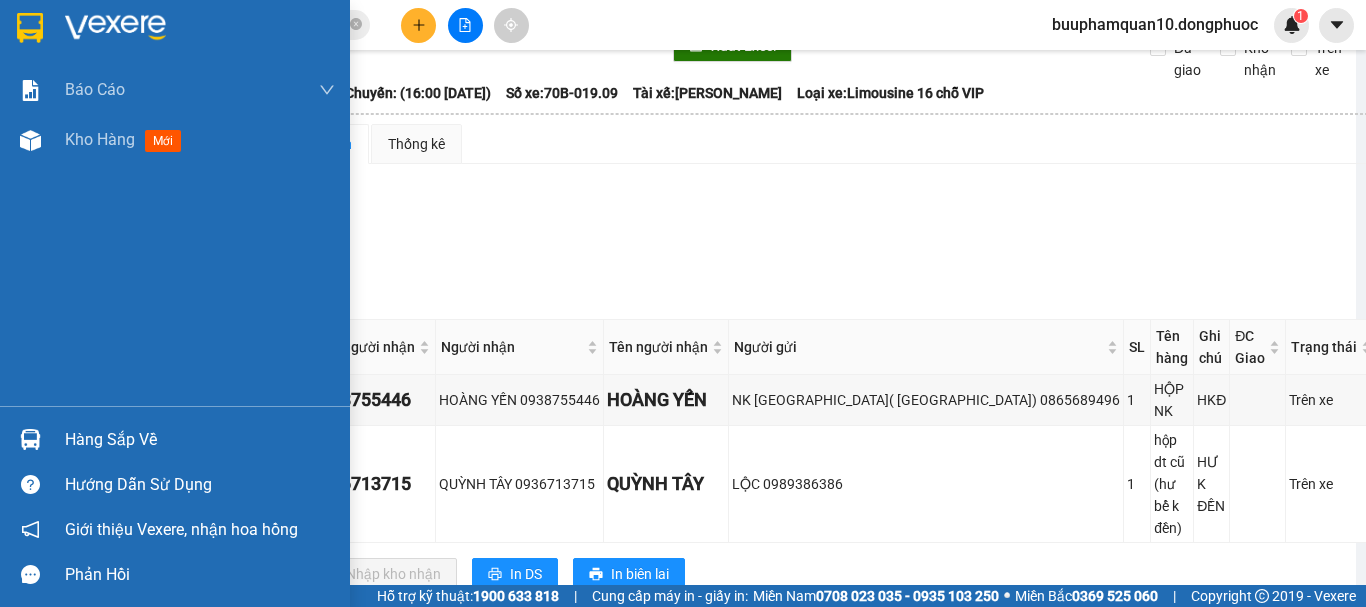 click at bounding box center (30, 439) 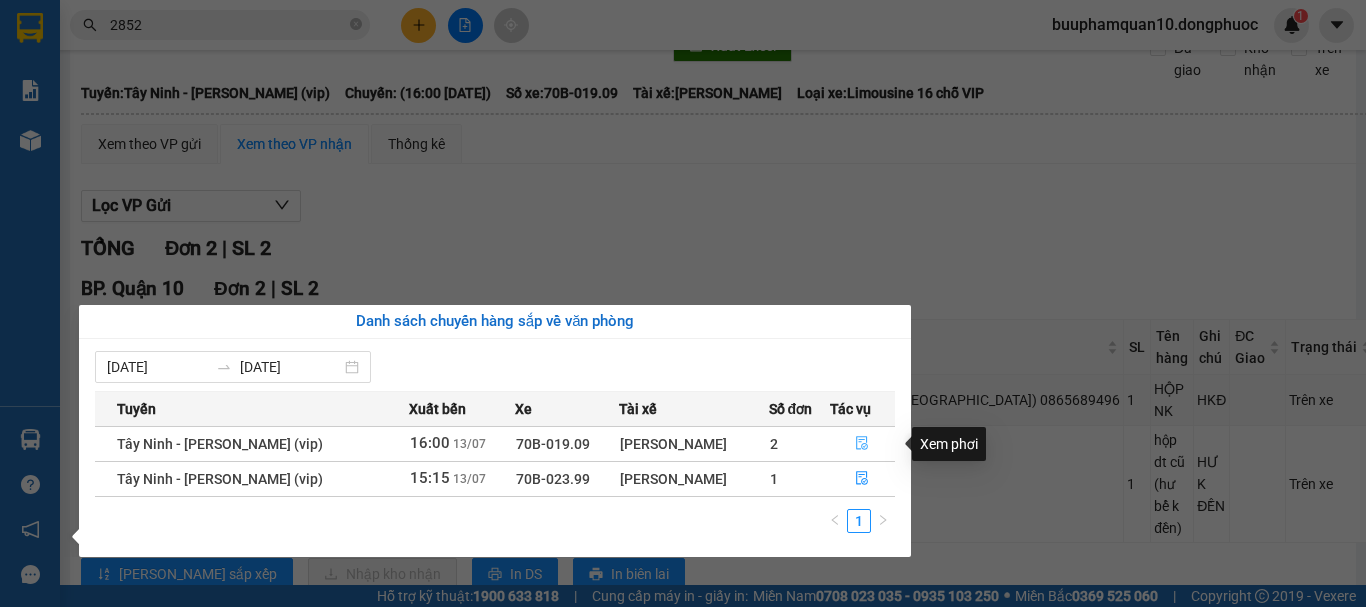 click 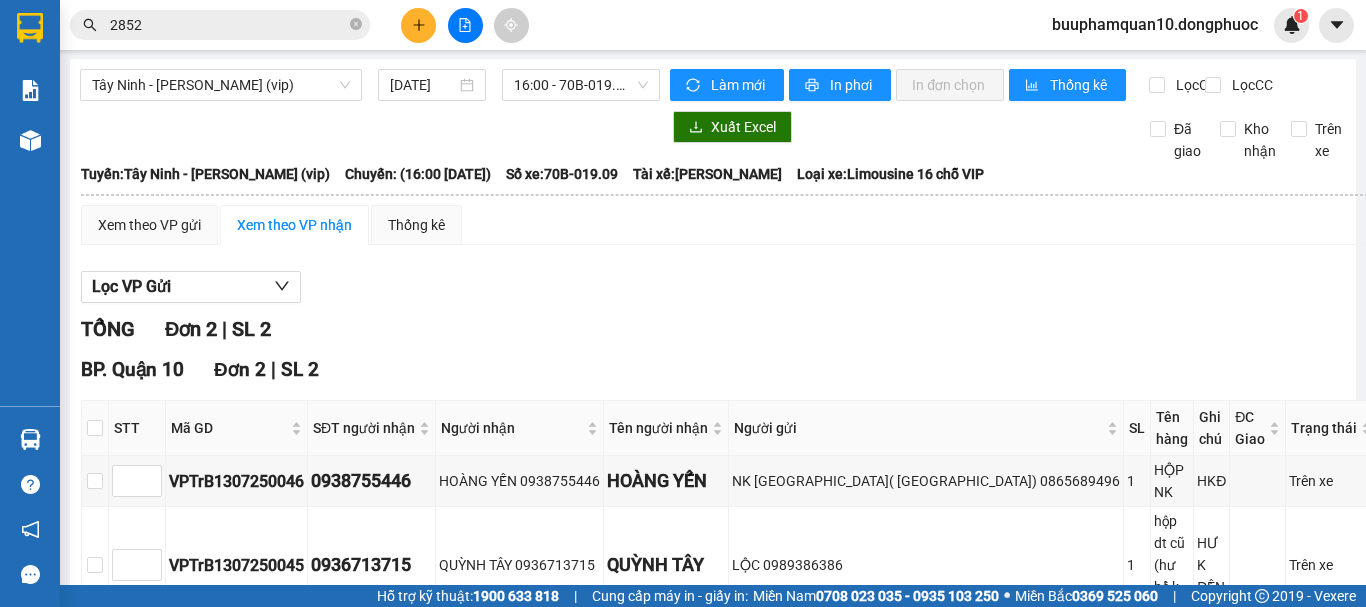 scroll, scrollTop: 0, scrollLeft: 0, axis: both 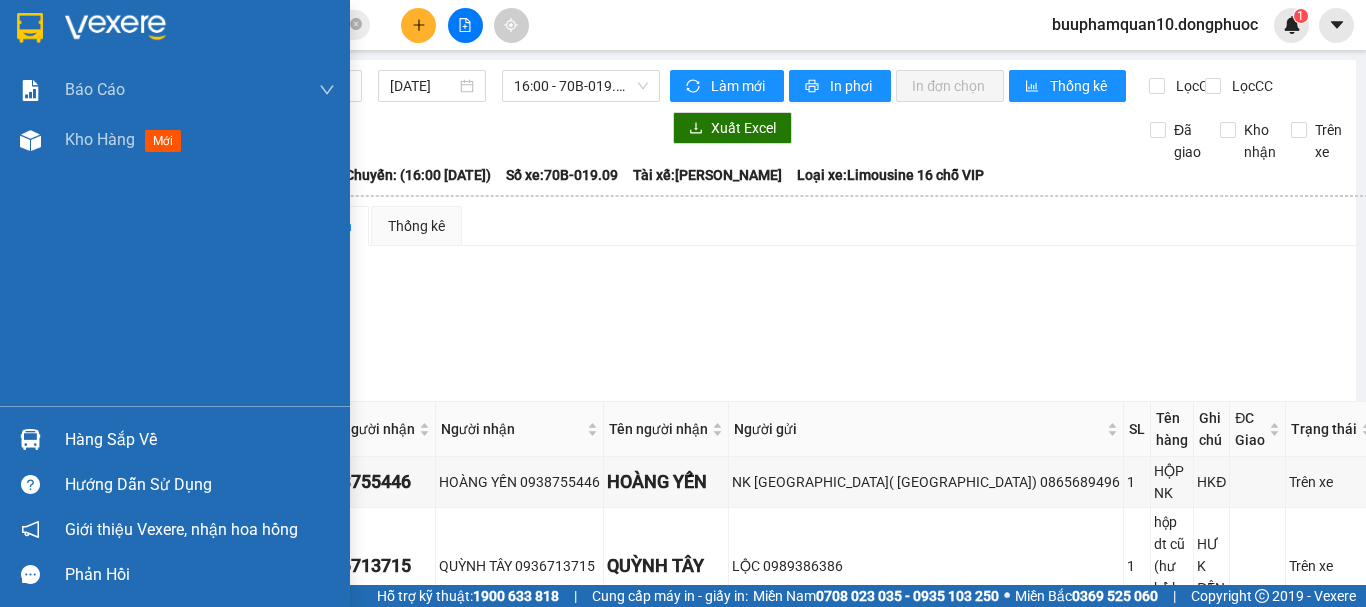 click at bounding box center [30, 439] 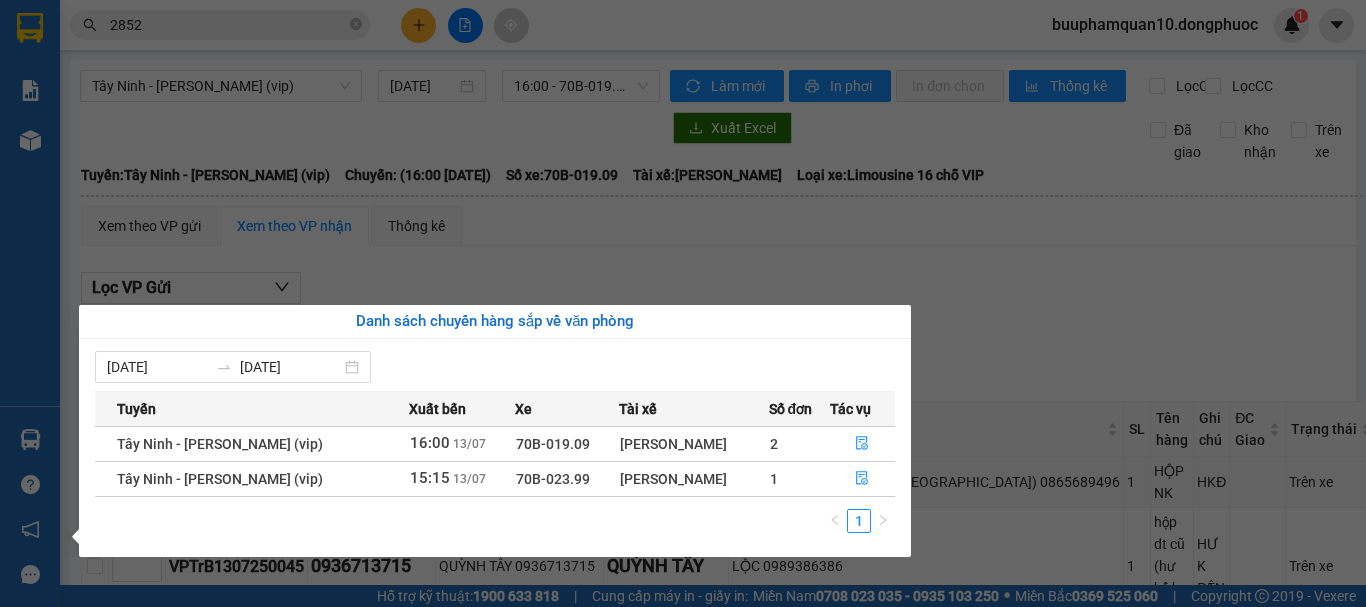 click on "Kết quả tìm kiếm ( 4385 )  Bộ lọc  Mã ĐH Trạng thái Món hàng Tổng cước Chưa cước Nhãn Người gửi VP Gửi Người nhận VP Nhận HT1307250050 13:22 - 13/07 VP Nhận   70B-021.48 16:55 - 13/07 THÙNG CÁ KHÔ SL:  1 80.000 0933200299 THÙY  Hòa Thành 098835 2852 THẮNG BP. Quận 10 VPTN0607250060 14:15 - 06/07 VP Nhận   70B-019.51 17:51 - 06/07 THÙNG MP SL:  1 20.000 090315 2852 DƯƠNG VP Tây Ninh 0901381679 TÚ VP Bến xe An Sương HT2906250044 13:55 - 29/06 VP Nhận   70B-022.41 15:37 - 29/06 GT  BSX SL:  1 20.000 0919187929 NHÂN Hòa Thành 037245 2852 HƯNG VP Trảng Bàng VPCHV2906250022 11:57 - 29/06 VP Nhận   70B-021.75 14:00 - 29/06 1 HỒ SƠ SL:  1 20.000 0918818479  PHƯƠNG  VP CHV 037245 2852 HƯNG VP Trảng Bàng VPCHV2606250028 14:02 - 26/06 VP Nhận   70B-022.47 16:55 - 26/06 1 BỌC LK SL:  1 20.000 097423 2852 CHI LE VP CHV 0818171707 BILL VP Bến xe An Sương HT1806250042 13:50 - 18/06 VP Nhận   70B-023.74 16:45 - 18/06 GT  BSX SL:  1" at bounding box center [683, 303] 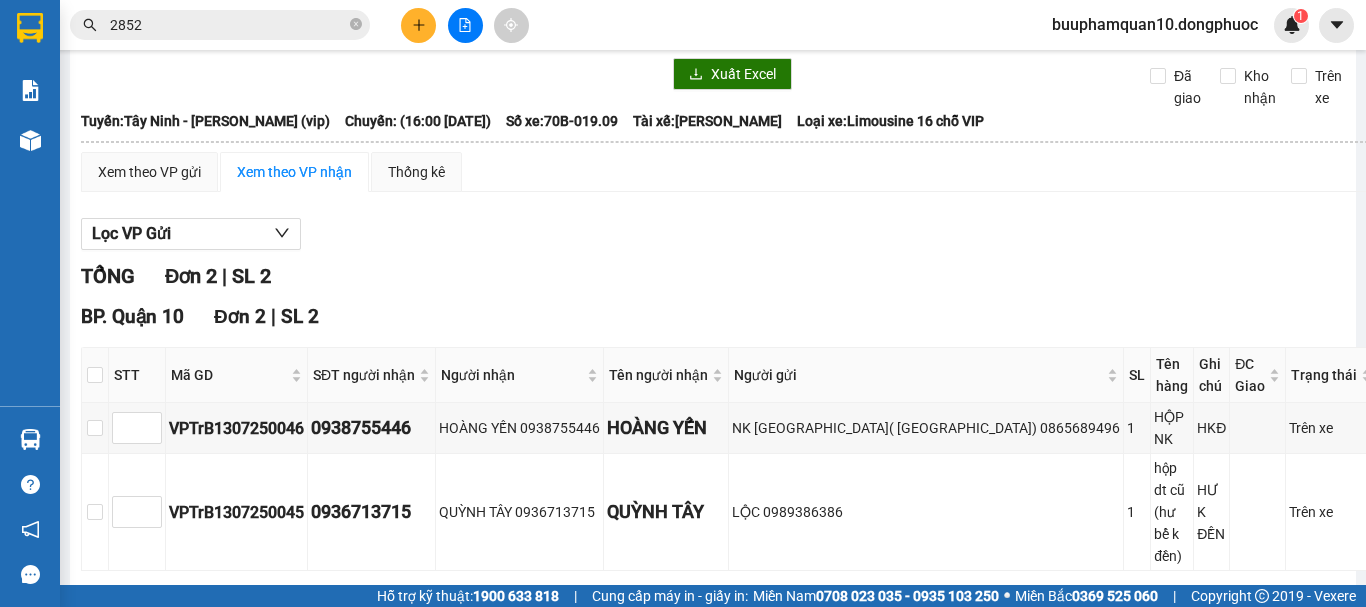 scroll, scrollTop: 82, scrollLeft: 0, axis: vertical 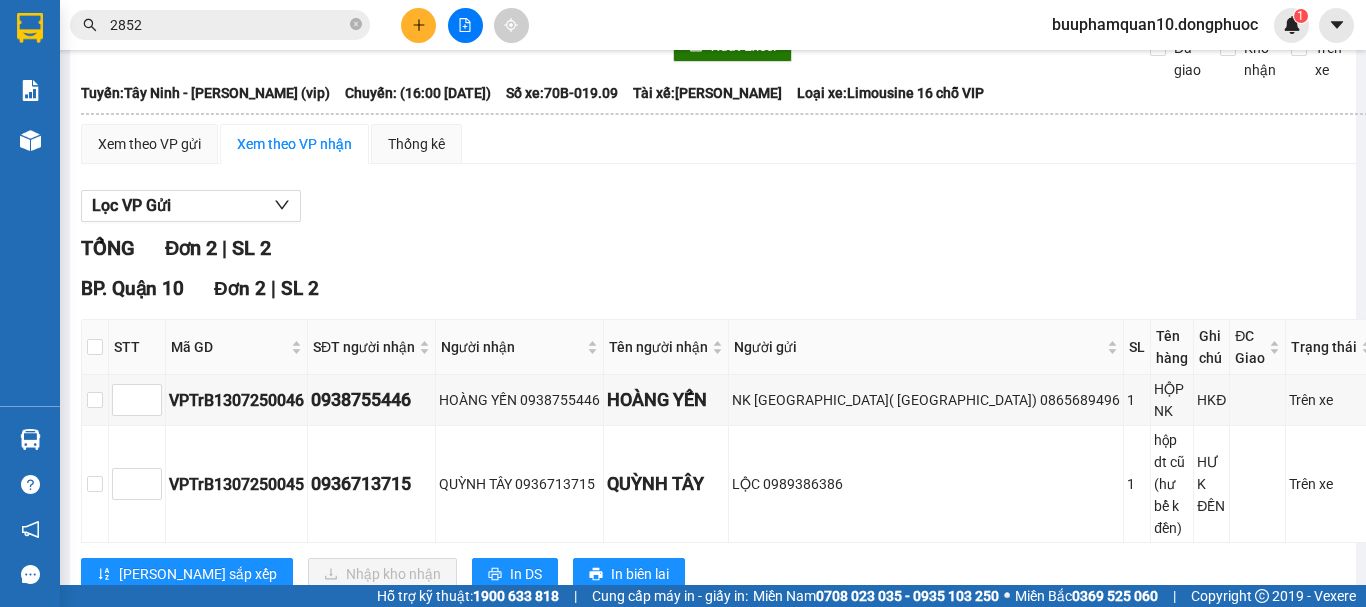 click on "TỔNG Đơn   2 | SL   2" at bounding box center [729, 248] 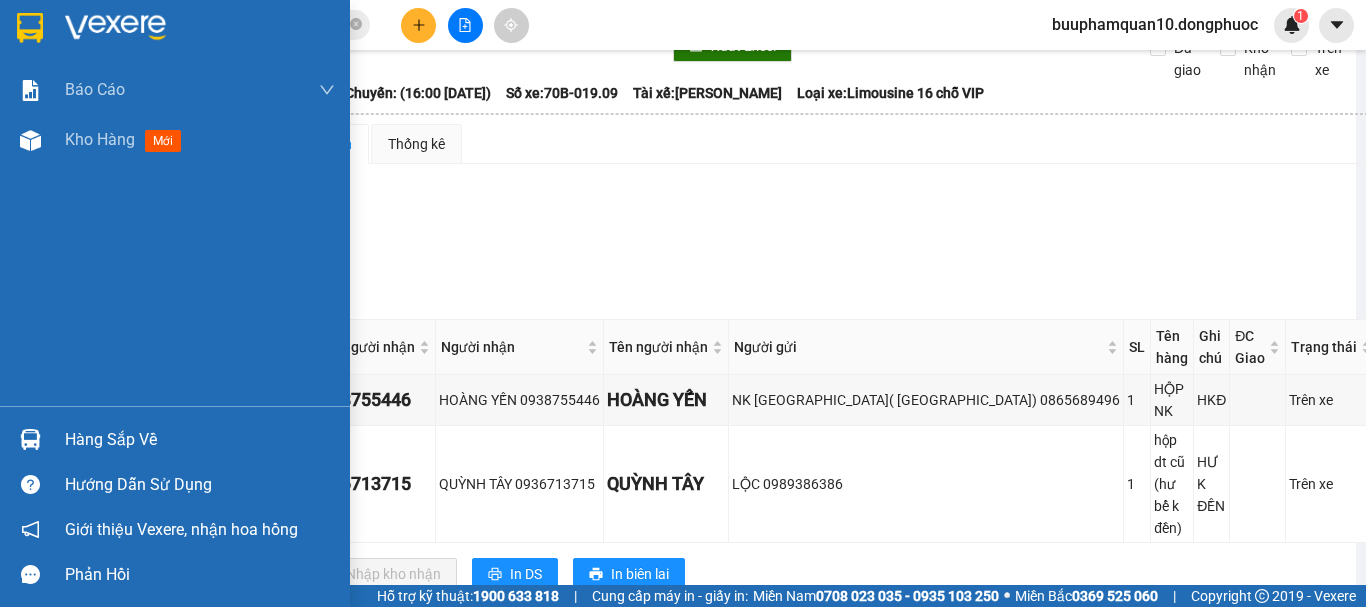click on "Hàng sắp về" at bounding box center [175, 439] 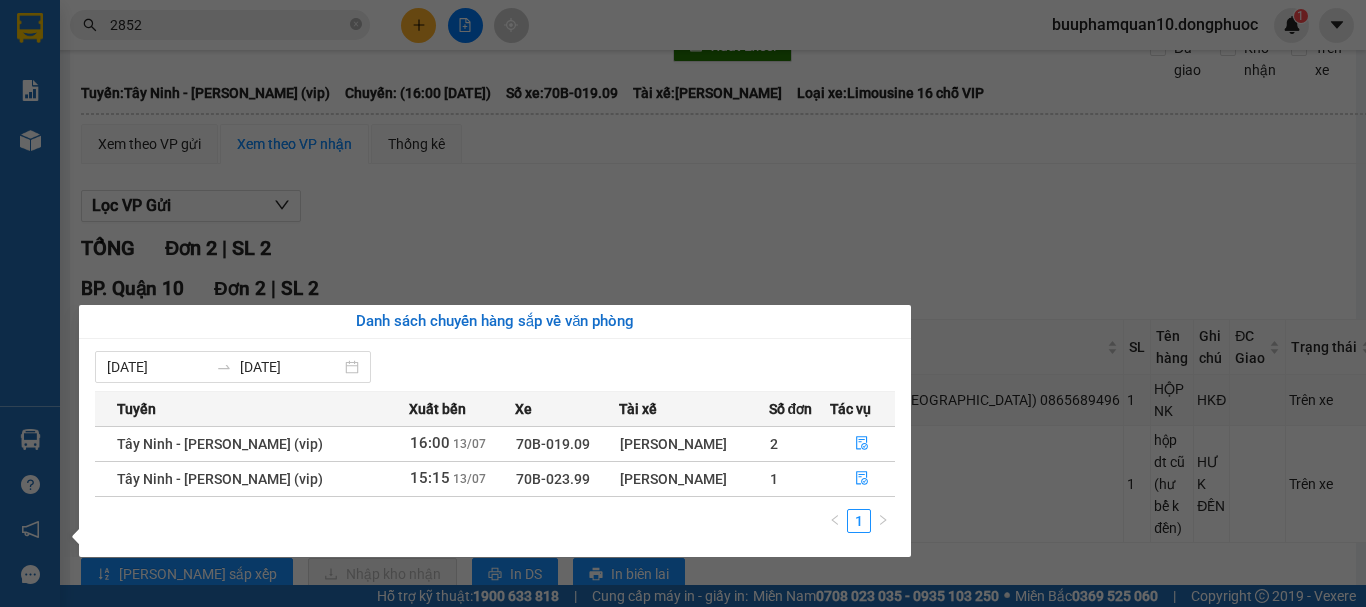 click on "Kết quả tìm kiếm ( 4385 )  Bộ lọc  Mã ĐH Trạng thái Món hàng Tổng cước Chưa cước Nhãn Người gửi VP Gửi Người nhận VP Nhận HT1307250050 13:22 - 13/07 VP Nhận   70B-021.48 16:55 - 13/07 THÙNG CÁ KHÔ SL:  1 80.000 0933200299 THÙY  Hòa Thành 098835 2852 THẮNG BP. Quận 10 VPTN0607250060 14:15 - 06/07 VP Nhận   70B-019.51 17:51 - 06/07 THÙNG MP SL:  1 20.000 090315 2852 DƯƠNG VP Tây Ninh 0901381679 TÚ VP Bến xe An Sương HT2906250044 13:55 - 29/06 VP Nhận   70B-022.41 15:37 - 29/06 GT  BSX SL:  1 20.000 0919187929 NHÂN Hòa Thành 037245 2852 HƯNG VP Trảng Bàng VPCHV2906250022 11:57 - 29/06 VP Nhận   70B-021.75 14:00 - 29/06 1 HỒ SƠ SL:  1 20.000 0918818479  PHƯƠNG  VP CHV 037245 2852 HƯNG VP Trảng Bàng VPCHV2606250028 14:02 - 26/06 VP Nhận   70B-022.47 16:55 - 26/06 1 BỌC LK SL:  1 20.000 097423 2852 CHI LE VP CHV 0818171707 BILL VP Bến xe An Sương HT1806250042 13:50 - 18/06 VP Nhận   70B-023.74 16:45 - 18/06 GT  BSX SL:  1" at bounding box center (683, 303) 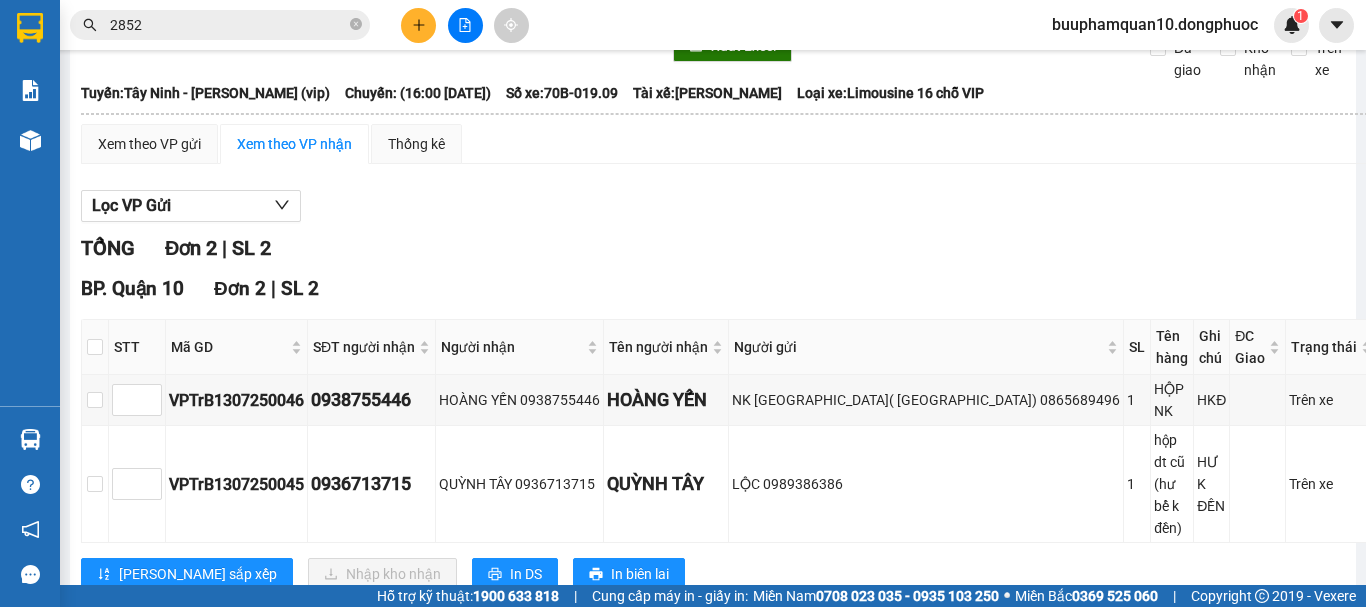 click on "2852" at bounding box center (228, 25) 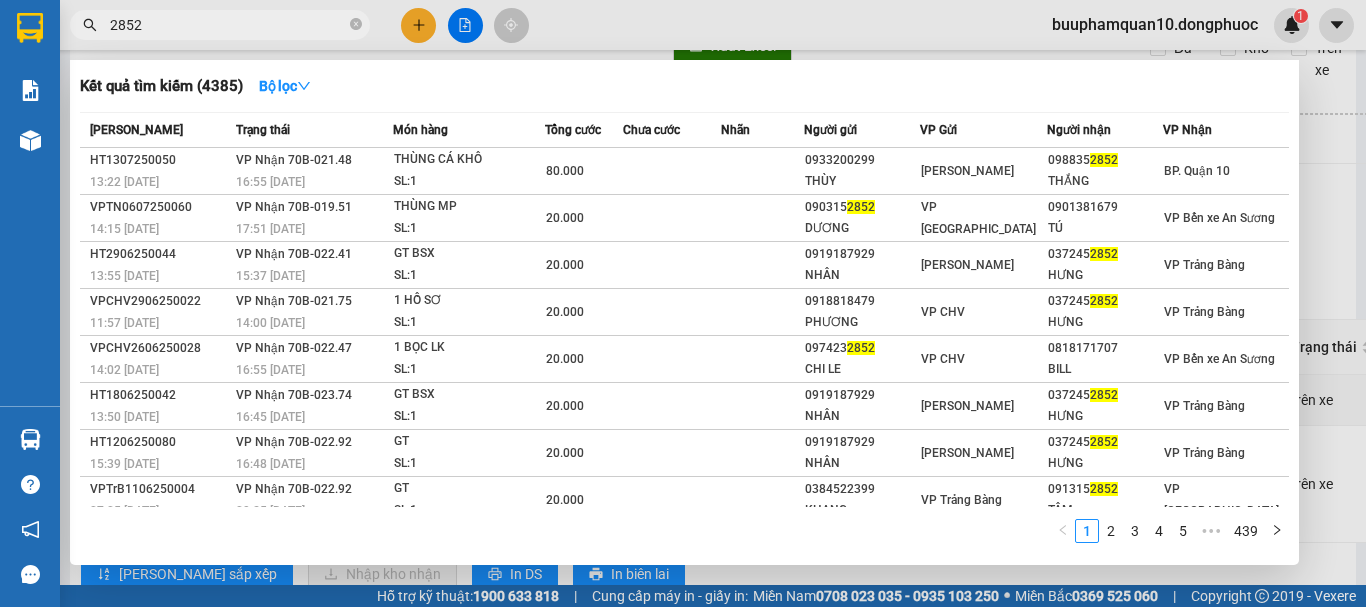 click on "2852" at bounding box center (228, 25) 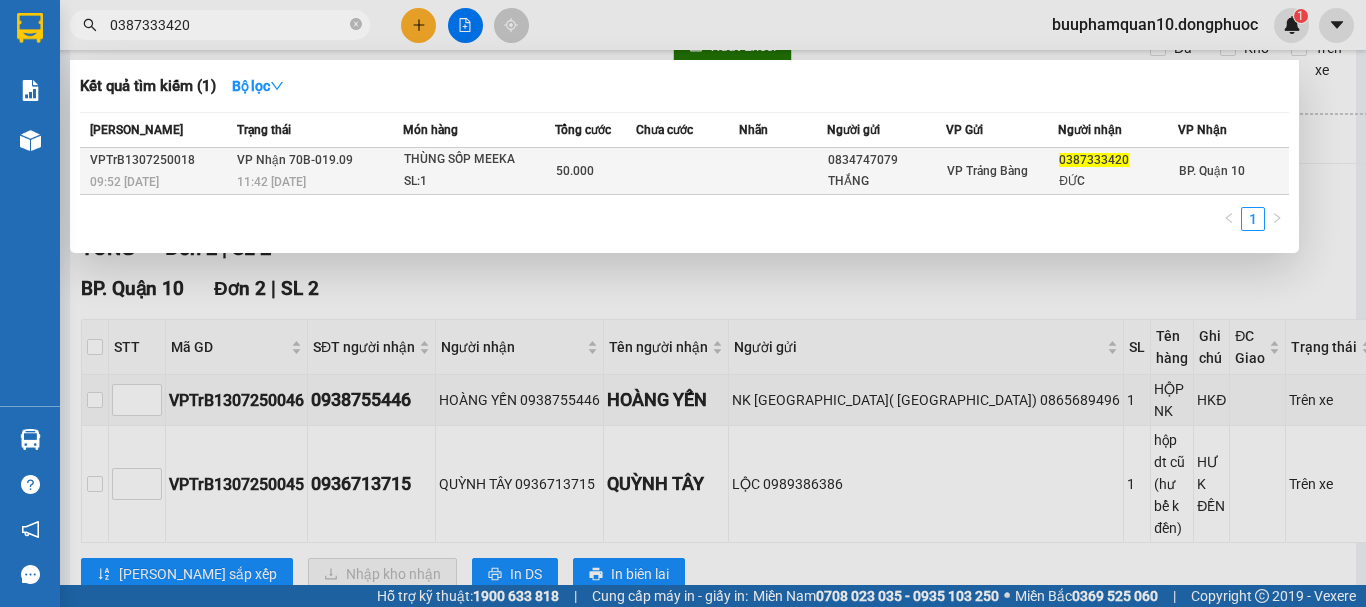 type on "0387333420" 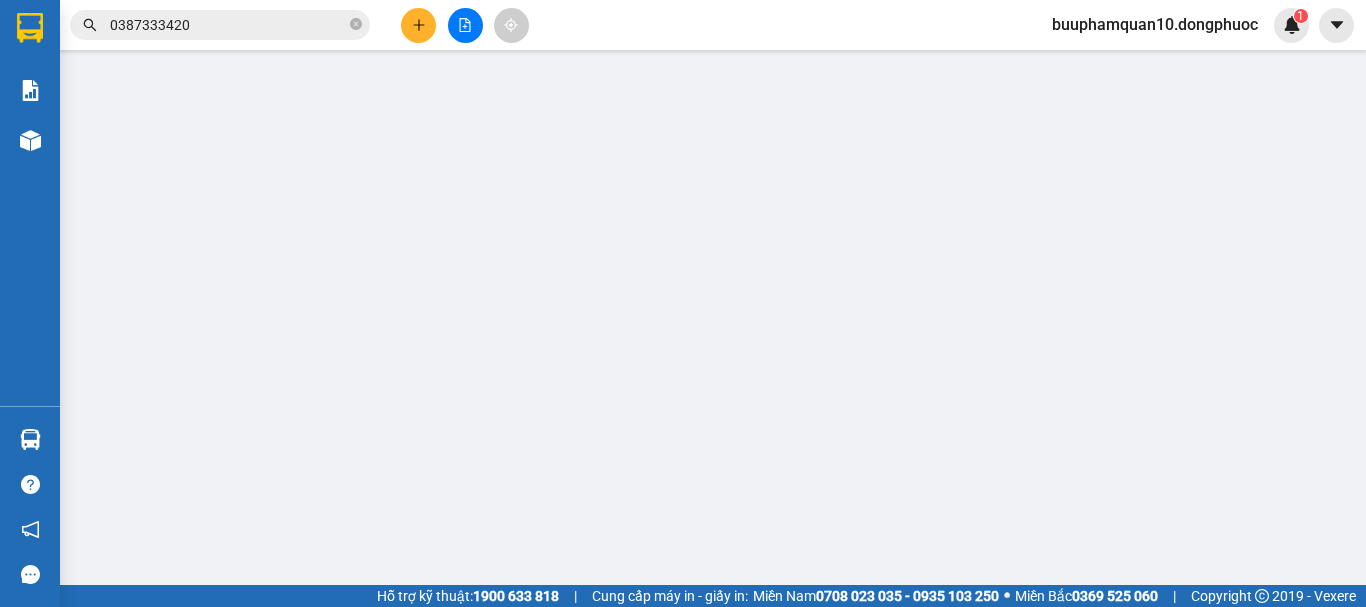 scroll, scrollTop: 0, scrollLeft: 0, axis: both 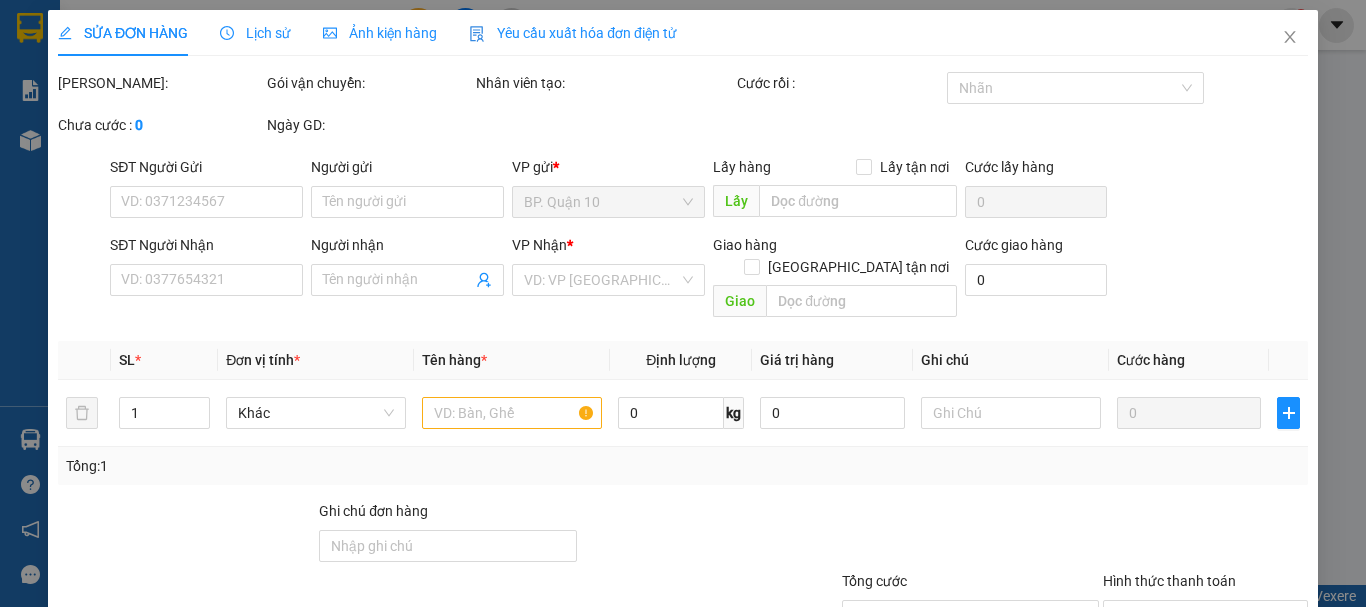 type on "0834747079" 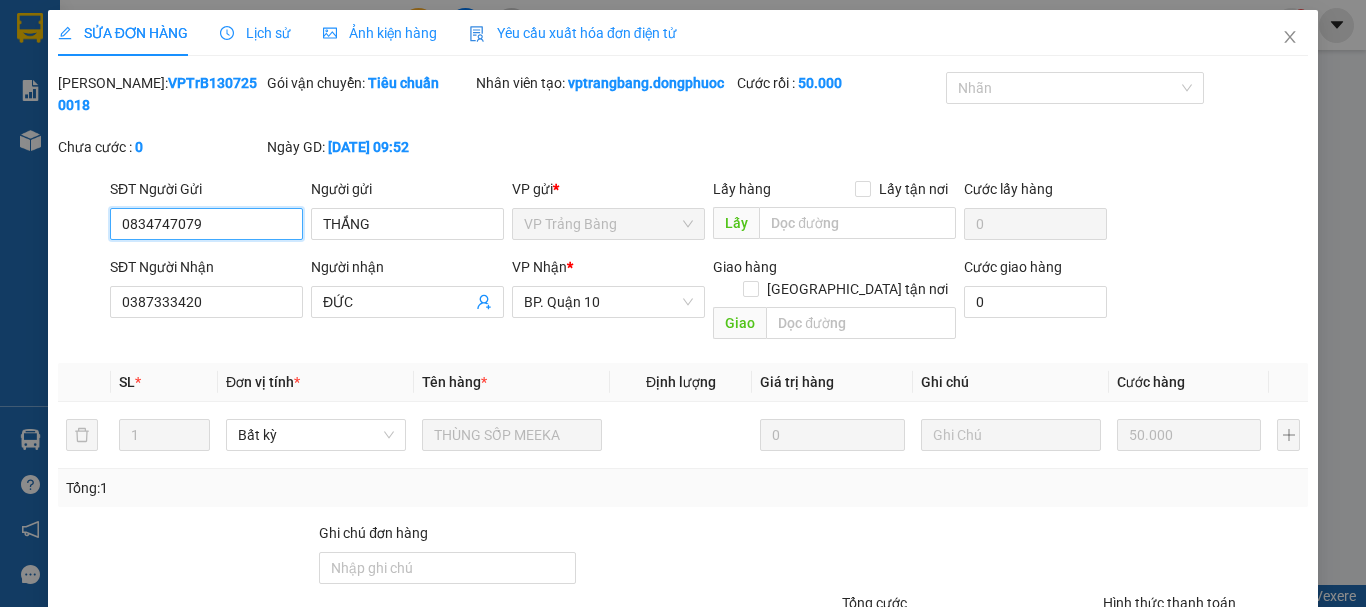 scroll, scrollTop: 159, scrollLeft: 0, axis: vertical 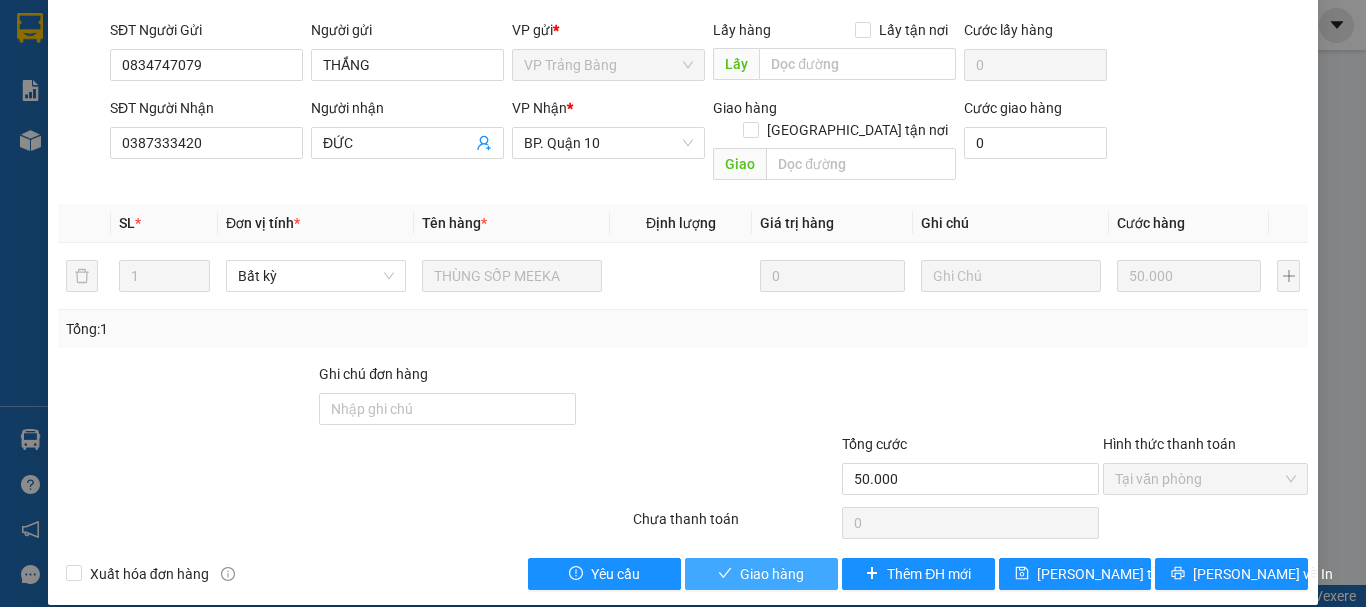 click on "Giao hàng" at bounding box center [761, 574] 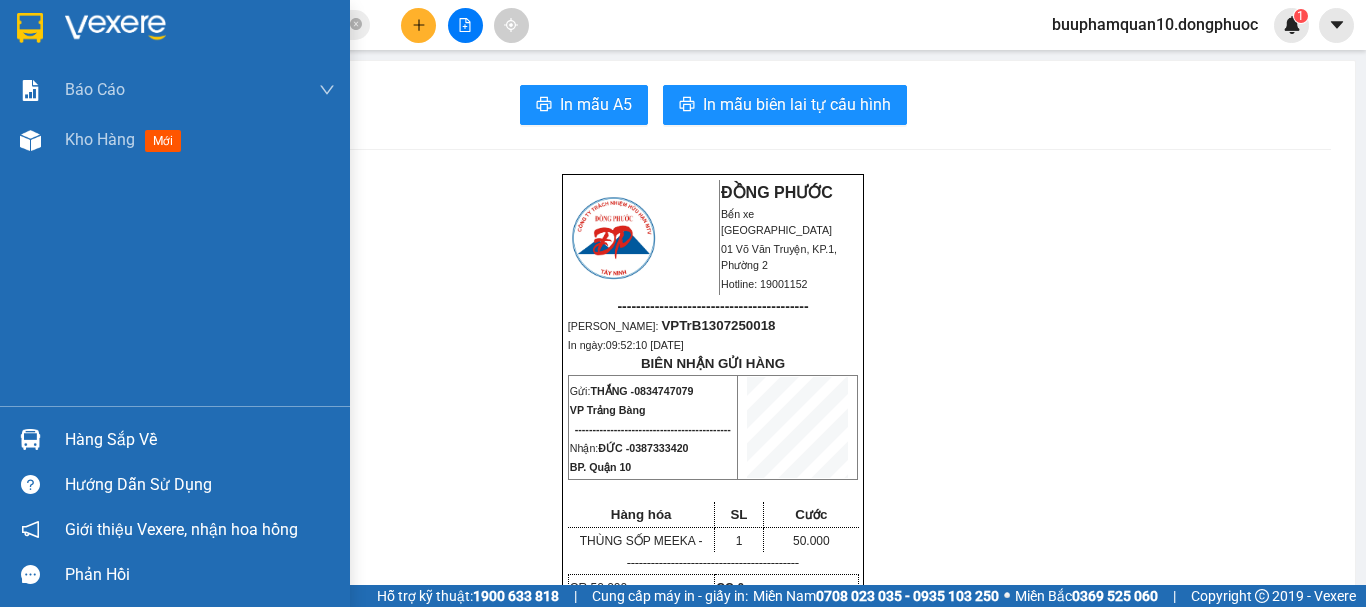 click at bounding box center [30, 439] 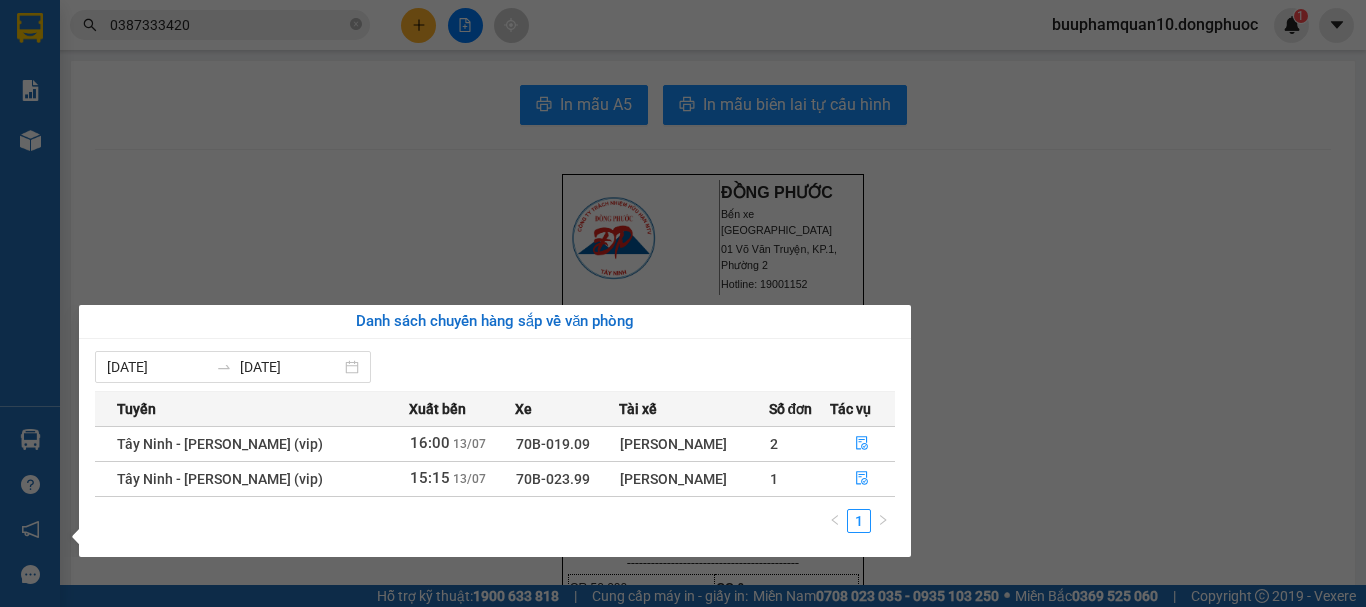 click on "Báo cáo Mẫu 1: Báo cáo dòng tiền theo nhân viên Mẫu 1: Báo cáo dòng tiền theo nhân viên (VP) Mẫu 2: Doanh số tạo đơn theo Văn phòng, nhân viên - Trạm     Kho hàng mới Hàng sắp về Hướng dẫn sử dụng Giới thiệu Vexere, nhận hoa hồng Phản hồi Phần mềm hỗ trợ bạn tốt chứ?" at bounding box center (30, 303) 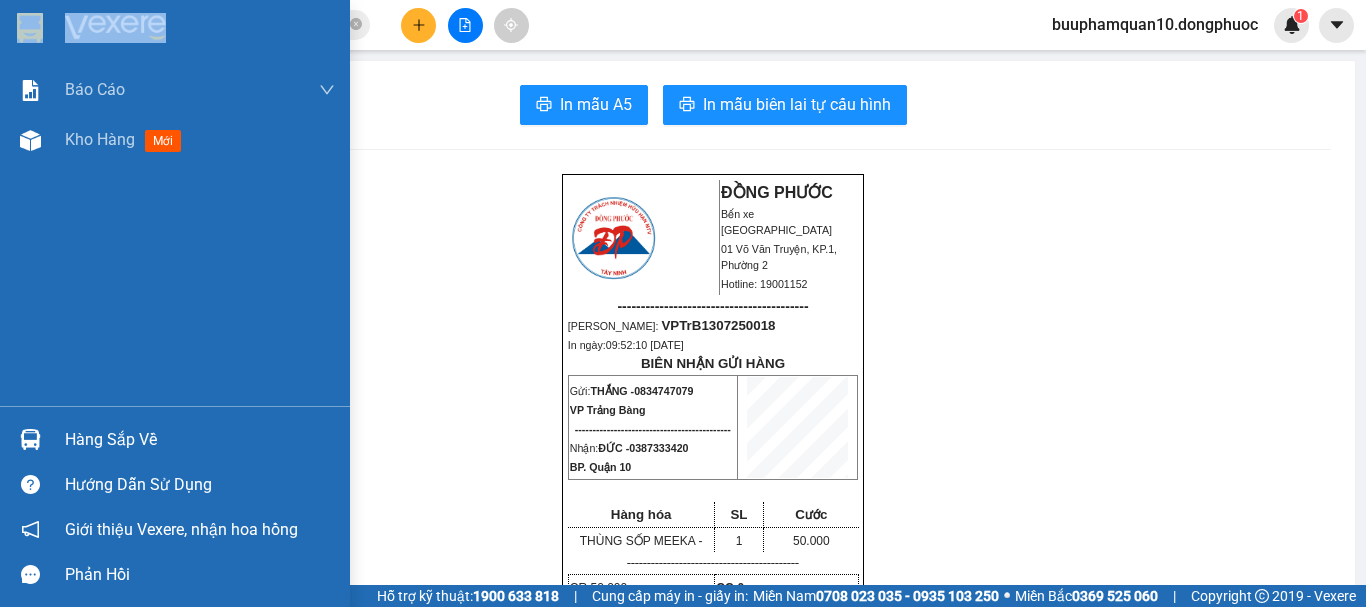 click at bounding box center [30, 28] 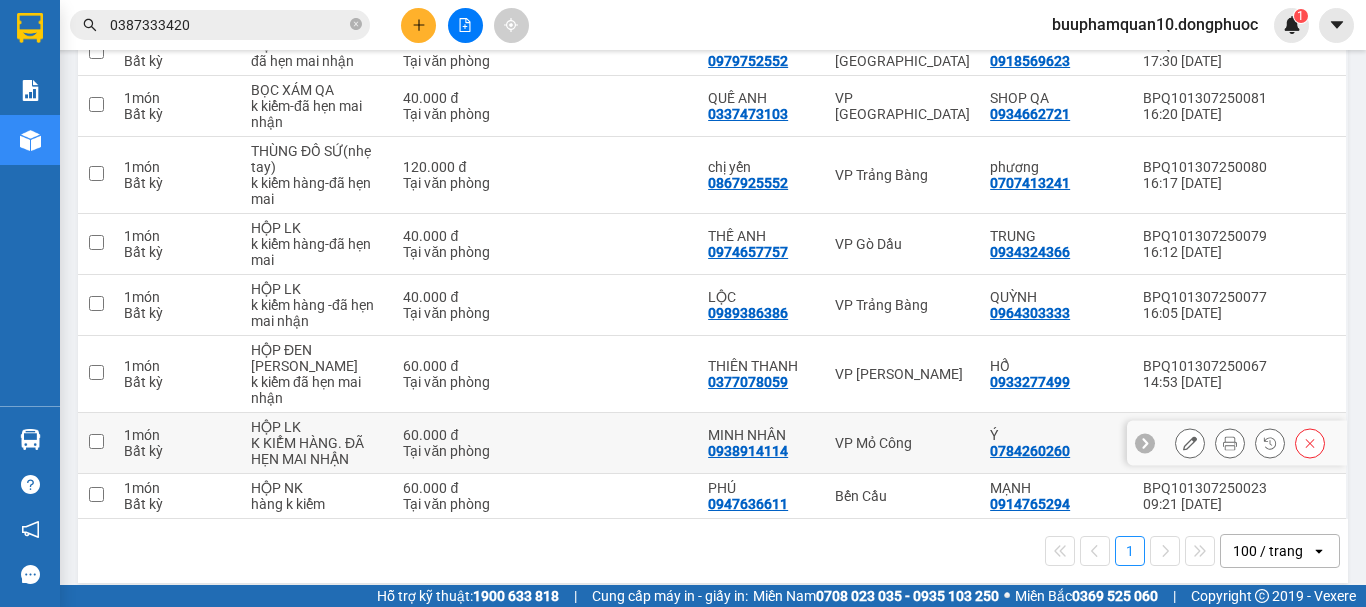 scroll, scrollTop: 0, scrollLeft: 0, axis: both 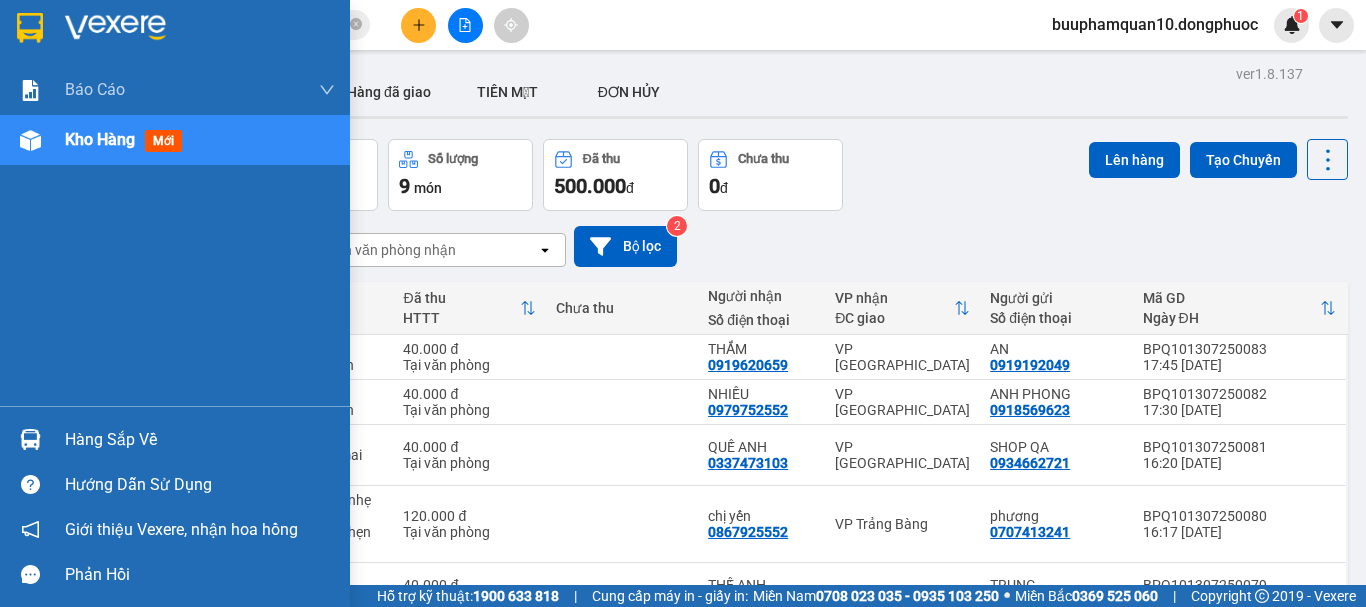 click on "Hàng sắp về" at bounding box center [200, 440] 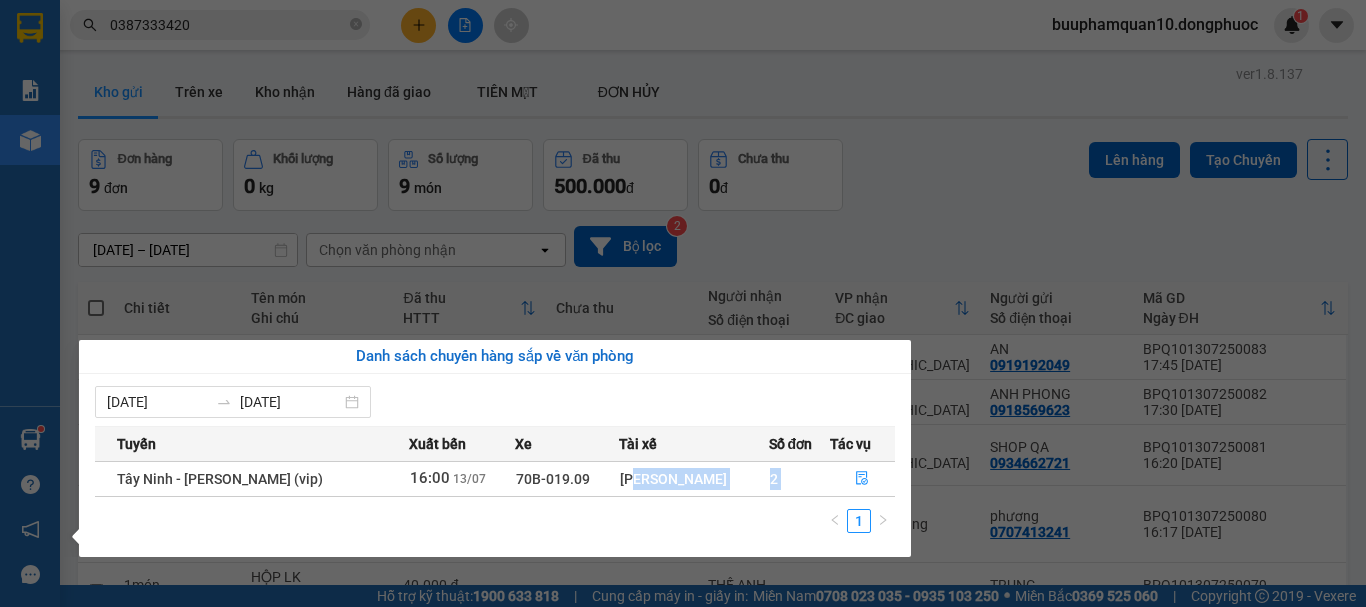 drag, startPoint x: 610, startPoint y: 477, endPoint x: 801, endPoint y: 517, distance: 195.14354 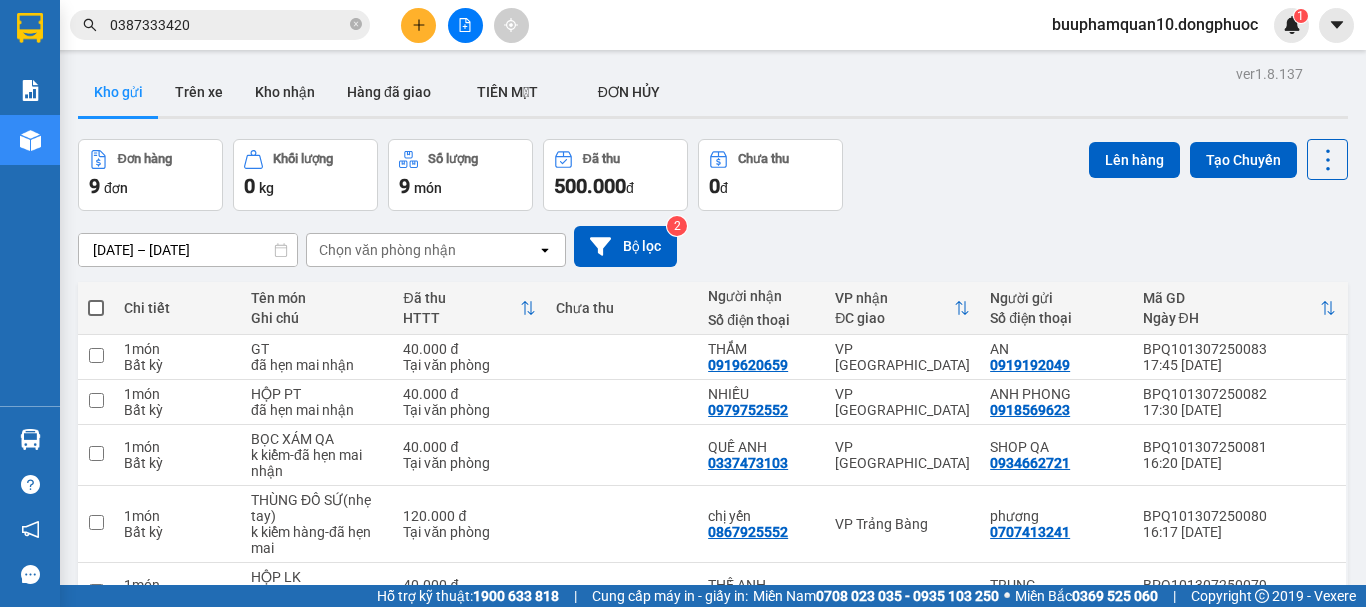 click on "Kết quả tìm kiếm ( 1 )  Bộ lọc  Mã ĐH Trạng thái Món hàng Tổng cước Chưa cước Nhãn Người gửi VP Gửi Người nhận VP Nhận VPTrB1307250018 09:52 - 13/07 VP Nhận   70B-019.09 11:42 - 13/07 THÙNG SỐP MEEKA SL:  1 50.000 0834747079 THẮNG VP Trảng Bàng 0387333420 ĐỨC  BP. Quận 10 1 0387333420 buuphamquan10.dongphuoc 1     Báo cáo Mẫu 1: Báo cáo dòng tiền theo nhân viên Mẫu 1: Báo cáo dòng tiền theo nhân viên (VP) Mẫu 2: Doanh số tạo đơn theo Văn phòng, nhân viên - Trạm     Kho hàng mới Hàng sắp về Hướng dẫn sử dụng Giới thiệu Vexere, nhận hoa hồng Phản hồi Phần mềm hỗ trợ bạn tốt chứ? ver  1.8.137 Kho gửi Trên xe Kho nhận Hàng đã giao TIỀN MẶT  ĐƠN HỦY Đơn hàng 9 đơn Khối lượng 0 kg Số lượng 9 món Đã thu 500.000  đ Chưa thu 0  đ Lên hàng Tạo Chuyến 11/07/2025 – 13/07/2025 Selected date range is from 11/07/2025 to 13/07/2025. open 2 HTTT 1" at bounding box center [683, 303] 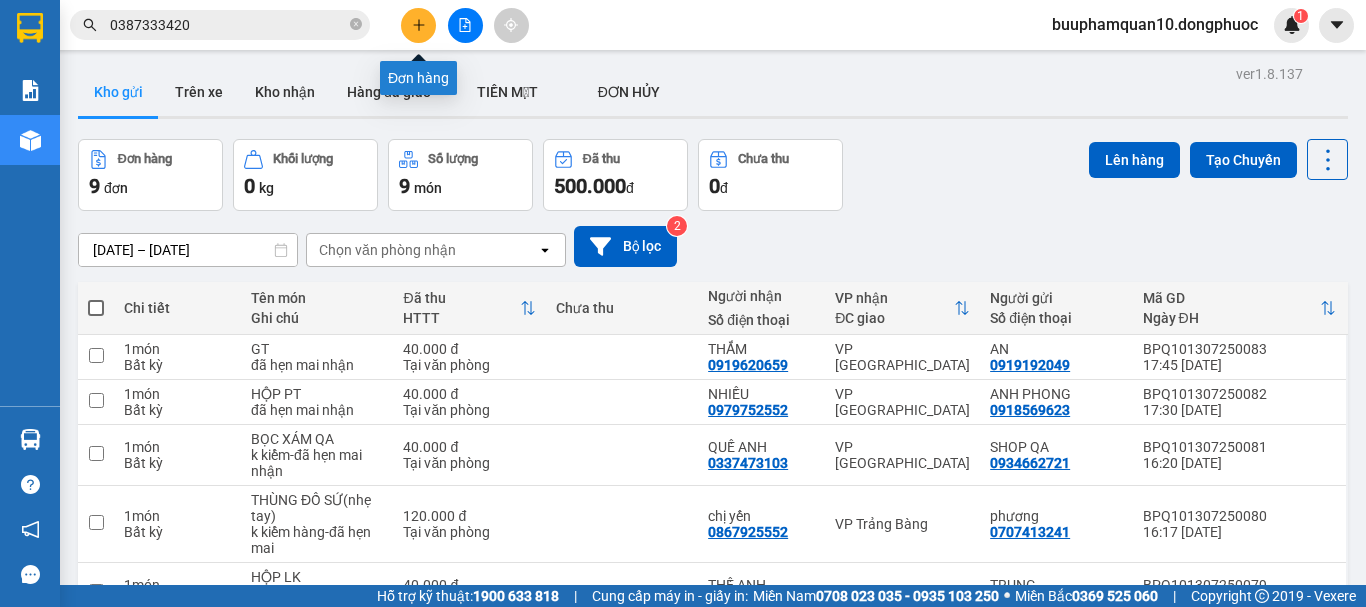 click at bounding box center (418, 25) 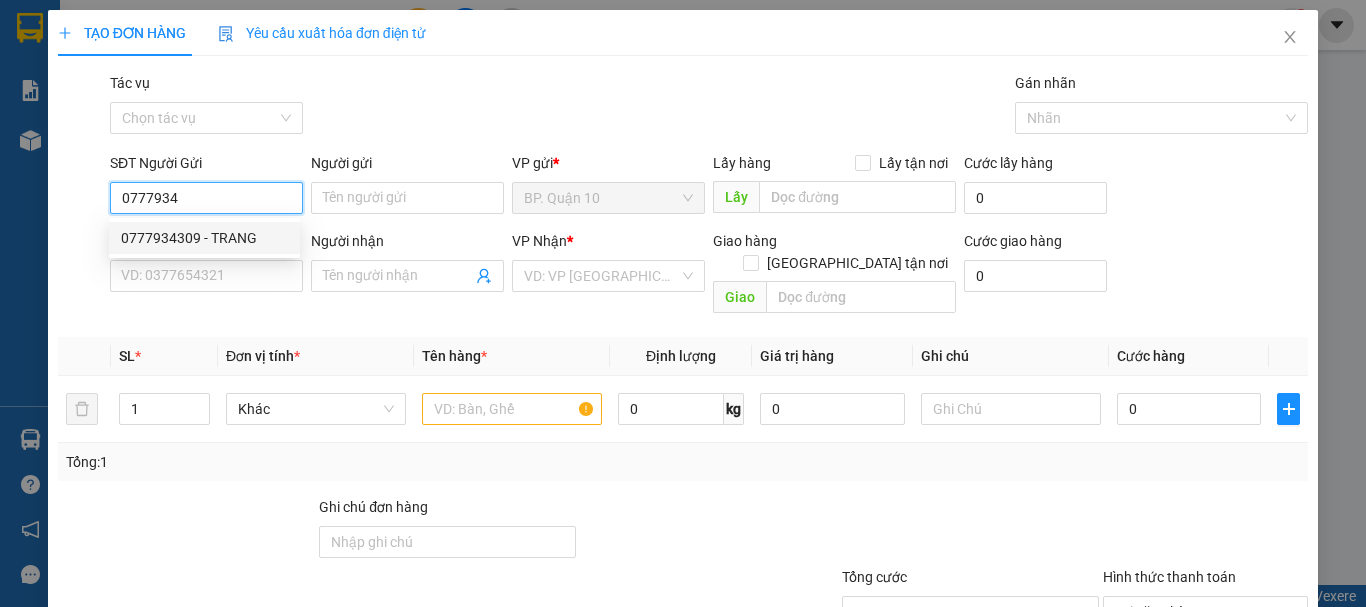 click on "0777934309 - TRANG" at bounding box center [204, 238] 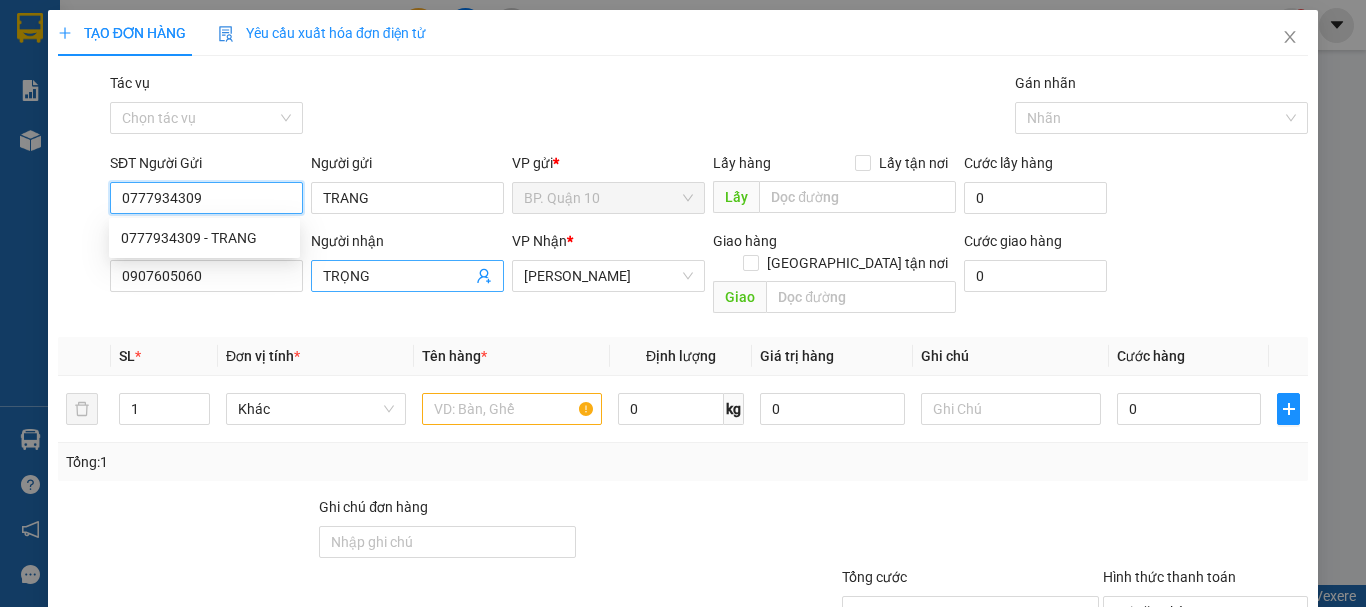 type on "40.000" 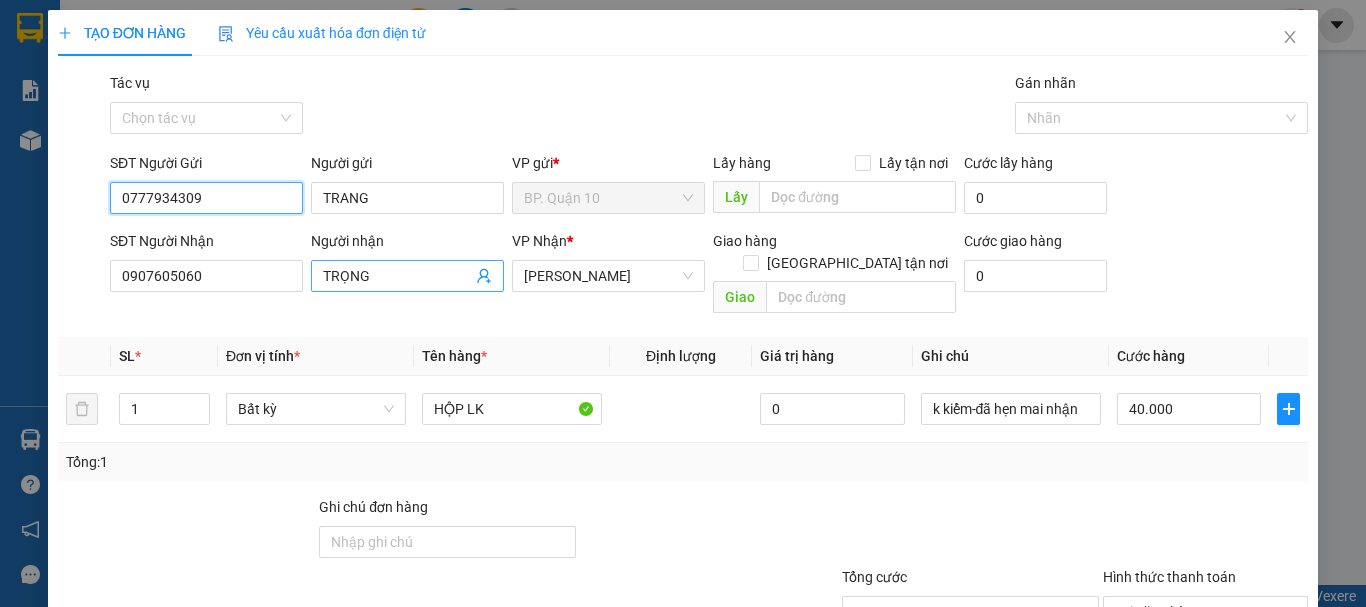 type on "0777934309" 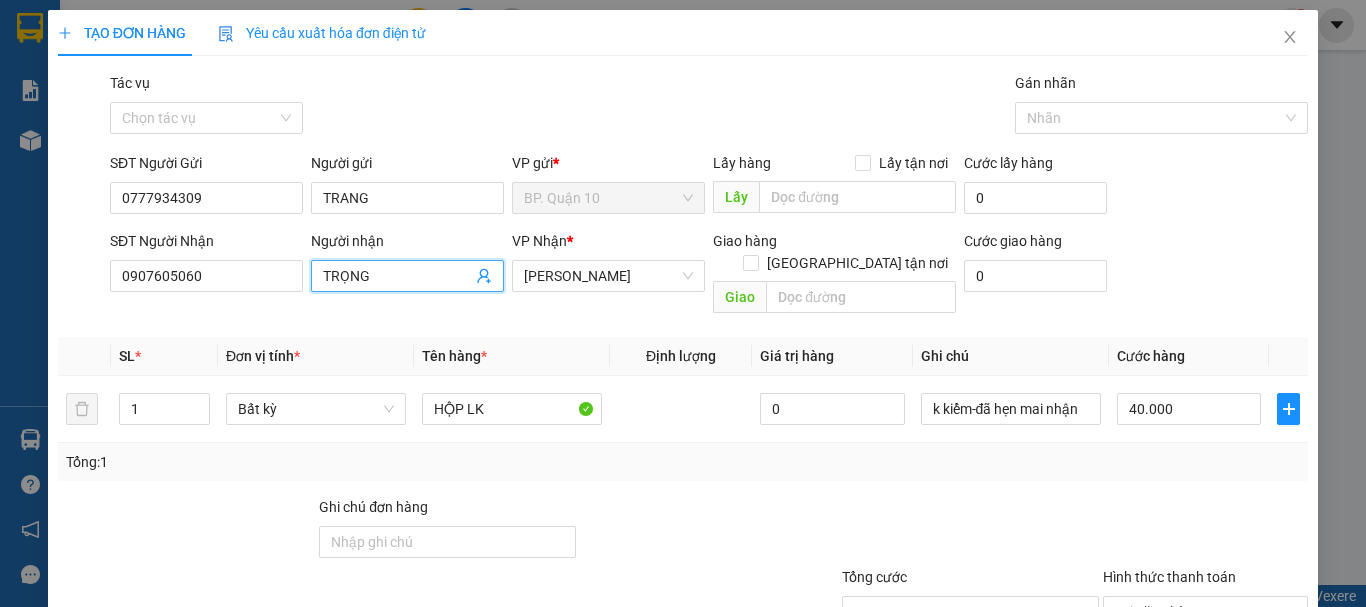 click 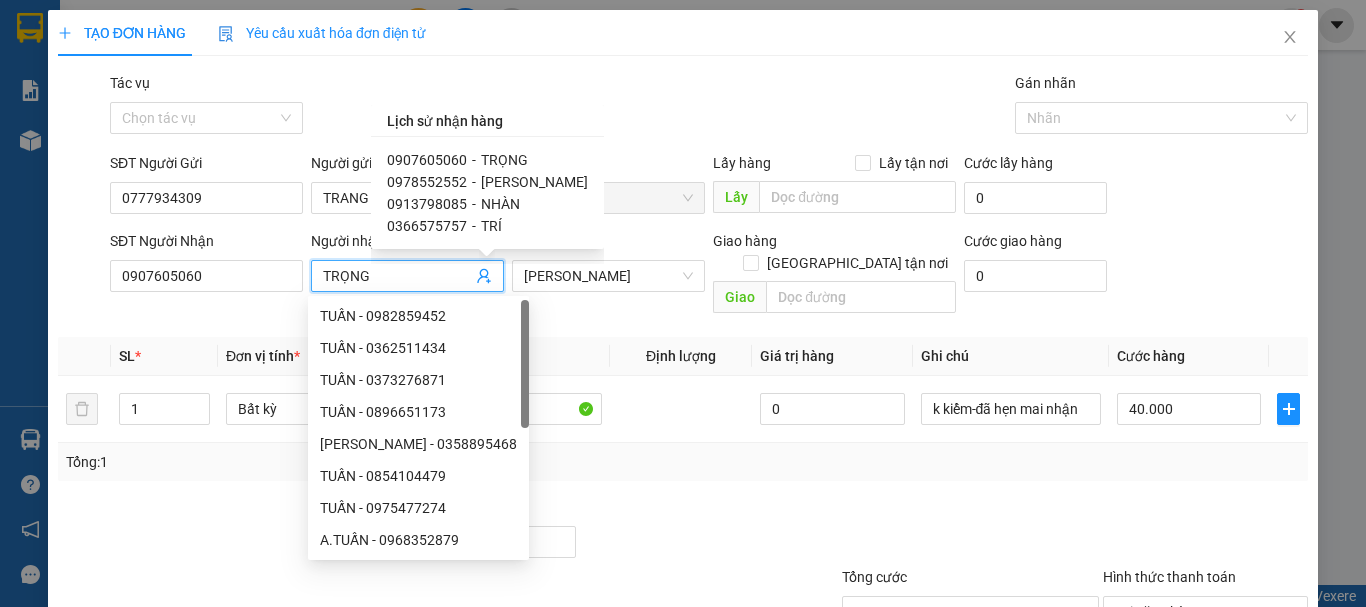 click on "0366575757" at bounding box center [427, 226] 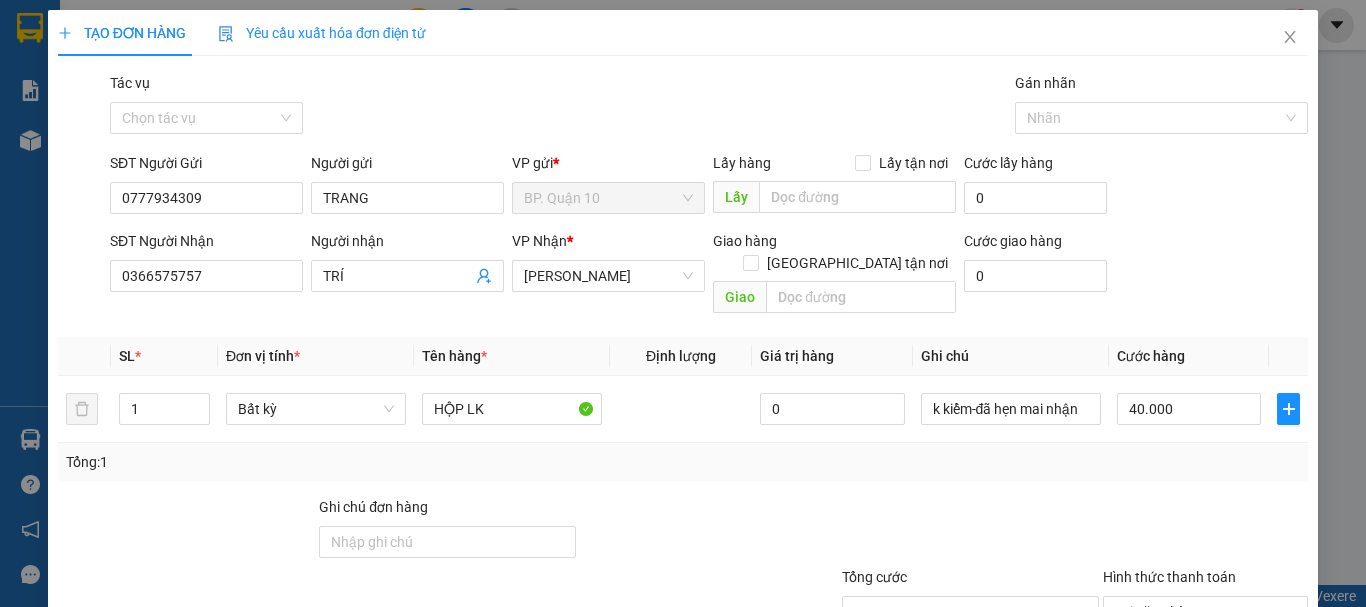 click on "Định lượng" at bounding box center [681, 356] 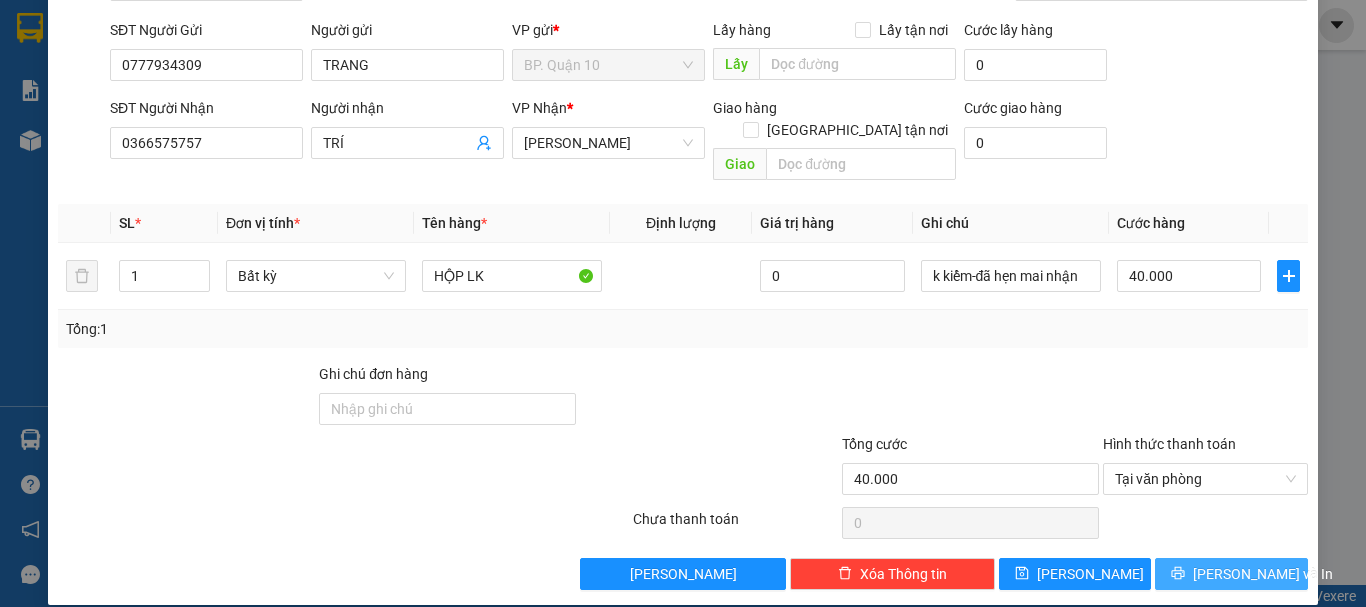 click on "[PERSON_NAME] và In" at bounding box center (1263, 574) 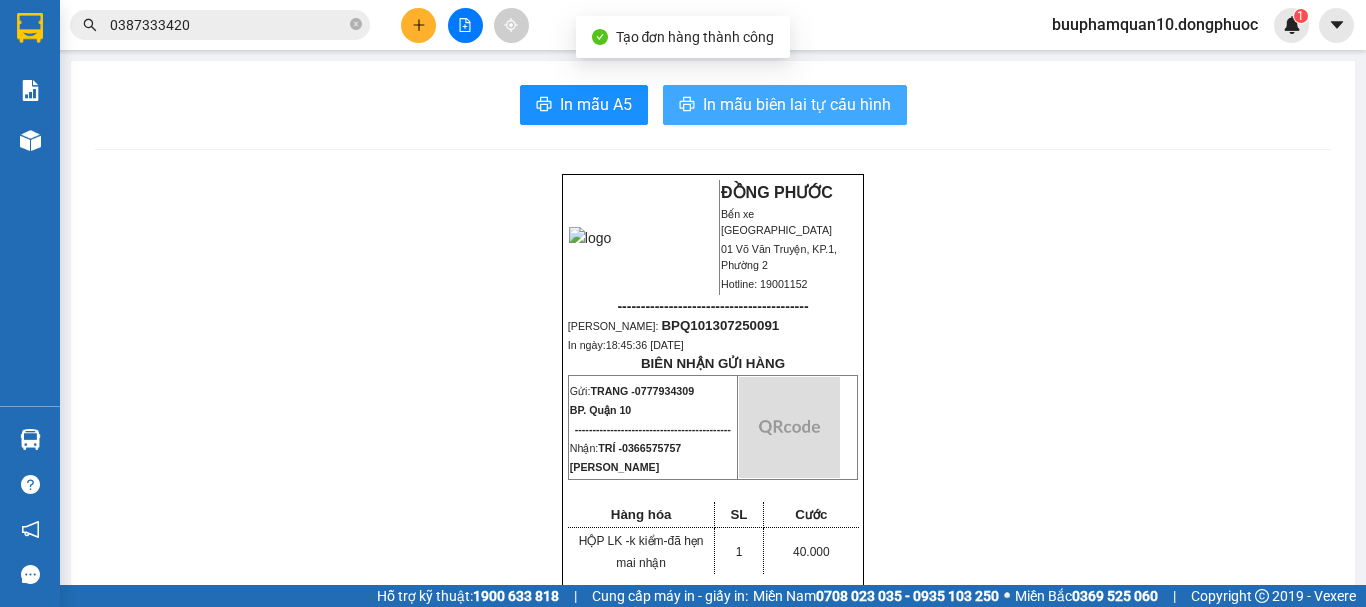 click on "In mẫu biên lai tự cấu hình" at bounding box center [797, 104] 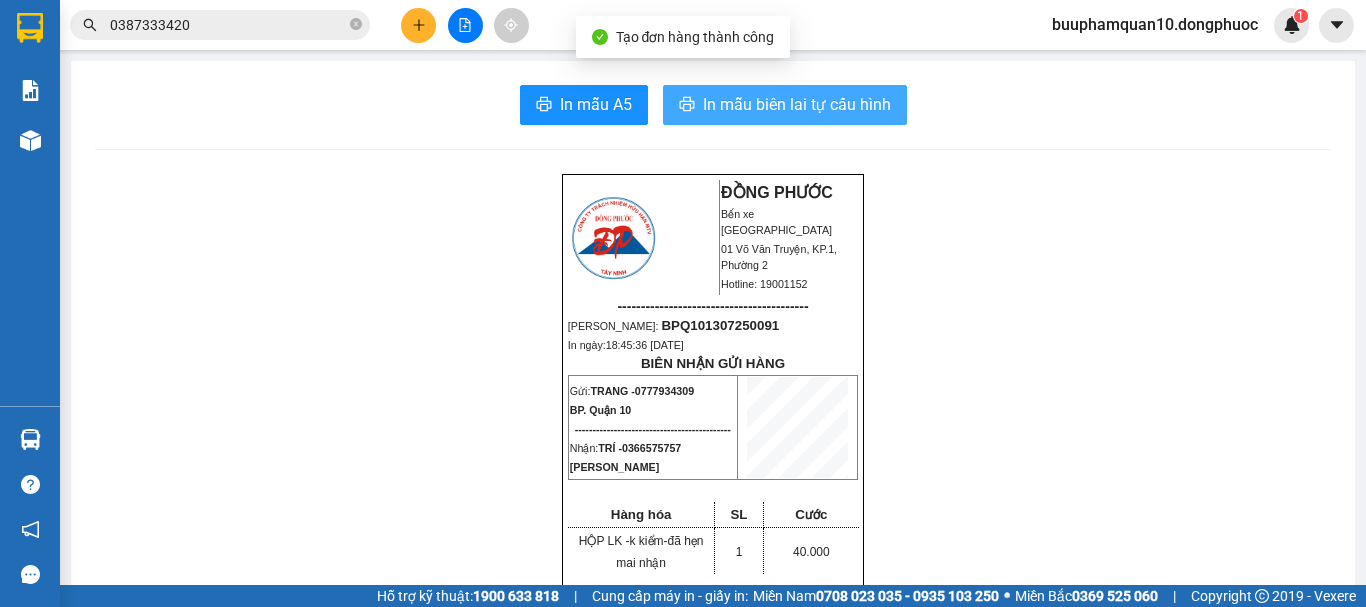scroll, scrollTop: 0, scrollLeft: 0, axis: both 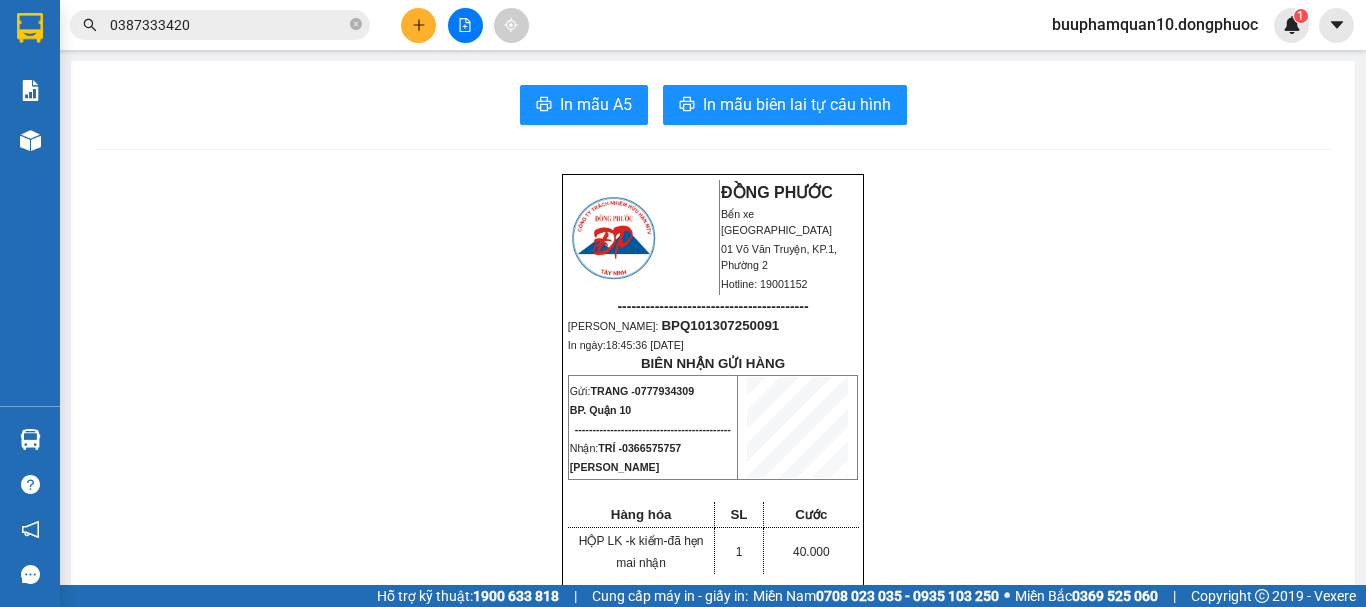 click 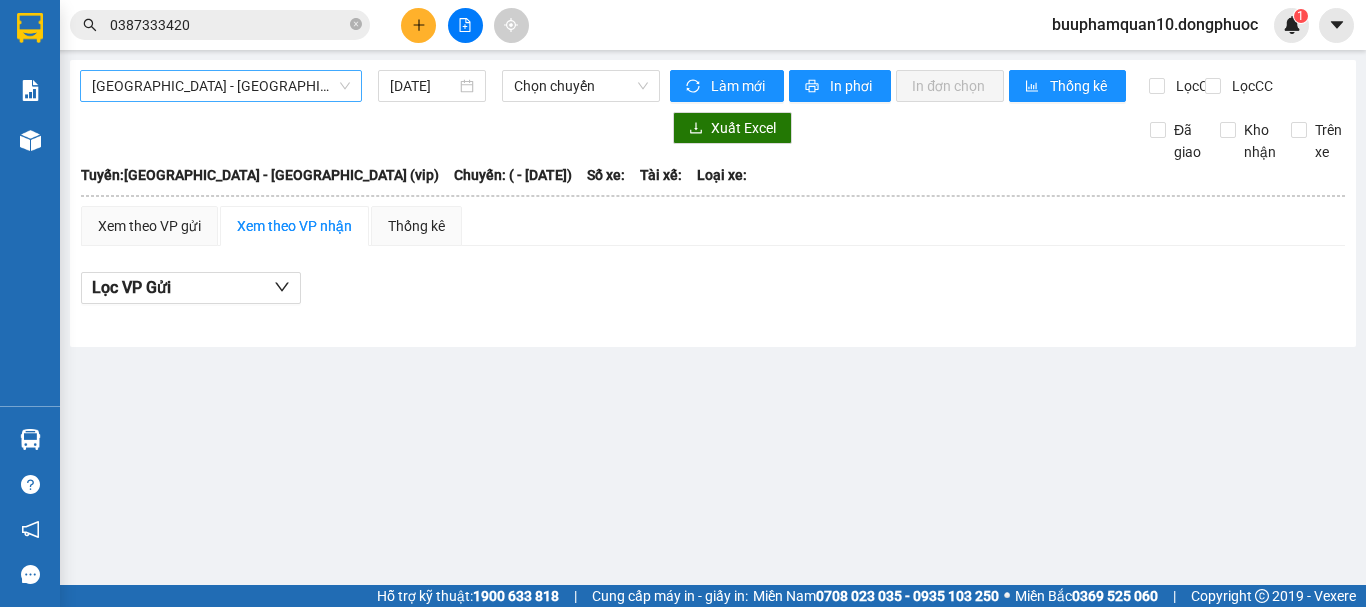 click on "Hồ Chí Minh - Tây Ninh (vip)" at bounding box center [221, 86] 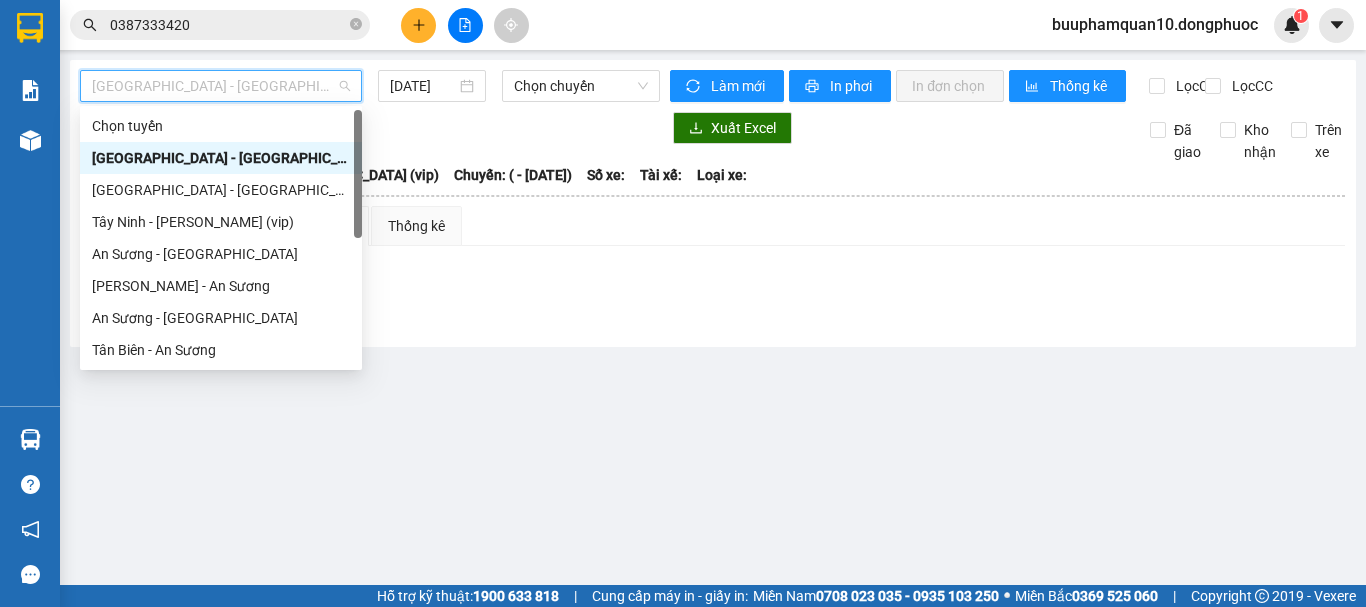 scroll, scrollTop: 288, scrollLeft: 0, axis: vertical 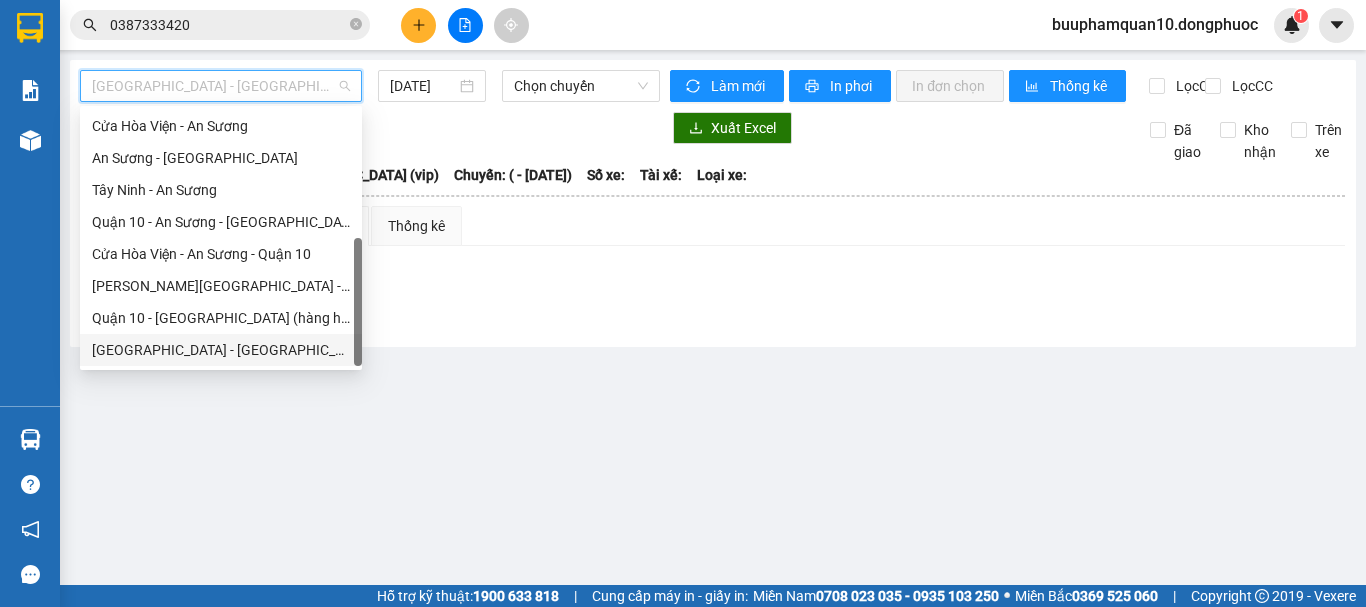 click on "Hồ Chí Minh - Tây Ninh (vip)" at bounding box center [221, 350] 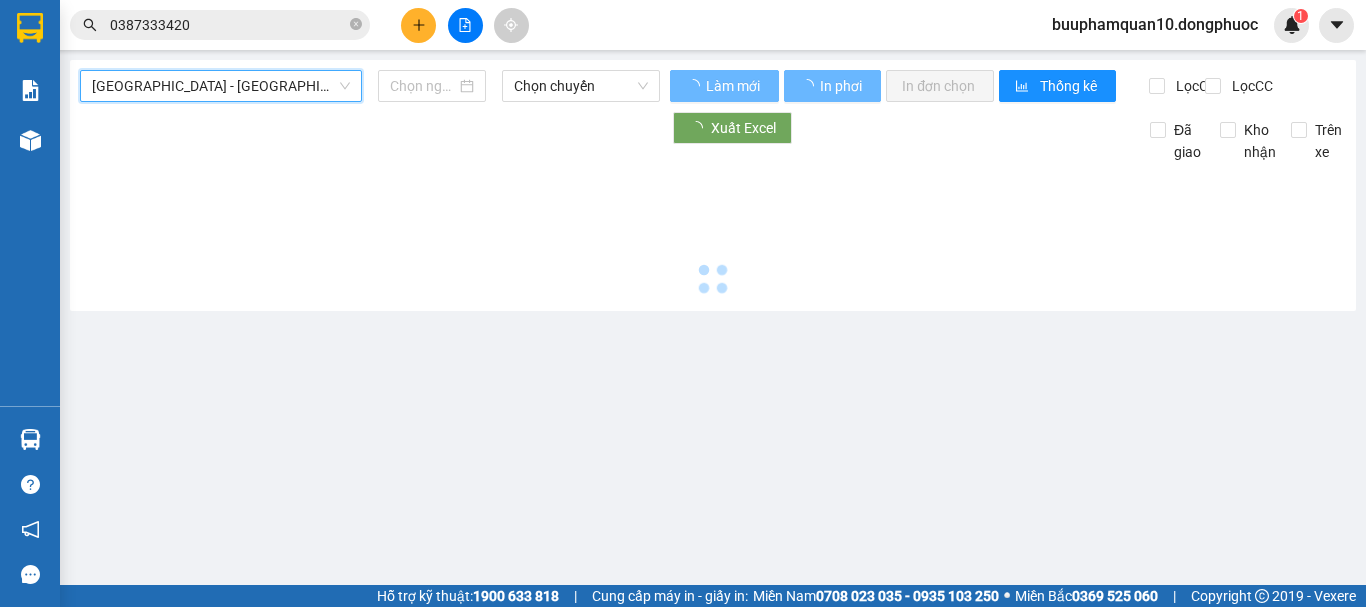 type on "[DATE]" 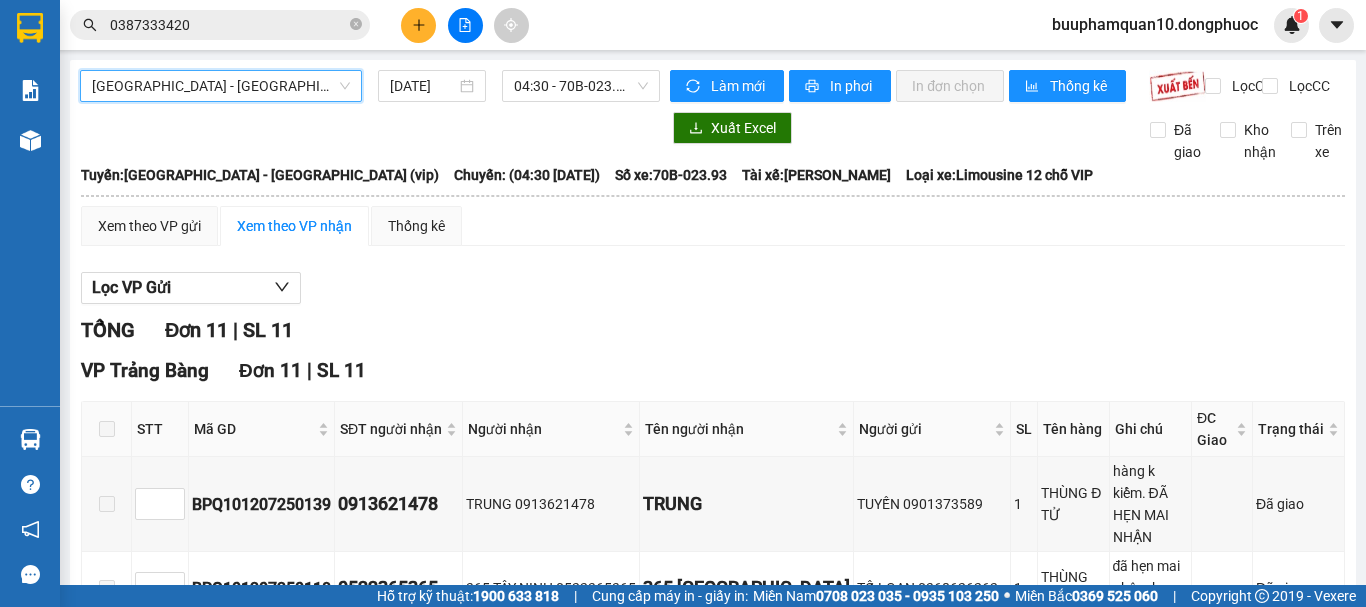 click on "Hồ Chí Minh - Tây Ninh (vip) Hồ Chí Minh - Tây Ninh (vip) 13/07/2025 04:30     - 70B-023.93" at bounding box center (370, 86) 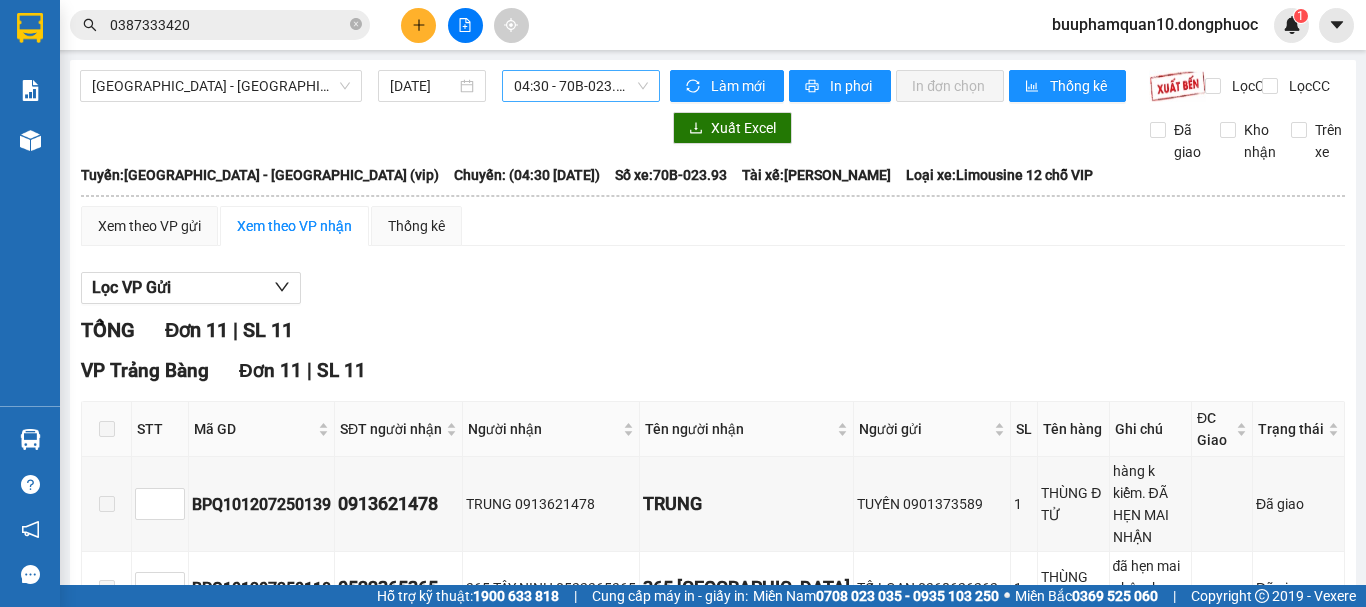 click on "04:30     - 70B-023.93" at bounding box center [581, 86] 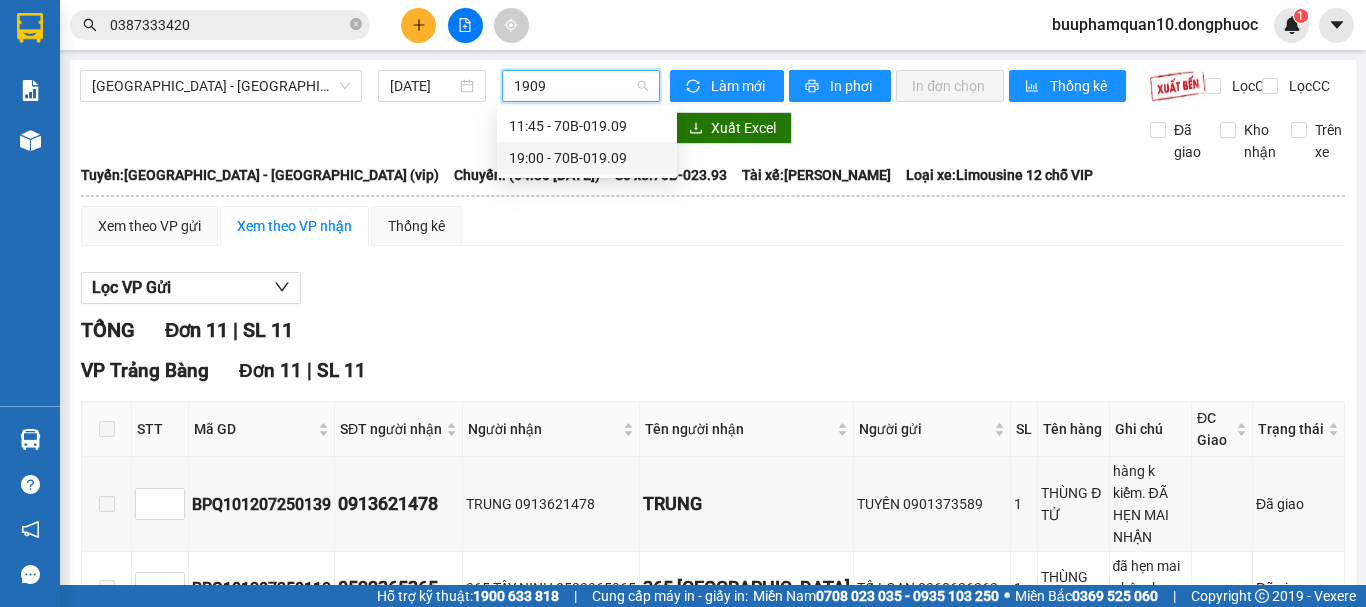 type on "1909" 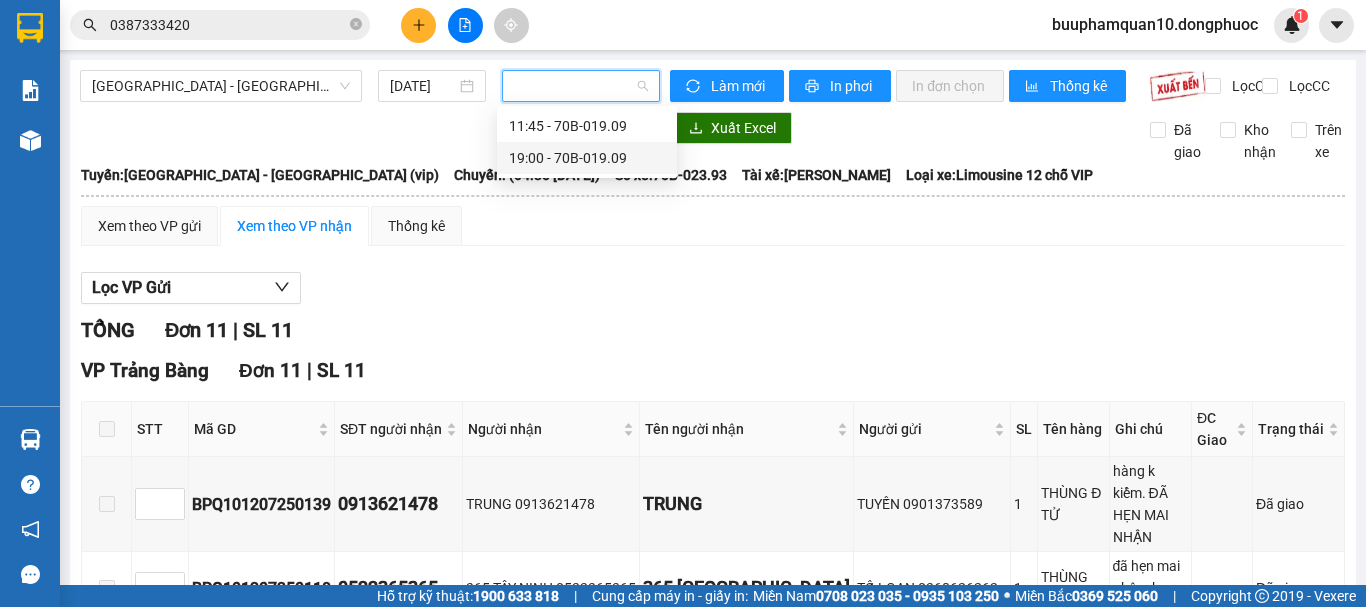 click on "Lọc VP Gửi TỔNG Đơn   11 | SL   11 VP Trảng Bàng Đơn   11 | SL   11 STT Mã GD SĐT người nhận Người nhận Tên người nhận Người gửi SL Tên hàng Ghi chú ĐC Giao Trạng thái Ký nhận                           BPQ101207250139 0913621478 TRUNG  0913621478 TRUNG  TUYẾN 0901373589 1 THÙNG Đ TỬ  hàng k kiểm. ĐÃ HẸN MAI NHẬN Đã giao BPQ101207250118 0522365365 365  TÂY NINH 0522365365 365  TÂY NINH TỐ LOAN 0368626262 1 THÙNG PT đã hẹn mai nhận -k kiểm Đã giao BPQ101207250114 0858318595 CƯỜNG 0858318595 CƯỜNG ĐĂNG 0929317987 1 GÓI LK k kiểm-đã hẹn mai nhận  Đã giao BPQ101207250133 0975115511 HUY 0975115511 HUY DUY 0865867811 1 THÙNG PT  HÀNG KO KIỂM Đã giao BPQ101207250116 0586865549 NK VIỆT ĐỨC  0586865549 NK VIỆT ĐỨC  LABO PT 0931226982 1 HỘP NK  k kiểm-đã hẹn mai Đã giao BPQ101207250131 0522365365 365  TÂY NINH 0522365365 365  TÂY NINH MINH TÂM 0395200611 1 BỌC THẢM  Đã giao 1" at bounding box center [713, 797] 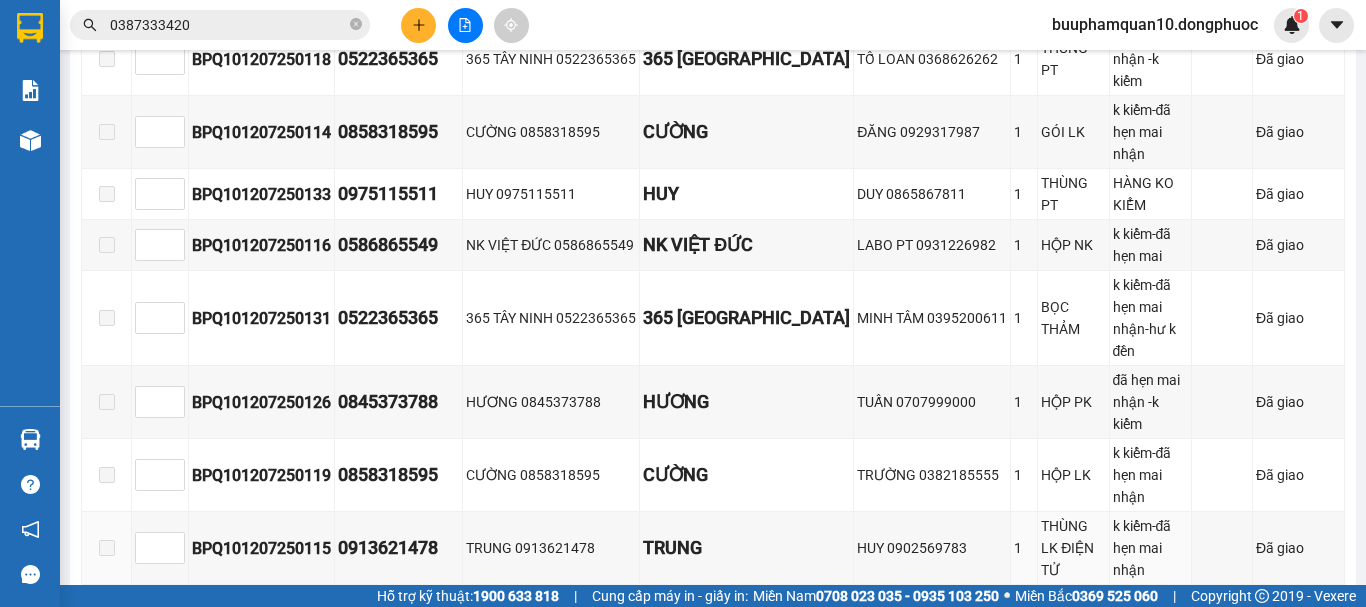 scroll, scrollTop: 0, scrollLeft: 0, axis: both 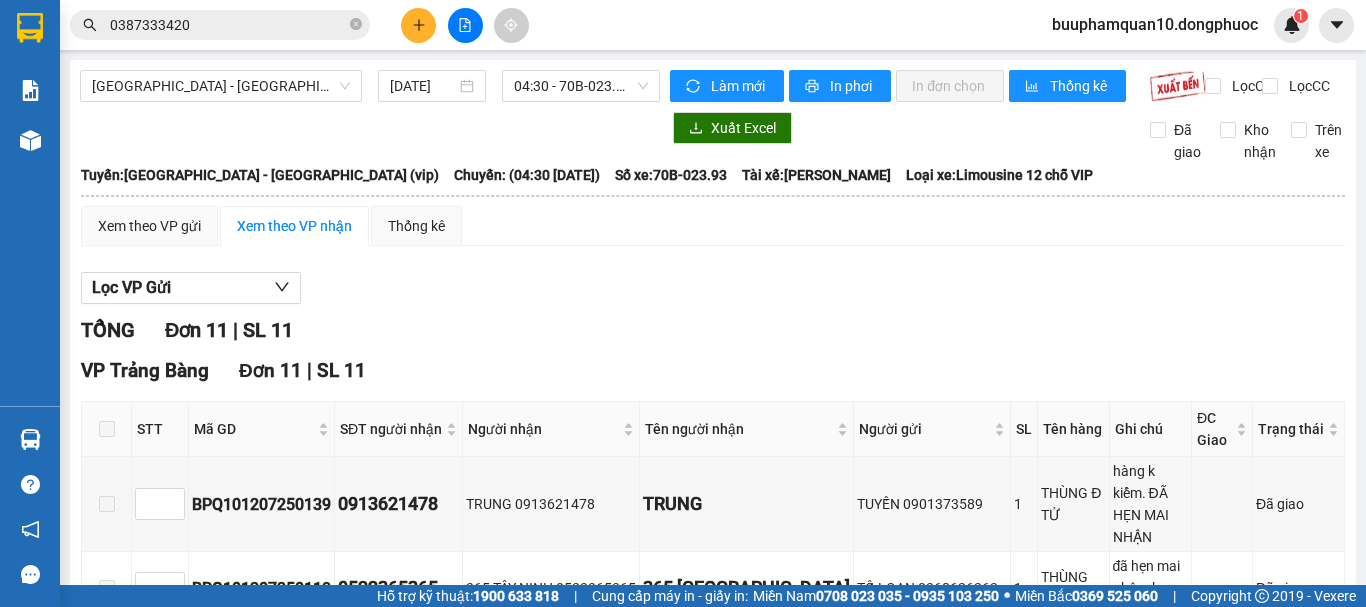 click on "Lọc VP Gửi" at bounding box center (713, 288) 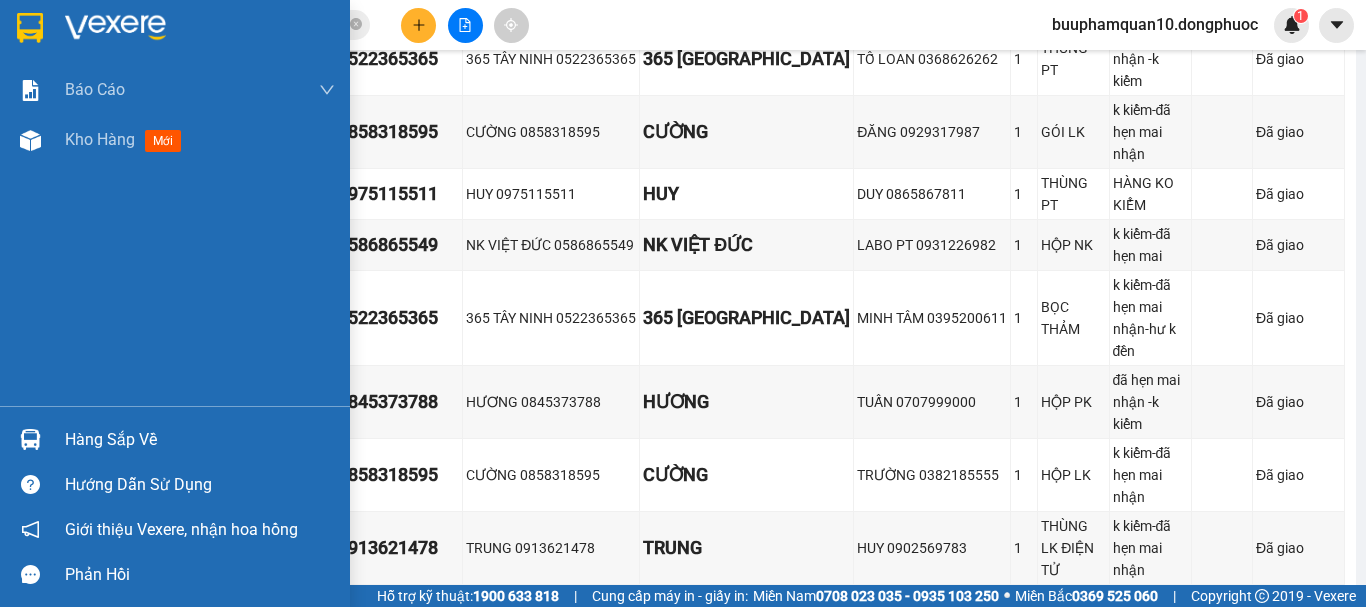 click on "Hàng sắp về" at bounding box center [175, 439] 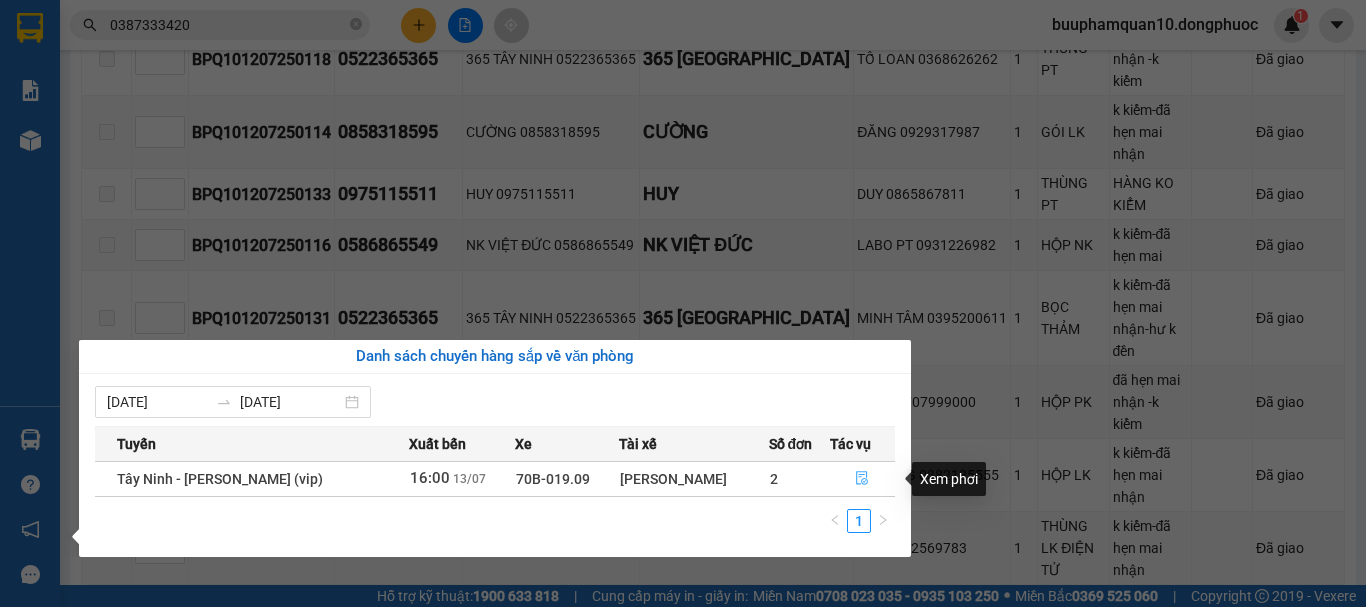 click 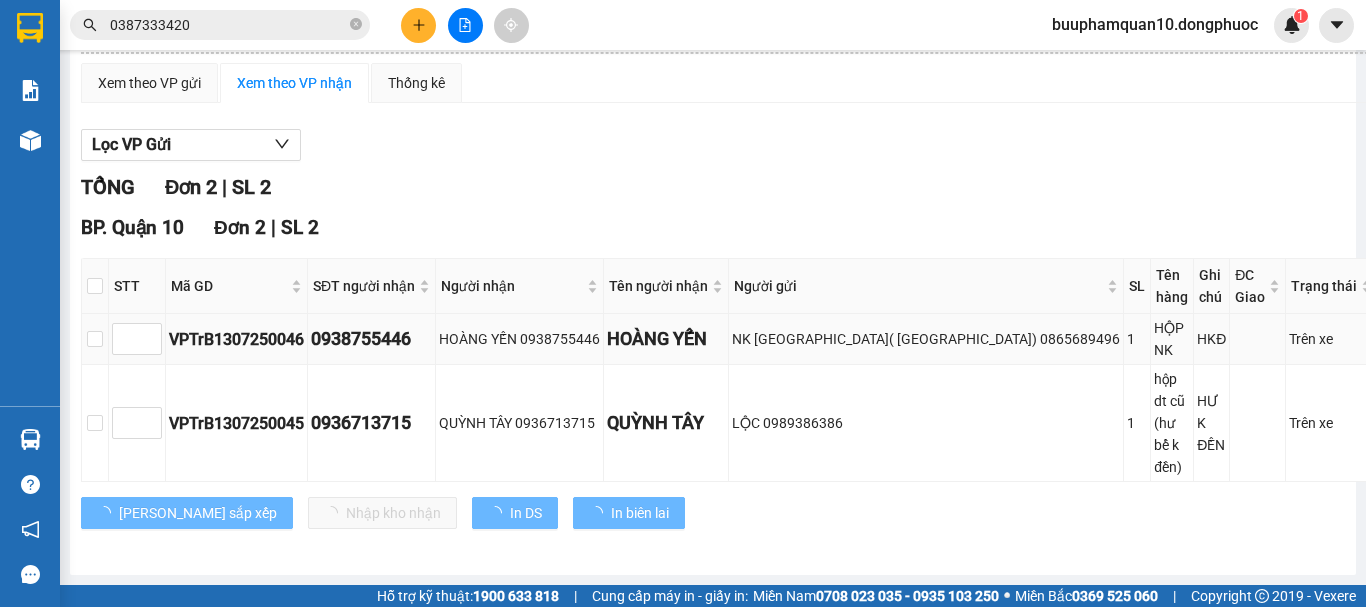 scroll, scrollTop: 82, scrollLeft: 0, axis: vertical 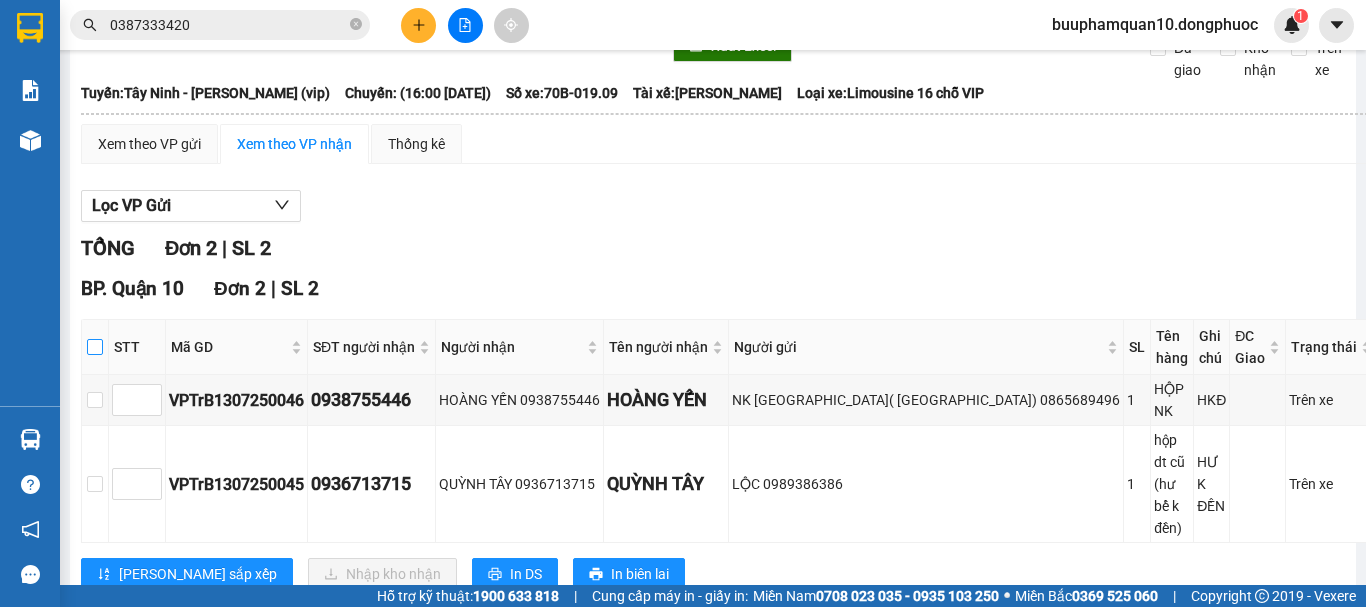 click at bounding box center [95, 347] 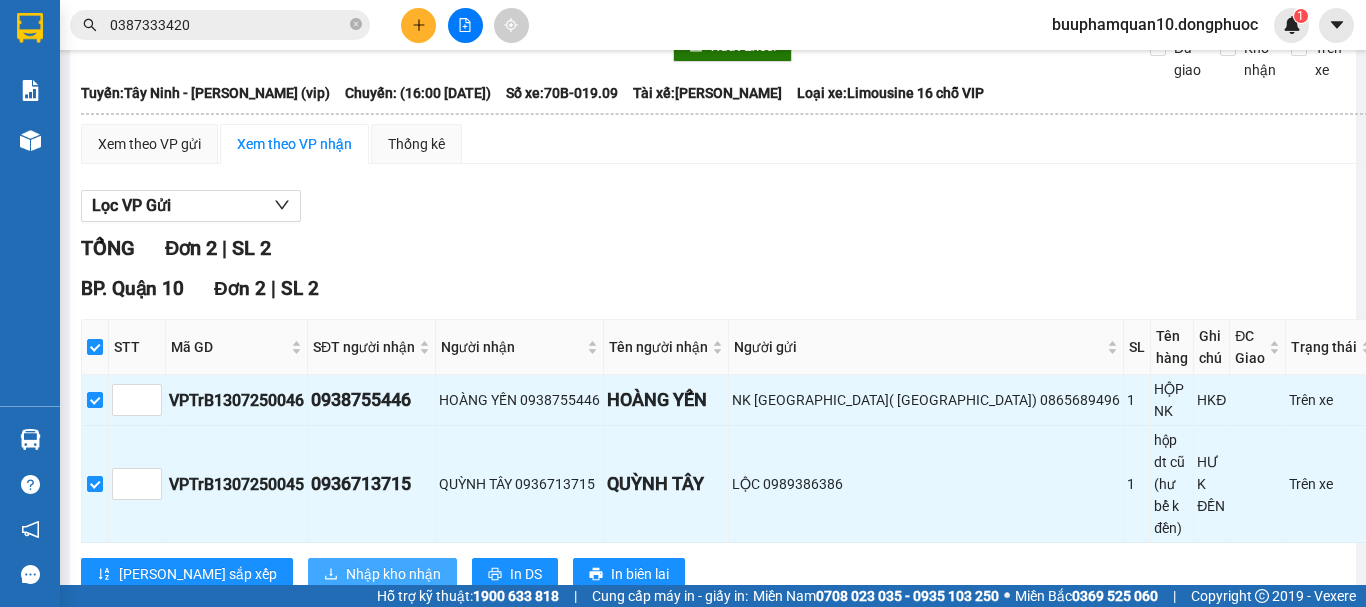 click on "Nhập kho nhận" at bounding box center (393, 574) 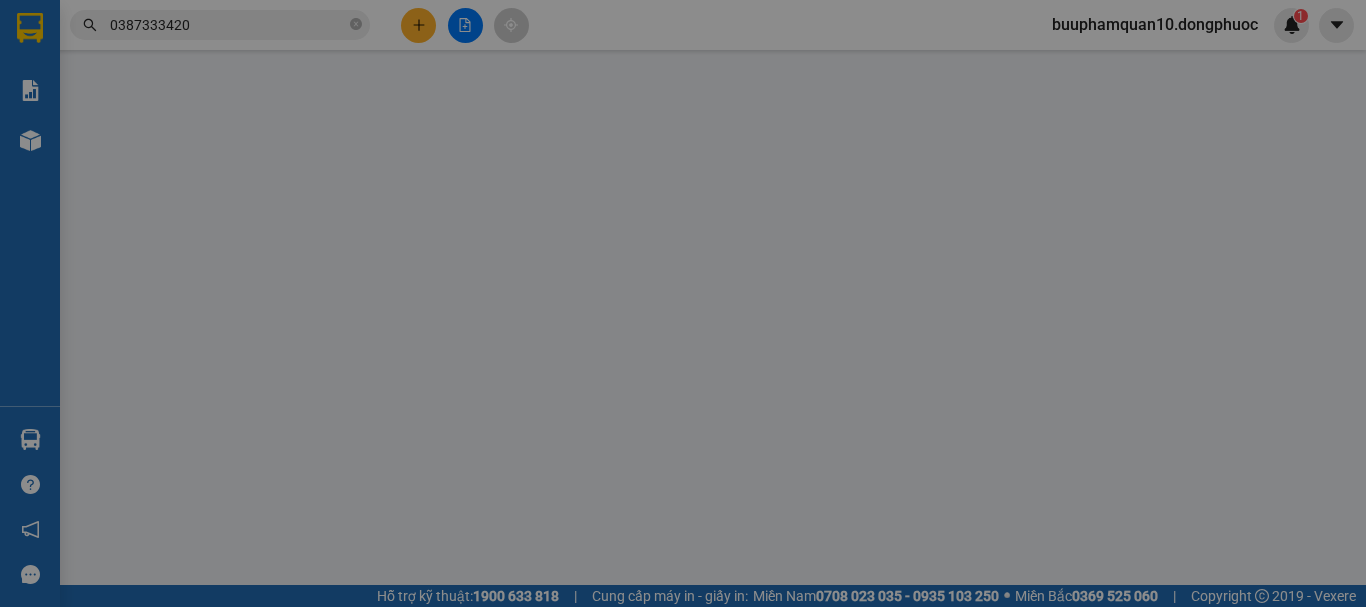scroll, scrollTop: 0, scrollLeft: 0, axis: both 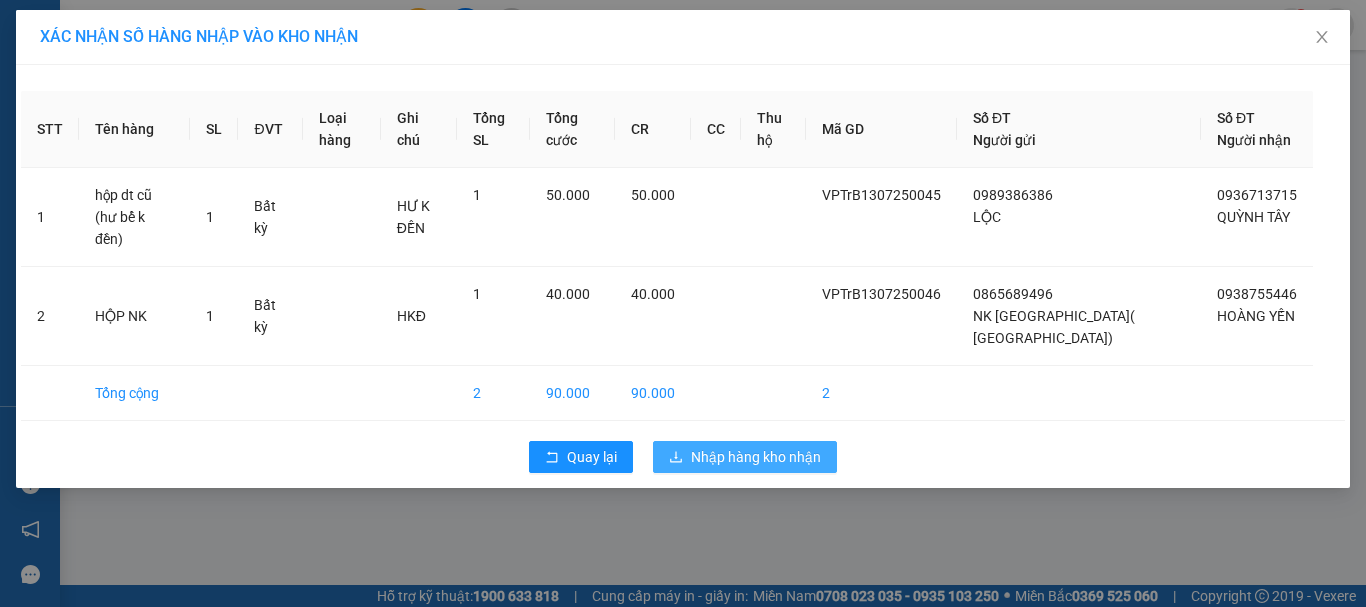 click on "Nhập hàng kho nhận" at bounding box center [756, 457] 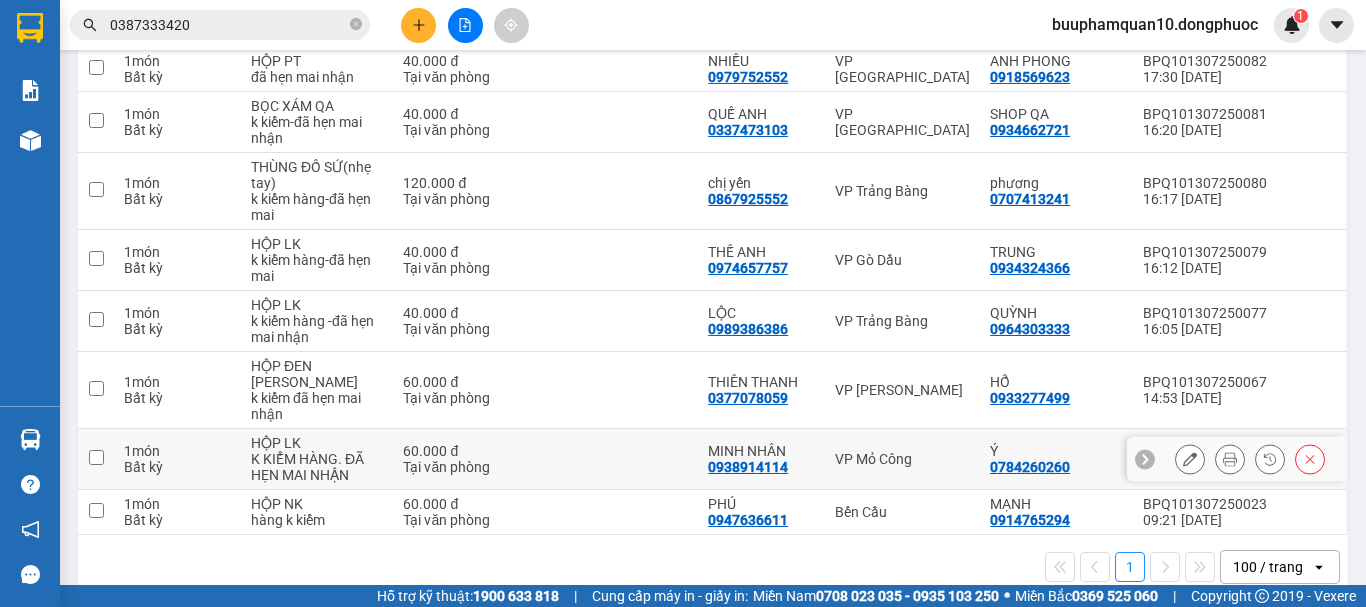 scroll, scrollTop: 0, scrollLeft: 0, axis: both 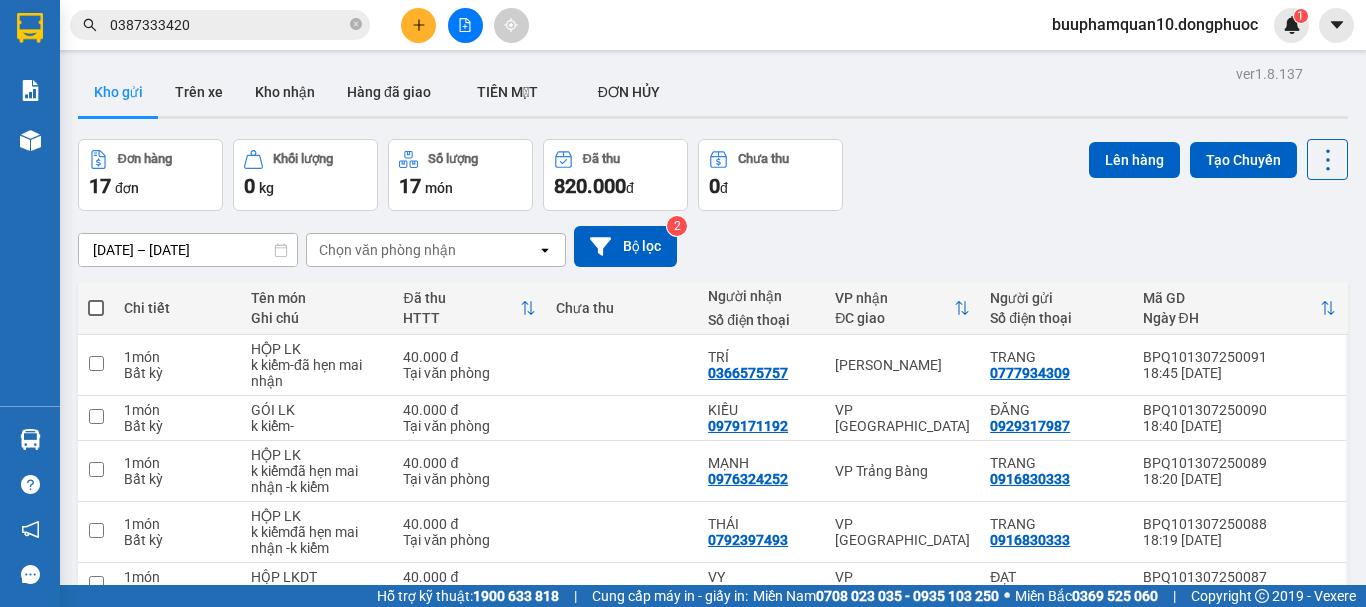 click on "11/07/2025 – 13/07/2025 Press the down arrow key to interact with the calendar and select a date. Press the escape button to close the calendar. Selected date range is from 11/07/2025 to 13/07/2025. Chọn văn phòng nhận open Bộ lọc 2" at bounding box center (713, 246) 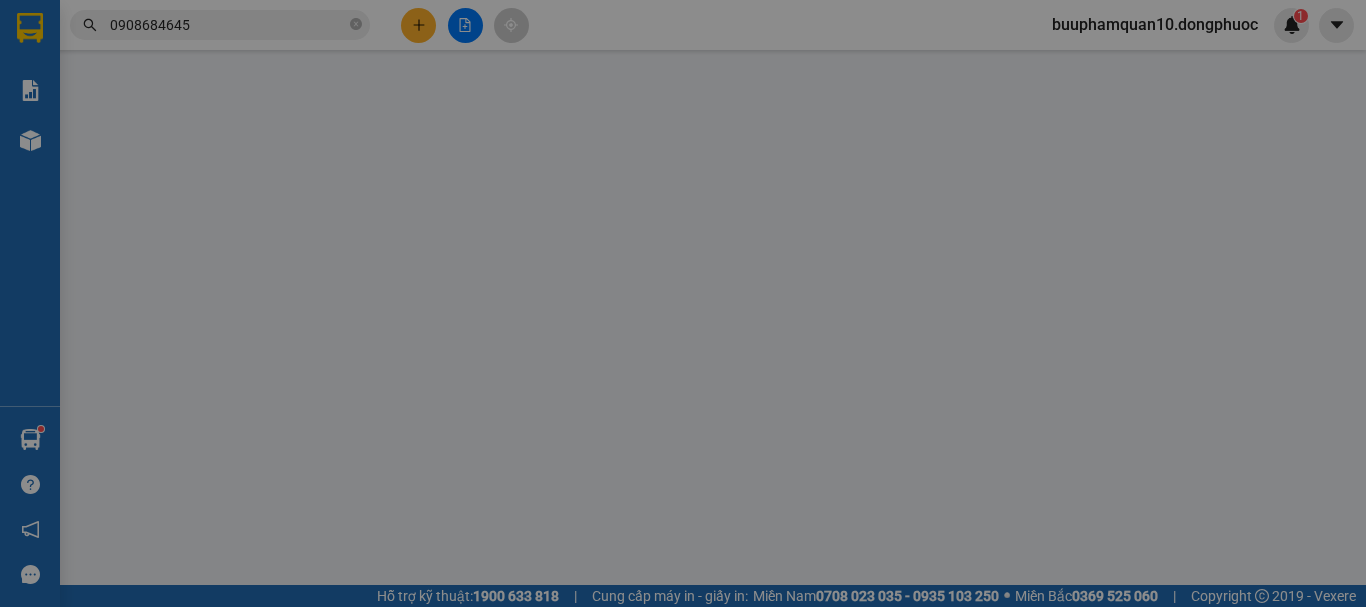 scroll, scrollTop: 0, scrollLeft: 0, axis: both 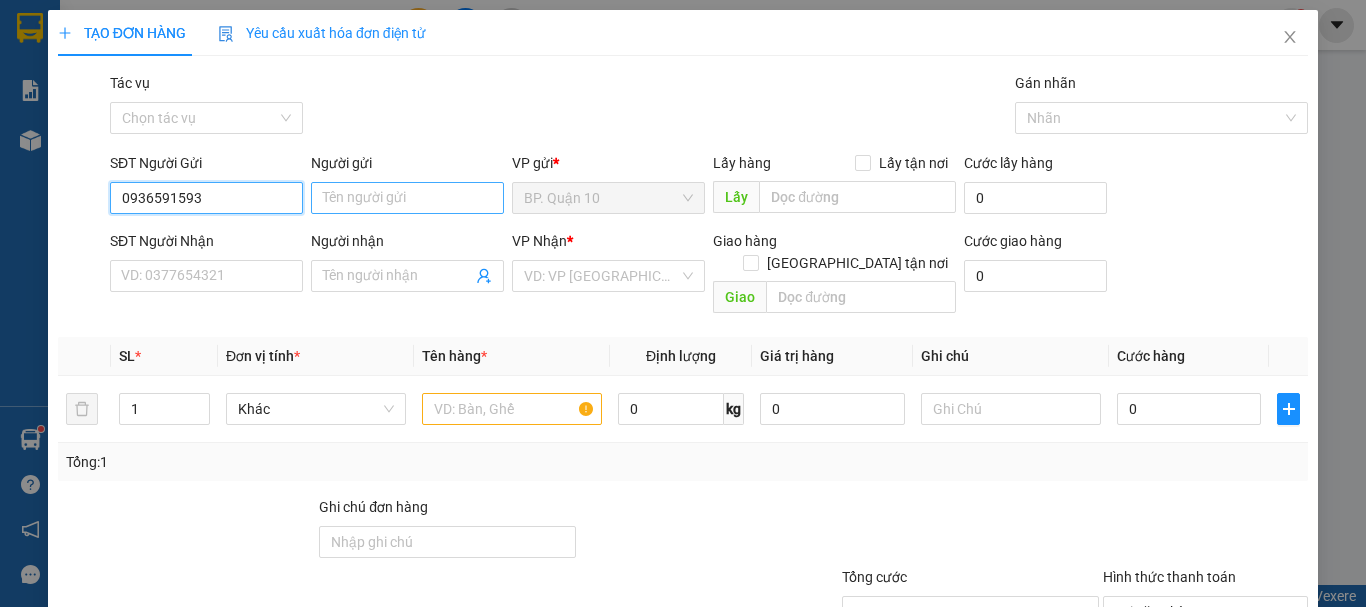 type on "0936591593" 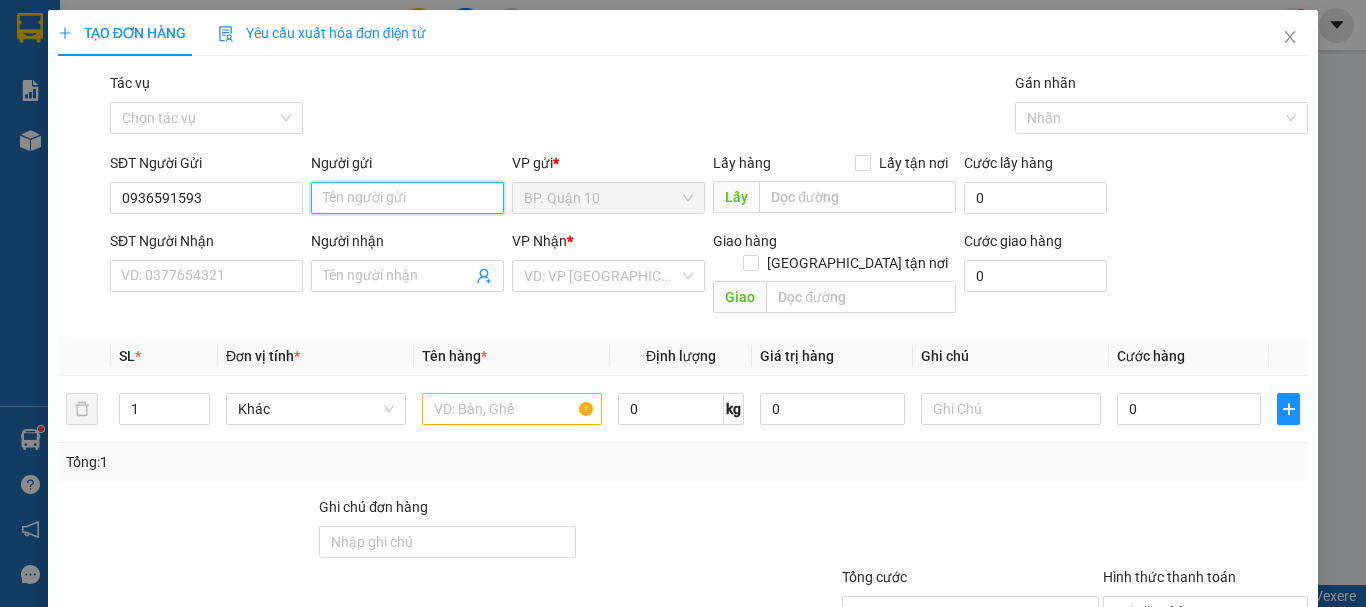 click on "Người gửi" at bounding box center [407, 198] 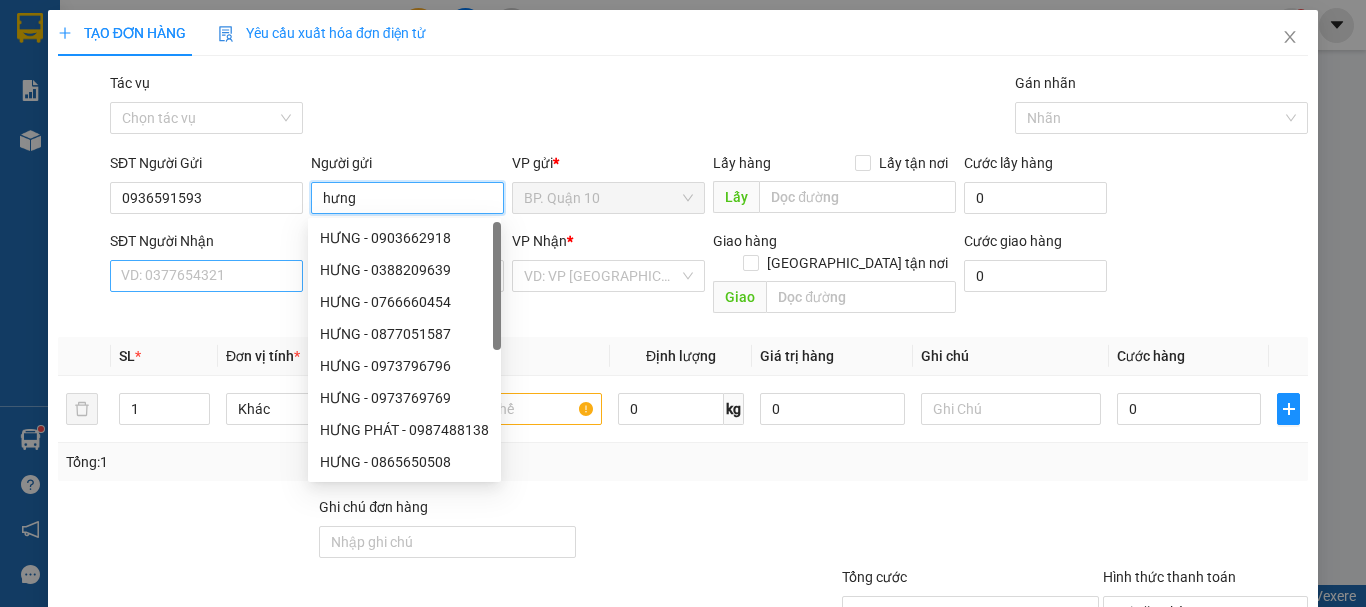 type on "hưng" 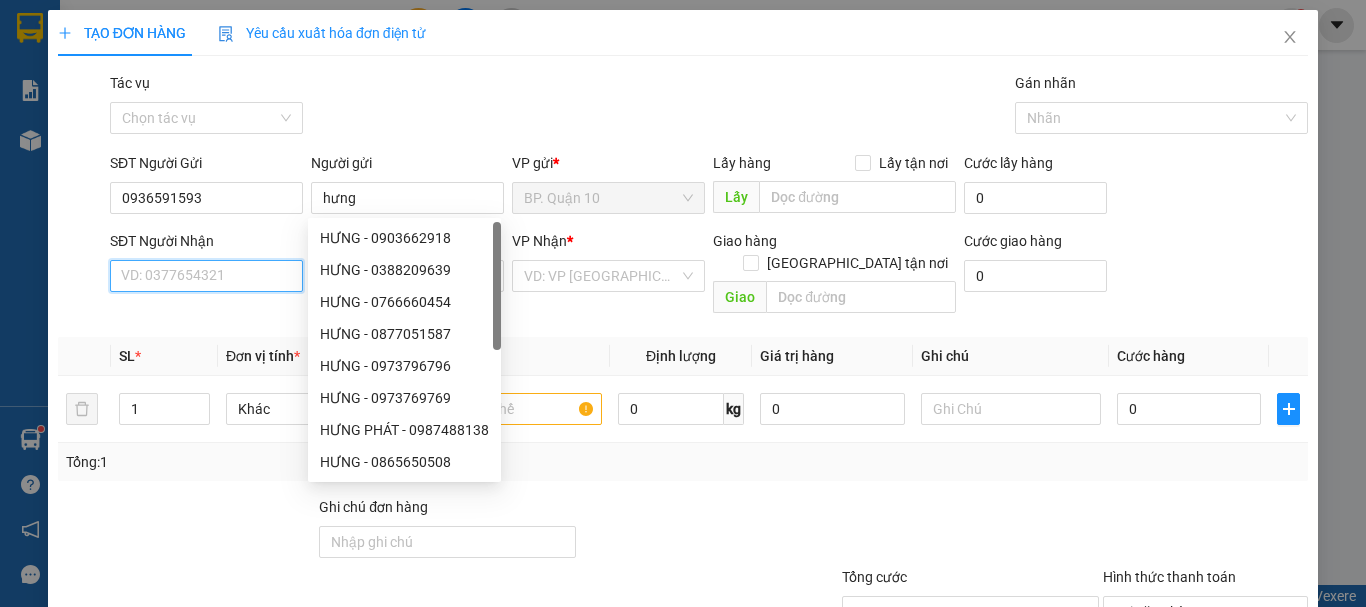 click on "SĐT Người Nhận" at bounding box center [206, 276] 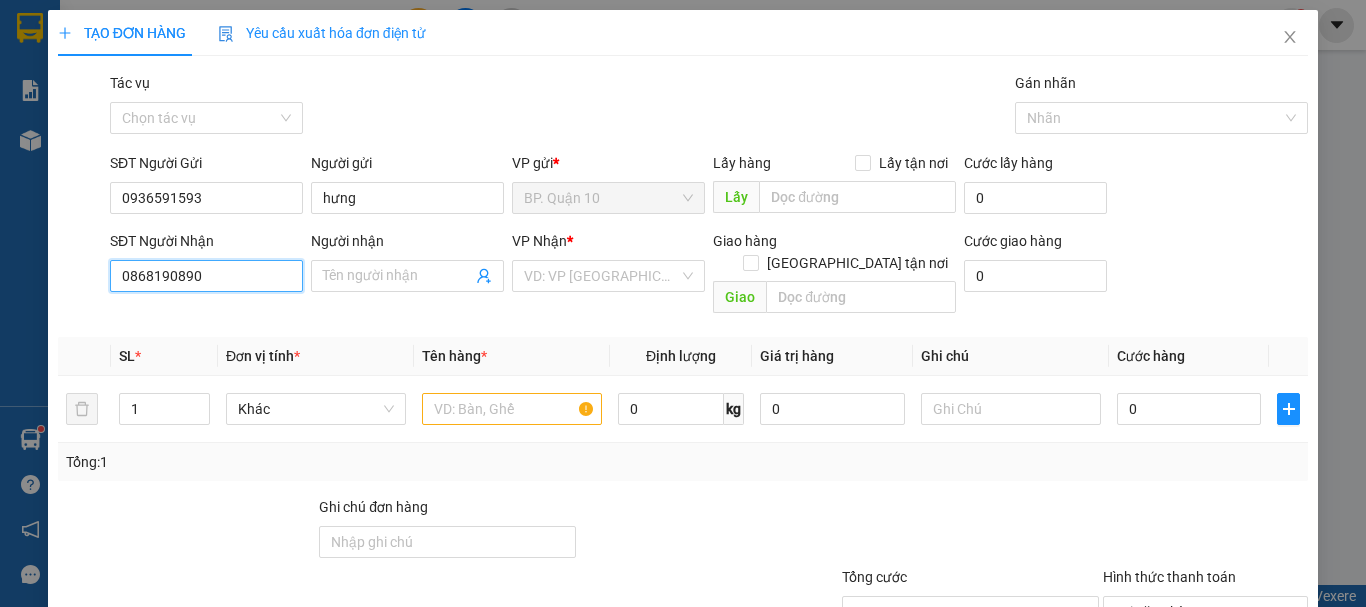 type on "0868190890" 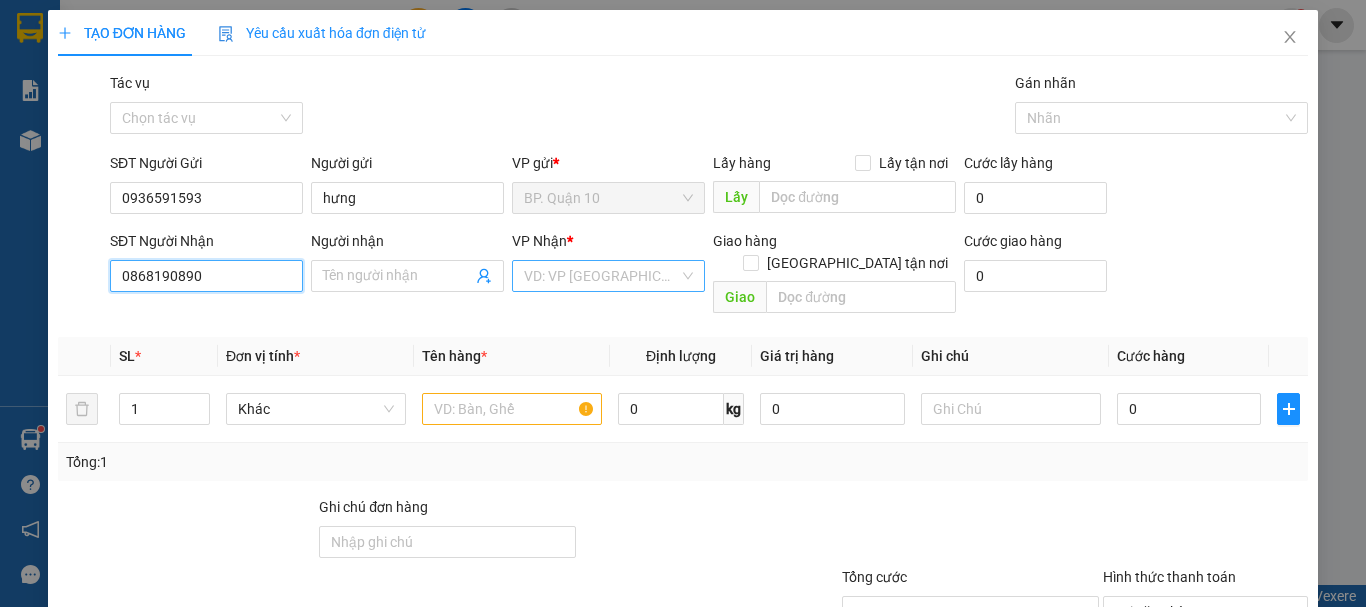 scroll, scrollTop: 133, scrollLeft: 0, axis: vertical 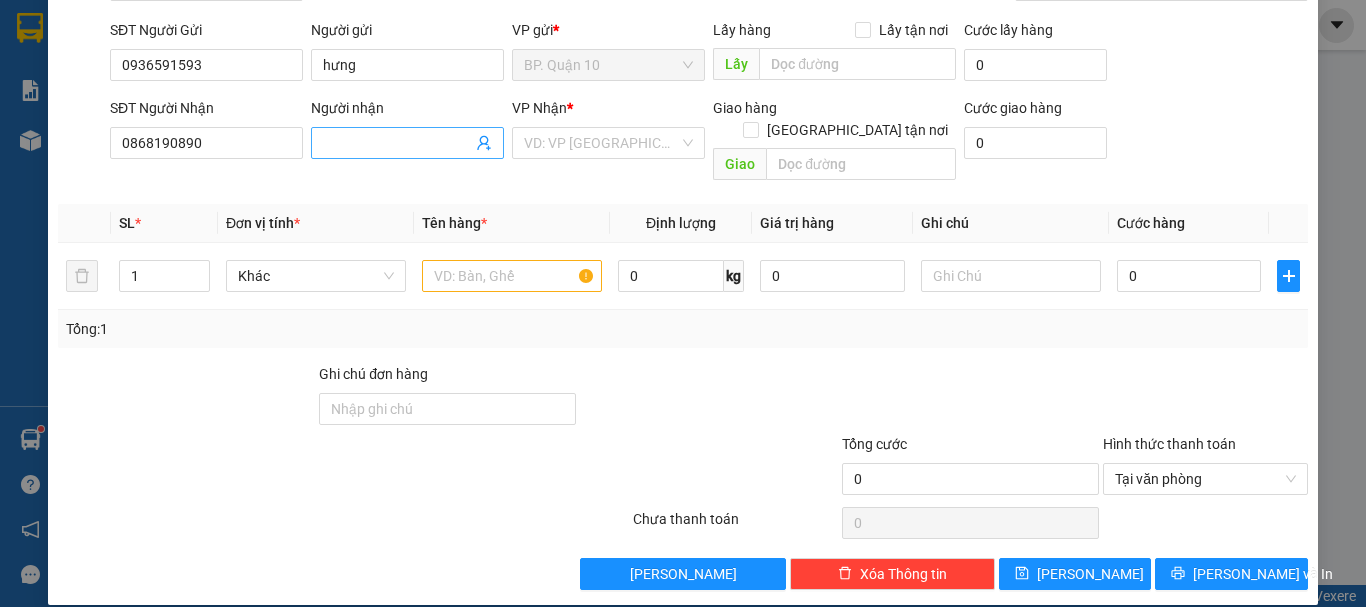 click on "Người nhận" at bounding box center [397, 143] 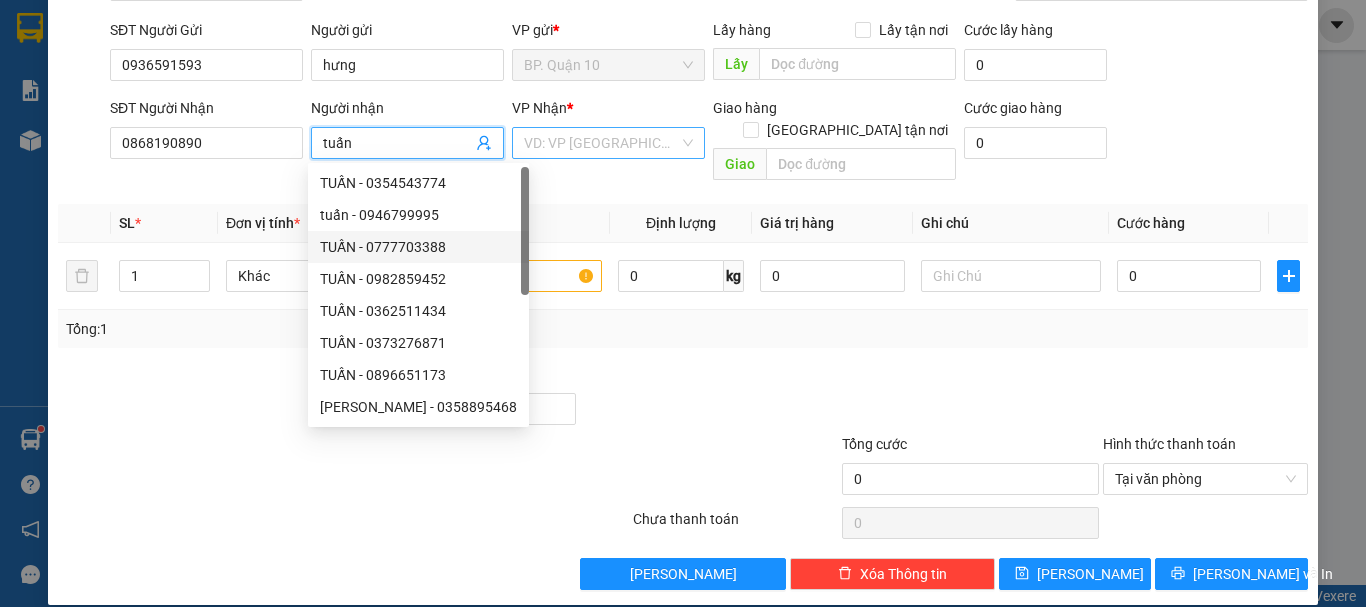 type on "tuấn" 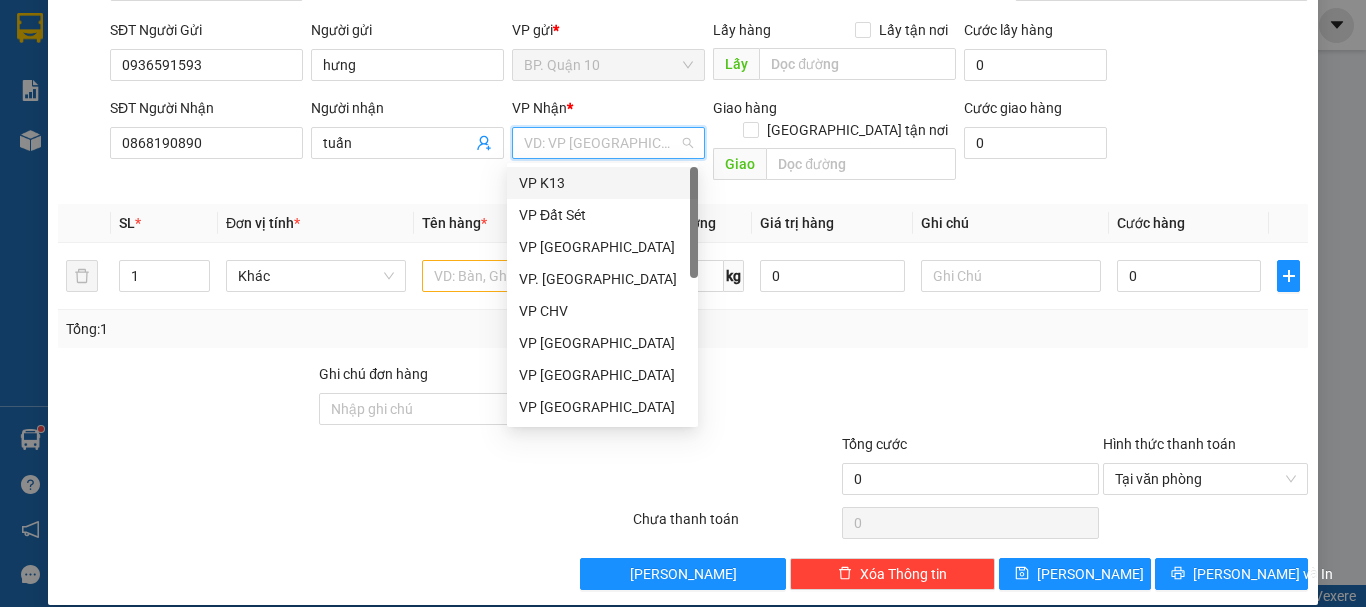 type on "k" 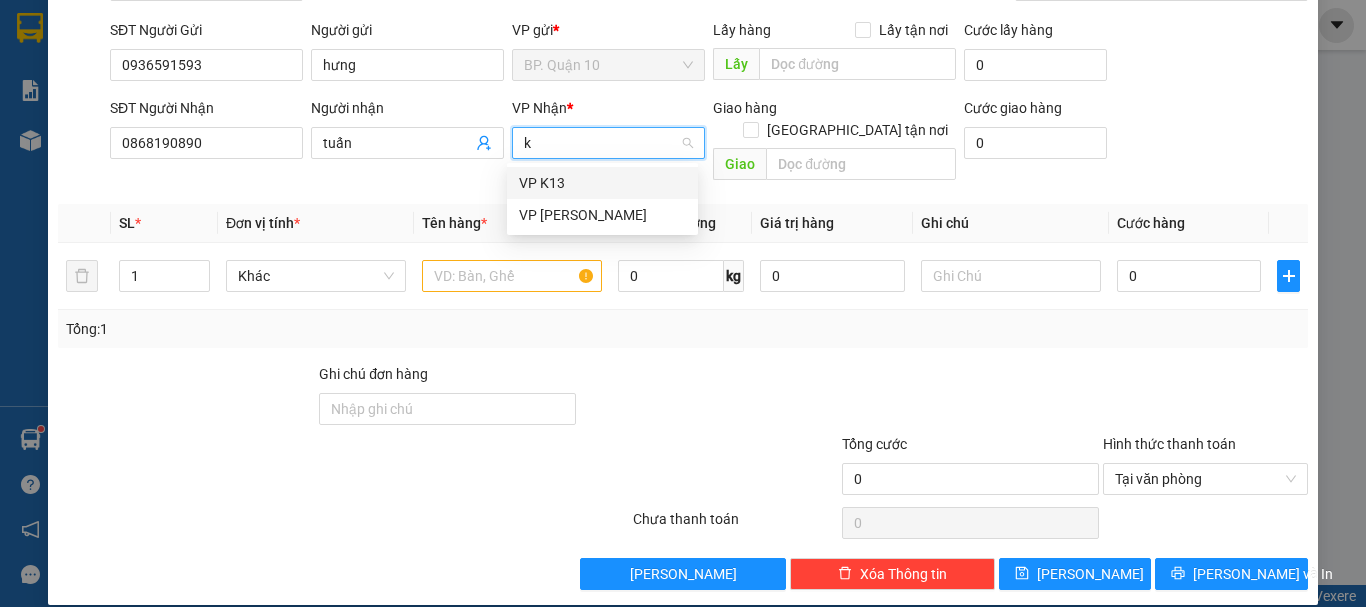 click on "VP K13" at bounding box center (602, 183) 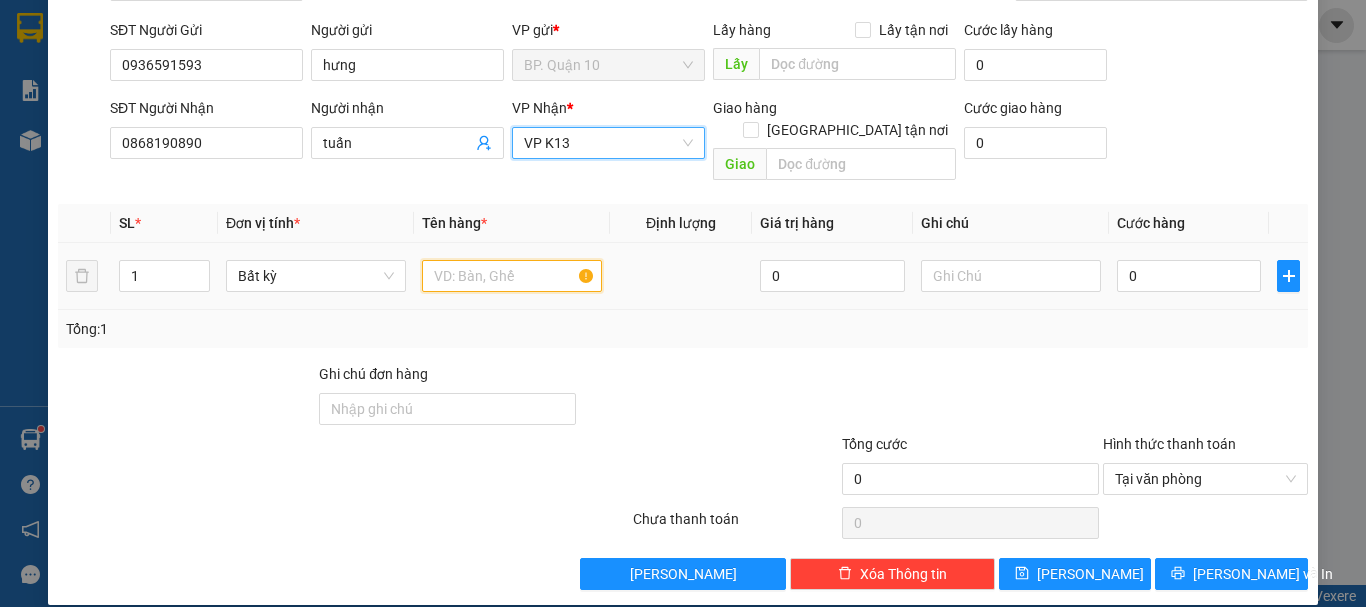 click at bounding box center (512, 276) 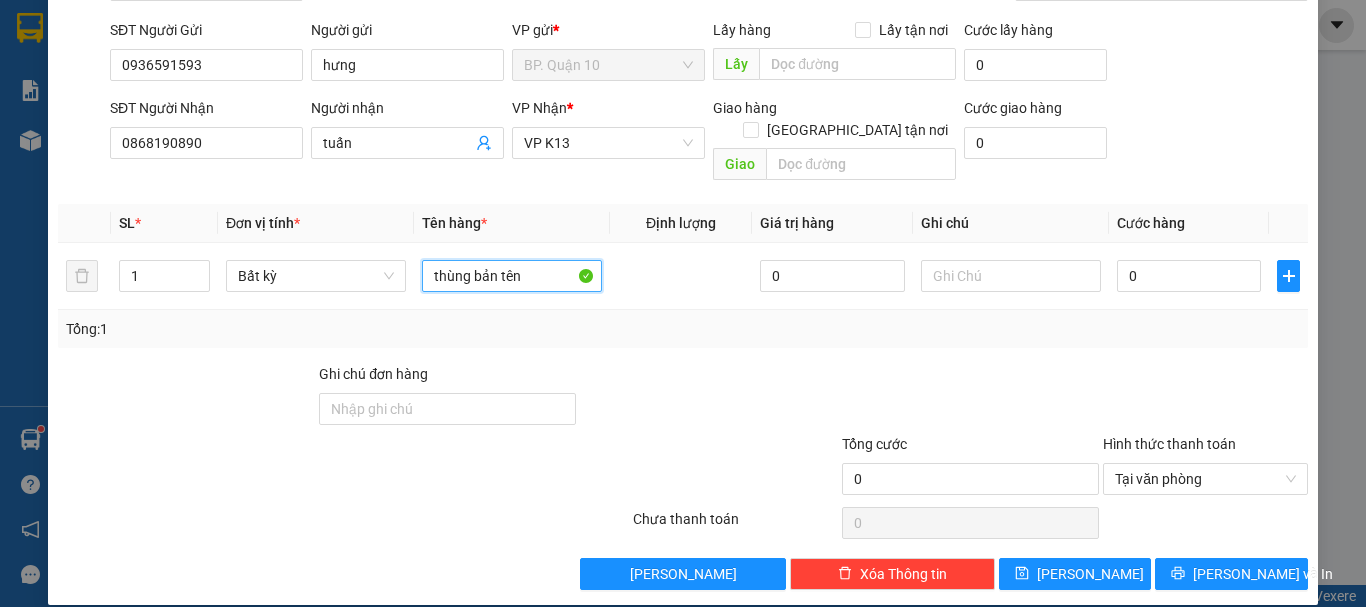 type on "thùng bản tên" 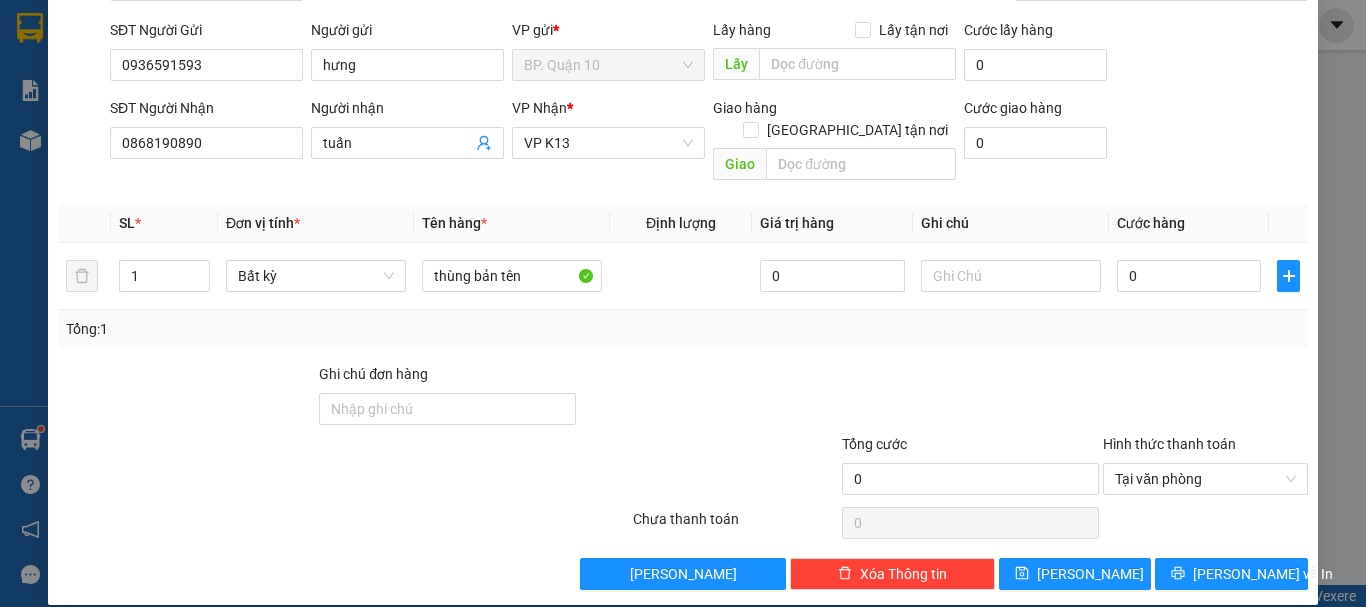 click at bounding box center [708, 398] 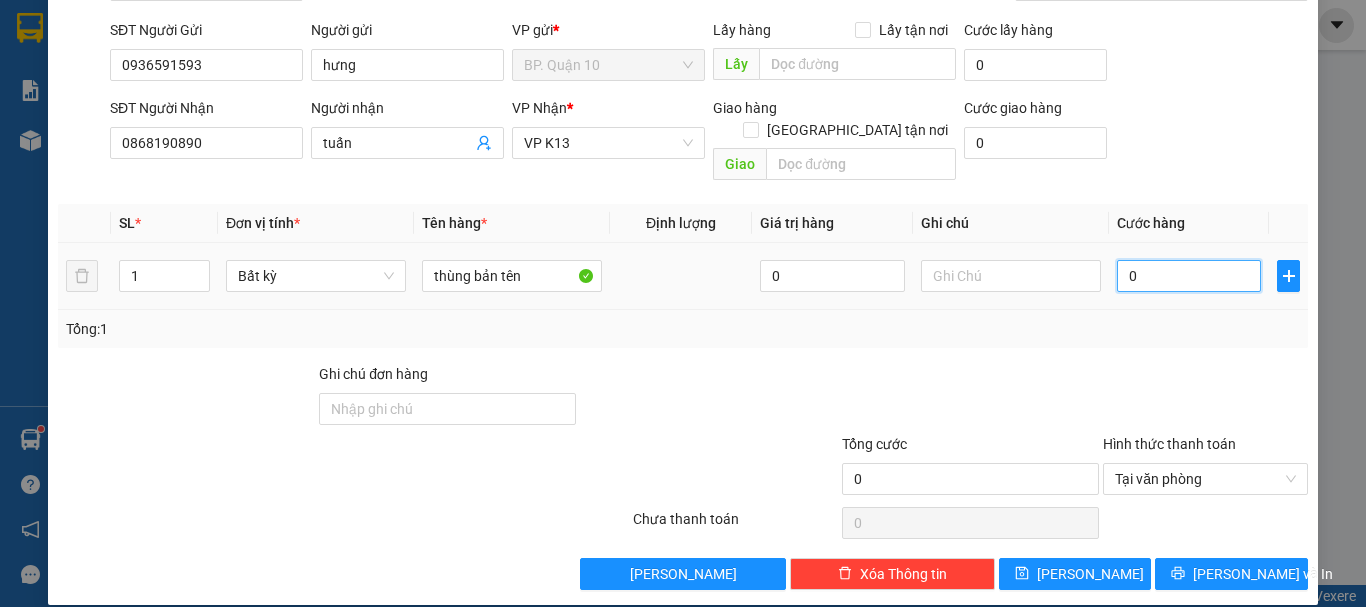 click on "0" at bounding box center (1189, 276) 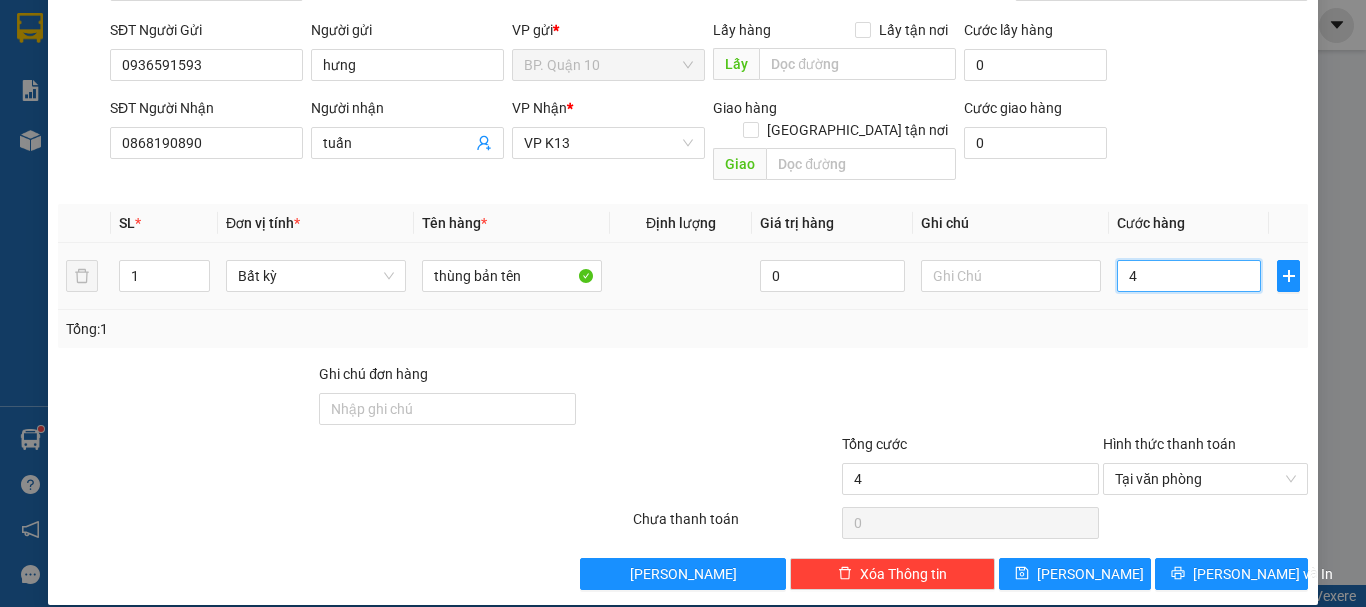 type on "40" 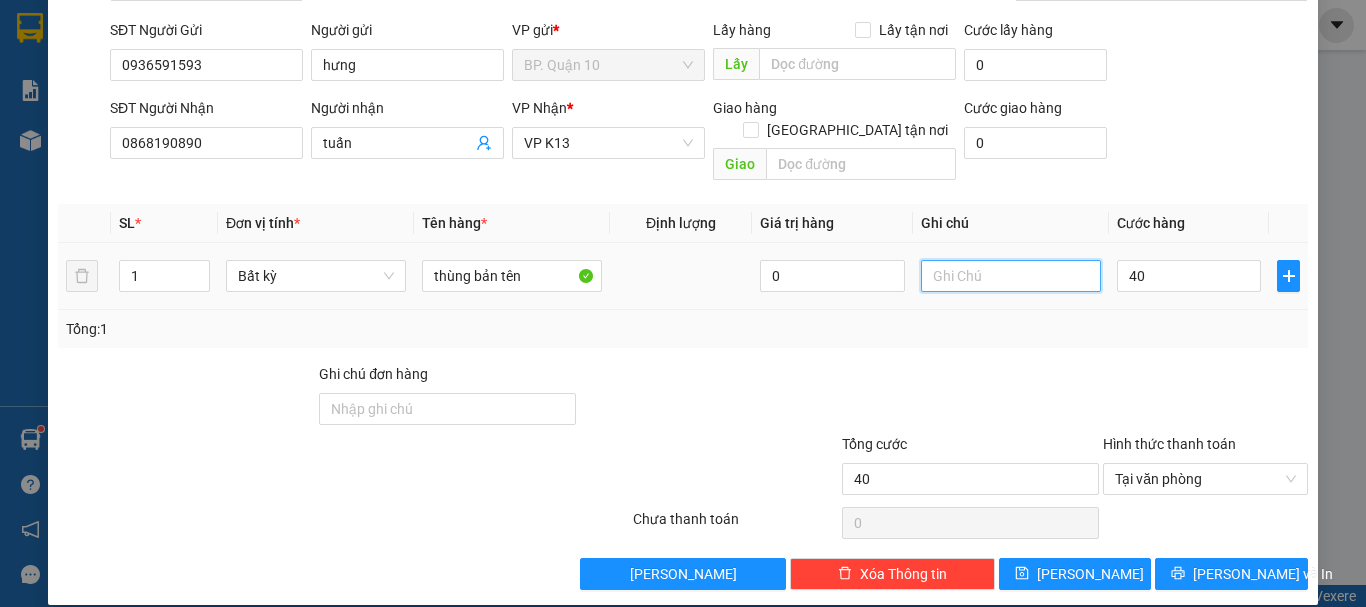 type on "40.000" 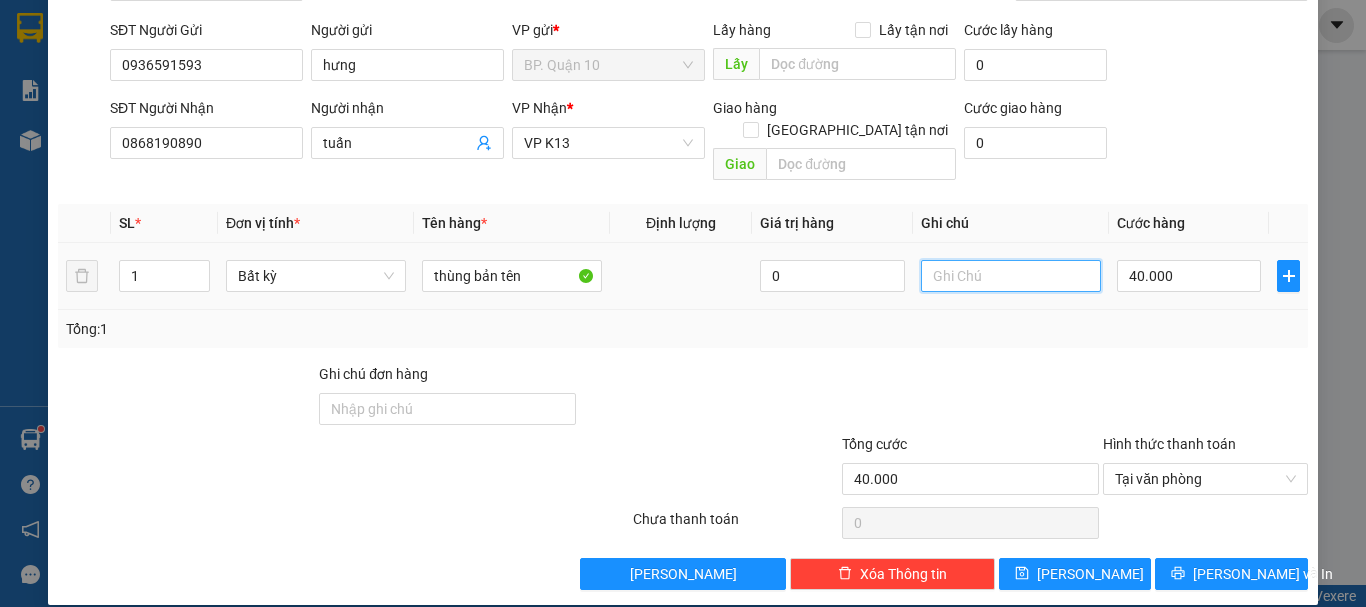 click at bounding box center (1011, 276) 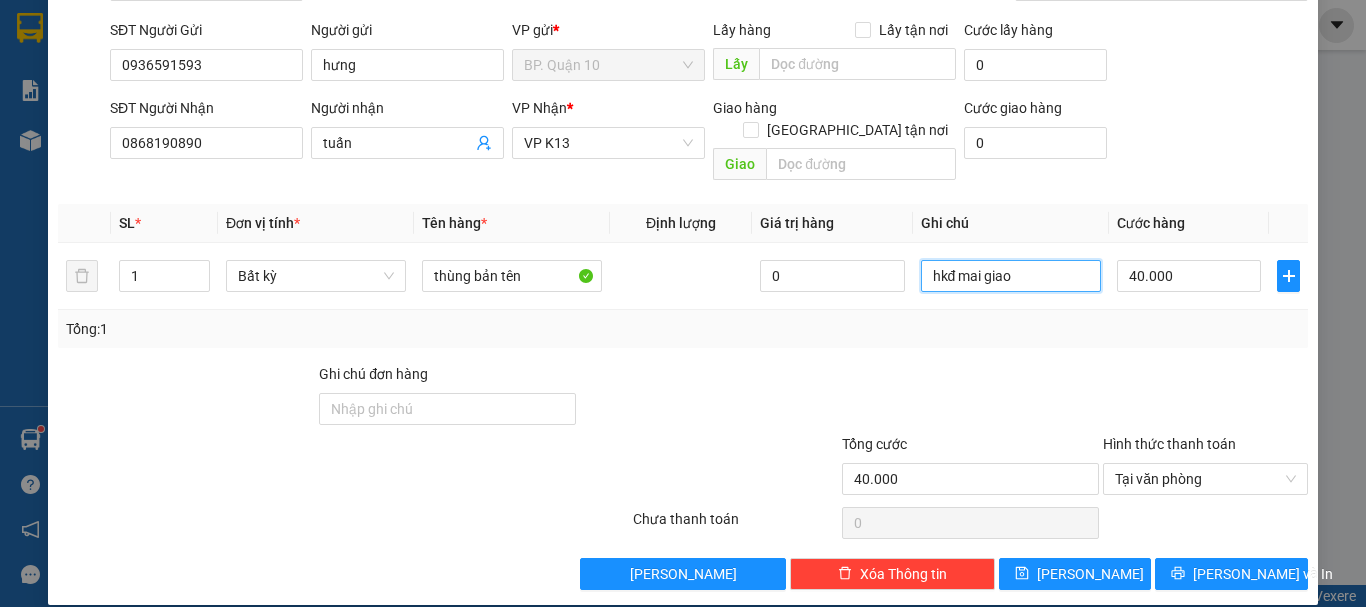 type on "hkđ mai giao" 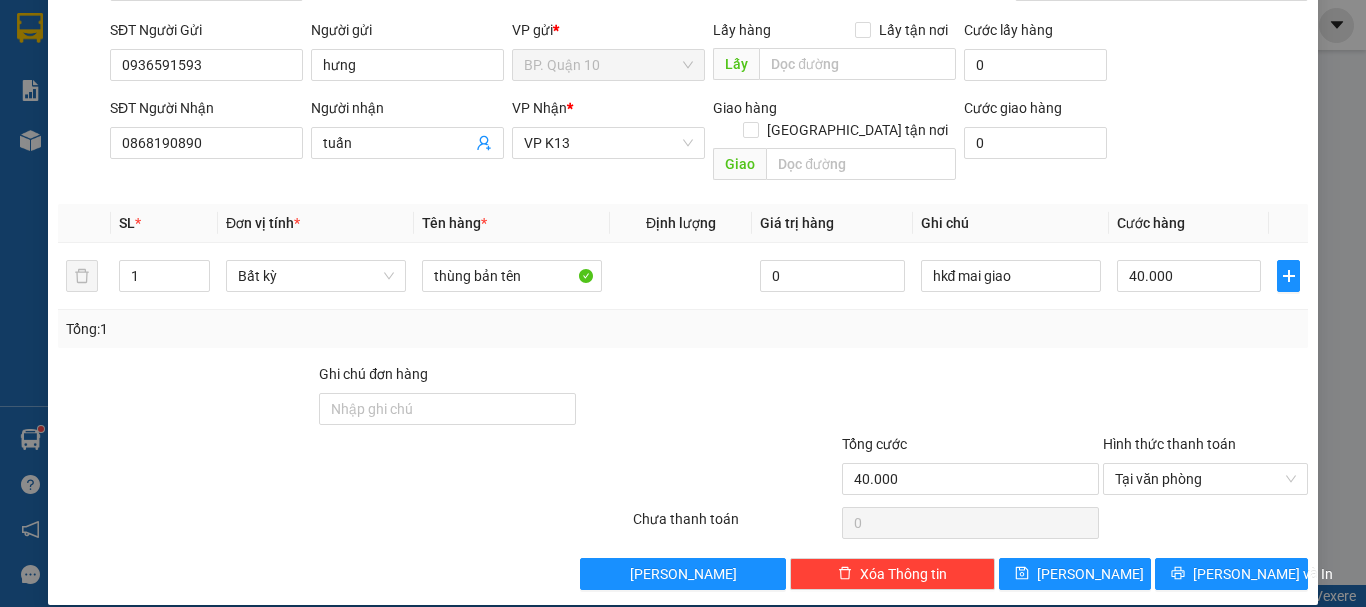 click at bounding box center [970, 398] 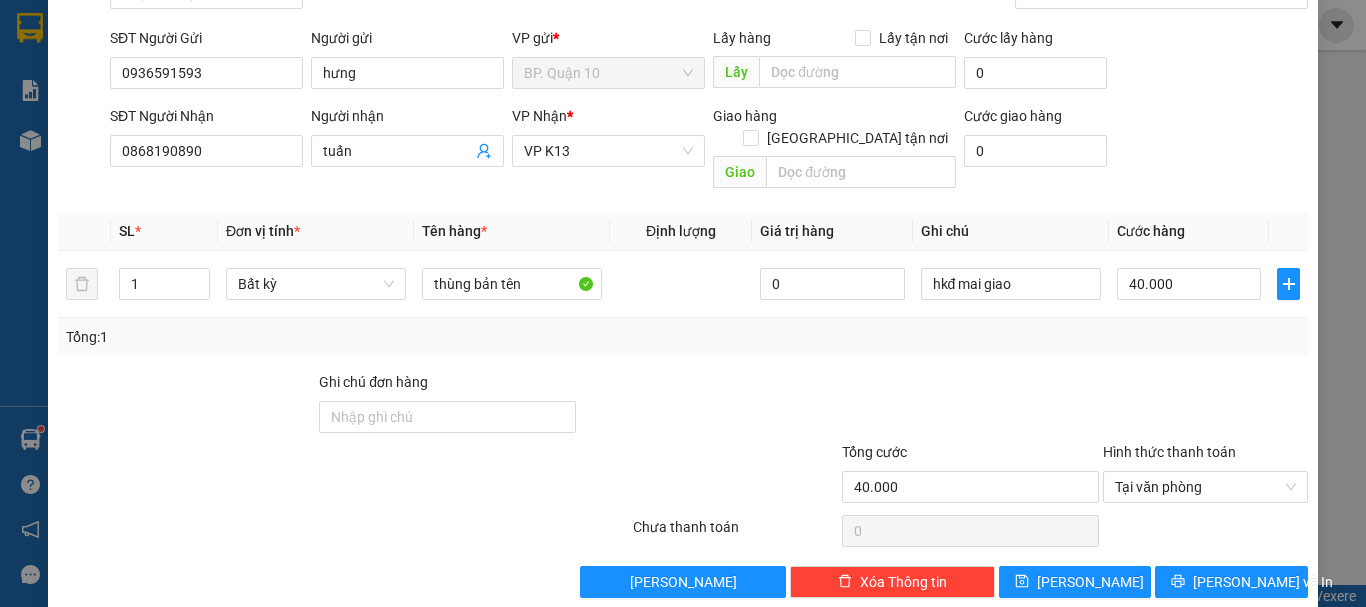 scroll, scrollTop: 133, scrollLeft: 0, axis: vertical 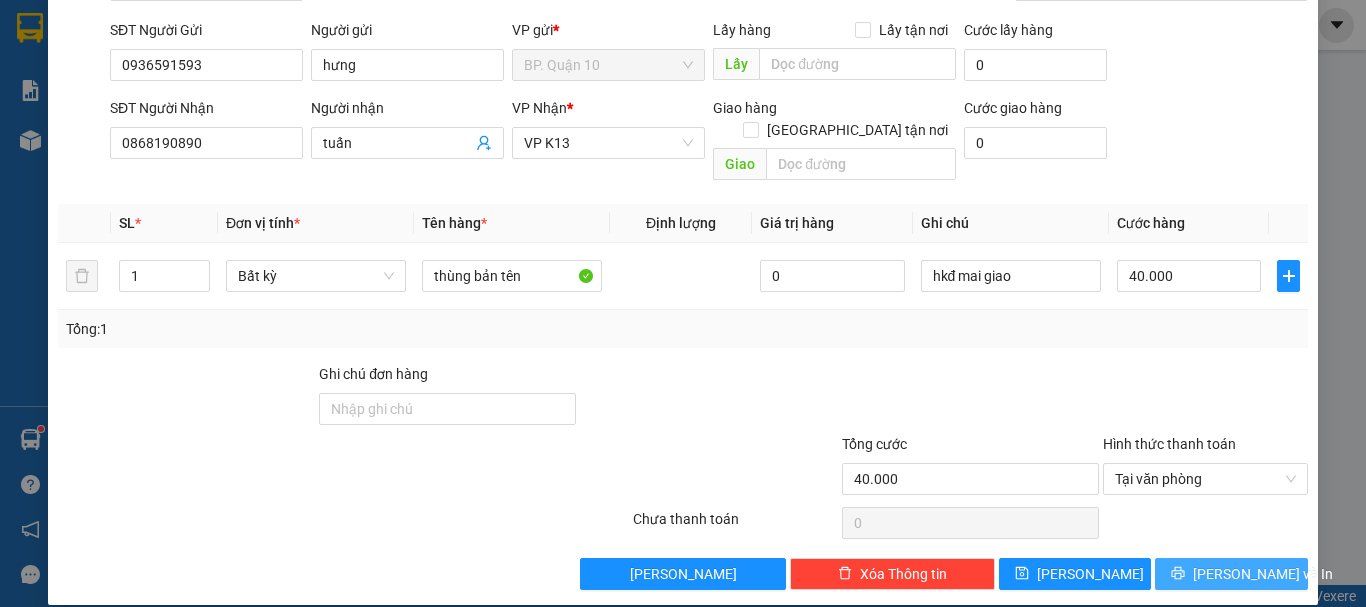 click on "[PERSON_NAME] và In" at bounding box center [1263, 574] 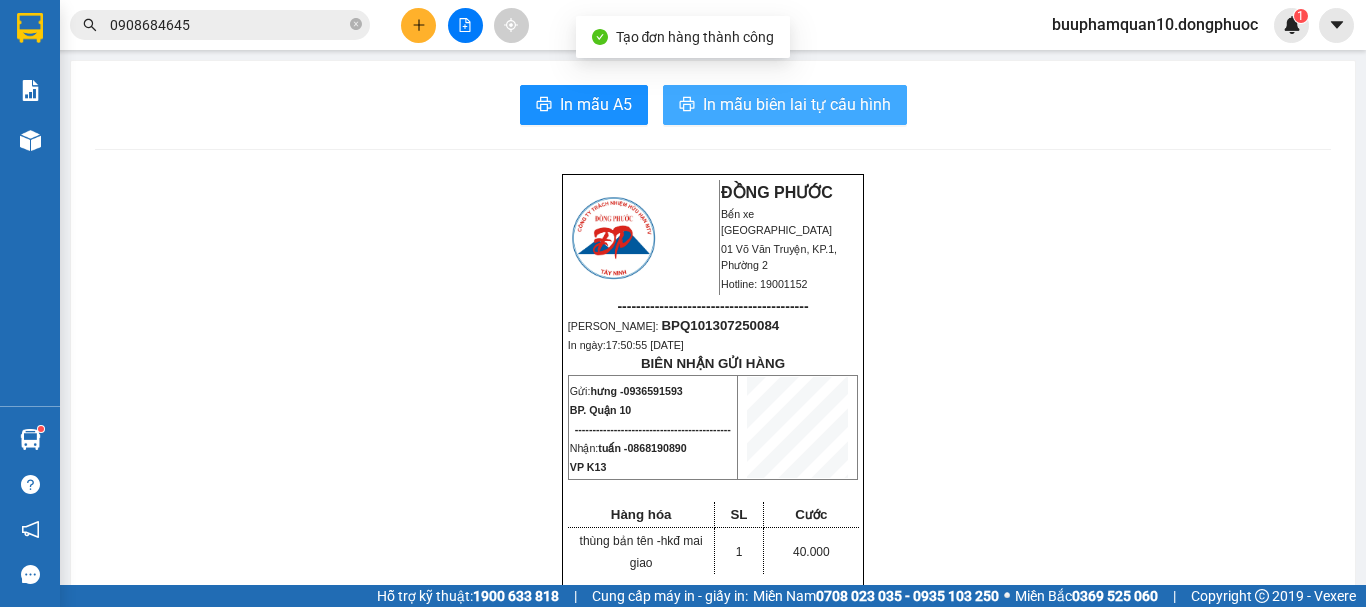 click on "In mẫu biên lai tự cấu hình" at bounding box center (797, 104) 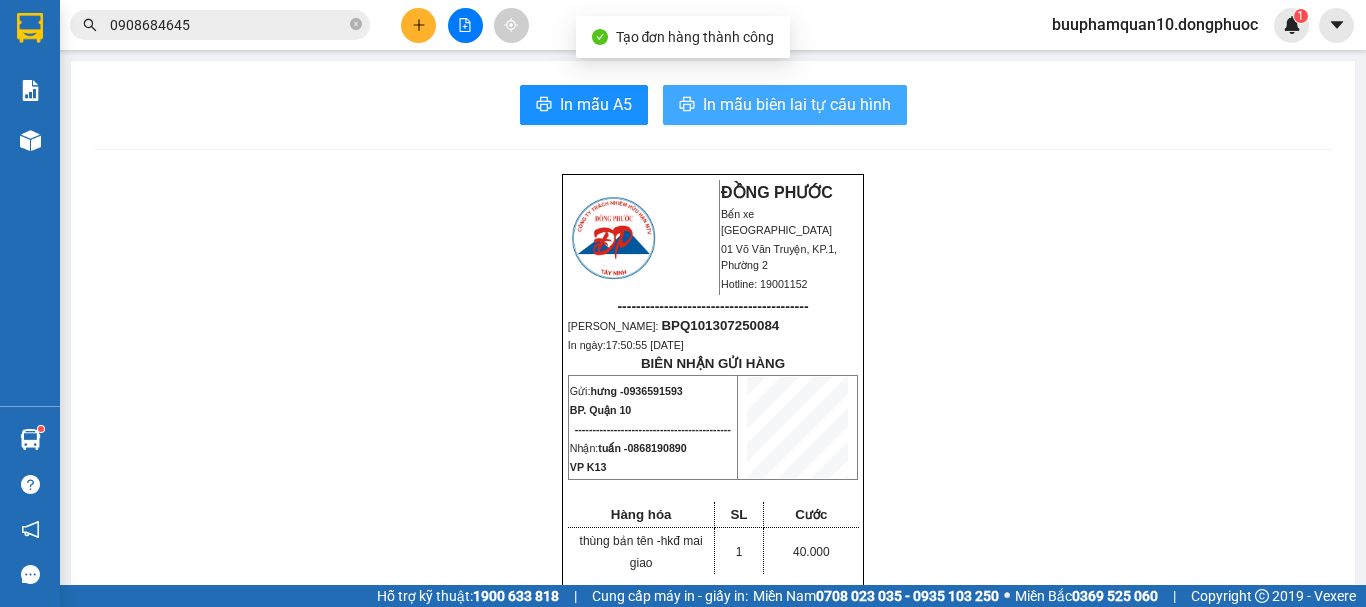 scroll, scrollTop: 0, scrollLeft: 0, axis: both 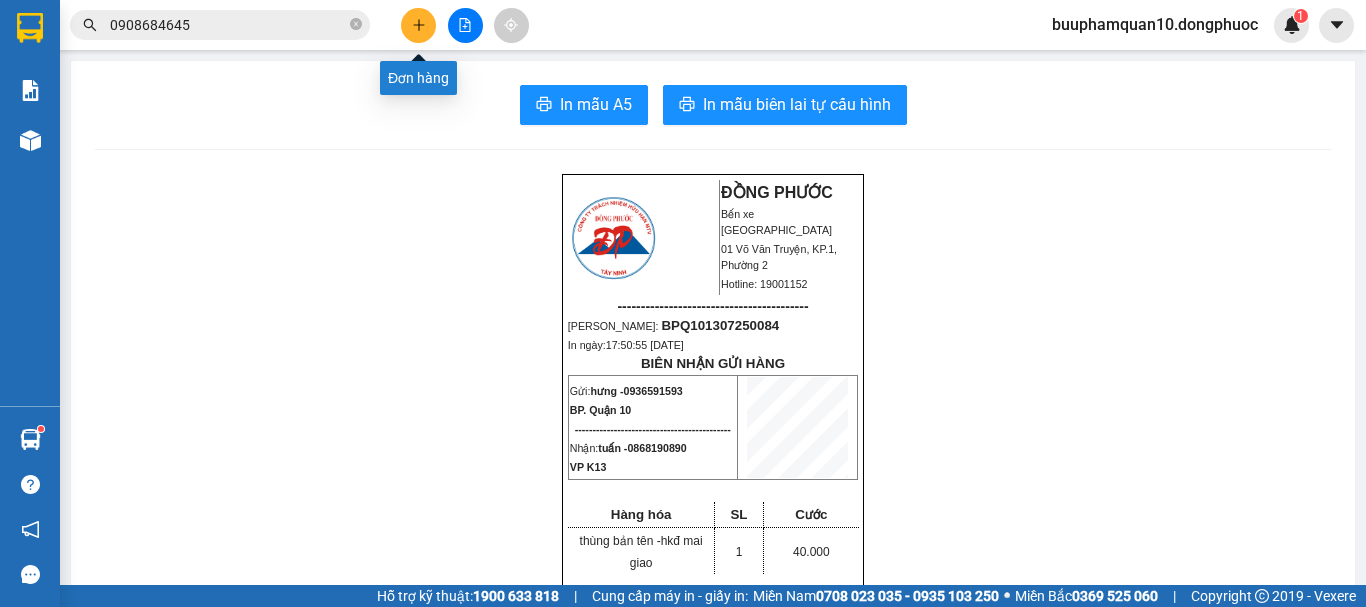 click 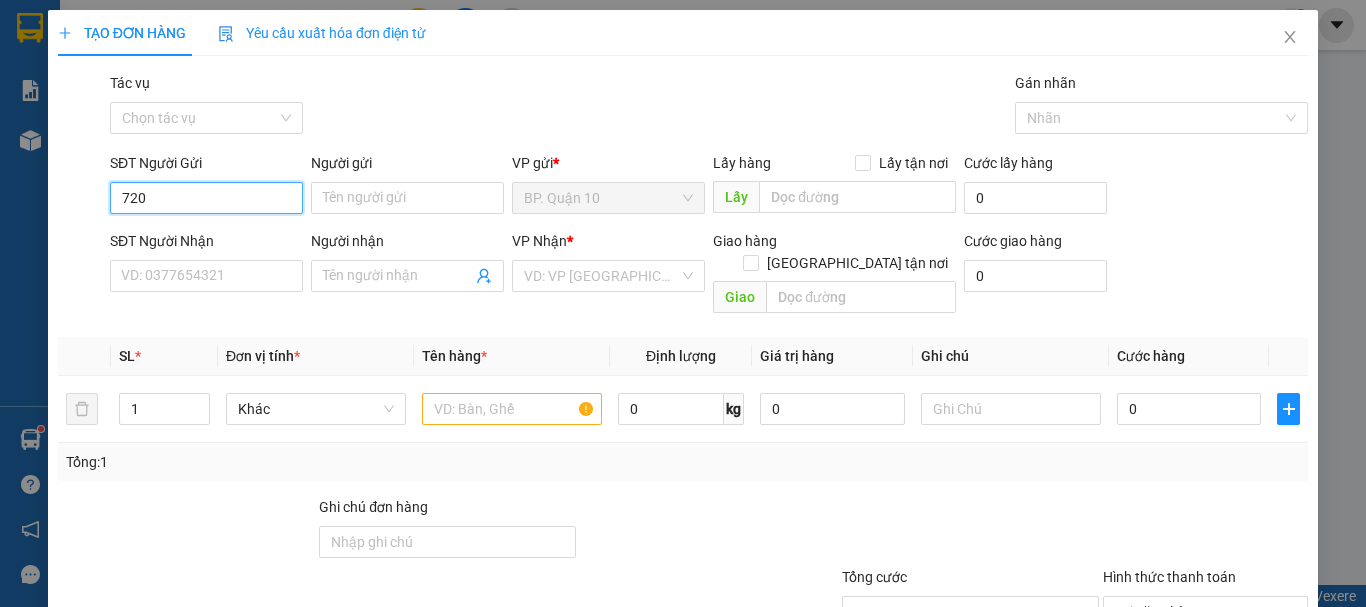 click on "720" at bounding box center (206, 198) 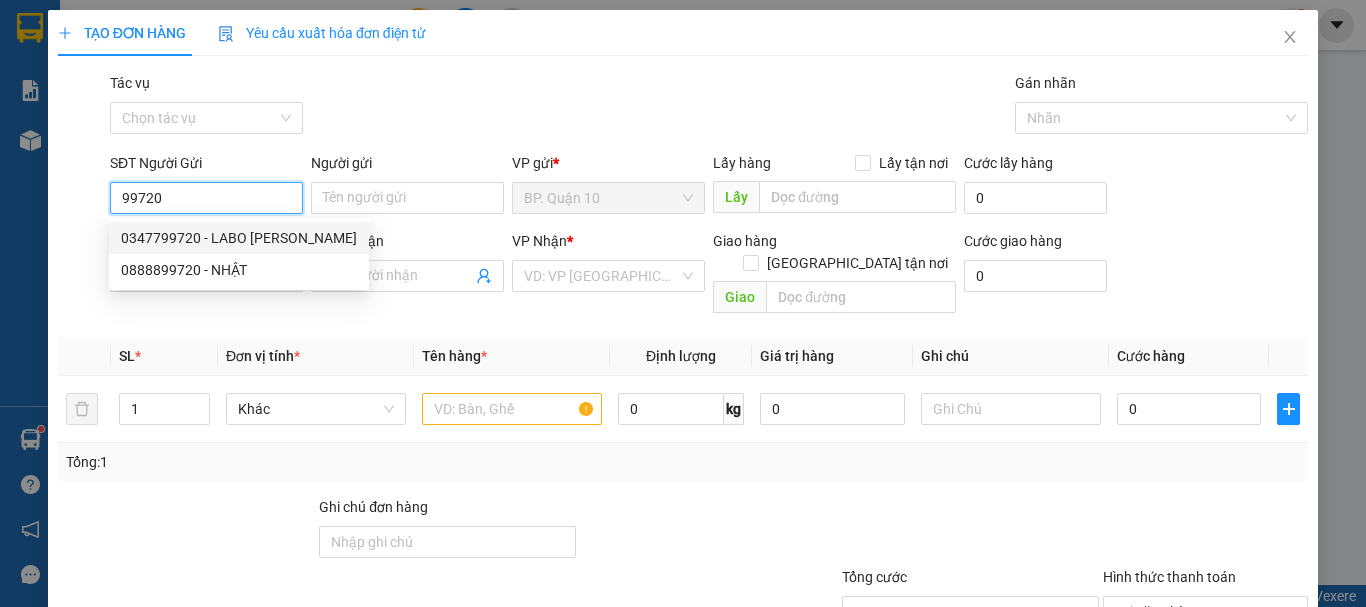 click on "0347799720 - LABO [PERSON_NAME]" at bounding box center (239, 238) 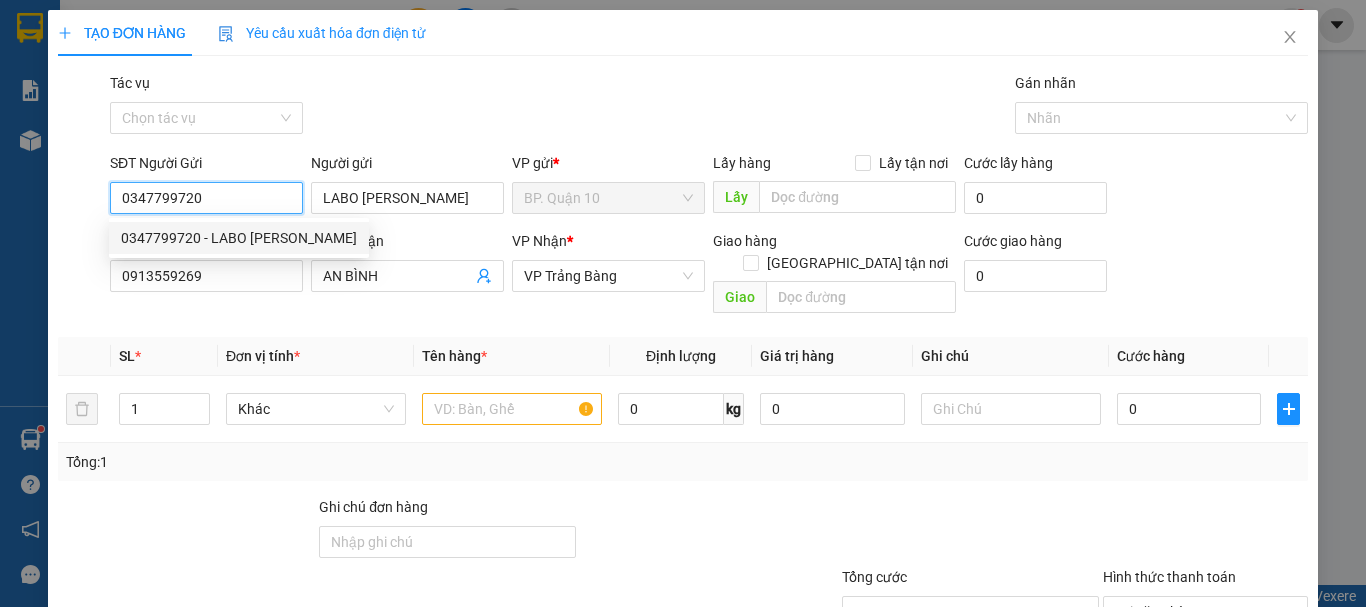 type on "40.000" 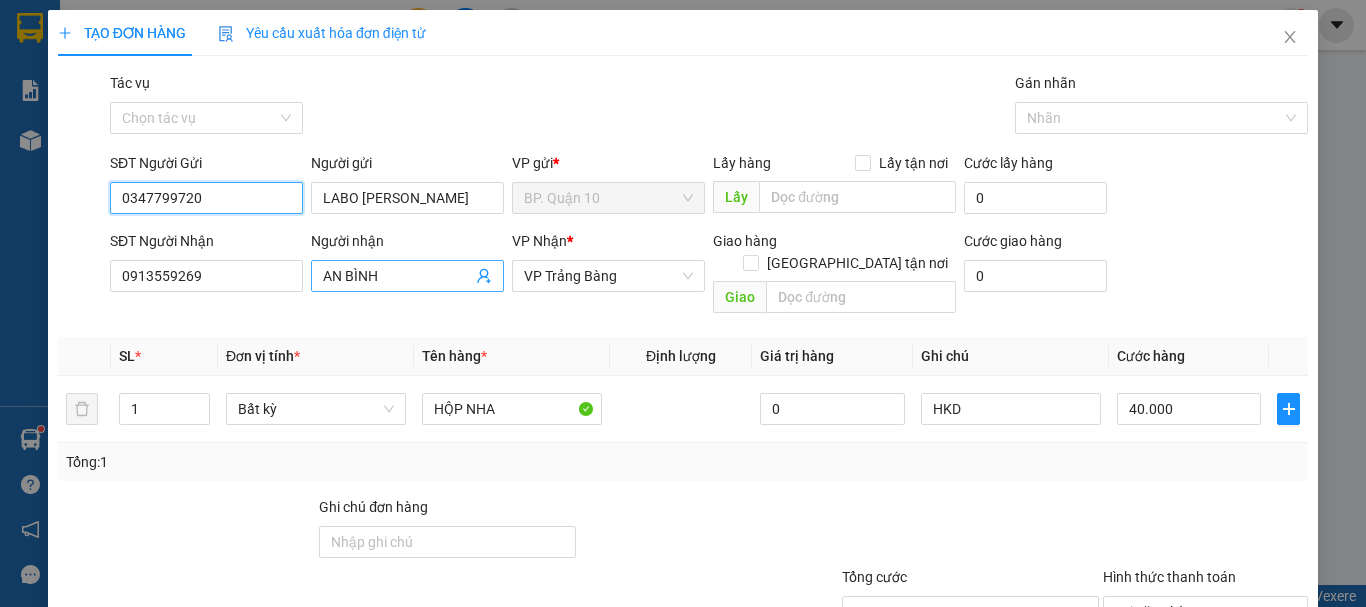 type on "0347799720" 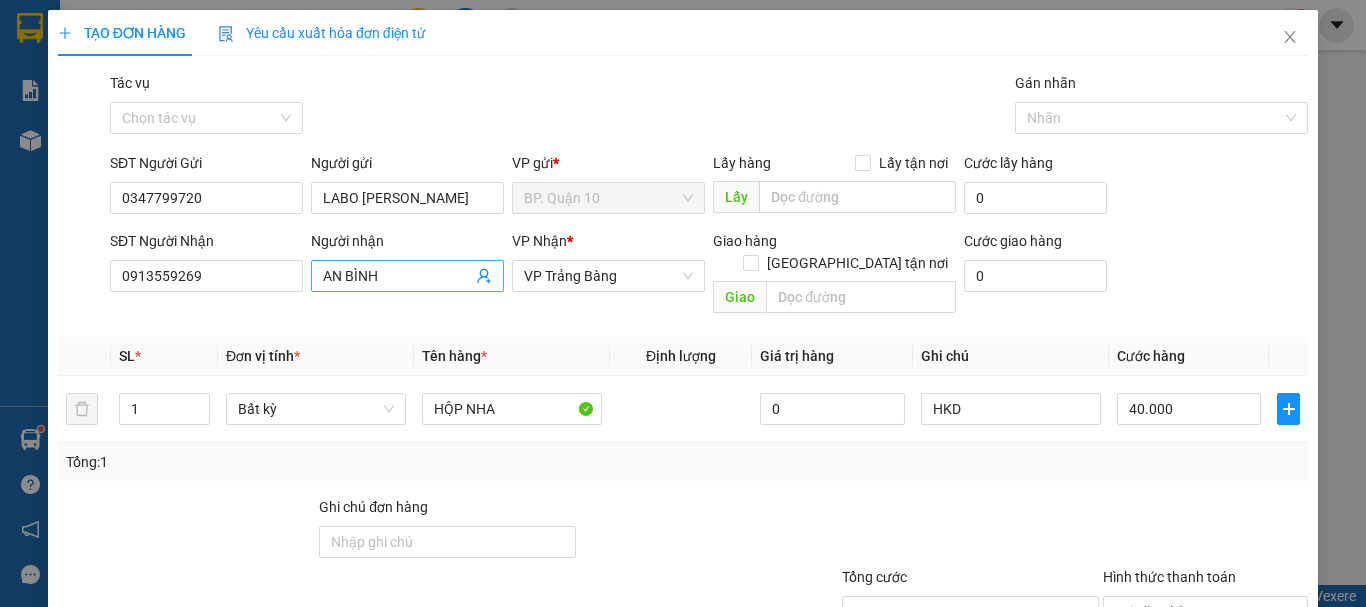 click 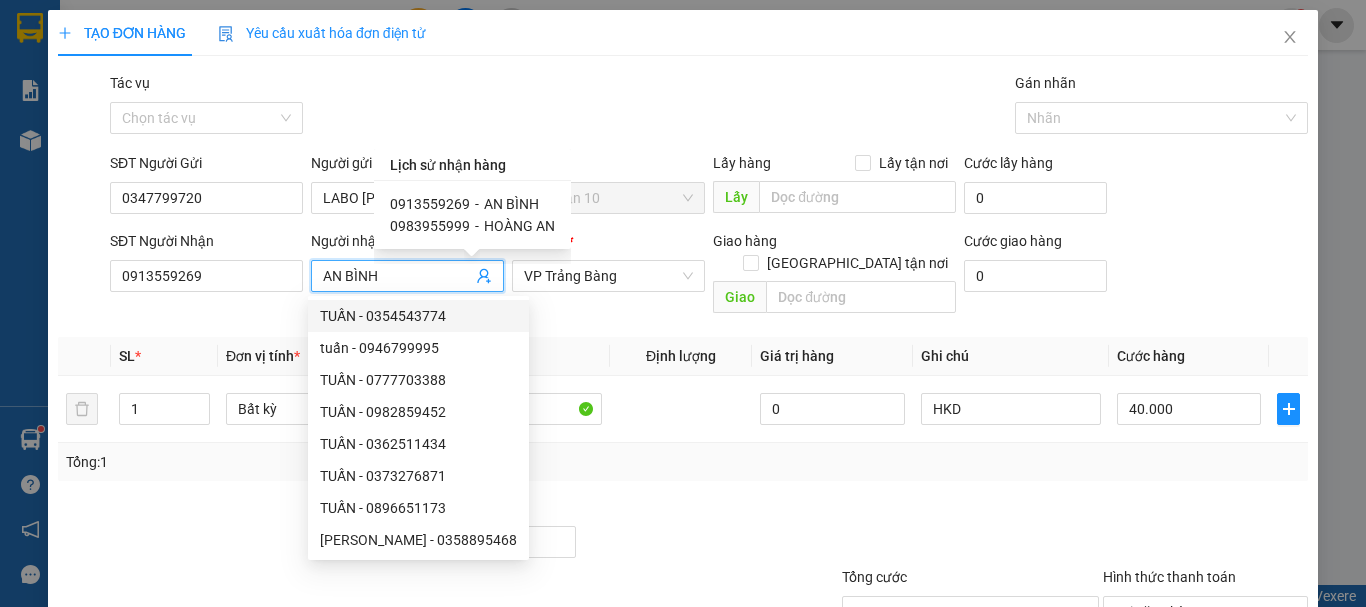 click on "Tên hàng  *" at bounding box center [512, 356] 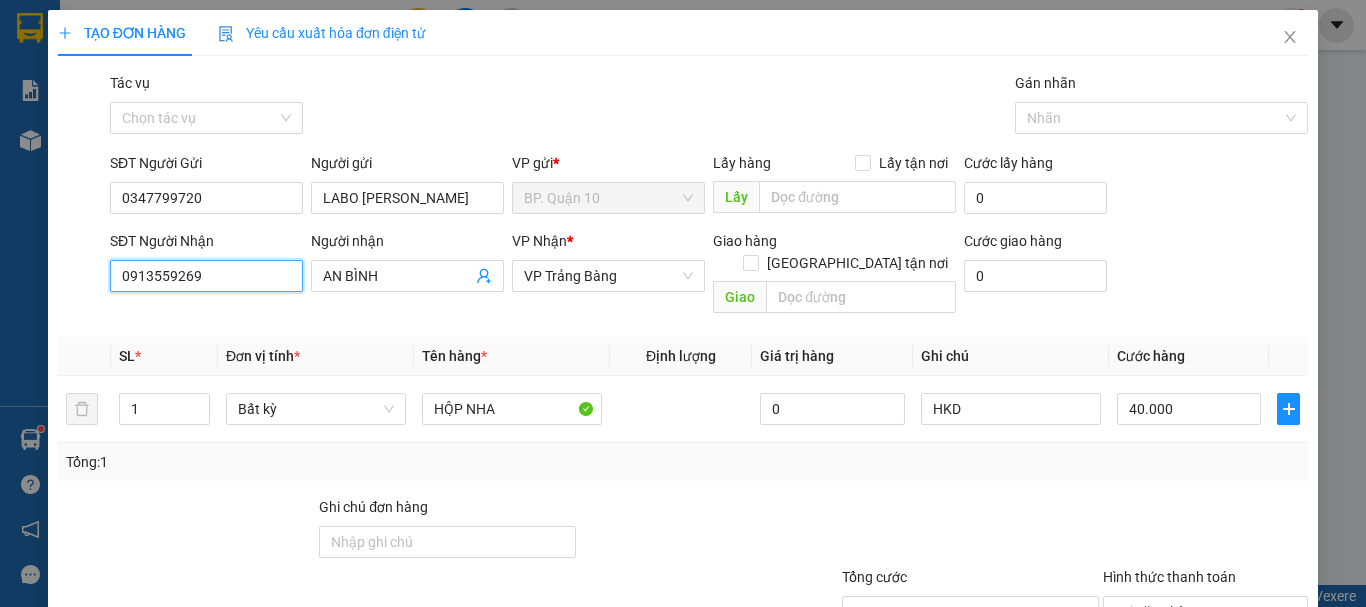 click on "0913559269" at bounding box center (206, 276) 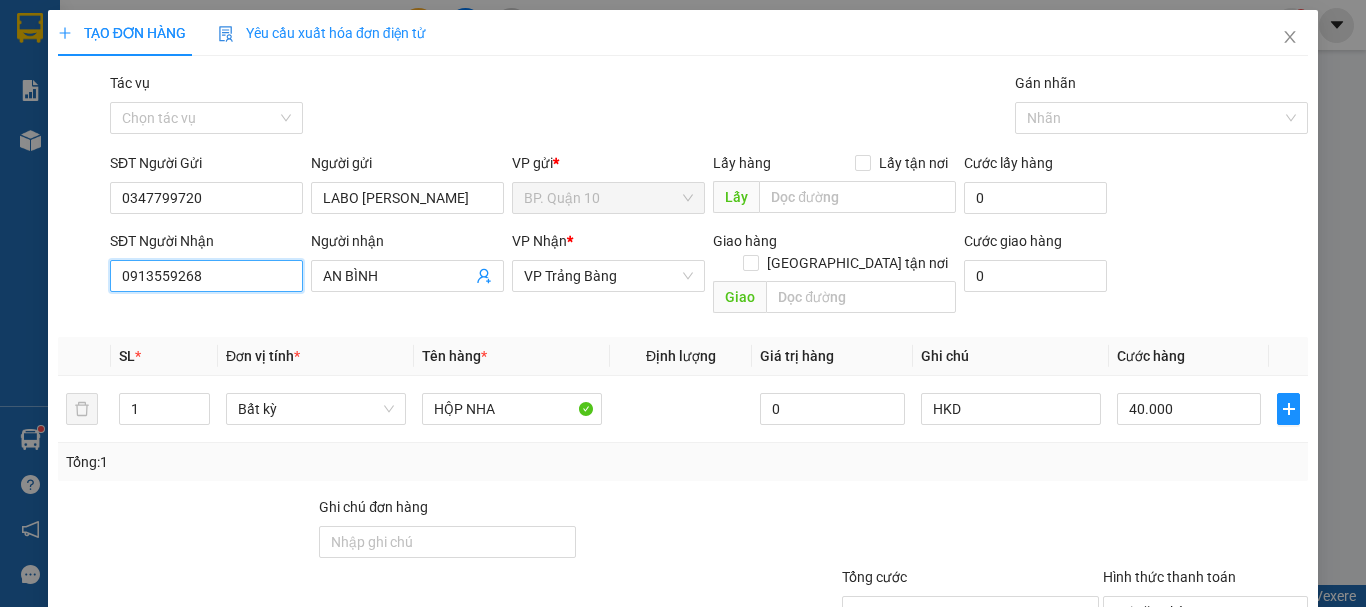 click on "0913559268" at bounding box center [206, 276] 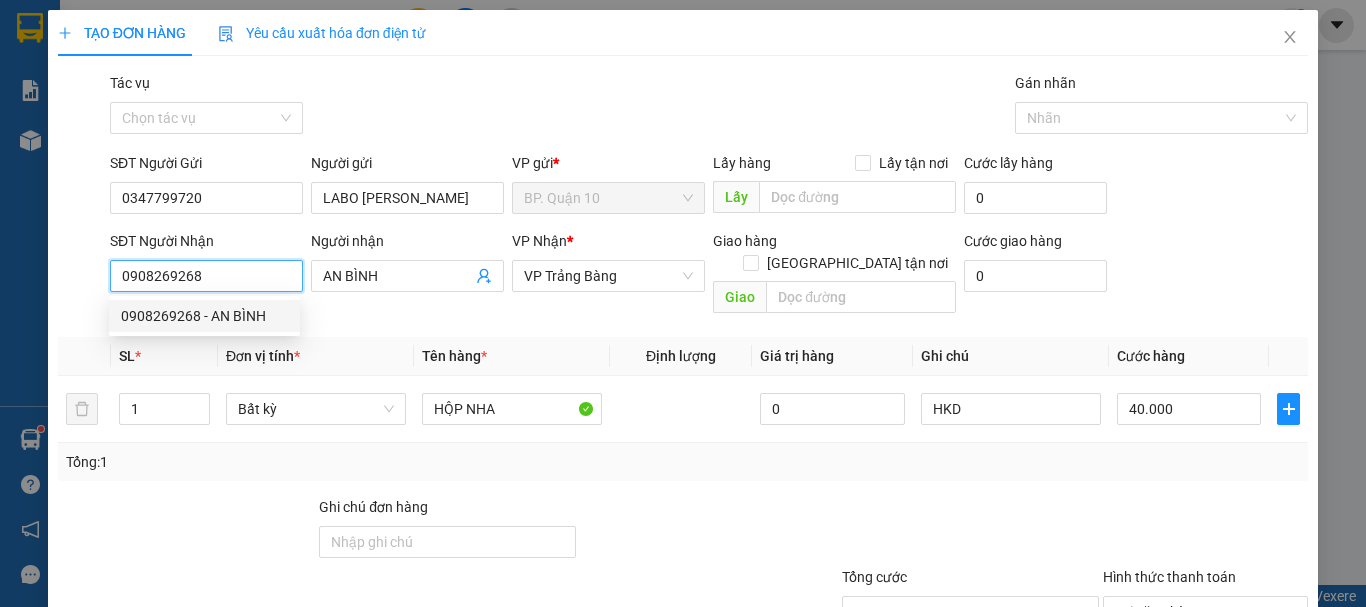 click on "0908269268 - AN BÌNH" at bounding box center [204, 316] 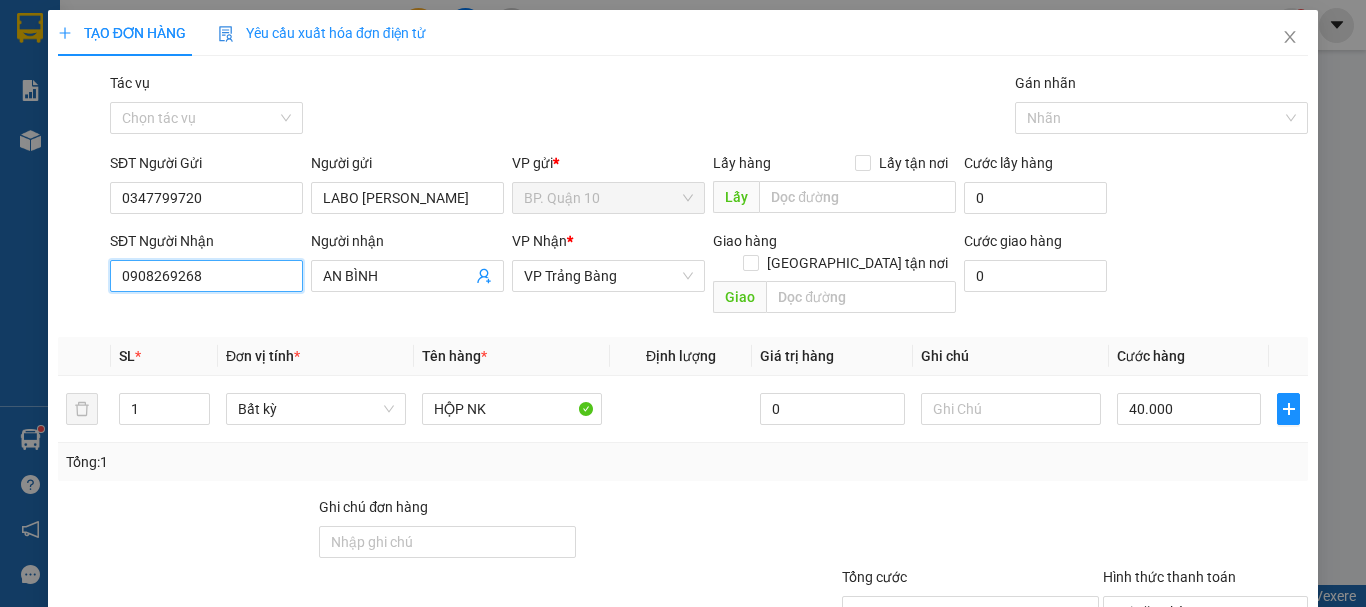 type on "0908269268" 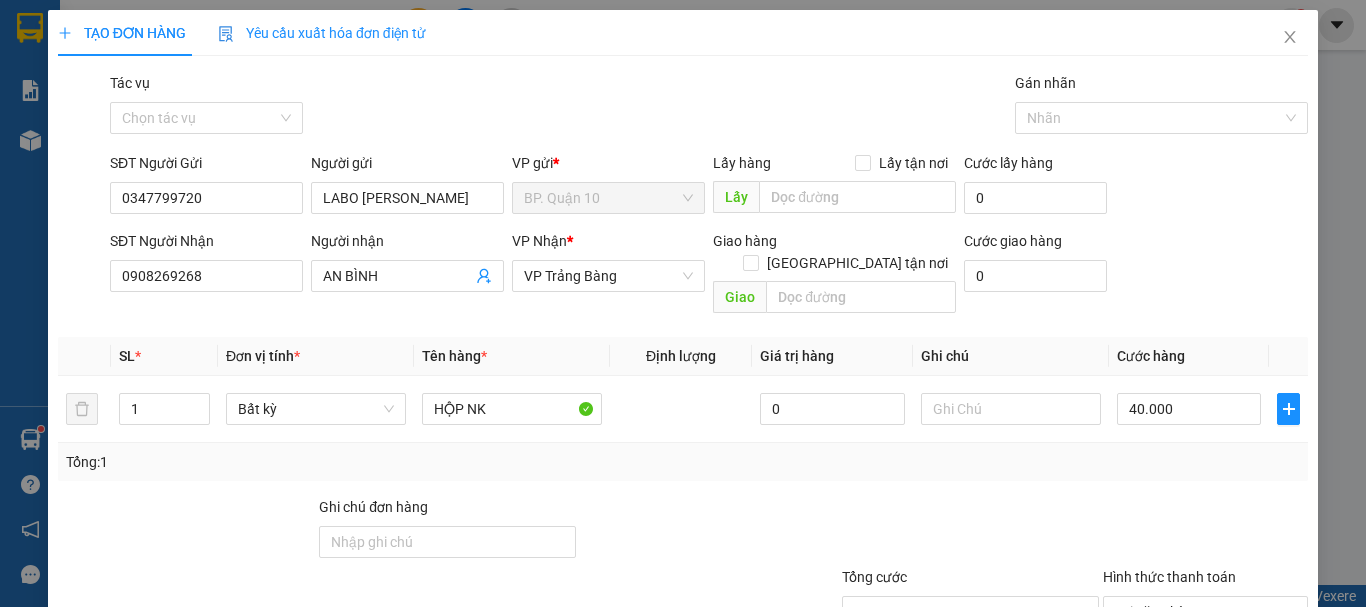 click on "Đơn vị tính  *" at bounding box center (316, 356) 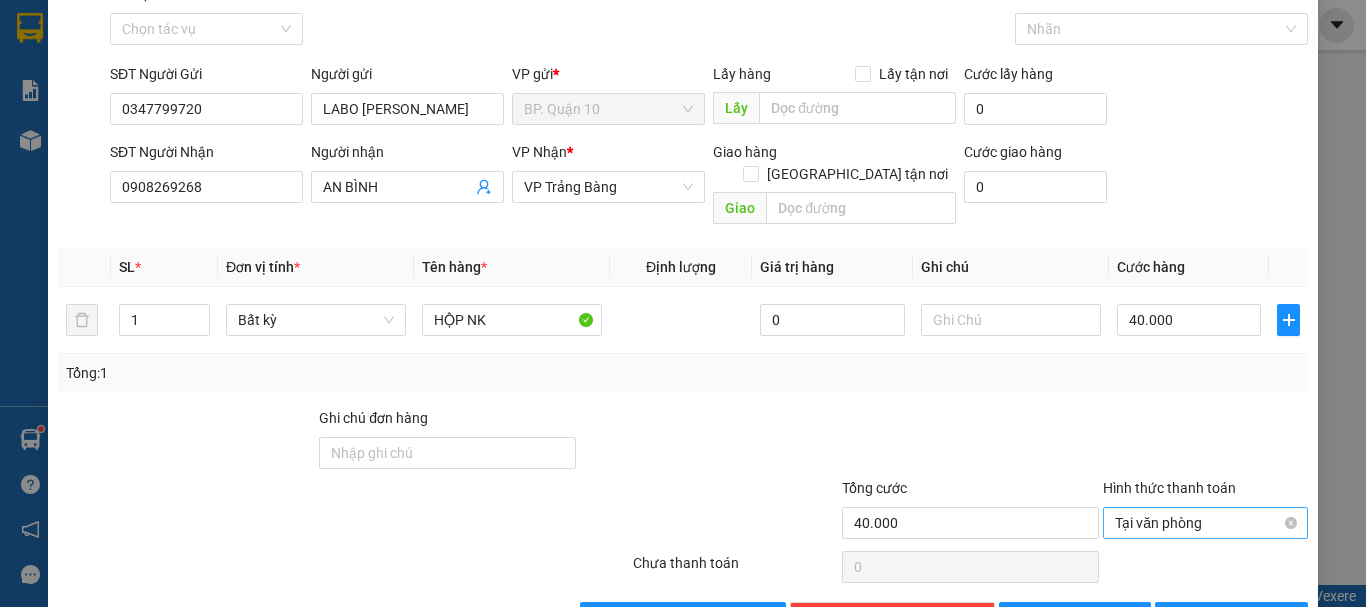 scroll, scrollTop: 133, scrollLeft: 0, axis: vertical 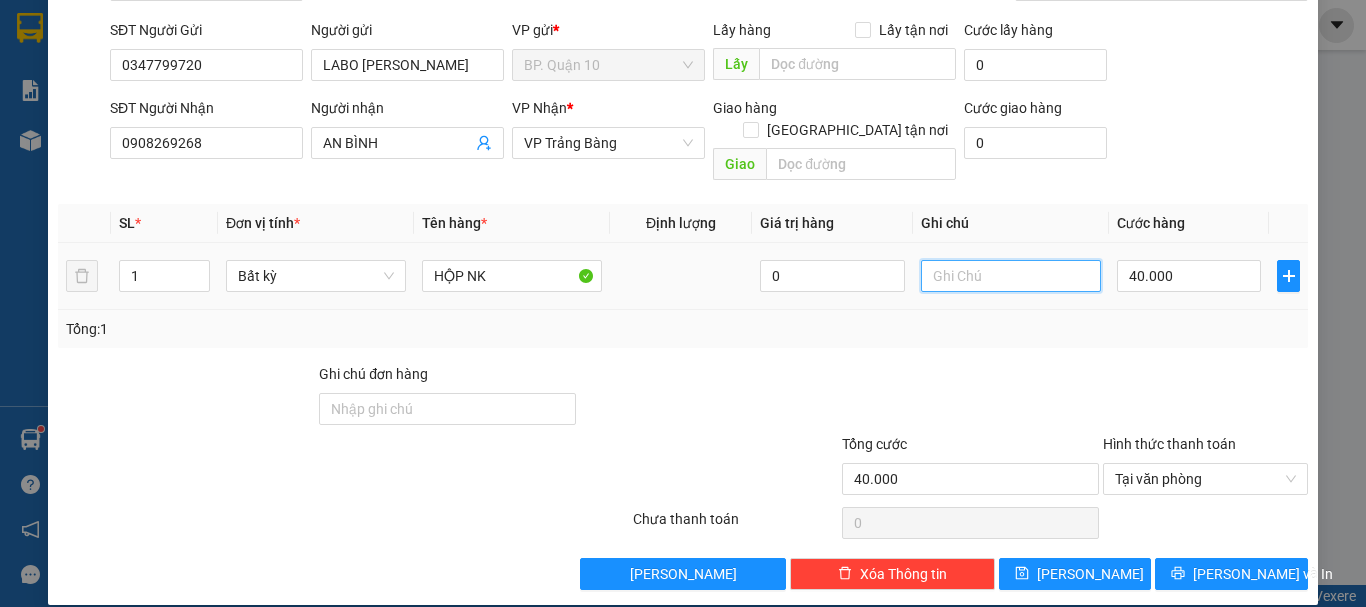 click at bounding box center (1011, 276) 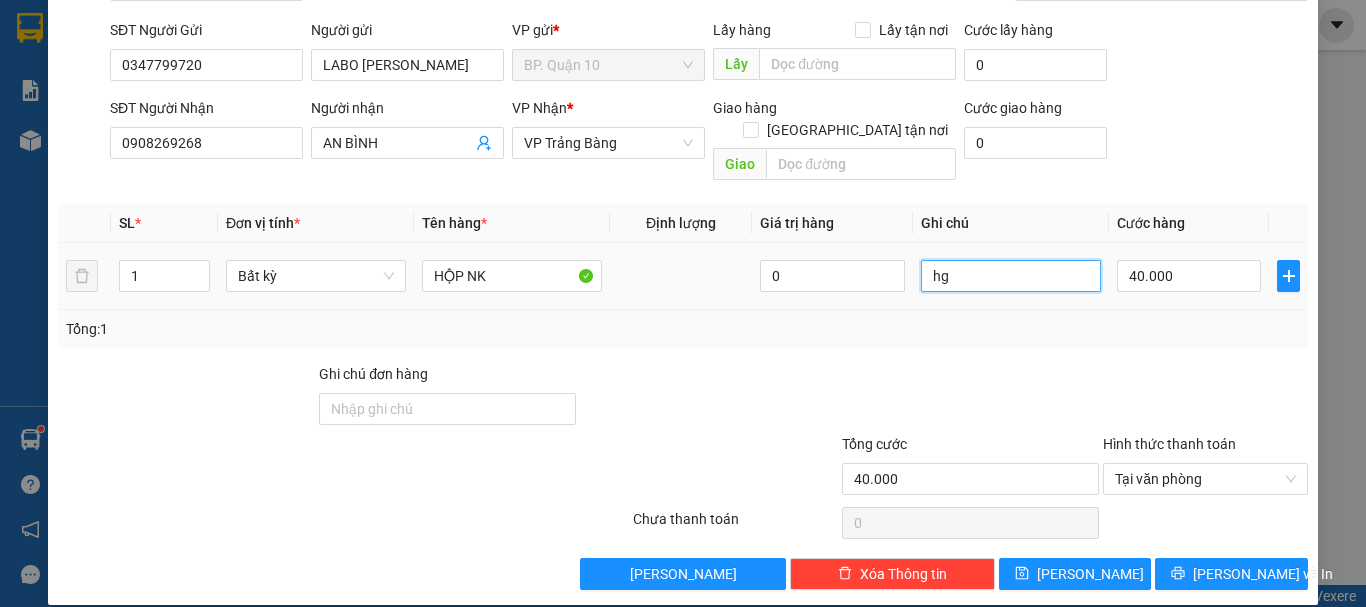 type on "h" 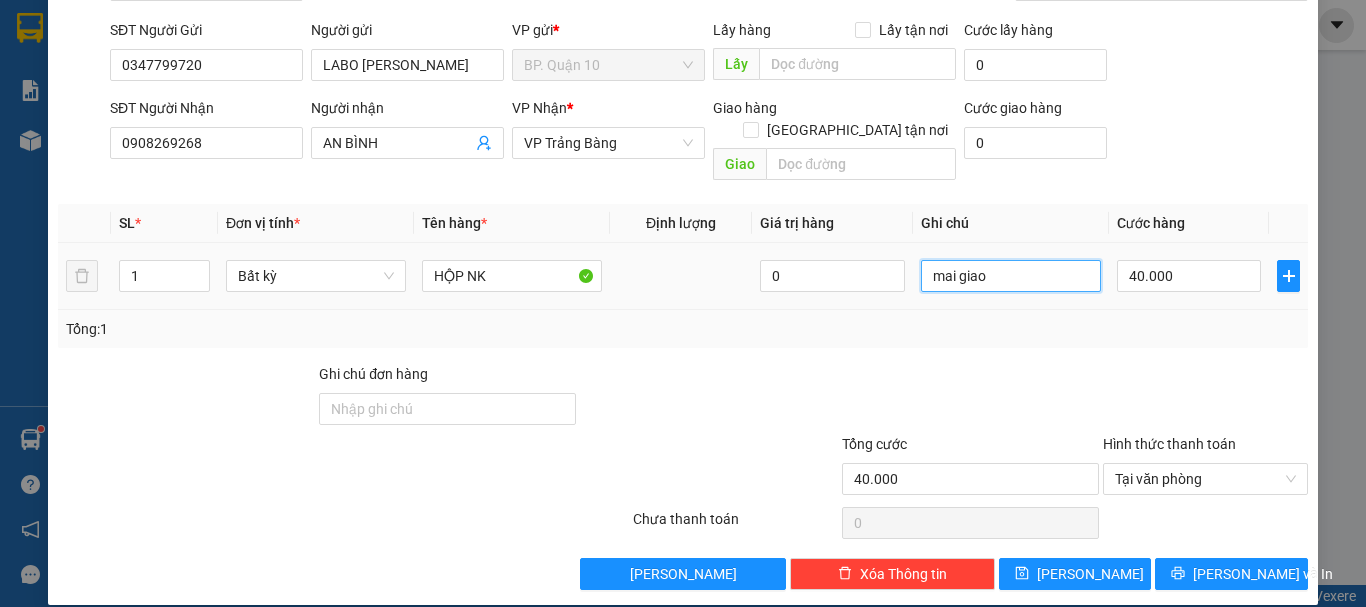 click on "mai giao" at bounding box center (1011, 276) 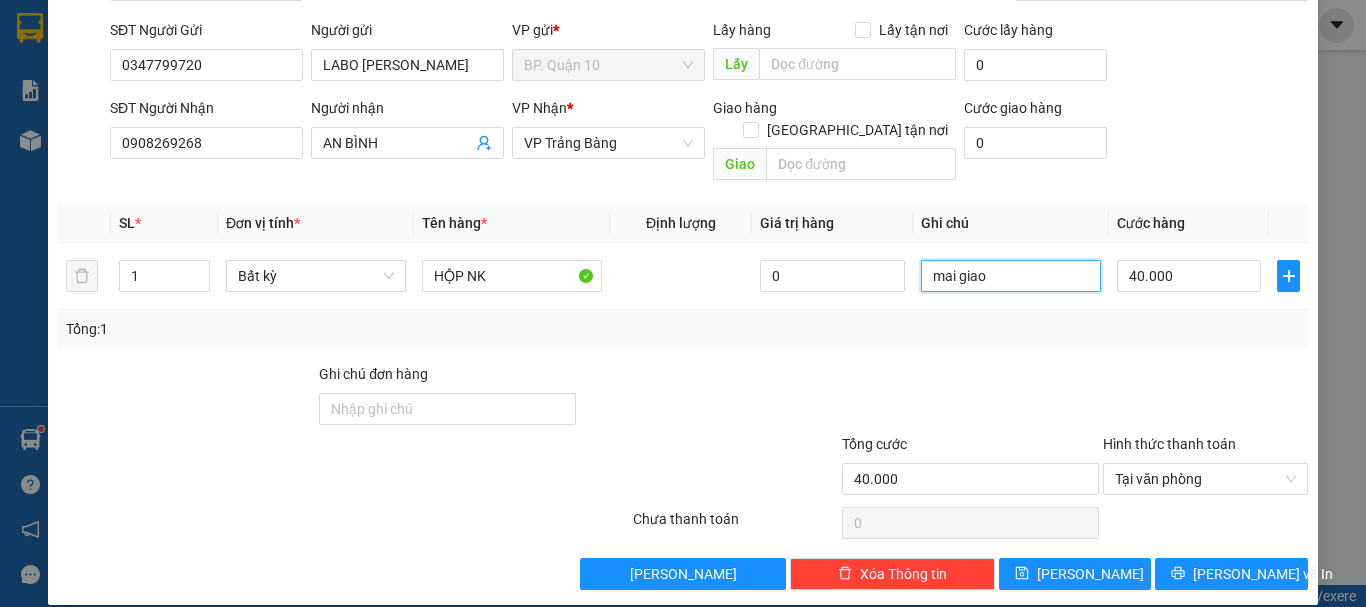 type on "mai giao" 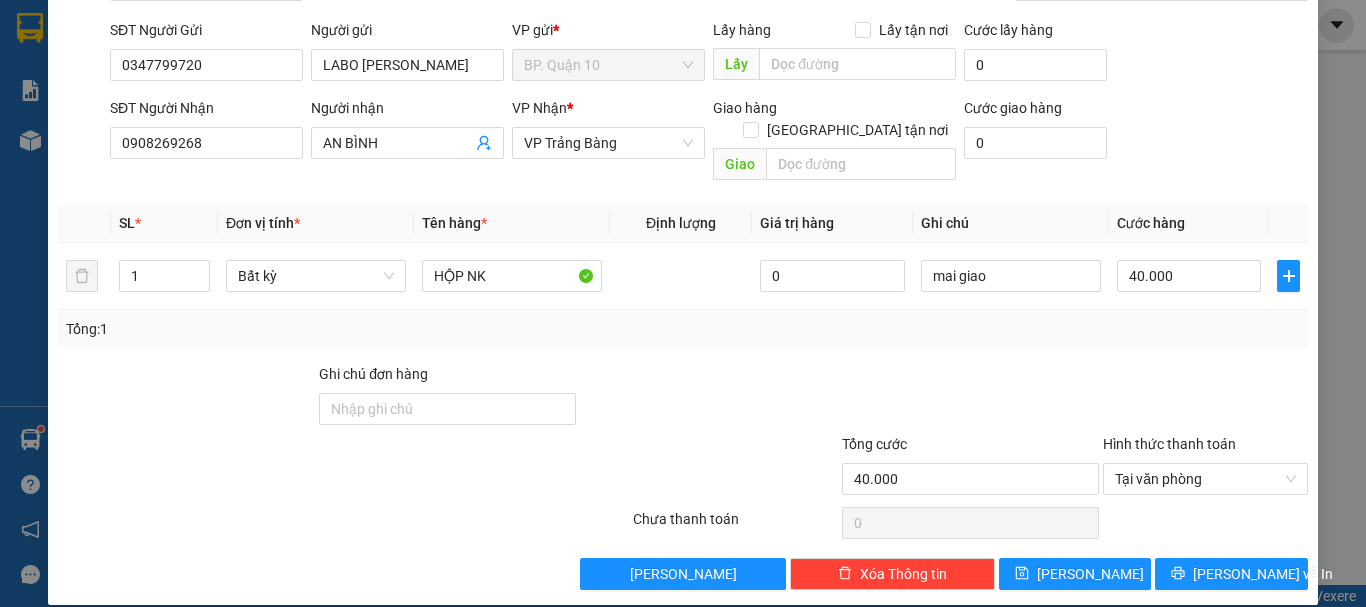 click on "Tổng:  1" at bounding box center [683, 329] 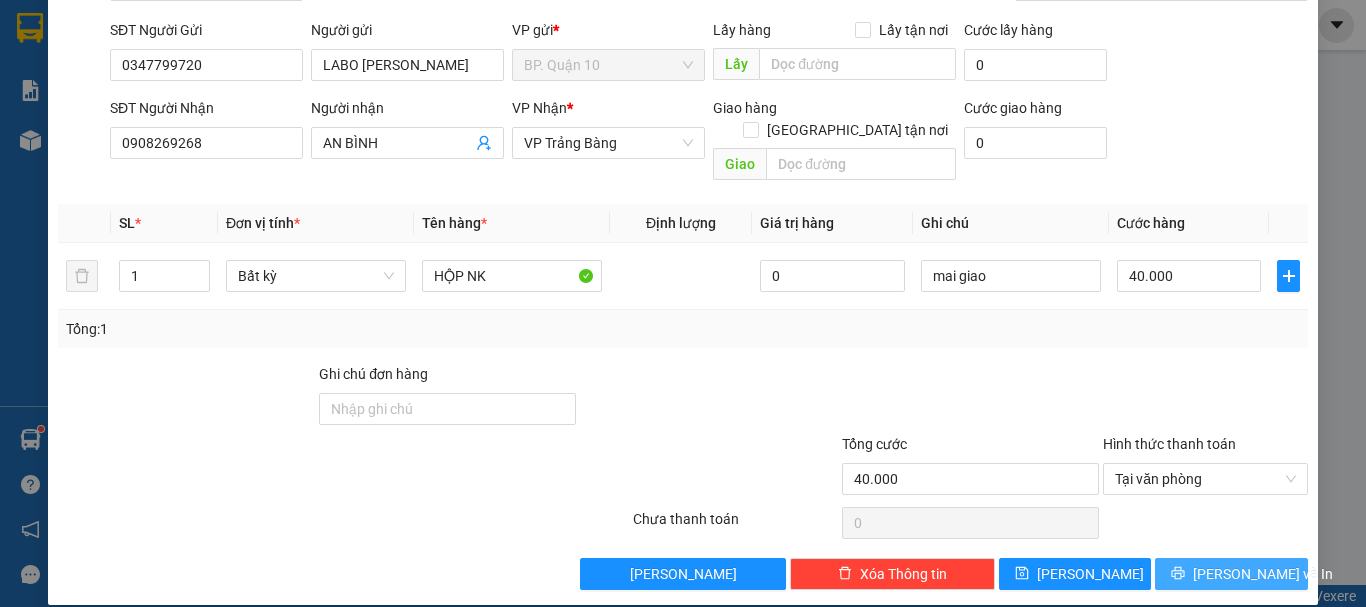 click on "[PERSON_NAME] và In" at bounding box center (1263, 574) 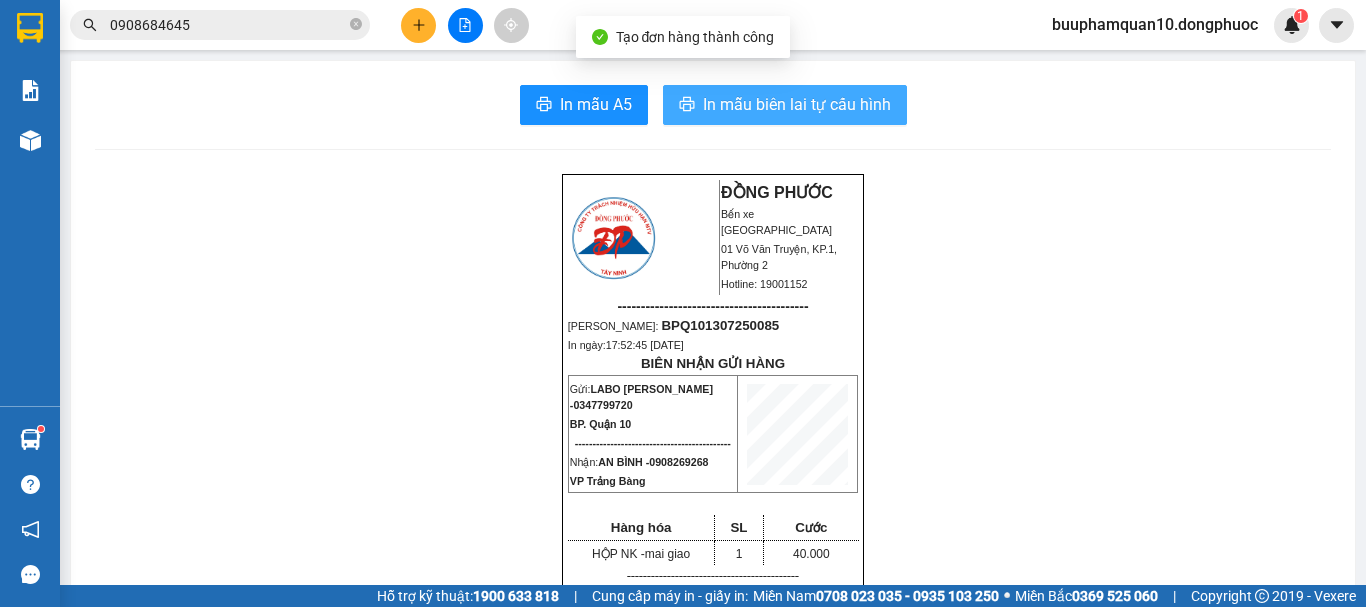 click on "In mẫu biên lai tự cấu hình" at bounding box center [797, 104] 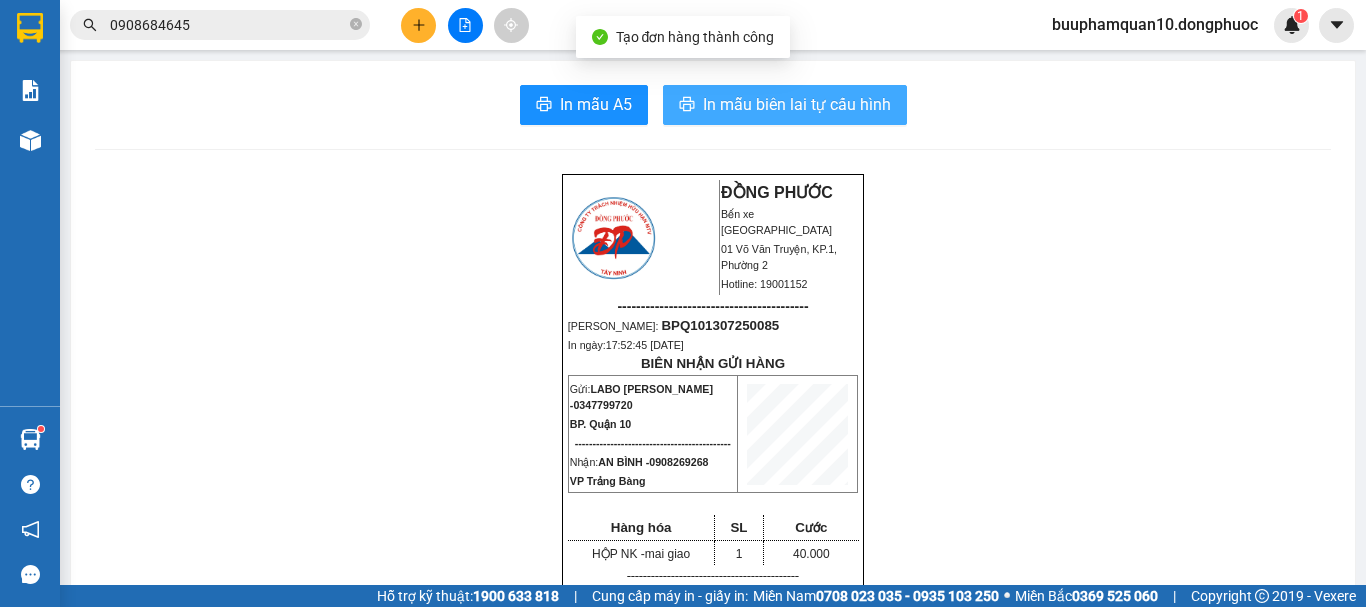 scroll, scrollTop: 0, scrollLeft: 0, axis: both 